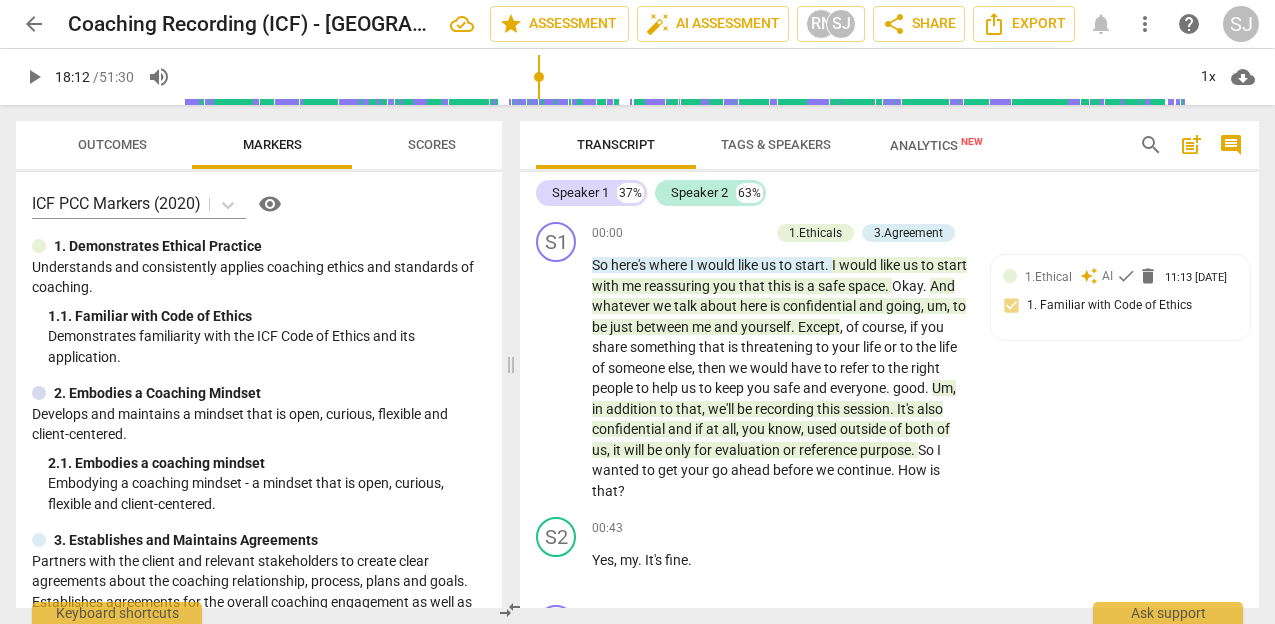 scroll, scrollTop: 0, scrollLeft: 0, axis: both 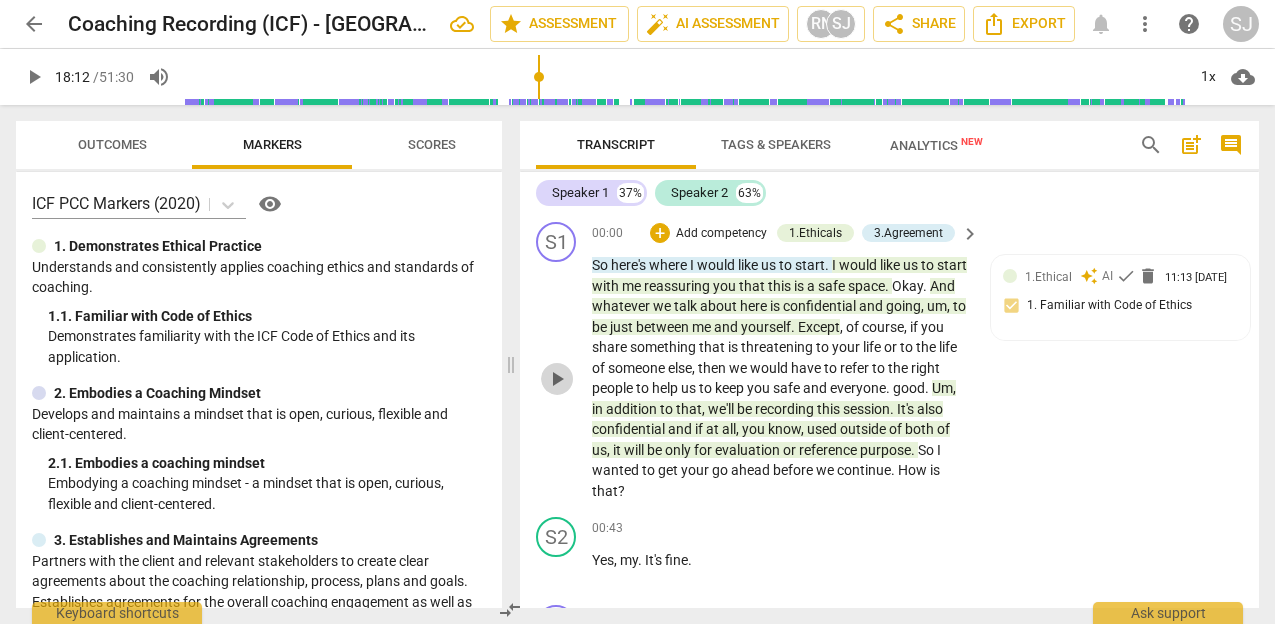click on "play_arrow" at bounding box center (557, 379) 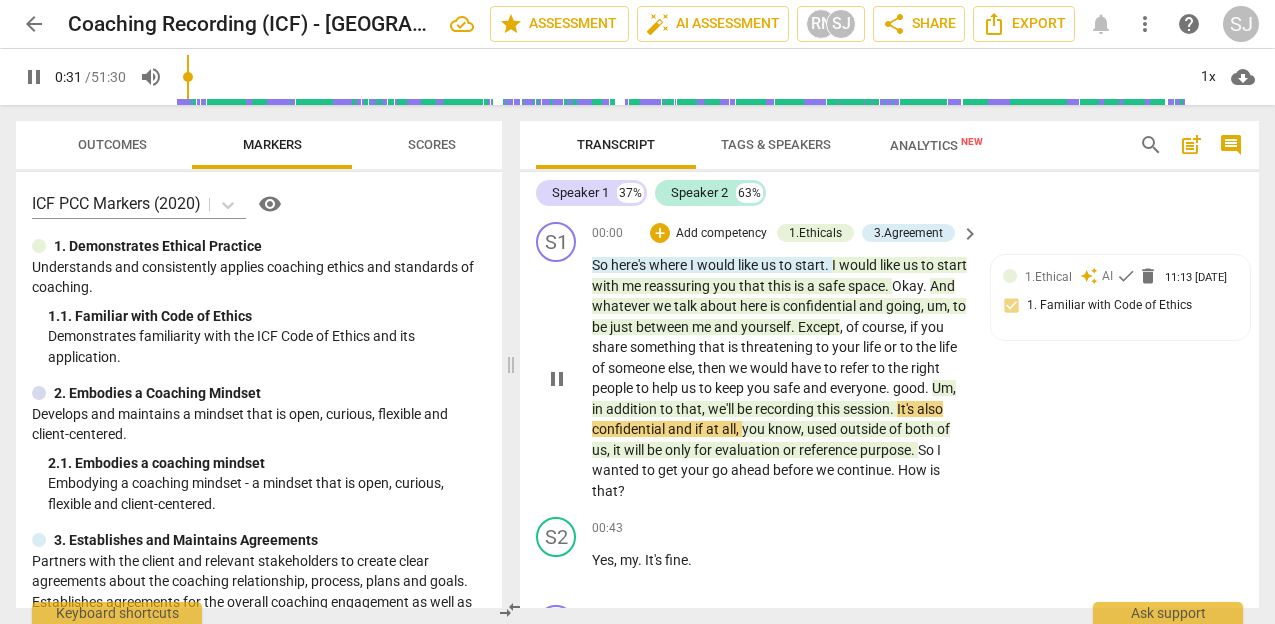 click on "." at bounding box center (889, 388) 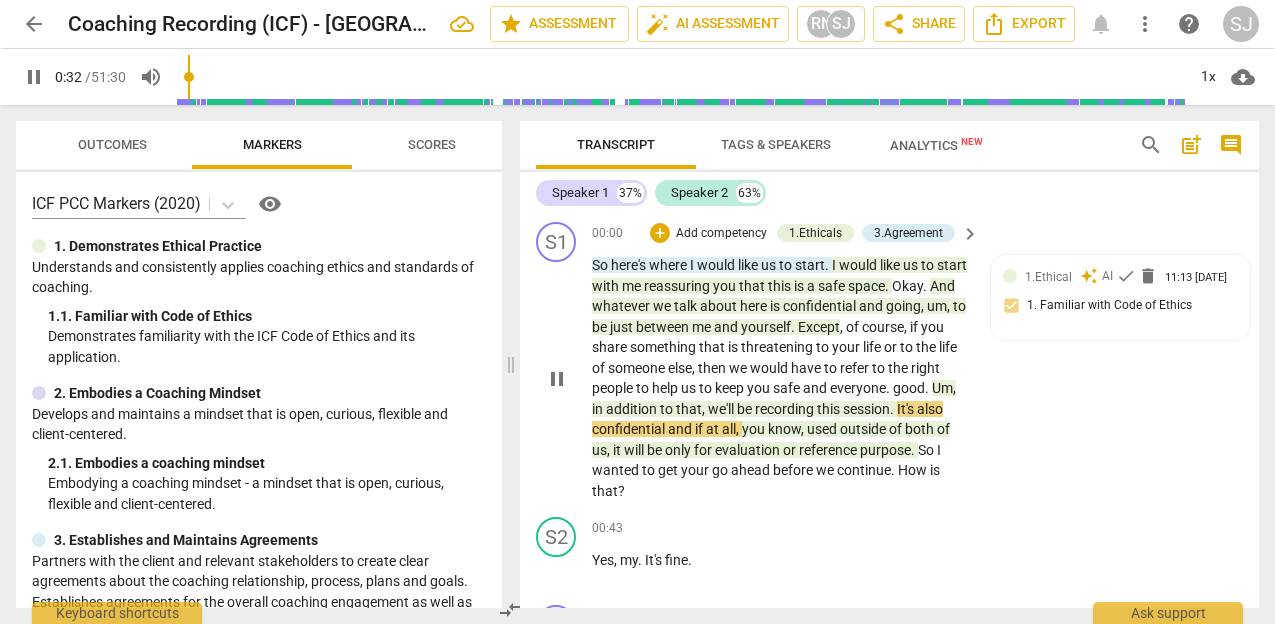 type on "32" 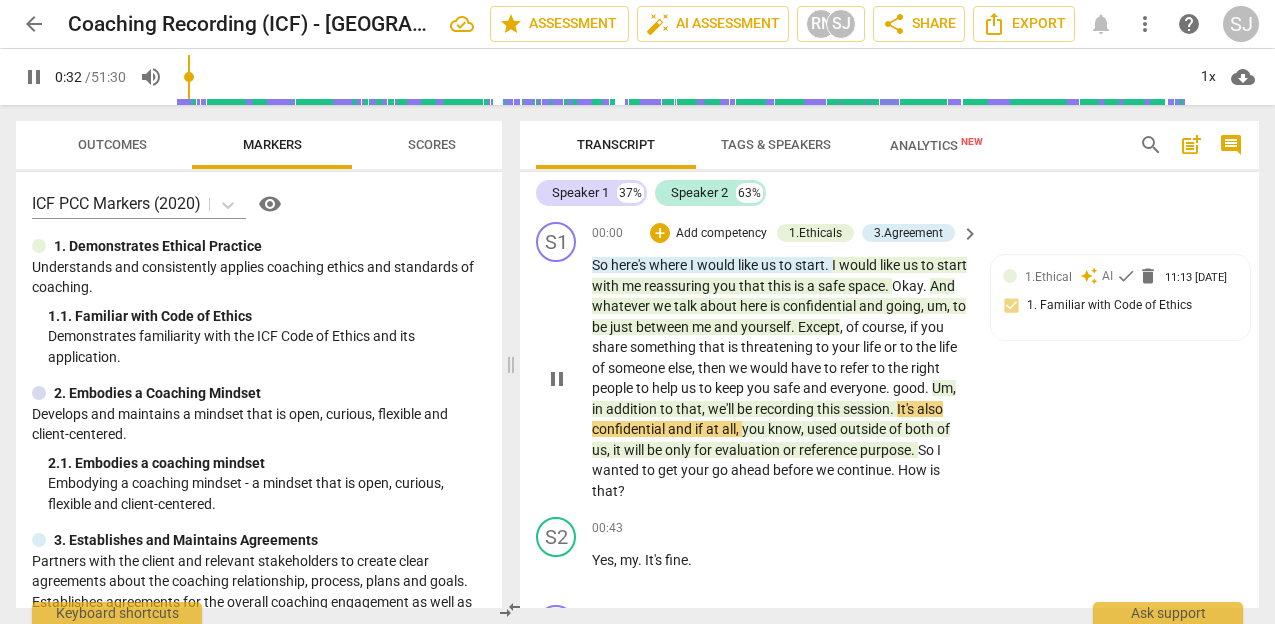 type 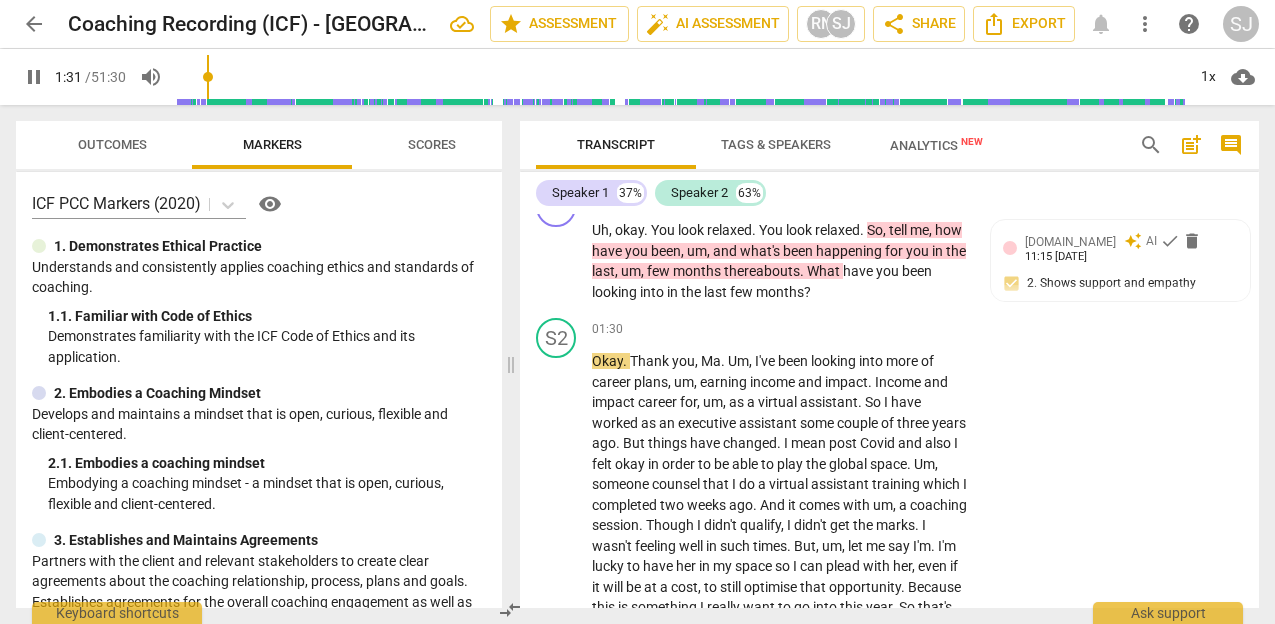 scroll, scrollTop: 1345, scrollLeft: 0, axis: vertical 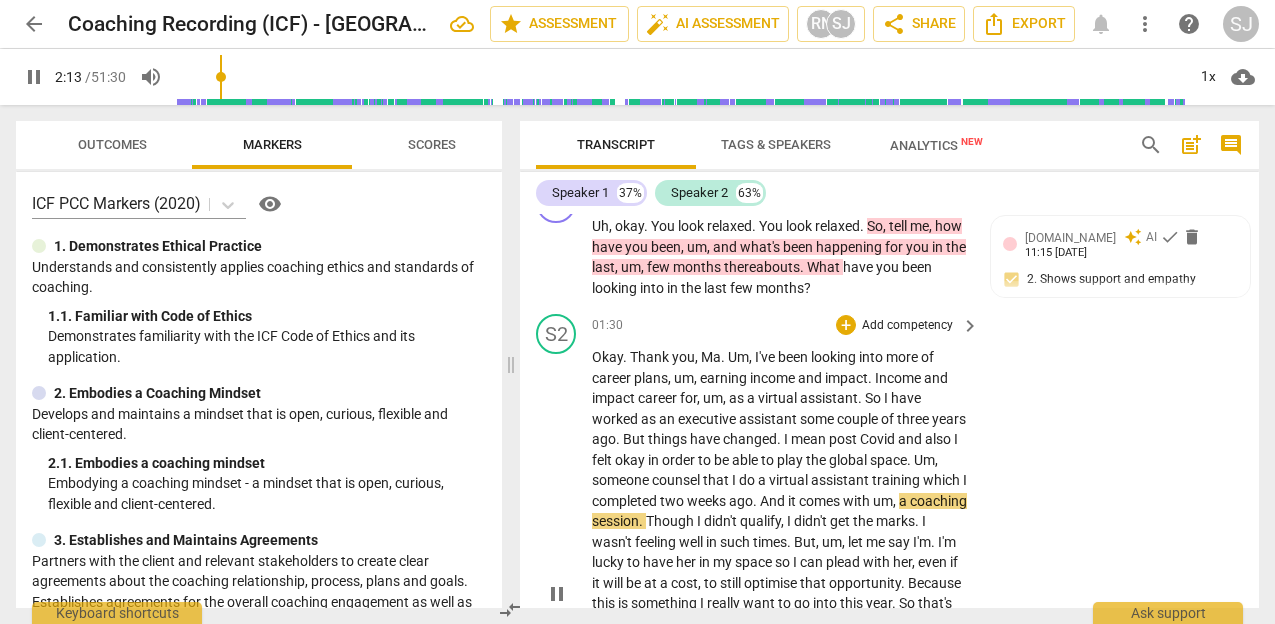 click on "counsel" at bounding box center [677, 480] 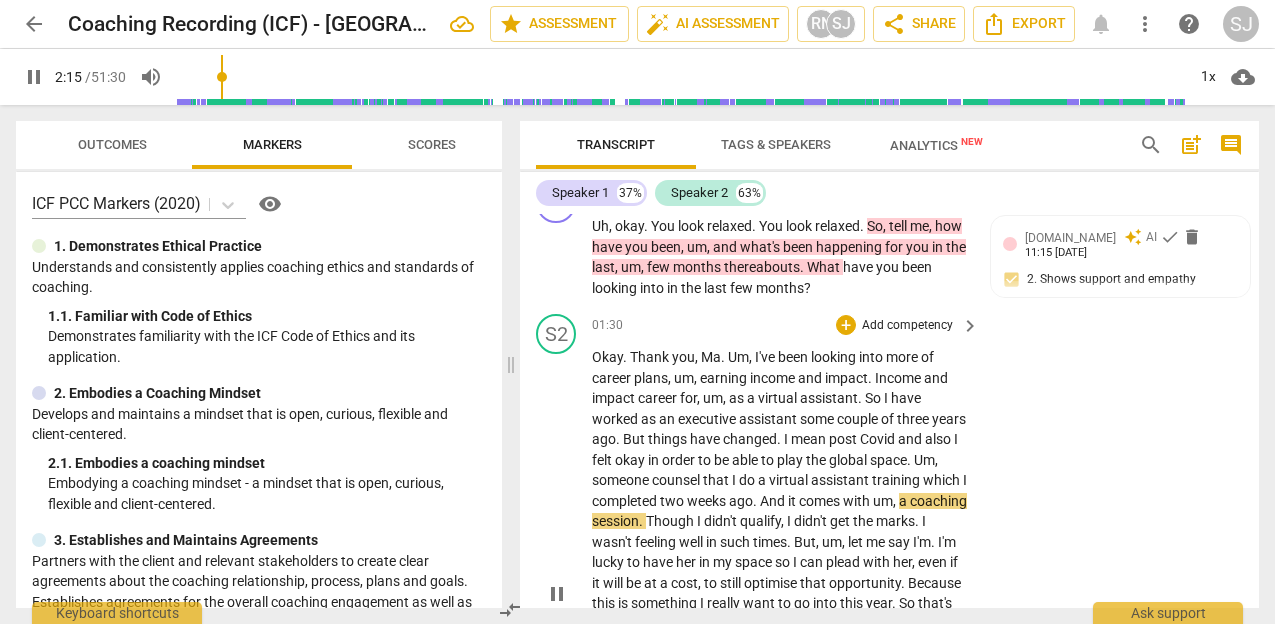 type on "136" 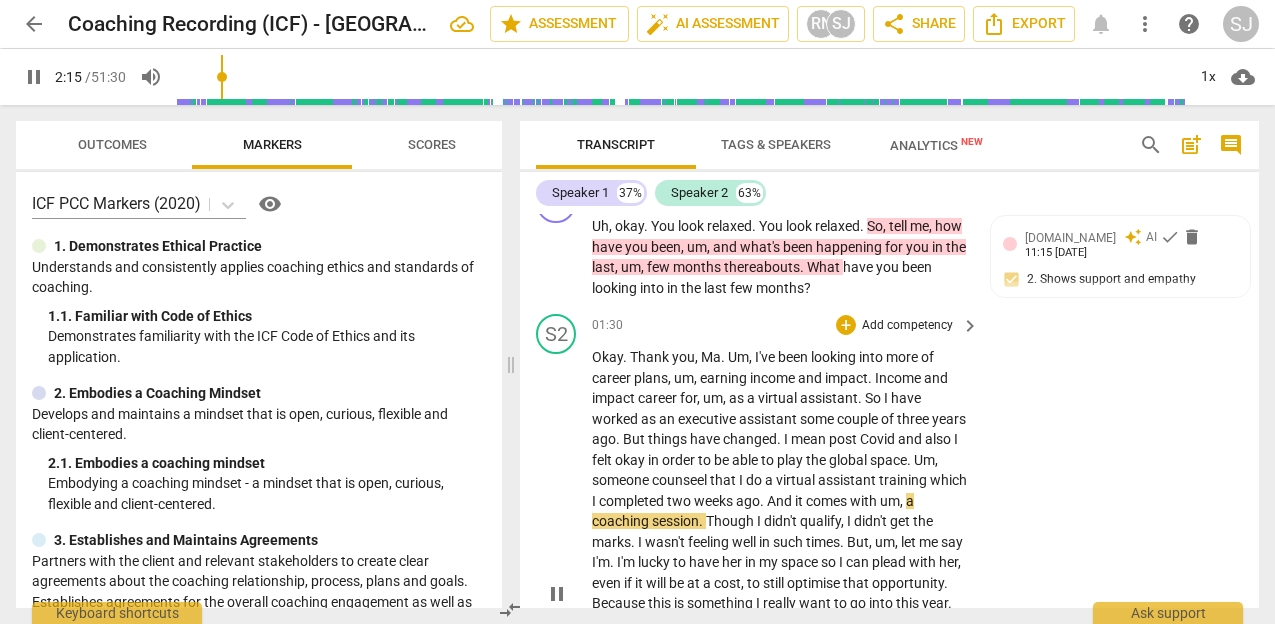 type 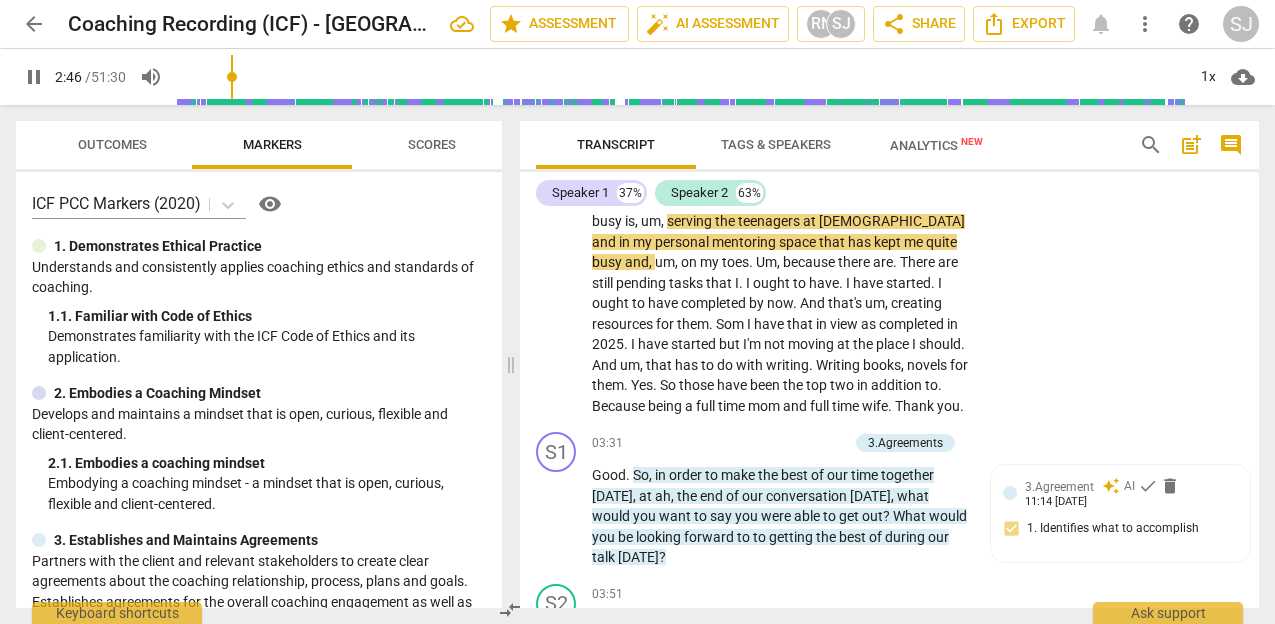 scroll, scrollTop: 1767, scrollLeft: 0, axis: vertical 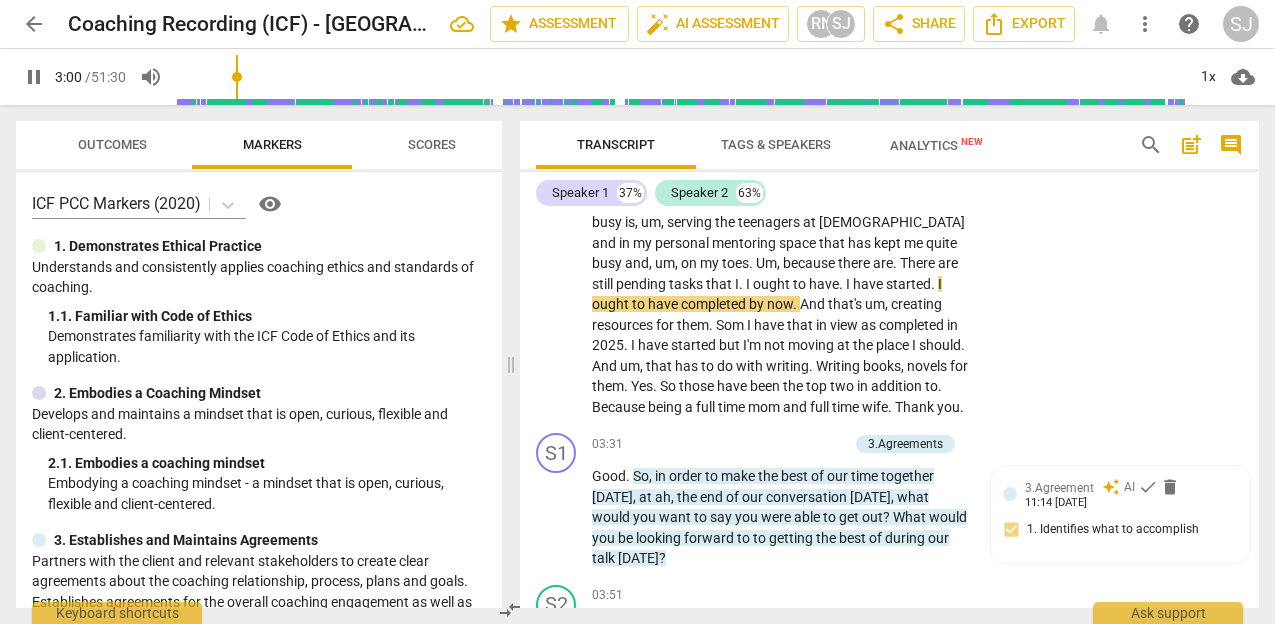 click on "There" at bounding box center [919, 263] 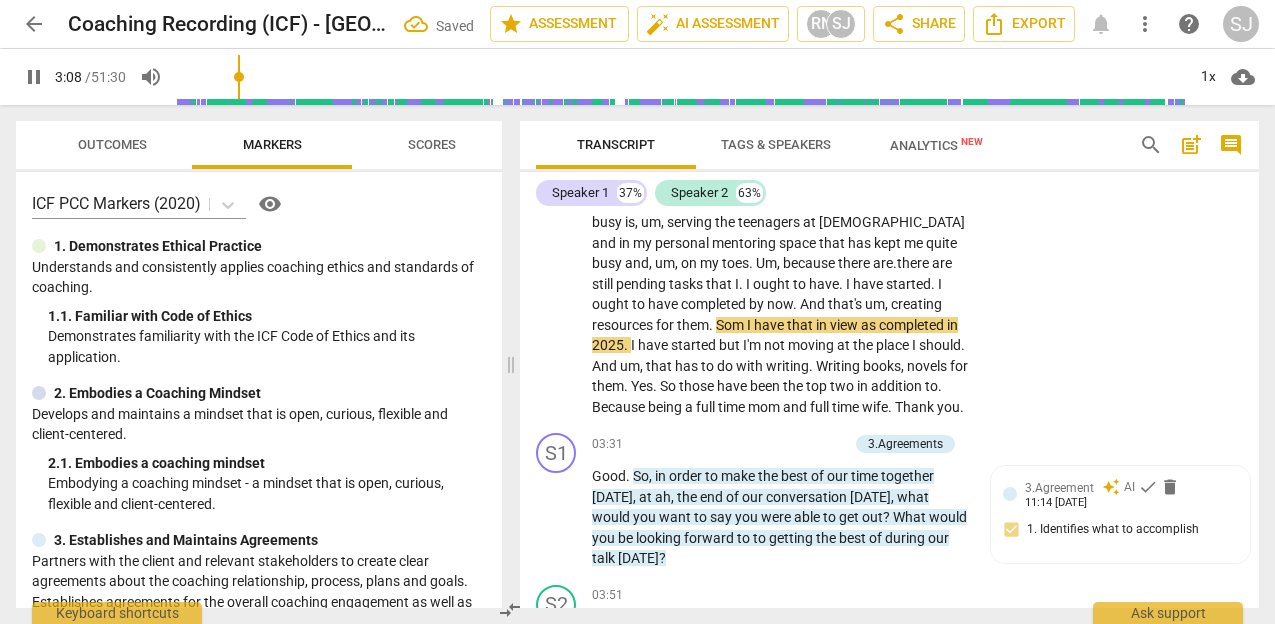 click on "I" at bounding box center [750, 325] 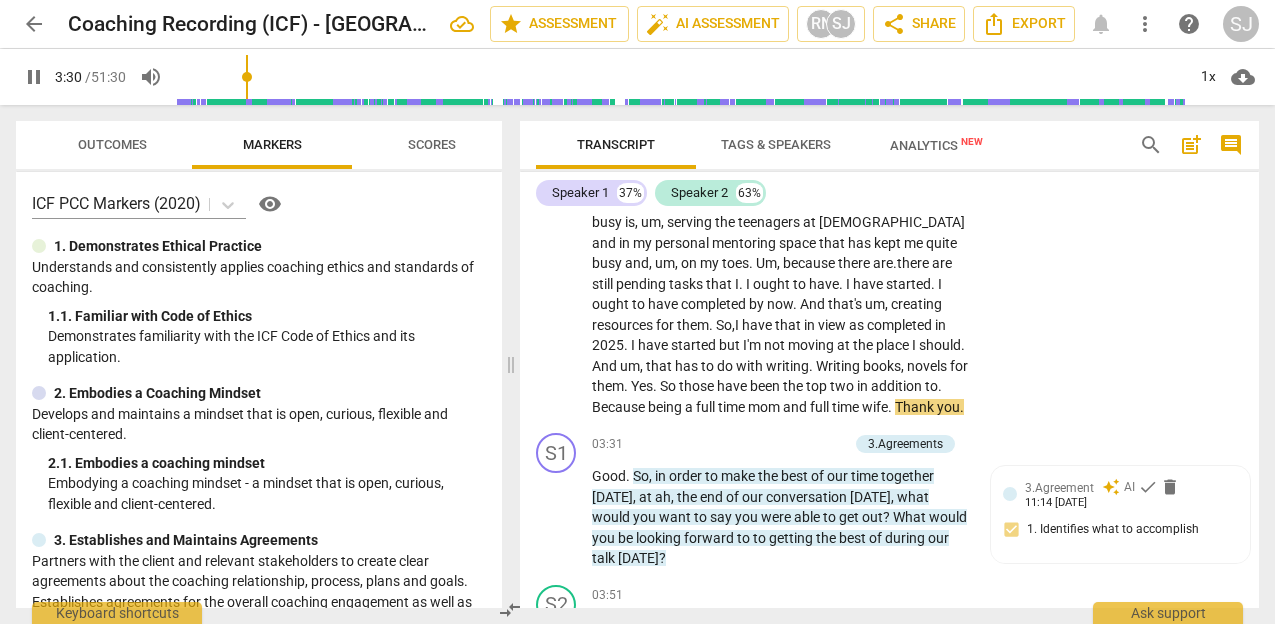 click on "time" at bounding box center [733, 407] 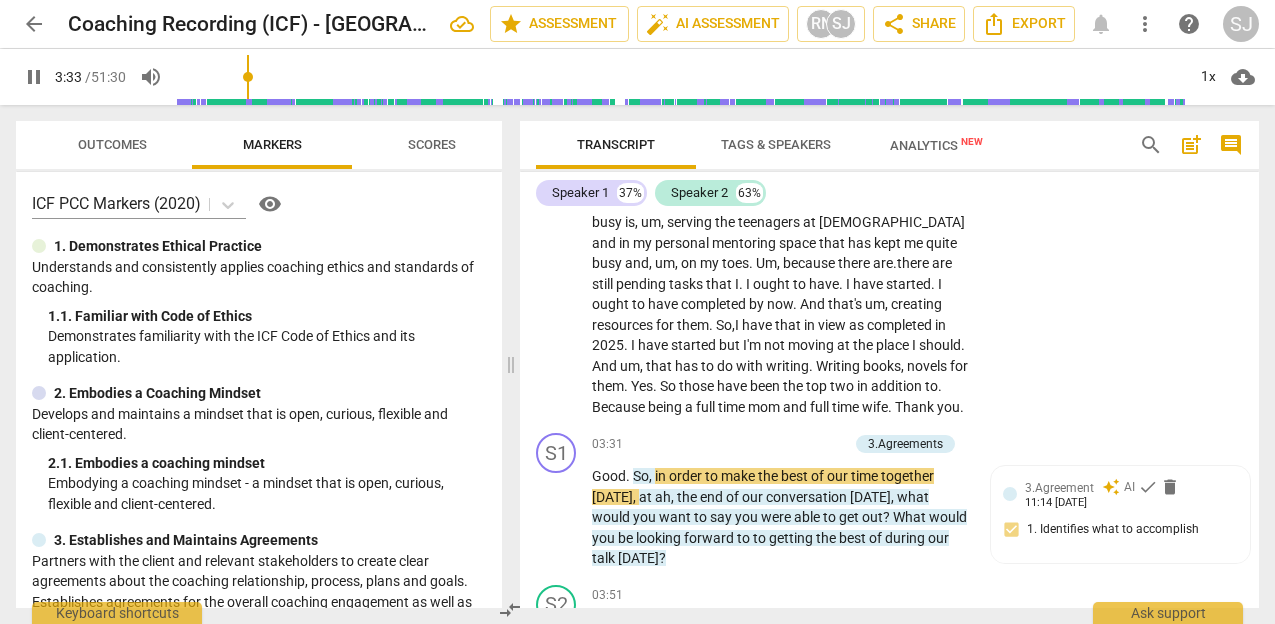 click on "full-time" 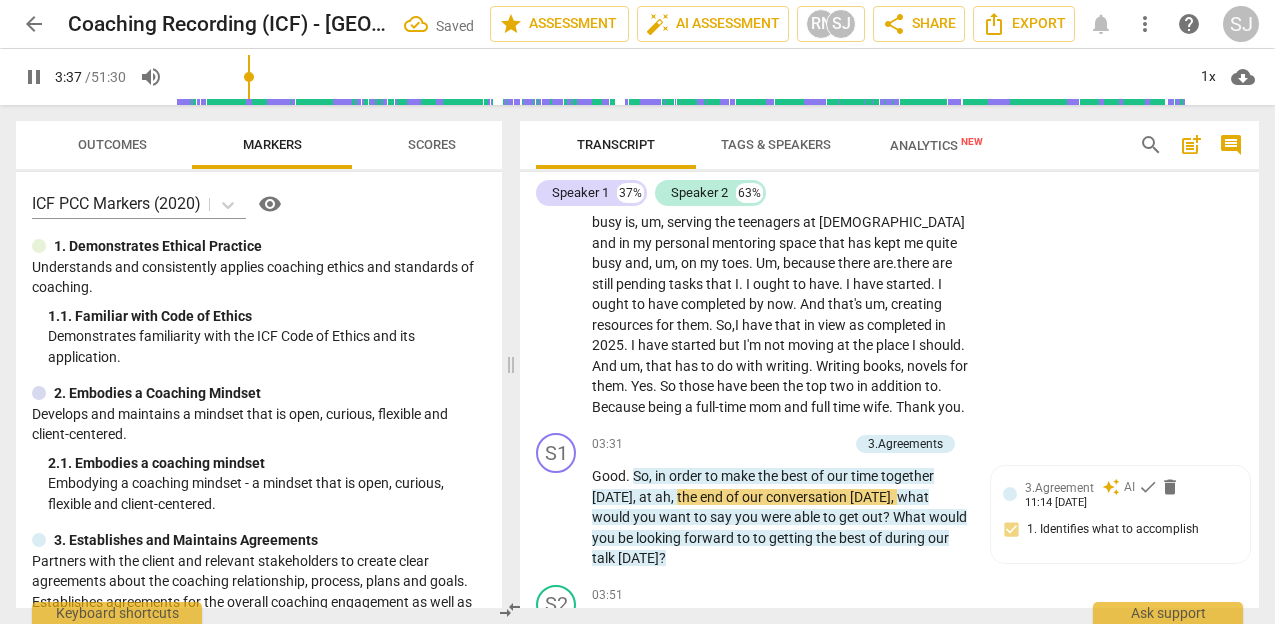 click on "mom" at bounding box center (766, 407) 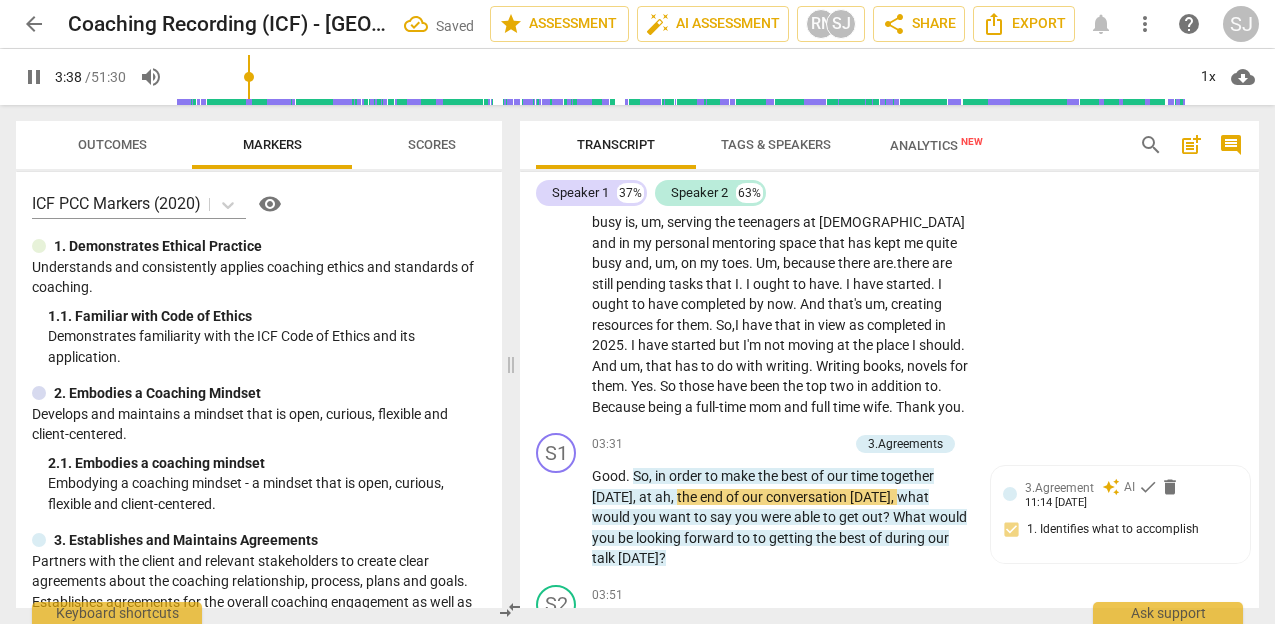 click on "m u m" 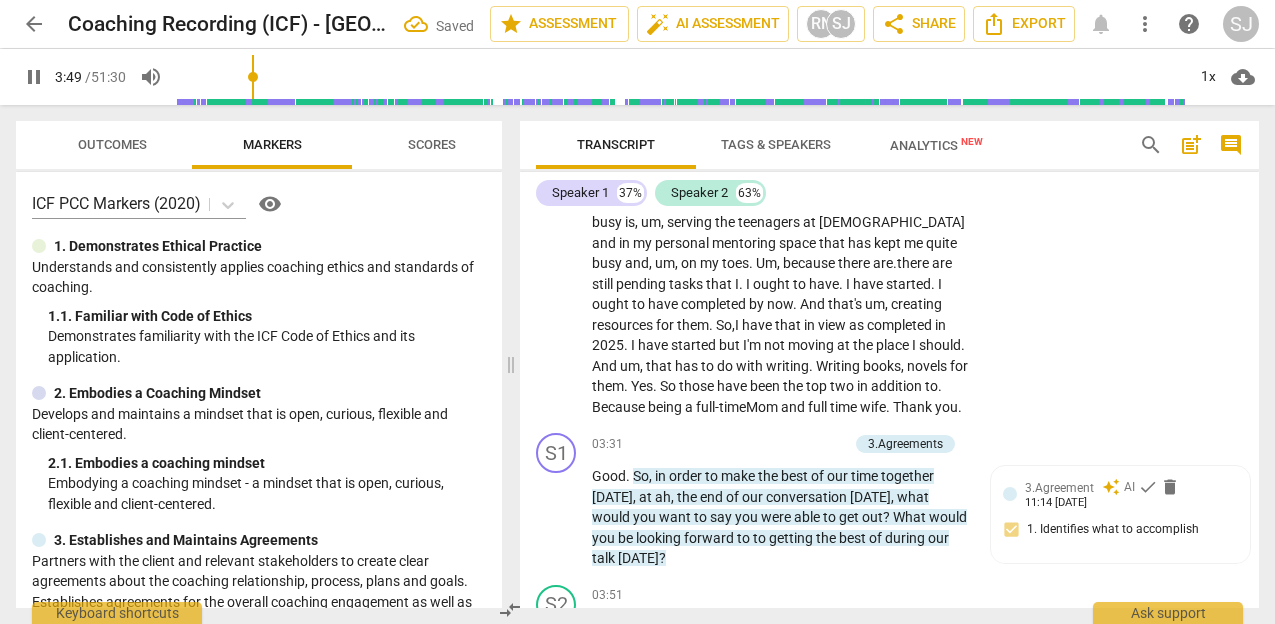 click on "time" at bounding box center [845, 407] 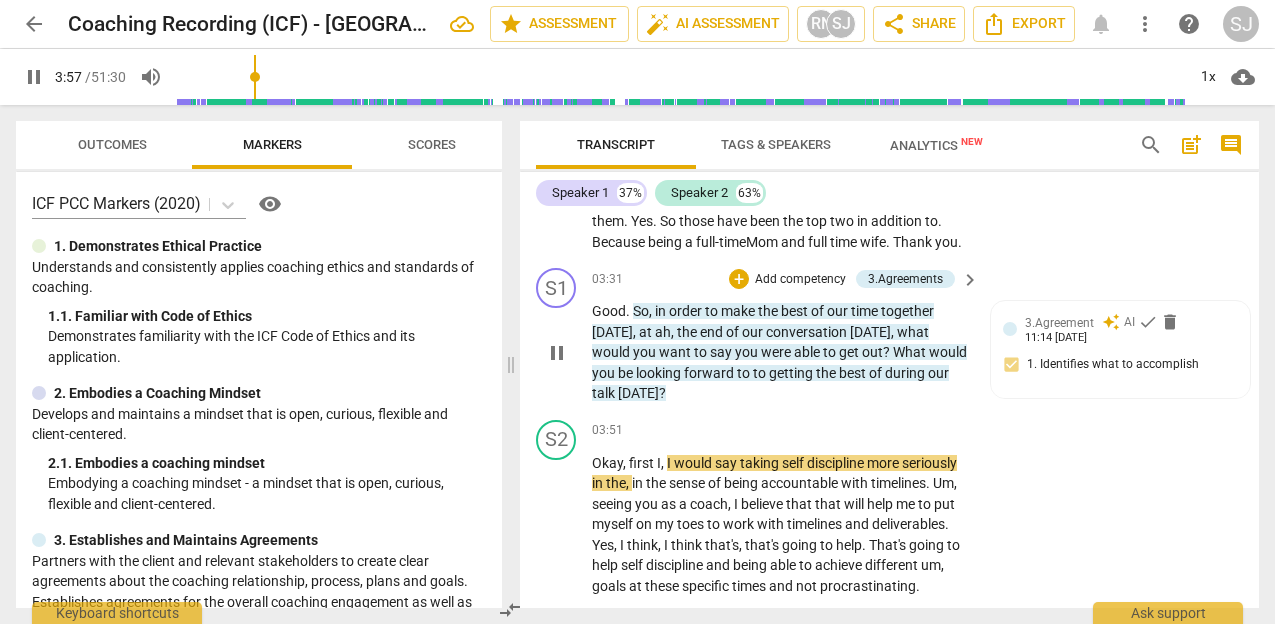 scroll, scrollTop: 1933, scrollLeft: 0, axis: vertical 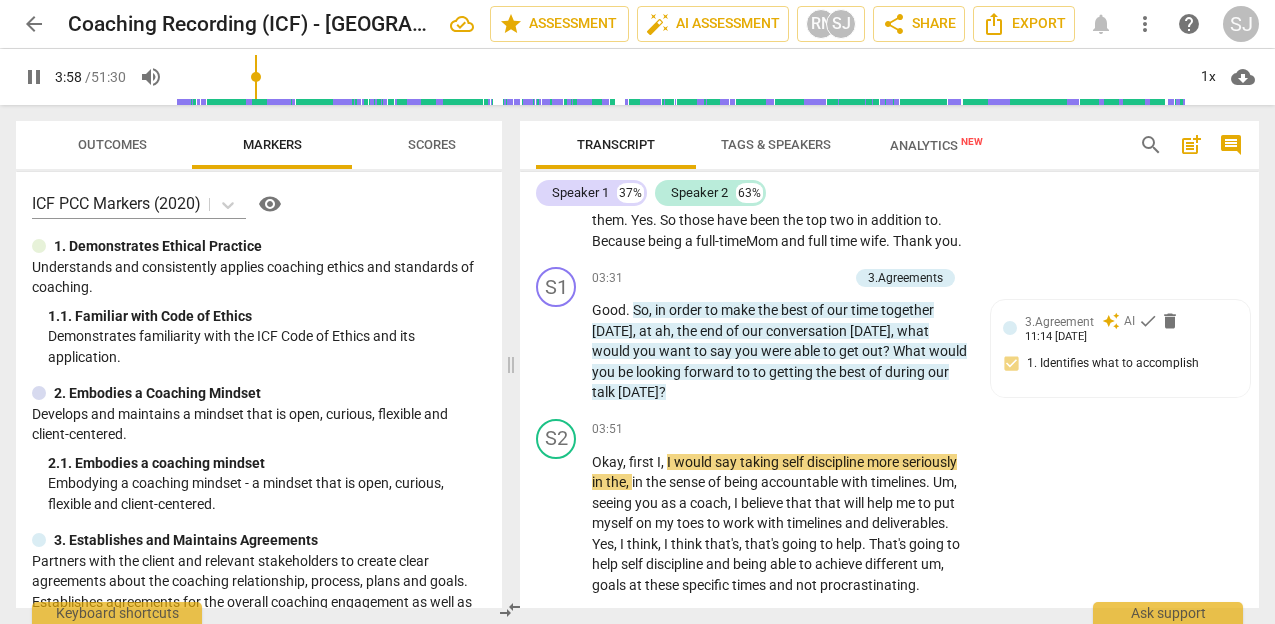 click on "time" at bounding box center (845, 241) 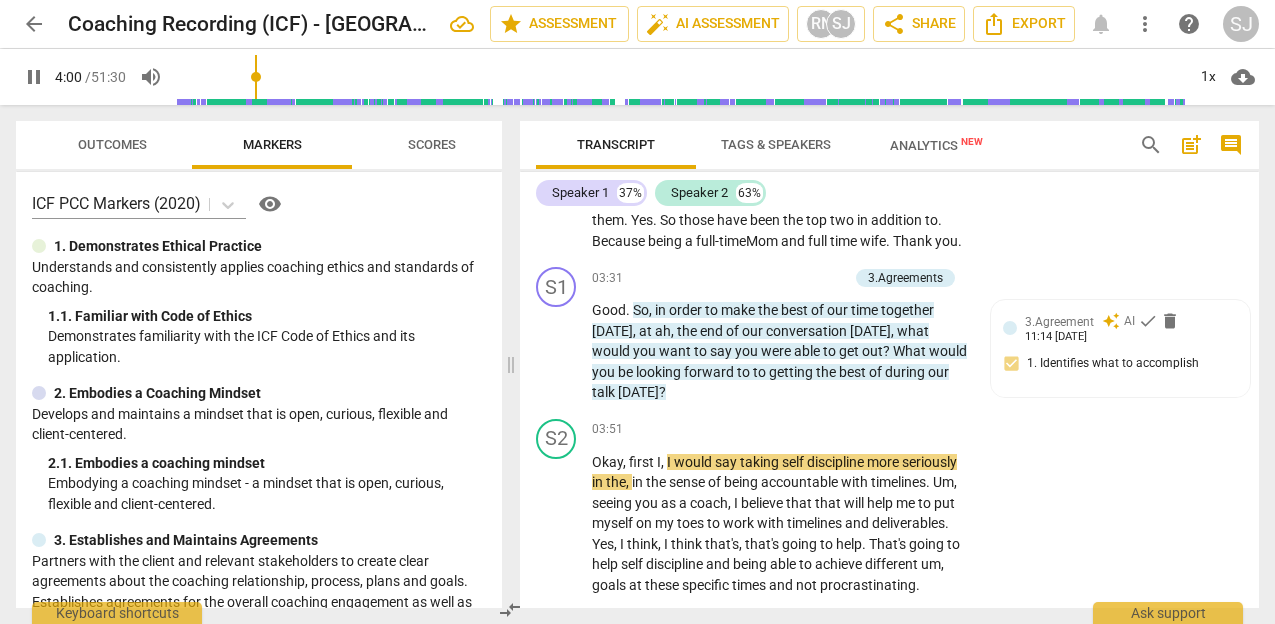 click on "full-time" 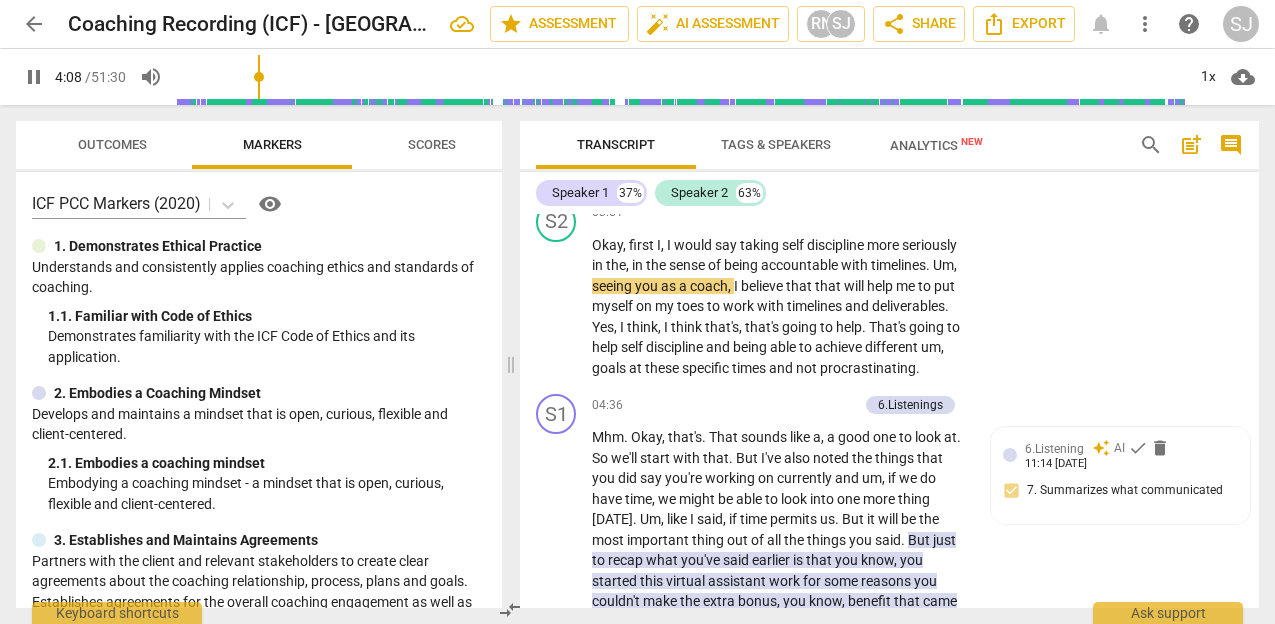 scroll, scrollTop: 2154, scrollLeft: 0, axis: vertical 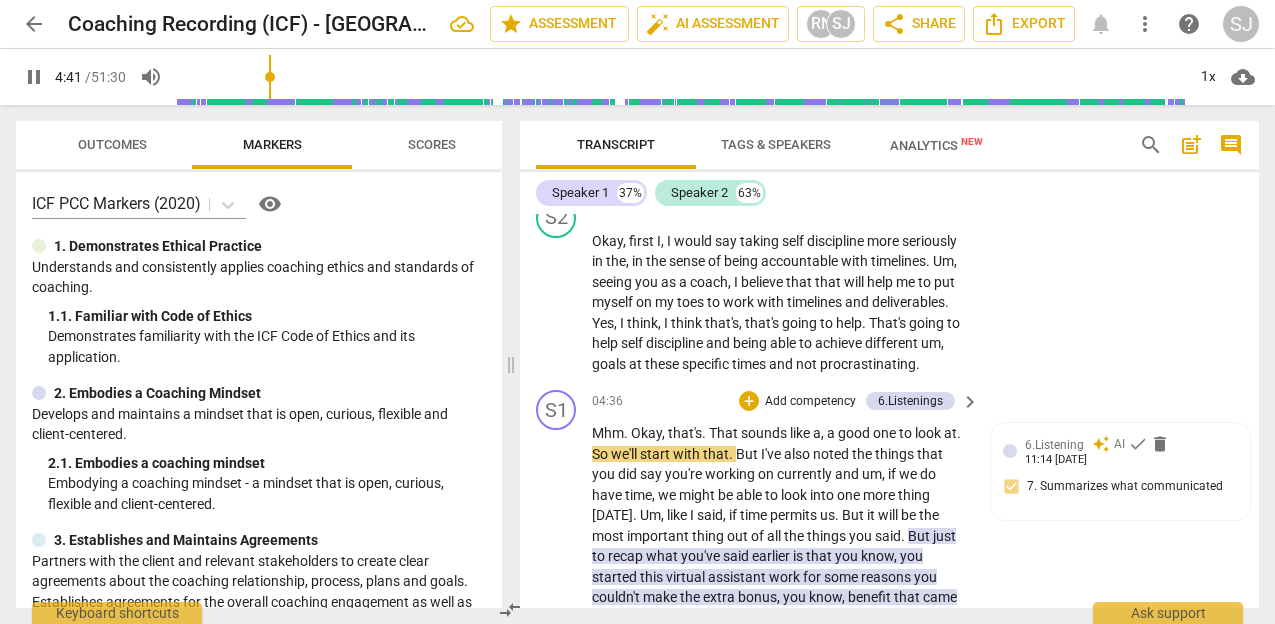 click on "That" at bounding box center (725, 433) 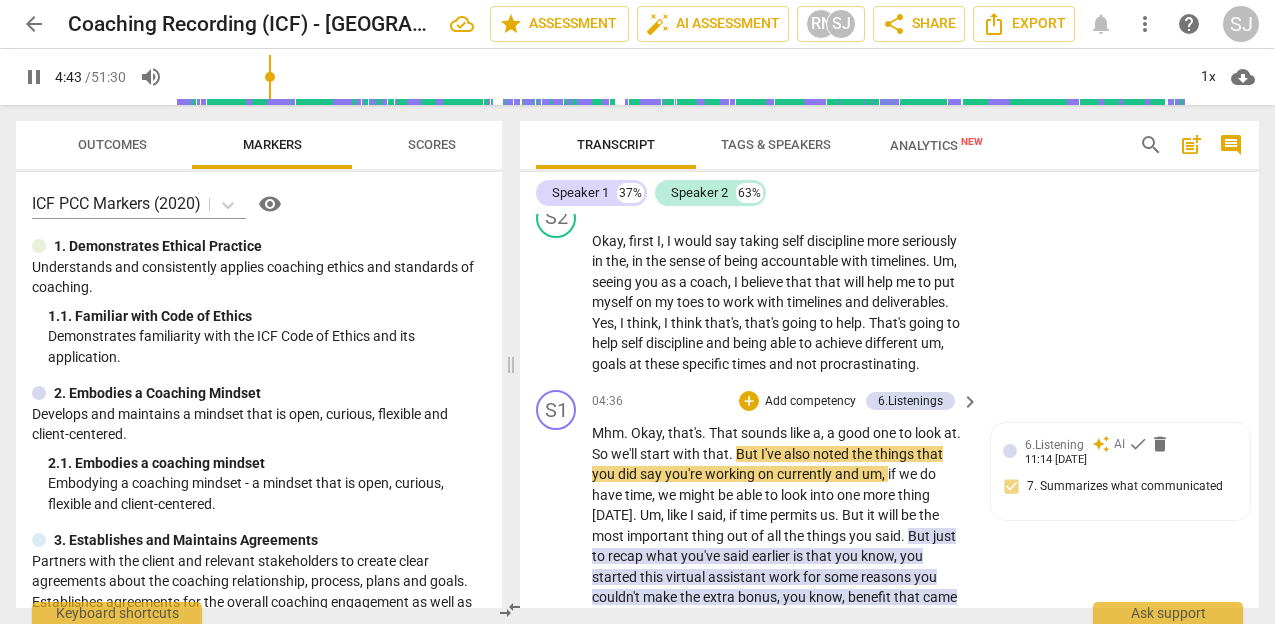 type on "284" 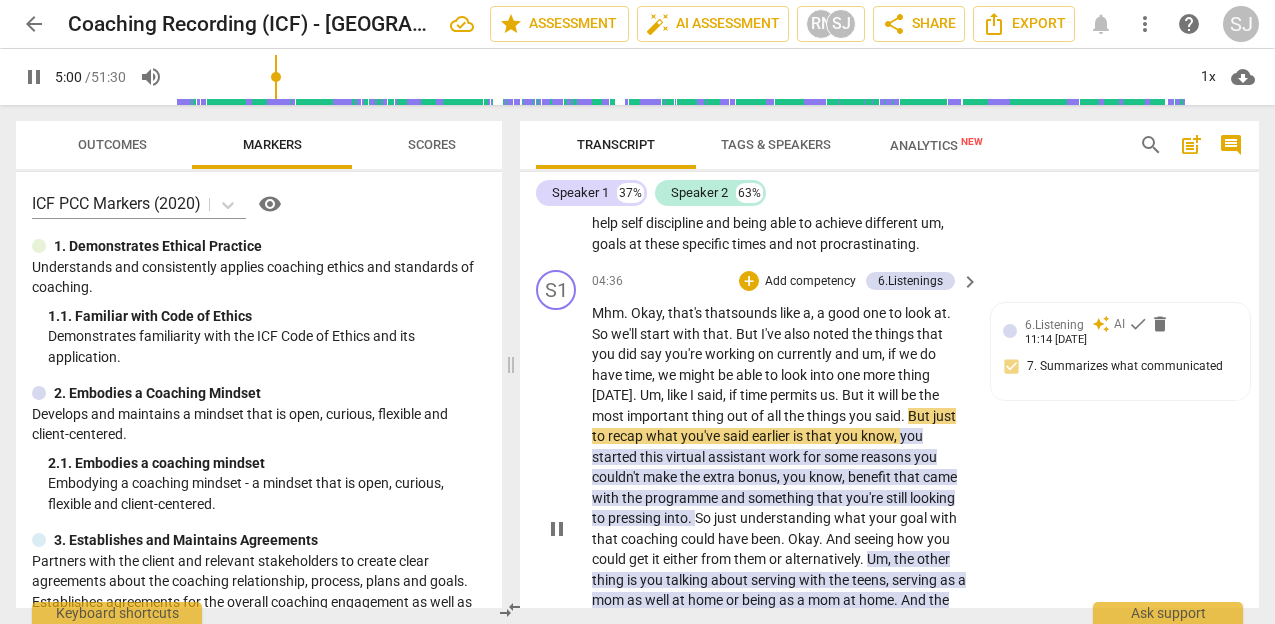 scroll, scrollTop: 2288, scrollLeft: 0, axis: vertical 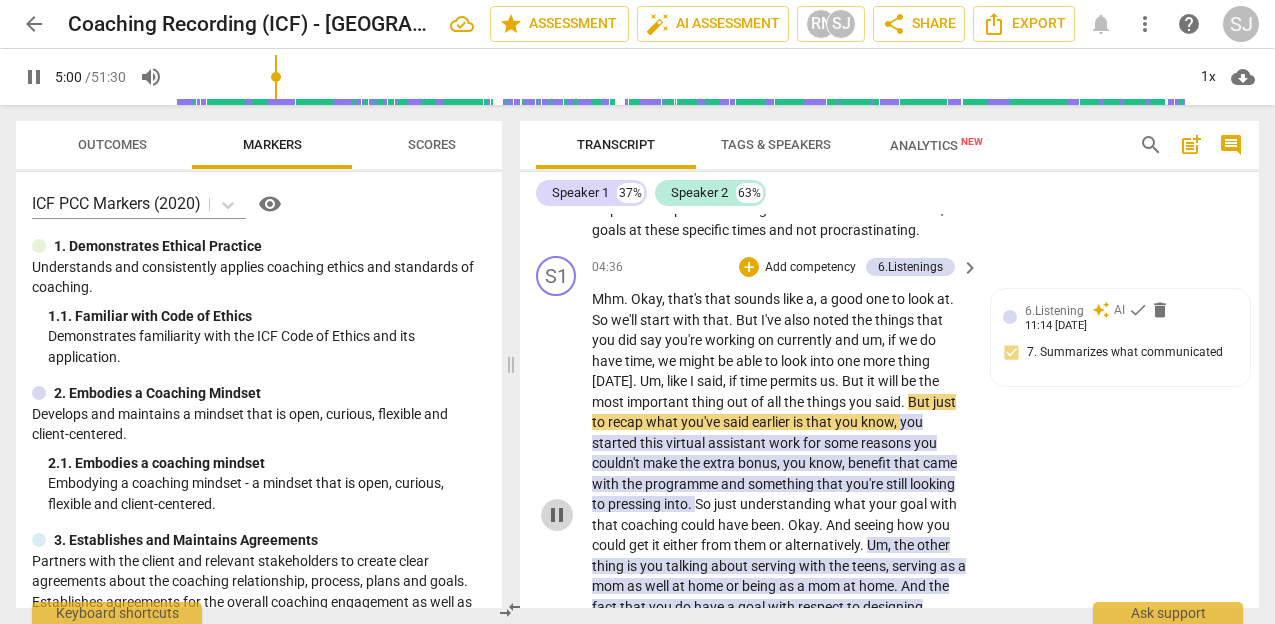 click on "pause" at bounding box center [557, 515] 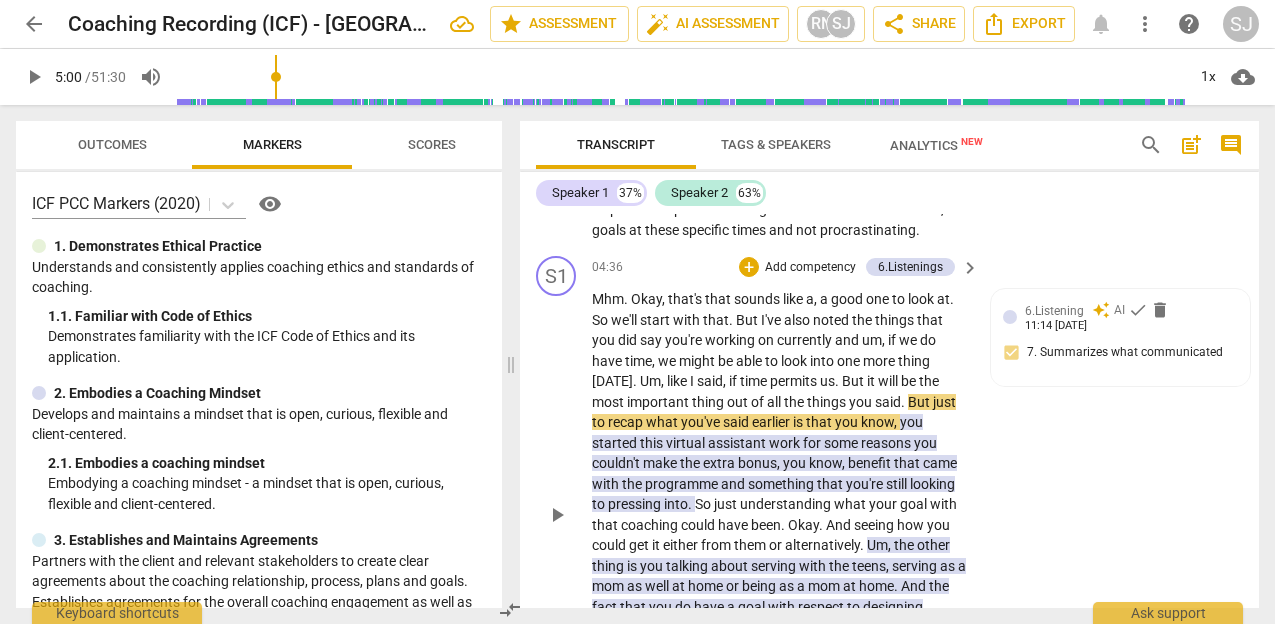 click on "play_arrow" at bounding box center (557, 515) 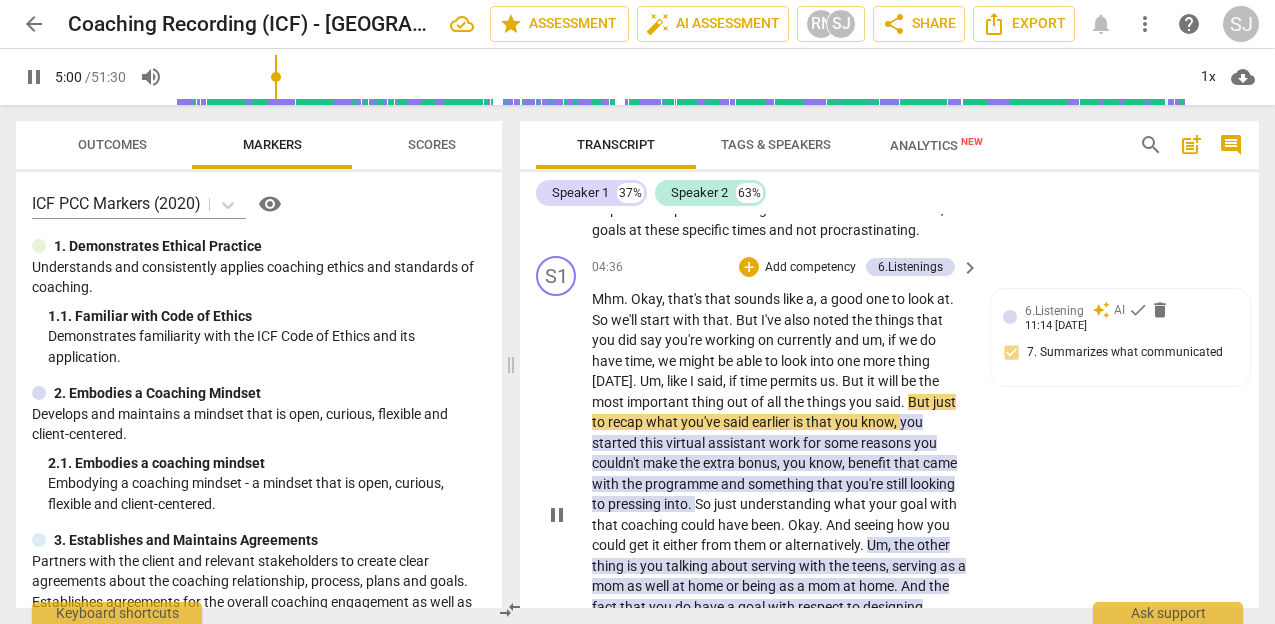 click on "play_arrow pause" at bounding box center (566, 515) 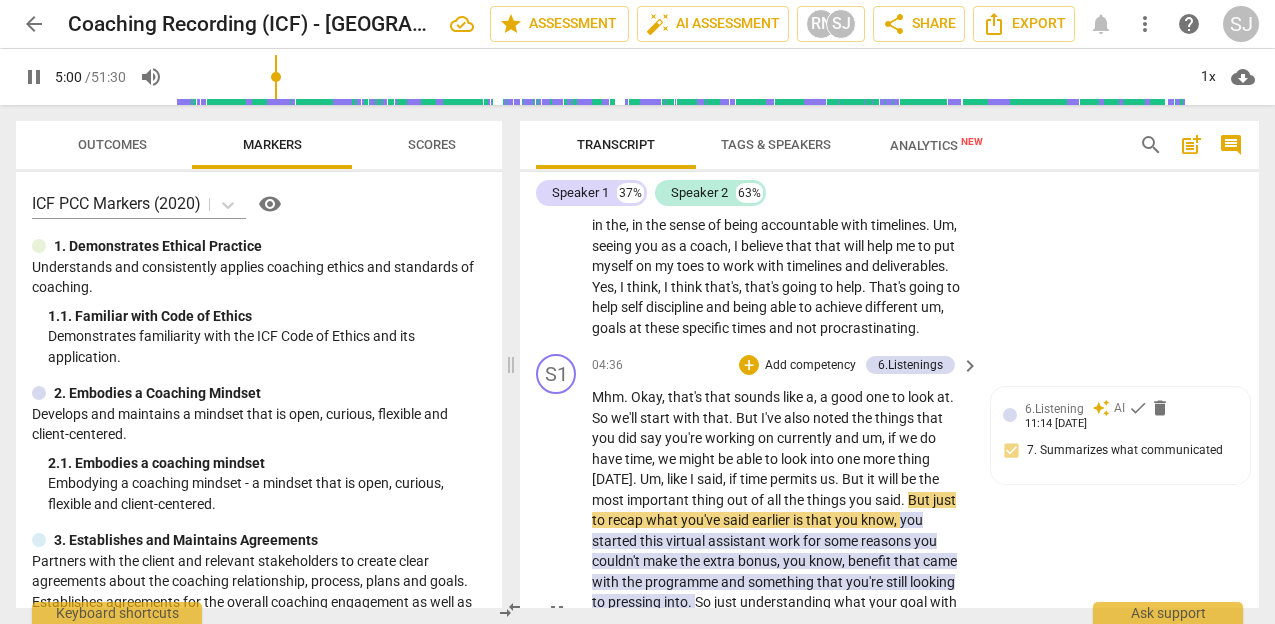 scroll, scrollTop: 2184, scrollLeft: 0, axis: vertical 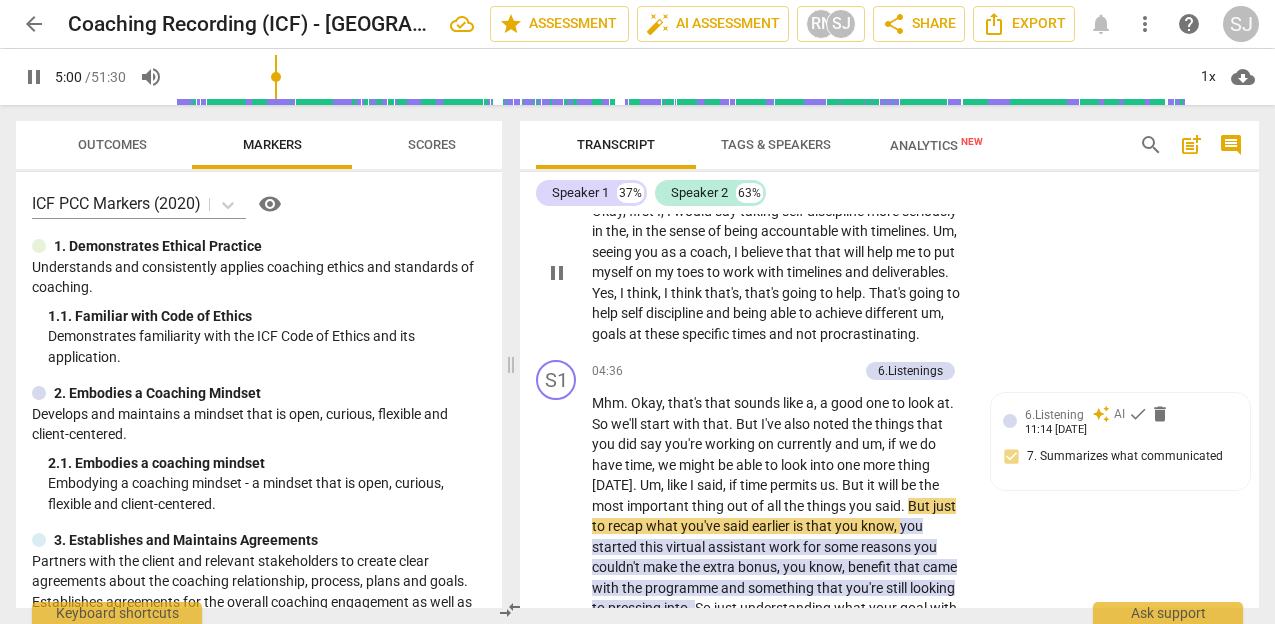 click on "pause" at bounding box center [557, 273] 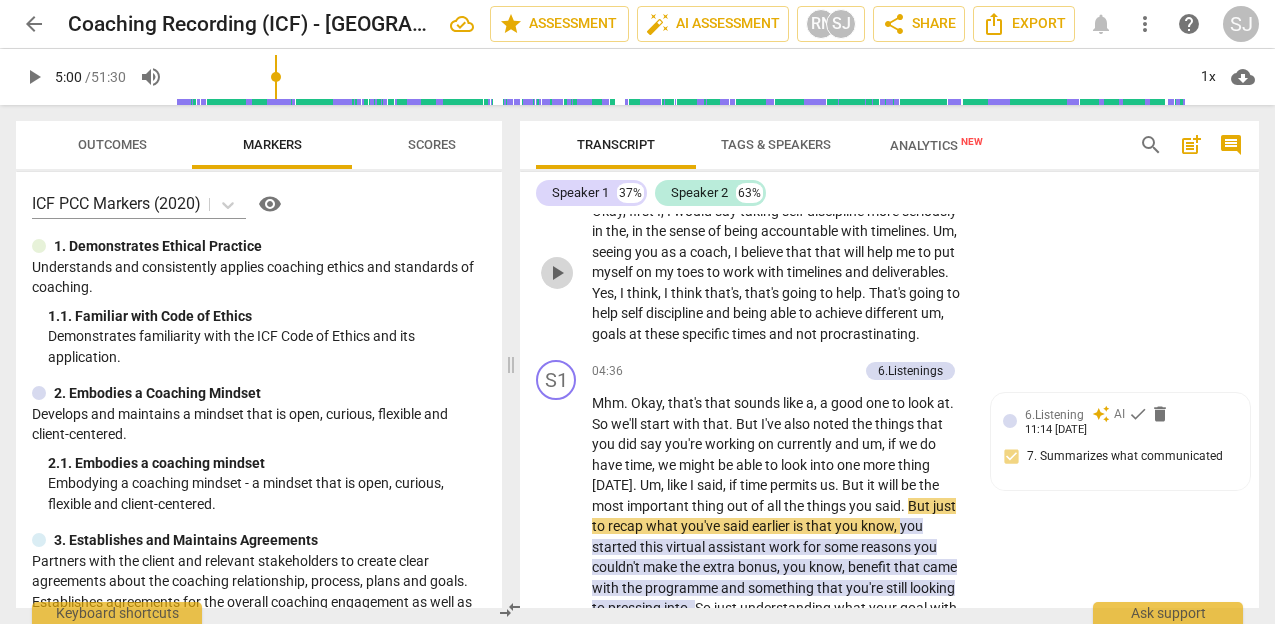 click on "play_arrow" at bounding box center (557, 273) 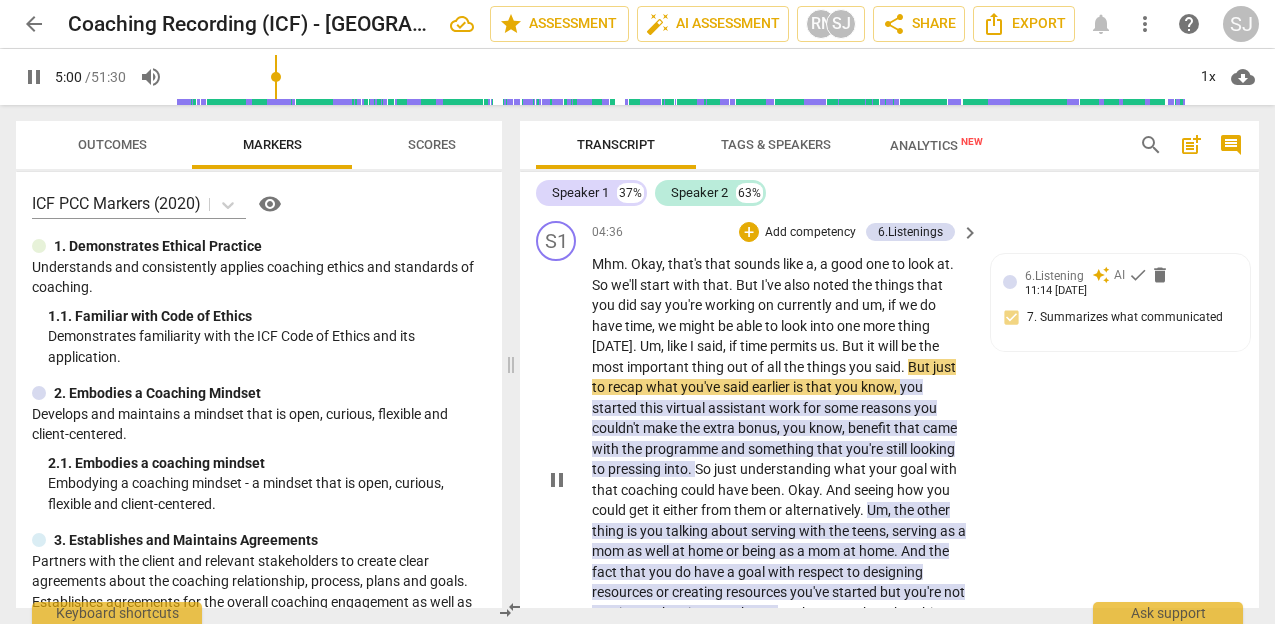 scroll, scrollTop: 2325, scrollLeft: 0, axis: vertical 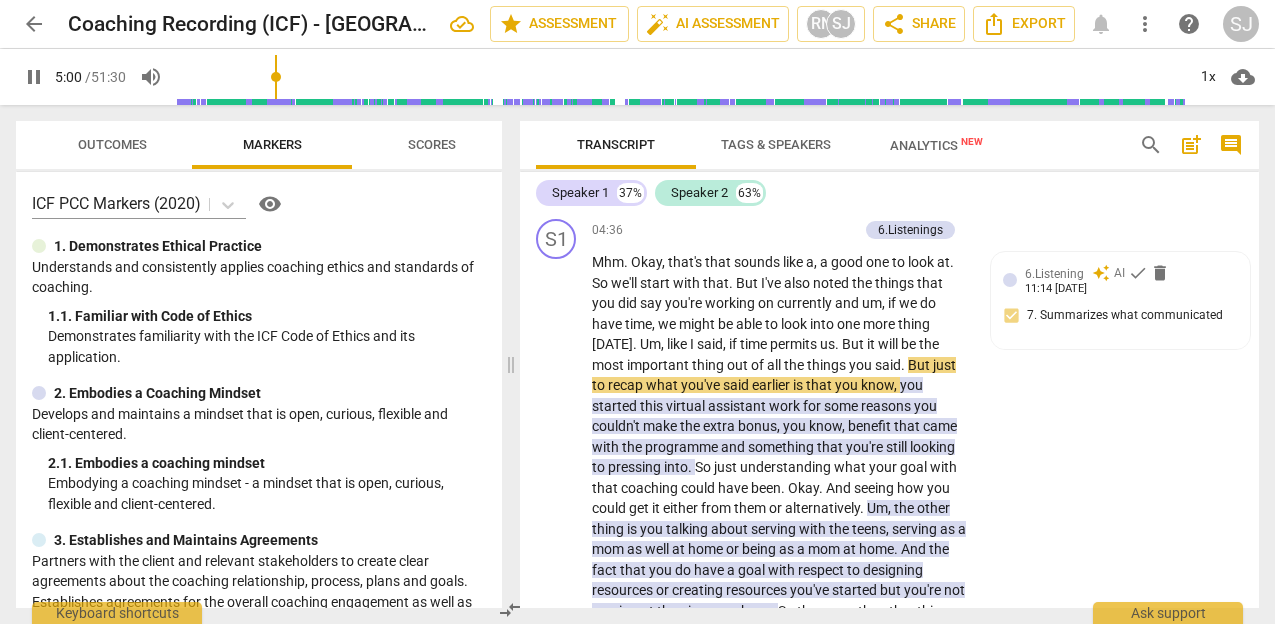 click on "pause" at bounding box center [34, 77] 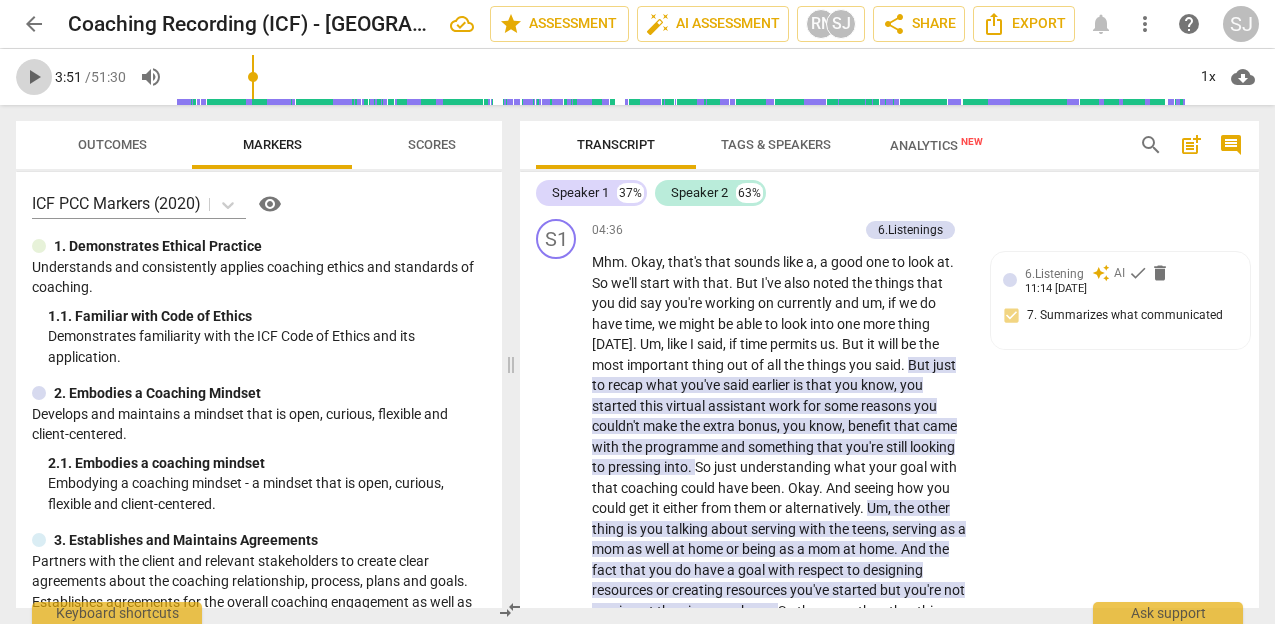 click on "play_arrow" at bounding box center [34, 77] 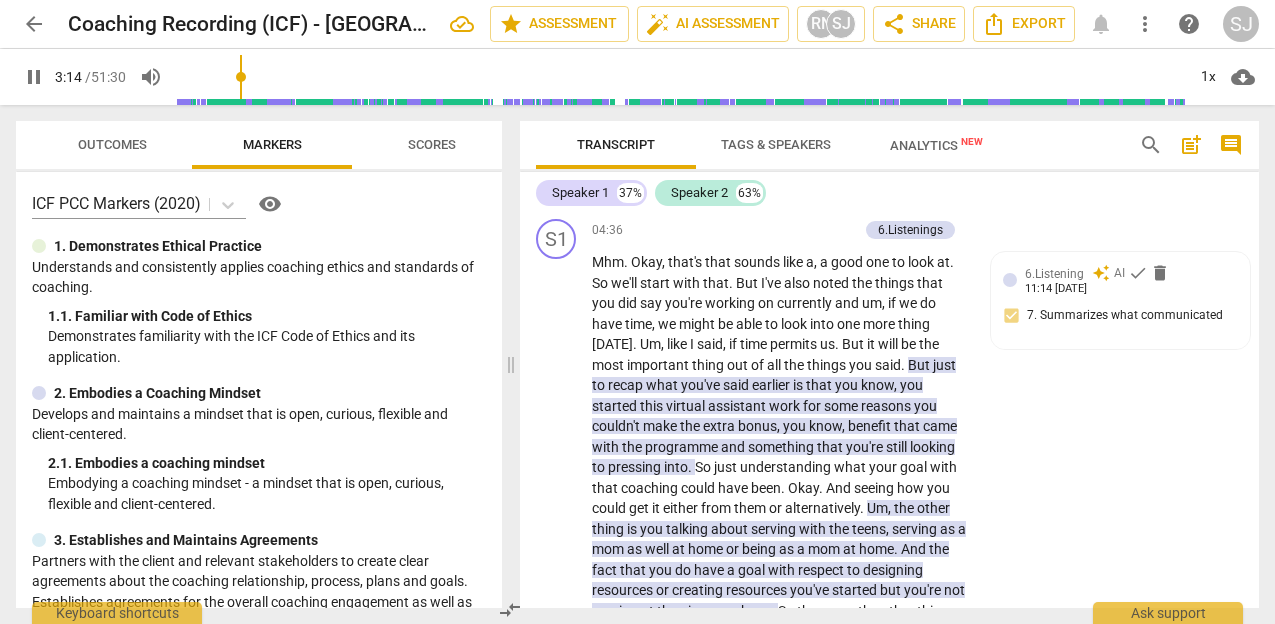 click at bounding box center [681, 77] 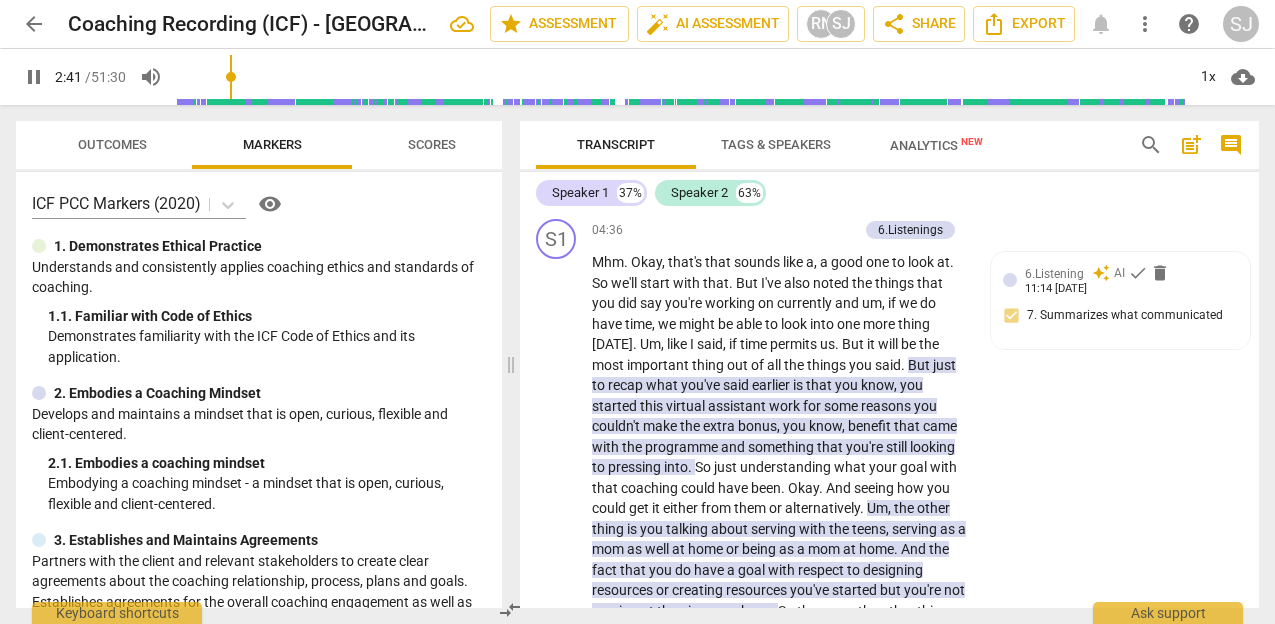 click on "pause" at bounding box center (34, 77) 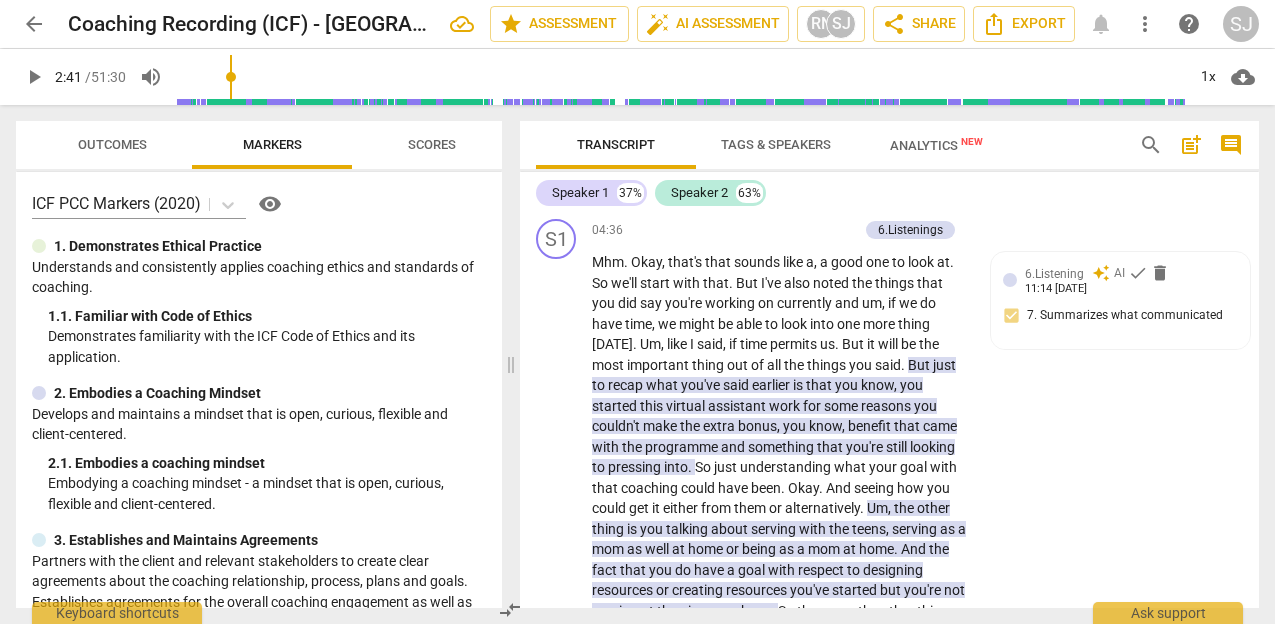 scroll, scrollTop: 1746, scrollLeft: 0, axis: vertical 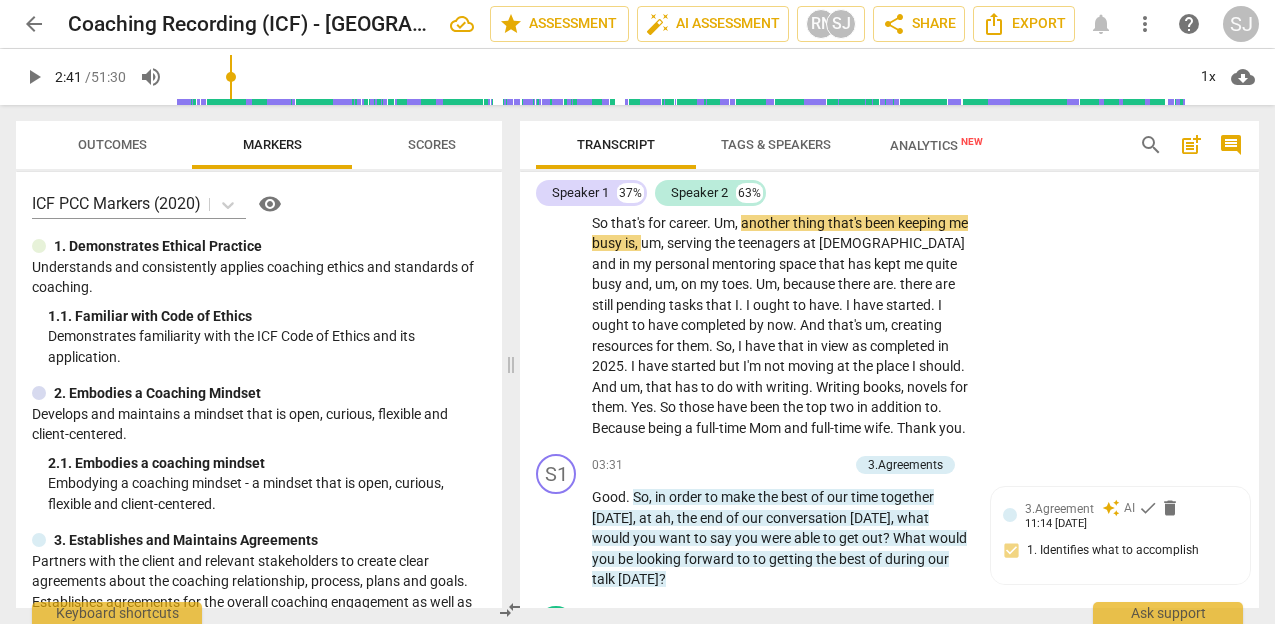 click on "play_arrow pause" at bounding box center [566, 192] 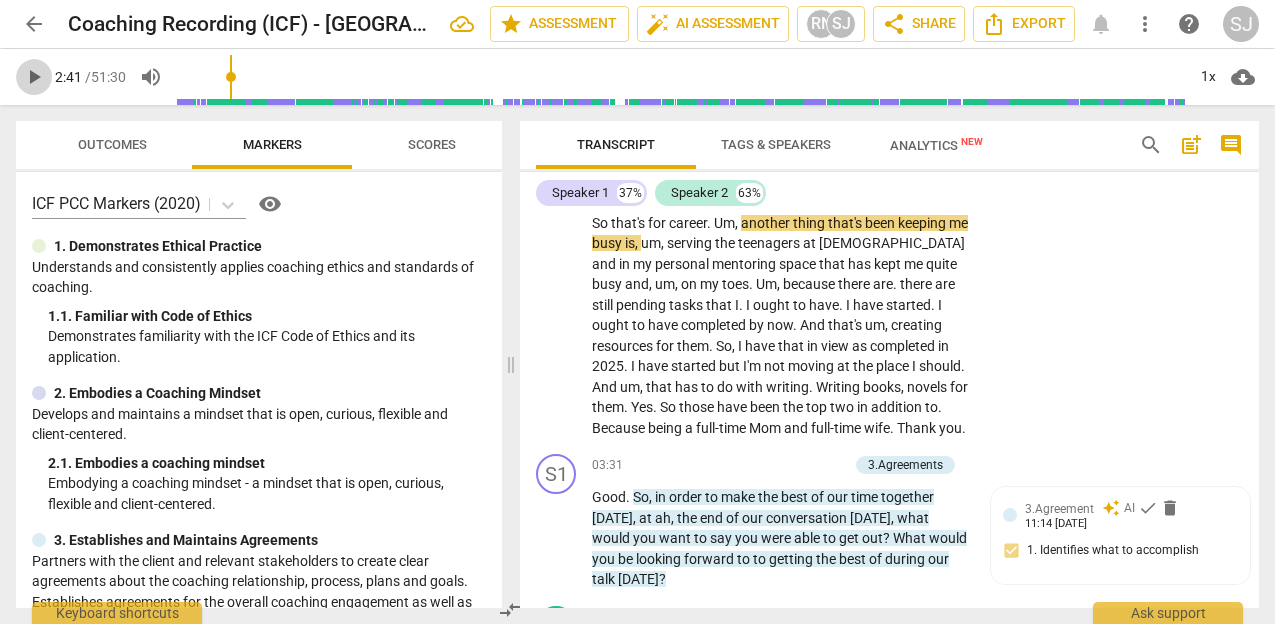 click on "play_arrow" at bounding box center (34, 77) 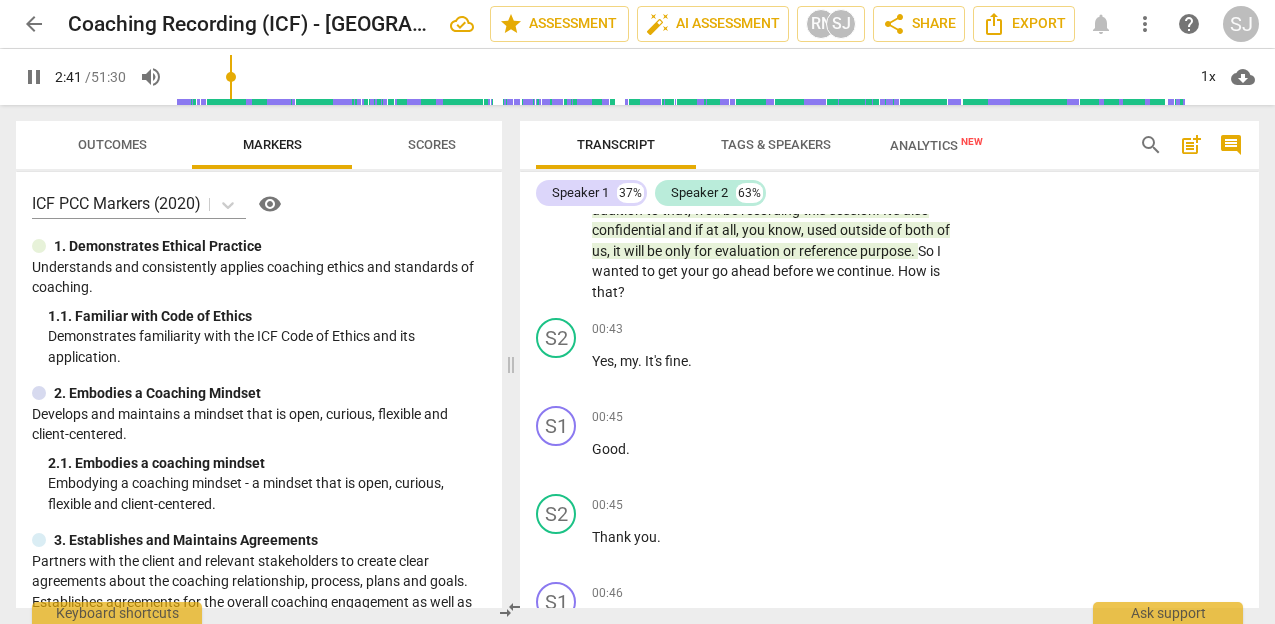 scroll, scrollTop: 200, scrollLeft: 0, axis: vertical 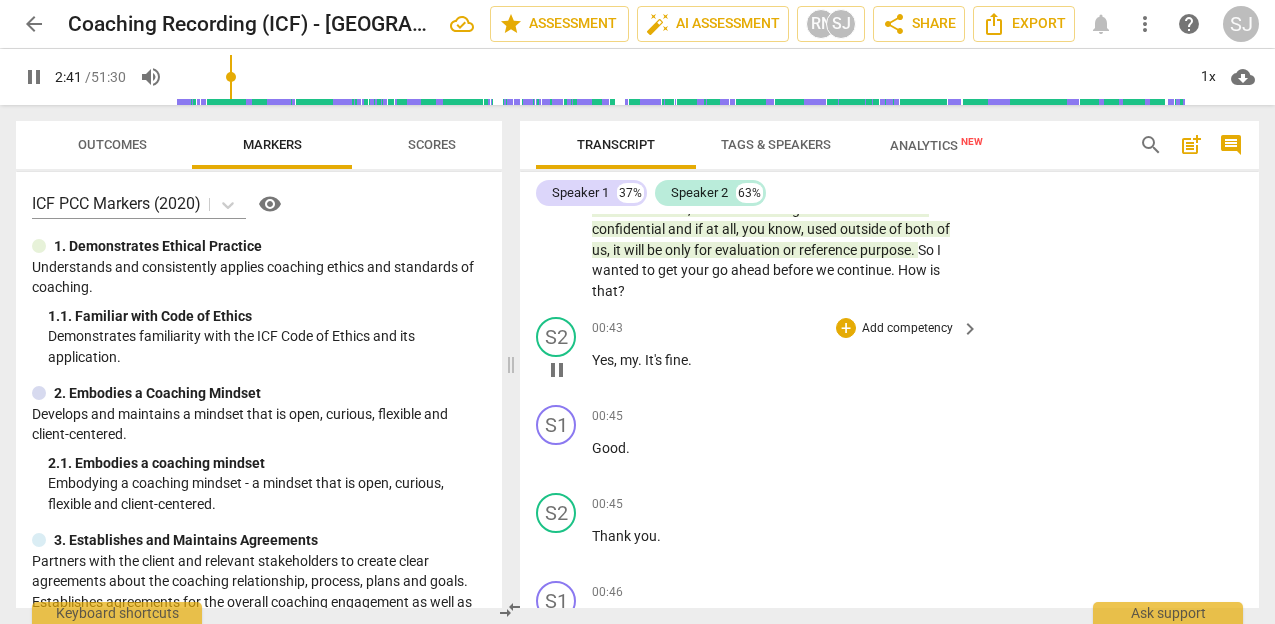 click on "pause" at bounding box center [557, 370] 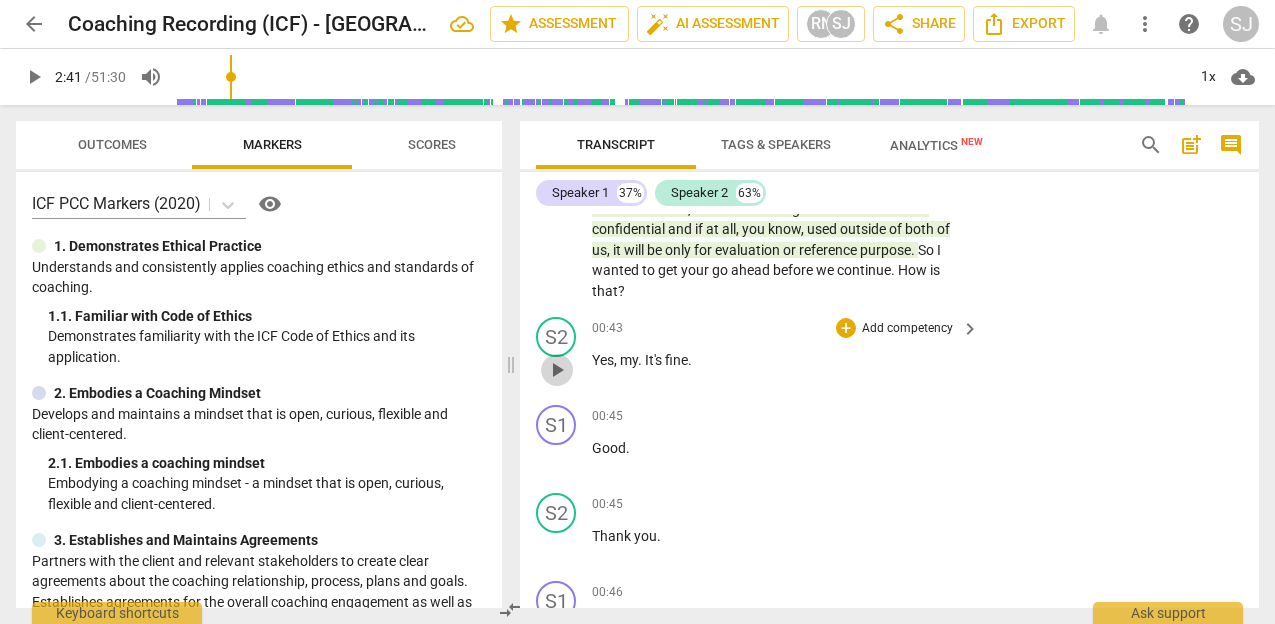 click on "play_arrow" at bounding box center (557, 370) 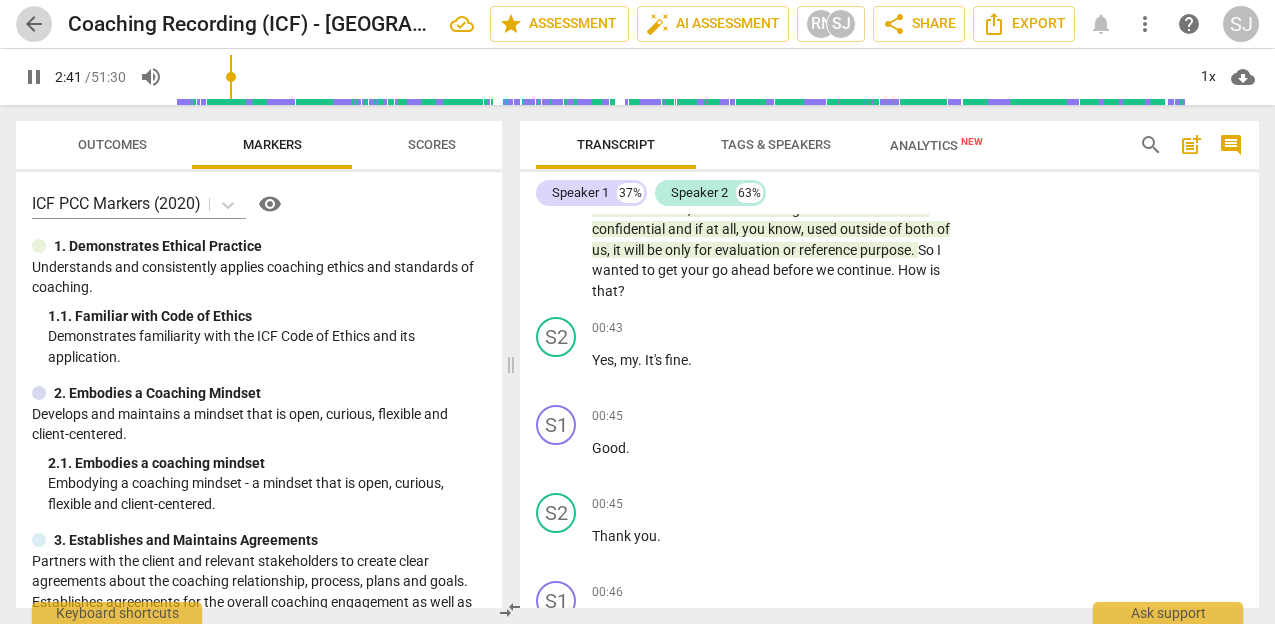 click on "arrow_back" at bounding box center [34, 24] 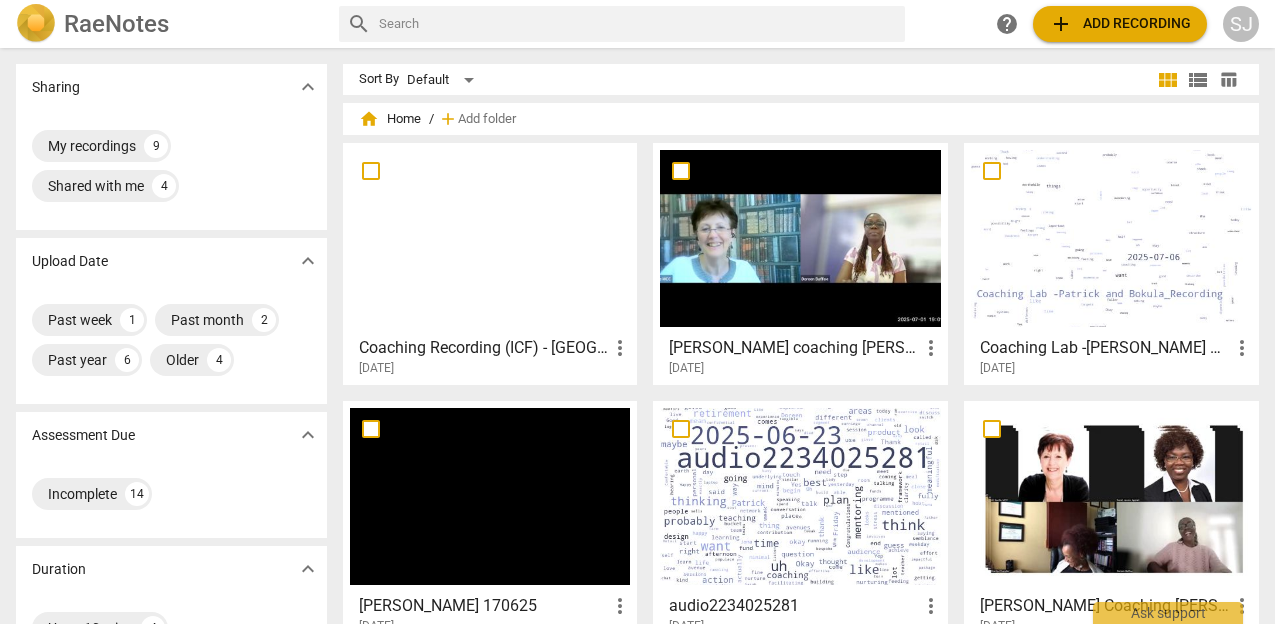 click at bounding box center (490, 238) 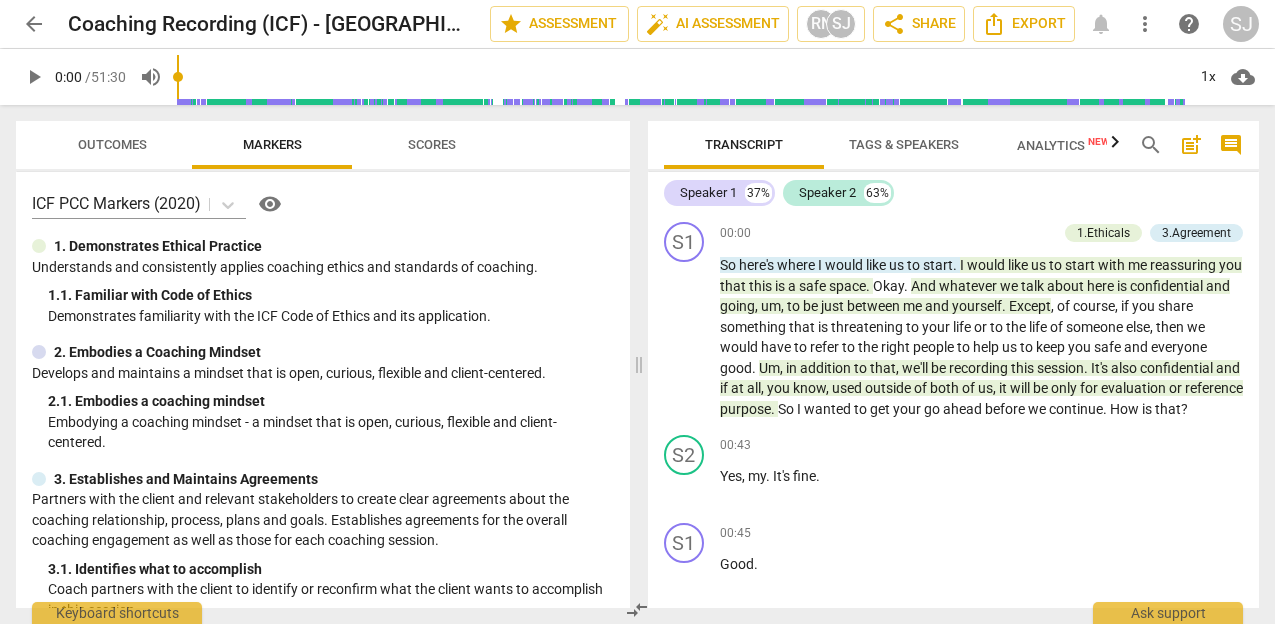 click on "play_arrow" at bounding box center (34, 77) 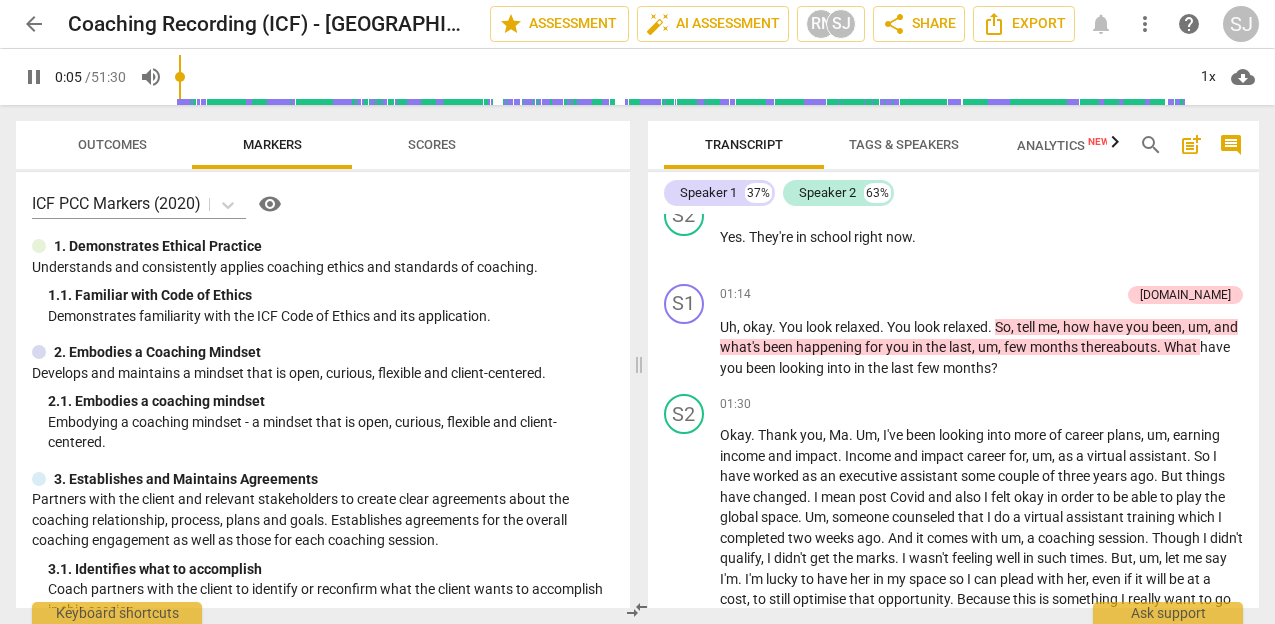 scroll, scrollTop: 1147, scrollLeft: 0, axis: vertical 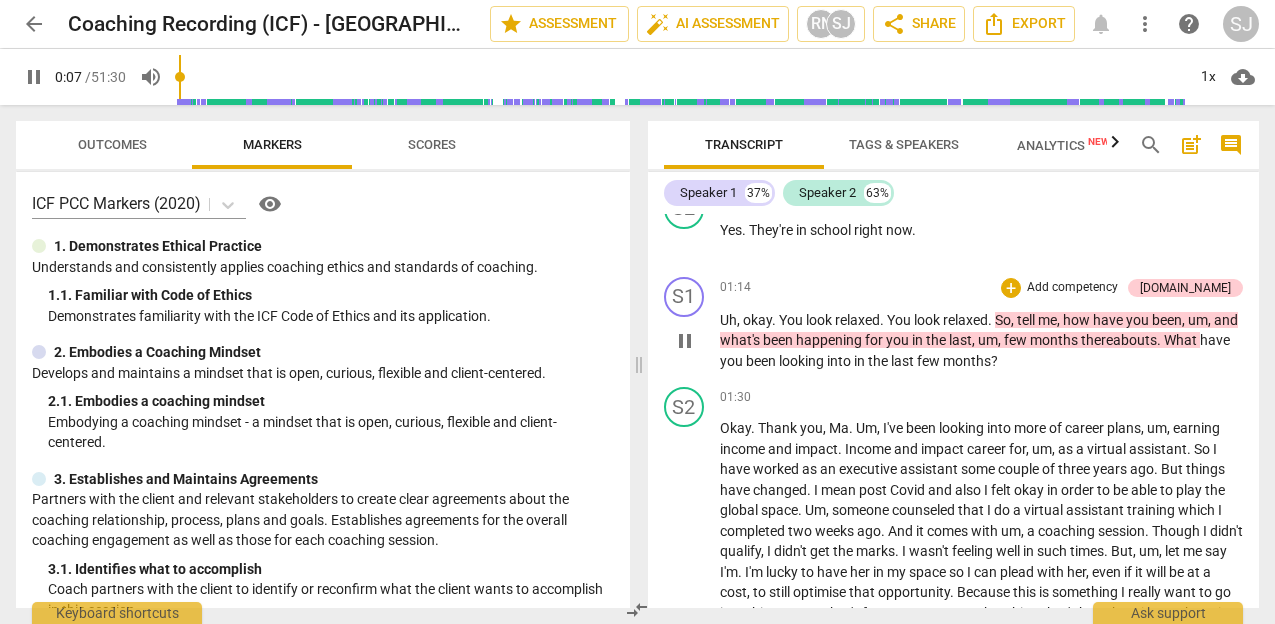 click on "pause" at bounding box center (685, 341) 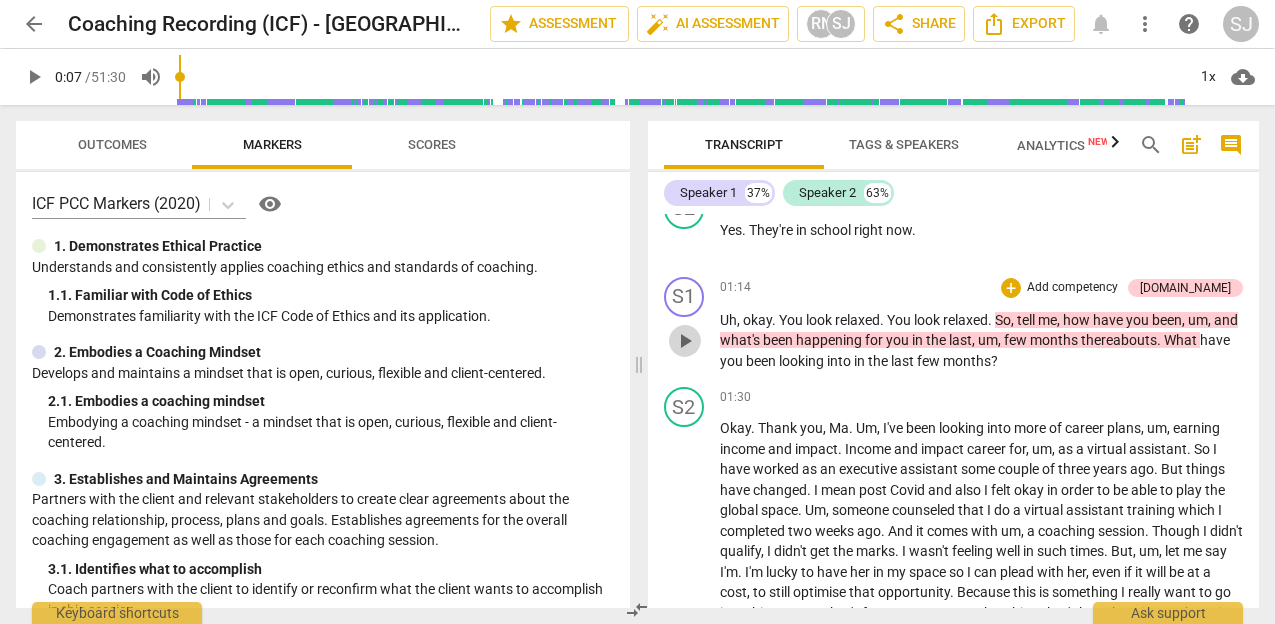 click on "play_arrow" at bounding box center [685, 341] 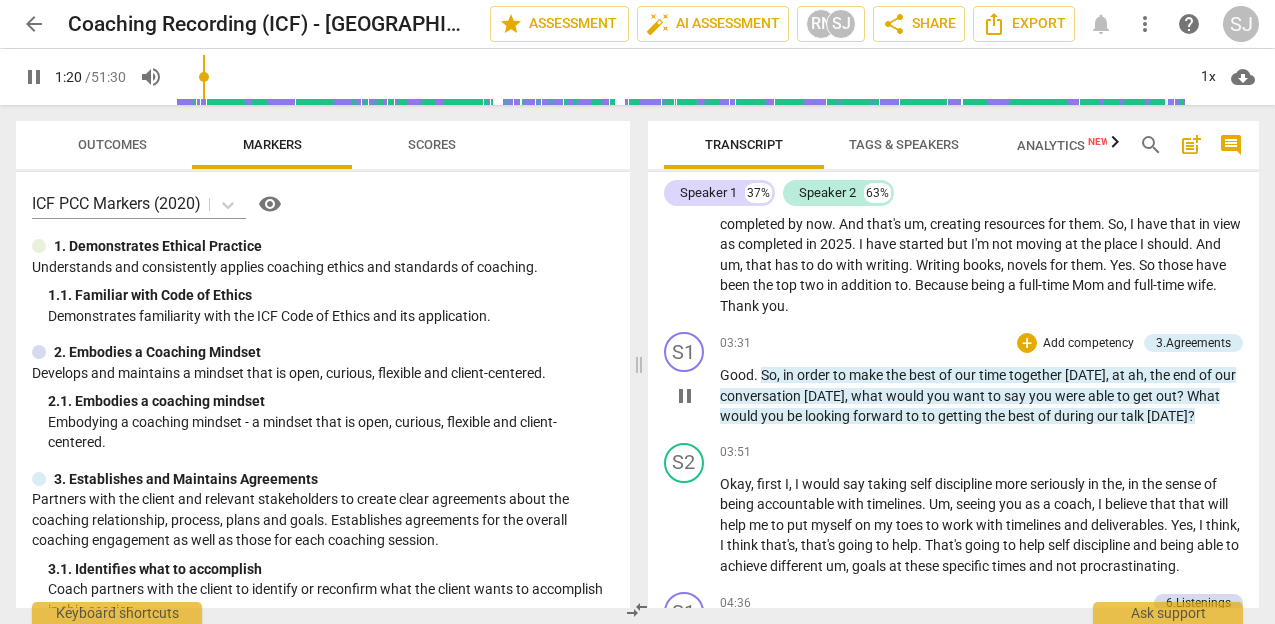 scroll, scrollTop: 1620, scrollLeft: 0, axis: vertical 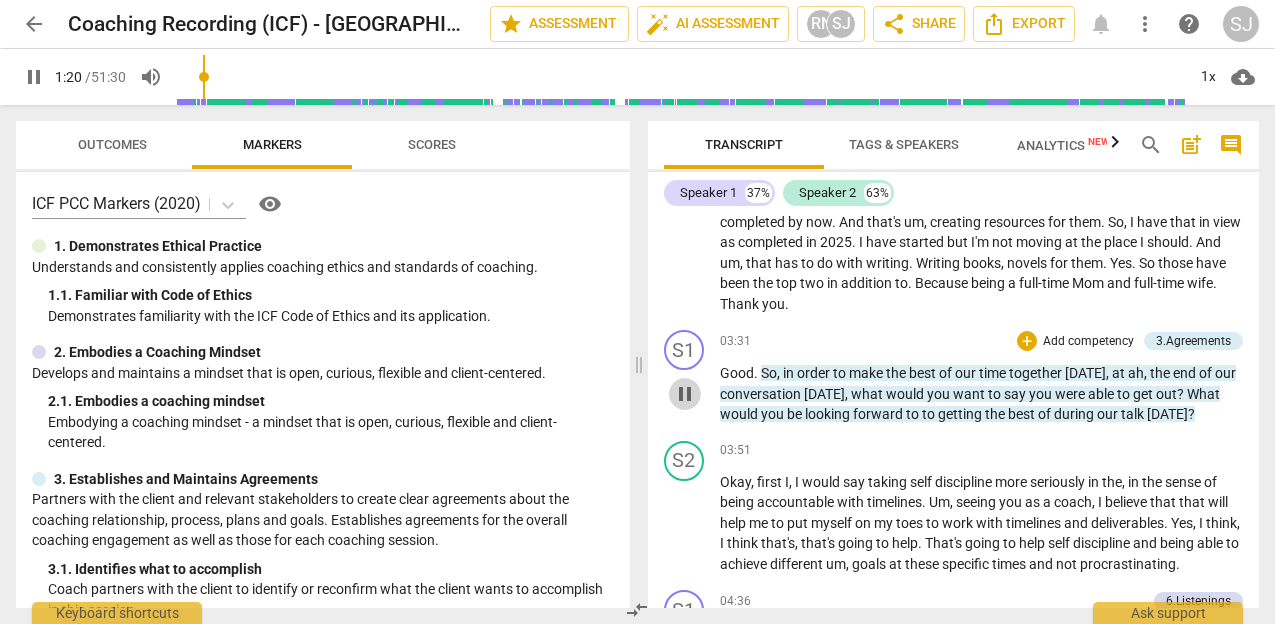 click on "pause" at bounding box center [685, 394] 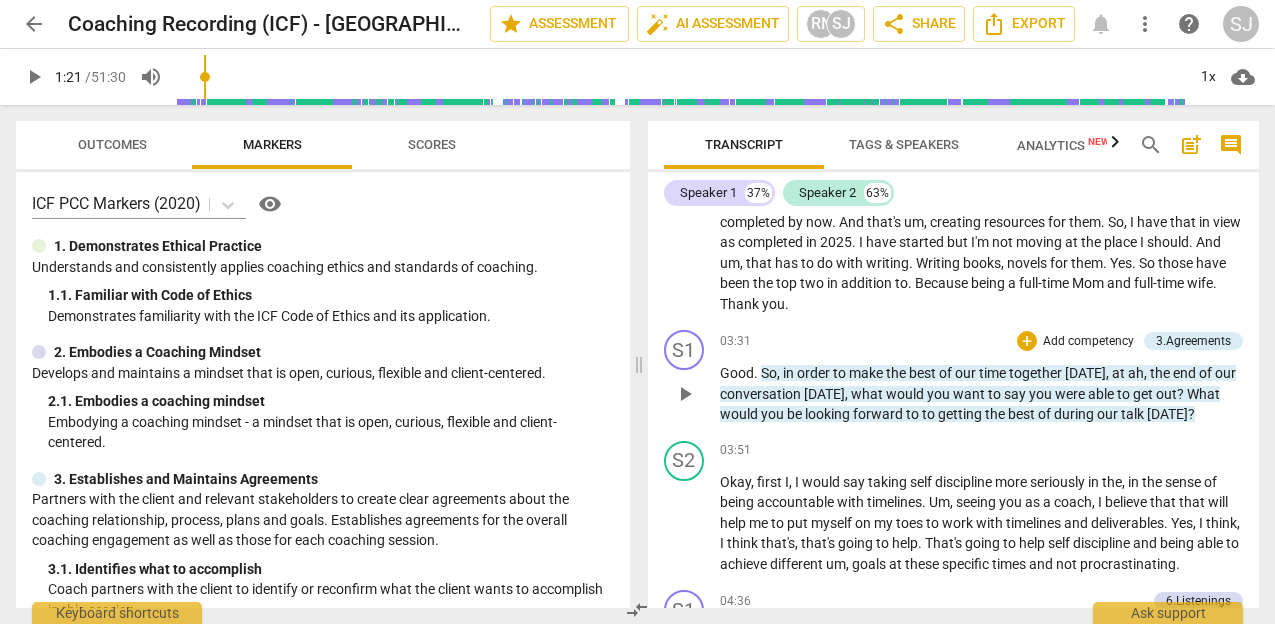 click on "play_arrow" at bounding box center (685, 394) 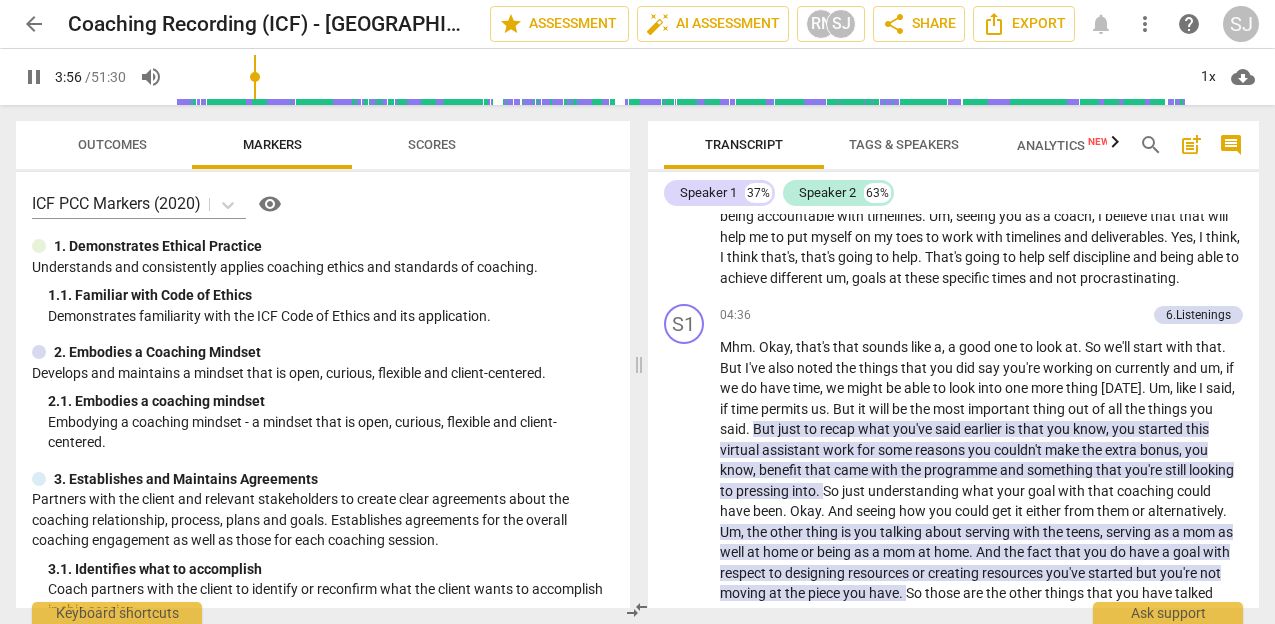scroll, scrollTop: 1923, scrollLeft: 0, axis: vertical 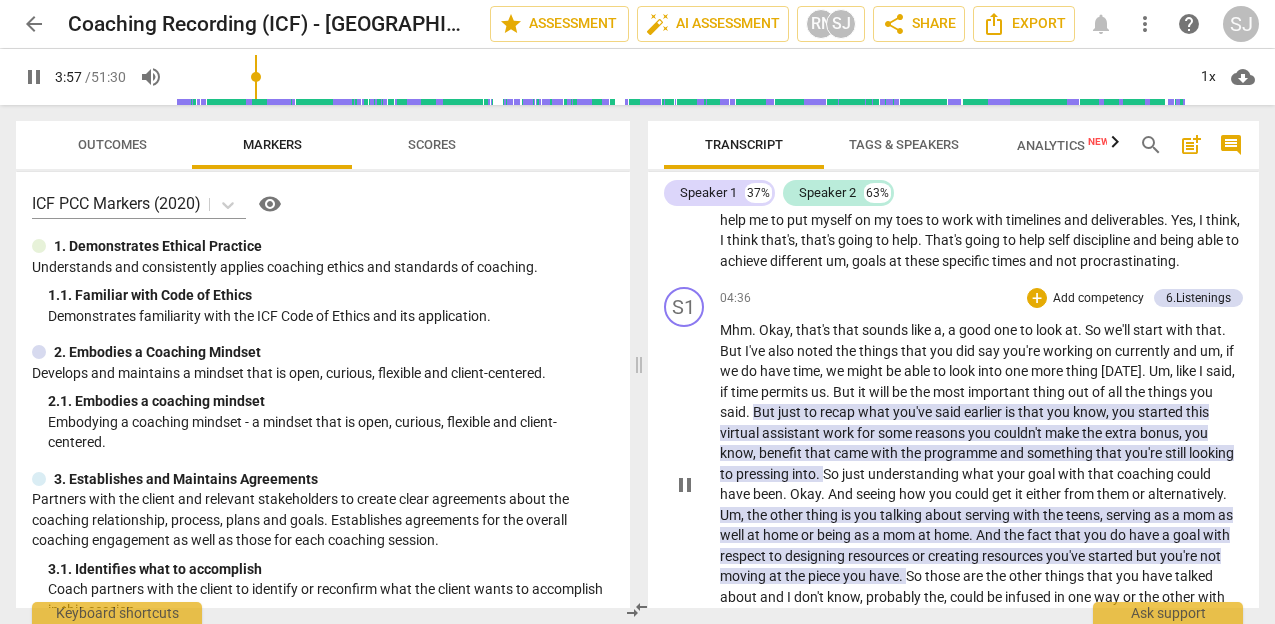 click on "pause" at bounding box center (685, 485) 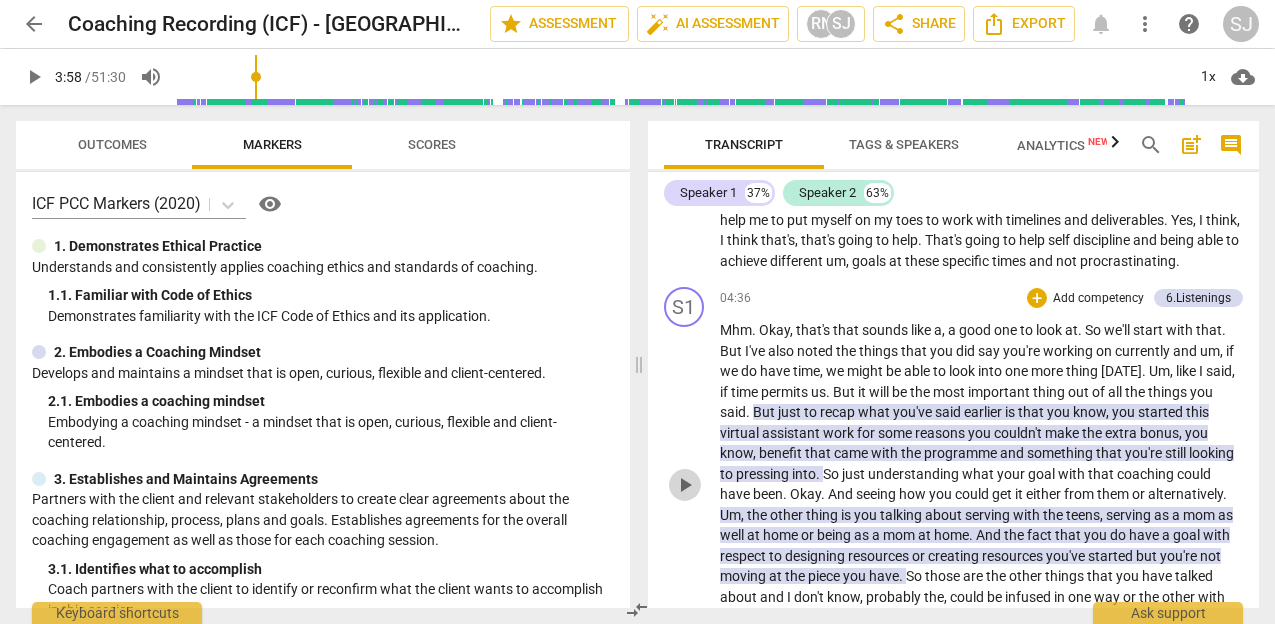 click on "play_arrow" at bounding box center (685, 485) 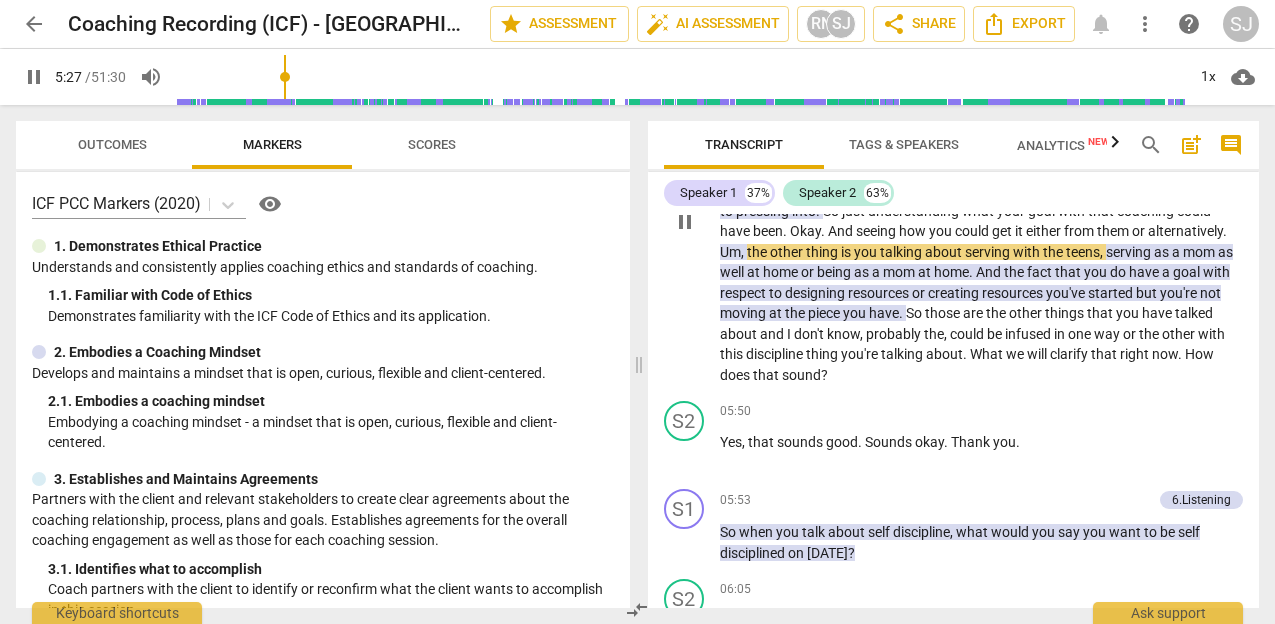 scroll, scrollTop: 2190, scrollLeft: 0, axis: vertical 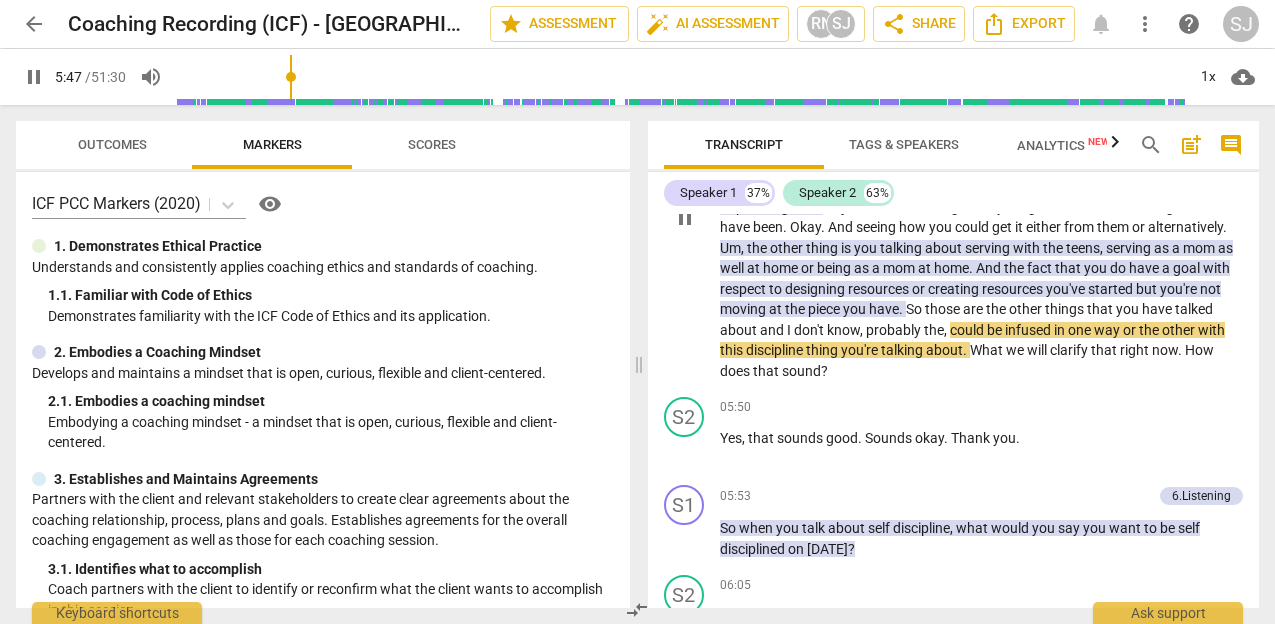 click on "So" at bounding box center (915, 309) 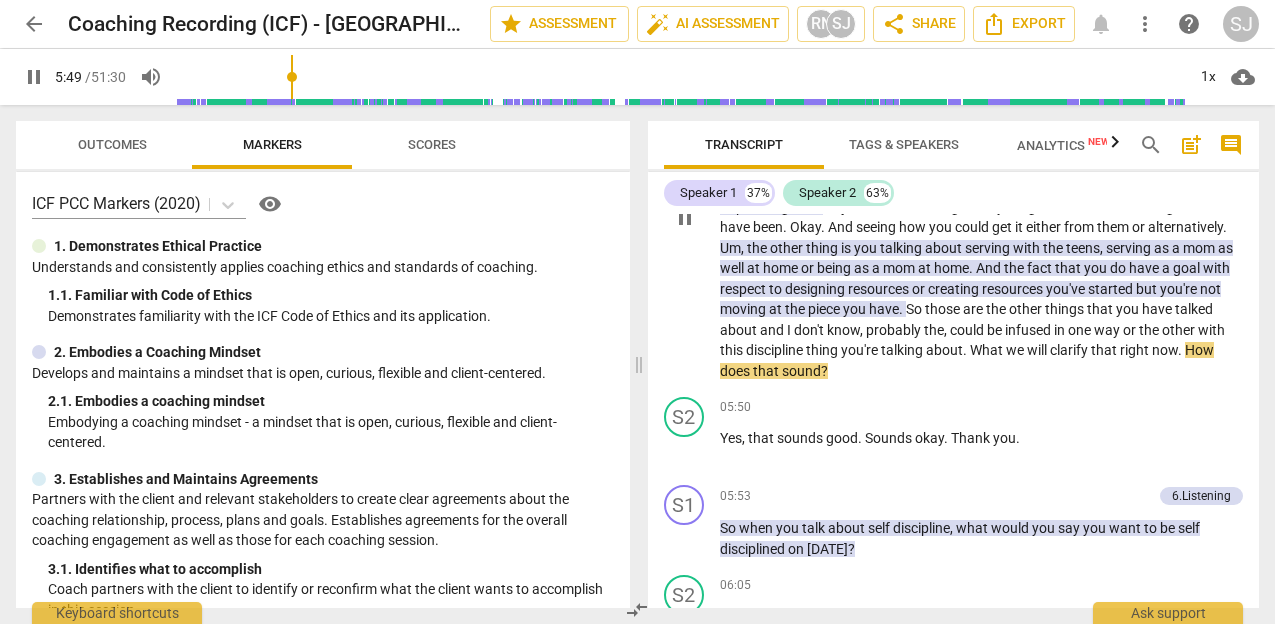 type on "350" 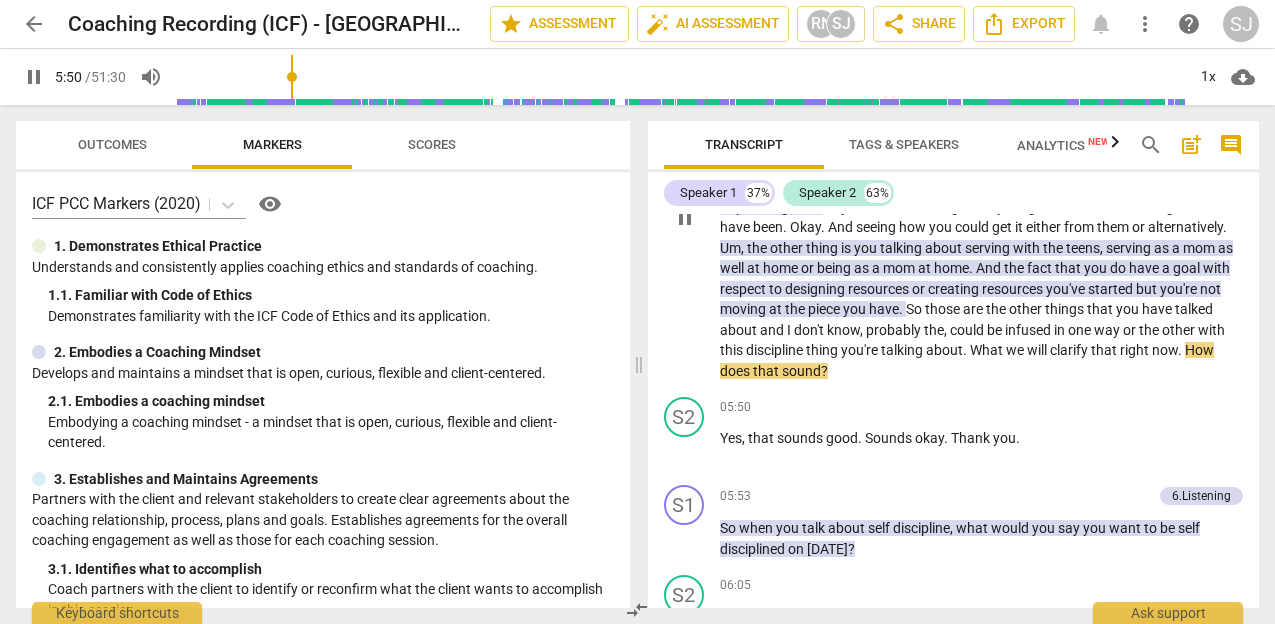 type 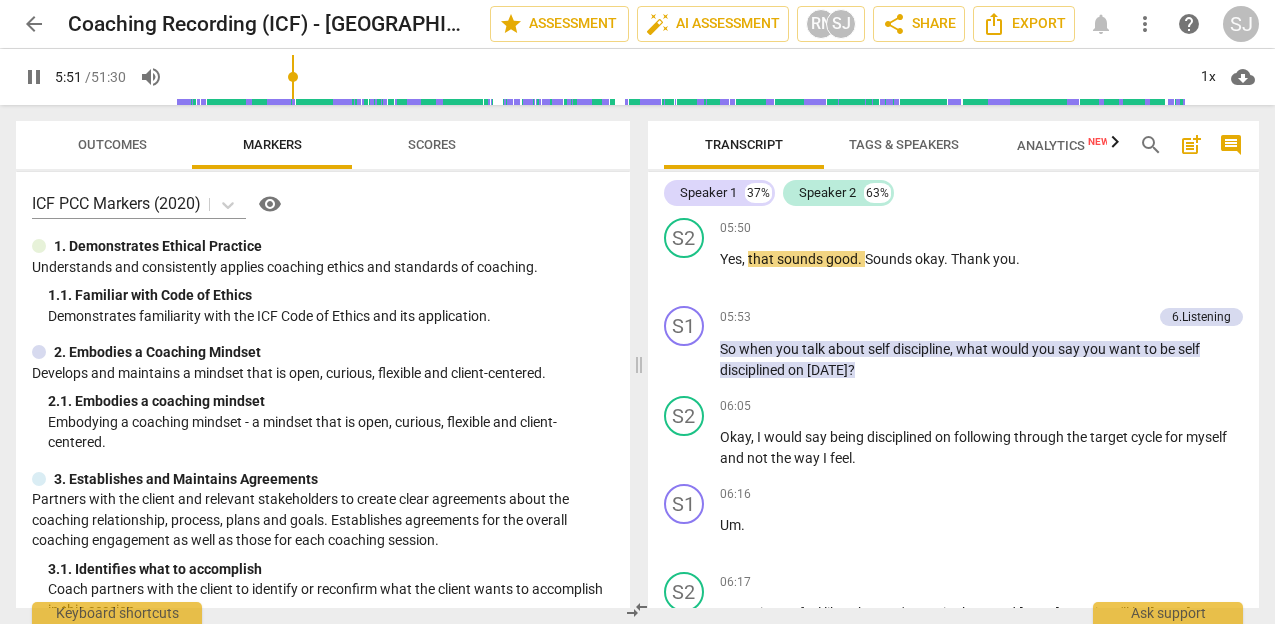 scroll, scrollTop: 2372, scrollLeft: 0, axis: vertical 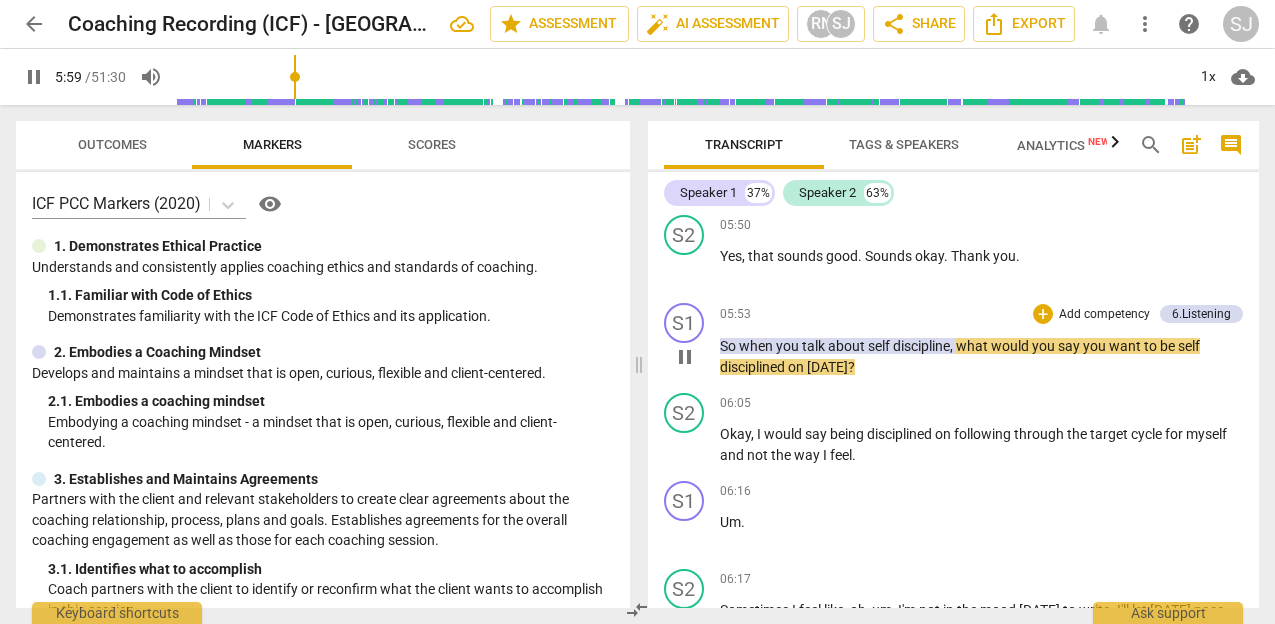 click on "play_arrow pause" at bounding box center (694, 357) 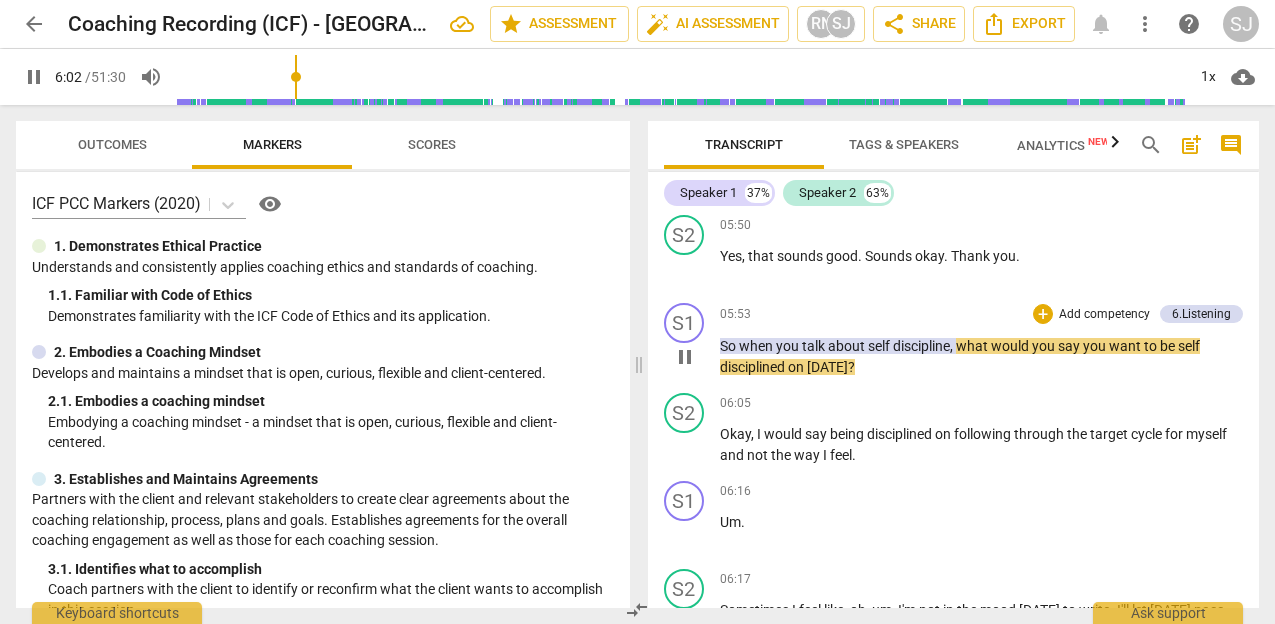 click on "play_arrow pause" at bounding box center [694, 357] 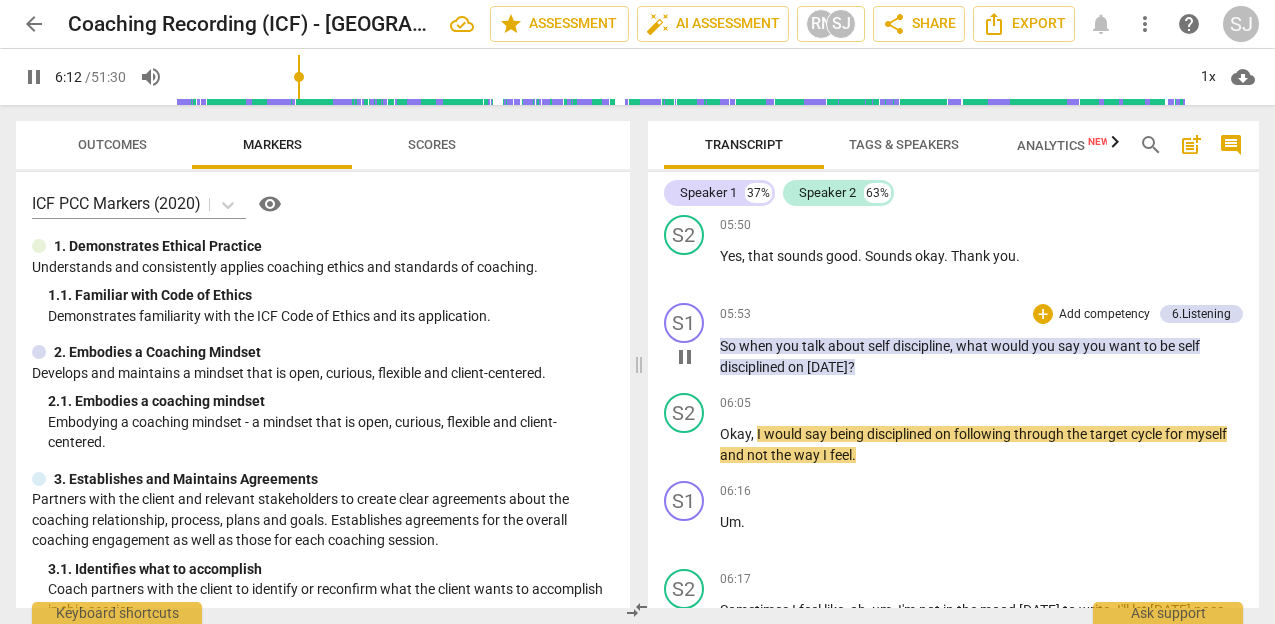 click on "So   when   you   talk   about   self   discipline ,   what   would   you   say   you   want   to   be   self   disciplined   on   today ?" at bounding box center (982, 356) 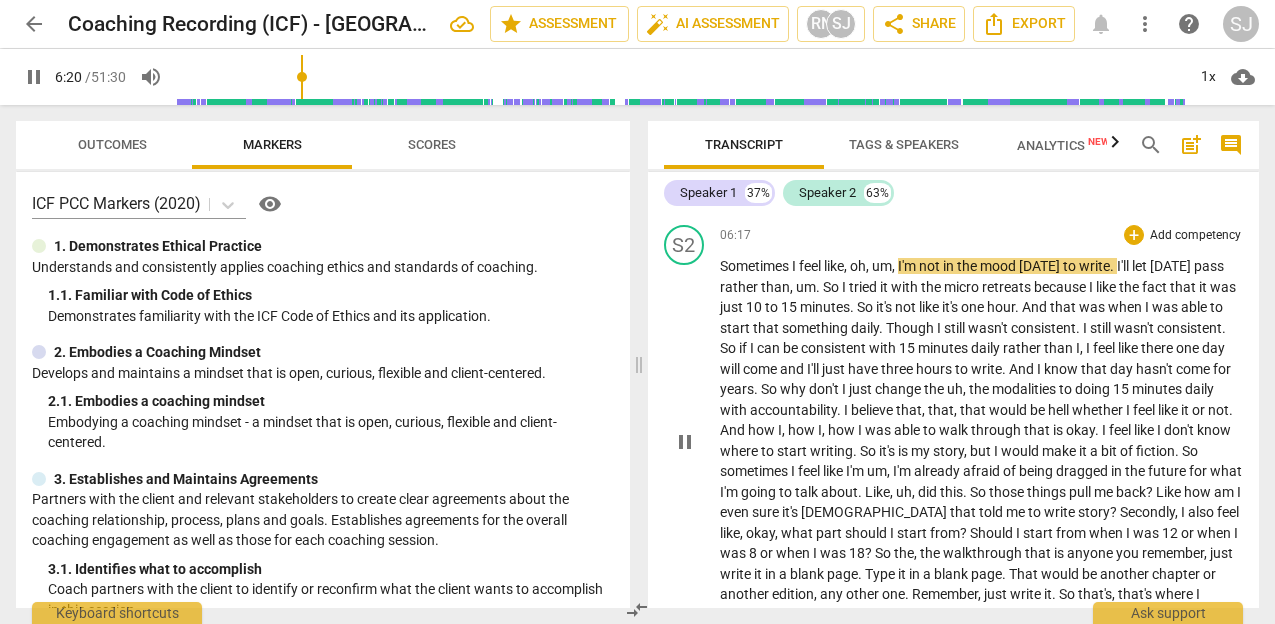 scroll, scrollTop: 2721, scrollLeft: 0, axis: vertical 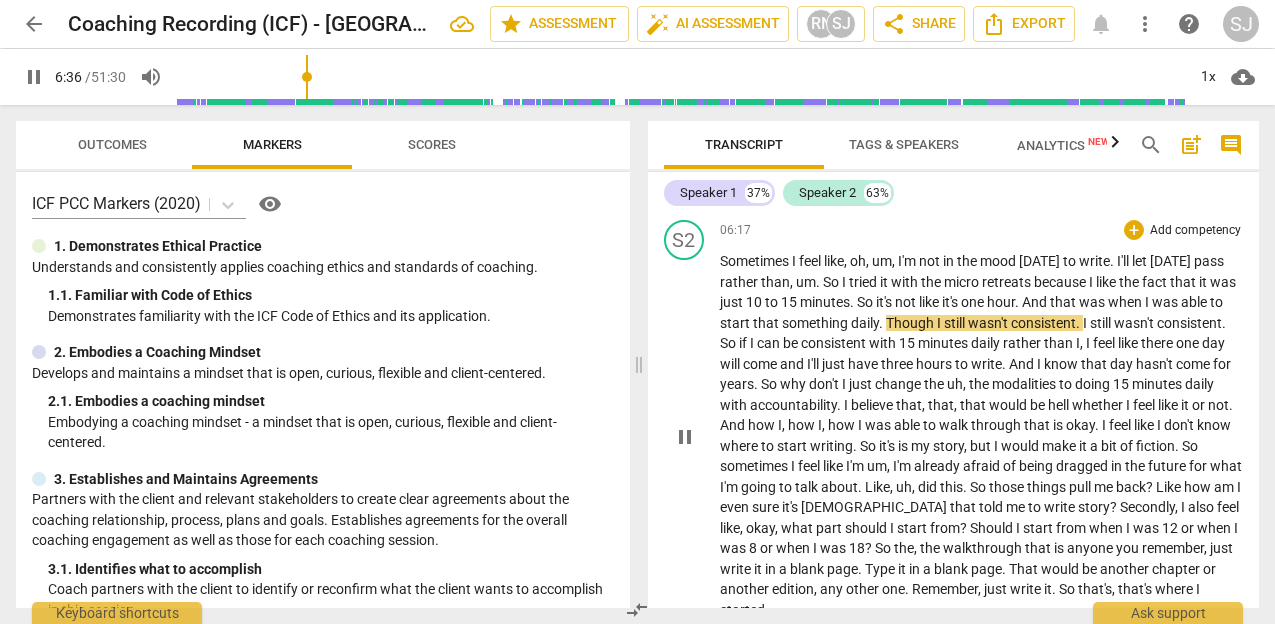 click on "So" at bounding box center [866, 302] 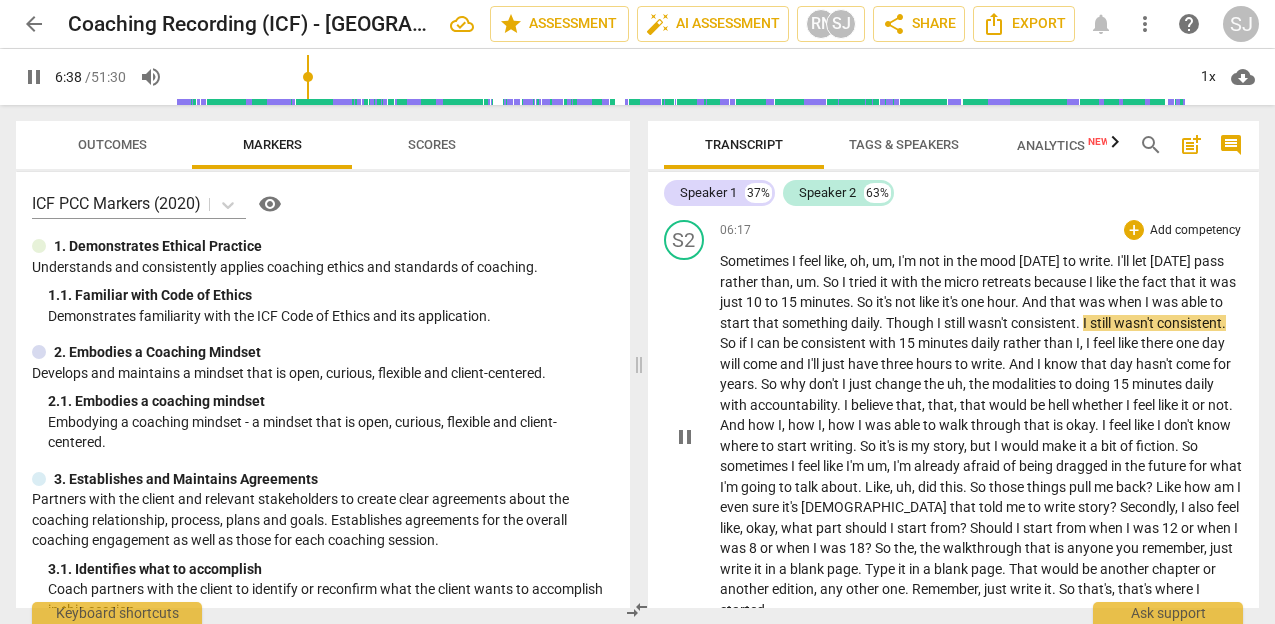type on "399" 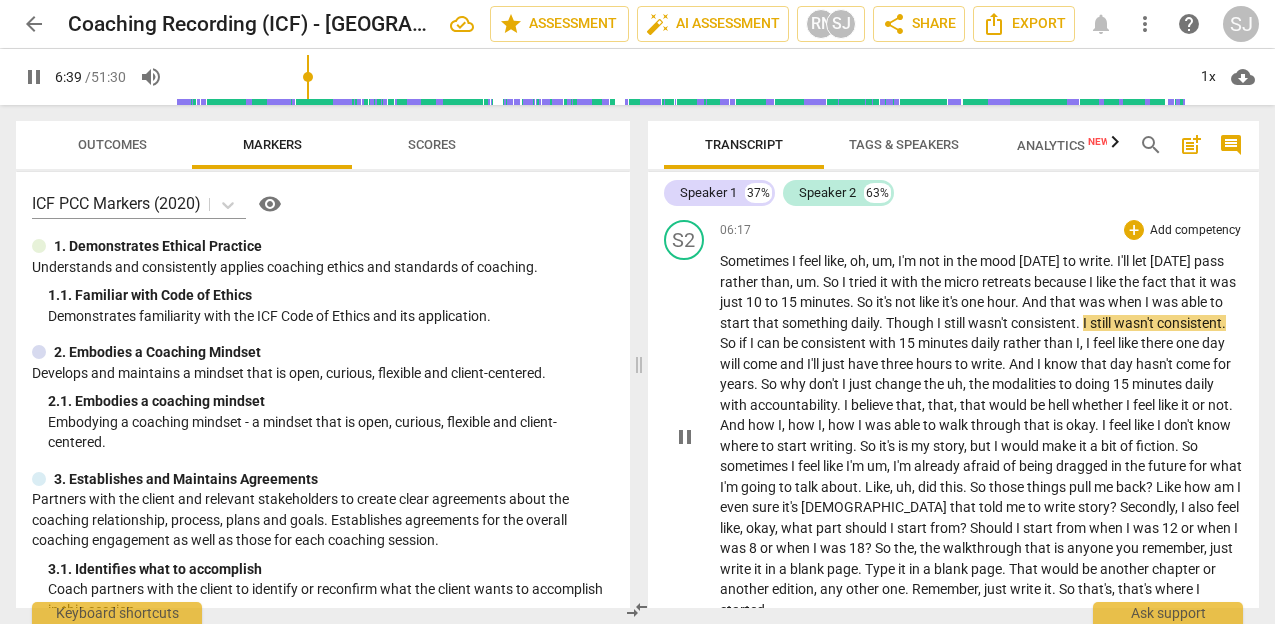 type 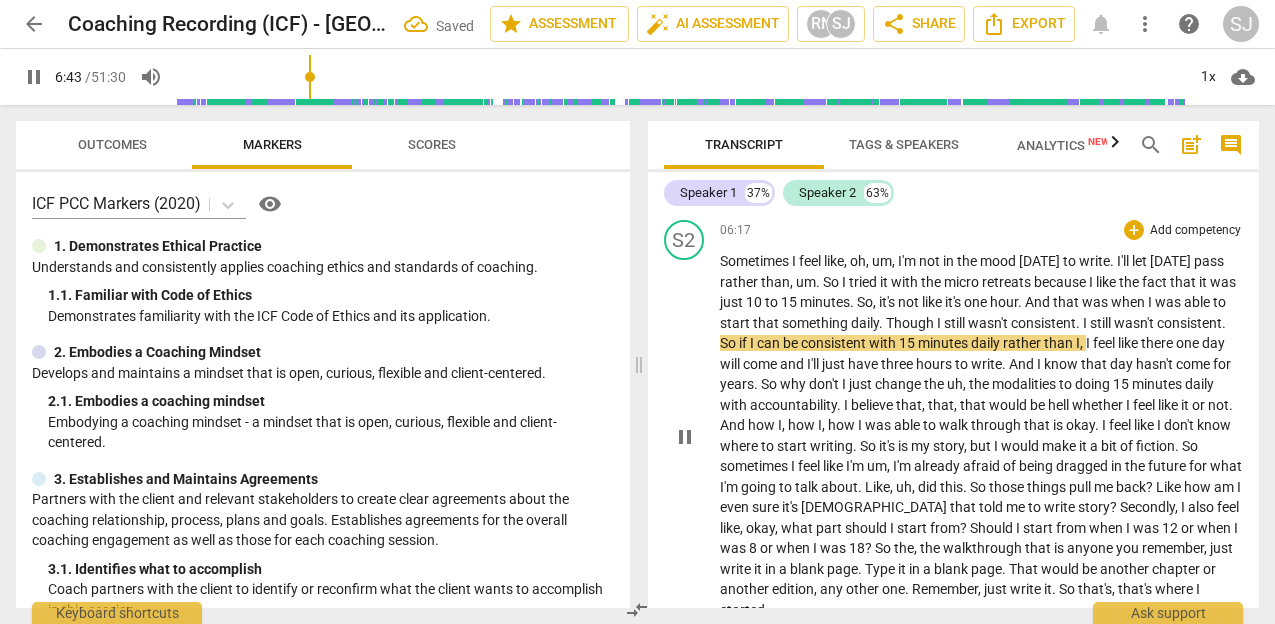 click on "Though" at bounding box center (911, 323) 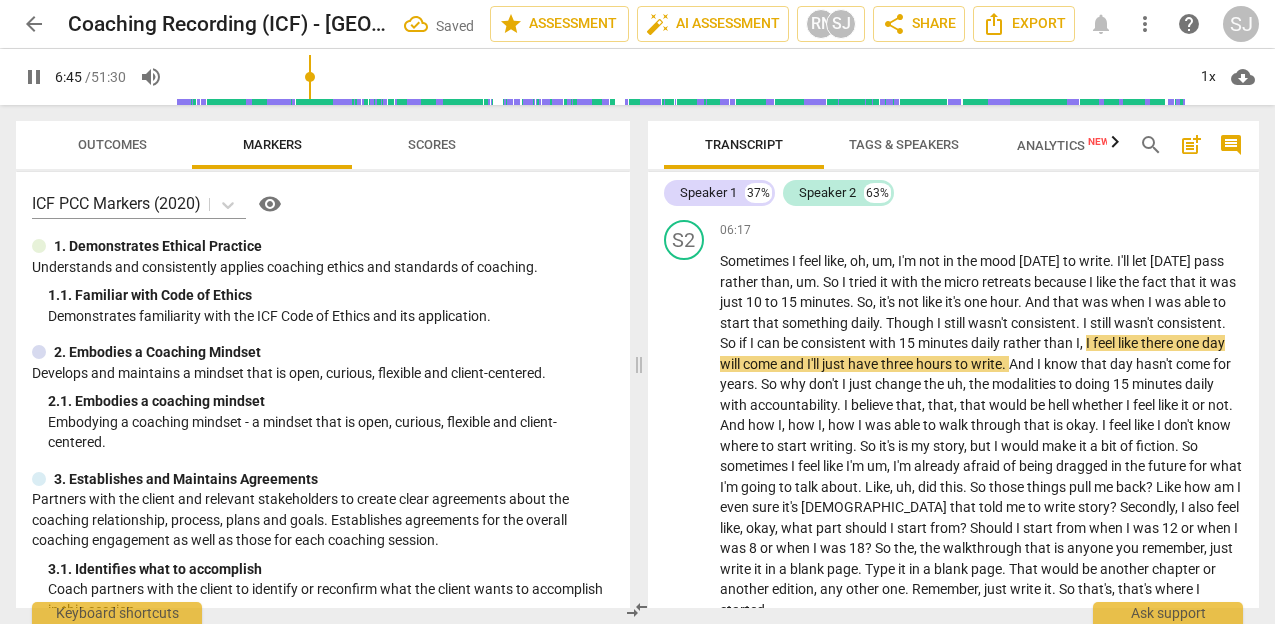 click on "Though ," 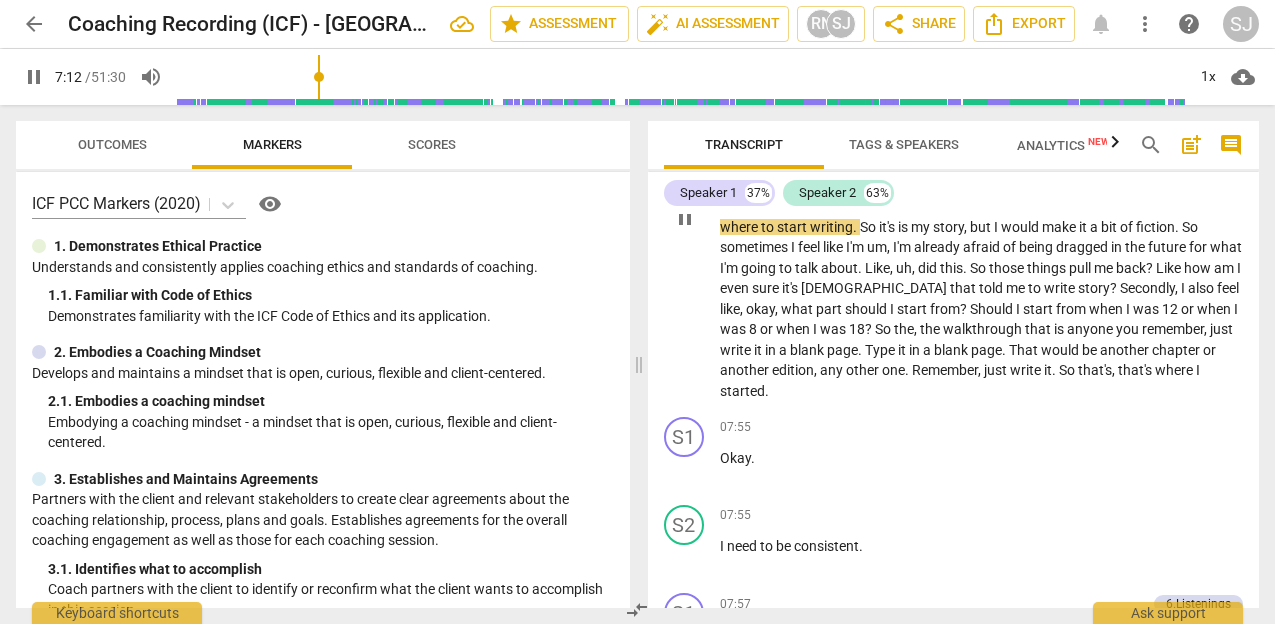 scroll, scrollTop: 2945, scrollLeft: 0, axis: vertical 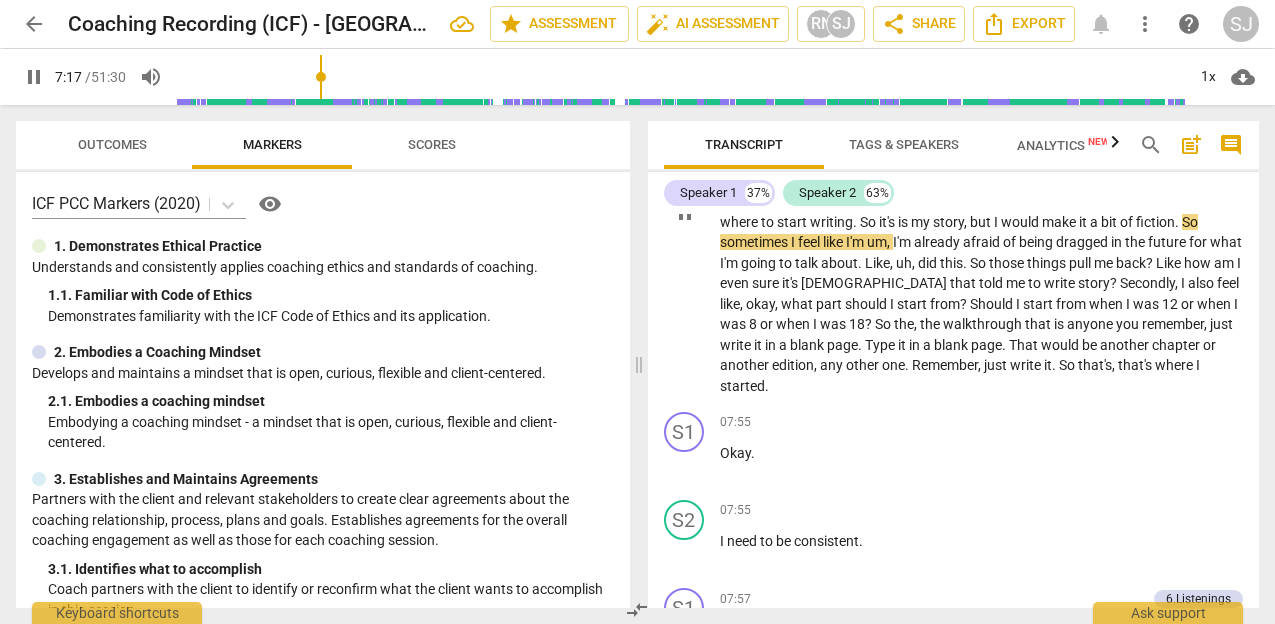 click on "So" at bounding box center [869, 222] 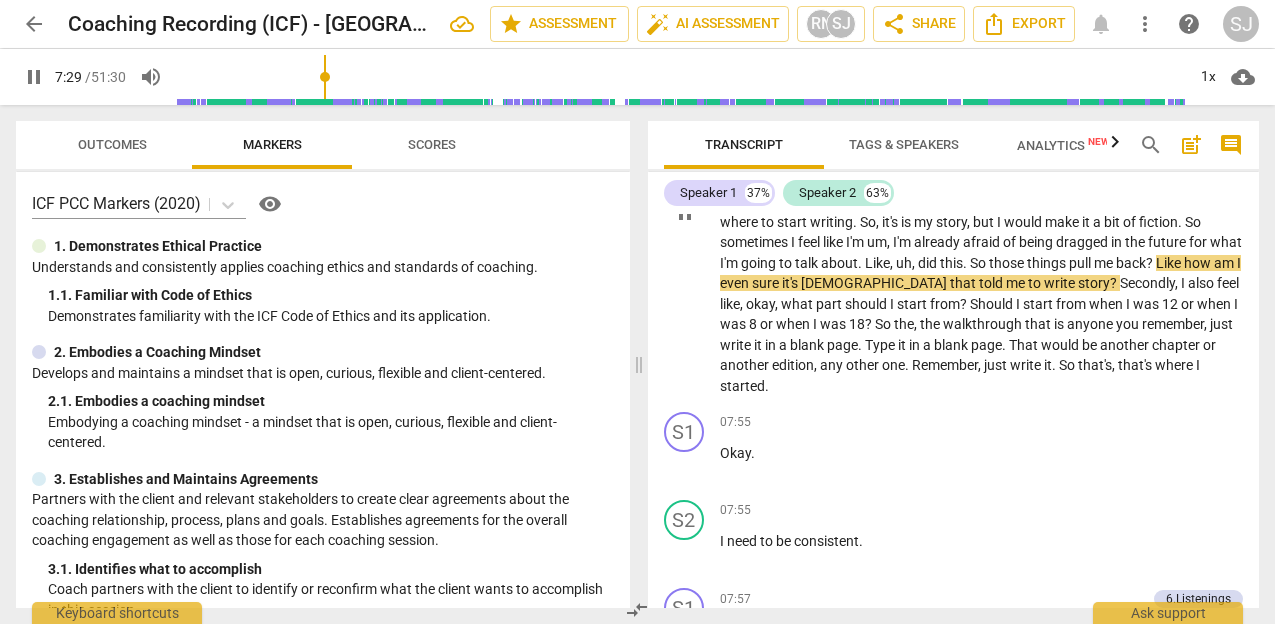 click on "So" at bounding box center (979, 263) 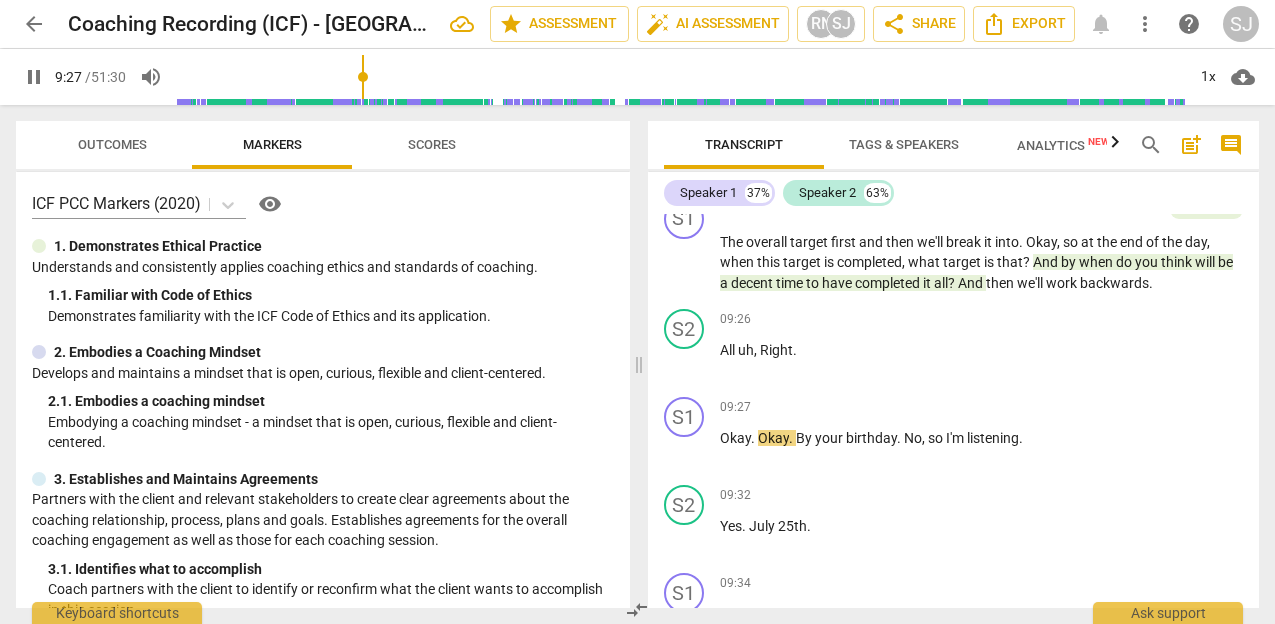 scroll, scrollTop: 3920, scrollLeft: 0, axis: vertical 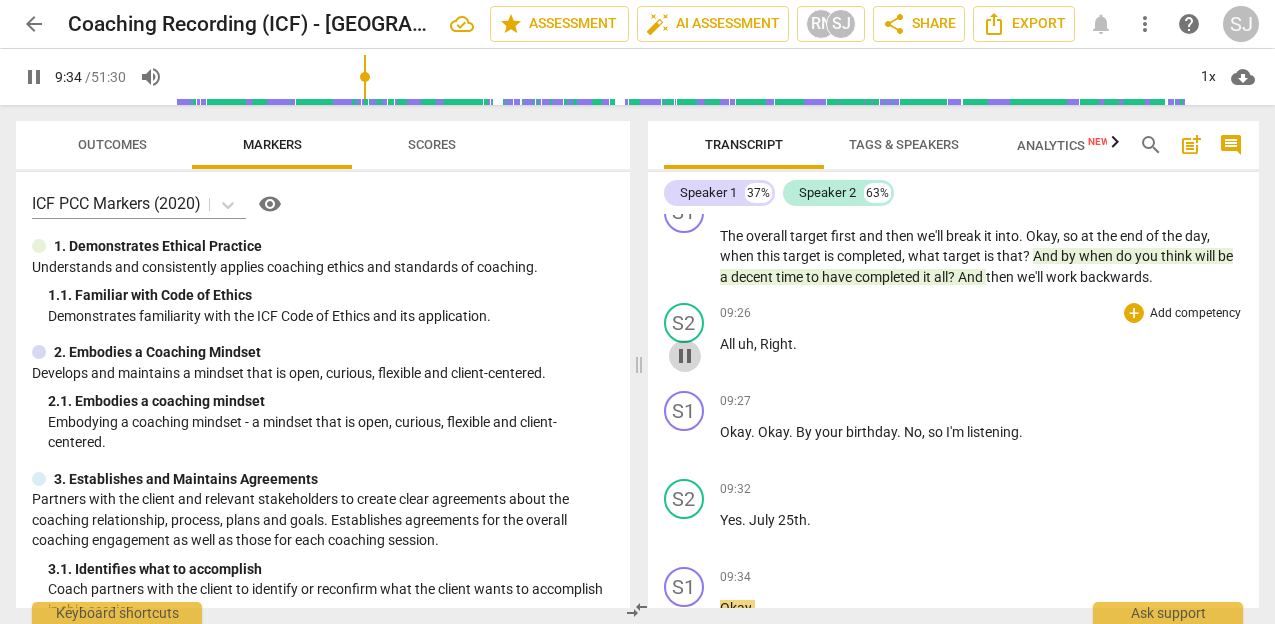 click on "pause" at bounding box center (685, 356) 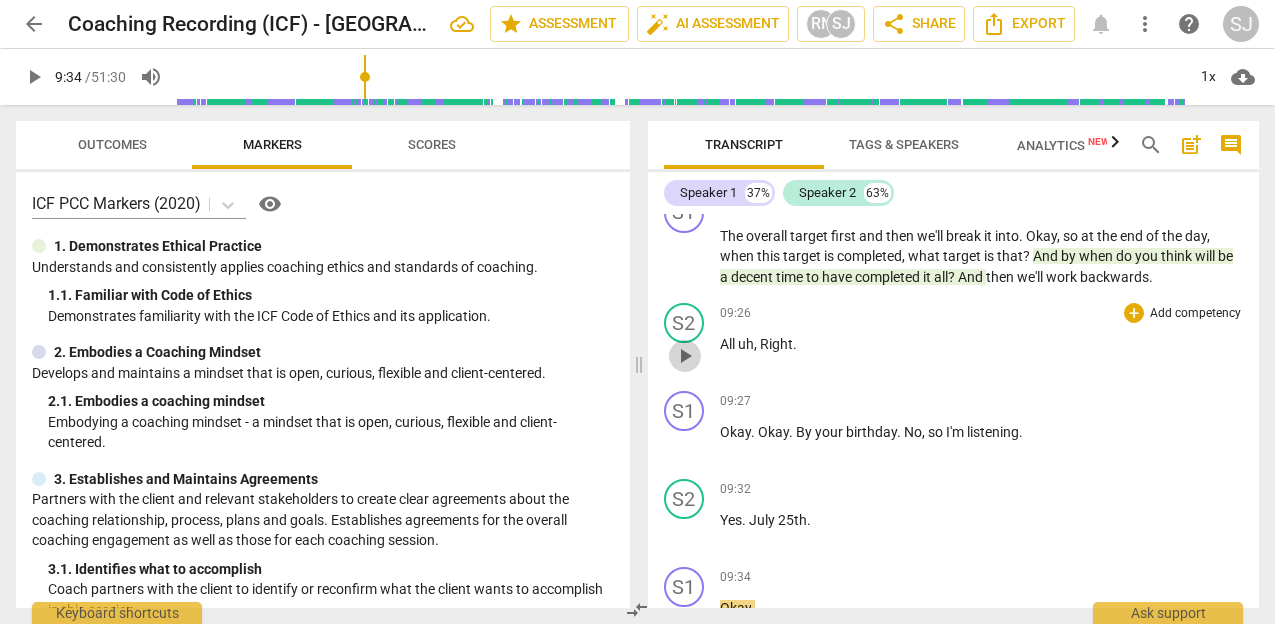 click on "play_arrow" at bounding box center (685, 356) 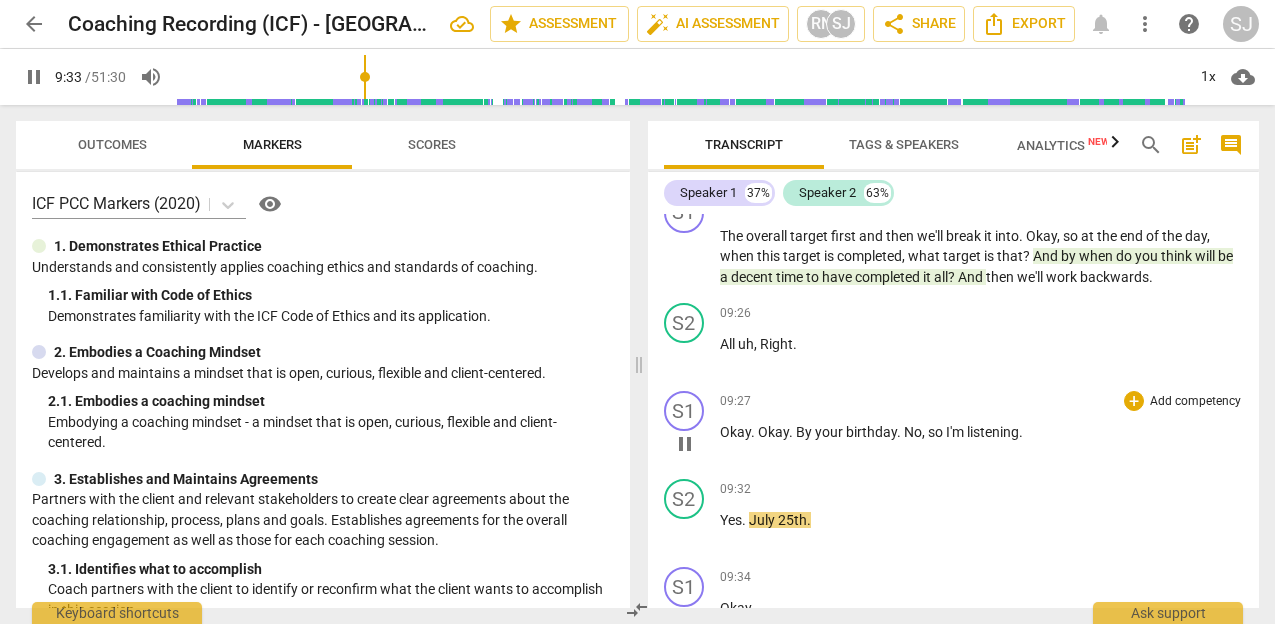 click on "." at bounding box center [792, 432] 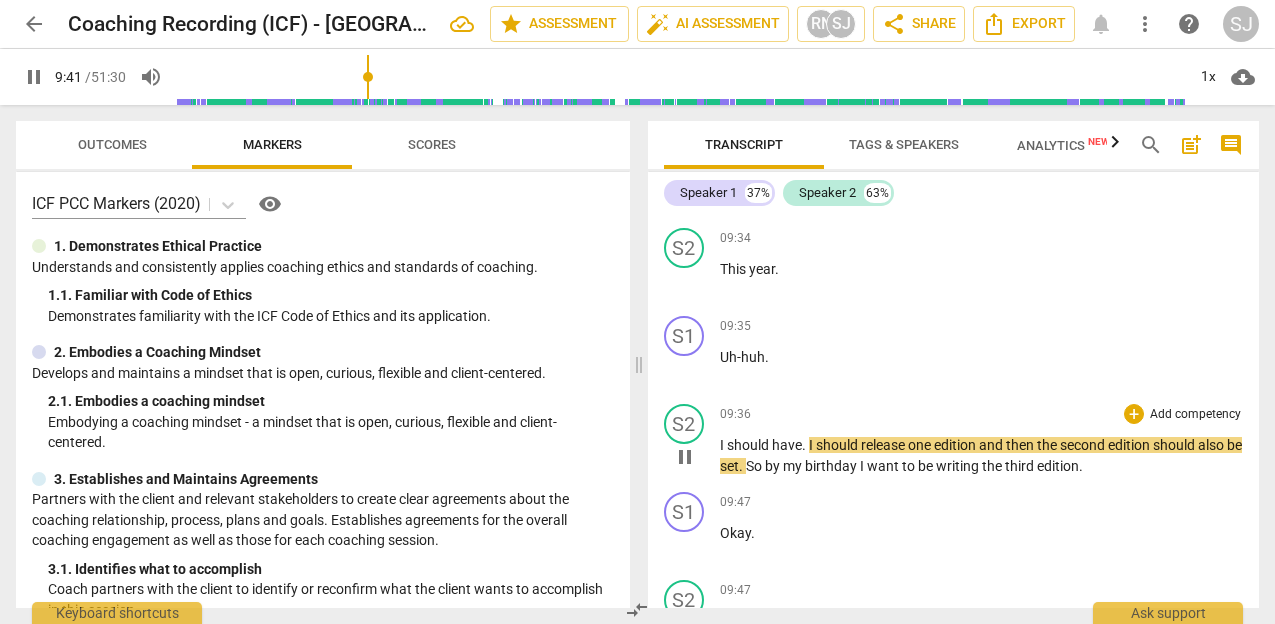 scroll, scrollTop: 4335, scrollLeft: 0, axis: vertical 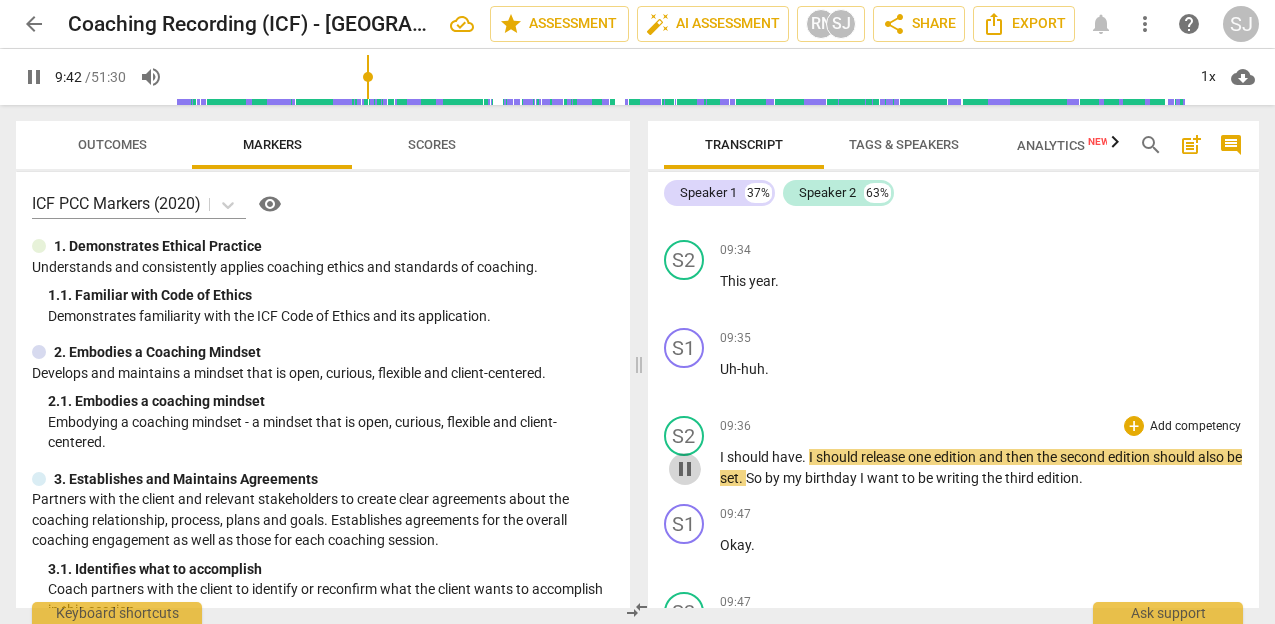 click on "pause" at bounding box center (685, 469) 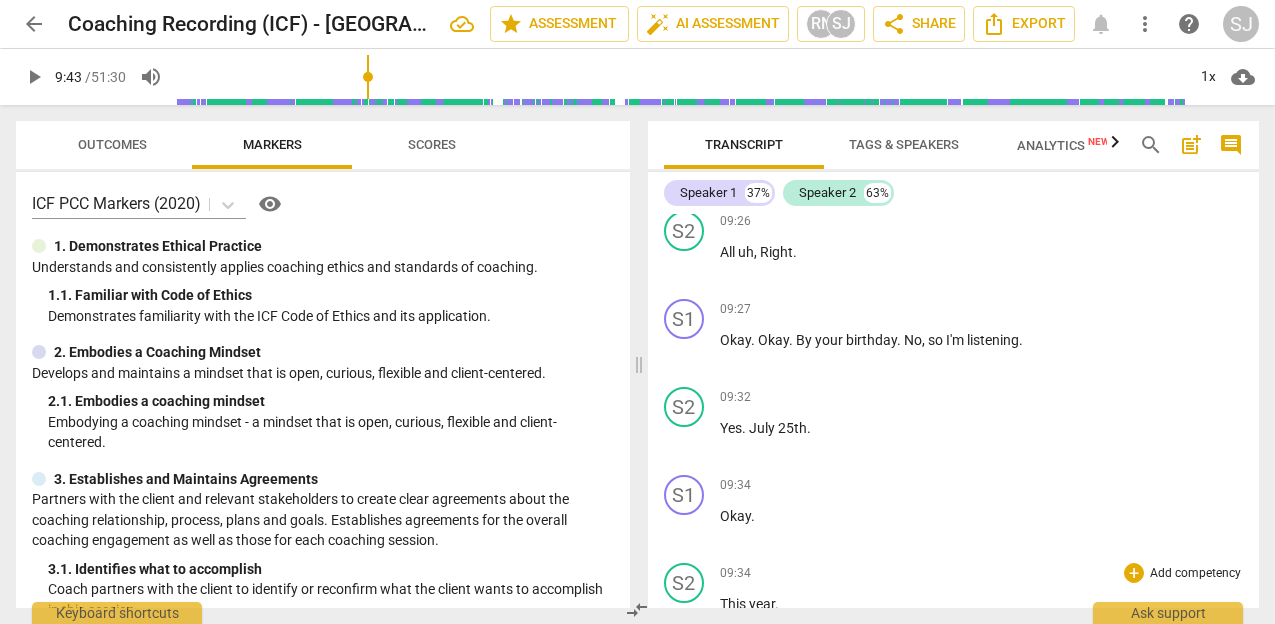 scroll, scrollTop: 4004, scrollLeft: 0, axis: vertical 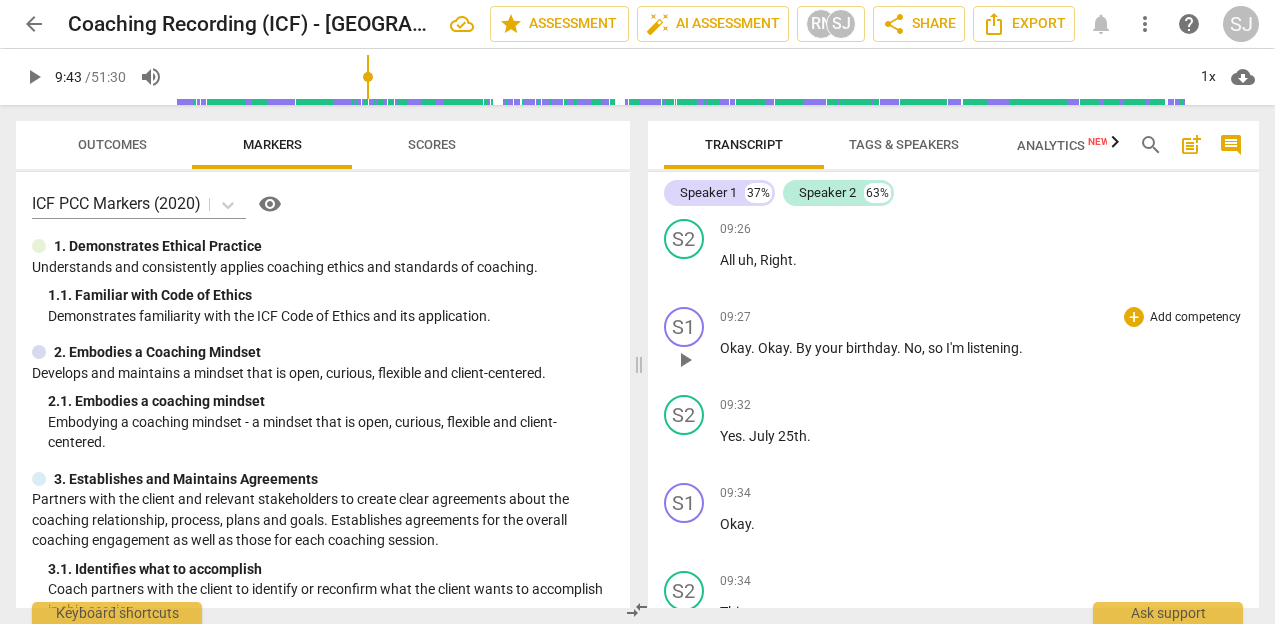 click on "." at bounding box center [792, 348] 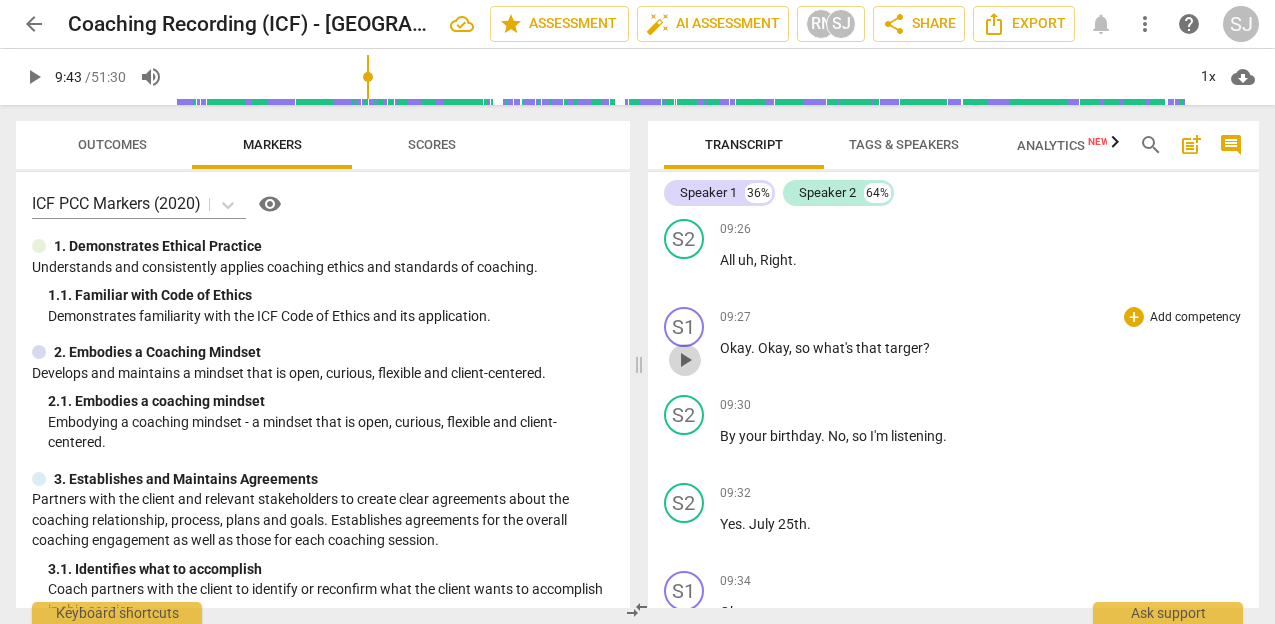 click on "play_arrow" at bounding box center [685, 360] 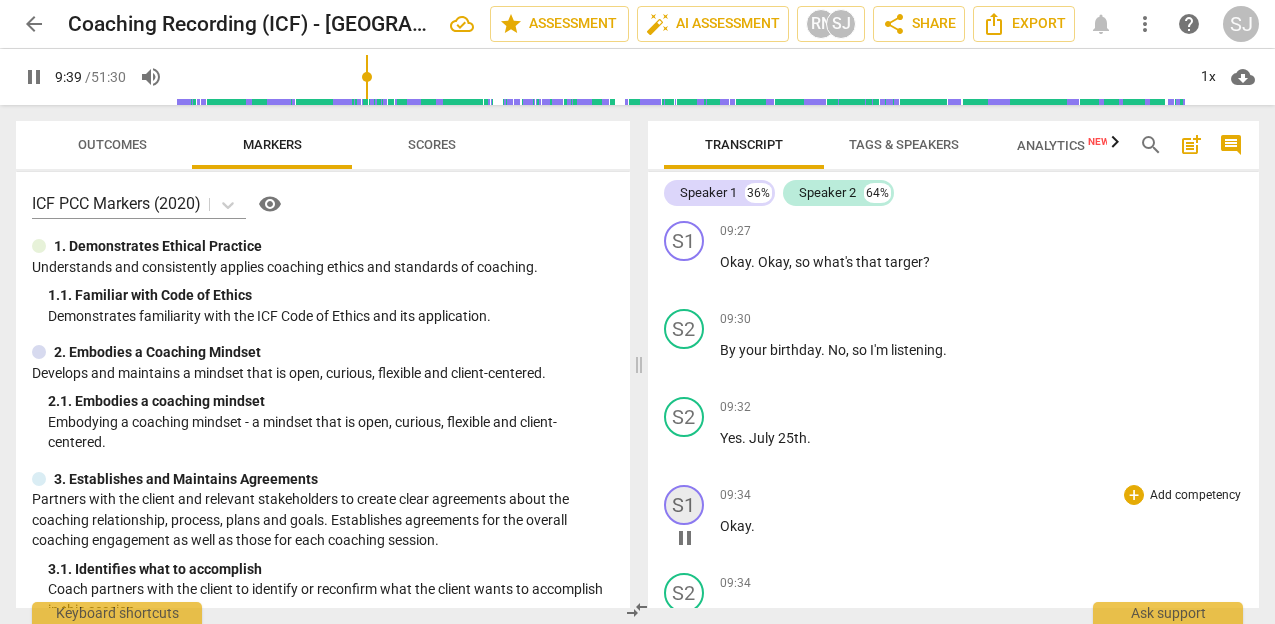 scroll, scrollTop: 4084, scrollLeft: 0, axis: vertical 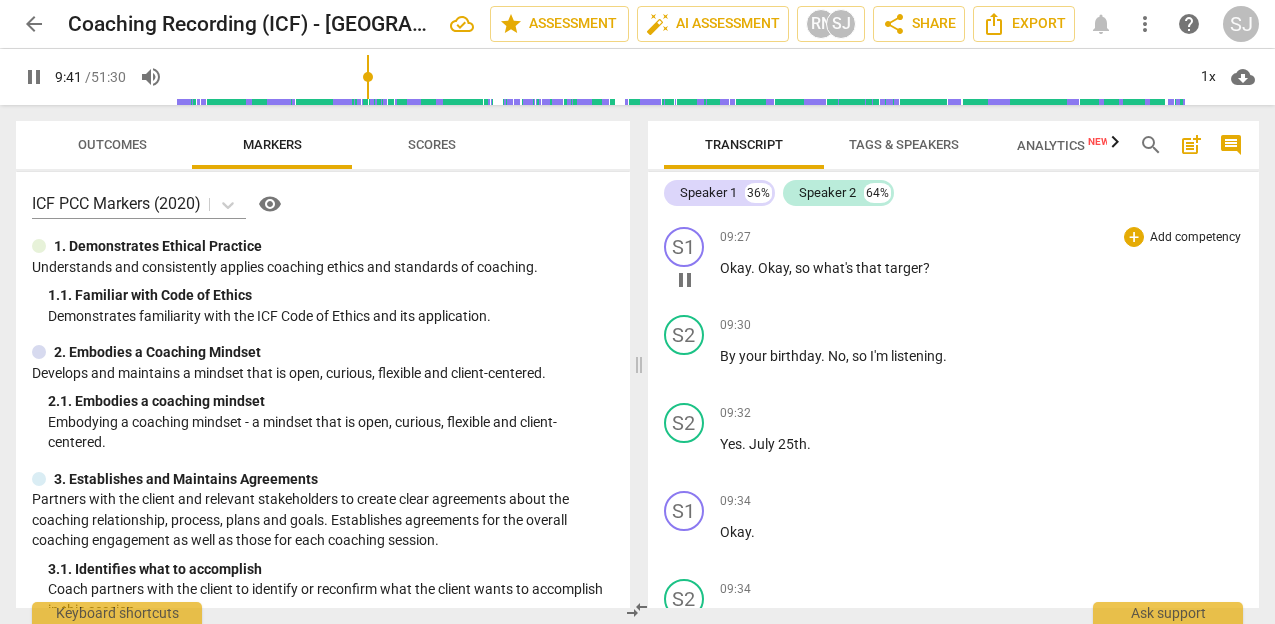 click on "pause" at bounding box center [685, 280] 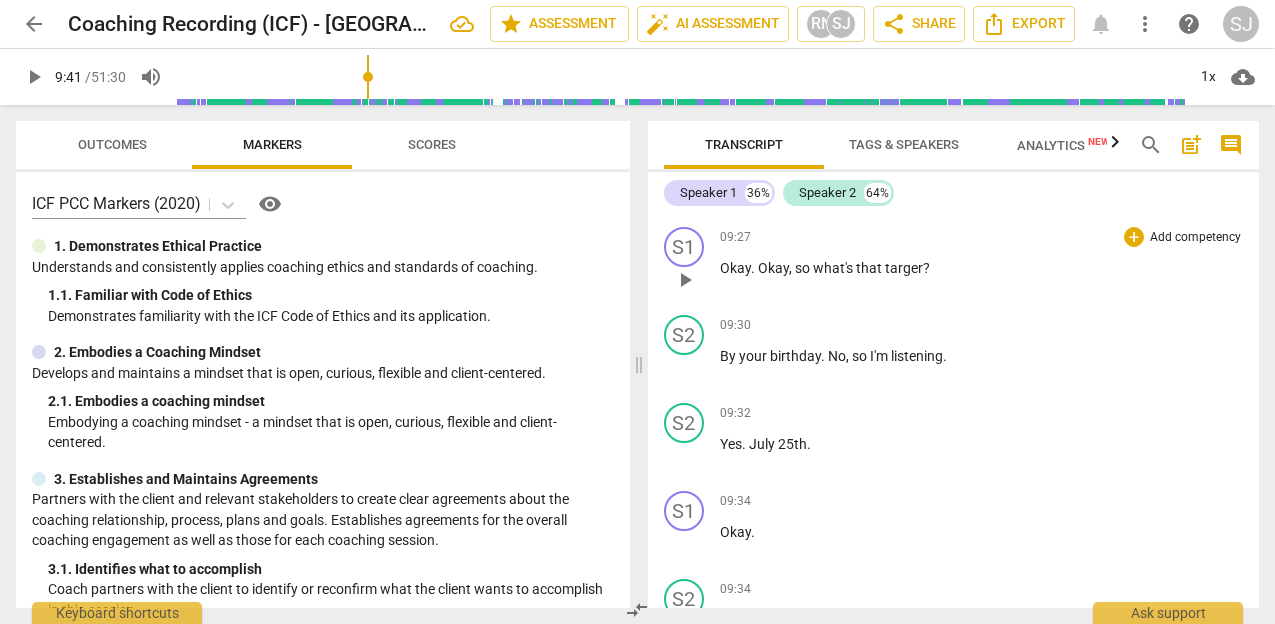 click on "play_arrow" at bounding box center (685, 280) 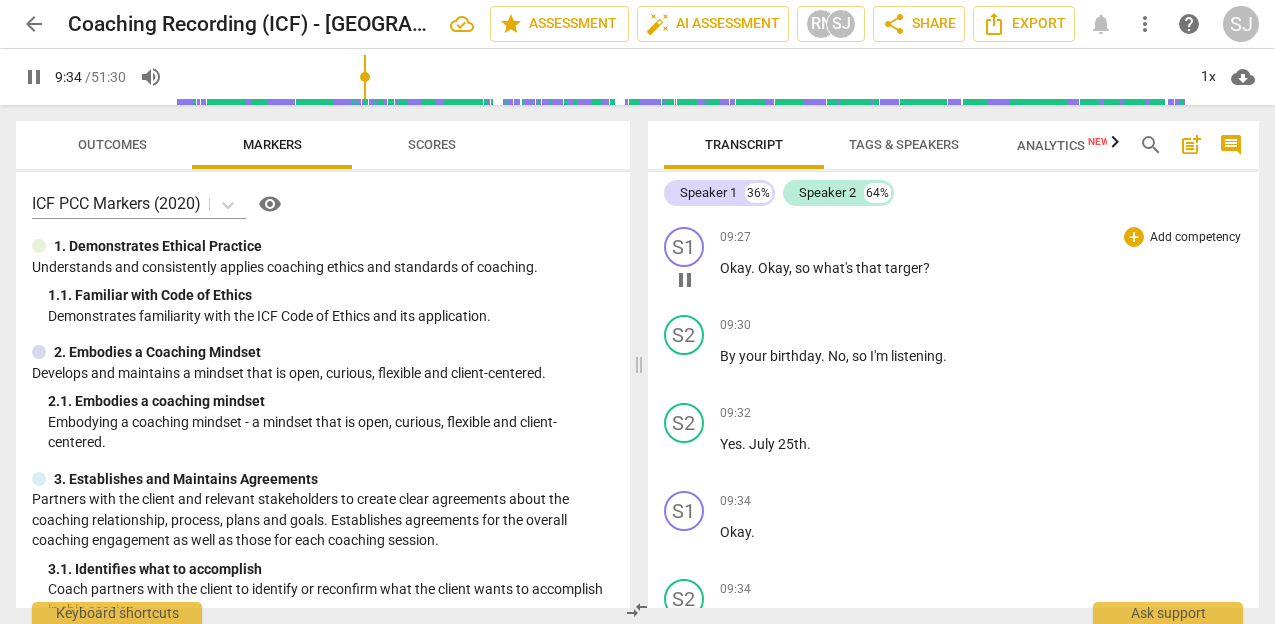 click on "pause" at bounding box center (685, 280) 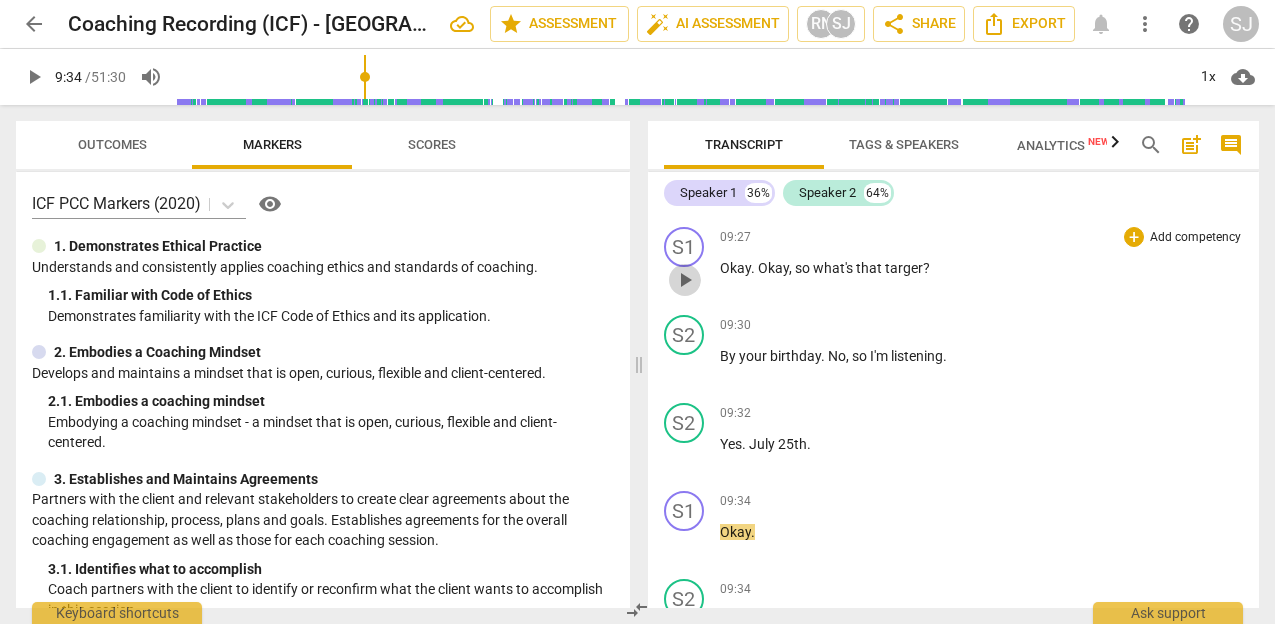 click on "play_arrow" at bounding box center [685, 280] 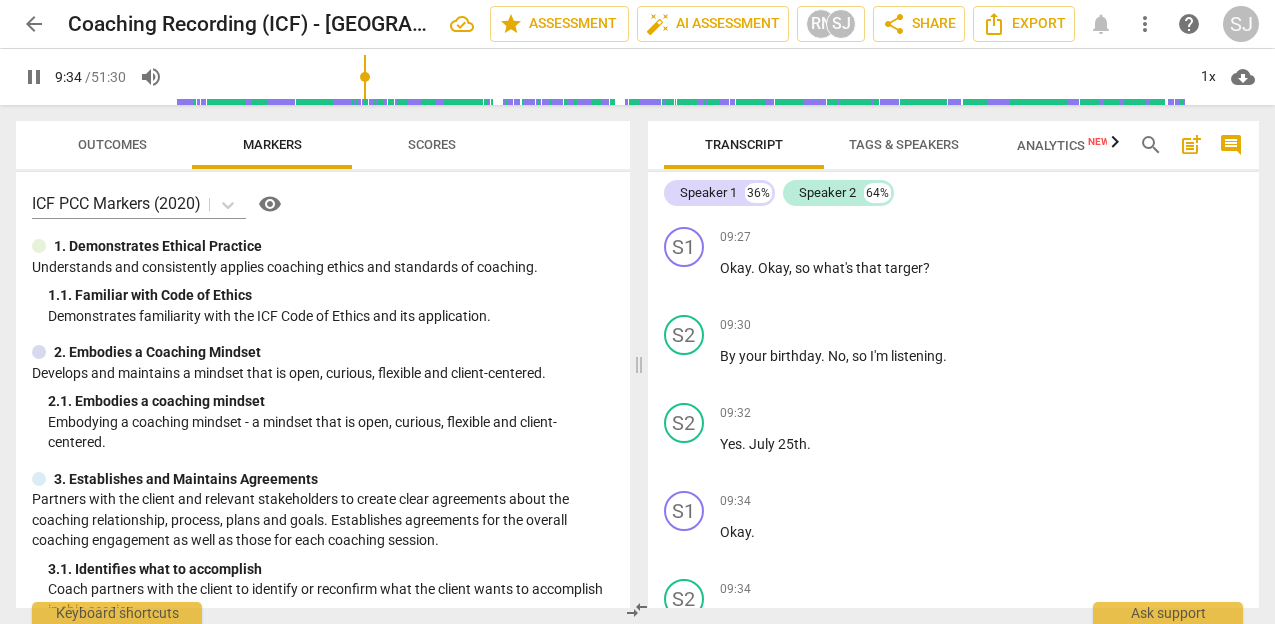 scroll, scrollTop: 4523, scrollLeft: 0, axis: vertical 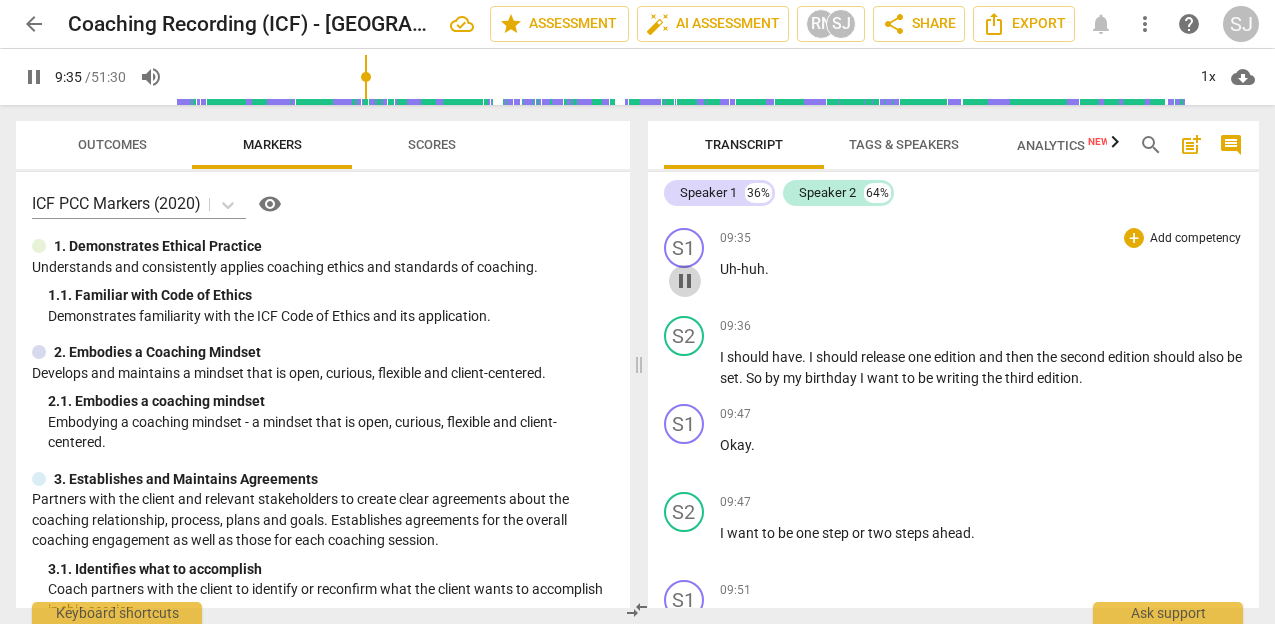 click on "pause" at bounding box center [685, 281] 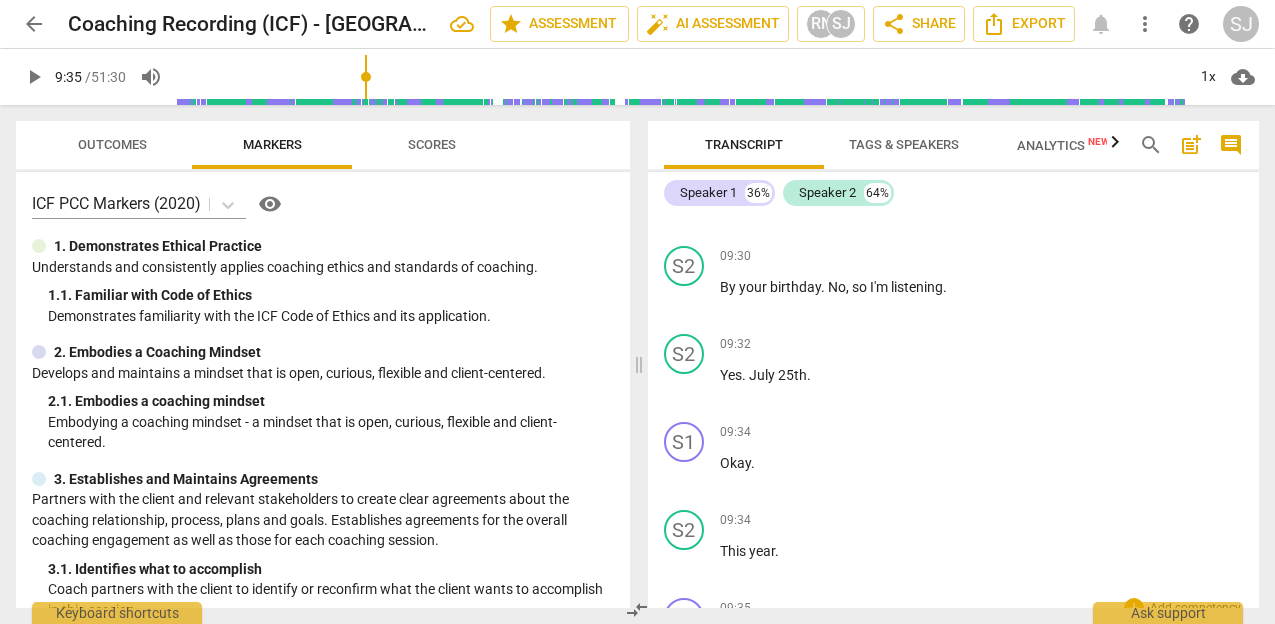 scroll, scrollTop: 4131, scrollLeft: 0, axis: vertical 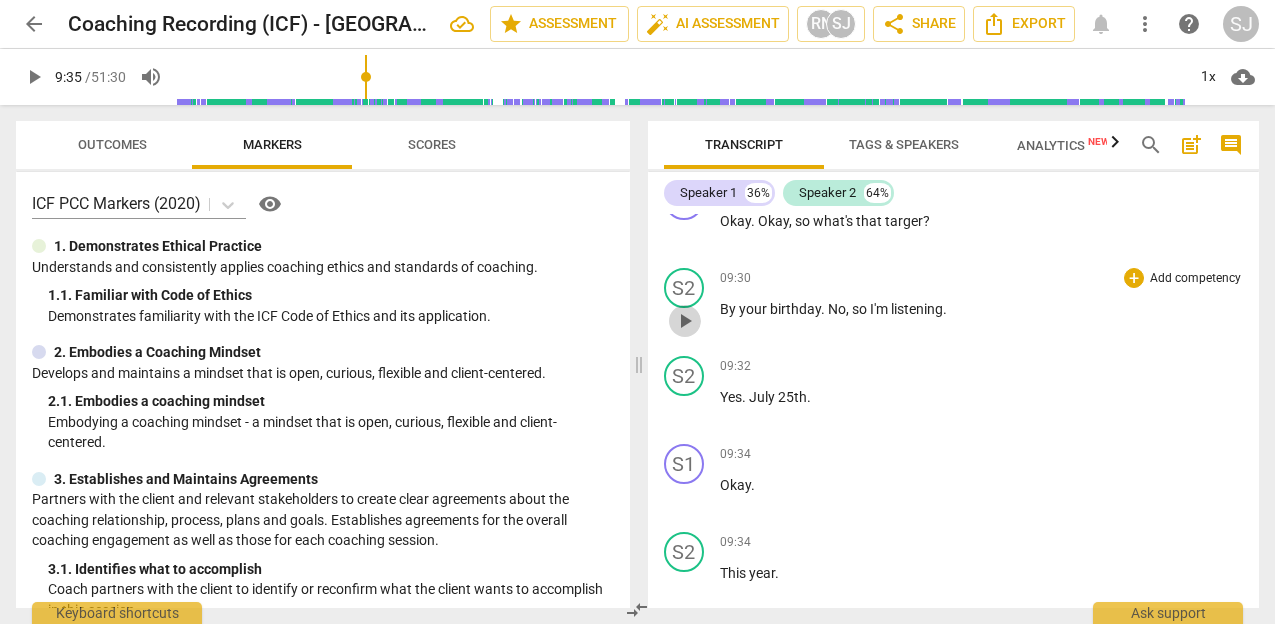 click on "play_arrow" at bounding box center (685, 321) 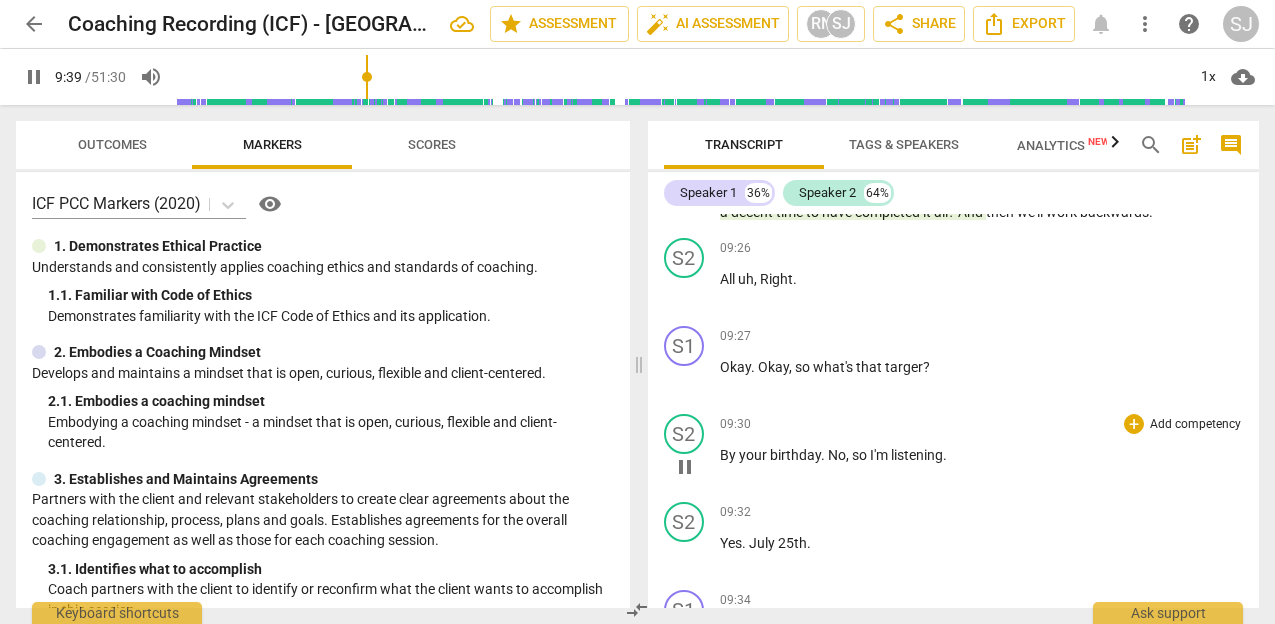 scroll, scrollTop: 3980, scrollLeft: 0, axis: vertical 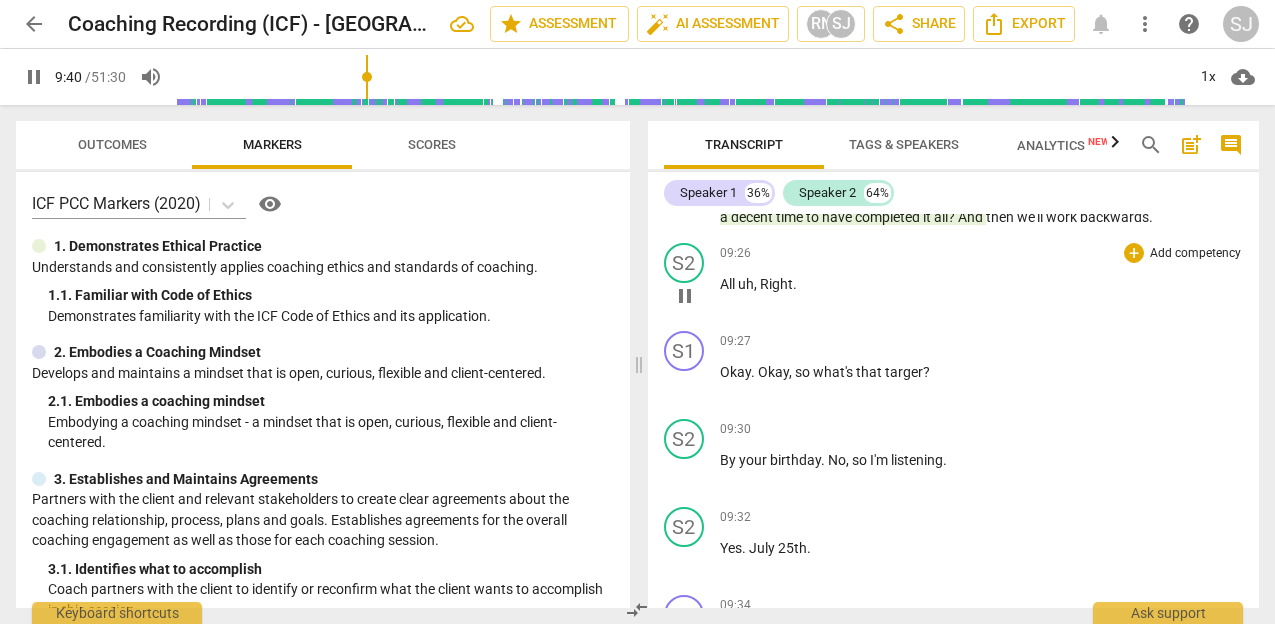click on "pause" at bounding box center [685, 296] 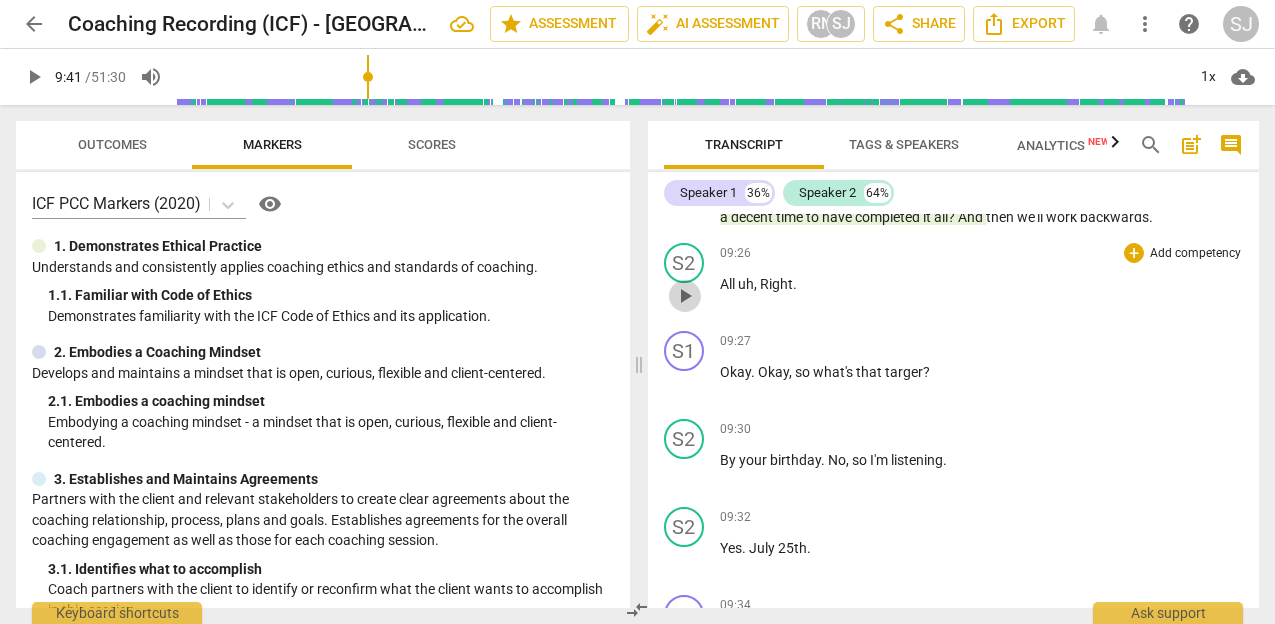 click on "play_arrow" at bounding box center [685, 296] 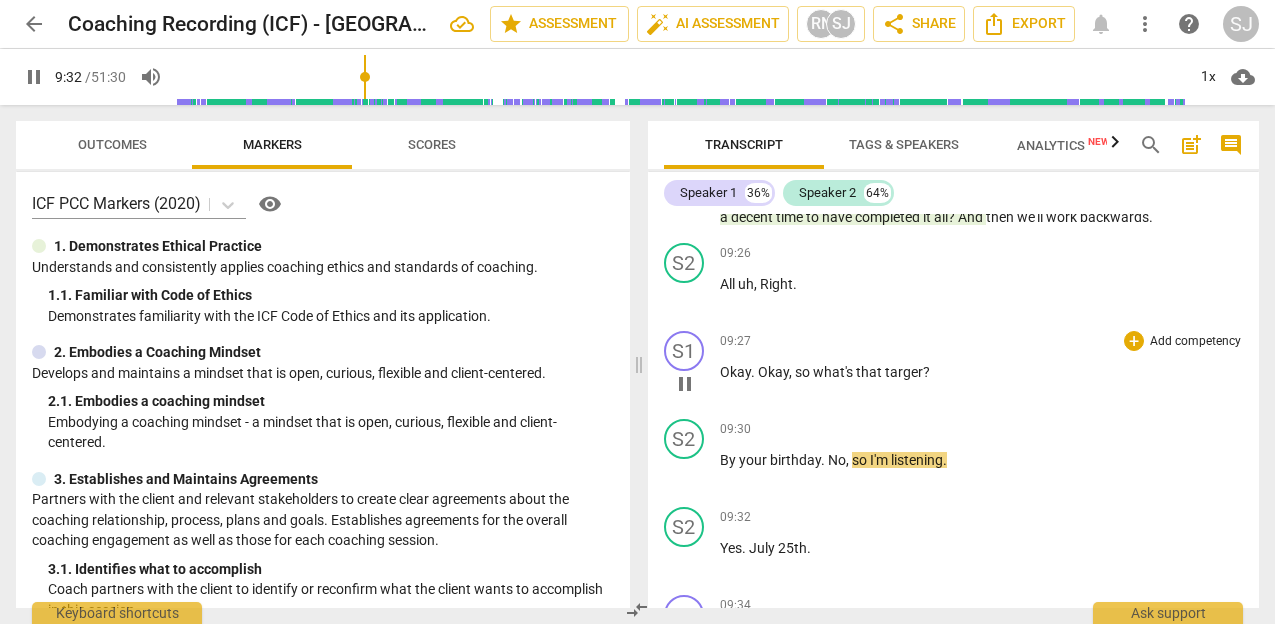 click on "Okay" at bounding box center [735, 372] 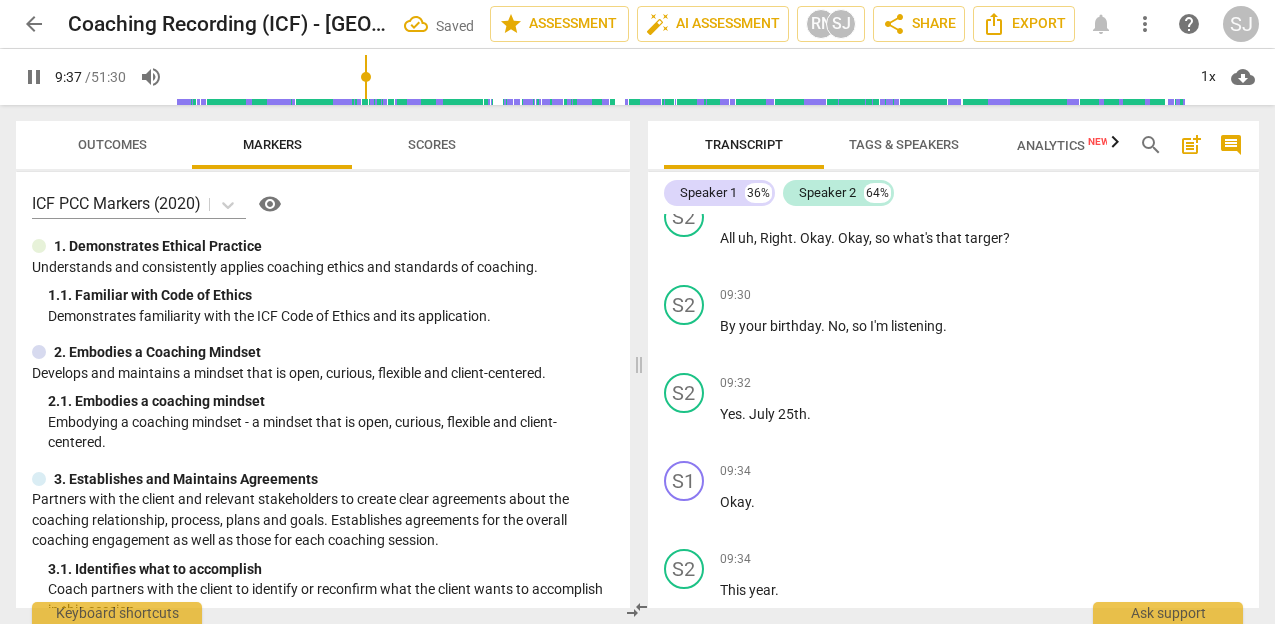 scroll, scrollTop: 4021, scrollLeft: 0, axis: vertical 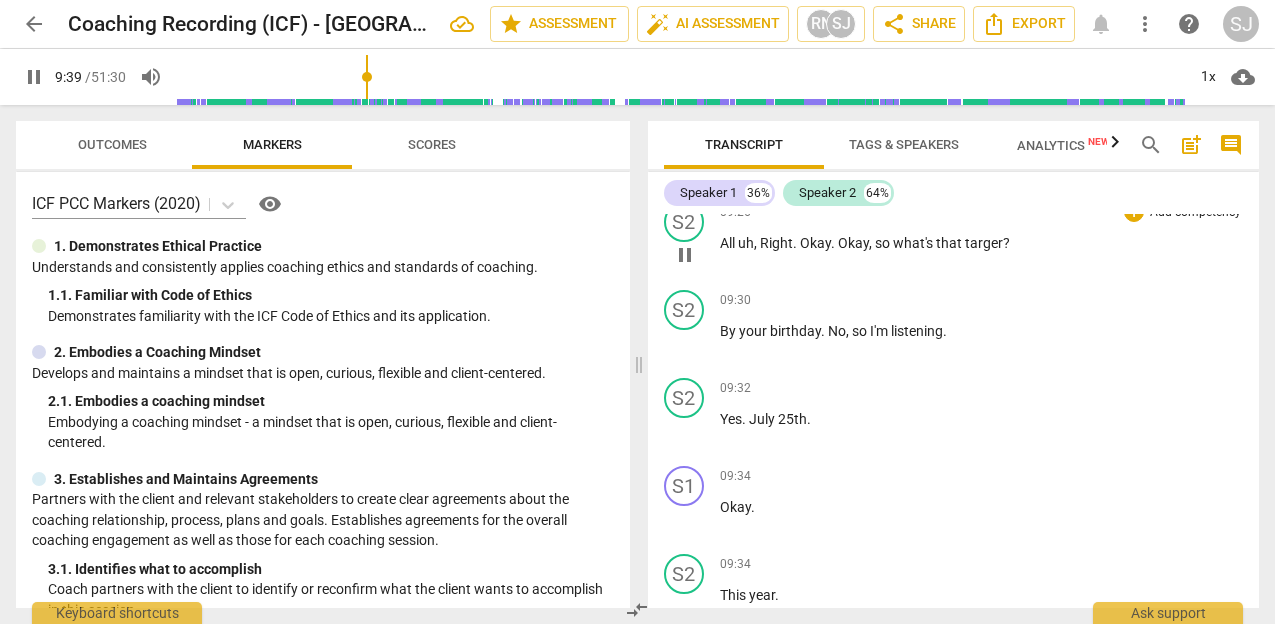 click on "," at bounding box center (872, 243) 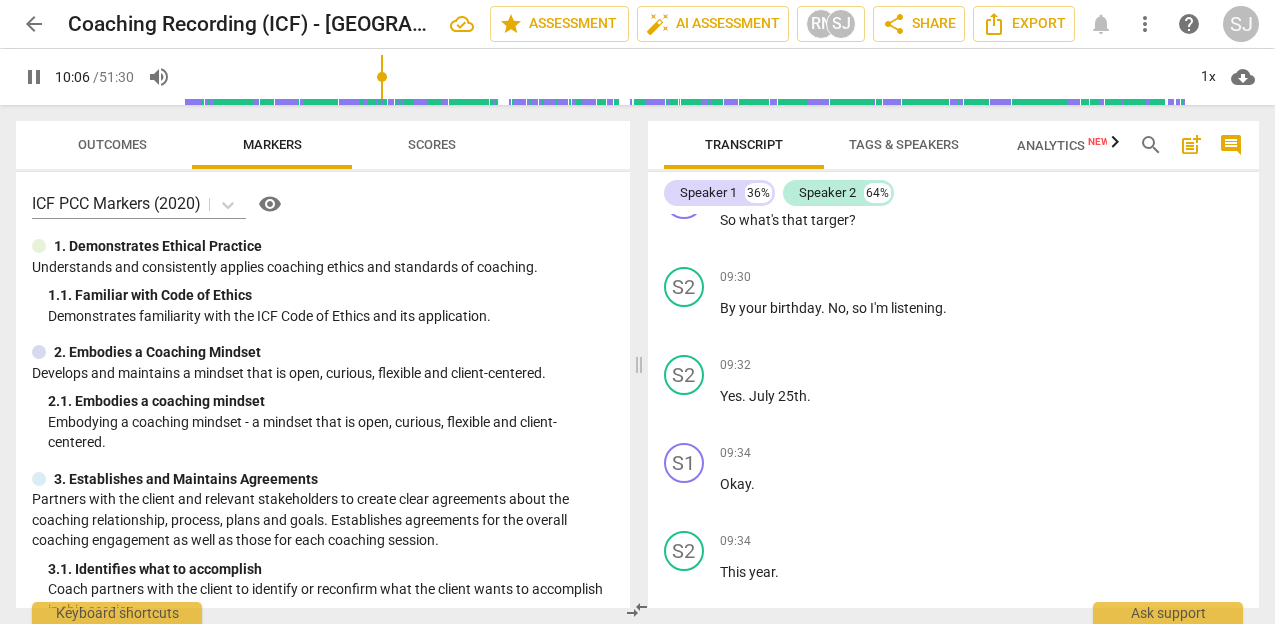 scroll, scrollTop: 4117, scrollLeft: 0, axis: vertical 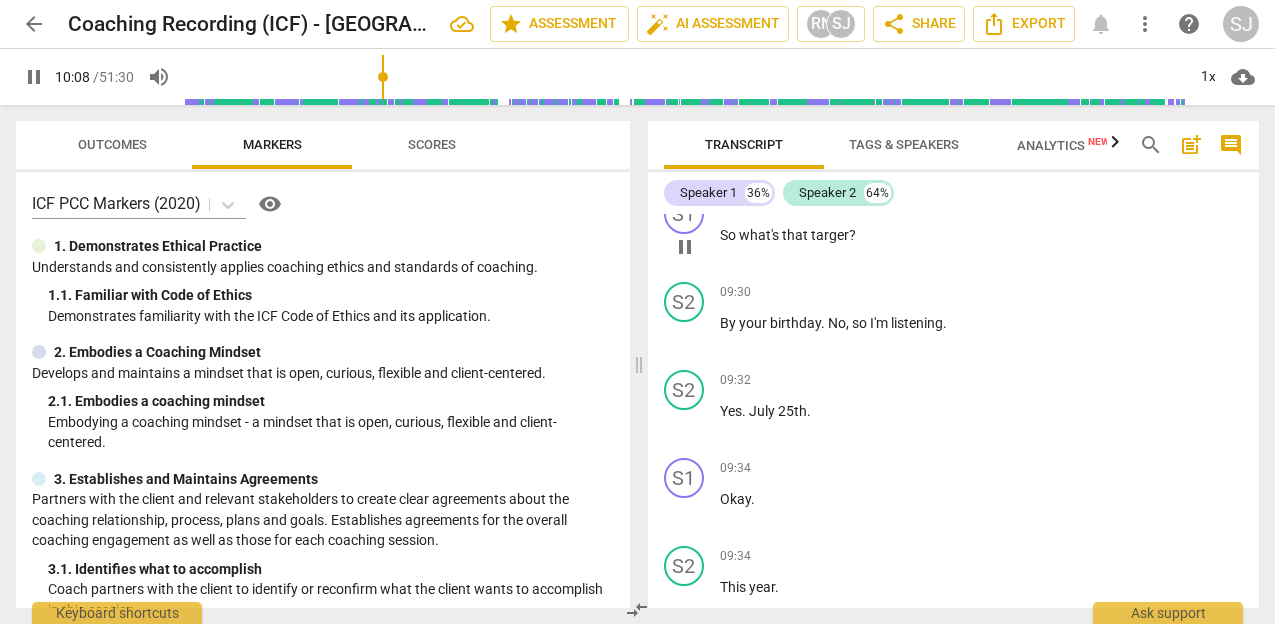 click on "pause" at bounding box center (685, 247) 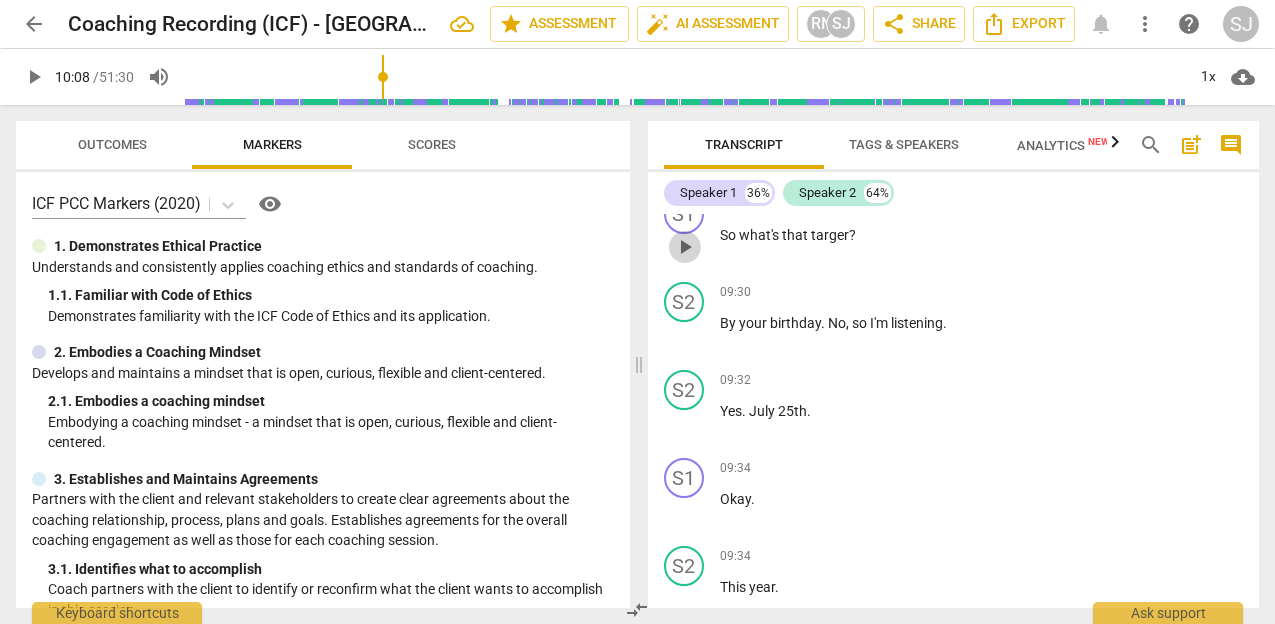 click on "play_arrow" at bounding box center [685, 247] 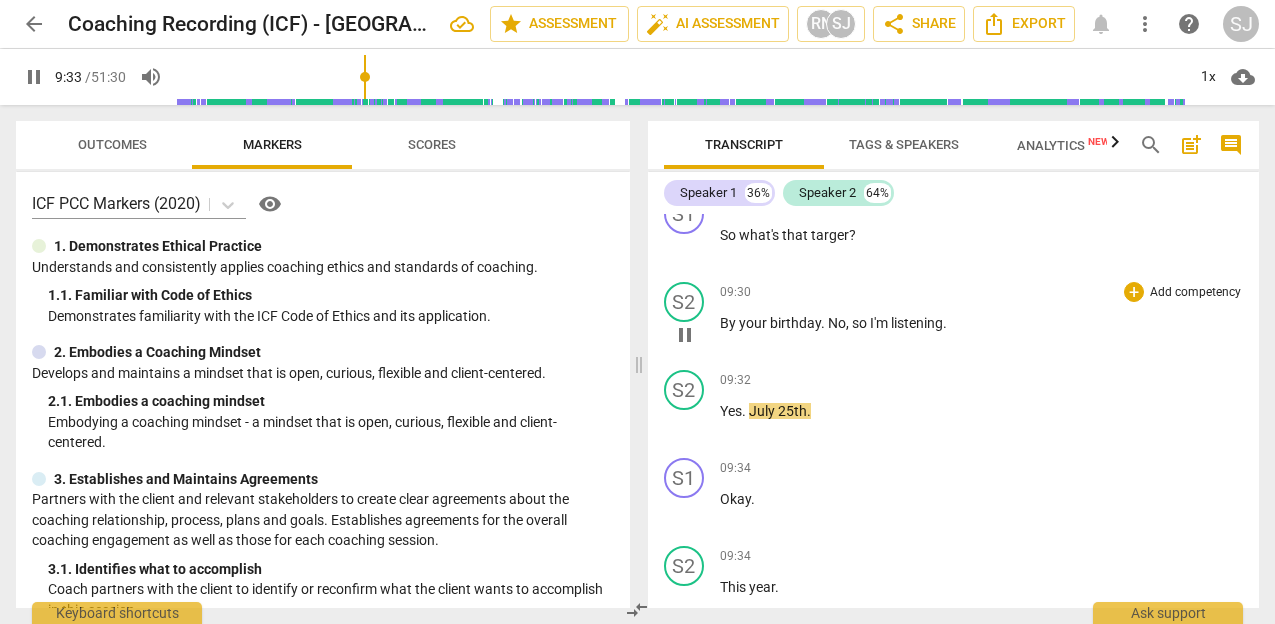 click on "S2 play_arrow pause 09:30 + Add competency keyboard_arrow_right By   your   birthday .   No ,   so   I'm   listening ." at bounding box center (954, 318) 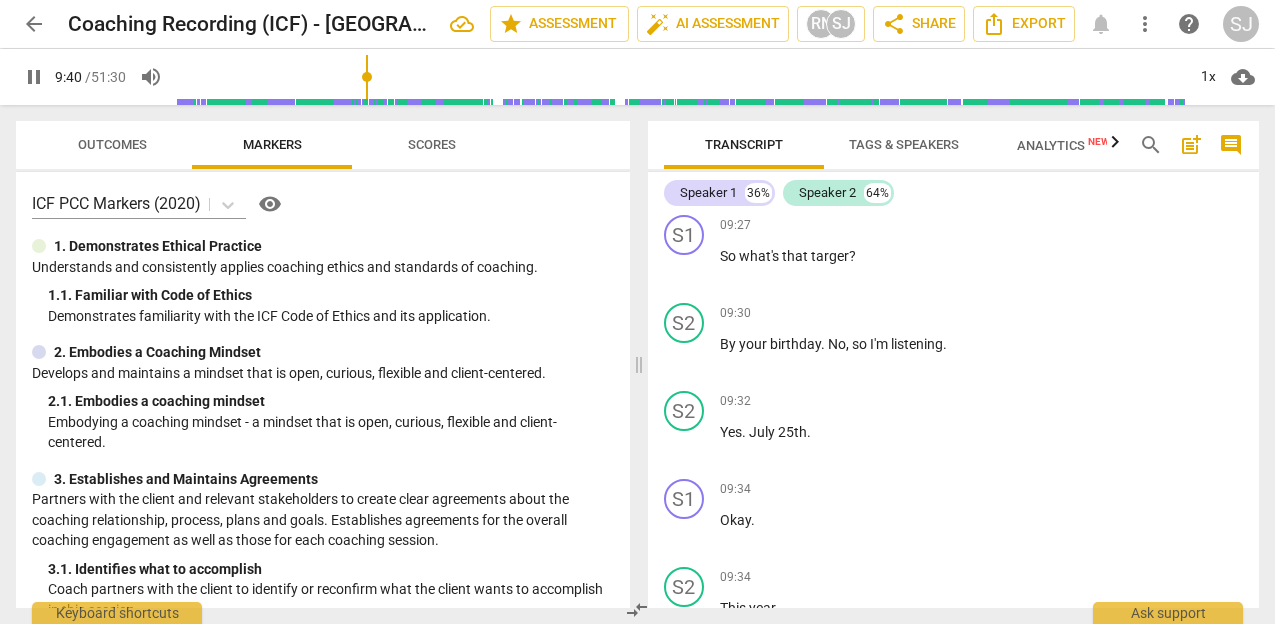 scroll, scrollTop: 4094, scrollLeft: 0, axis: vertical 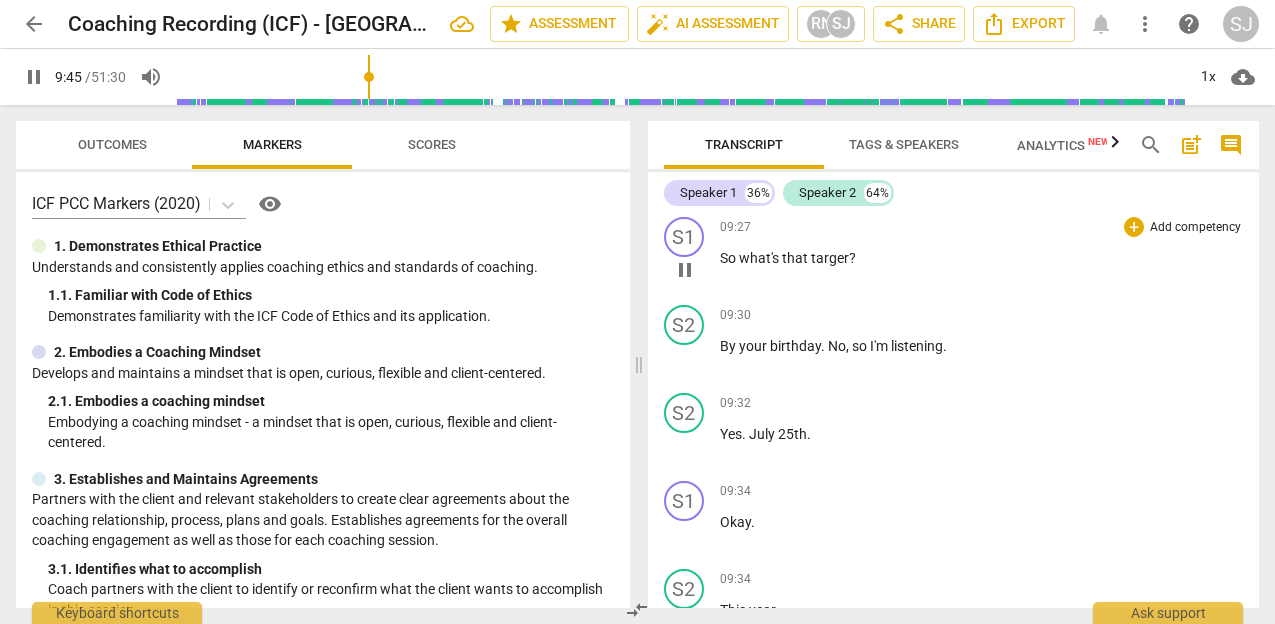 click on "So   what's   that   targer ?" at bounding box center [982, 258] 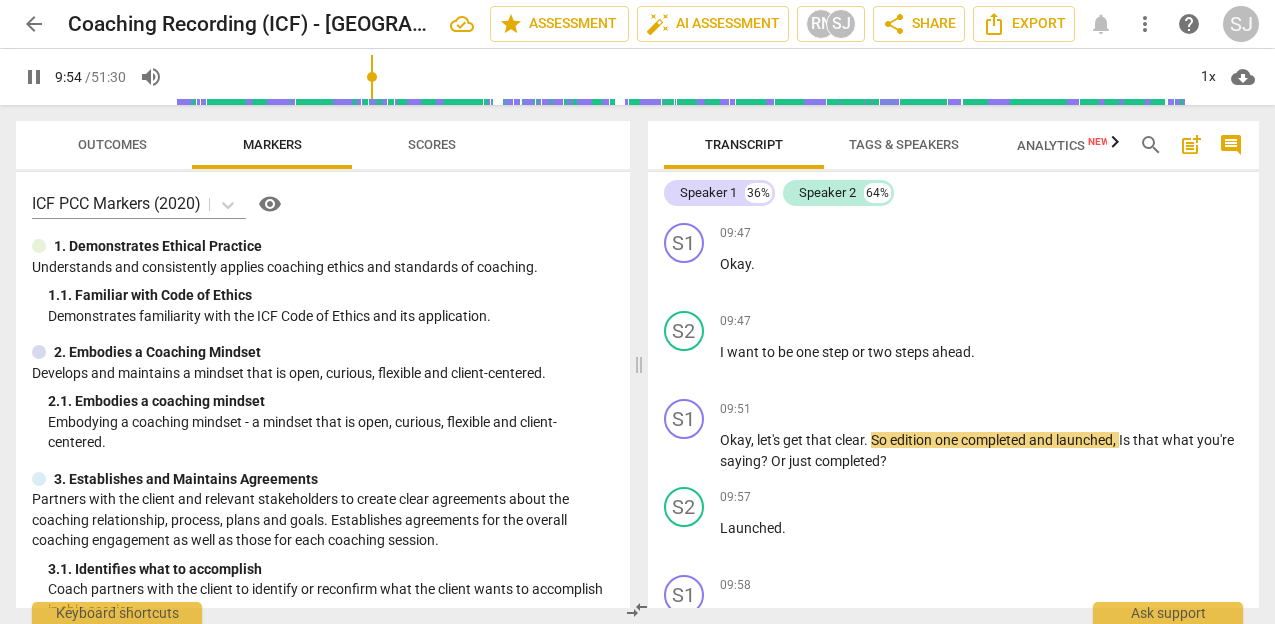 scroll, scrollTop: 4699, scrollLeft: 0, axis: vertical 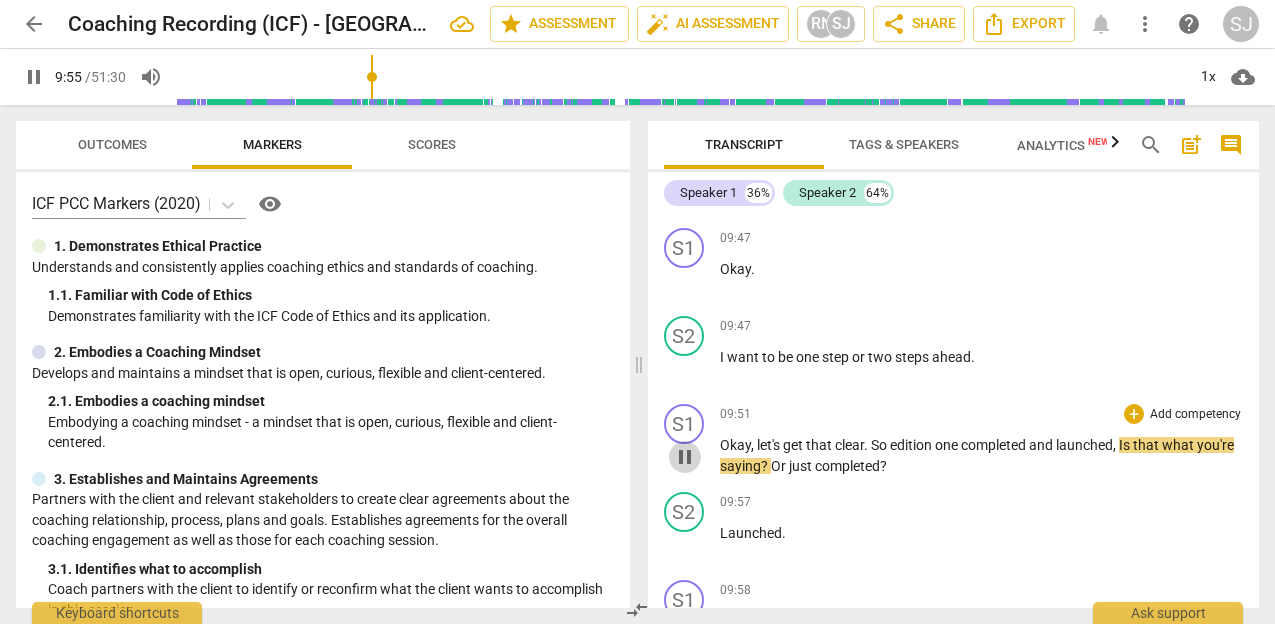 click on "pause" at bounding box center [685, 457] 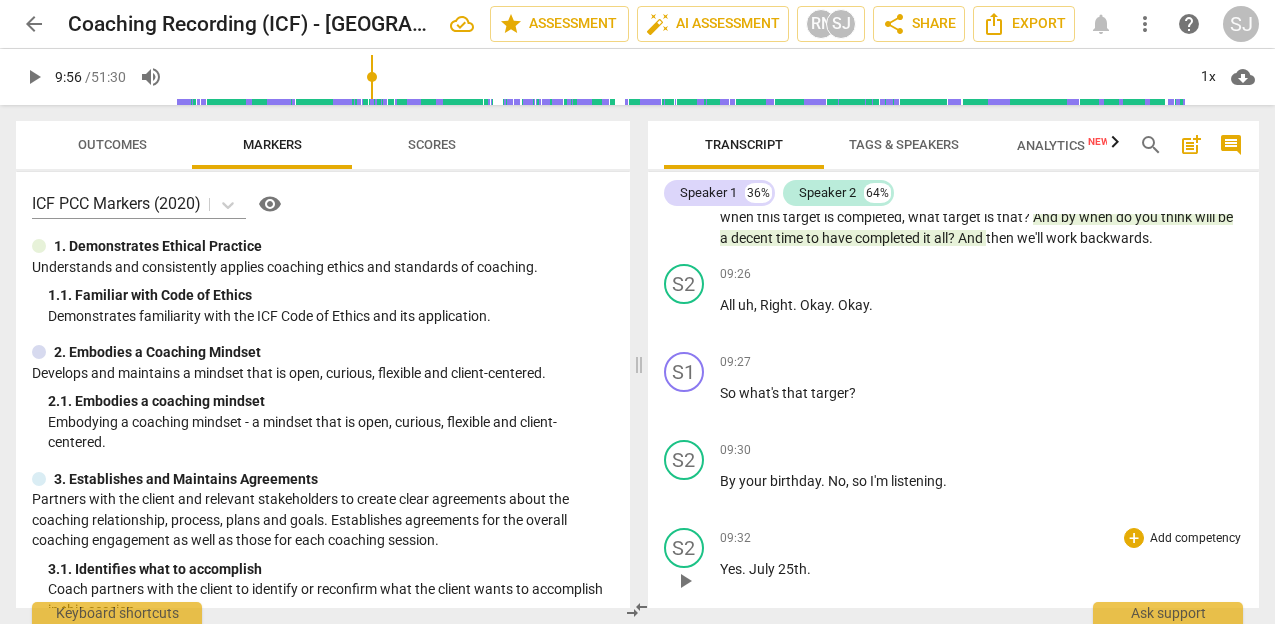 scroll, scrollTop: 3964, scrollLeft: 0, axis: vertical 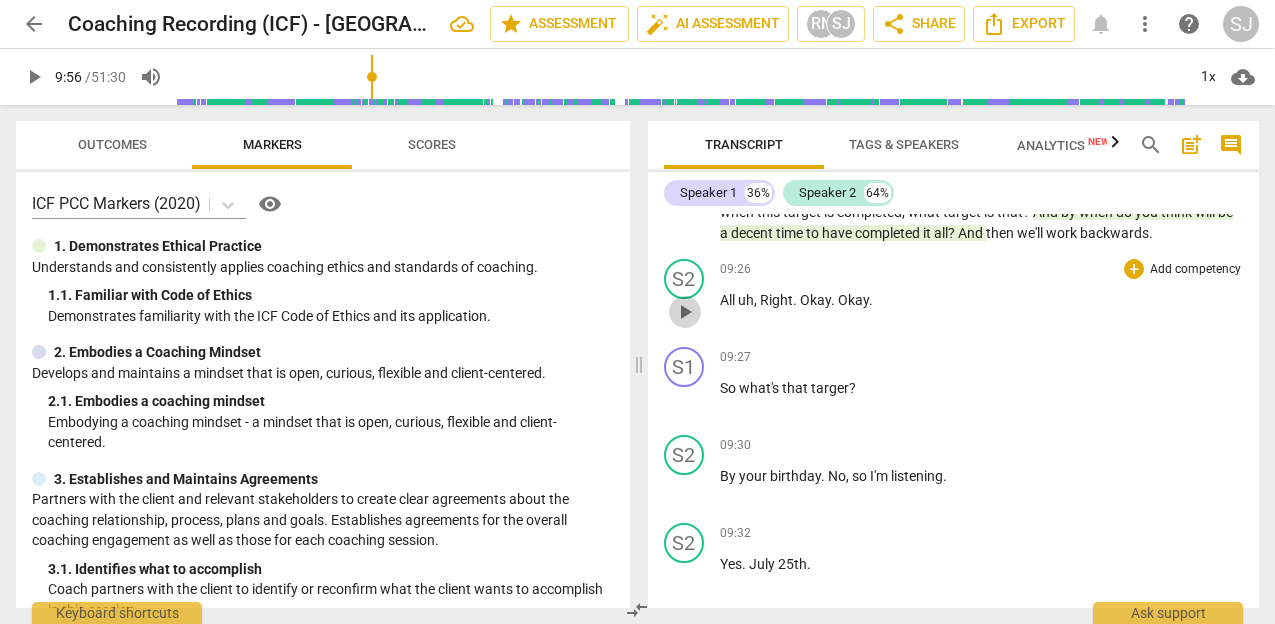 click on "play_arrow" at bounding box center [685, 312] 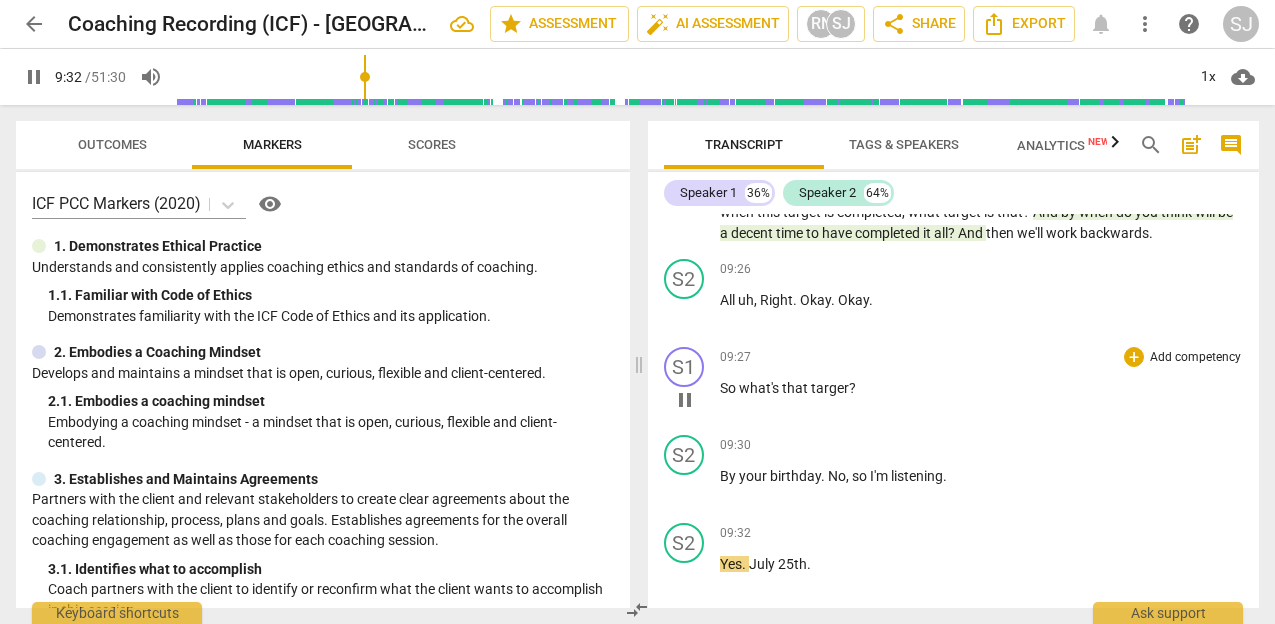 click on "So   what's   that   targer ?" at bounding box center (982, 388) 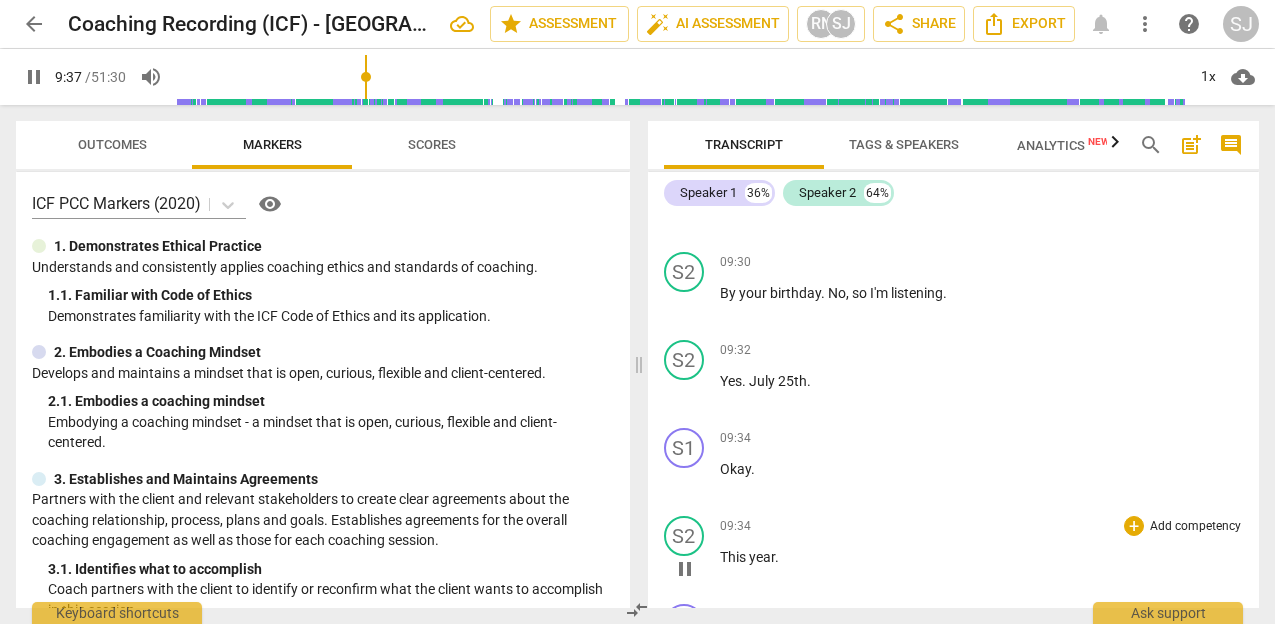 scroll, scrollTop: 4141, scrollLeft: 0, axis: vertical 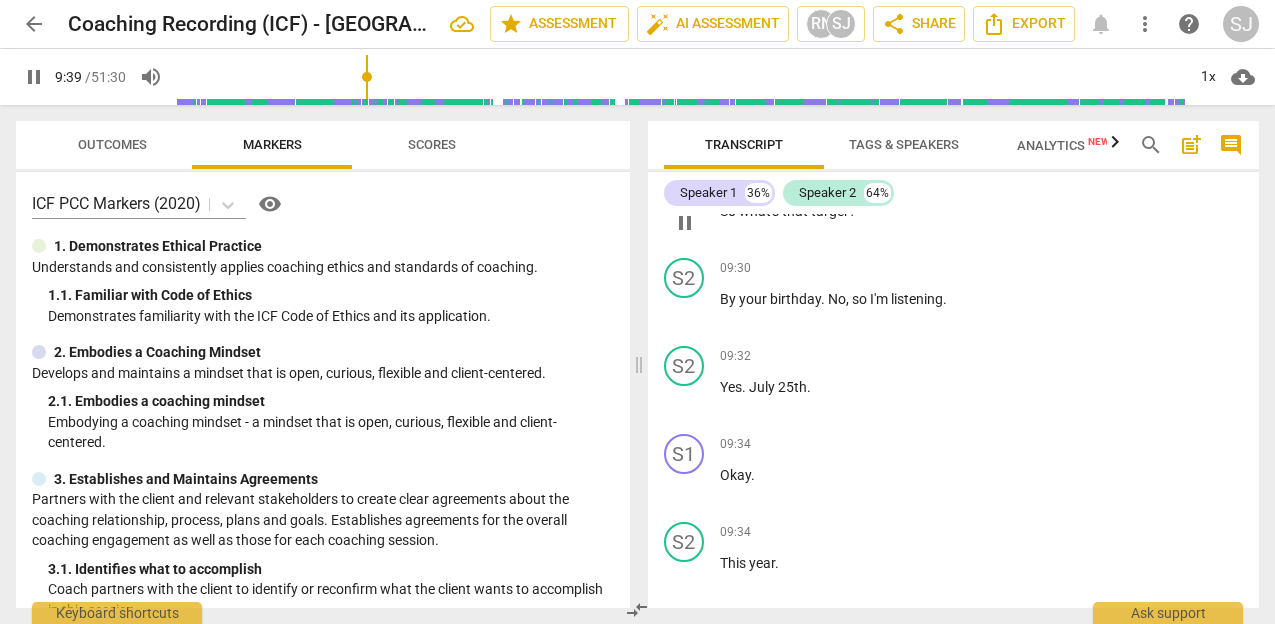 click on "targer" at bounding box center (830, 211) 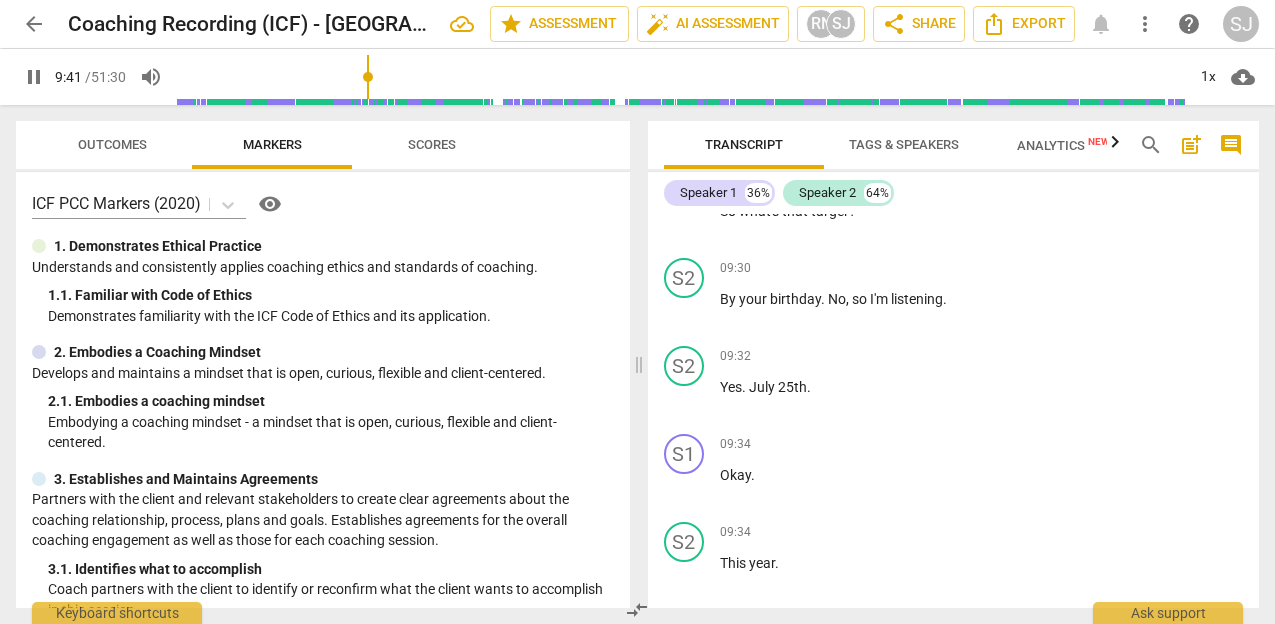 type on "582" 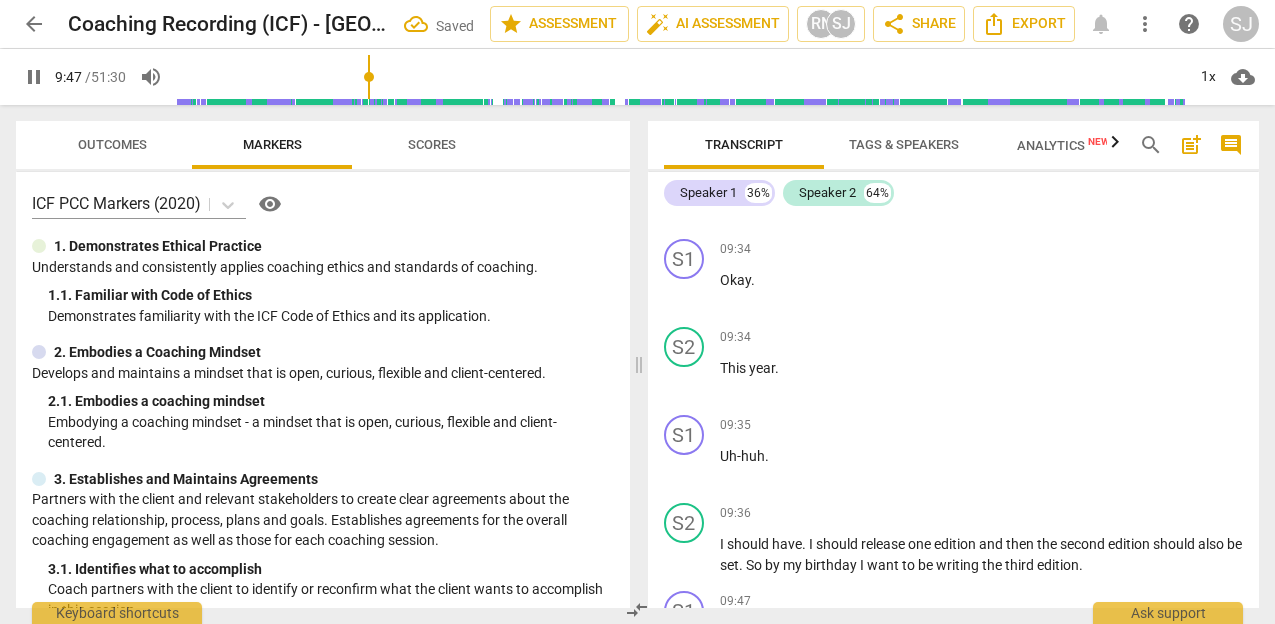scroll, scrollTop: 4305, scrollLeft: 0, axis: vertical 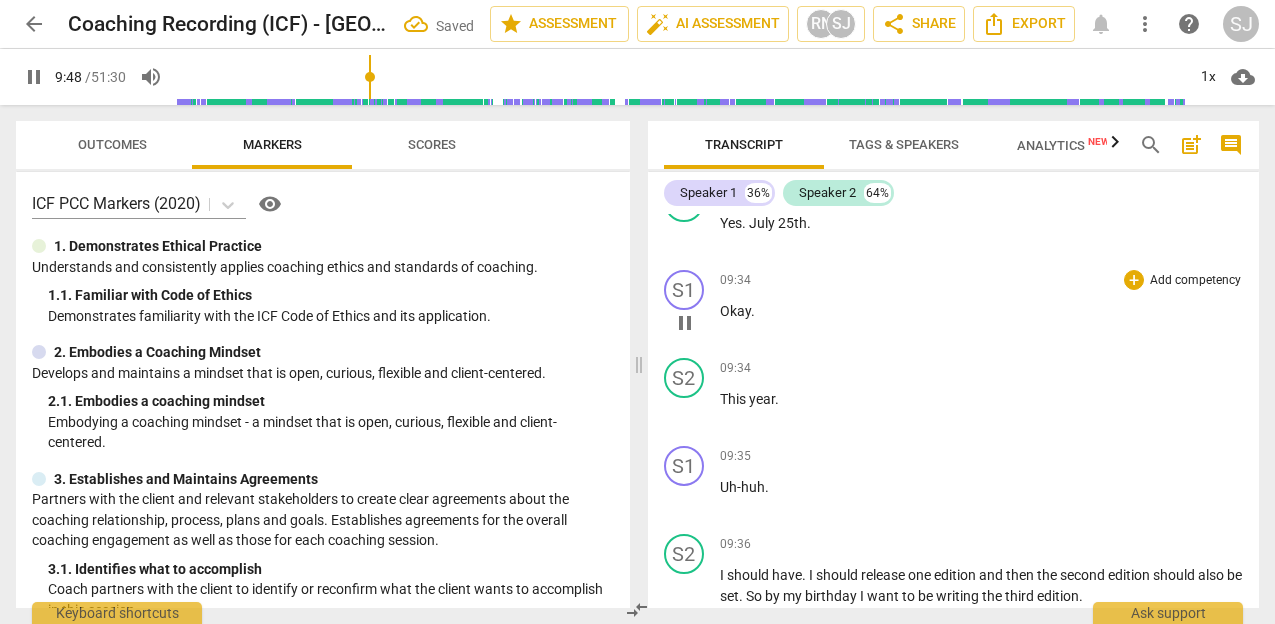 click on "pause" at bounding box center [685, 323] 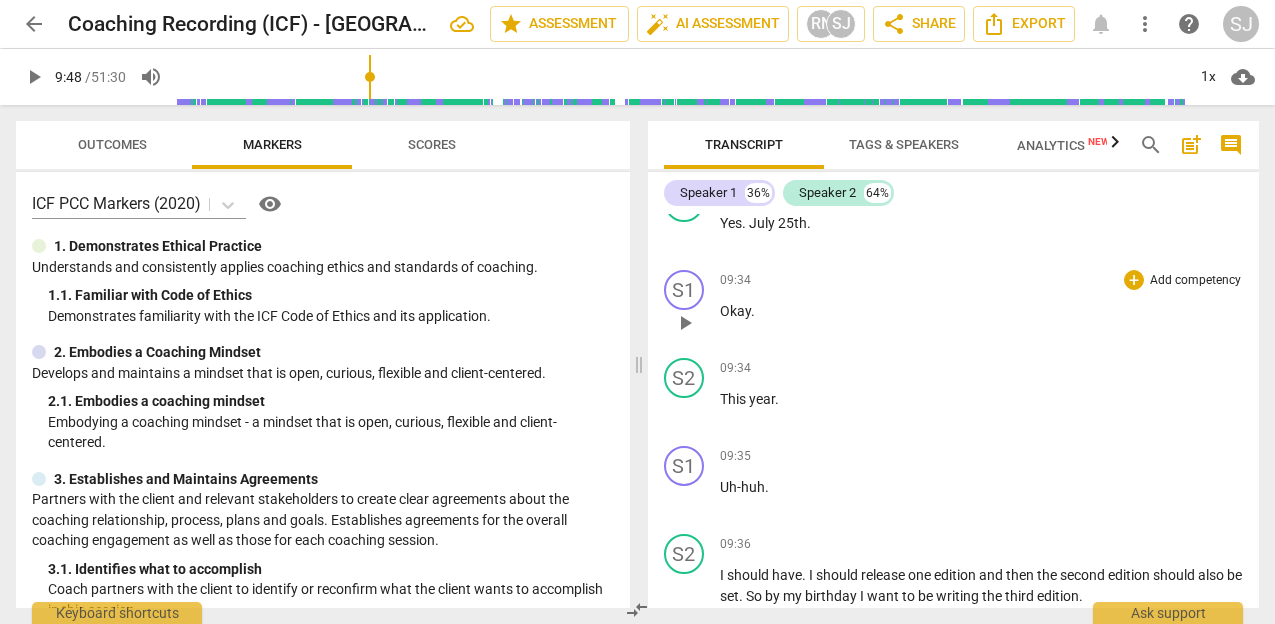 click on "play_arrow" at bounding box center (685, 323) 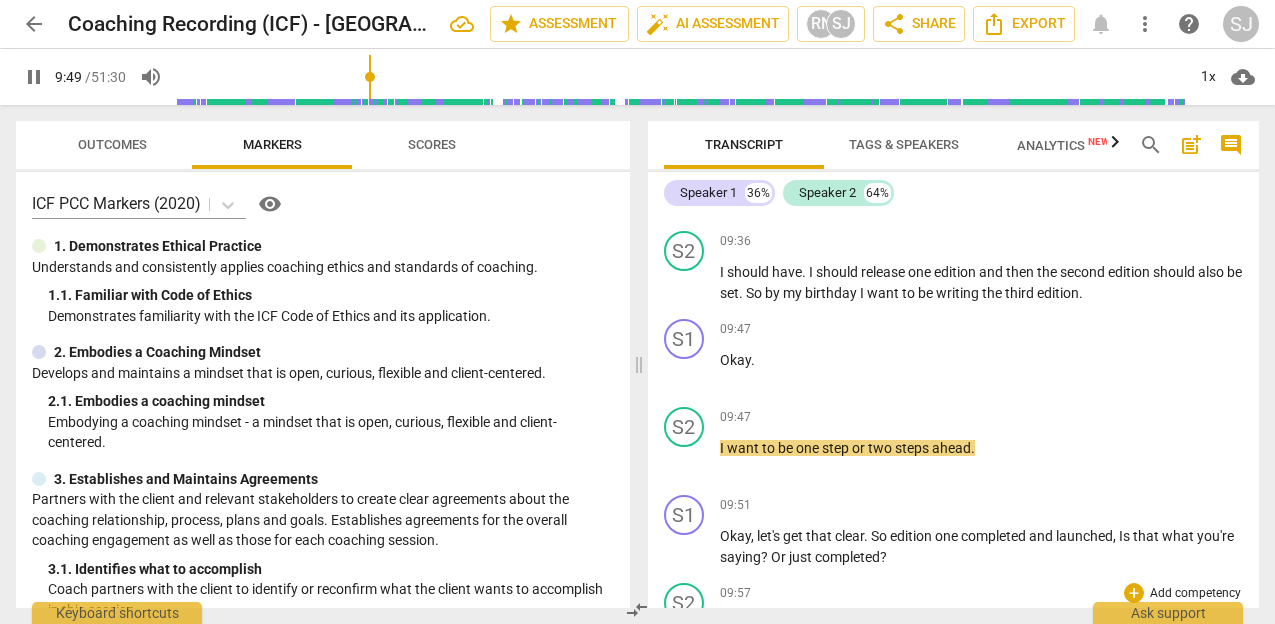 scroll, scrollTop: 4593, scrollLeft: 0, axis: vertical 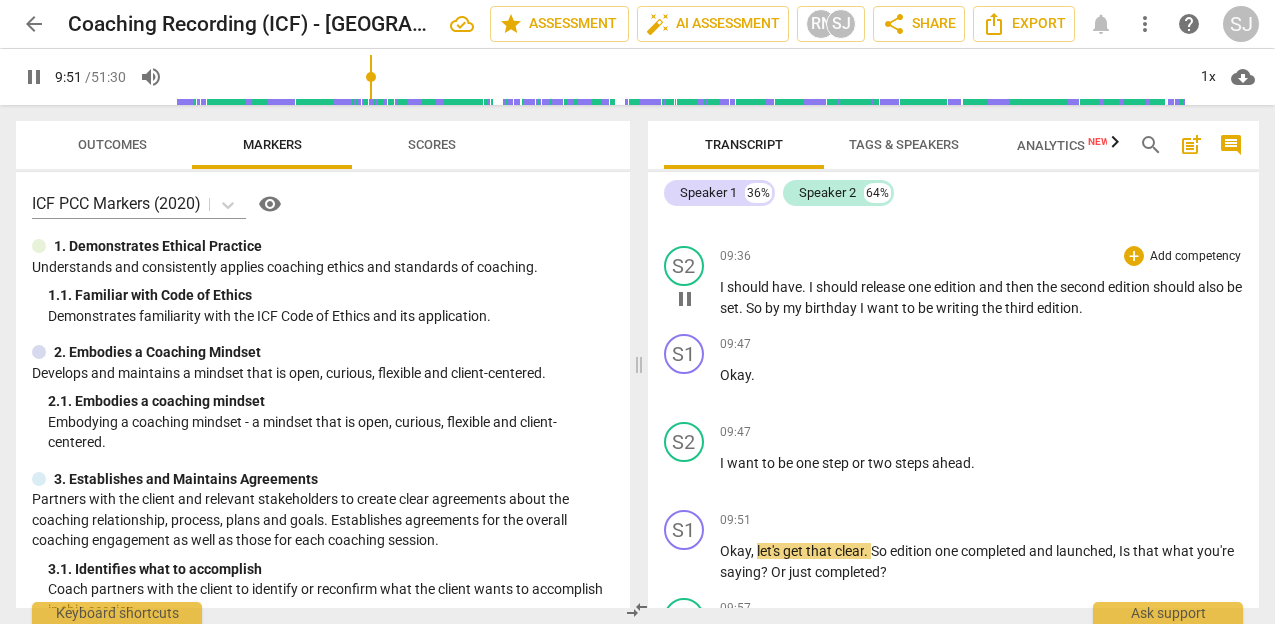 click on "pause" at bounding box center [685, 299] 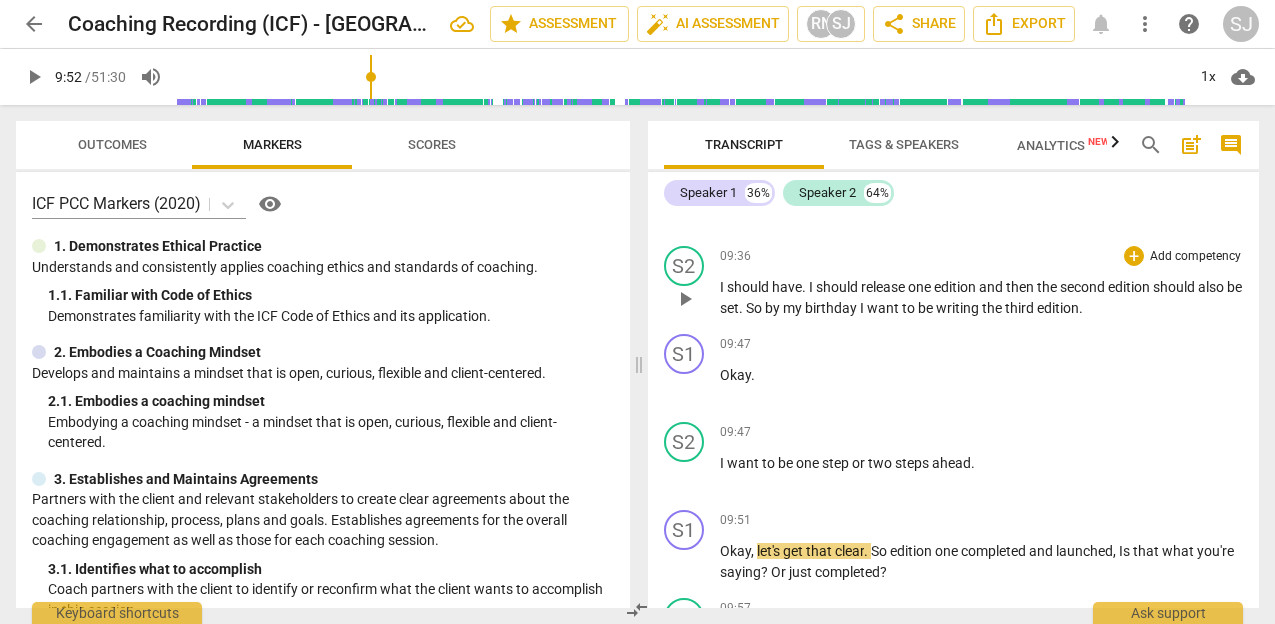 click on "play_arrow" at bounding box center [685, 299] 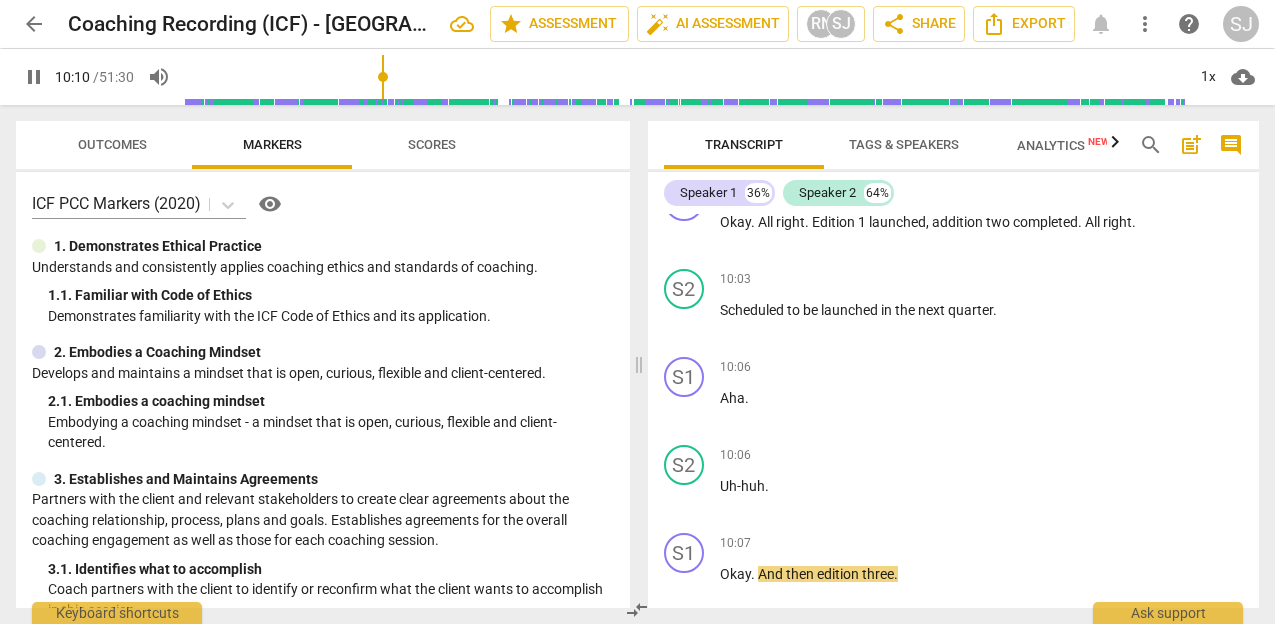 scroll, scrollTop: 5114, scrollLeft: 0, axis: vertical 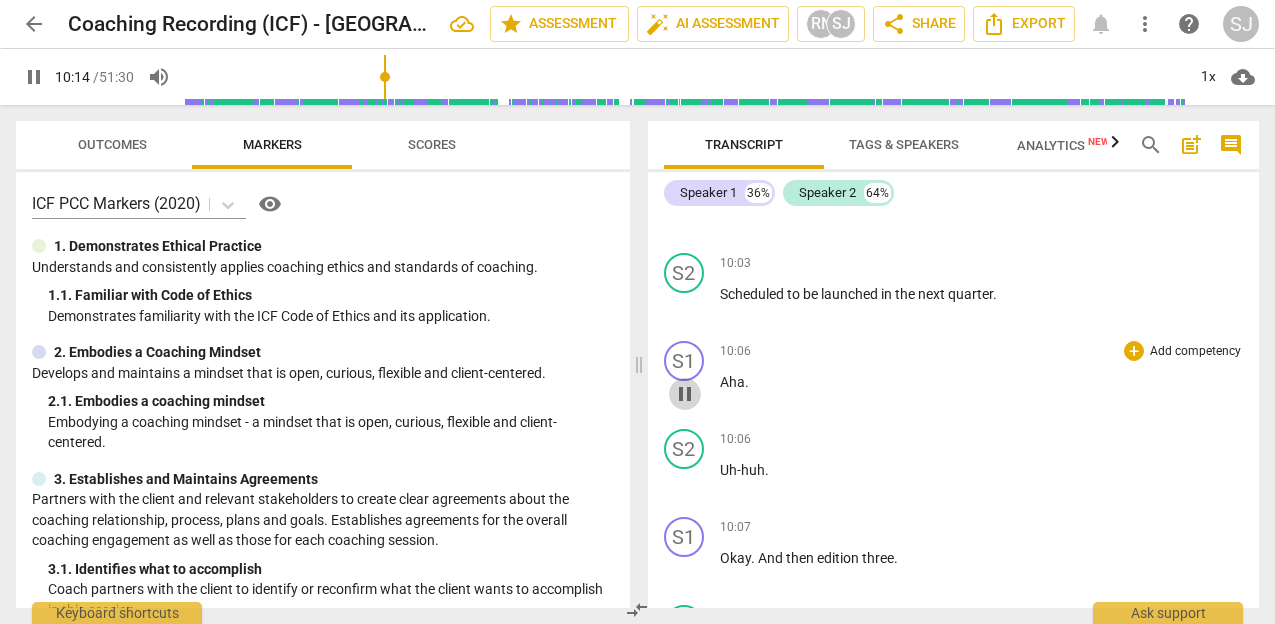 click on "pause" at bounding box center (685, 394) 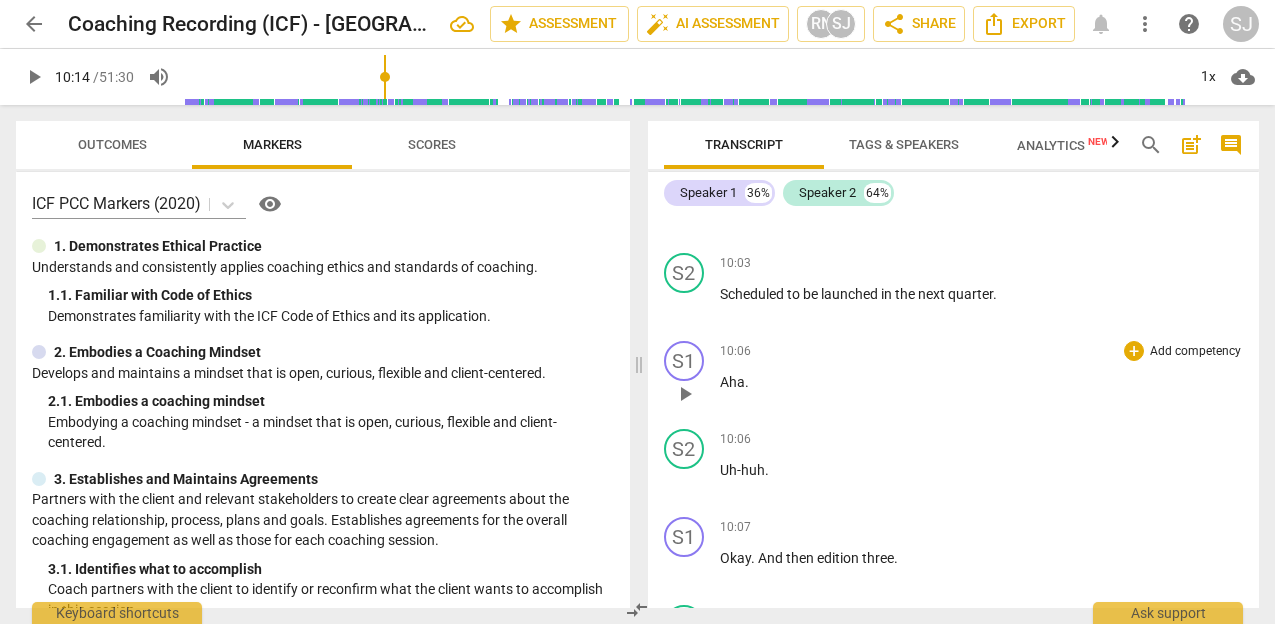 click on "play_arrow" at bounding box center (685, 394) 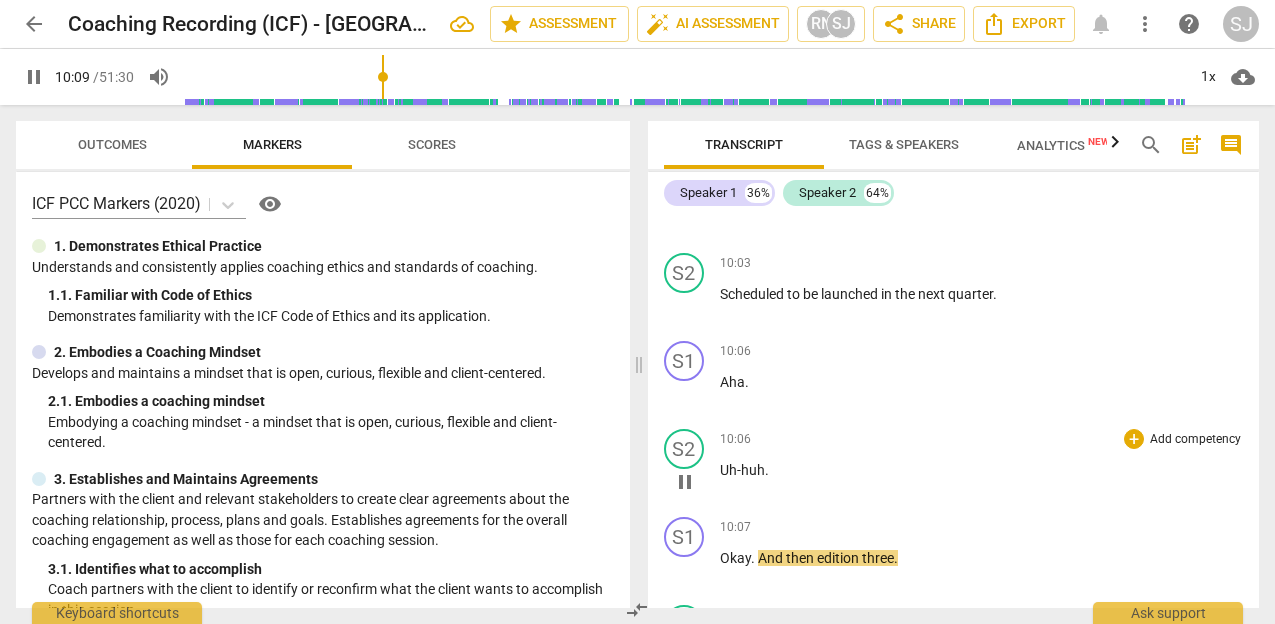 click on "Uh-huh" at bounding box center (742, 470) 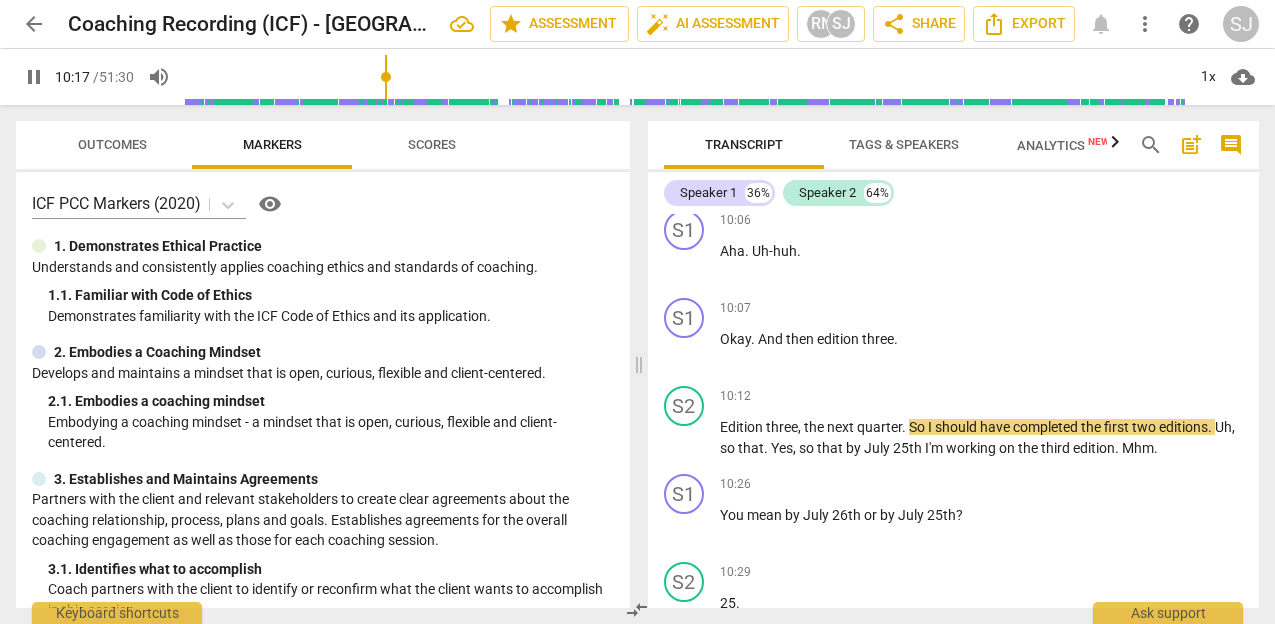 scroll, scrollTop: 5248, scrollLeft: 0, axis: vertical 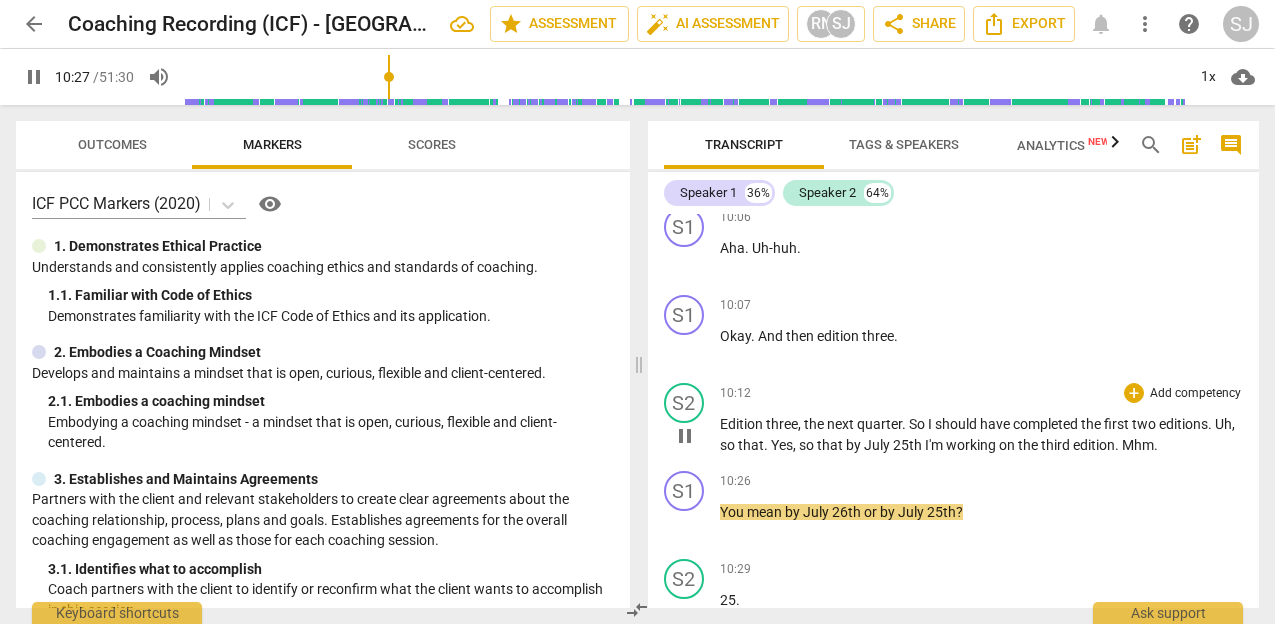 click on "so" at bounding box center (729, 445) 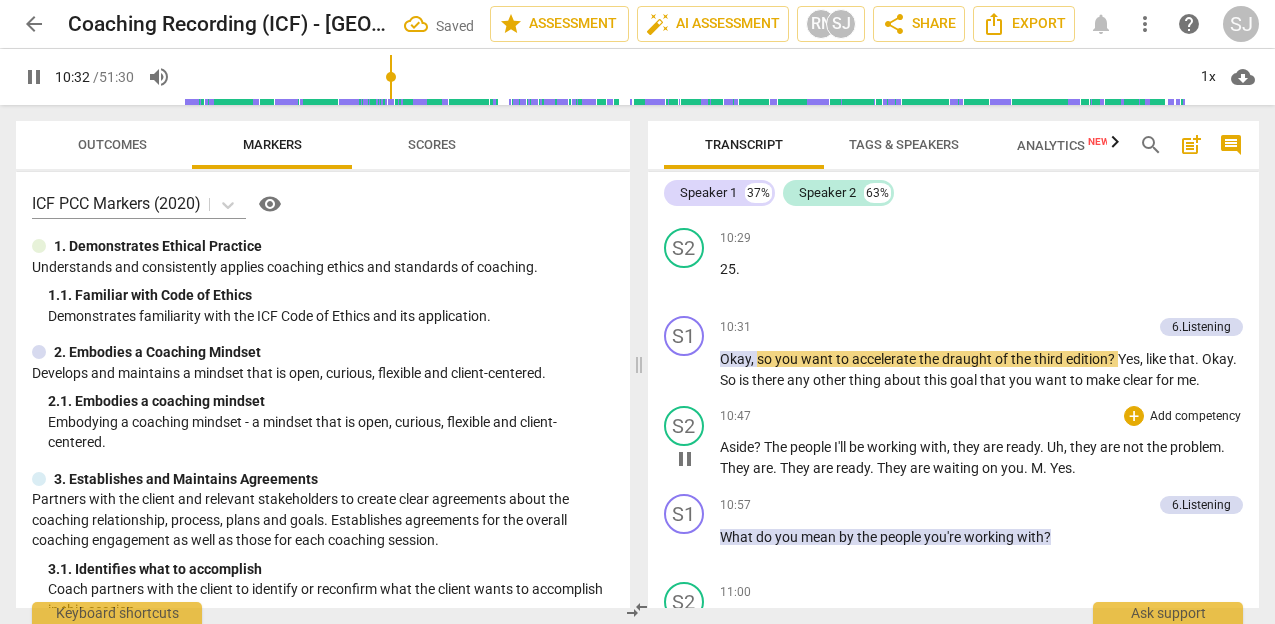 scroll, scrollTop: 5651, scrollLeft: 0, axis: vertical 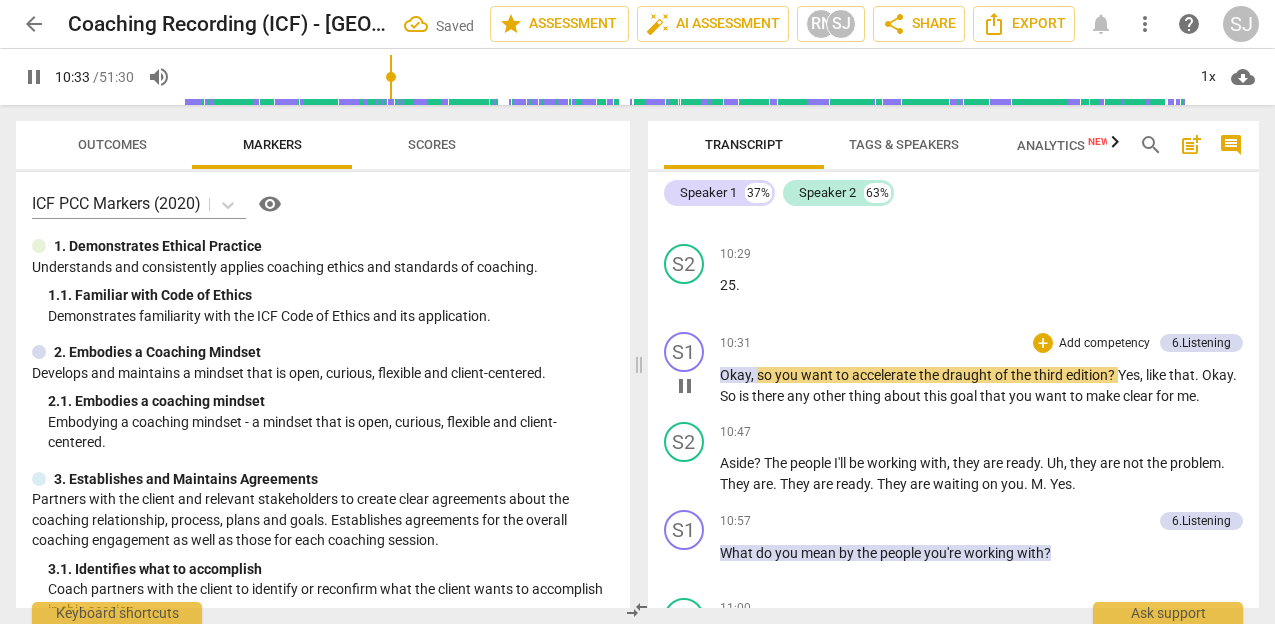 click on "pause" at bounding box center (685, 386) 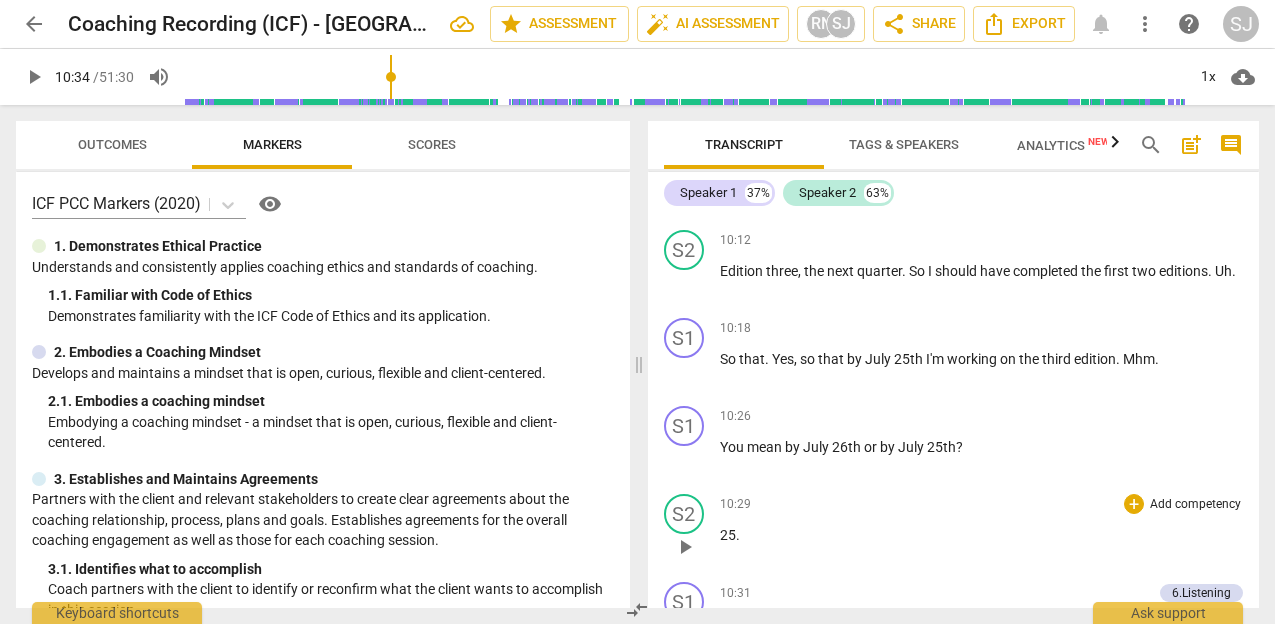 scroll, scrollTop: 5395, scrollLeft: 0, axis: vertical 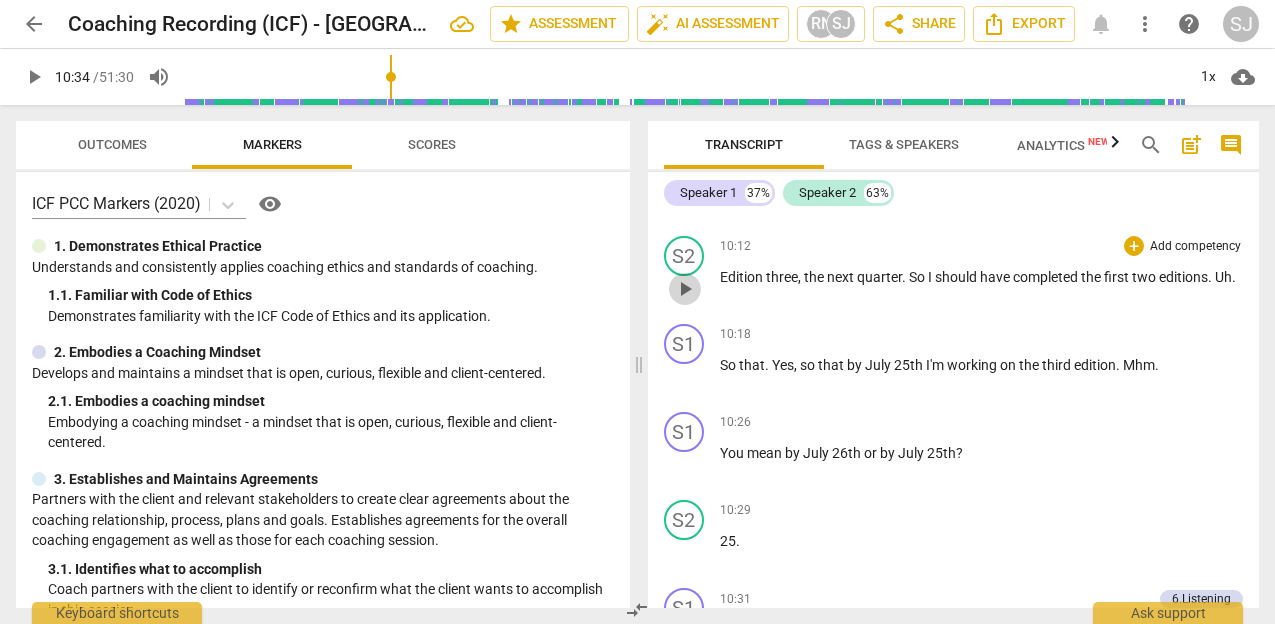 click on "play_arrow" at bounding box center [685, 289] 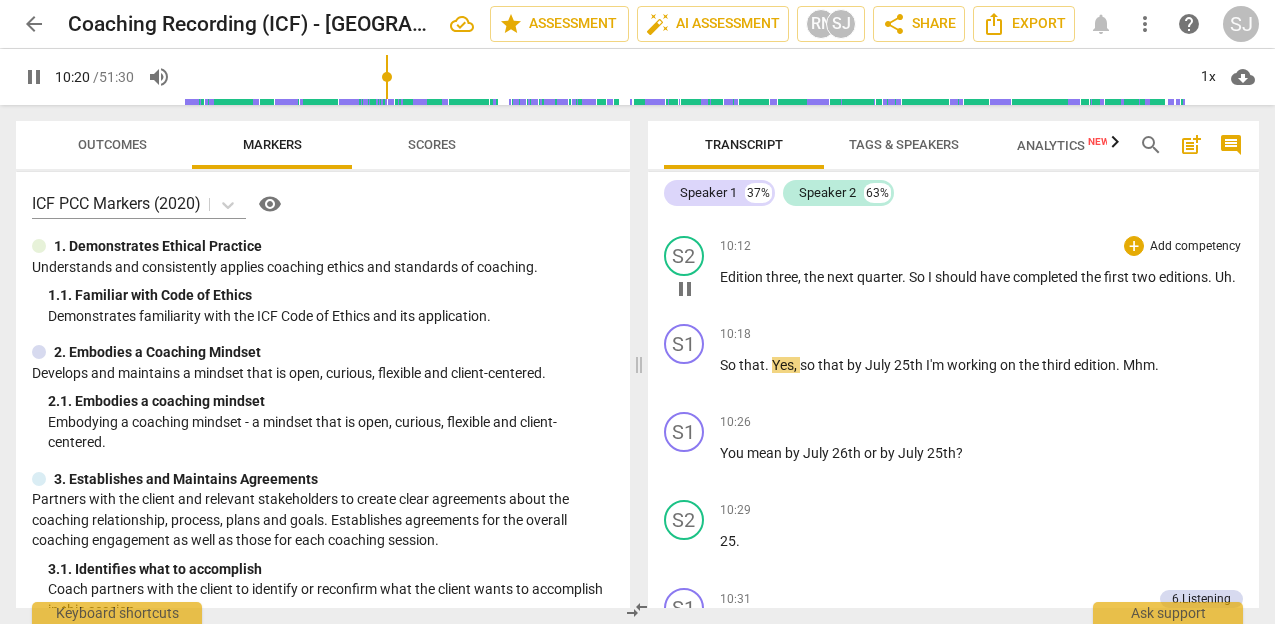 click on "Uh" at bounding box center (1223, 277) 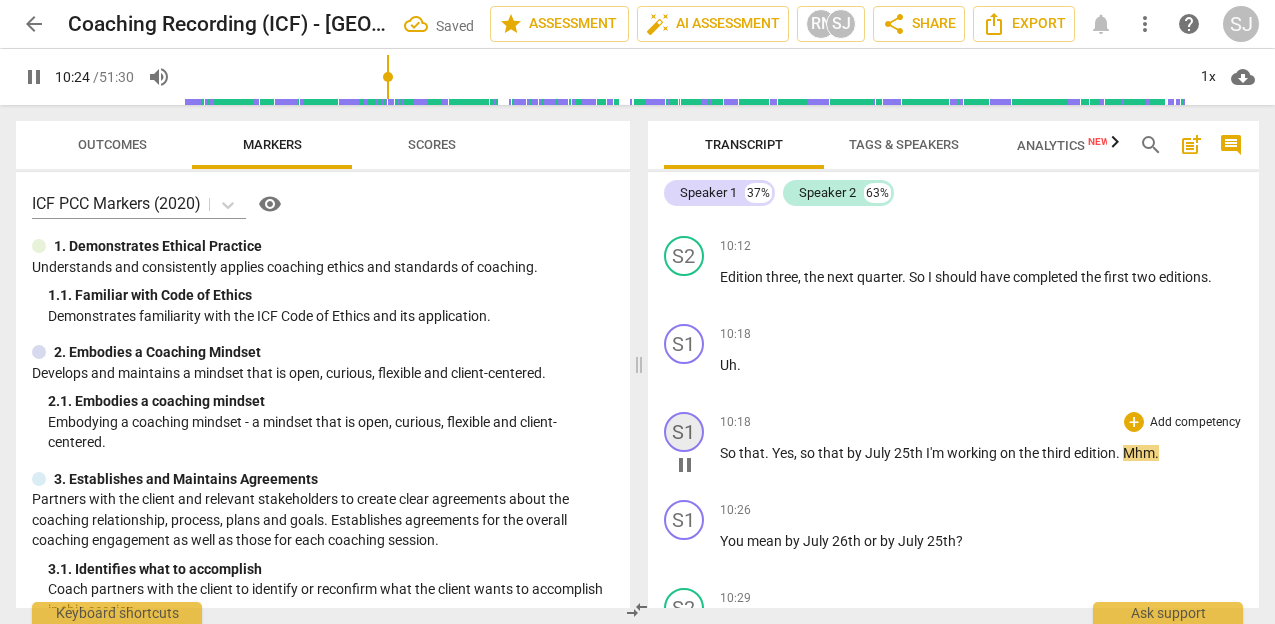 click on "S1" at bounding box center [684, 432] 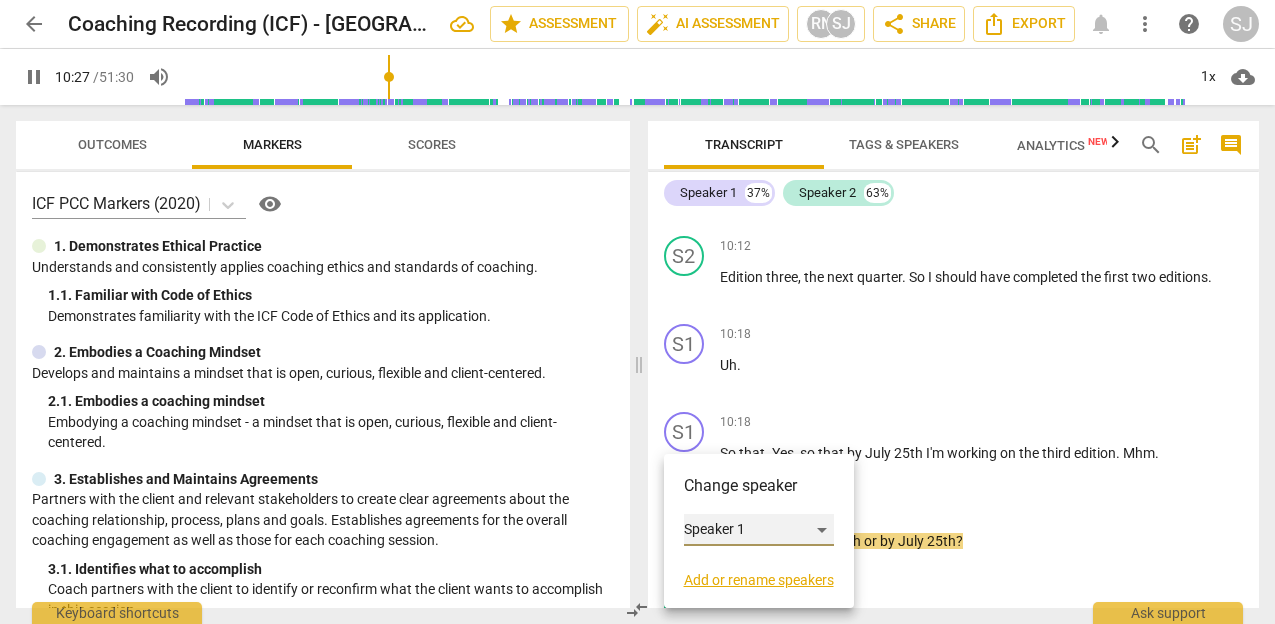 click on "Speaker 1" at bounding box center [759, 530] 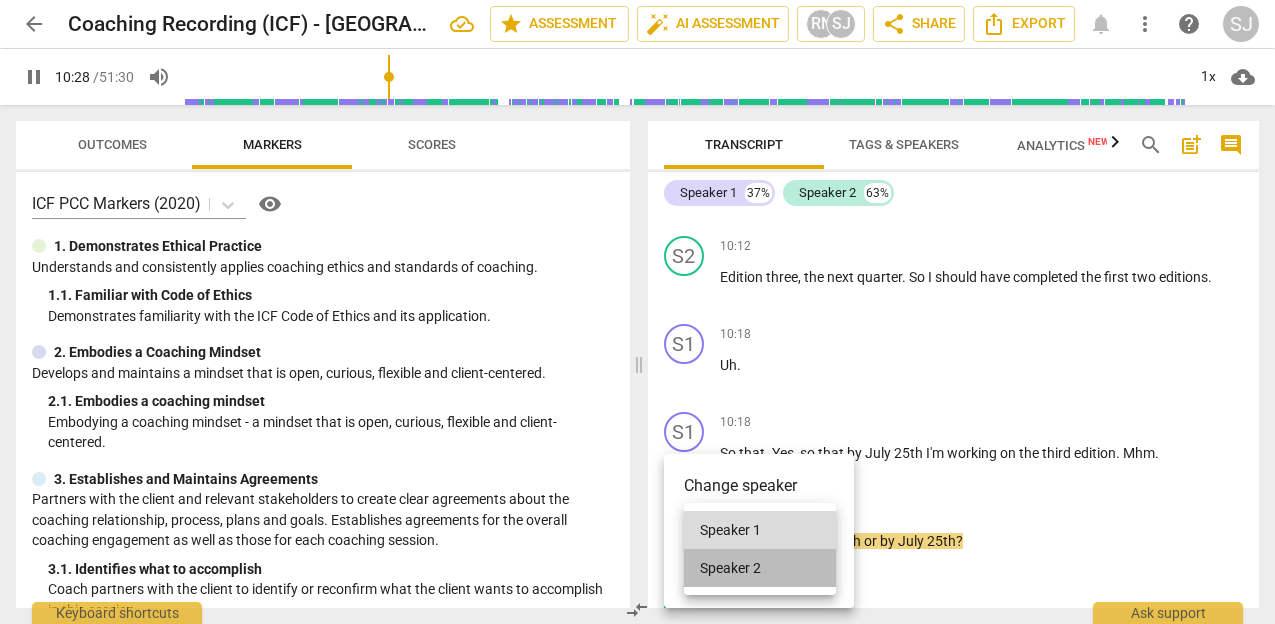 click on "Speaker 2" at bounding box center (760, 568) 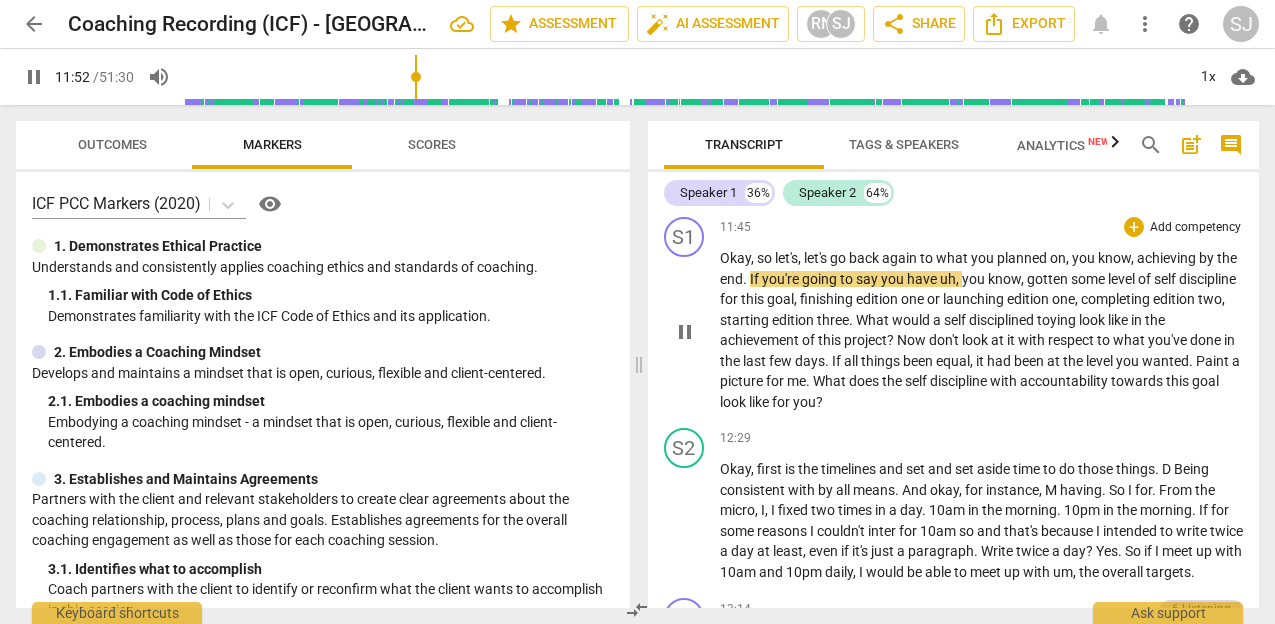 scroll, scrollTop: 6921, scrollLeft: 0, axis: vertical 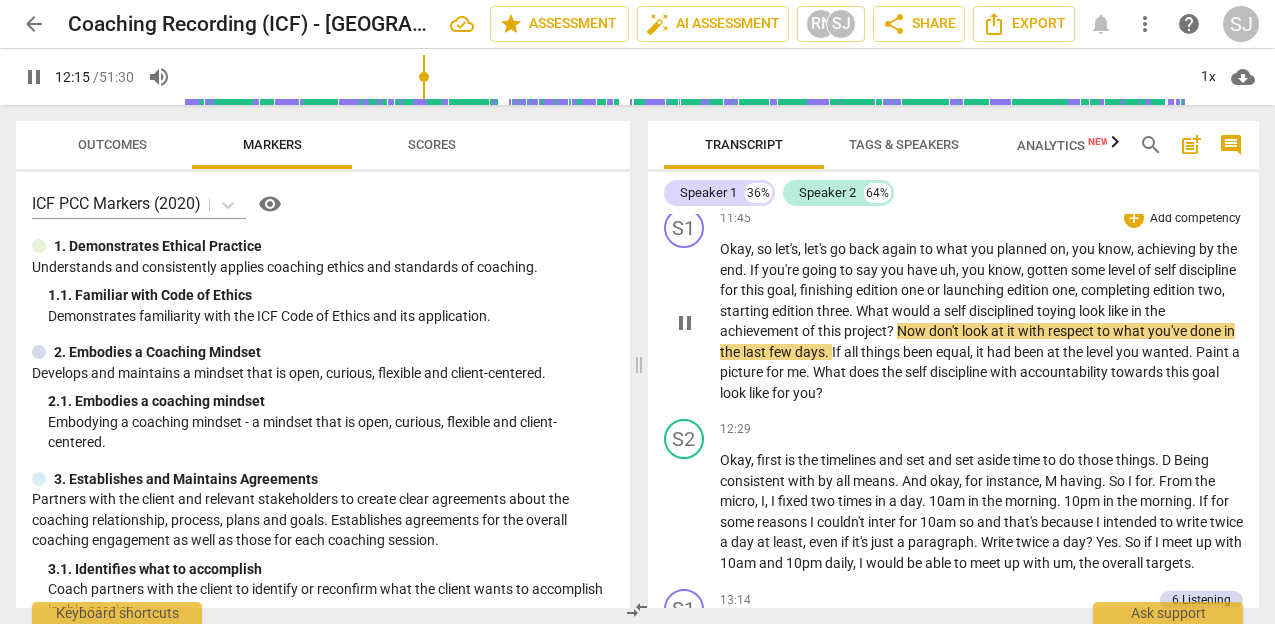 click on "play_arrow pause" at bounding box center (694, 322) 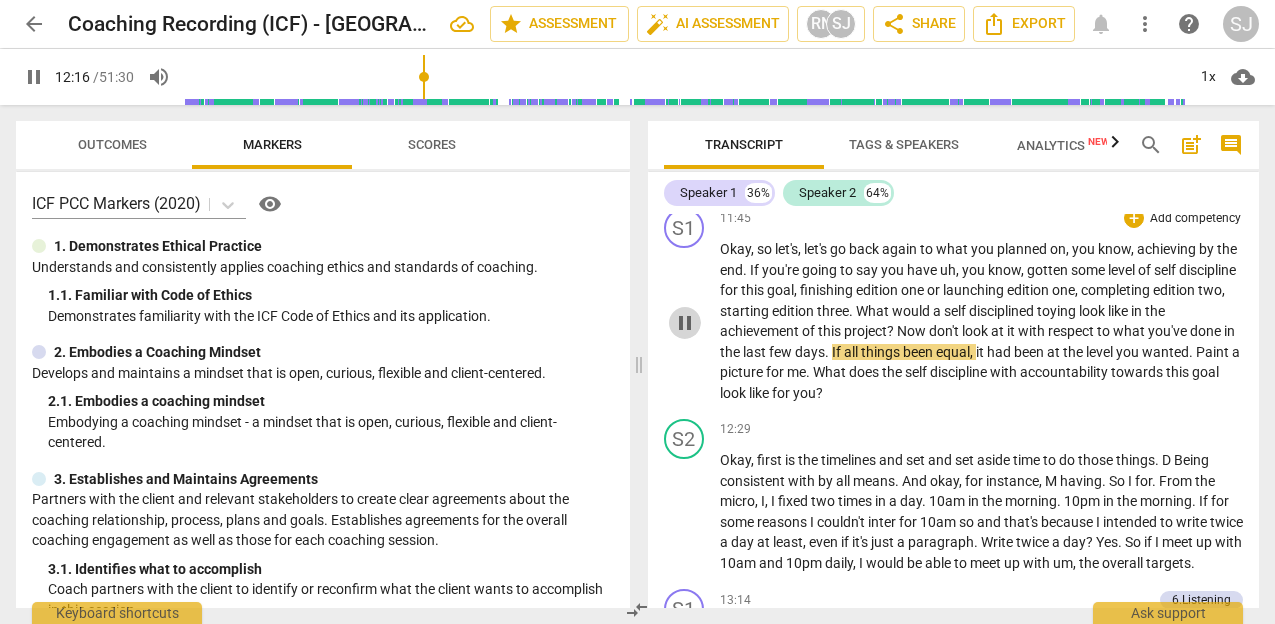 click on "pause" at bounding box center (685, 323) 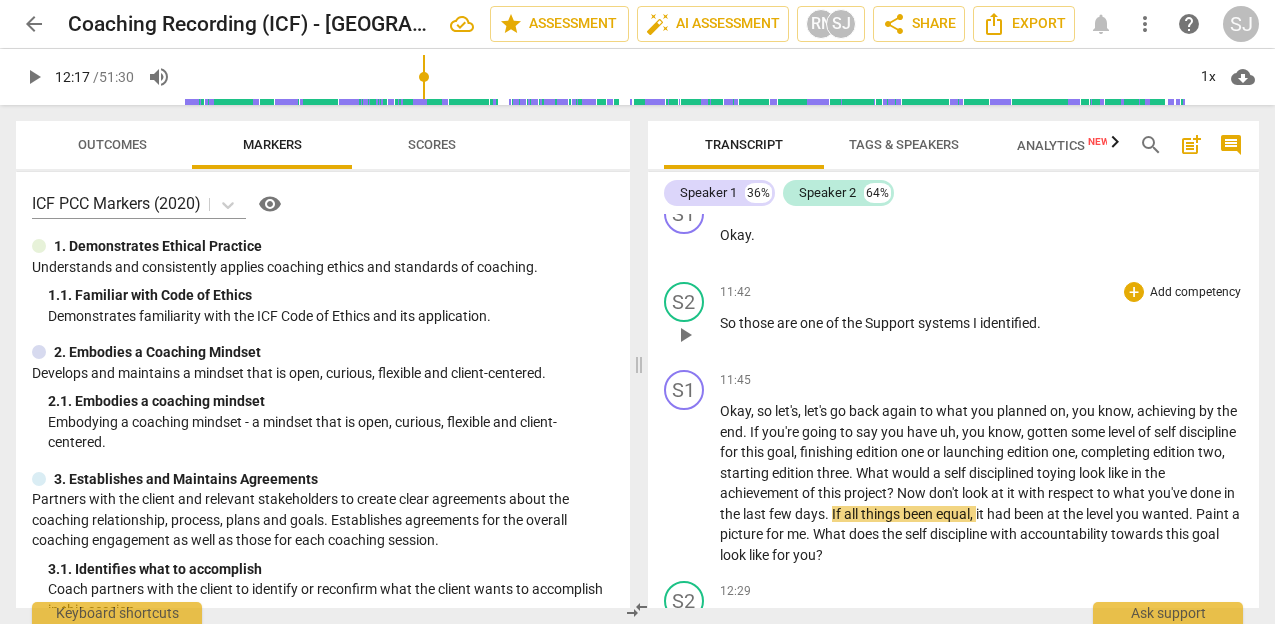 scroll, scrollTop: 6752, scrollLeft: 0, axis: vertical 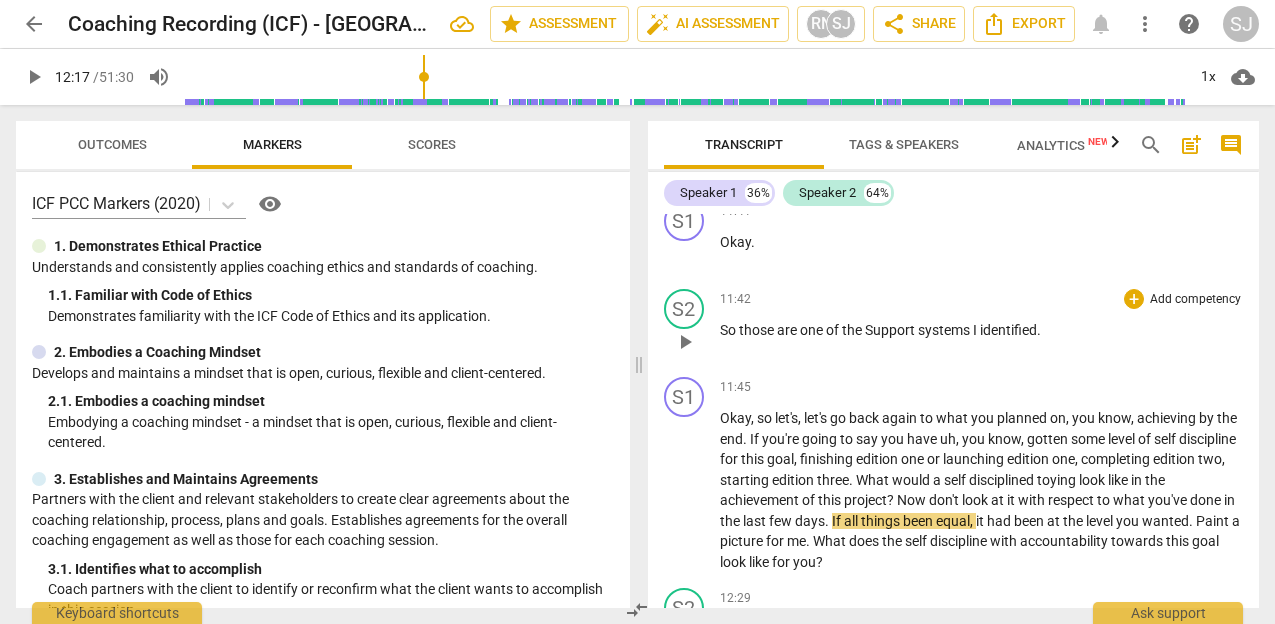 click on "play_arrow" at bounding box center (685, 342) 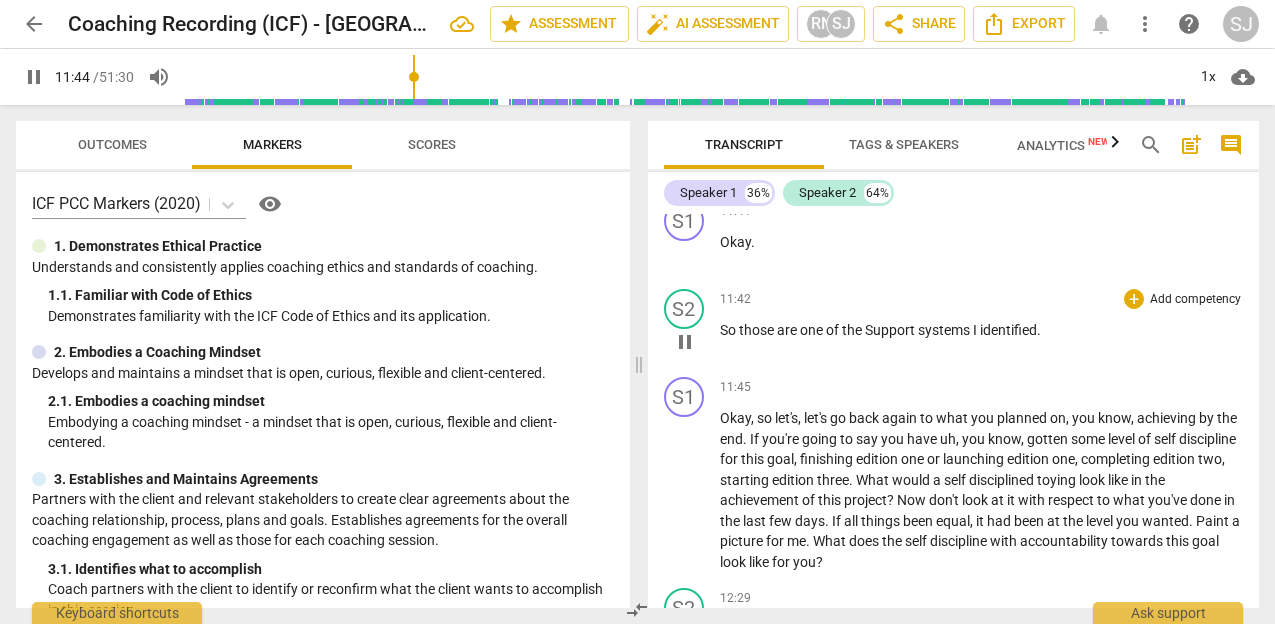 click on "So" at bounding box center [729, 330] 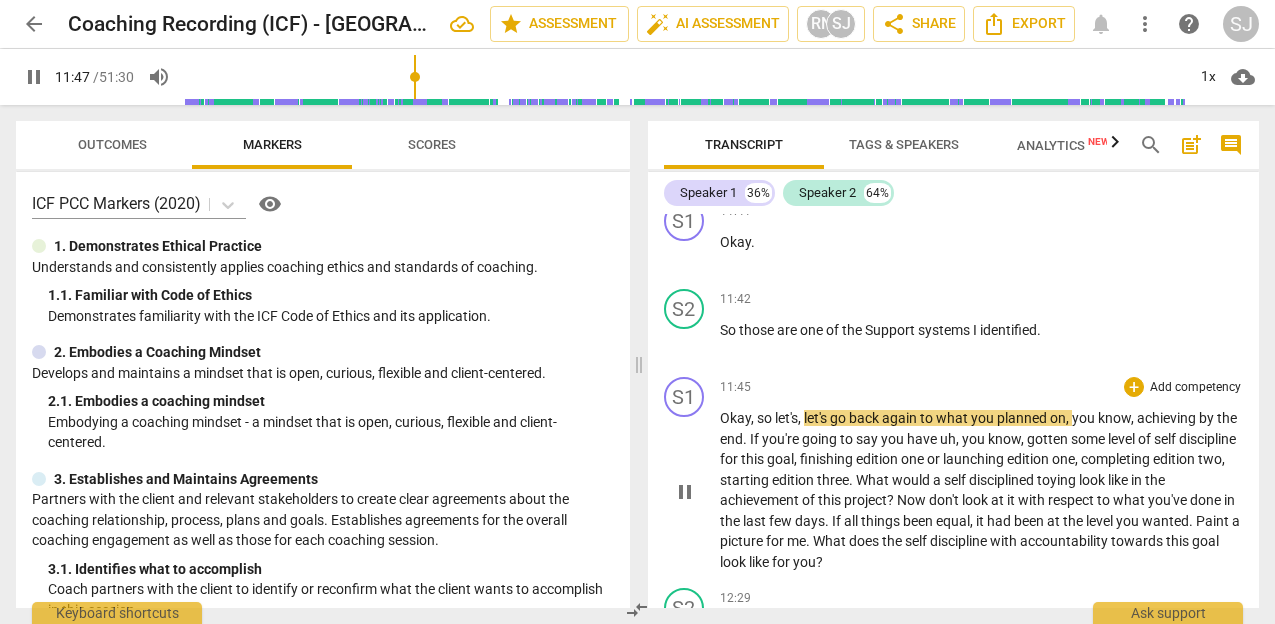 type on "708" 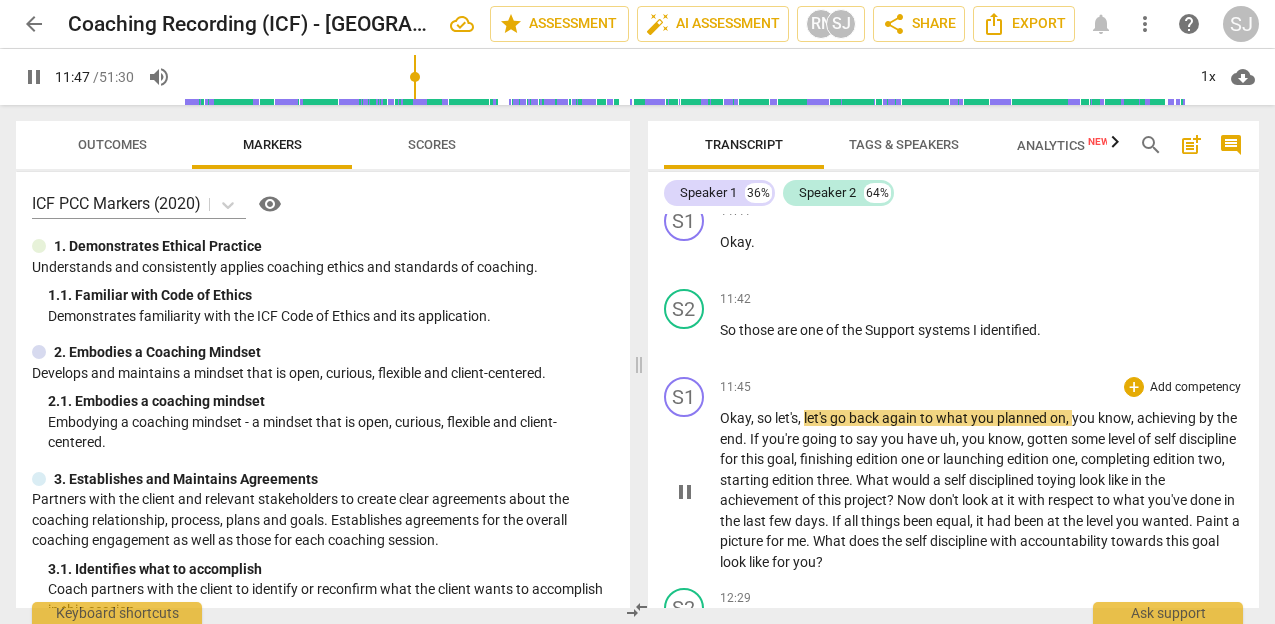 type 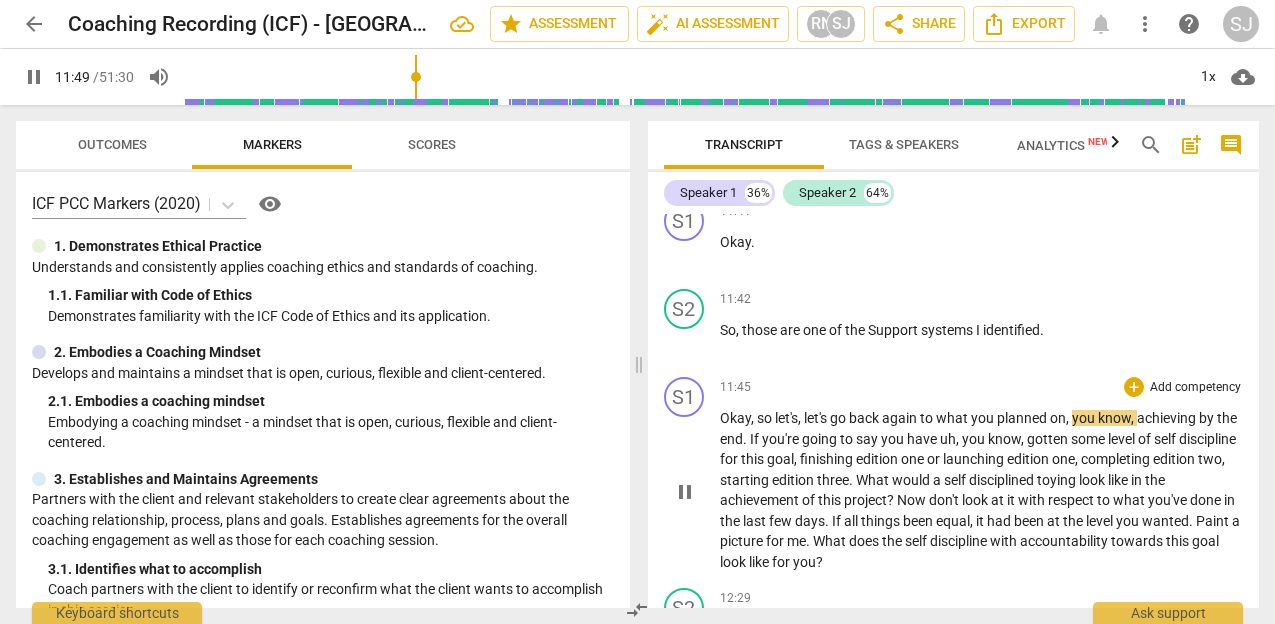 scroll, scrollTop: 6753, scrollLeft: 0, axis: vertical 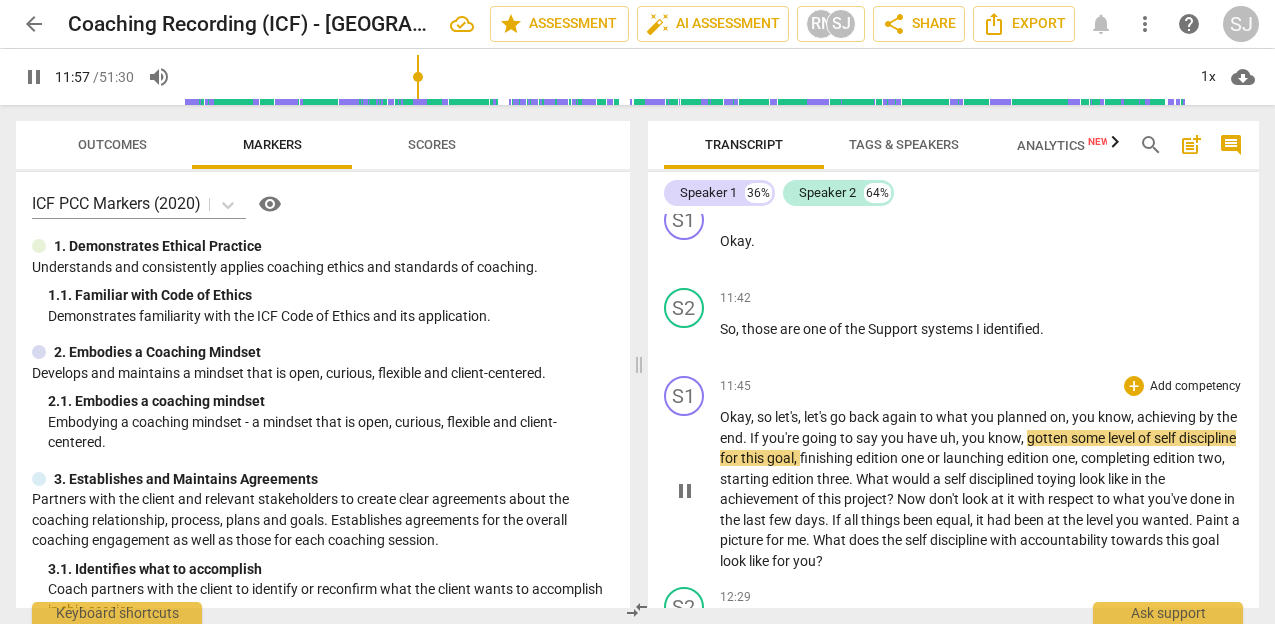 click on "Okay ,   so   let's ,   let's   go   back   again   to   what   you   planned   on ,   you   know ,   achieving   by   the   end .   If   you're   going   to   say   you   have   uh ,   you   know ,   gotten   some   level   of   self   discipline   for   this   goal ,   finishing   edition   one   or   launching   edition   one ,   completing   edition   two ,   starting   edition   three .   What   would   a   self   disciplined   toying   look   like   in   the   achievement   of   this   project ?   Now   don't   look   at   it   with   respect   to   what   you've   done   in   the   last   few   days .   If   all   things   been   equal ,   it   had   been   at   the   level   you   wanted .   Paint   a   picture   for   me .   What   does   the   self   discipline   with   accountability   towards   this   goal   look   like   for   you ?" at bounding box center [982, 489] 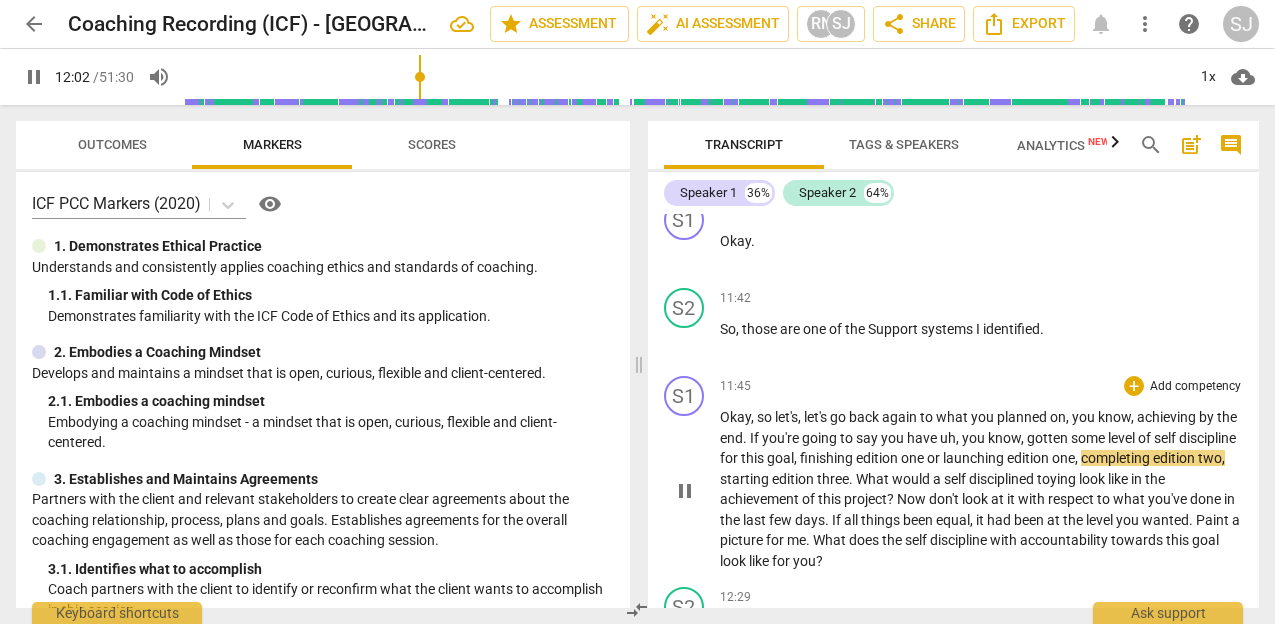 click on "discipline" at bounding box center [1207, 438] 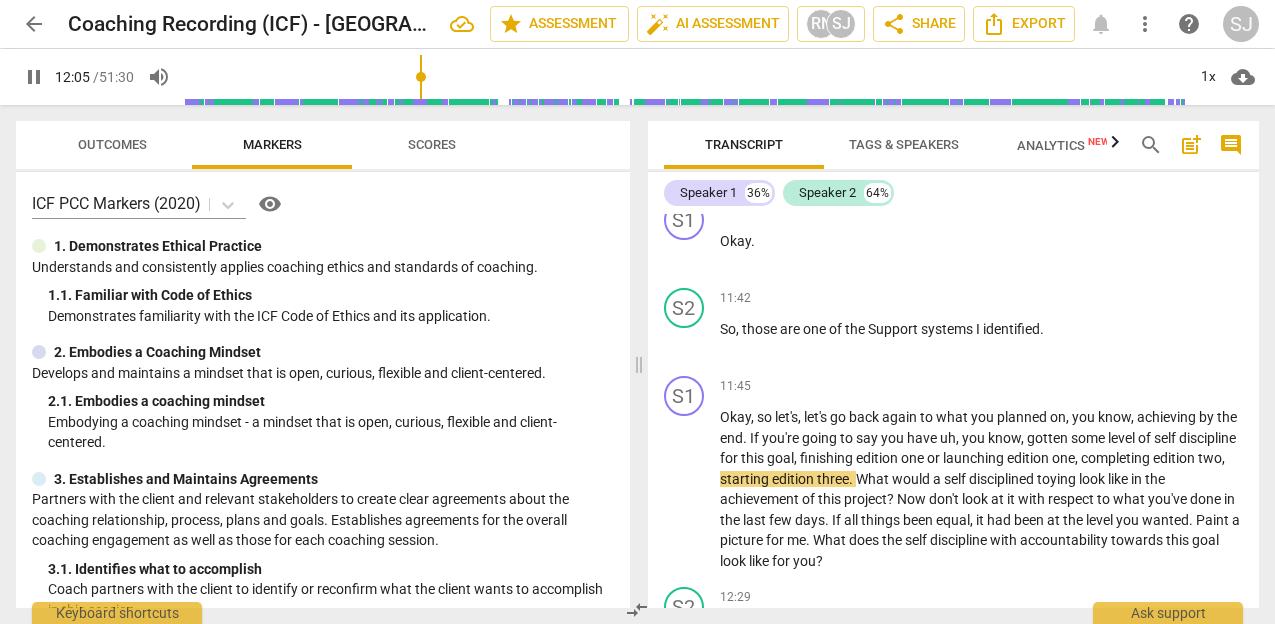 type on "726" 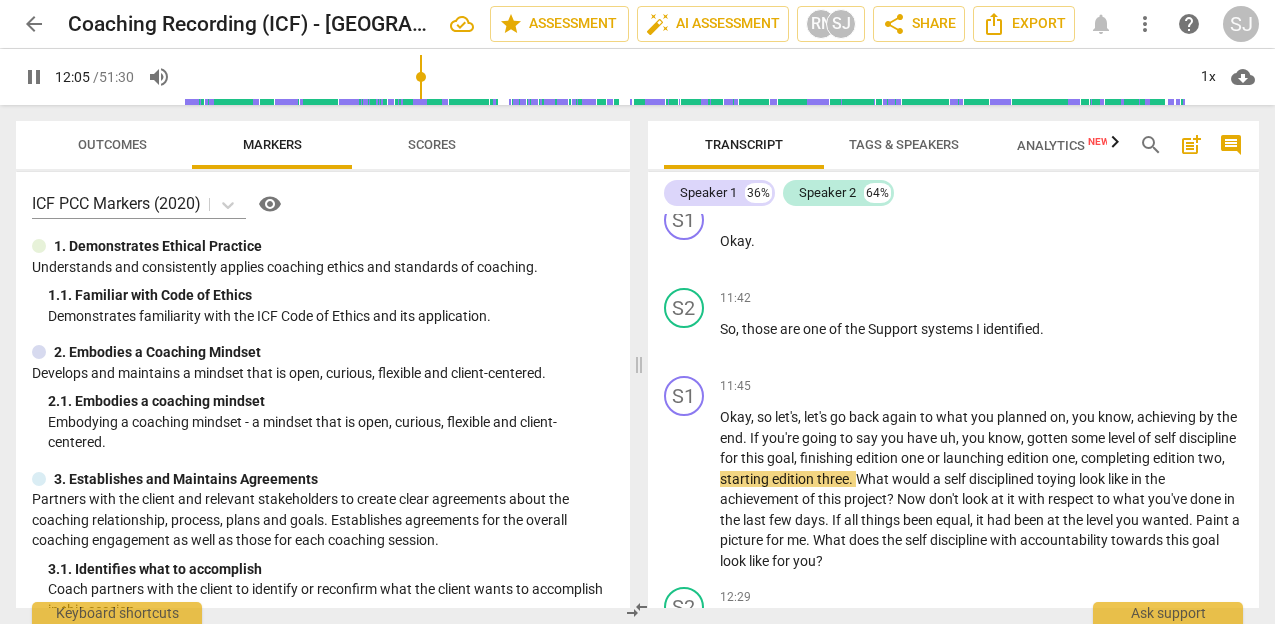 click on "self-discipline" 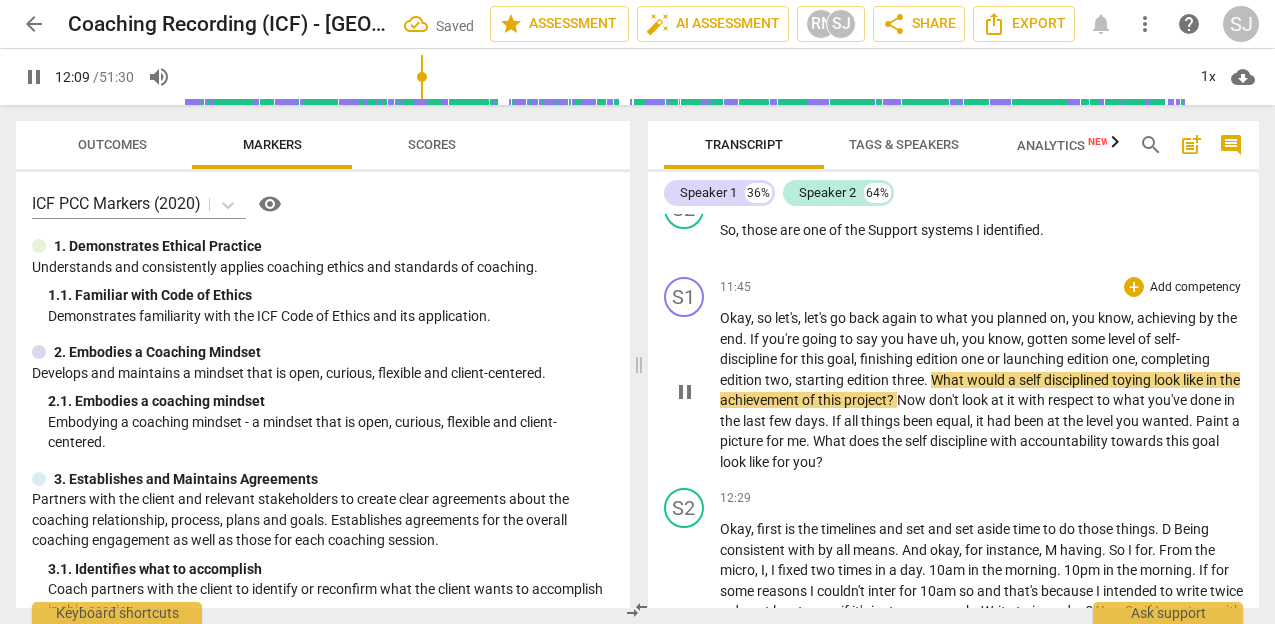 scroll, scrollTop: 6858, scrollLeft: 0, axis: vertical 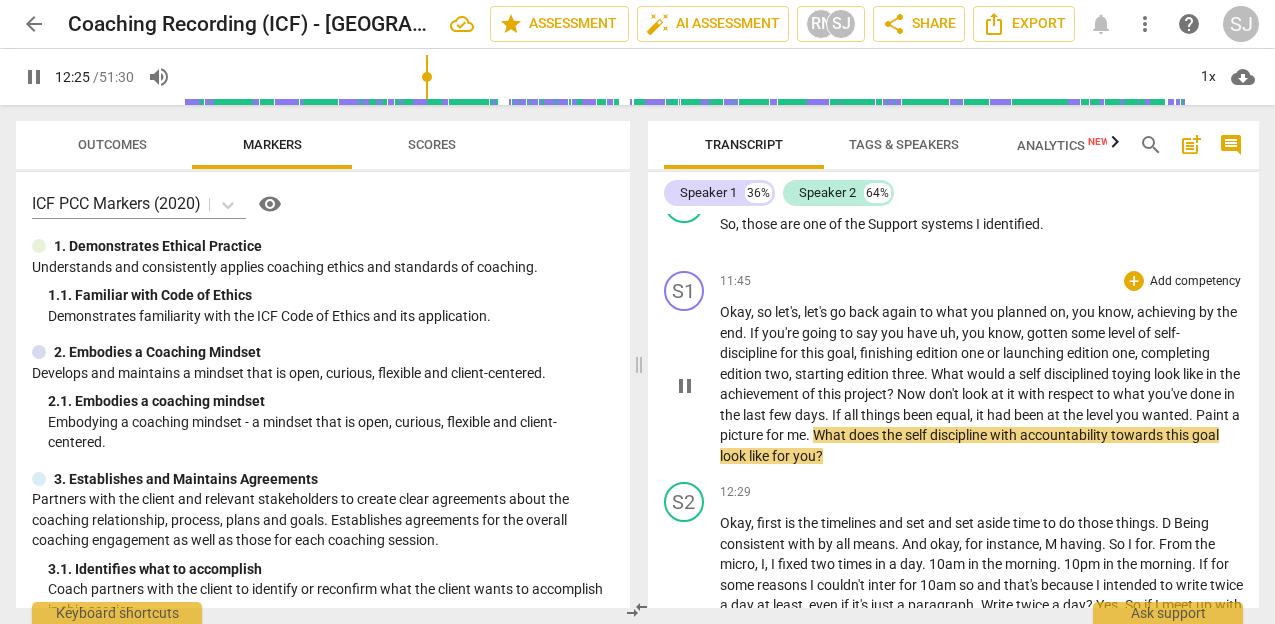 click on "discipline" at bounding box center [960, 435] 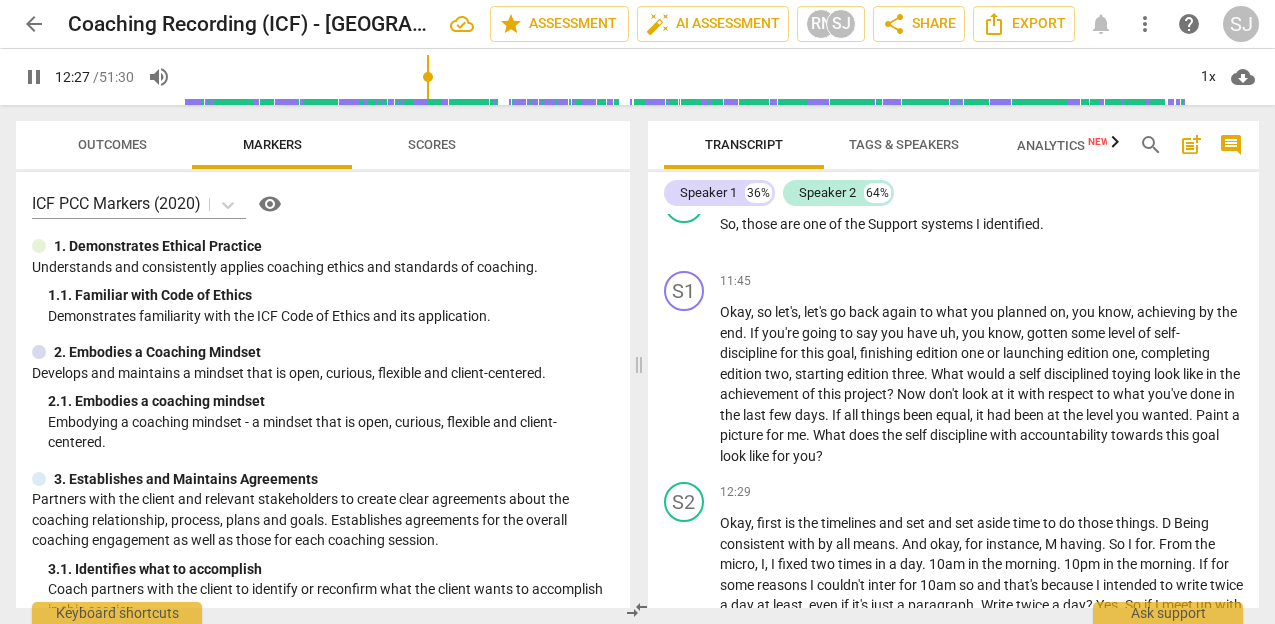 click on "self-discipline" 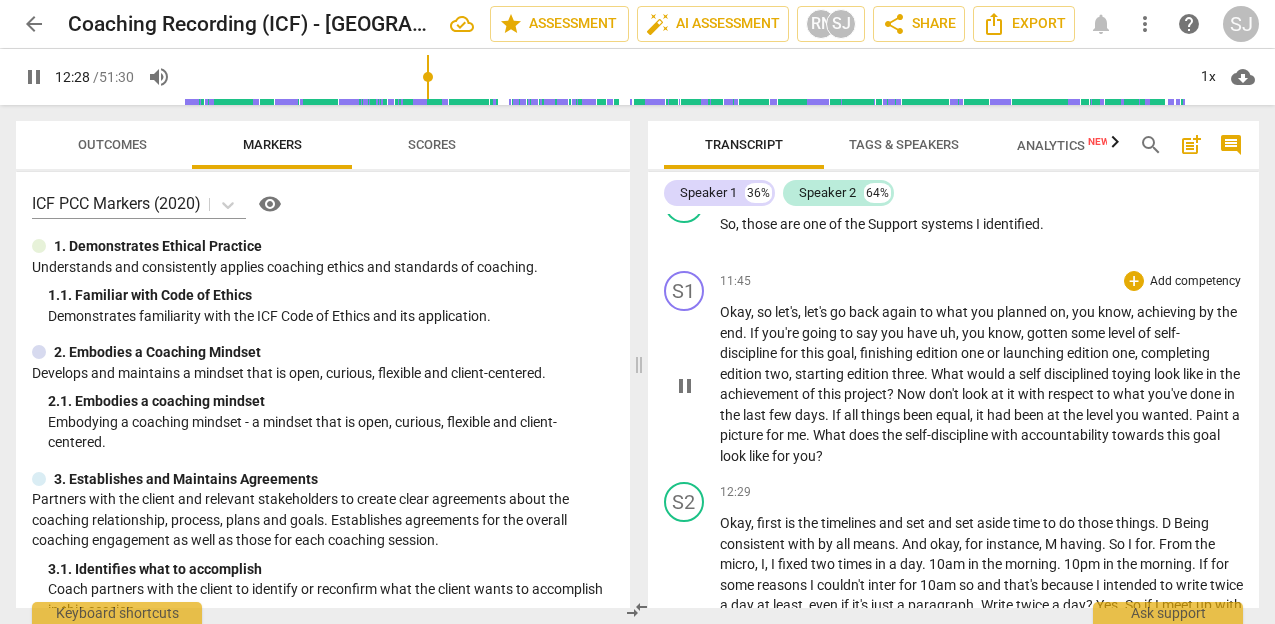 click on "Now" at bounding box center [913, 394] 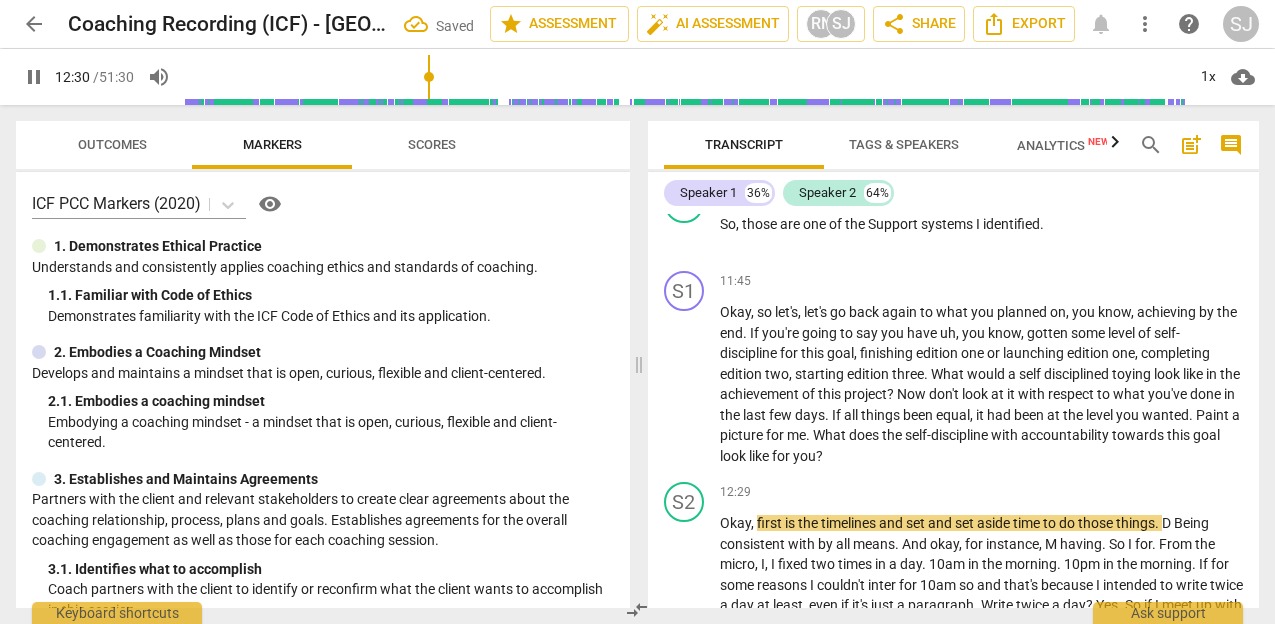 click on "Now ," 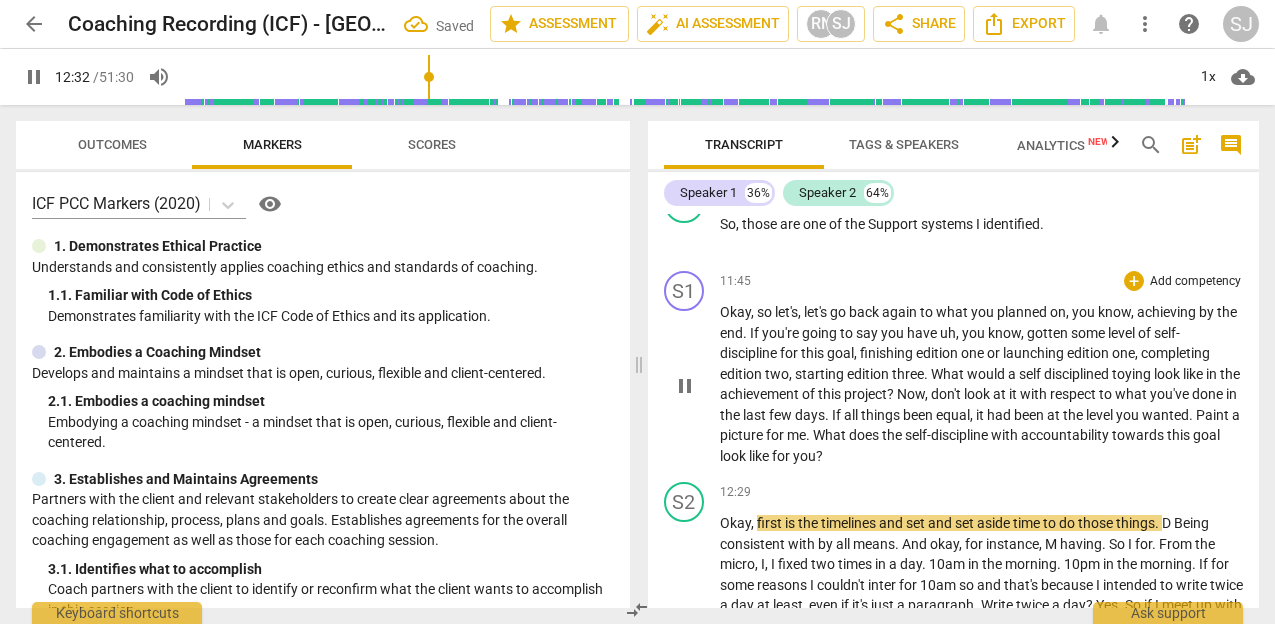 click on "Okay ,   so   let's ,   let's   go   back   again   to   what   you   planned   on ,   you   know ,   achieving   by   the   end .   If   you're   going   to   say   you   have   uh ,   you   know ,   gotten   some   level   of   self-discipline   for   this   goal ,   finishing   edition   one   or   launching   edition   one ,   completing   edition   two ,   starting   edition   three .   What   would   a   self   disciplined   toying   look   like   in   the   achievement   of   this   project ?   Now,   don't   look   at   it   with   respect   to   what   you've   done   in   the   last   few   days .   If   all   things   been   equal ,   it   had   been   at   the   level   you   wanted .   Paint   a   picture   for   me .   What   does   the   self-discipline   with   accountability   towards   this   goal   look   like   for   you ?" at bounding box center (982, 384) 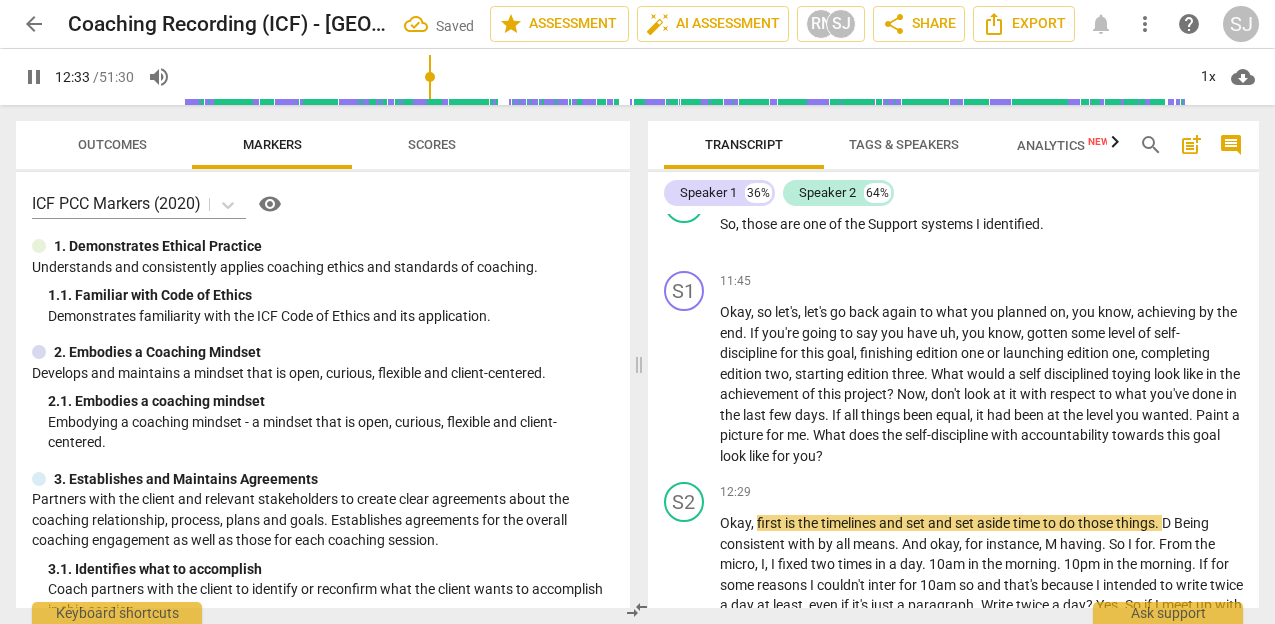 click on "self-disciplined" 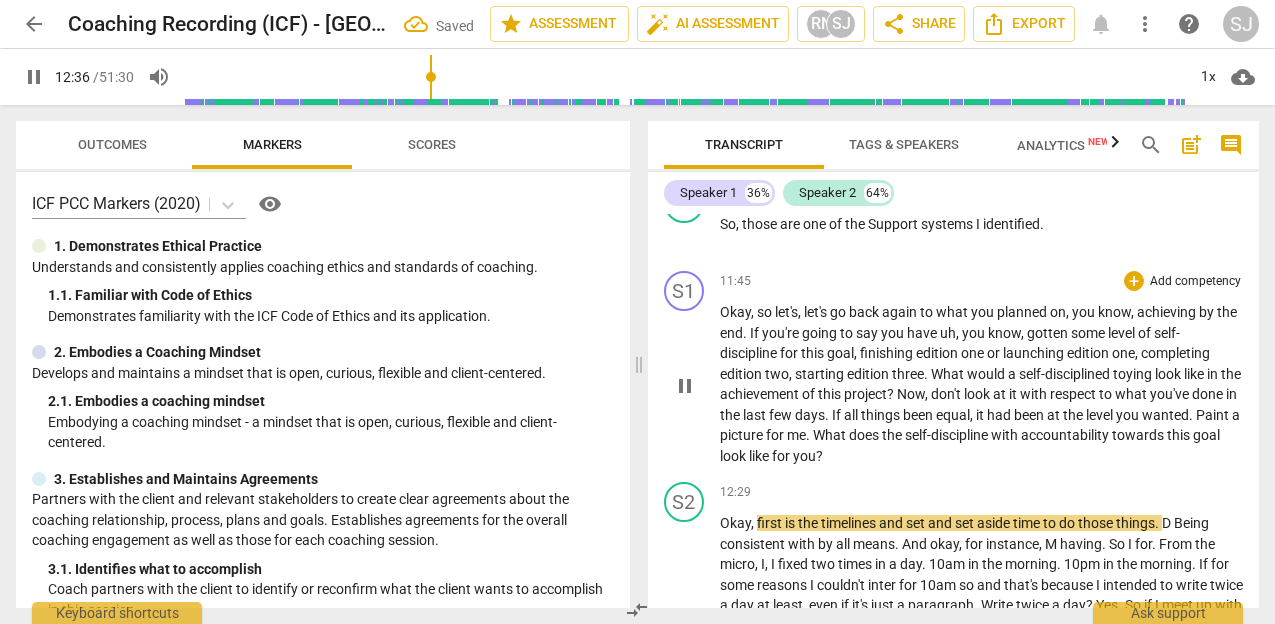 click on "gotten" at bounding box center [1049, 333] 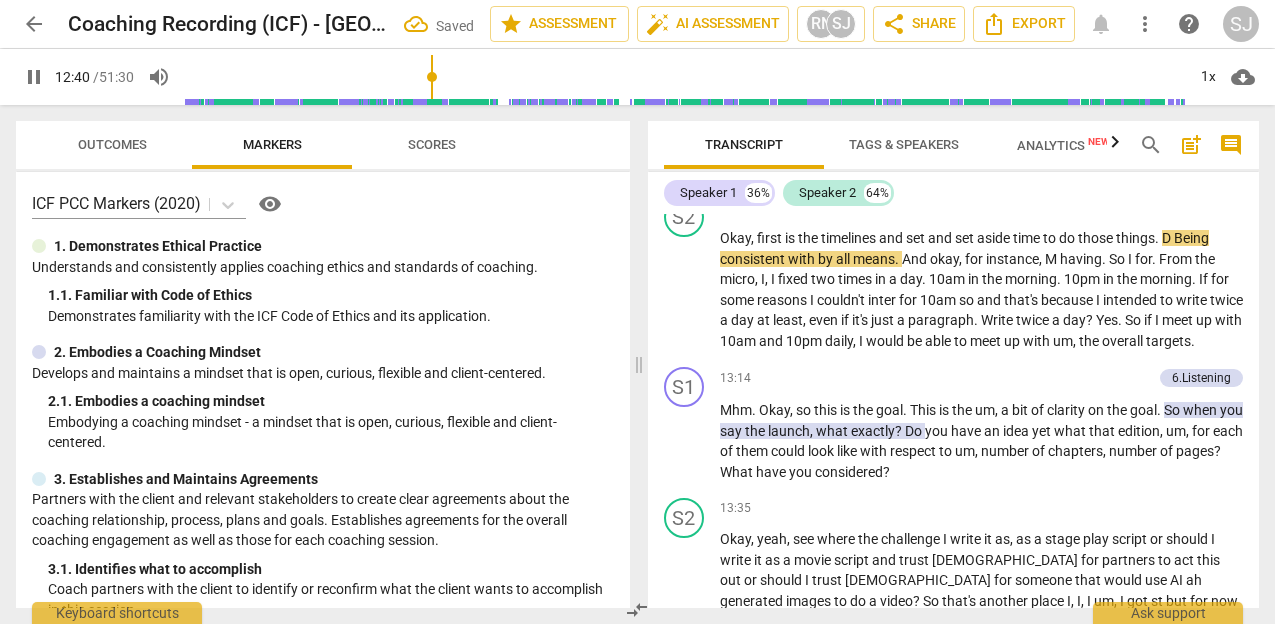 scroll, scrollTop: 7150, scrollLeft: 0, axis: vertical 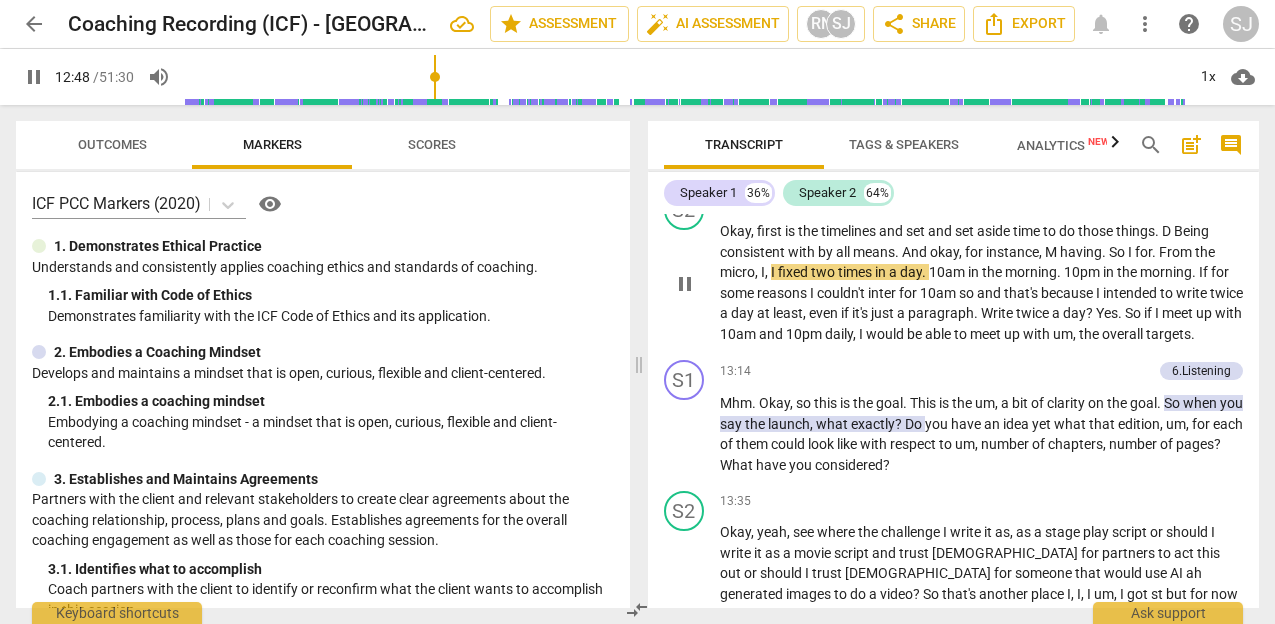 click on "having" at bounding box center (1081, 252) 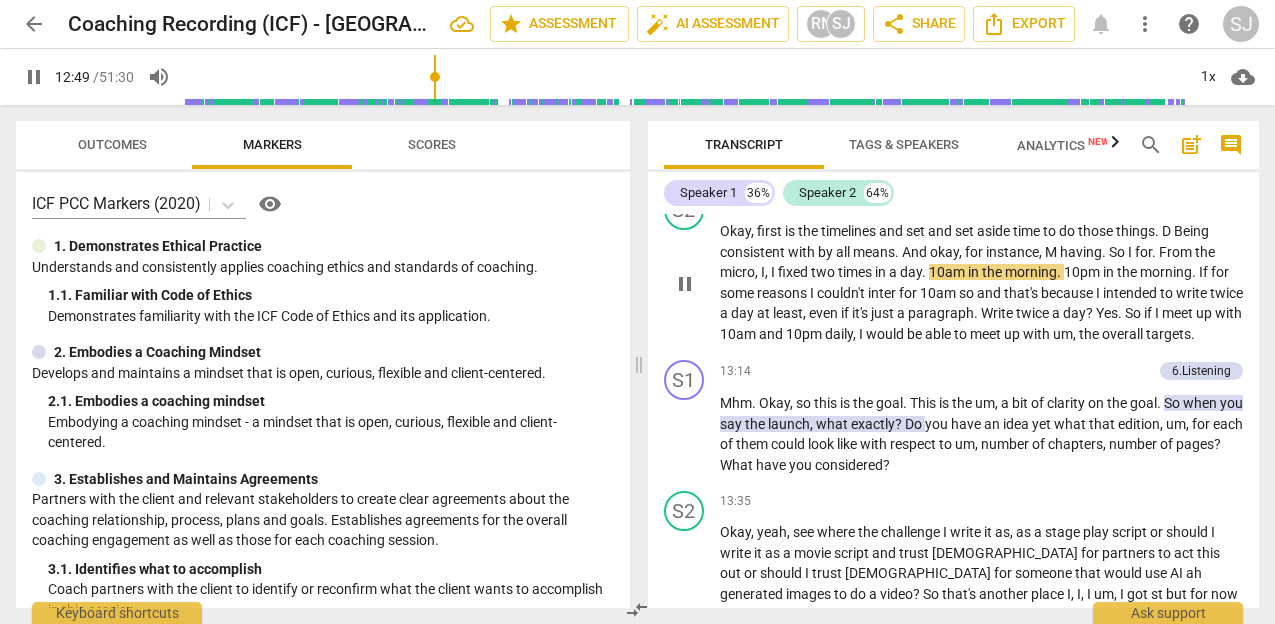 type on "770" 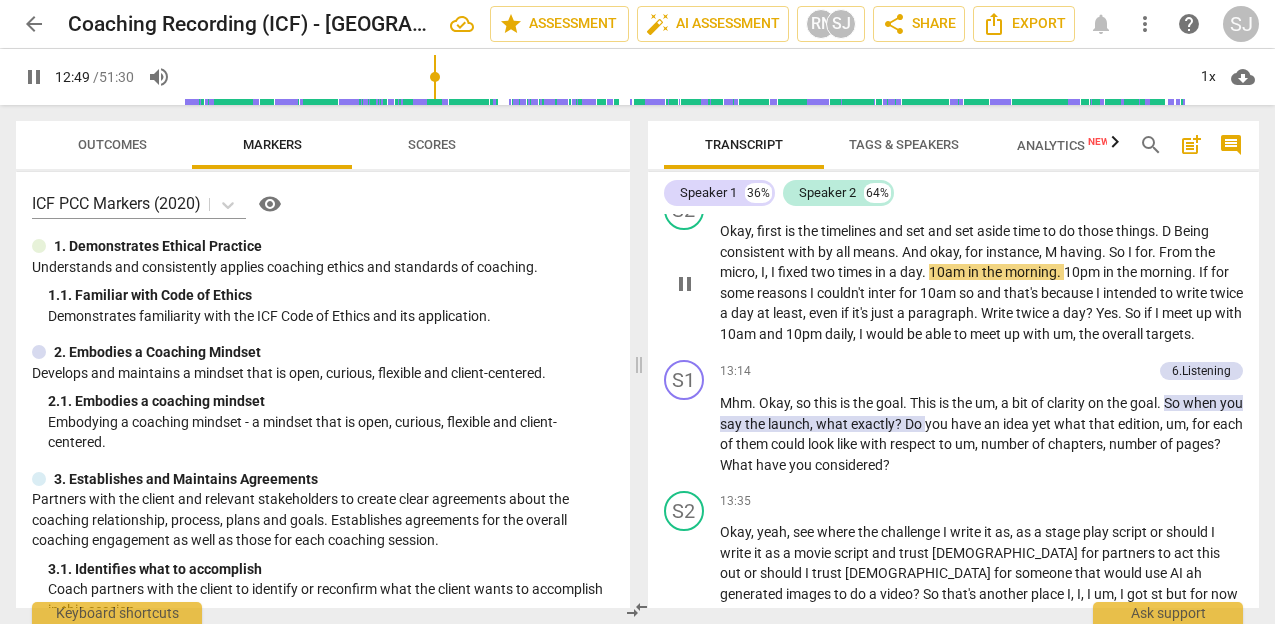 type 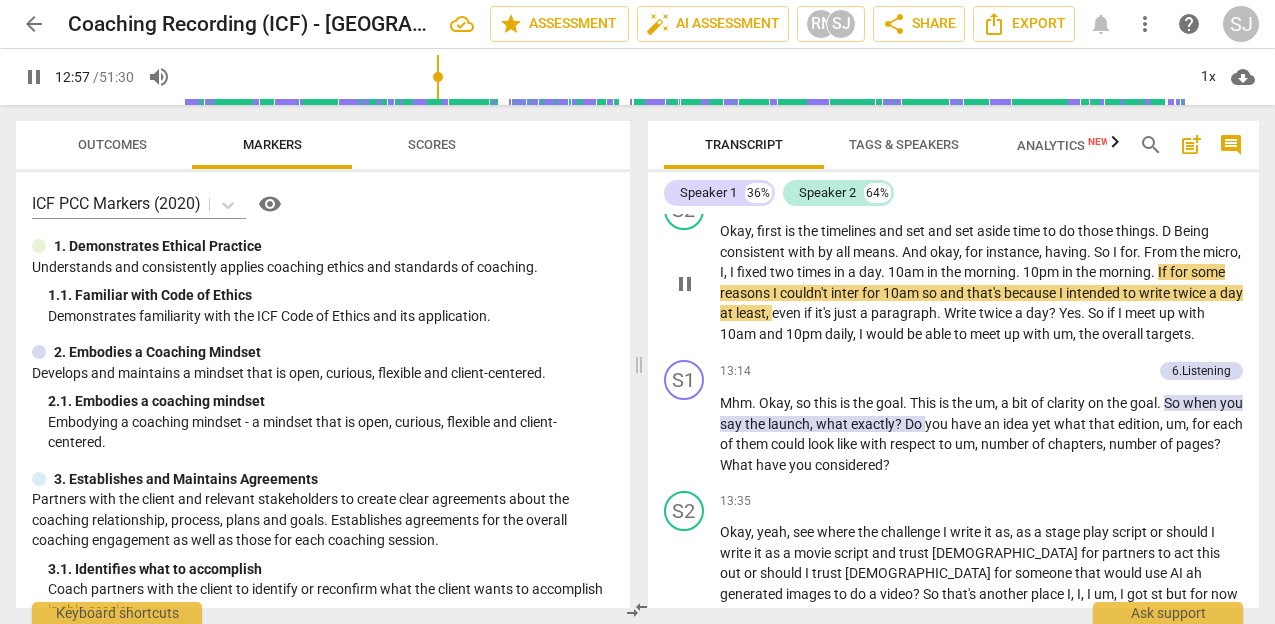 click on "reasons" at bounding box center [746, 293] 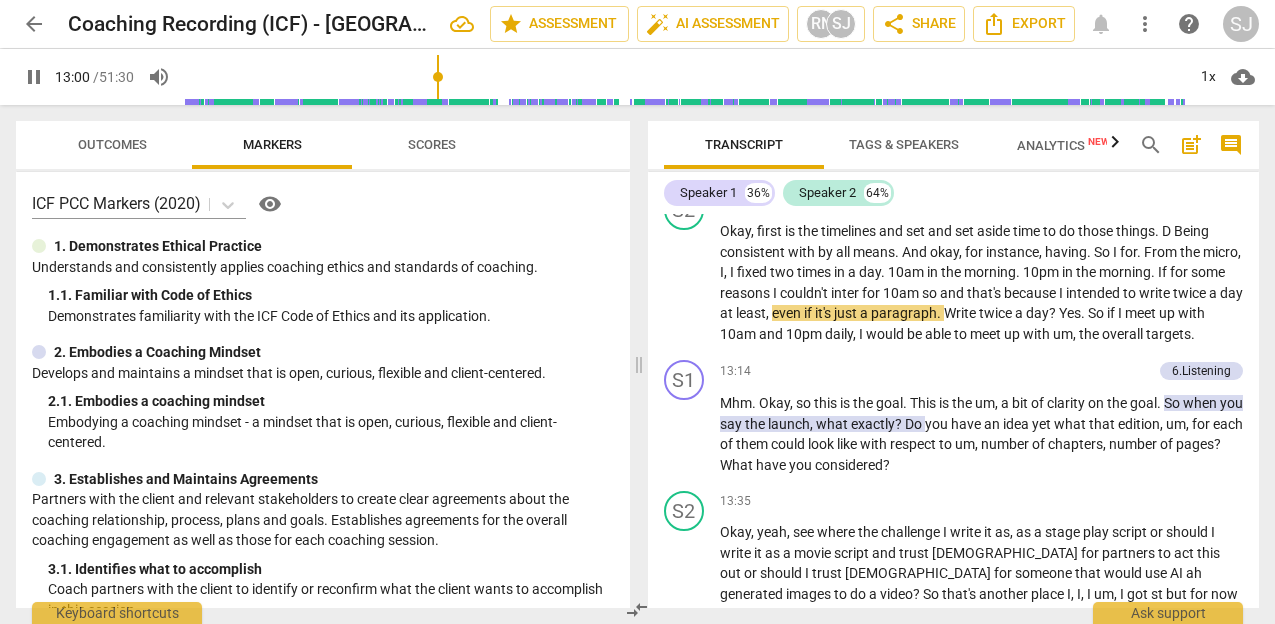 click on "for some  reason" 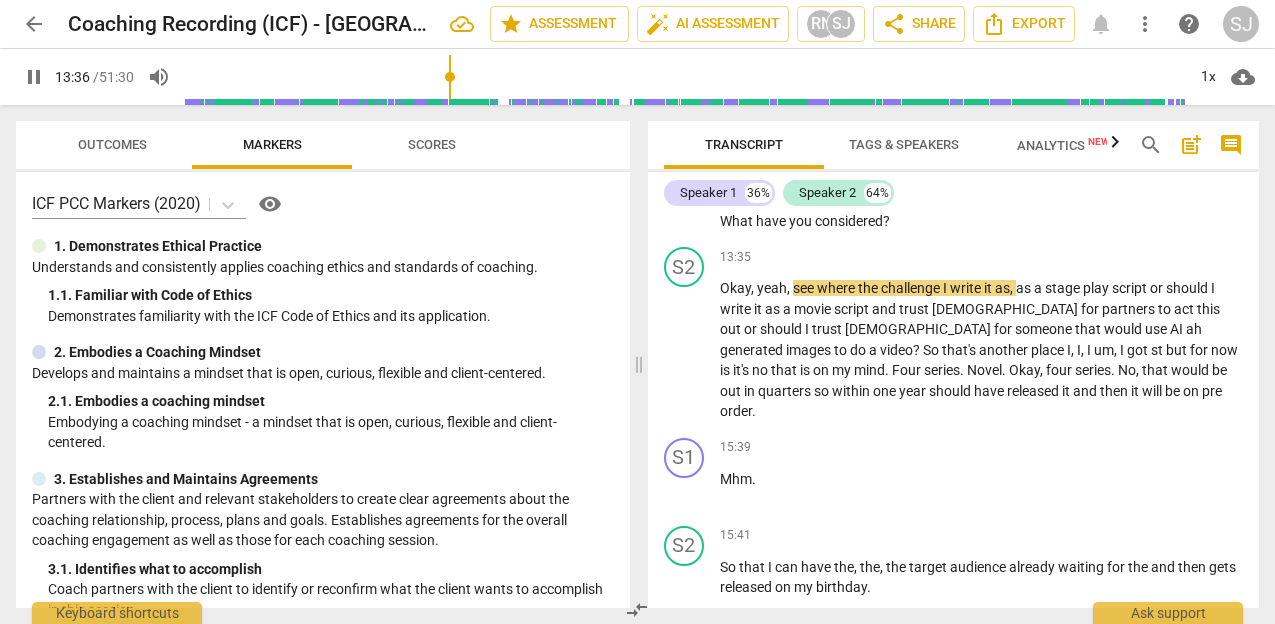 scroll, scrollTop: 7399, scrollLeft: 0, axis: vertical 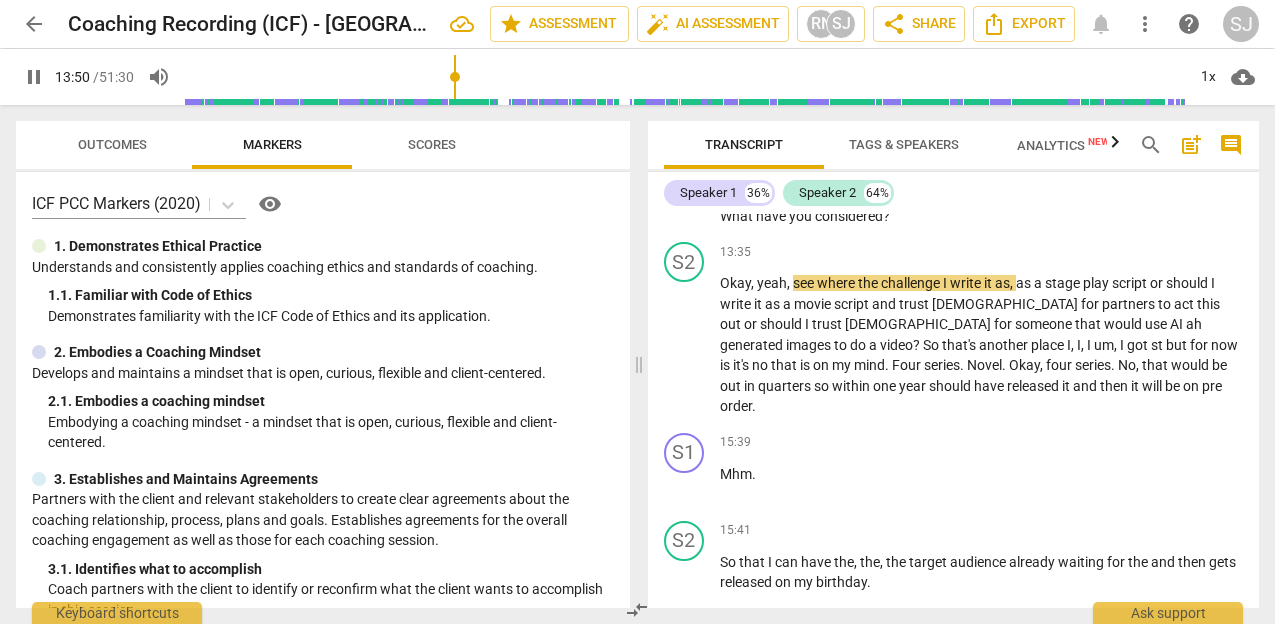 click on "pause" at bounding box center (685, 186) 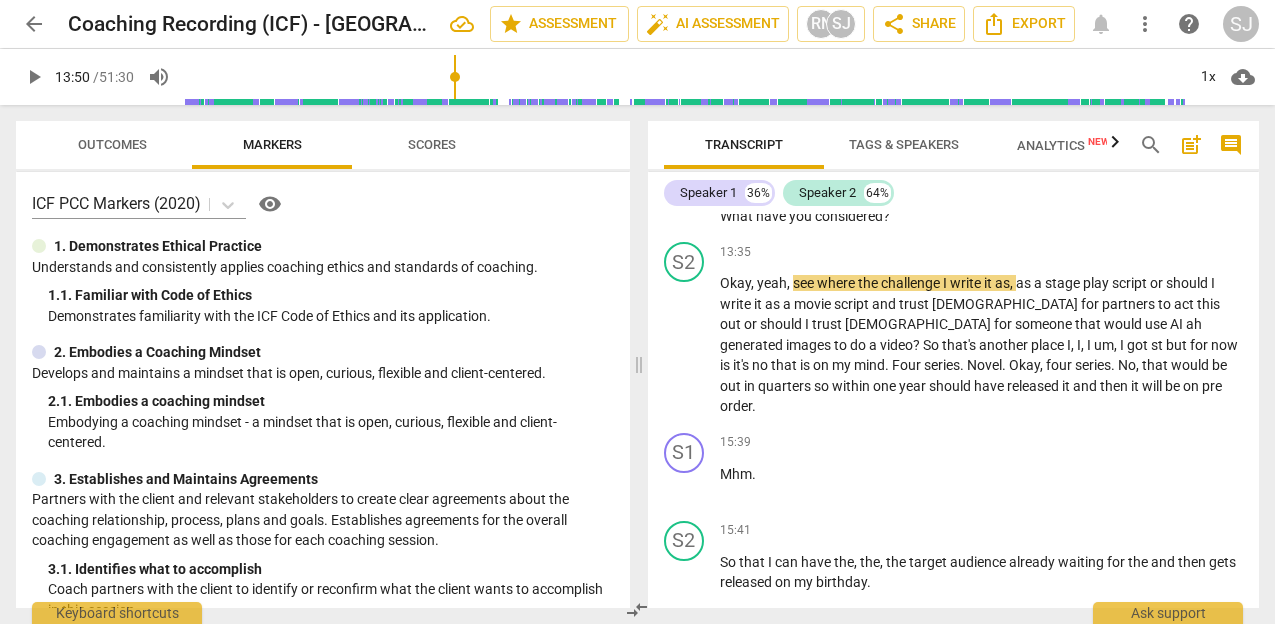 click on "play_arrow" at bounding box center [685, 186] 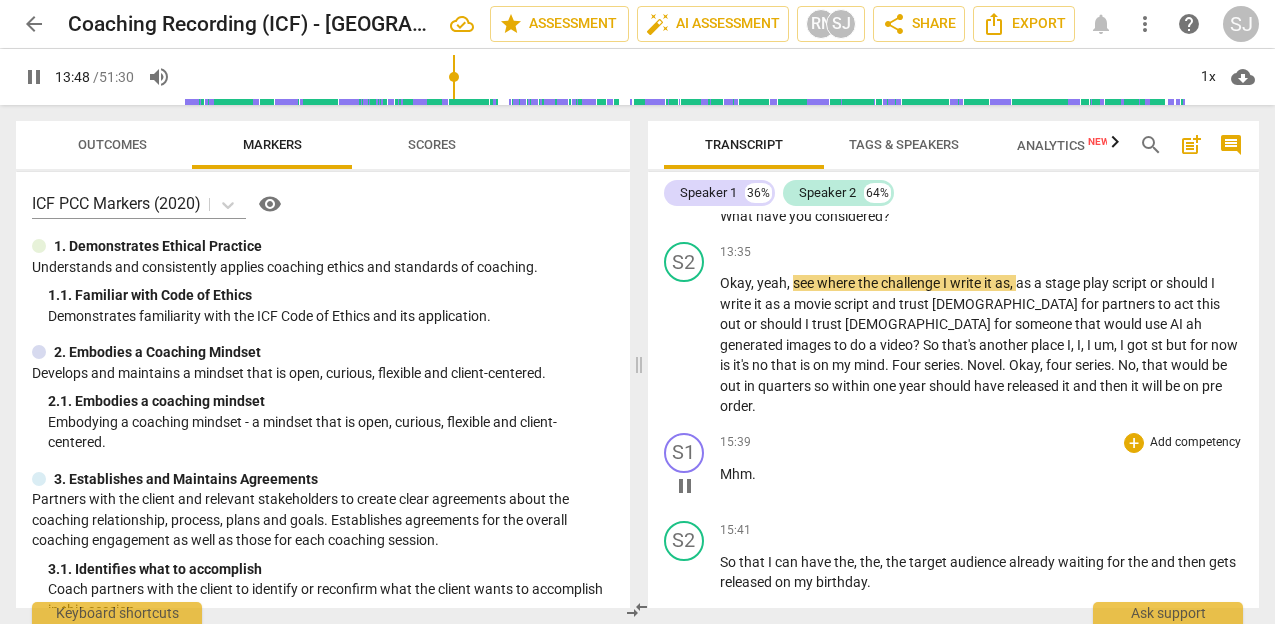 click on "pause" at bounding box center (685, 486) 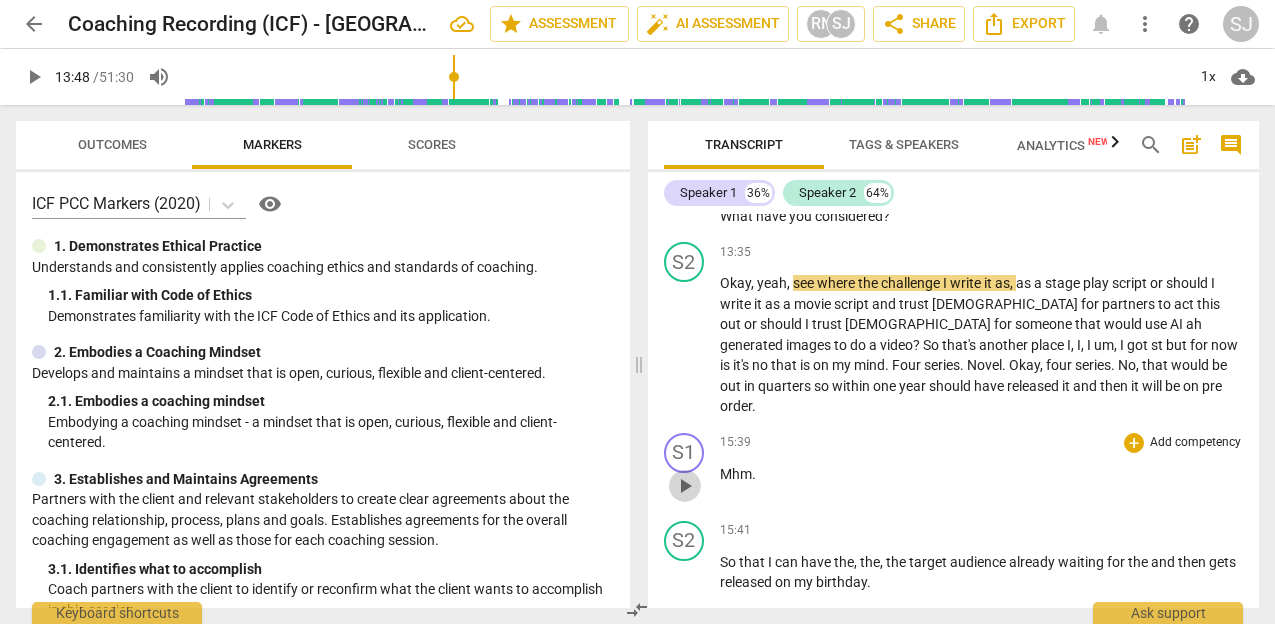 click on "play_arrow" at bounding box center [685, 486] 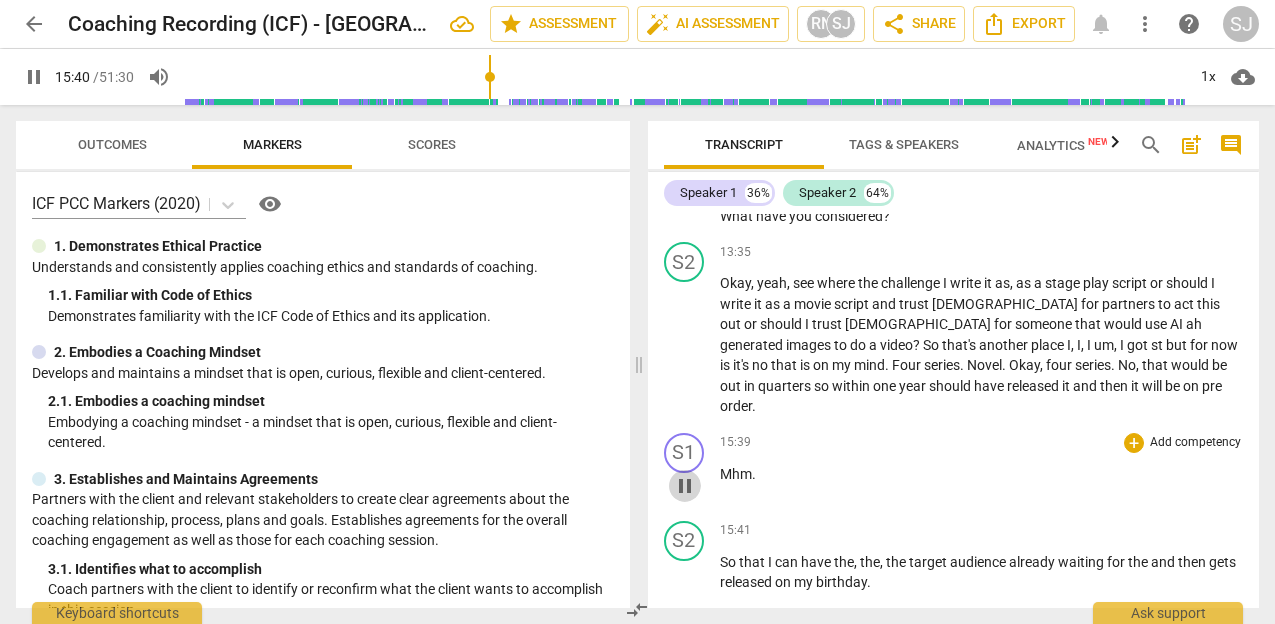 click on "pause" at bounding box center (685, 486) 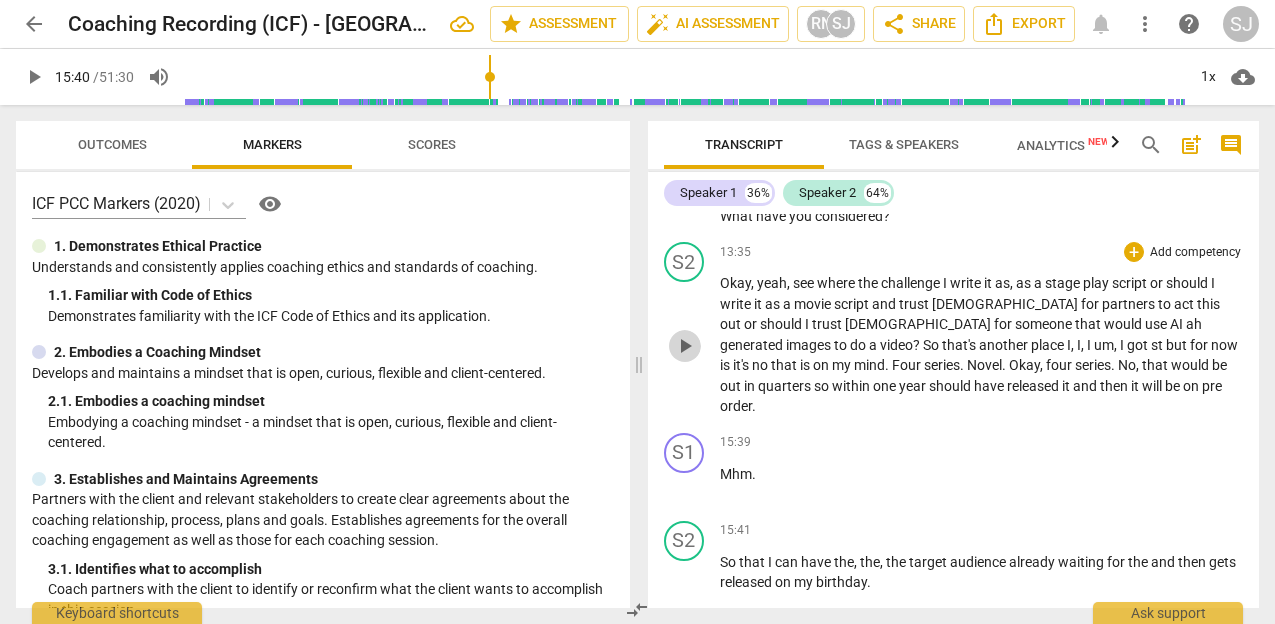 click on "play_arrow" at bounding box center [685, 346] 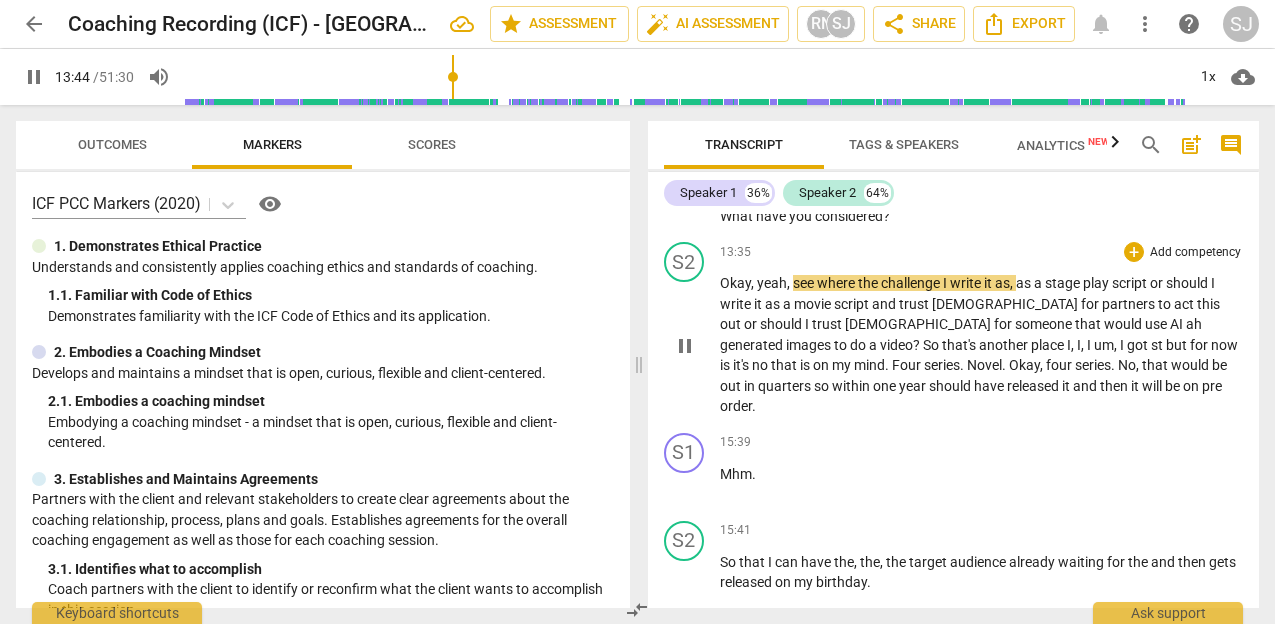 click on "challenge" at bounding box center (912, 283) 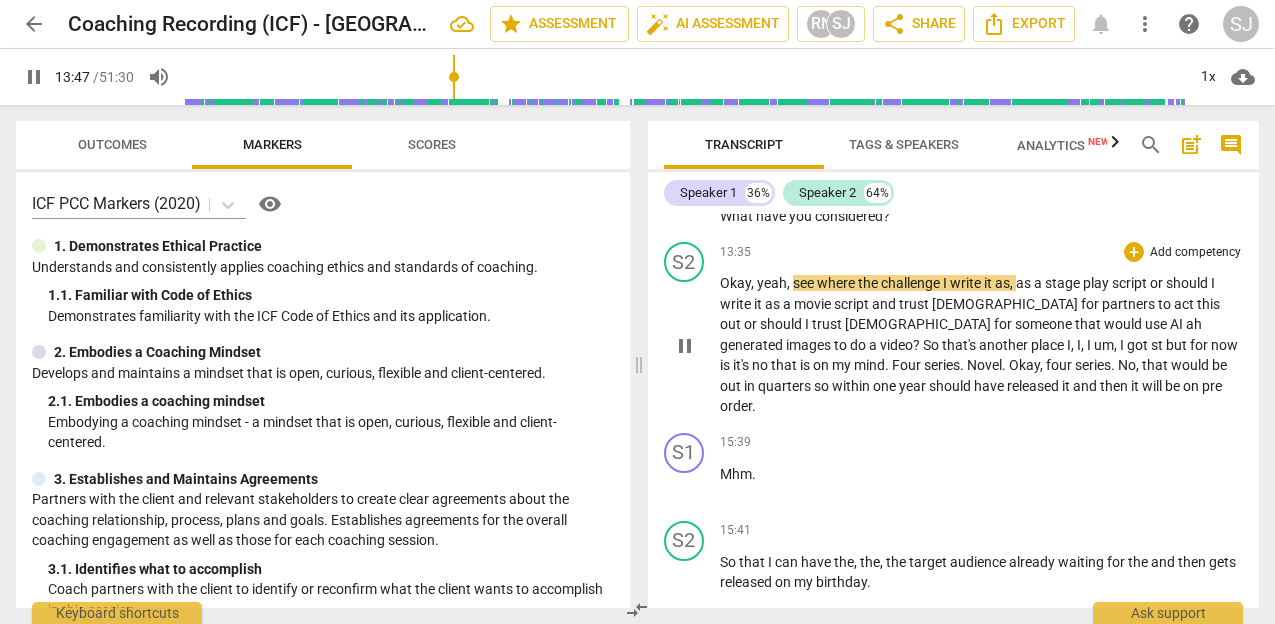type on "828" 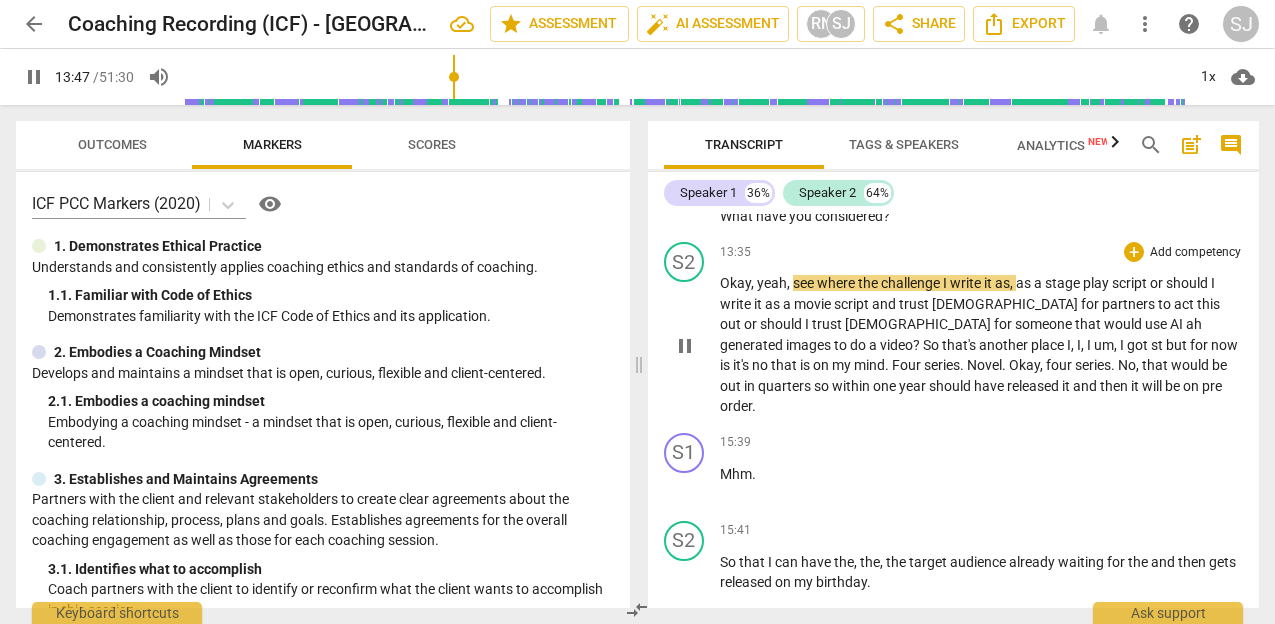 type 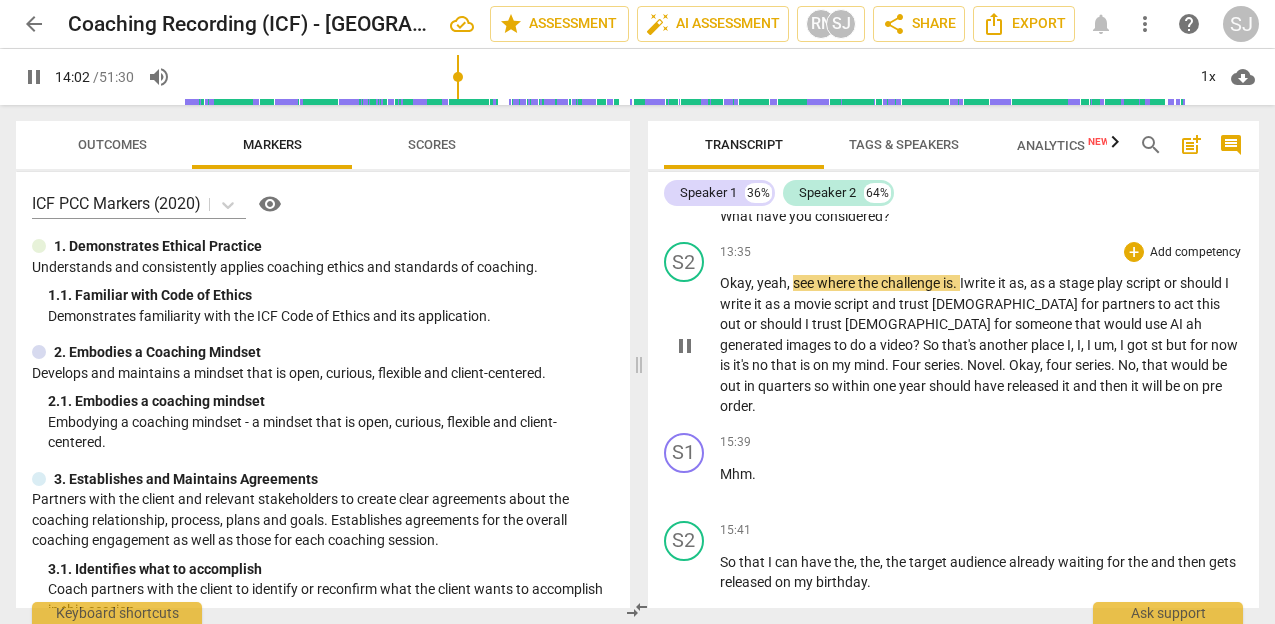 click on "st" at bounding box center [1158, 345] 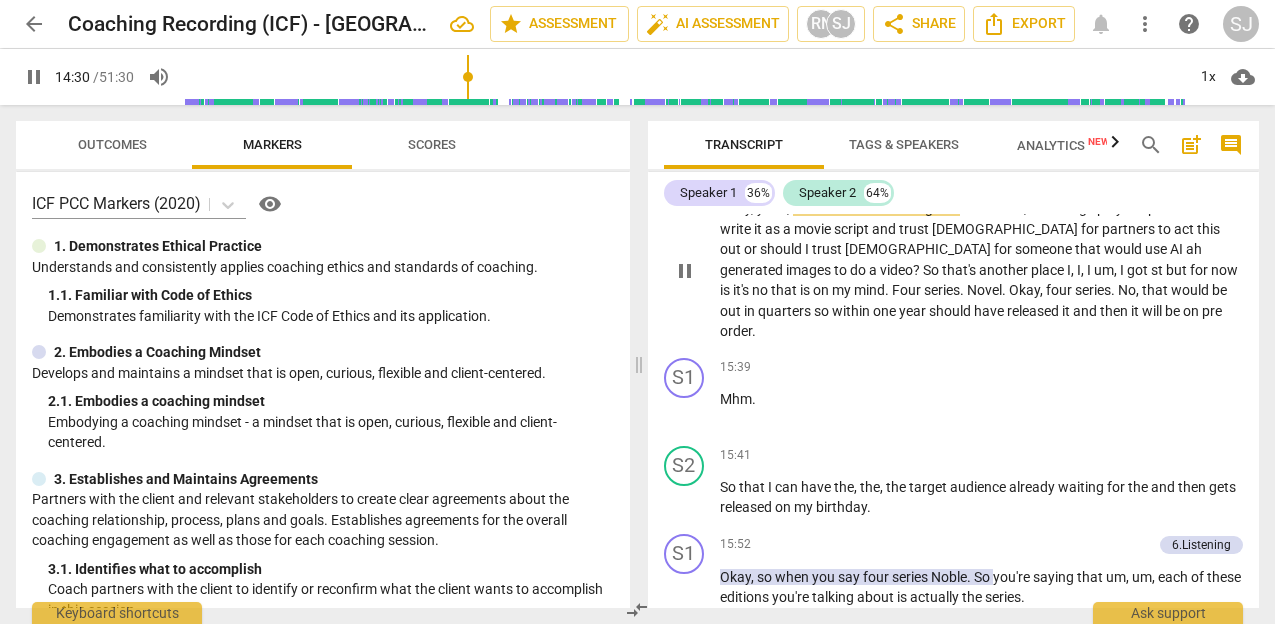 scroll, scrollTop: 7471, scrollLeft: 0, axis: vertical 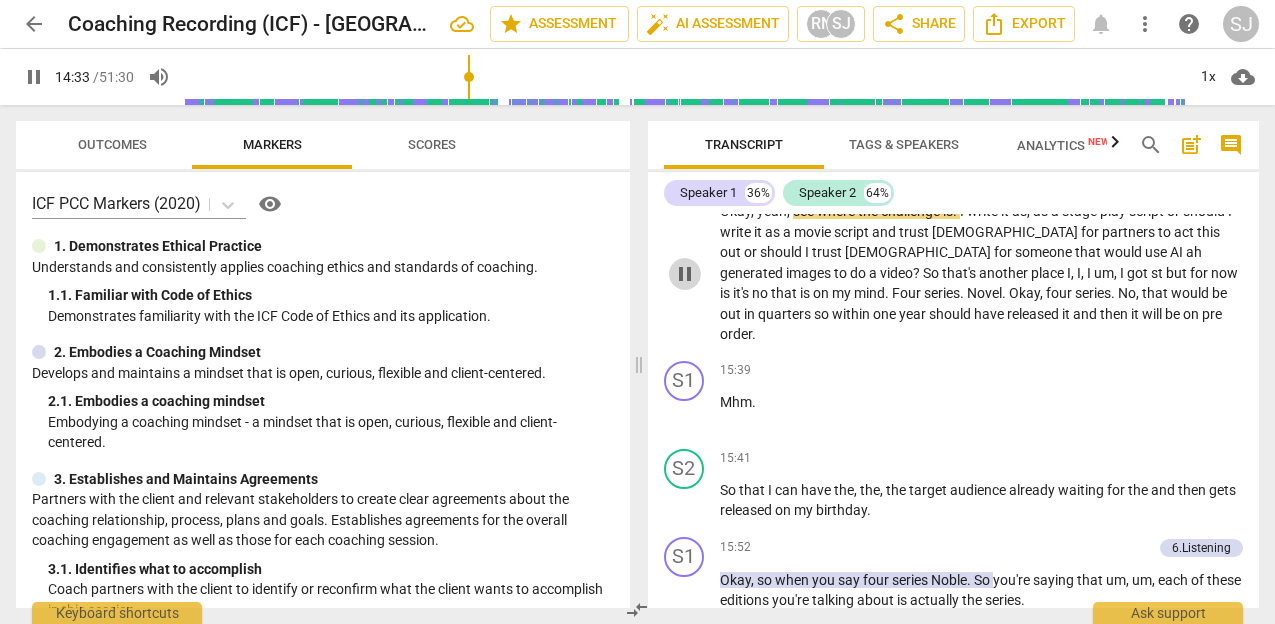 click on "pause" at bounding box center [685, 274] 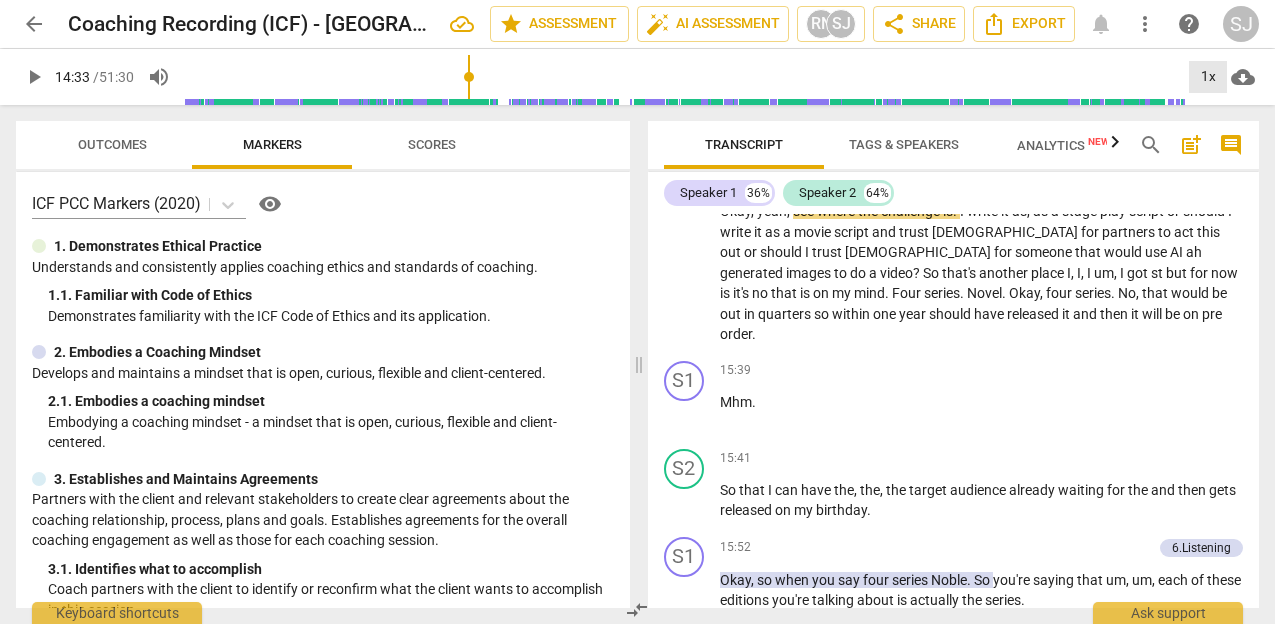 click on "1x" at bounding box center [1208, 77] 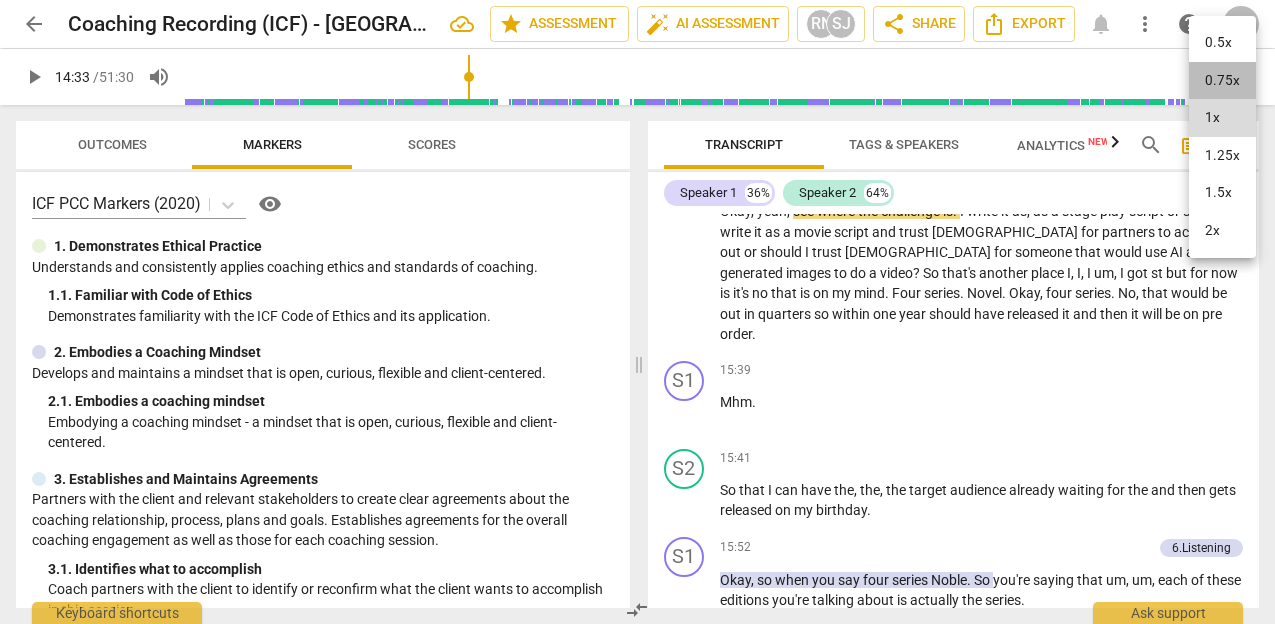 click on "0.75x" at bounding box center [1222, 81] 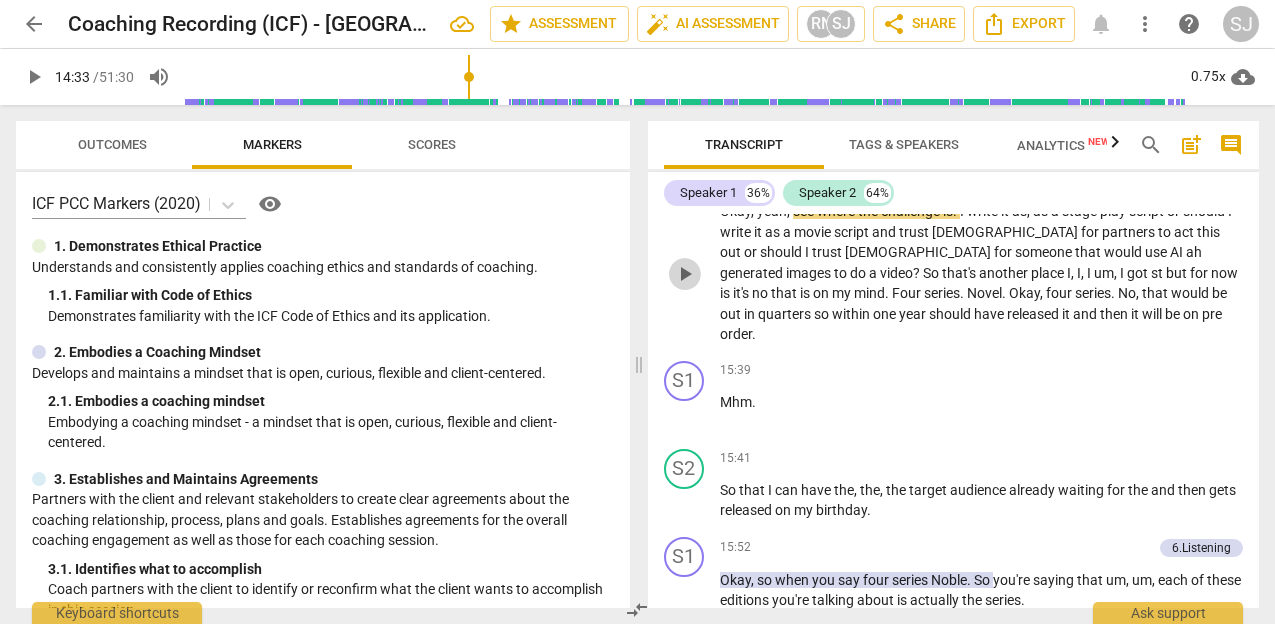 click on "play_arrow" at bounding box center (685, 274) 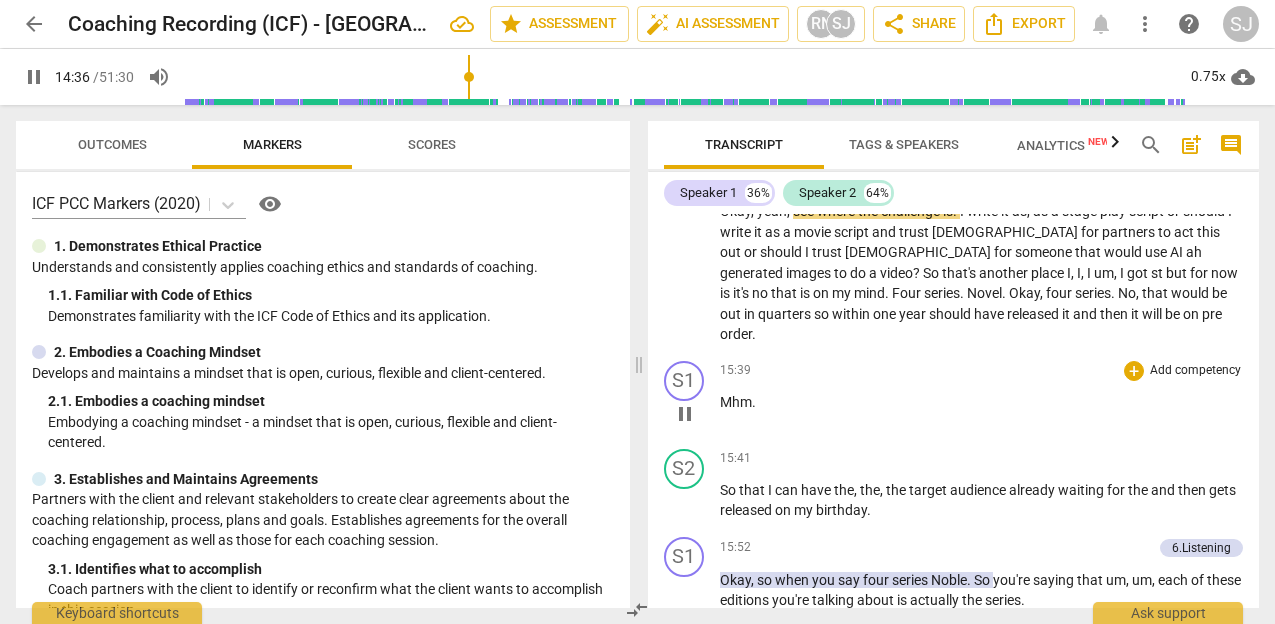 click on "S1 play_arrow pause" at bounding box center (692, 397) 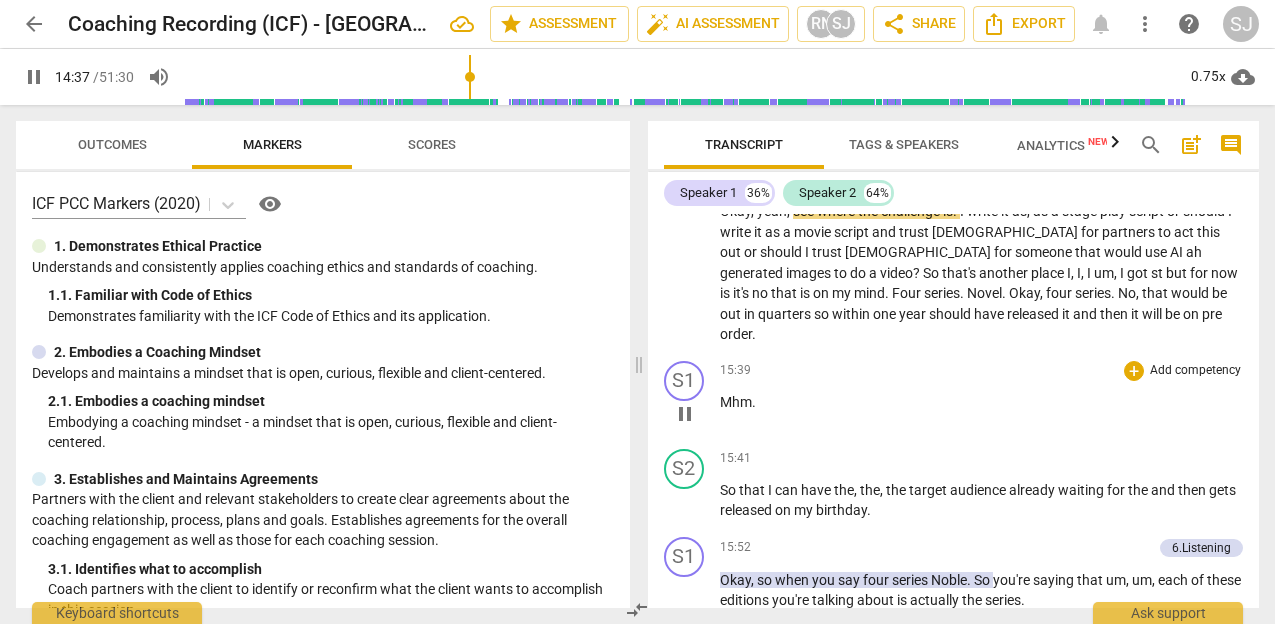 click on "pause" at bounding box center (685, 414) 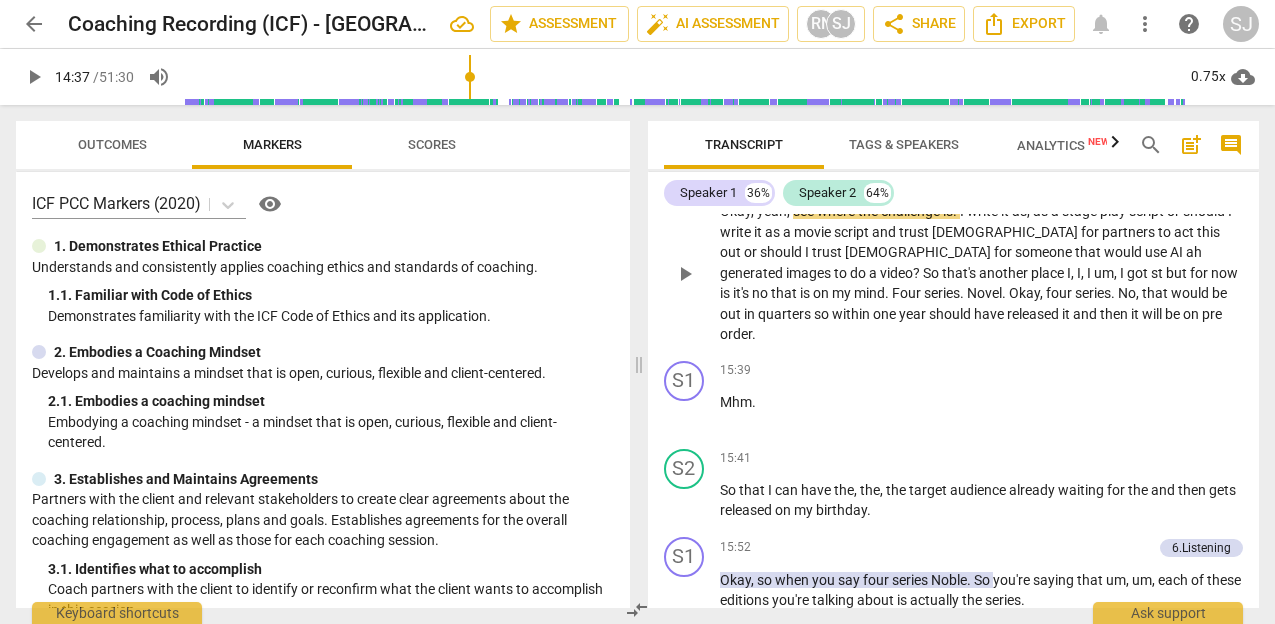 click on "play_arrow pause" at bounding box center (694, 274) 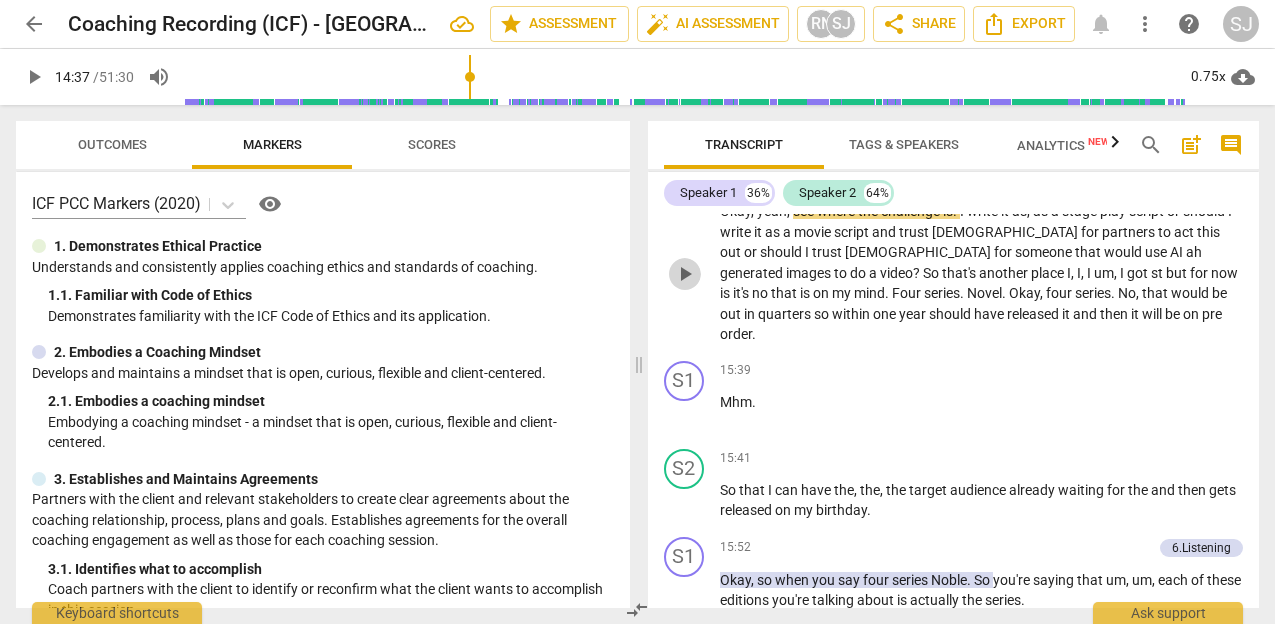 click on "play_arrow" at bounding box center (685, 274) 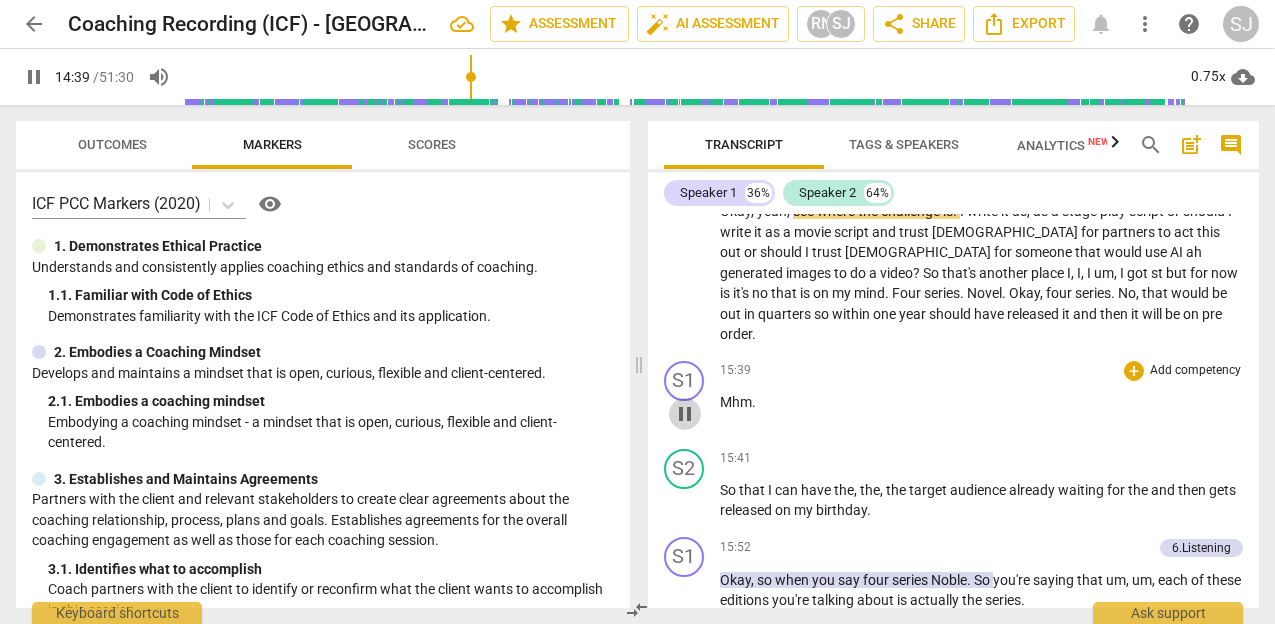 click on "pause" at bounding box center (685, 414) 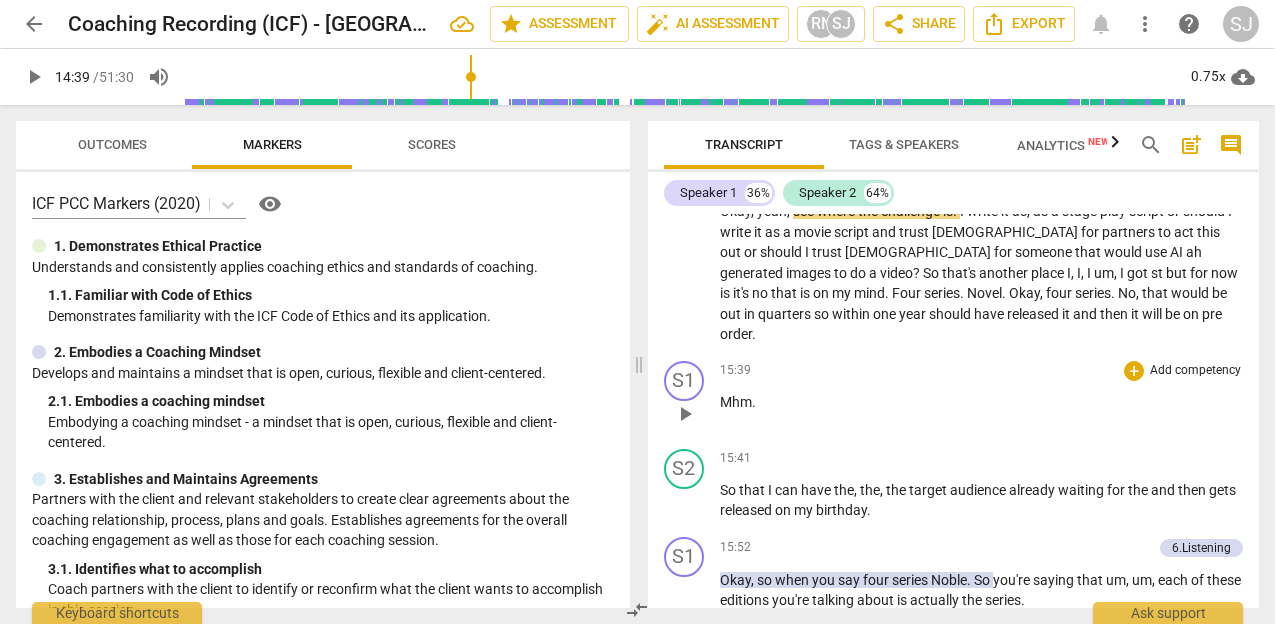 click on "play_arrow" at bounding box center [685, 414] 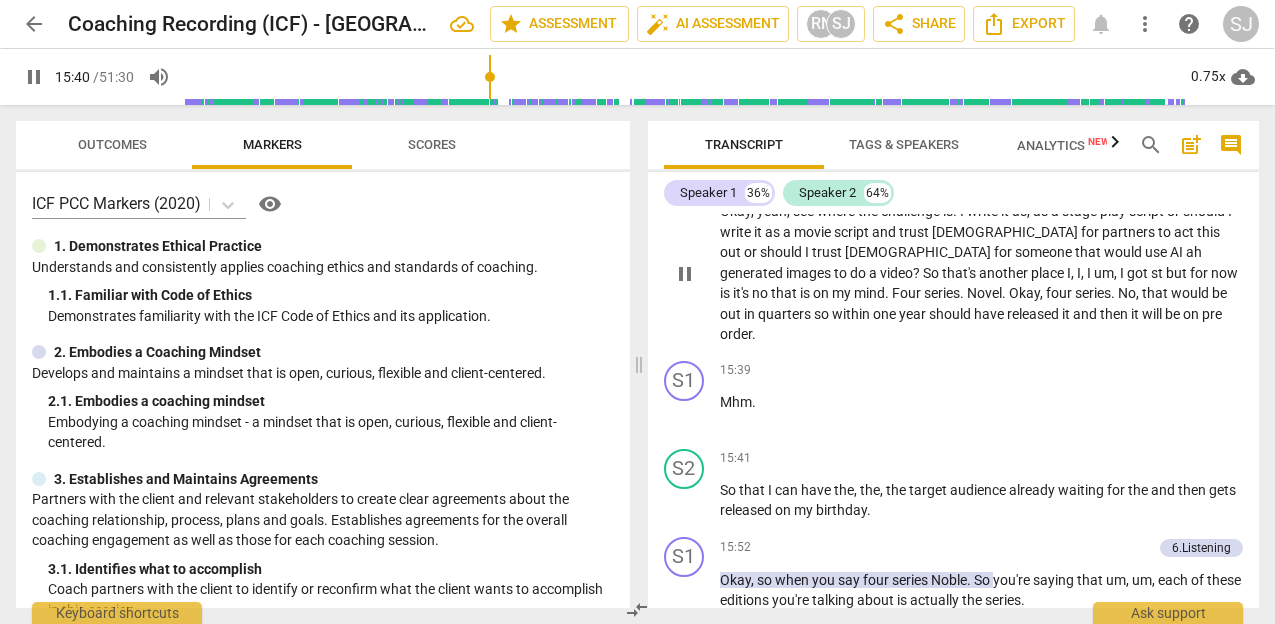 click on "play_arrow pause" at bounding box center (694, 274) 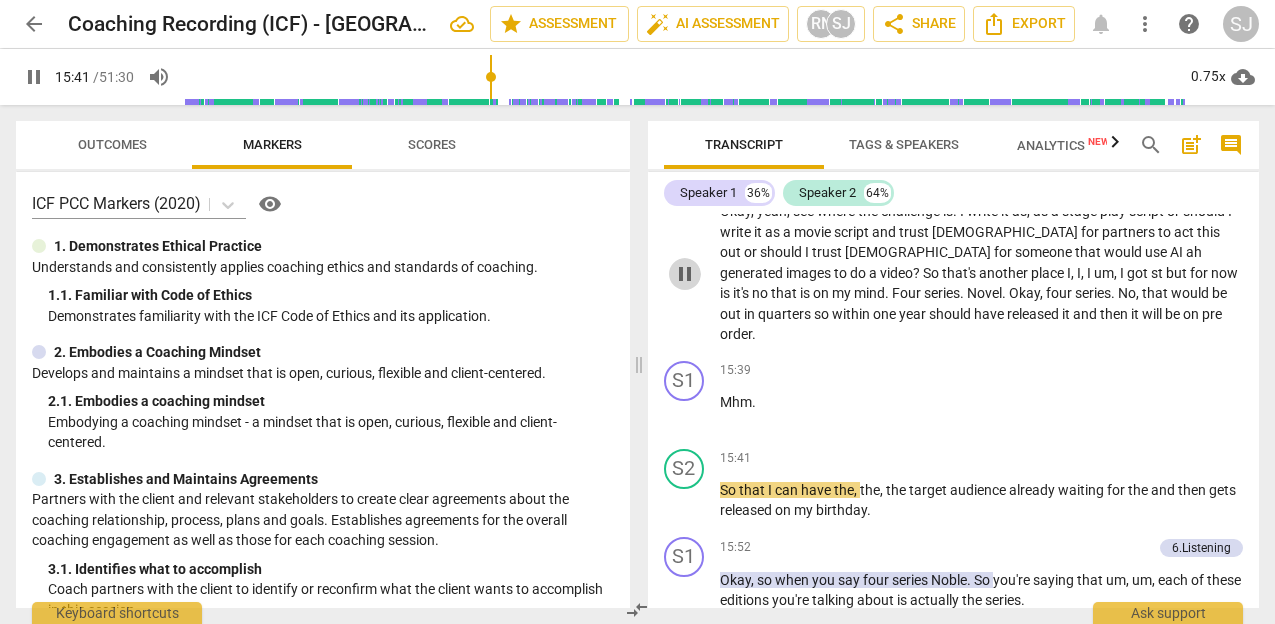 click on "pause" at bounding box center (685, 274) 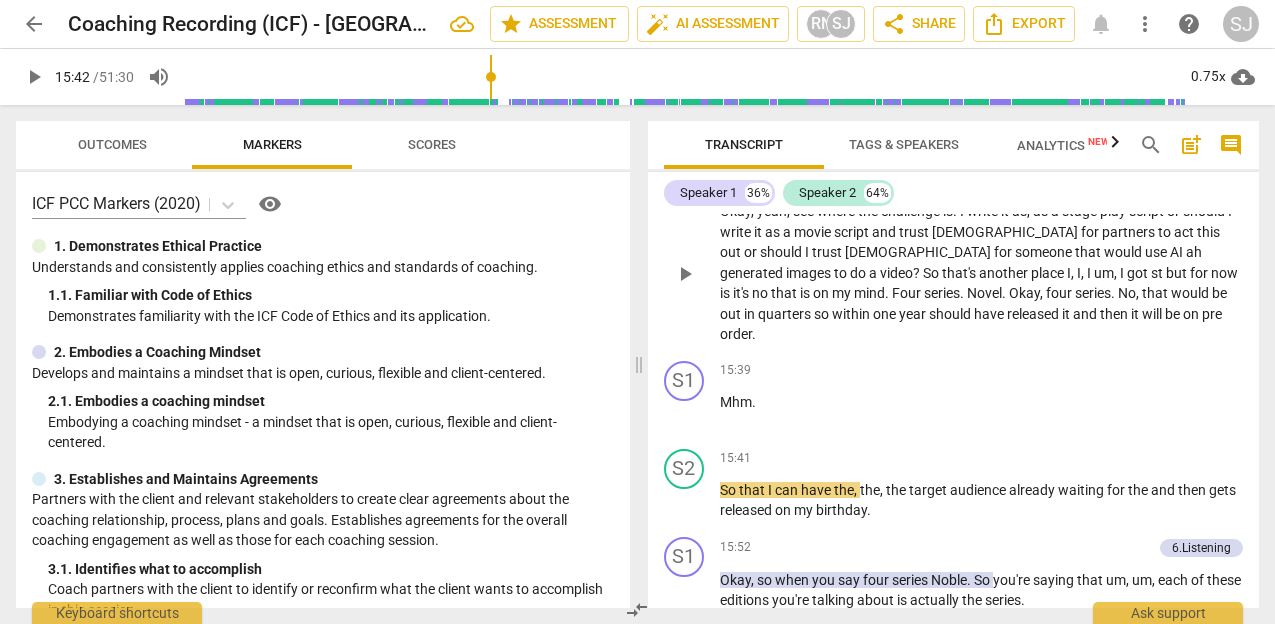 click on "play_arrow" at bounding box center [685, 274] 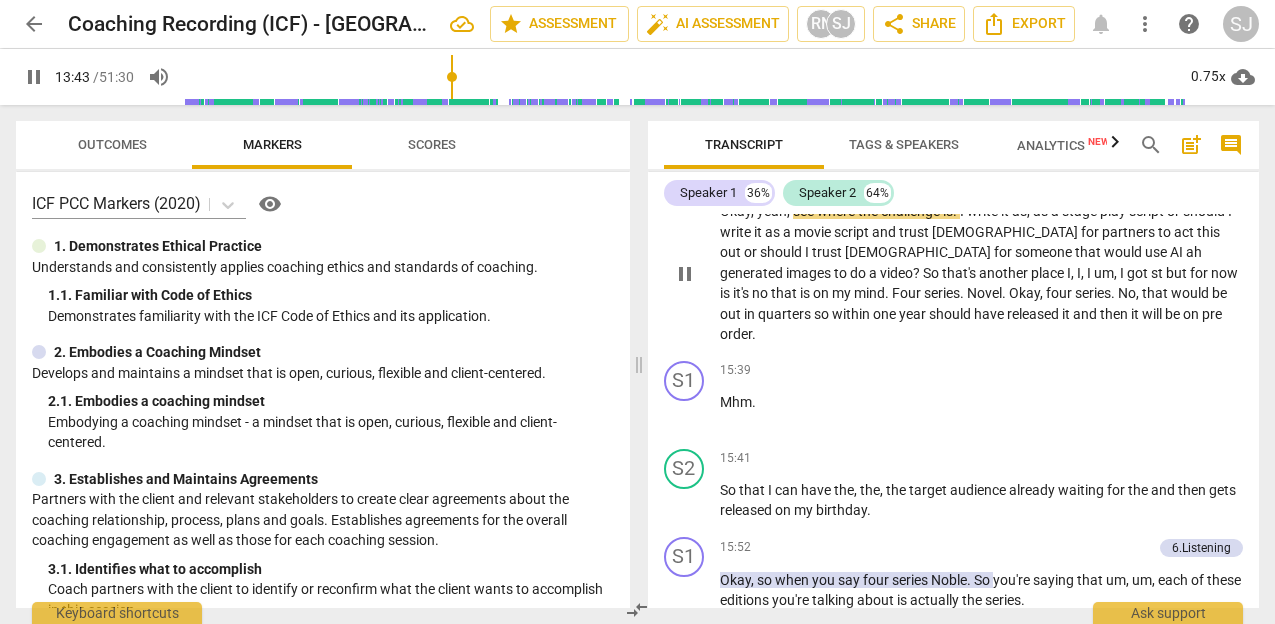 click on "I" at bounding box center (963, 211) 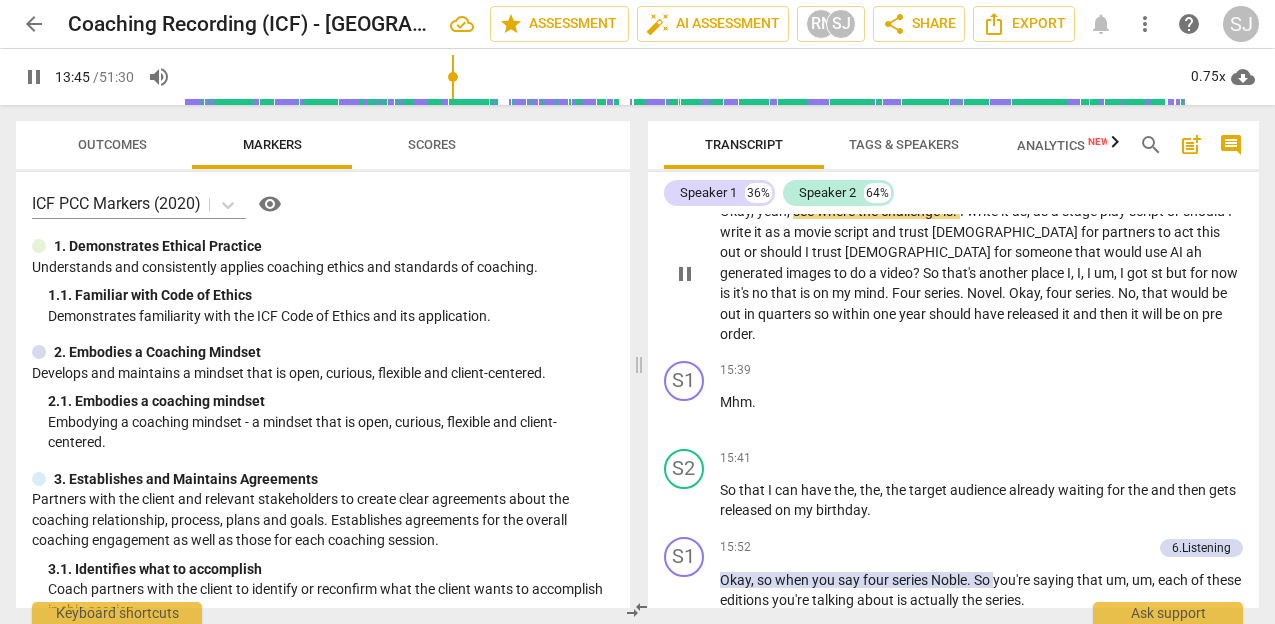 type on "826" 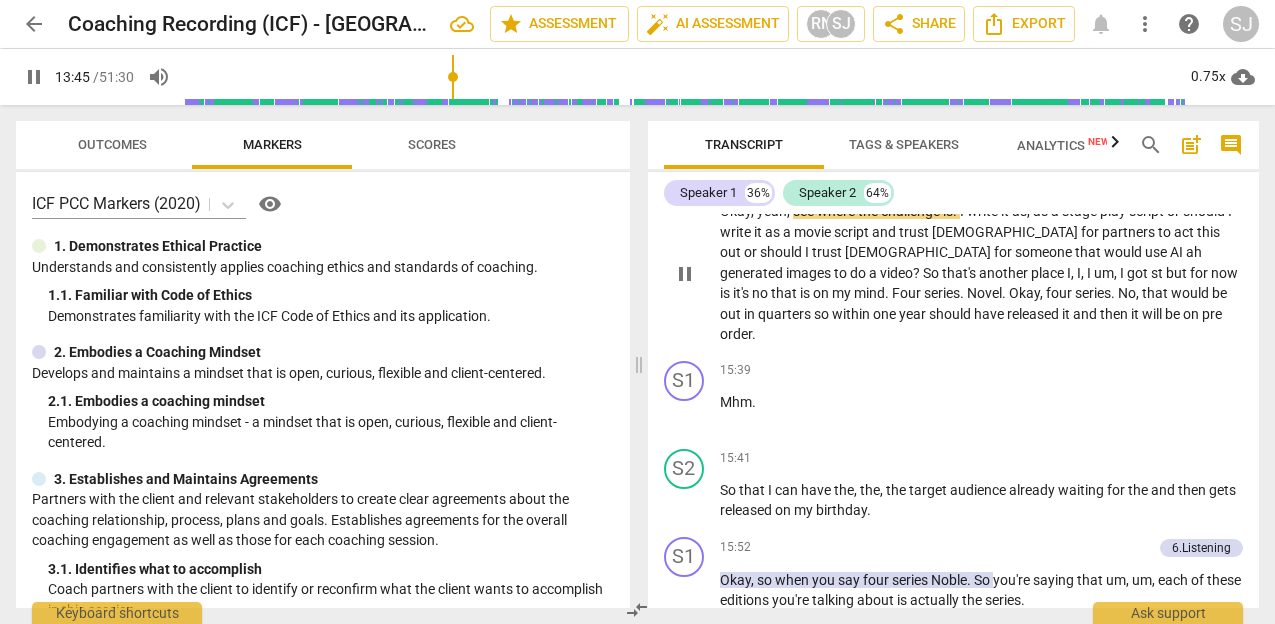type 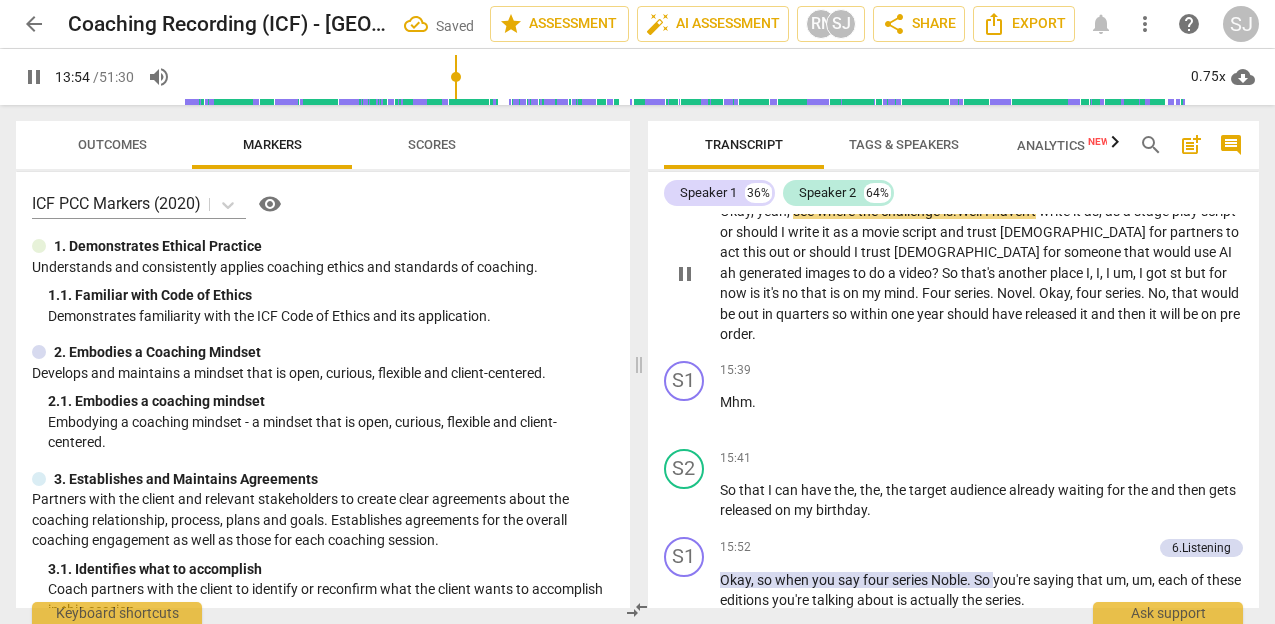 click on "pause" at bounding box center [685, 274] 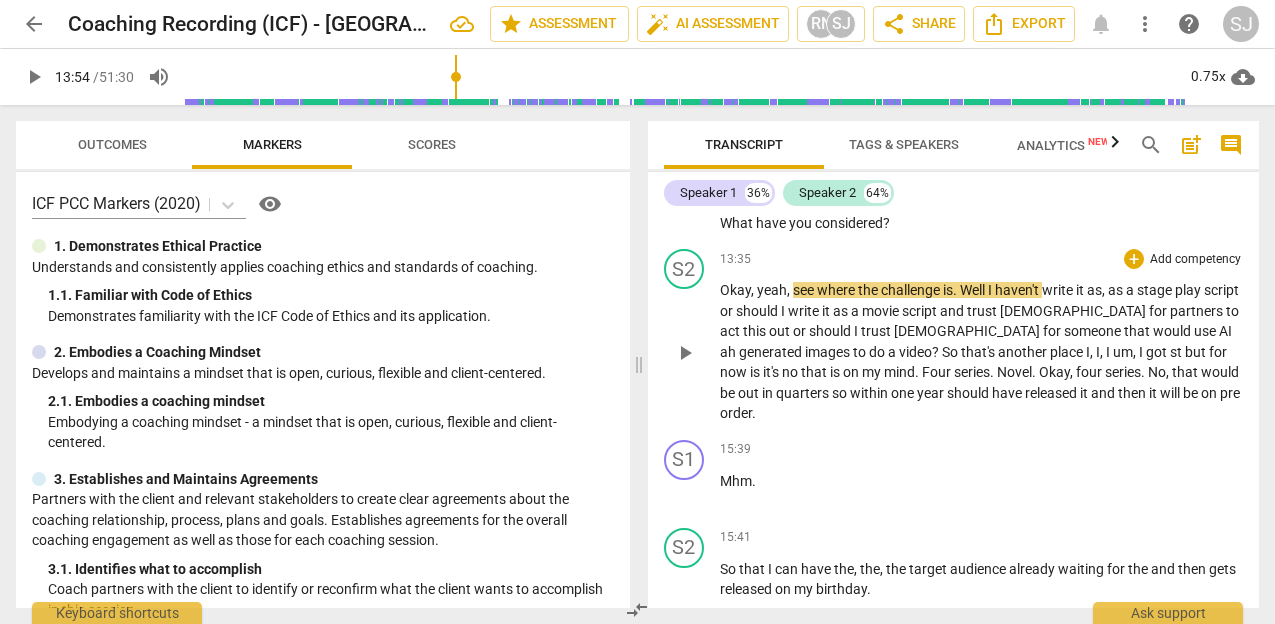 scroll, scrollTop: 7393, scrollLeft: 0, axis: vertical 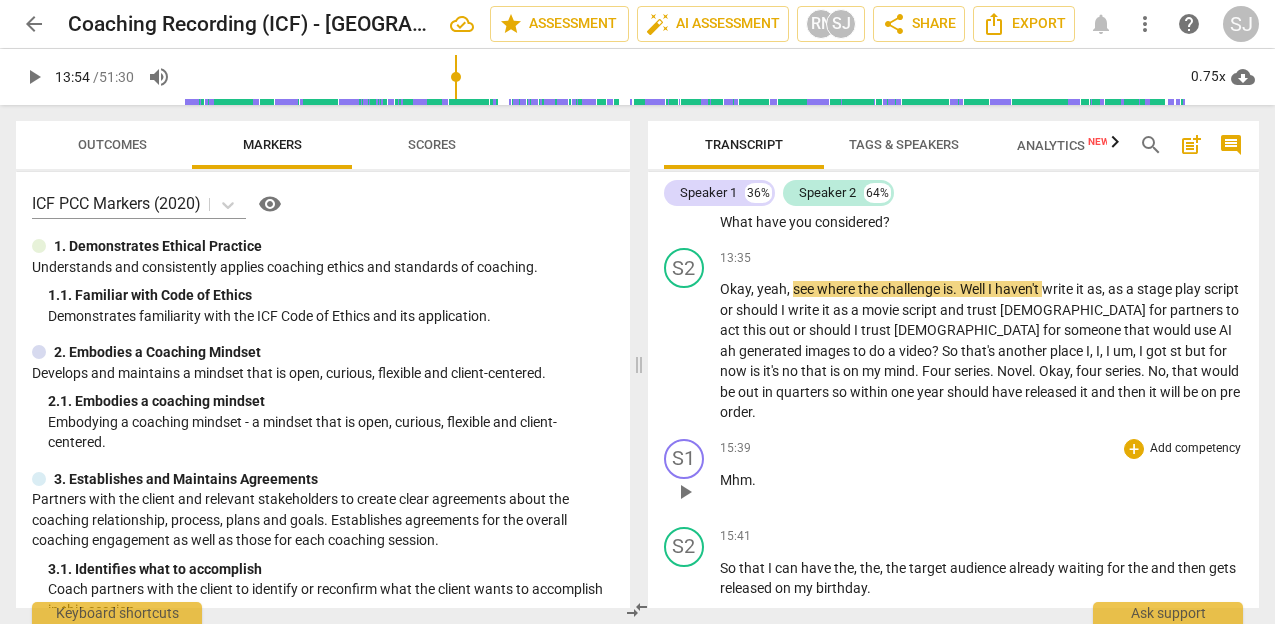 click on "play_arrow" at bounding box center (685, 492) 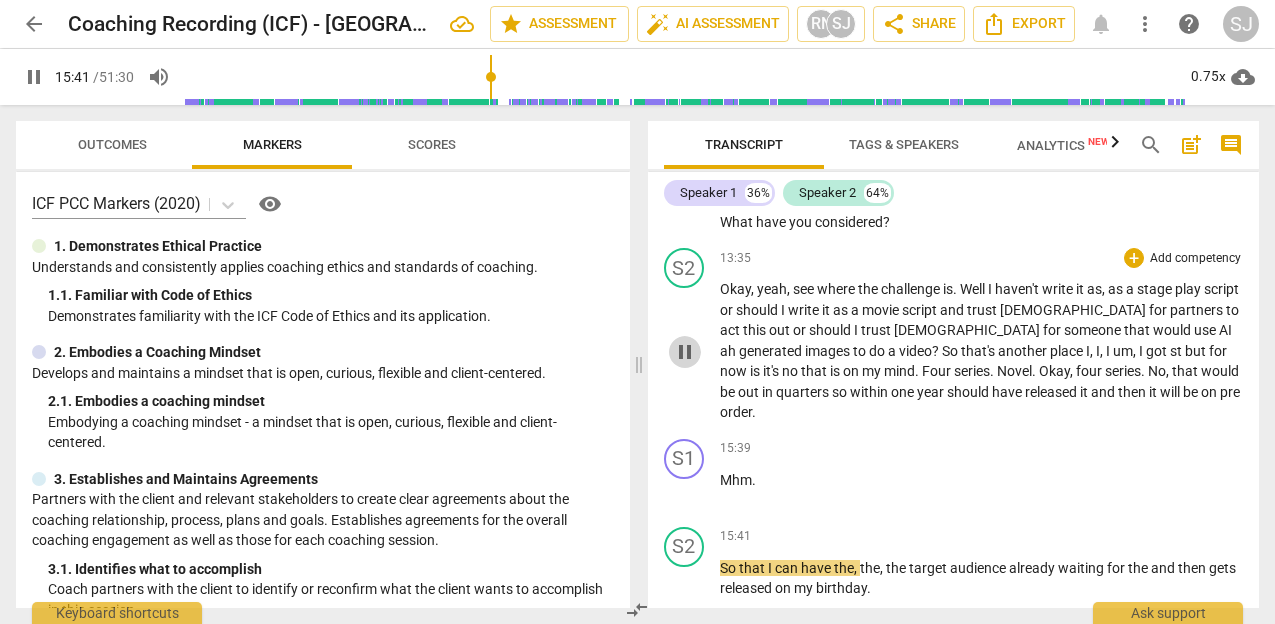 click on "pause" at bounding box center [685, 352] 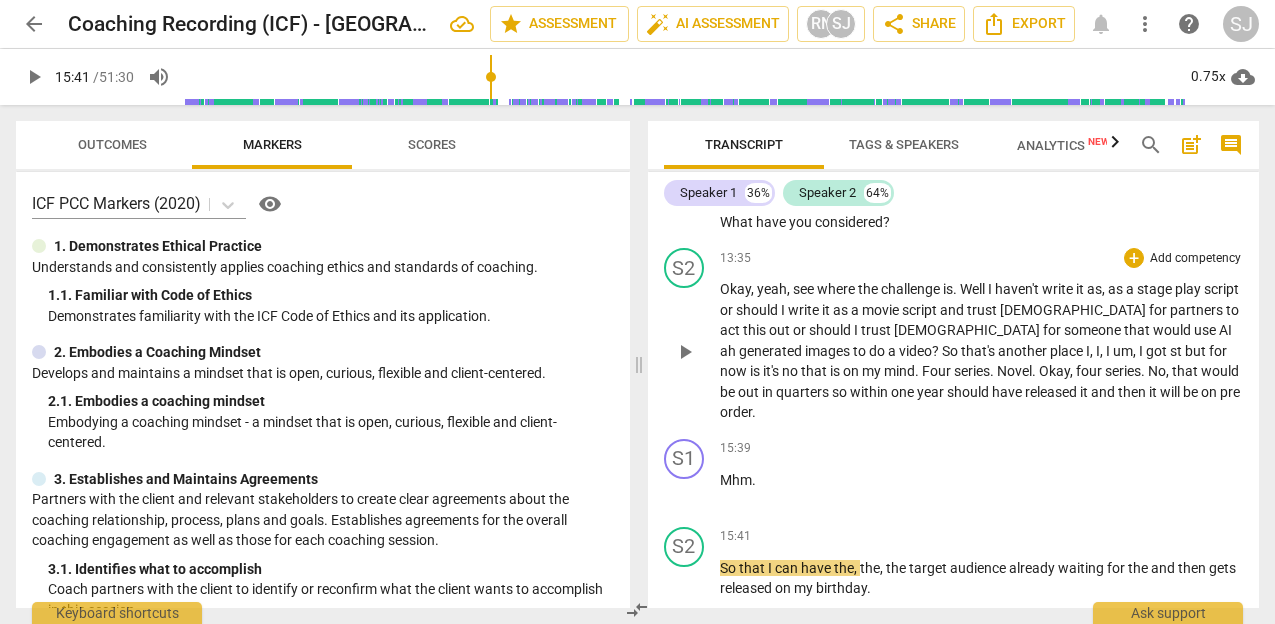 click on "play_arrow" at bounding box center [685, 352] 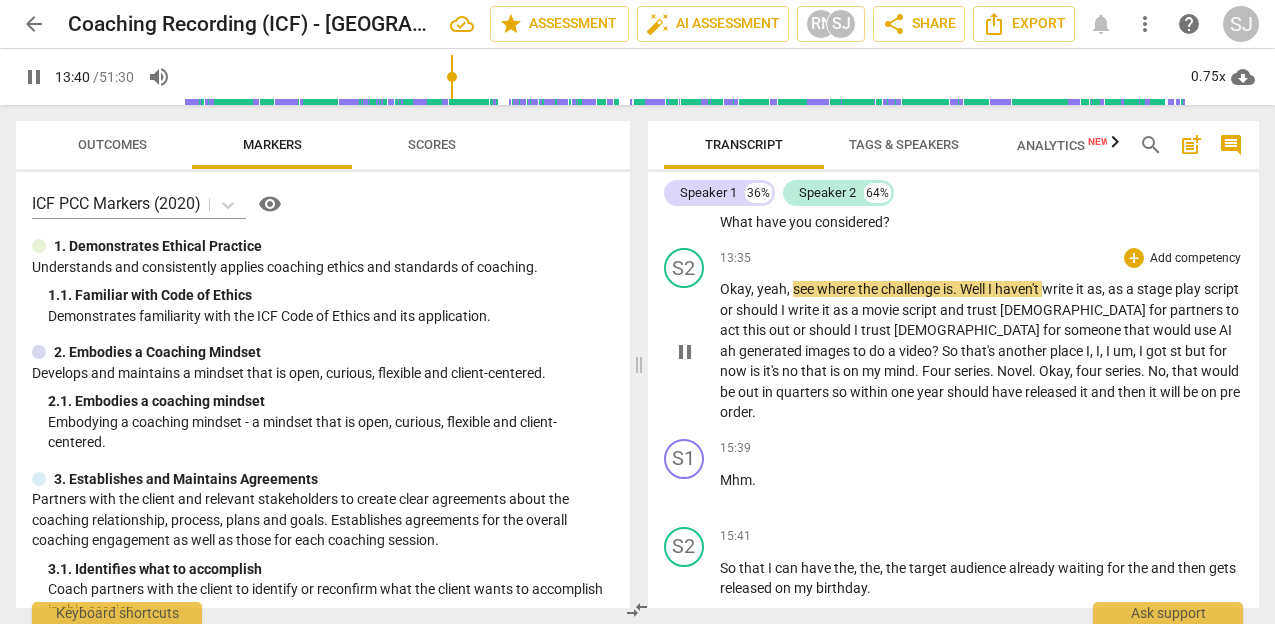 click on "write" at bounding box center (1059, 289) 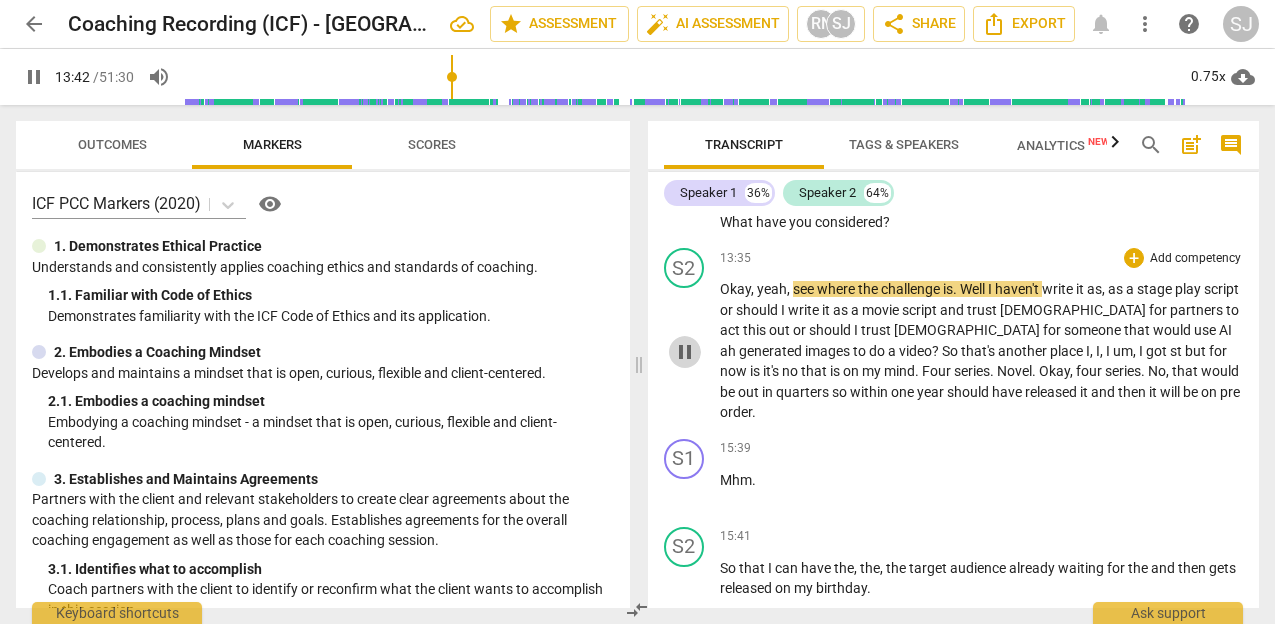 click on "pause" at bounding box center (685, 352) 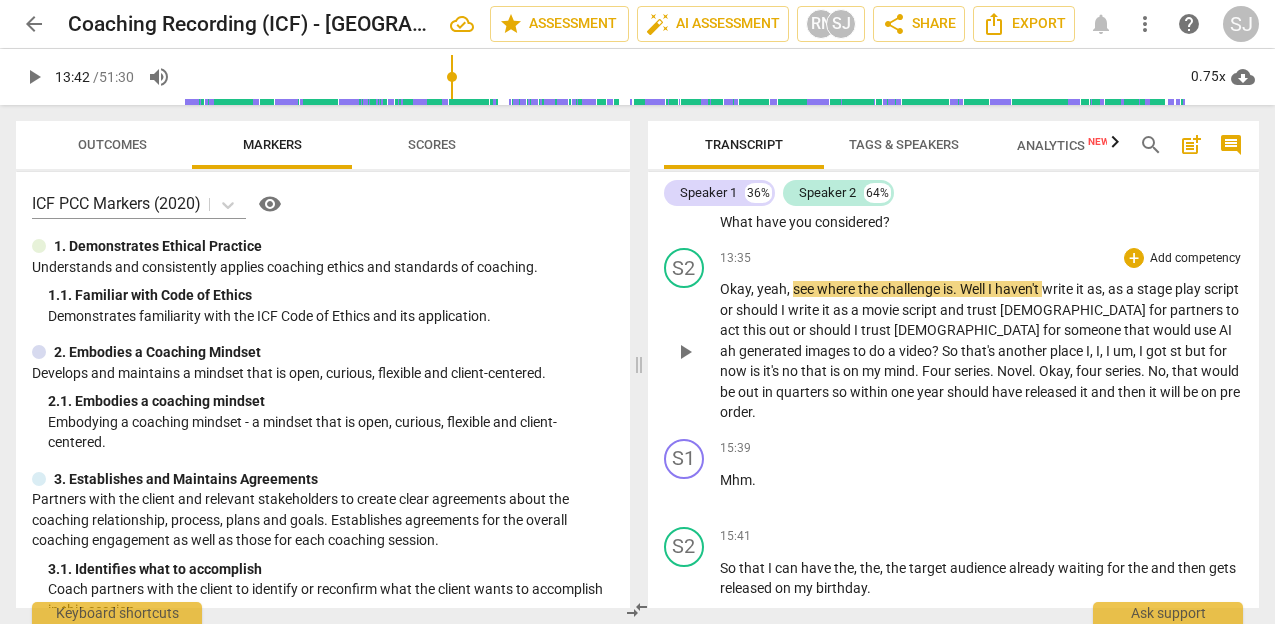 click on "haven't" at bounding box center [1018, 289] 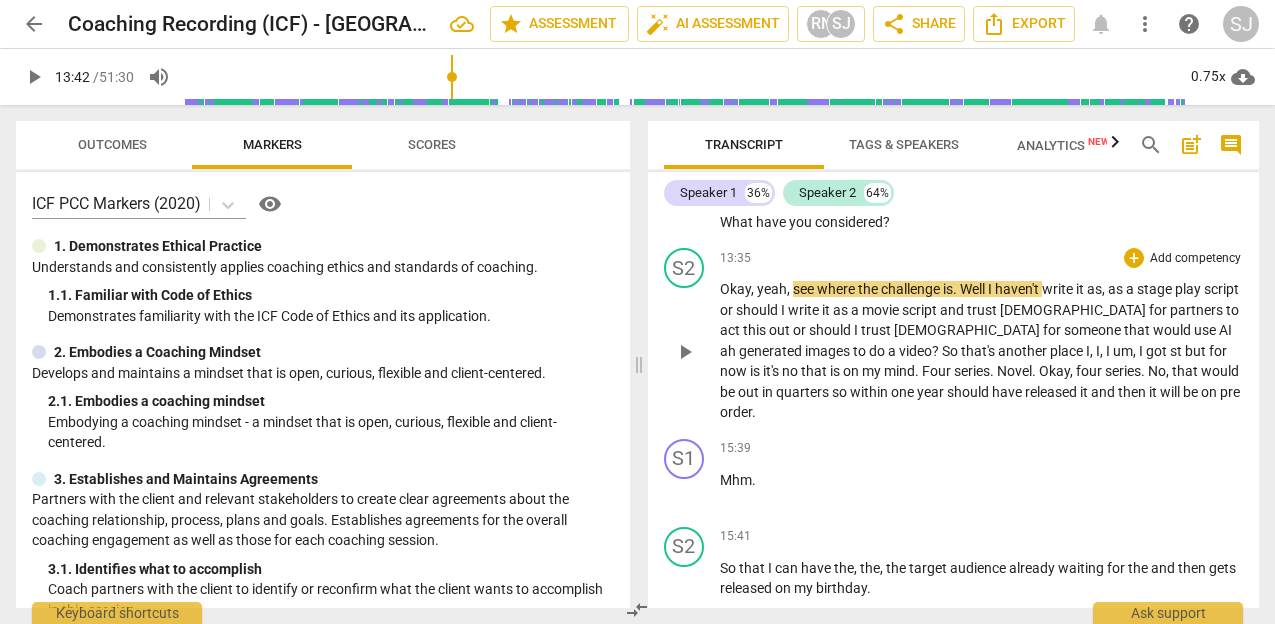 type 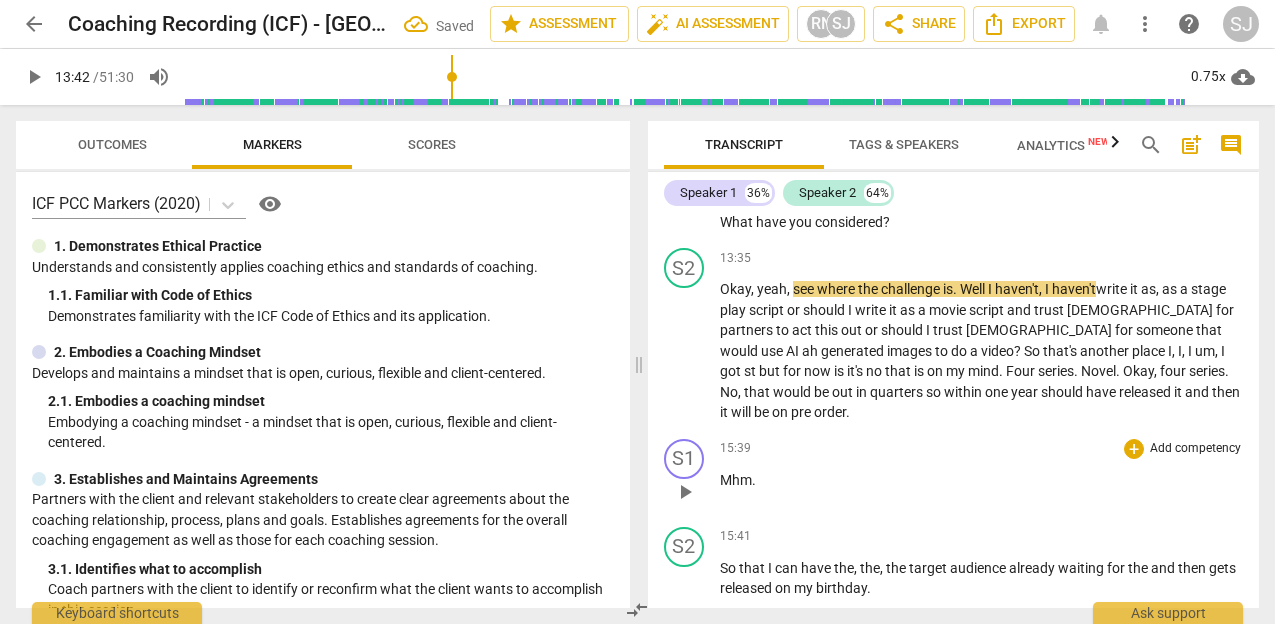 click on "play_arrow" at bounding box center (685, 492) 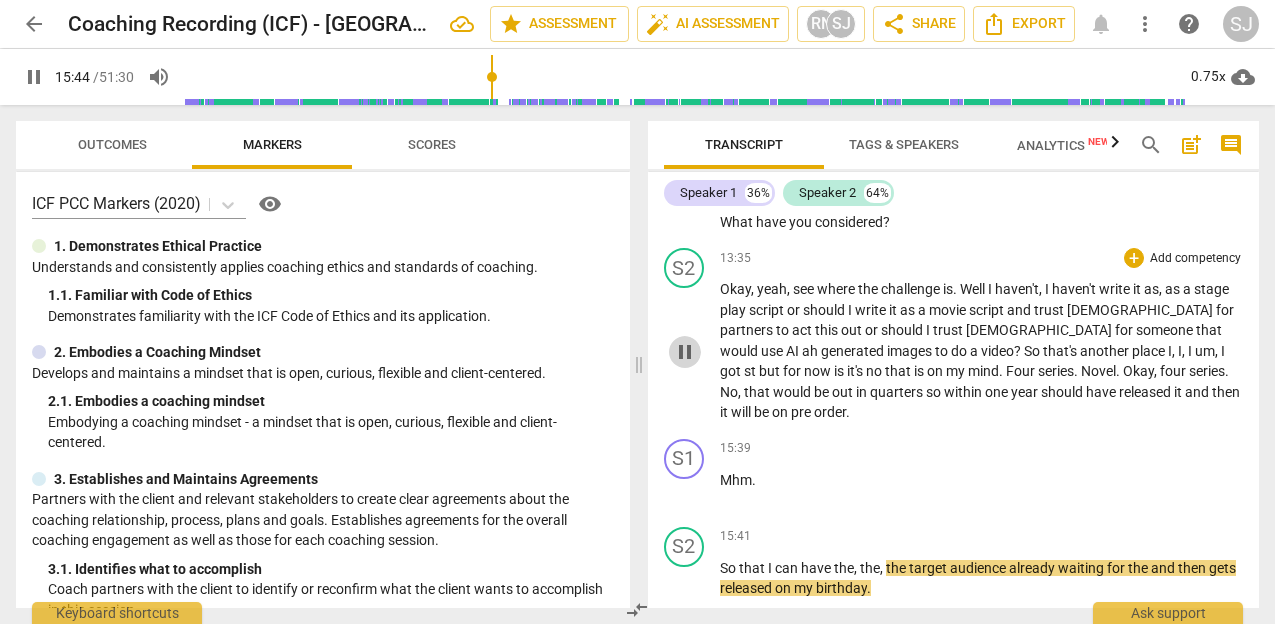 click on "pause" at bounding box center [685, 352] 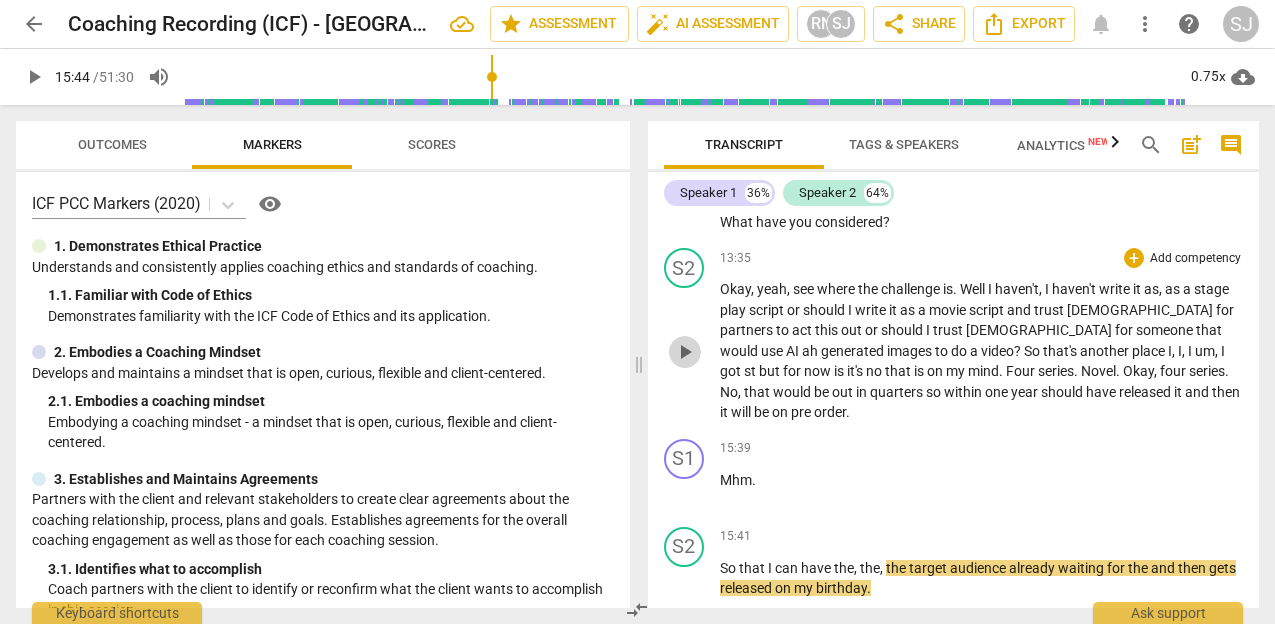 click on "play_arrow" at bounding box center [685, 352] 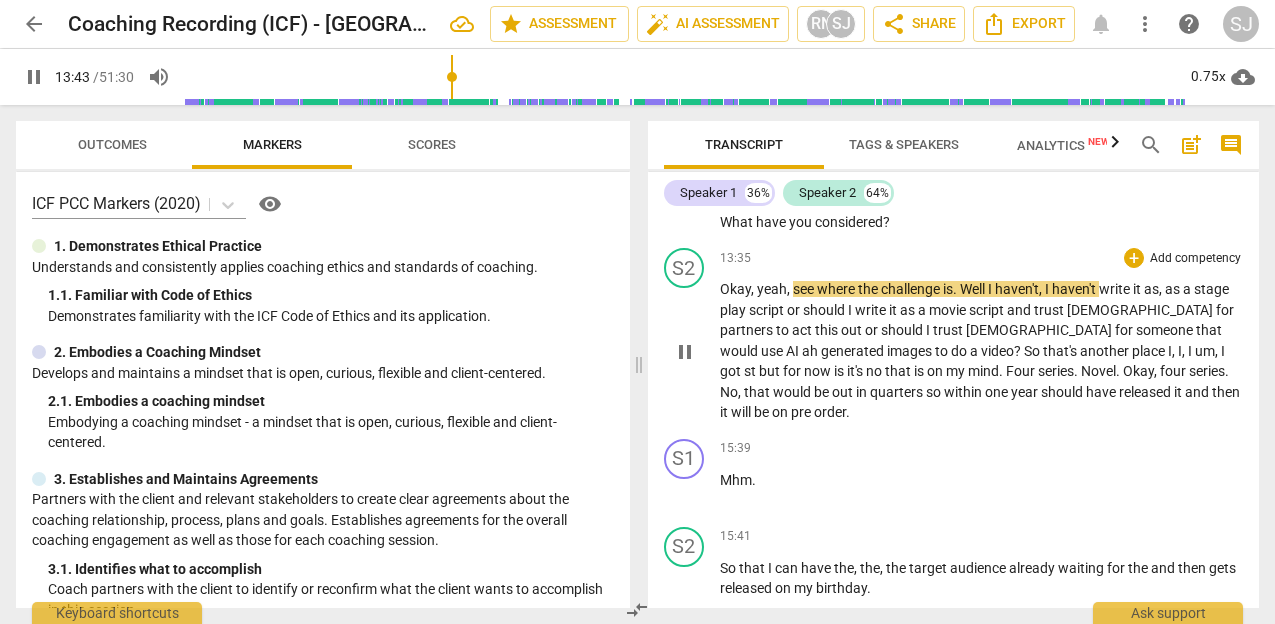 click on "write" at bounding box center [1116, 289] 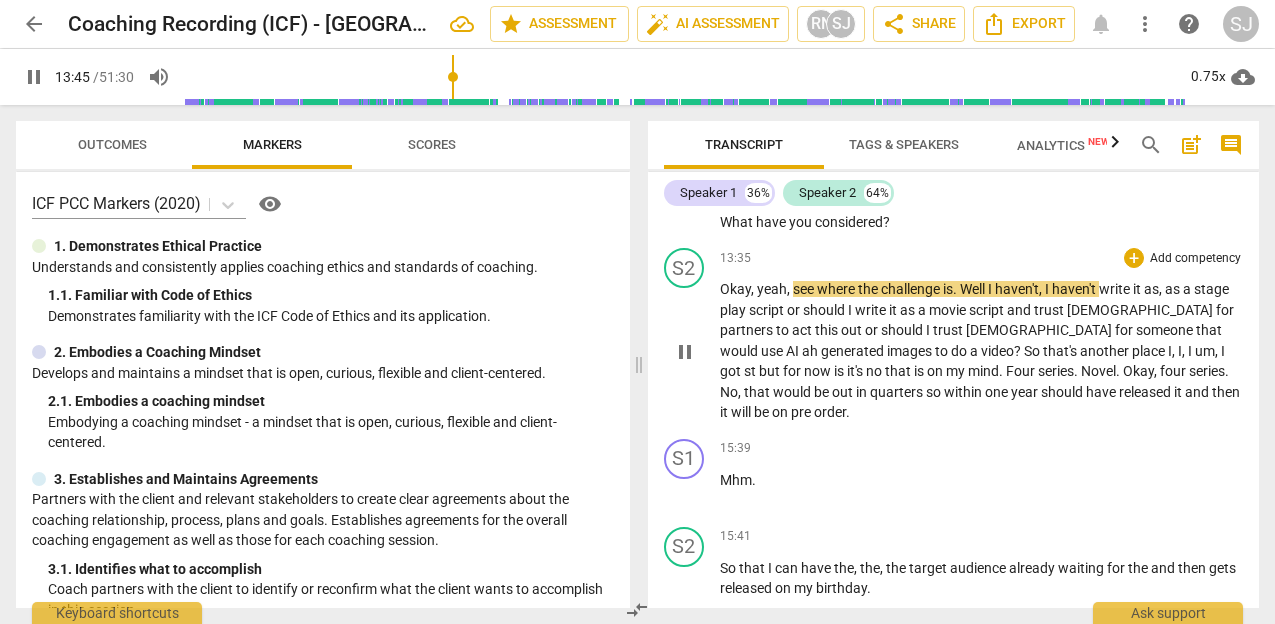 type on "825" 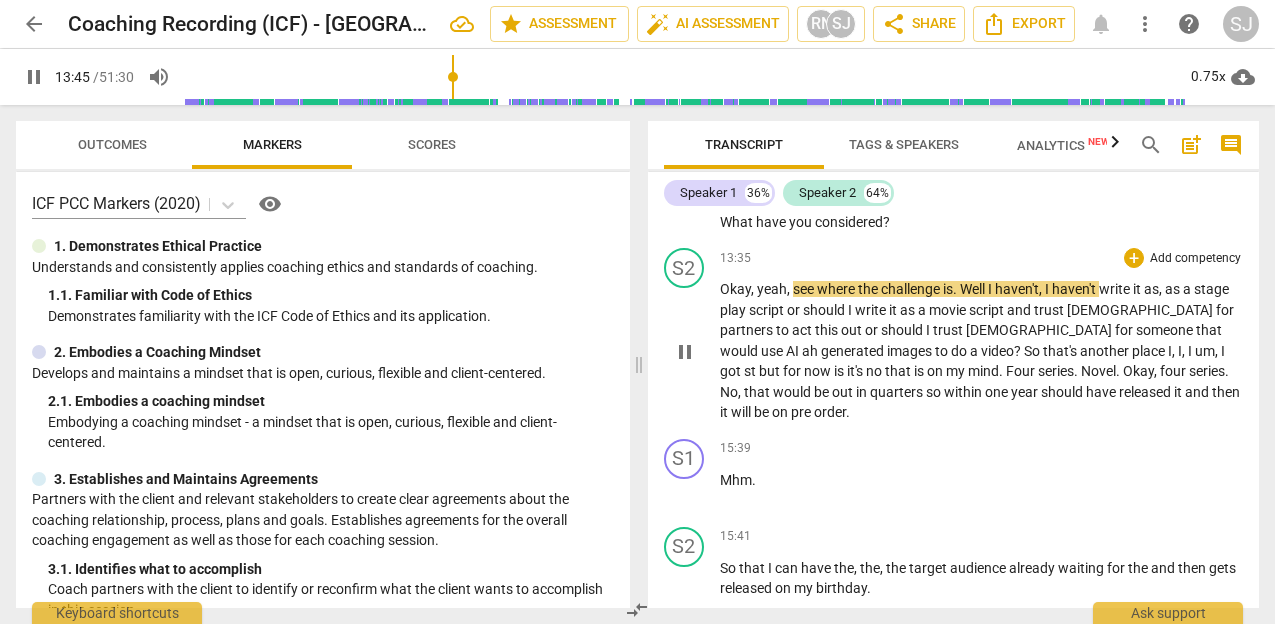 type 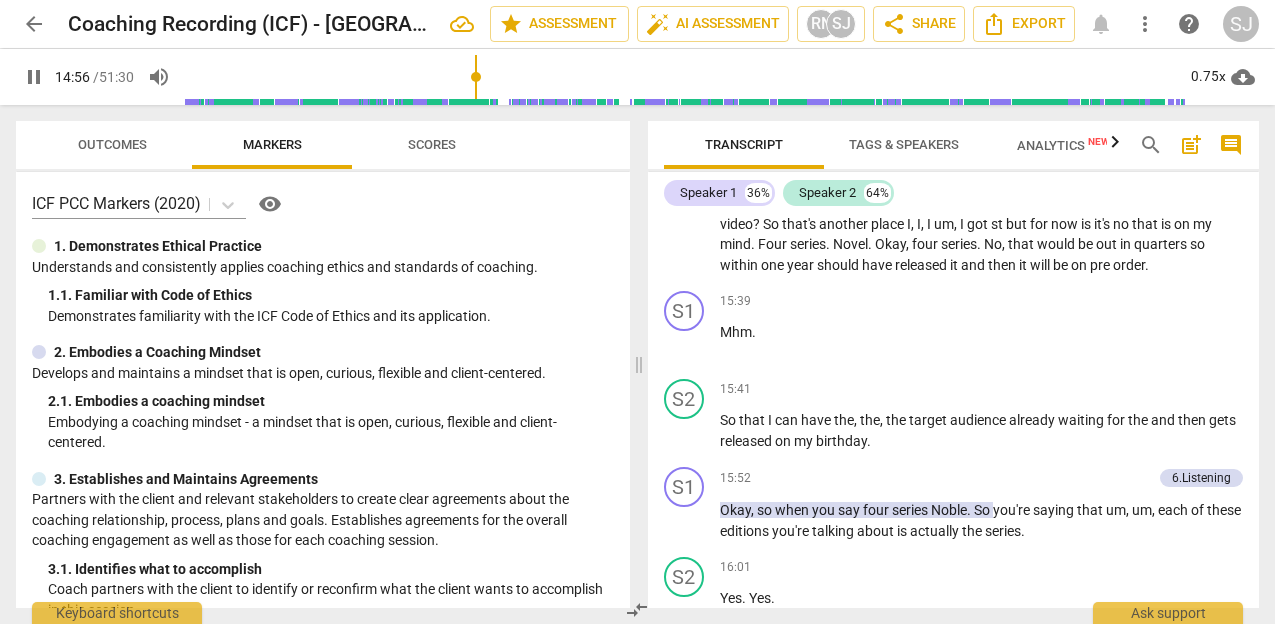 scroll, scrollTop: 7562, scrollLeft: 0, axis: vertical 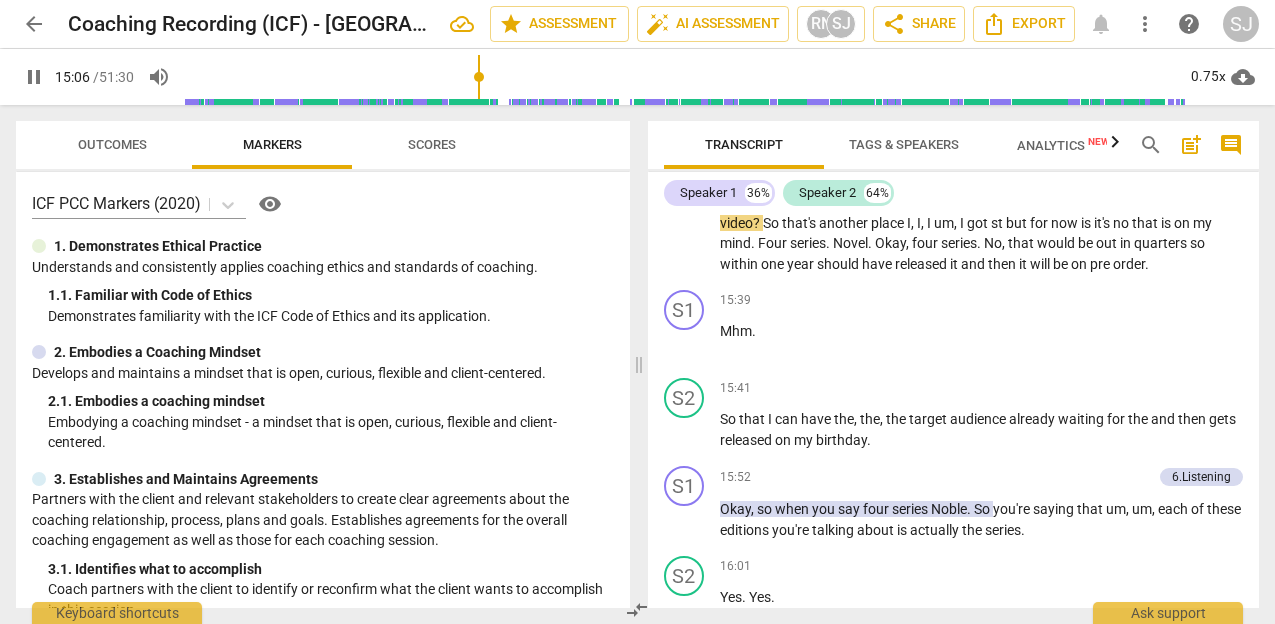 click on "Novel" at bounding box center [850, 243] 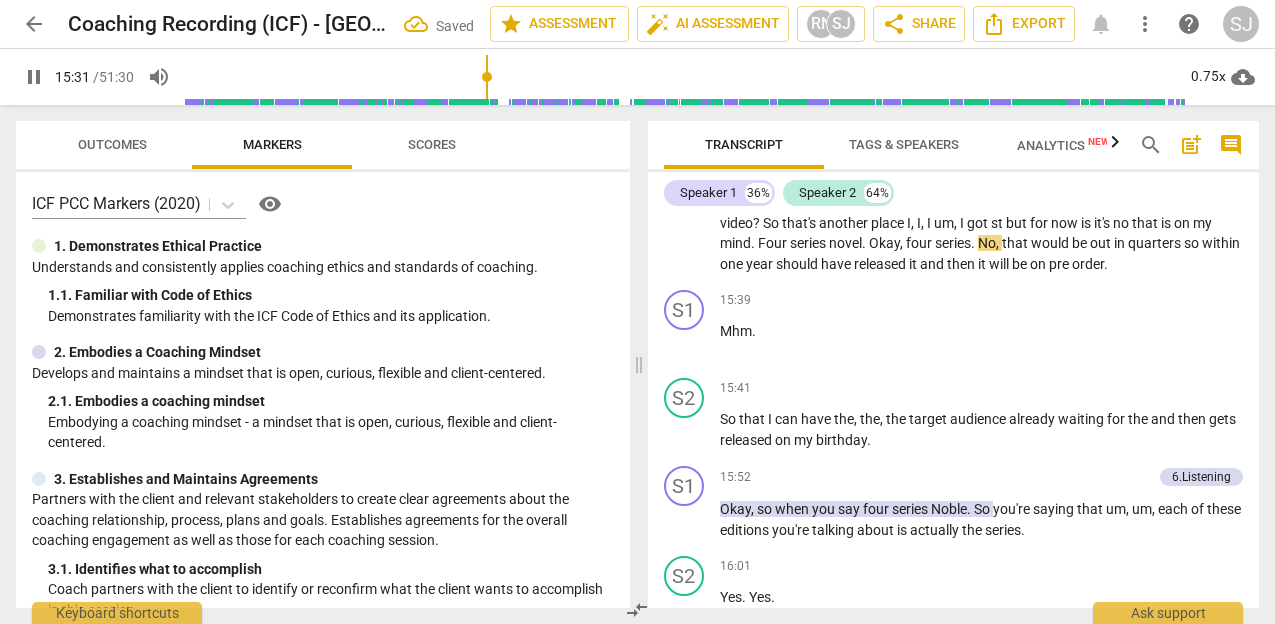 click on "Four" at bounding box center [774, 243] 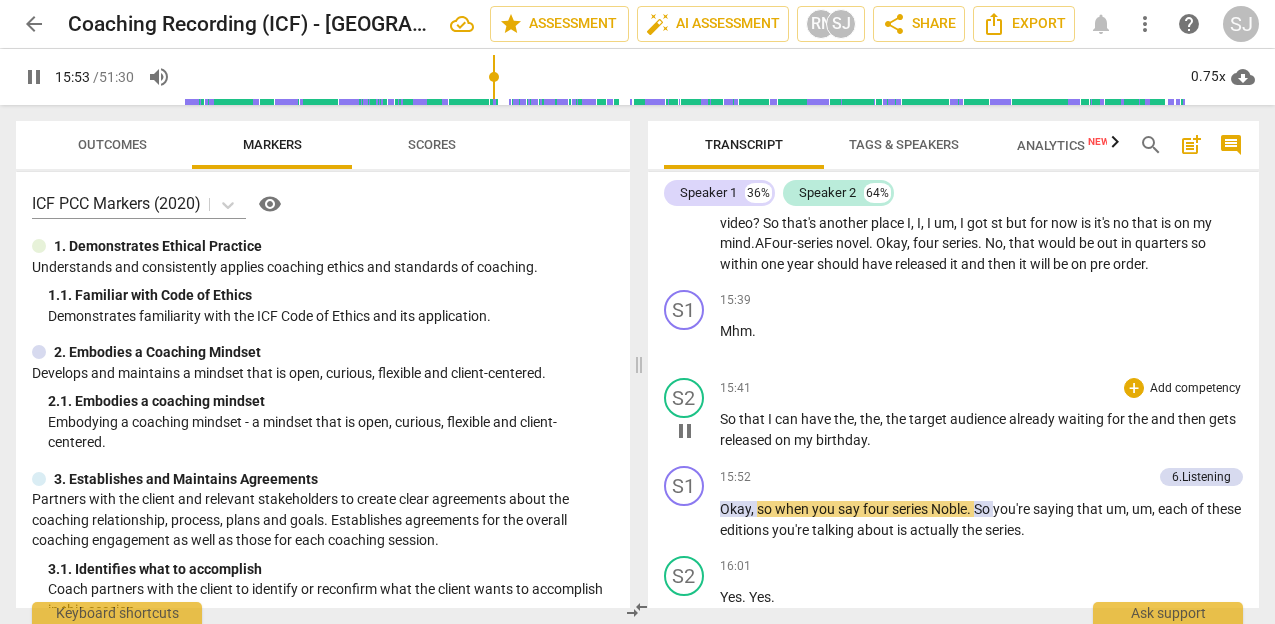 click on "pause" at bounding box center (685, 431) 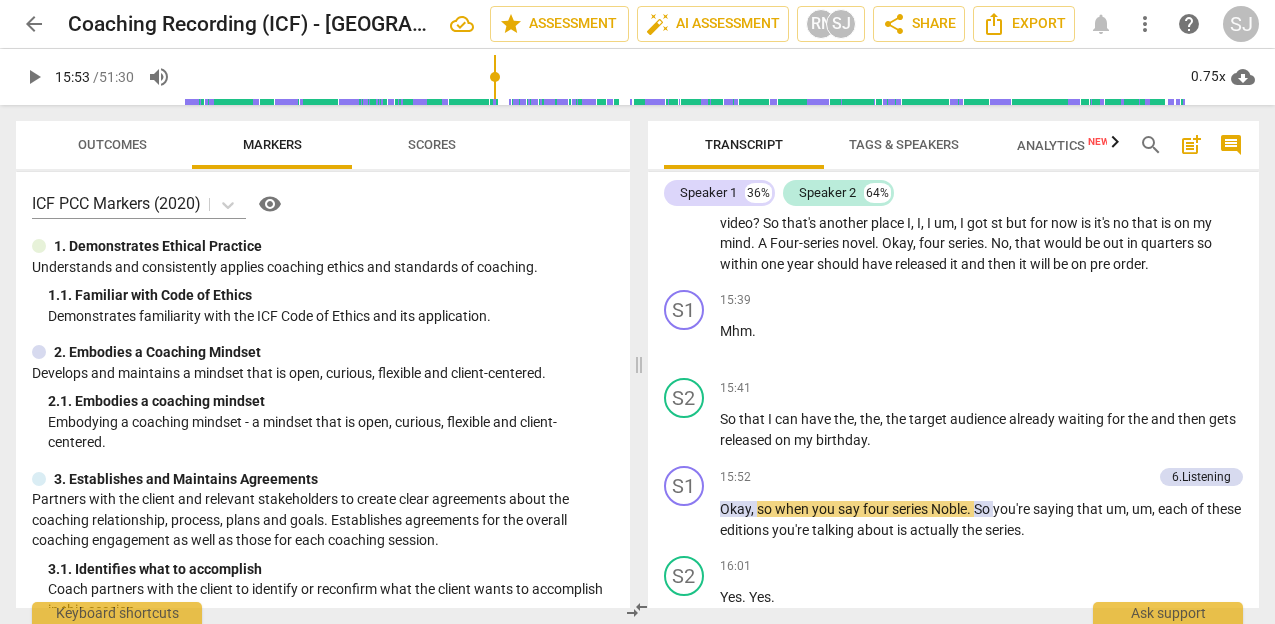scroll, scrollTop: 7409, scrollLeft: 0, axis: vertical 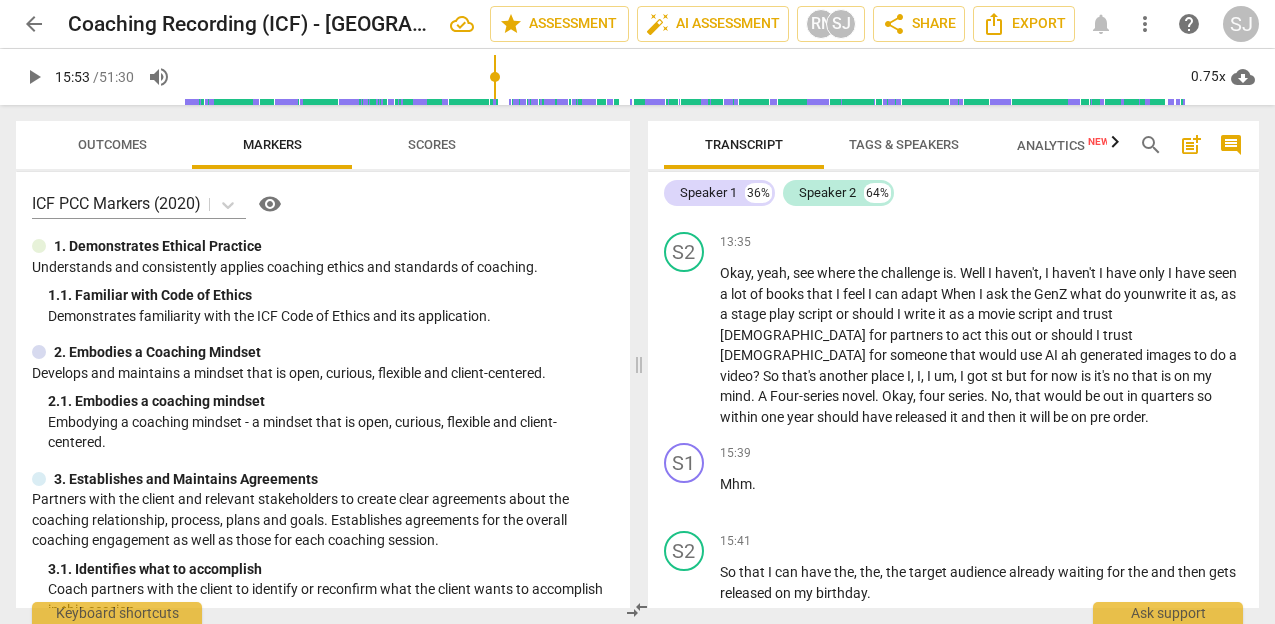 click on "cloud_download" at bounding box center [1243, 77] 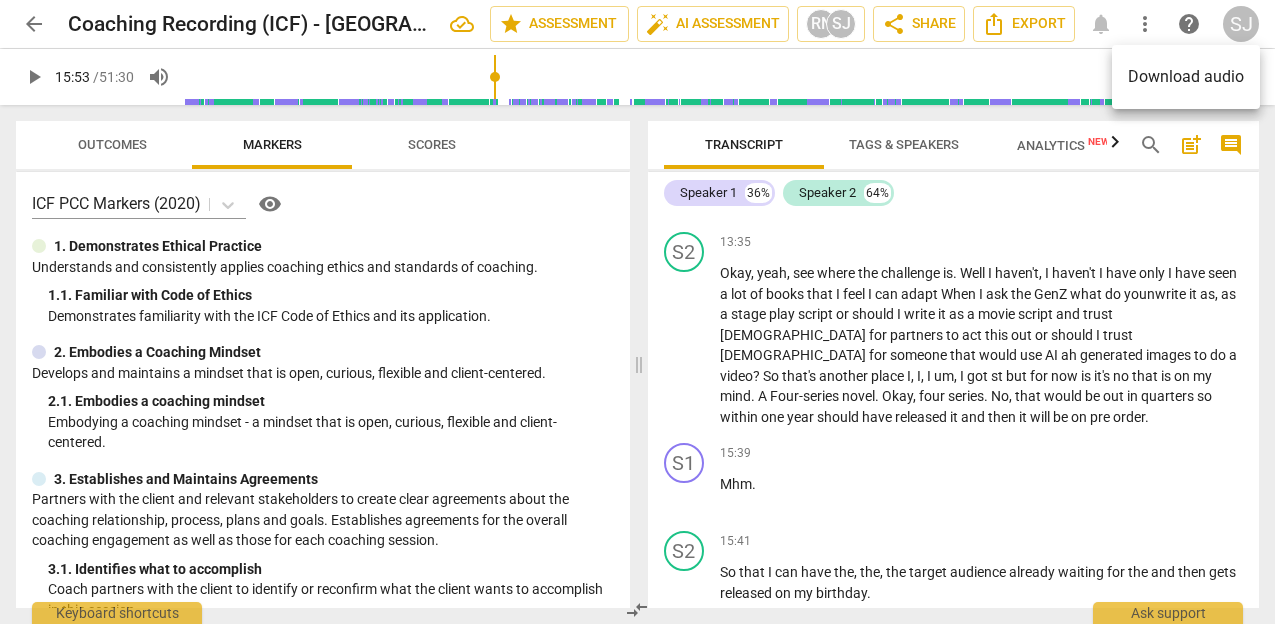 click at bounding box center (637, 312) 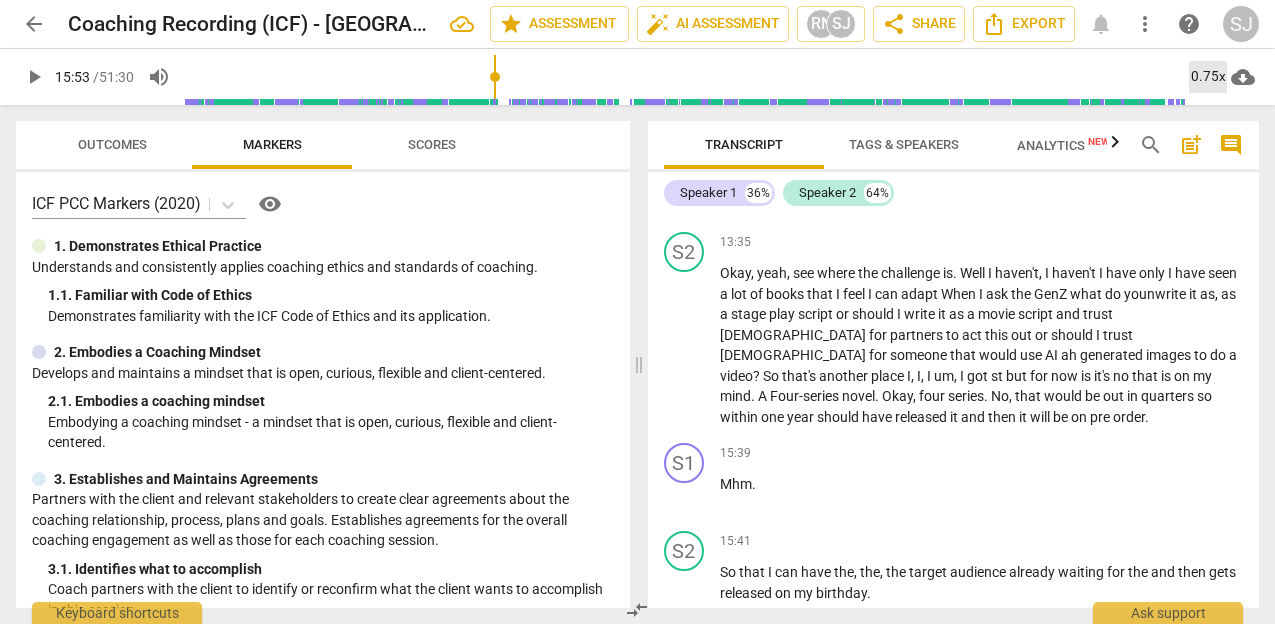 click on "0.75x" at bounding box center [1208, 77] 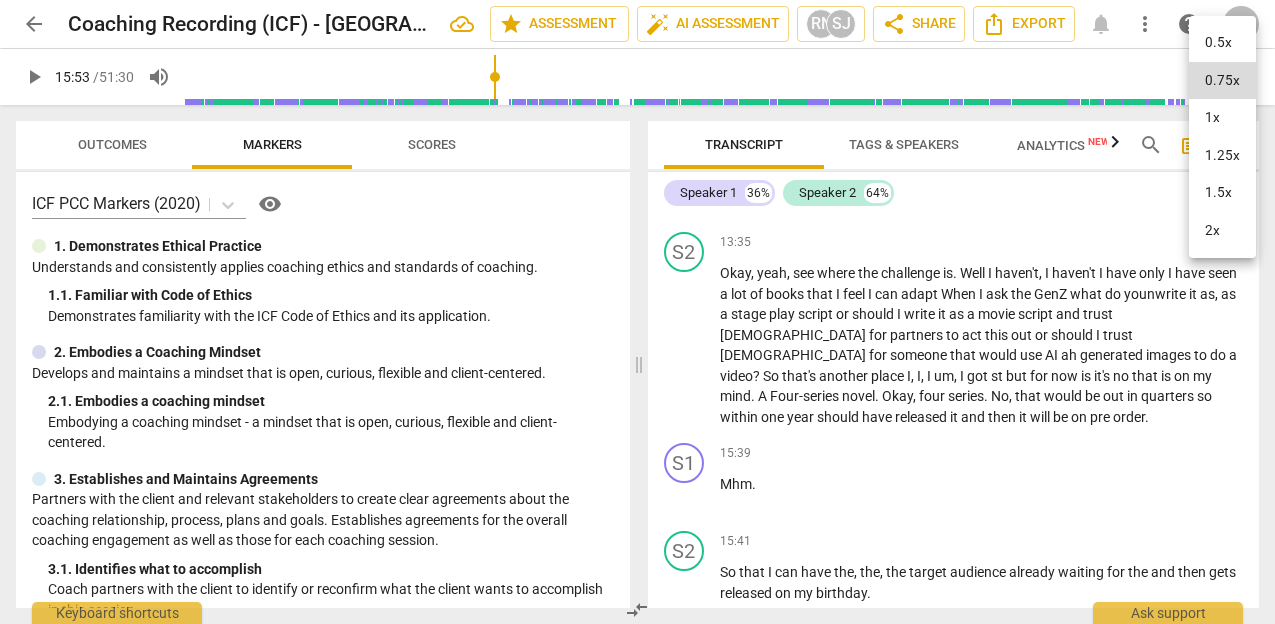 click on "0.5x" at bounding box center [1222, 43] 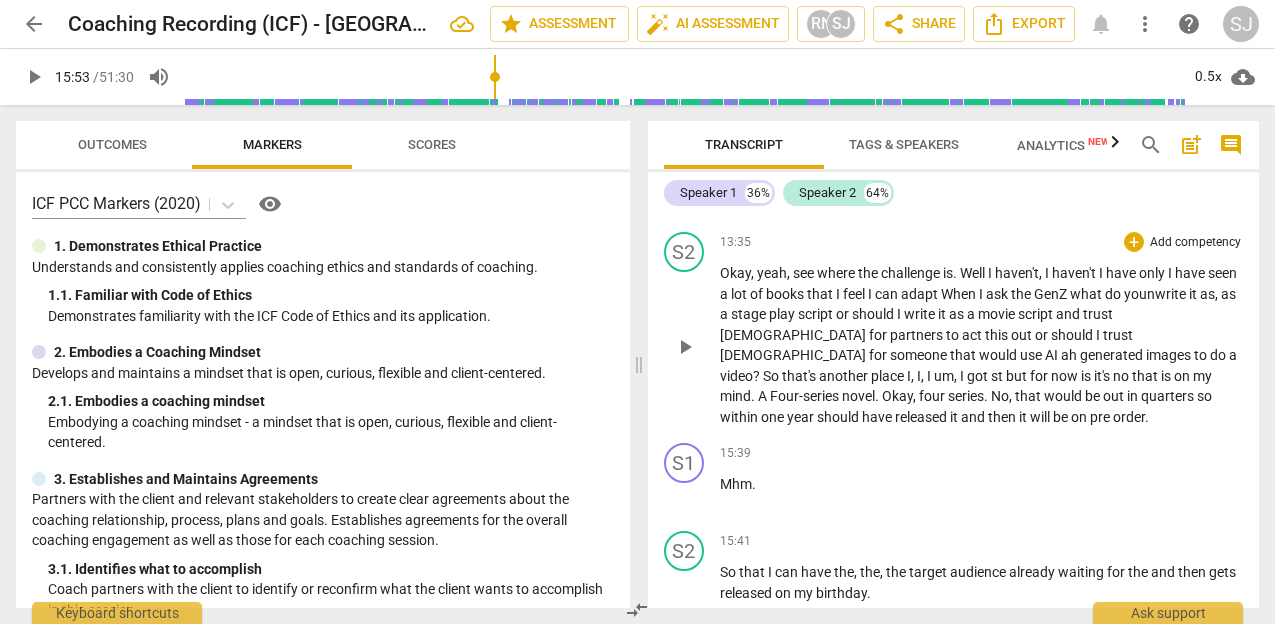 click on "play_arrow" at bounding box center [685, 347] 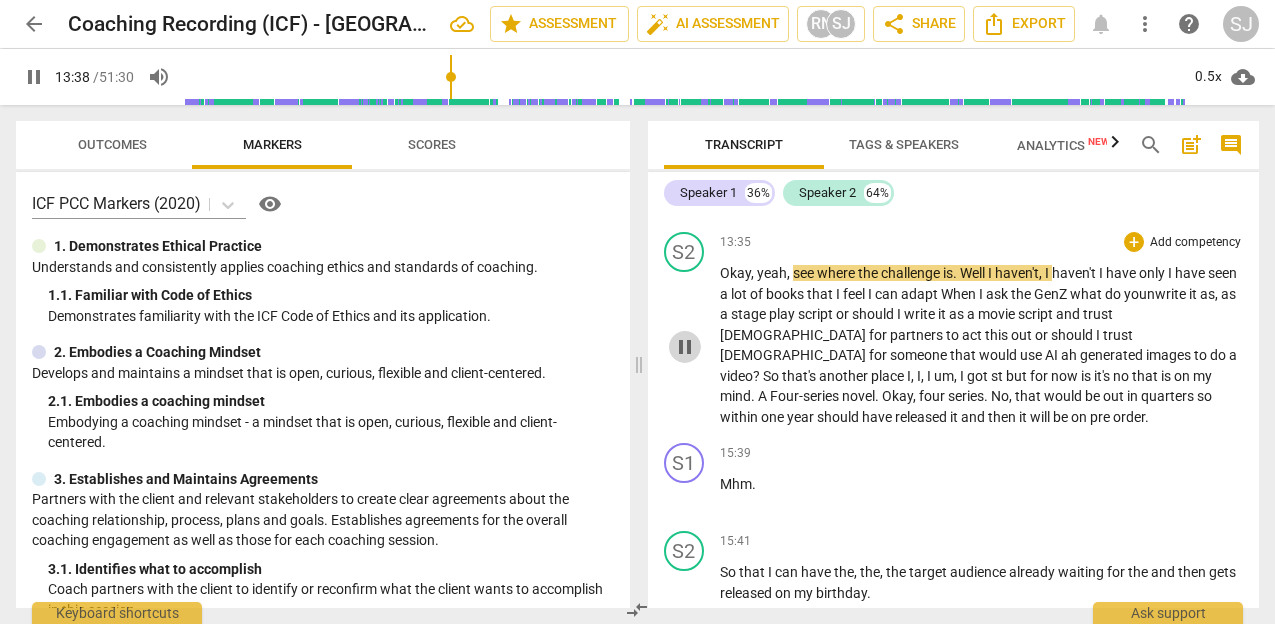 click on "pause" at bounding box center (685, 347) 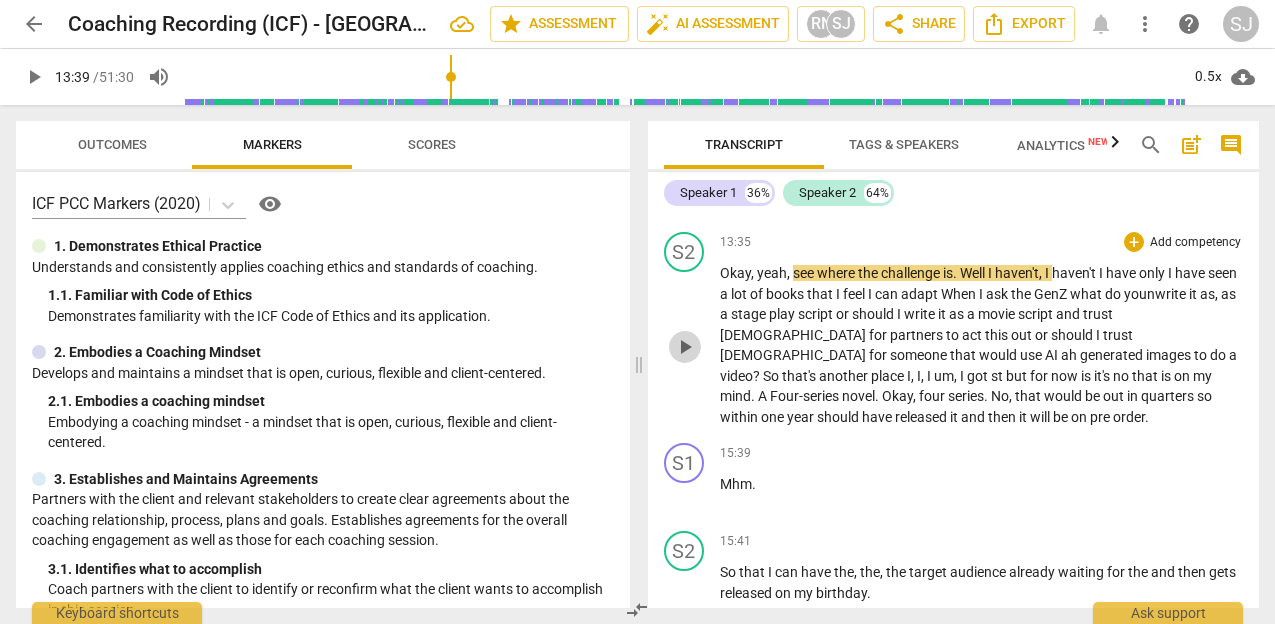 click on "play_arrow" at bounding box center (685, 347) 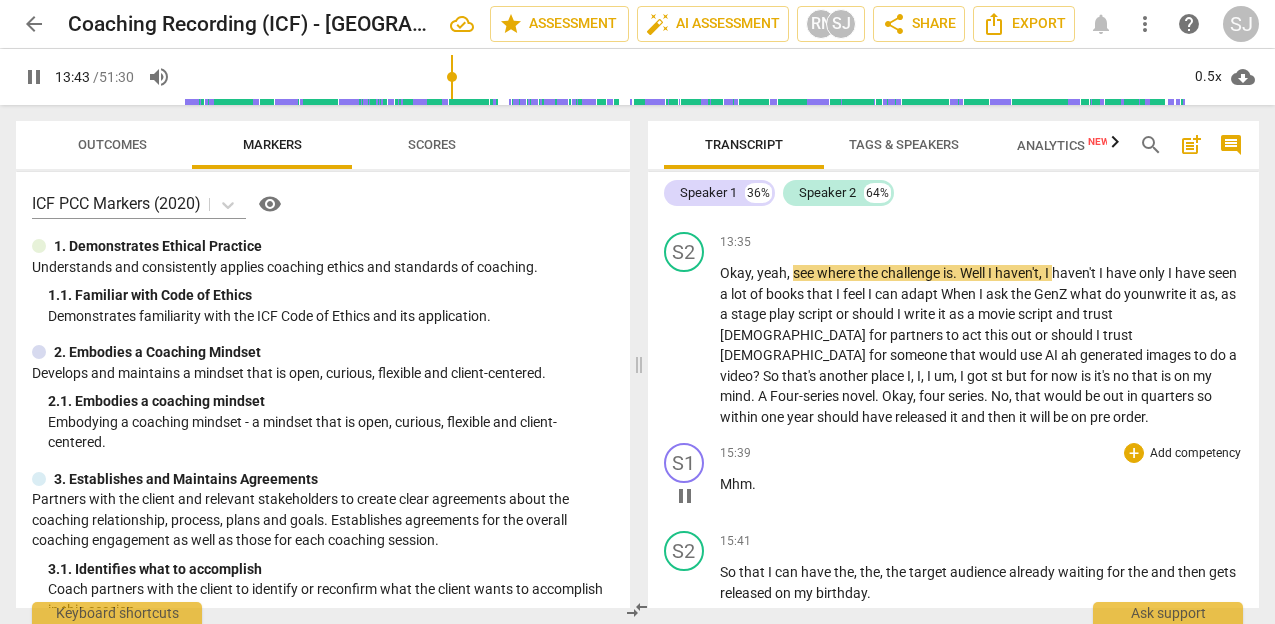 click on "pause" at bounding box center [685, 496] 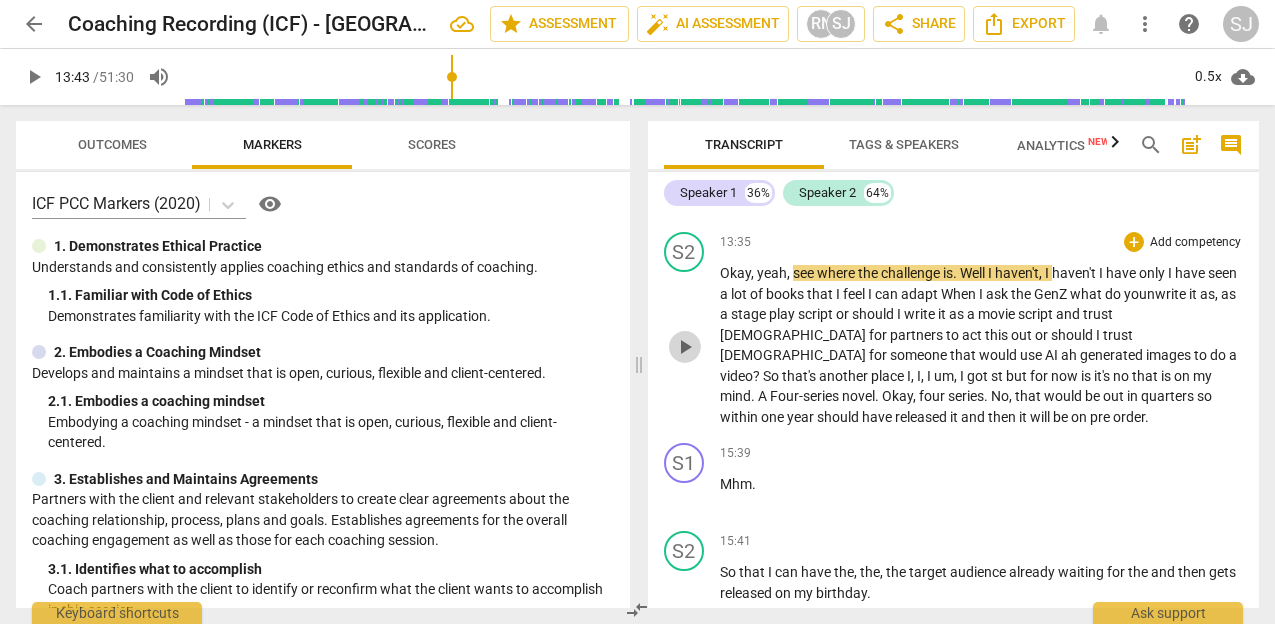 click on "play_arrow" at bounding box center [685, 347] 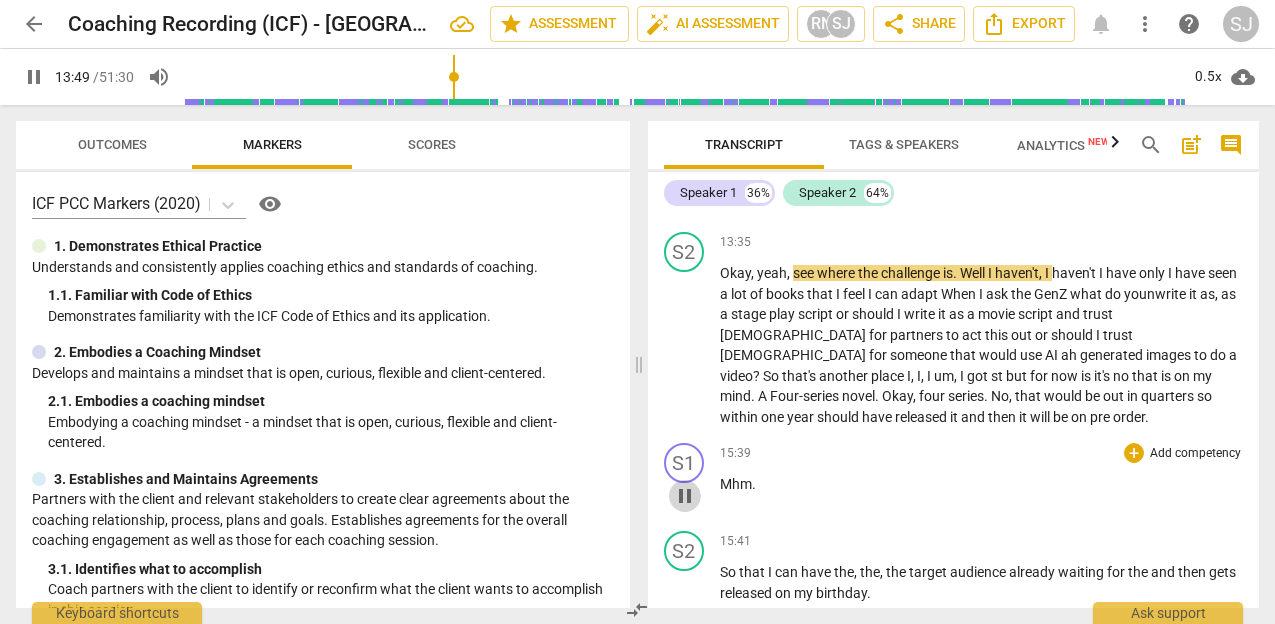 click on "pause" at bounding box center (685, 496) 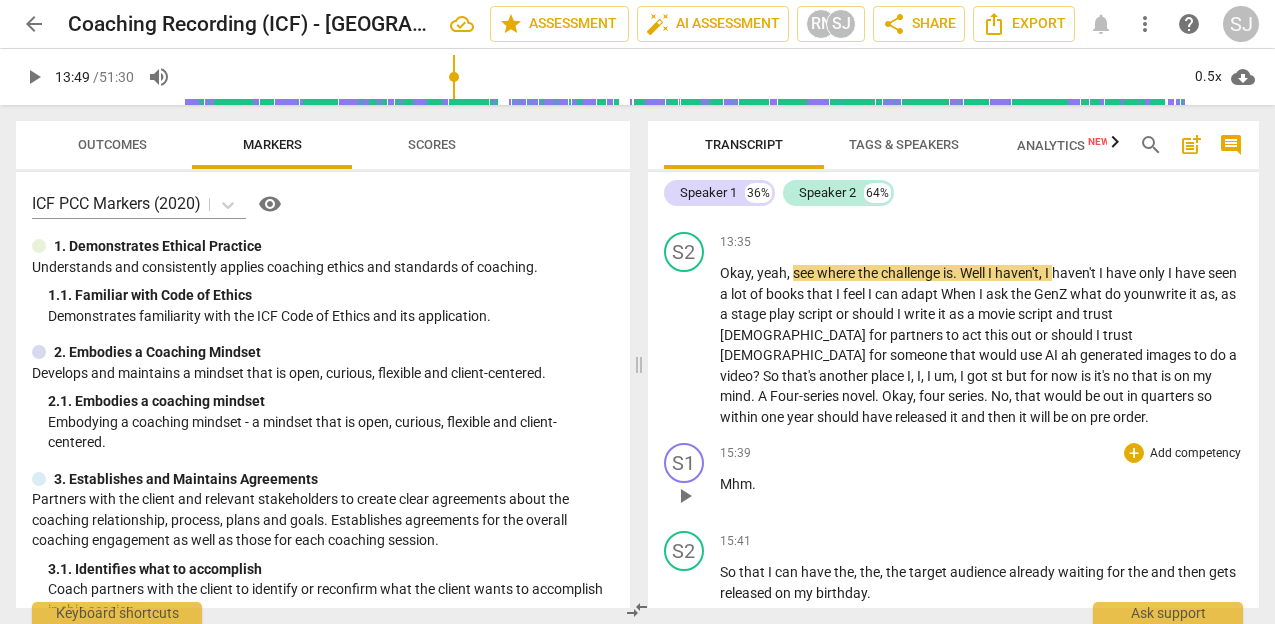 click on "play_arrow" at bounding box center [685, 496] 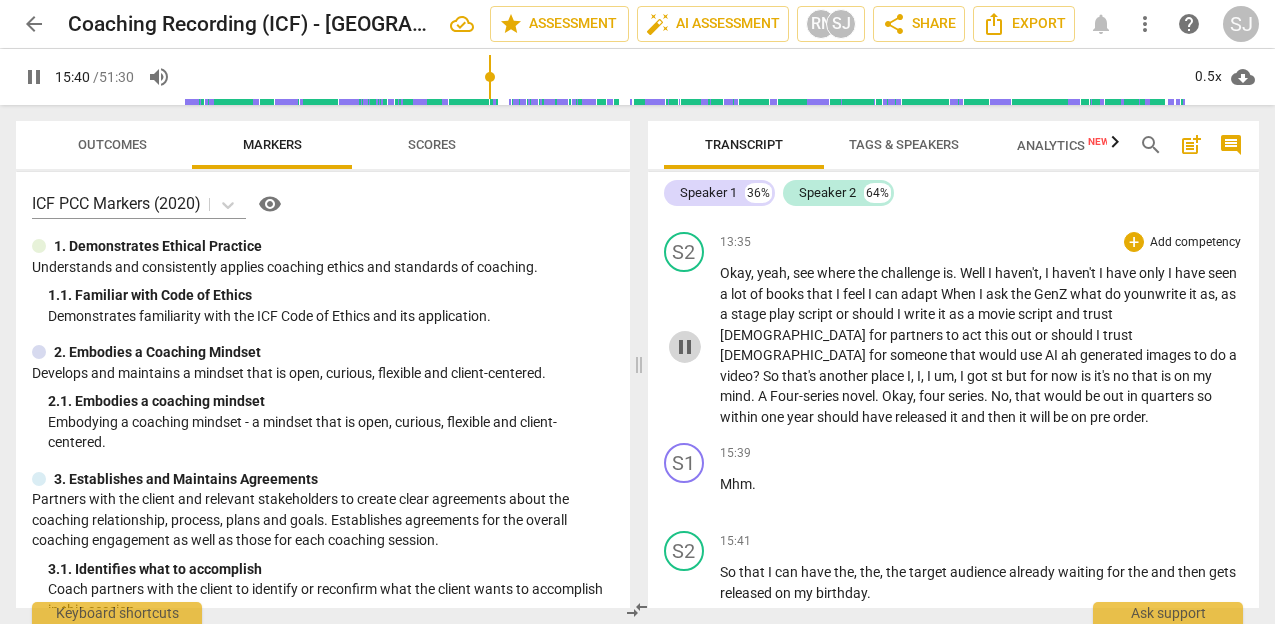 click on "pause" at bounding box center [685, 347] 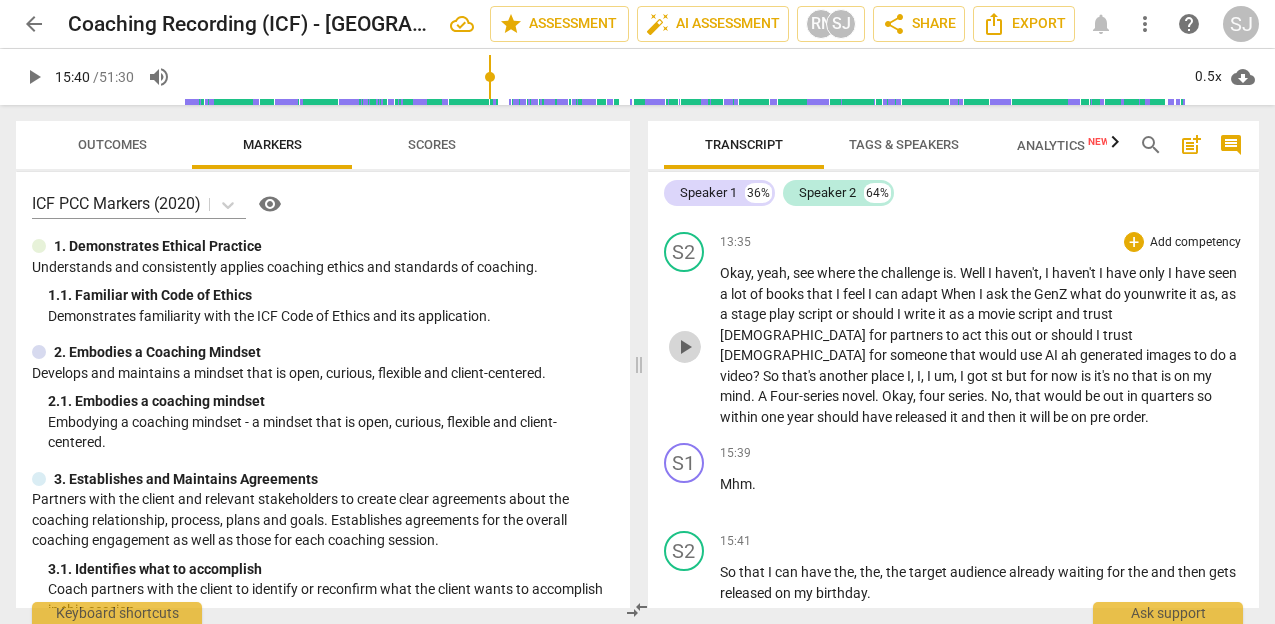 click on "play_arrow" at bounding box center [685, 347] 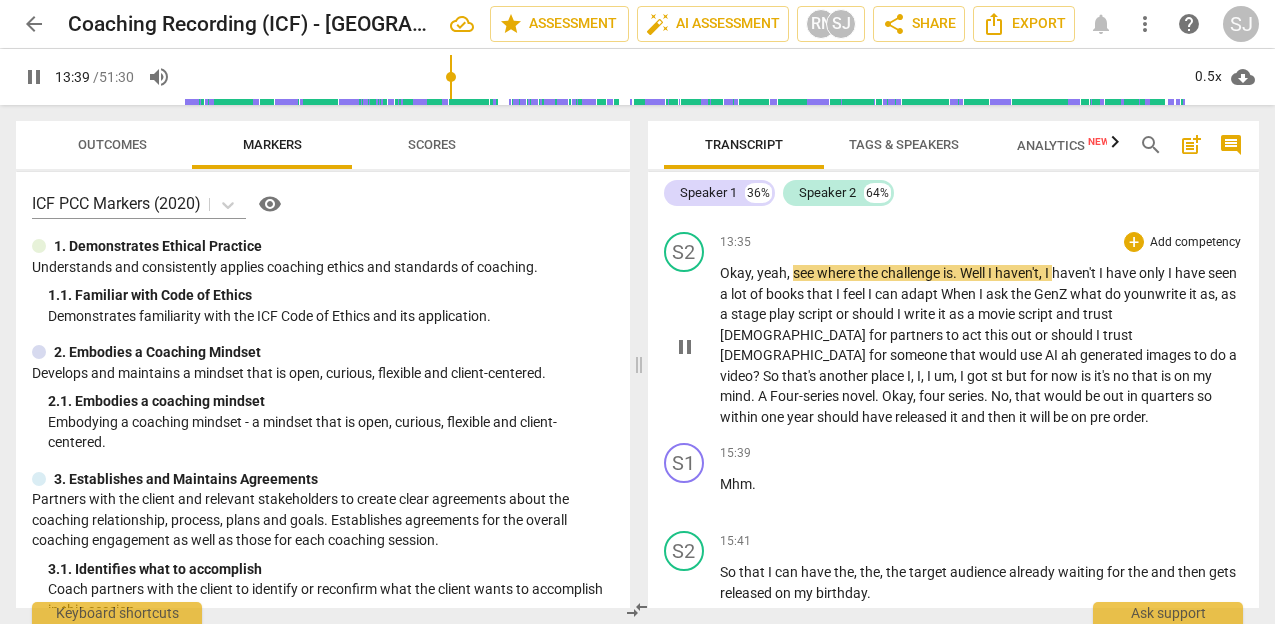 click on "Well" at bounding box center [974, 273] 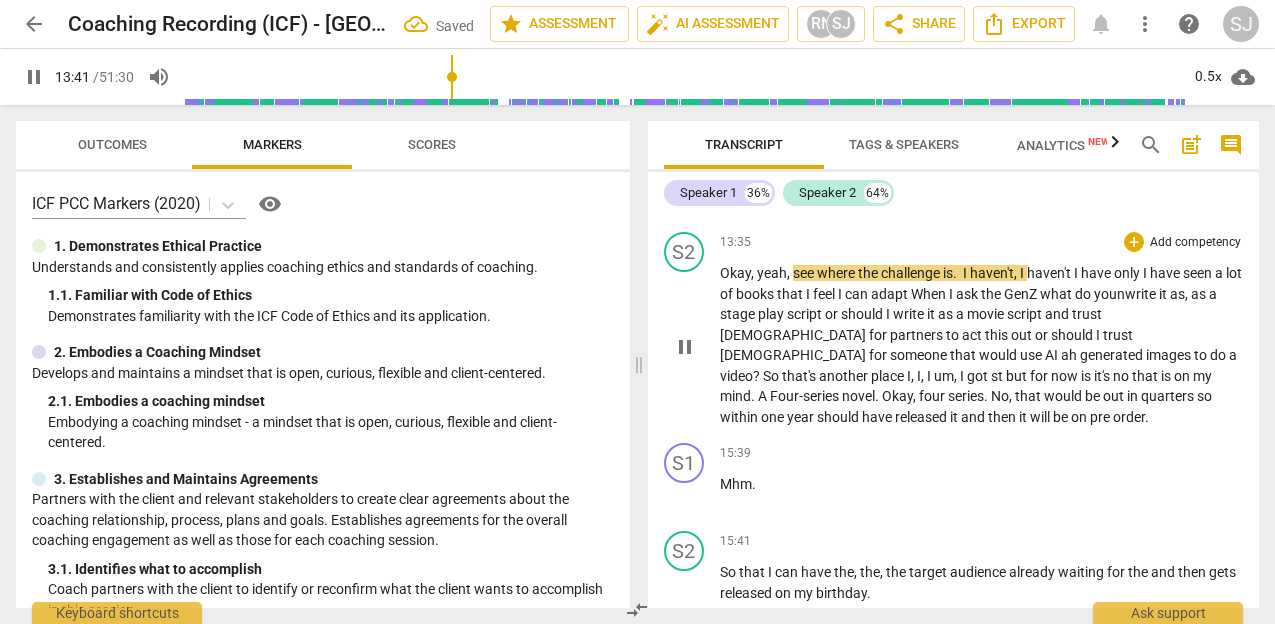 click on "I" at bounding box center [1077, 273] 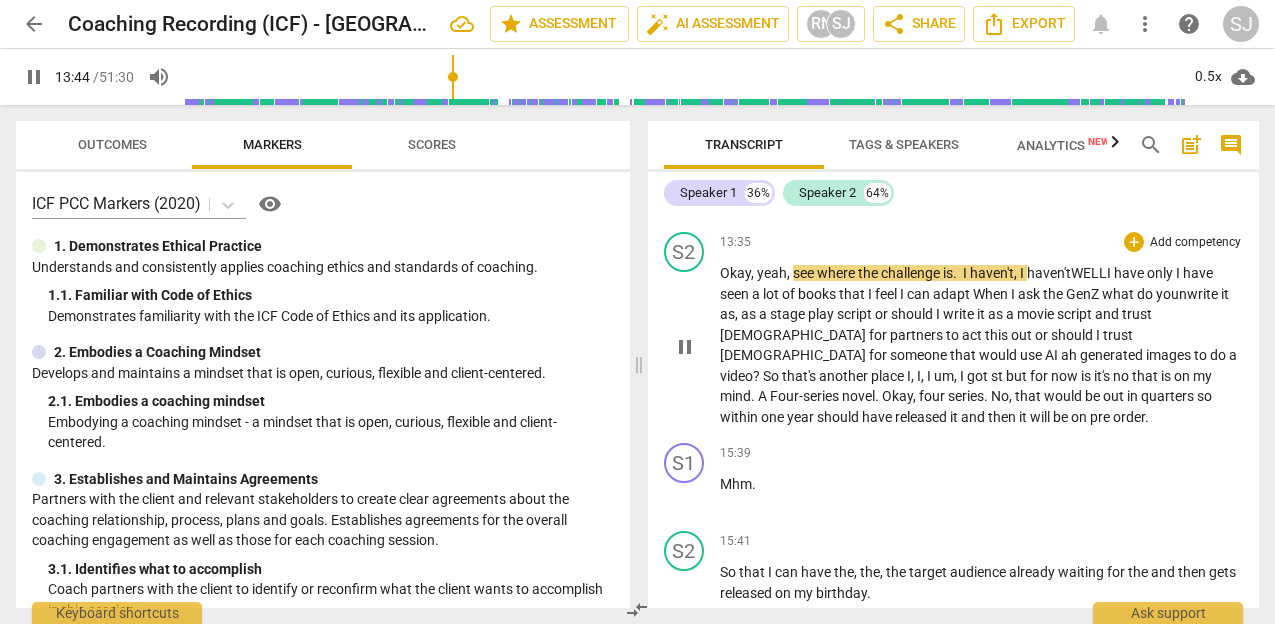 click on "pause" at bounding box center [685, 347] 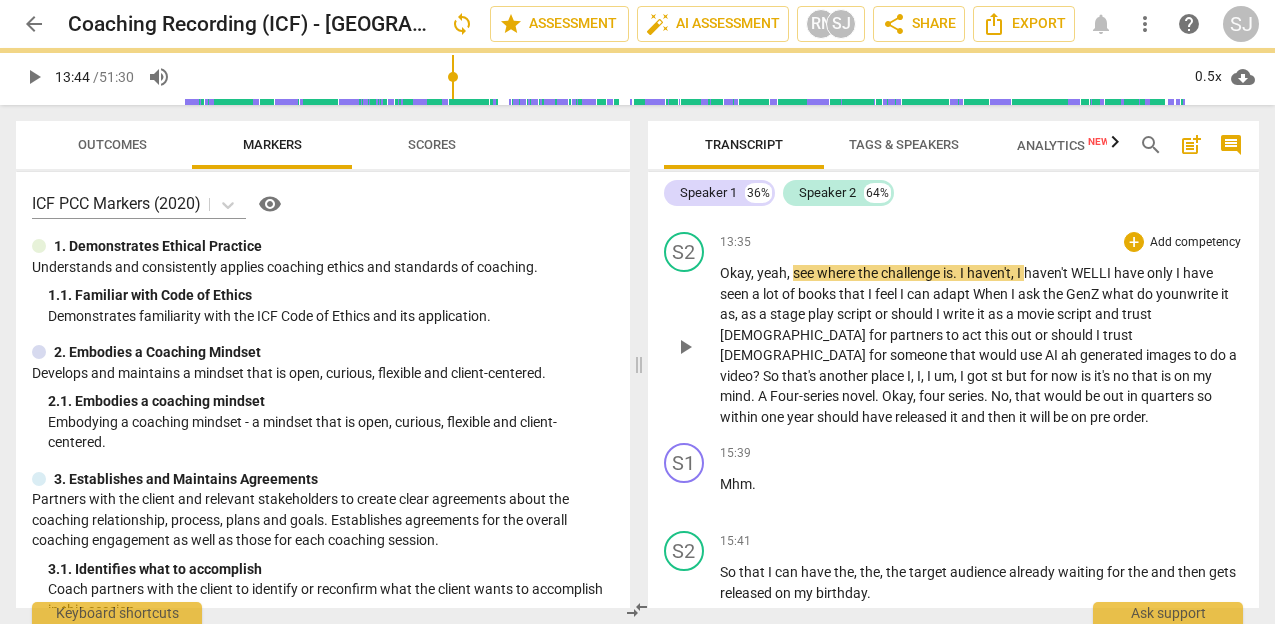 type on "825" 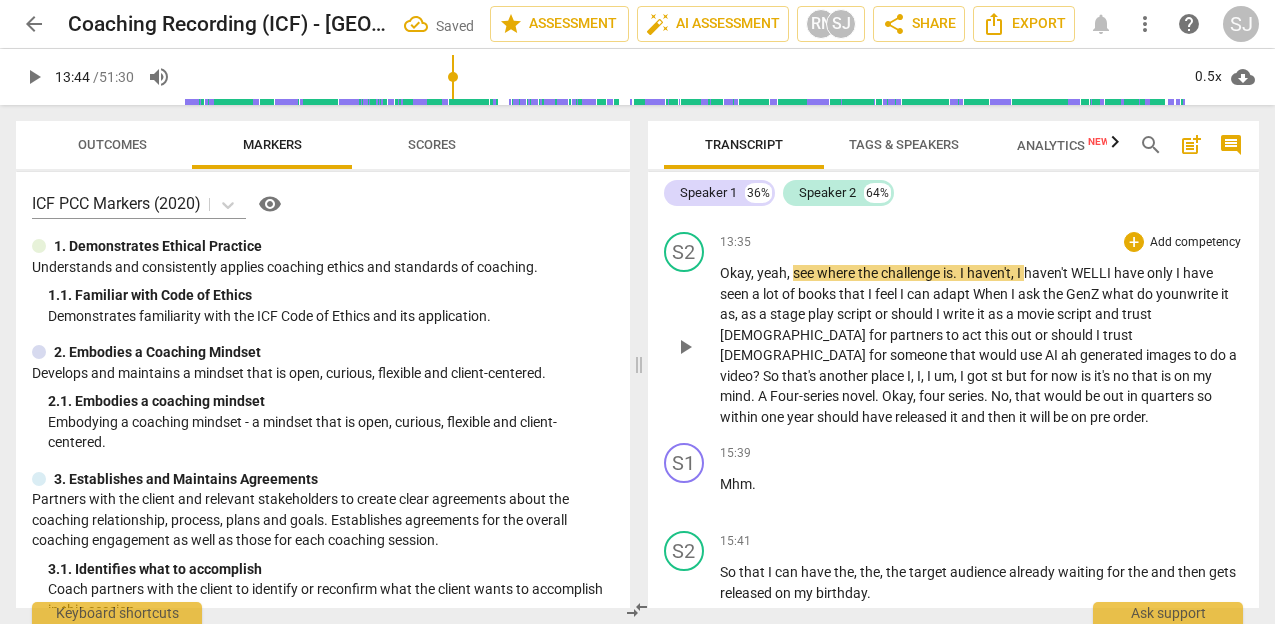 click on "WELLI" at bounding box center [1092, 273] 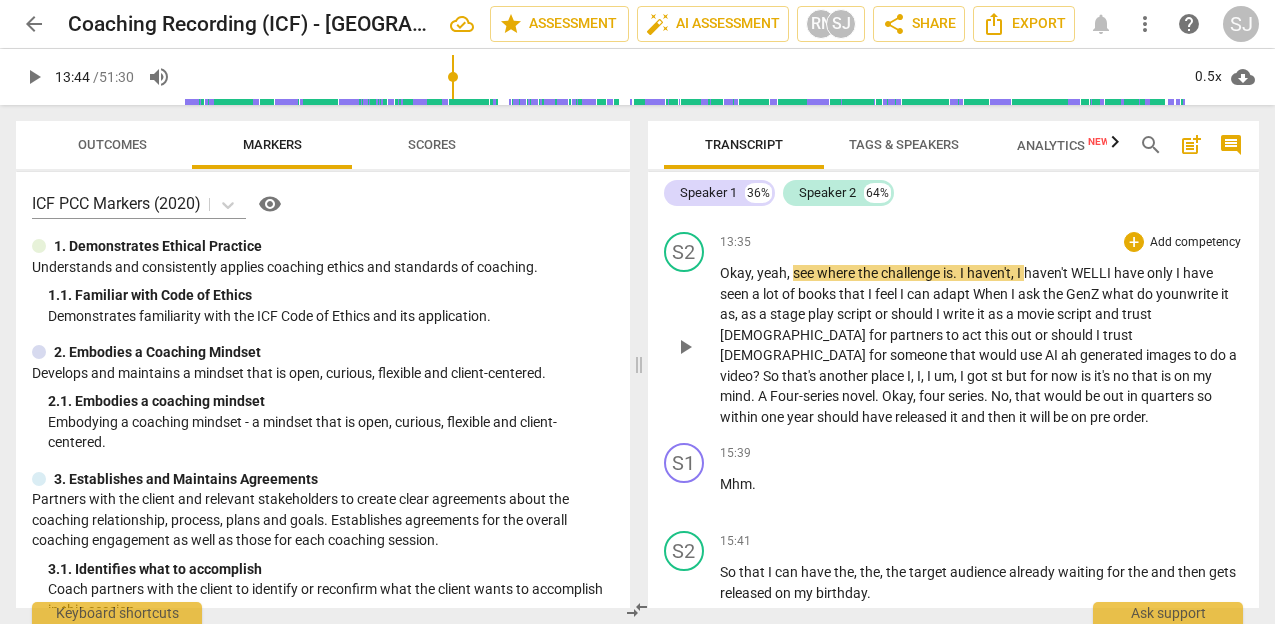 type 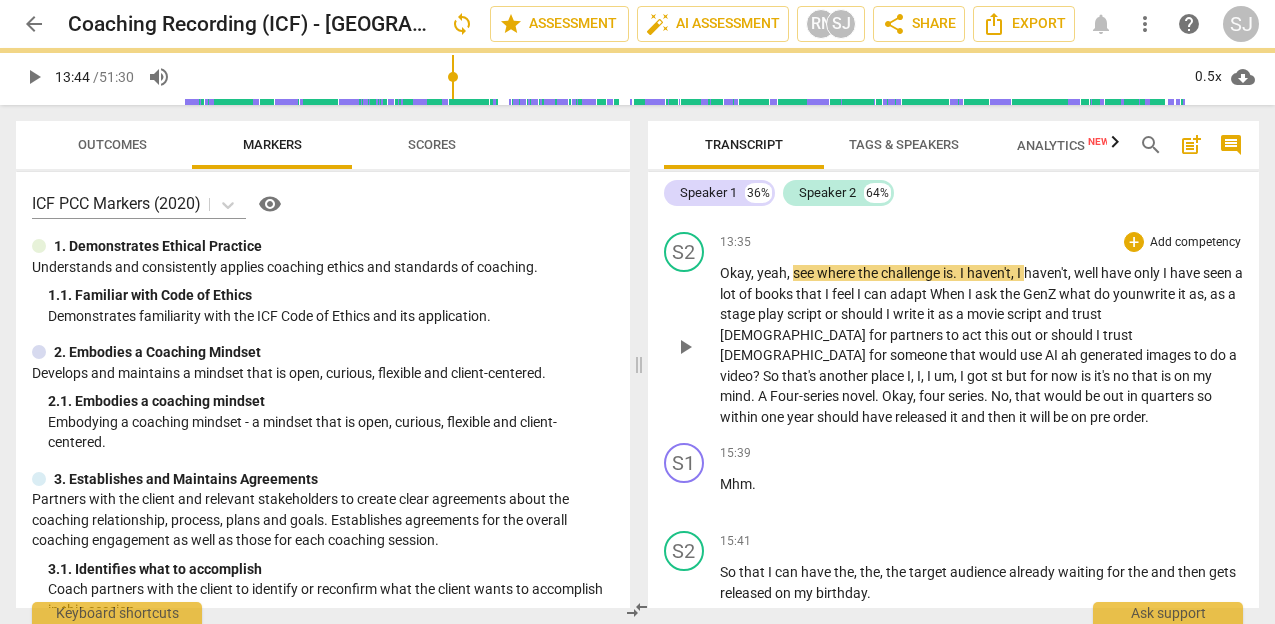 click on "Okay ,   yeah ,   see   where   the   challenge   is .   I   haven't ,   I   haven't, well    have   only   I   have   seen   a   lot   of   books   that   I   feel   I   can   adapt   When   I   ask   the   GenZ   what   do   younwrite   it   as ,   as   a   stage   play   script   or   should   I   write   it   as   a   movie   script   and   trust   God   for   partners   to   act   this   out   or   should   I   trust   God   for   someone   that   would   use   AI   ah   generated   images   to   do   a   video ?   So   that's   another   place   I ,   I ,   I   um ,   I   got   st   but   for   now   is   it's   no   that   is   on   my   mind .   A   Four-series   novel .   Okay ,   four   series .   No ,   that   would   be   out   in   quarters   so   within   one   year   should   have   released   it   and   then   it   will   be   on   pre   order ." at bounding box center (982, 345) 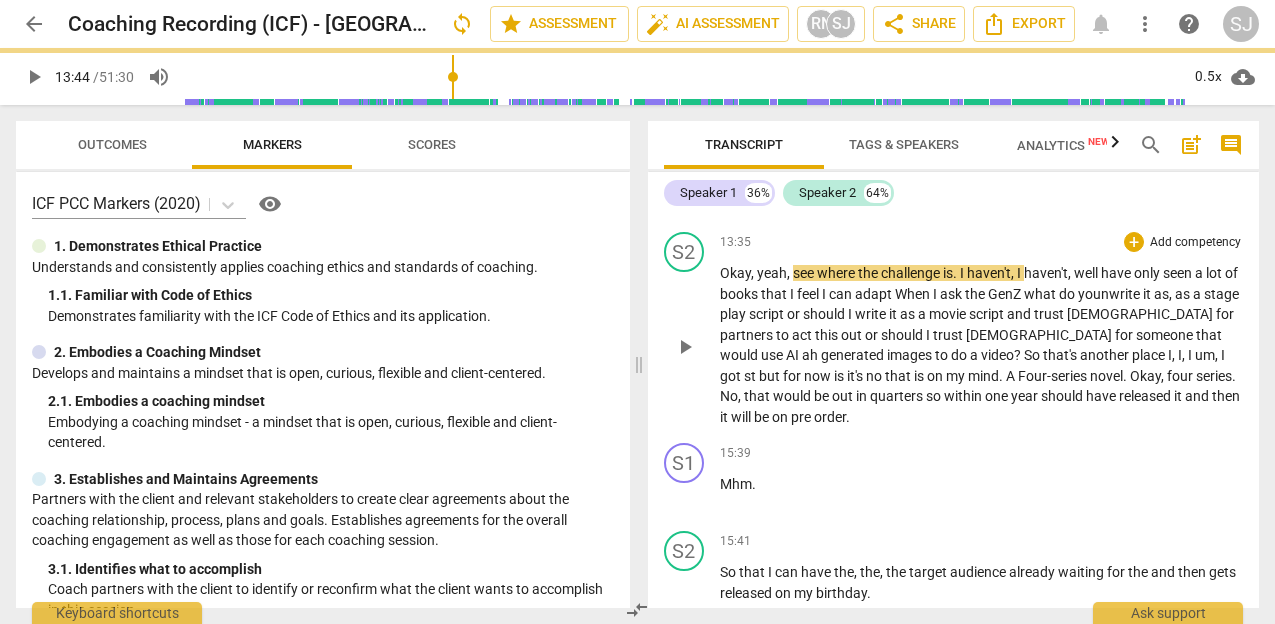 click on "seen" at bounding box center (1179, 273) 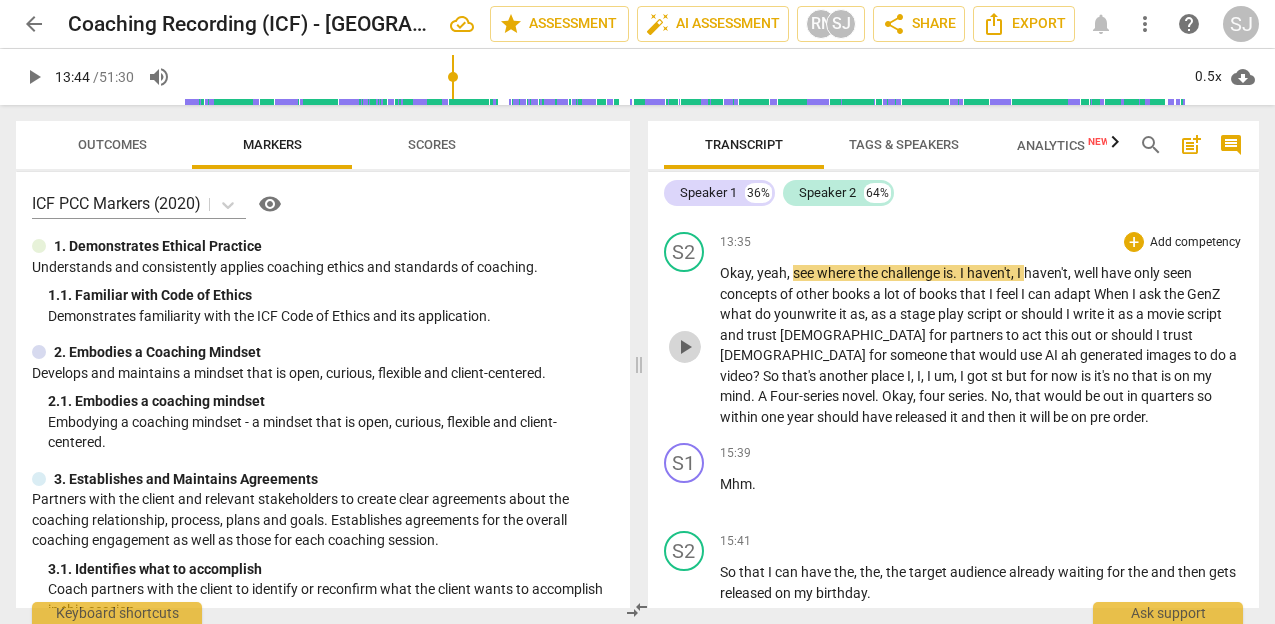 click on "play_arrow" at bounding box center [685, 347] 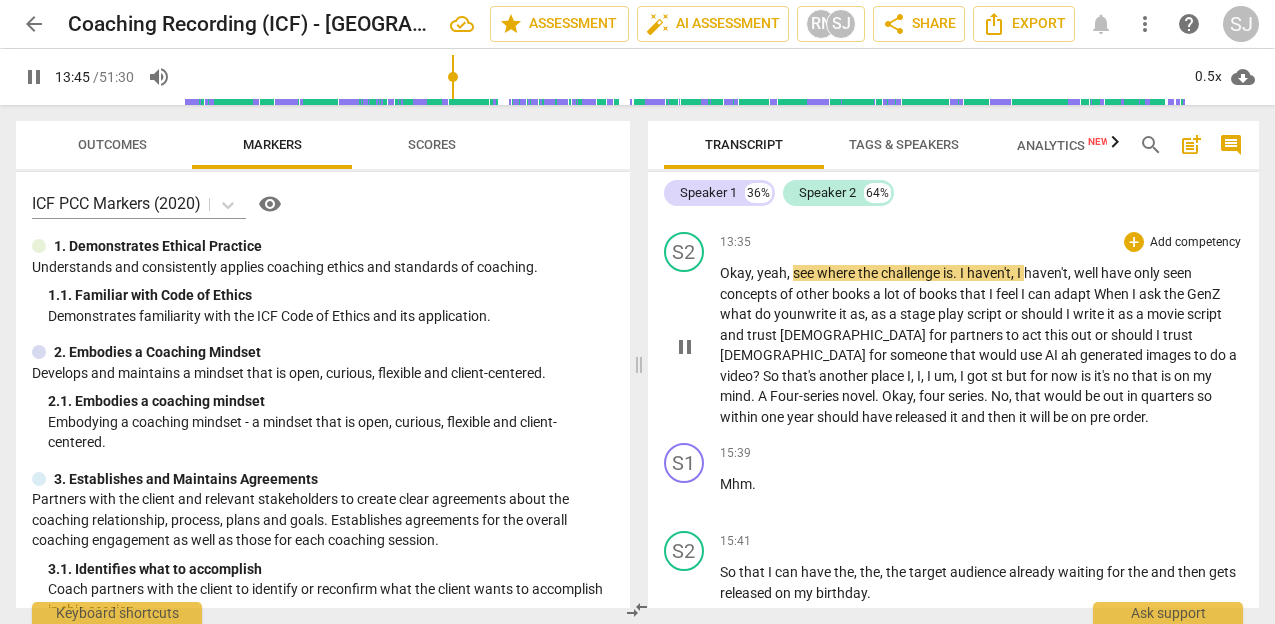 click on "a" at bounding box center [878, 294] 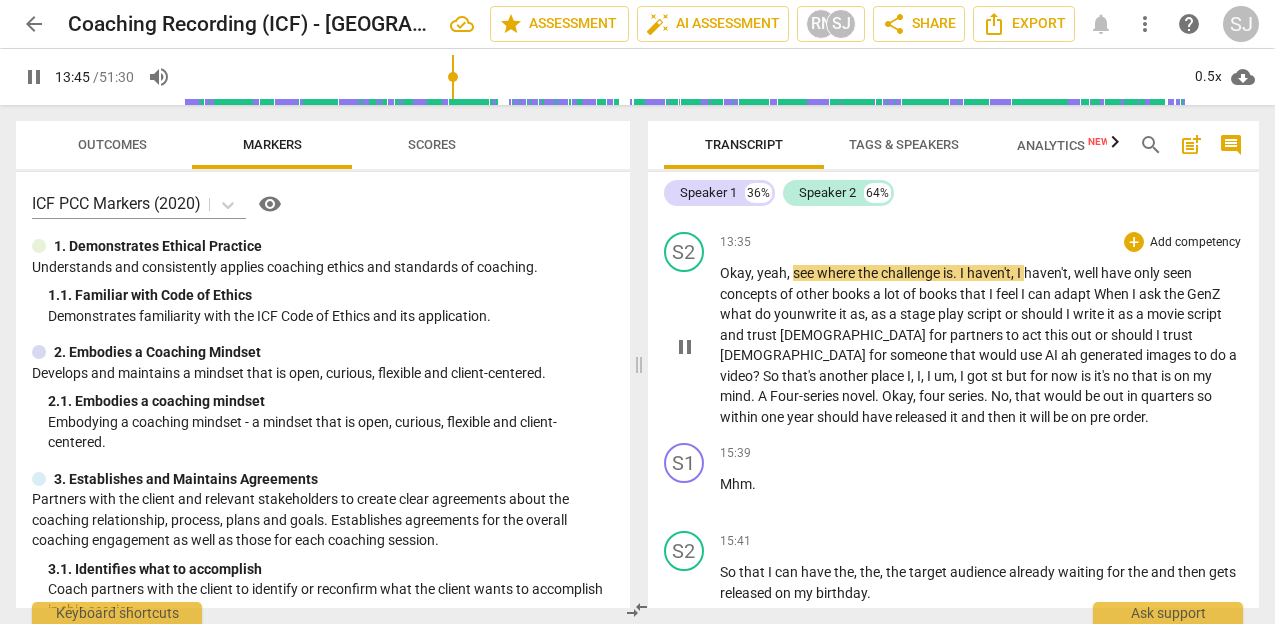 type on "826" 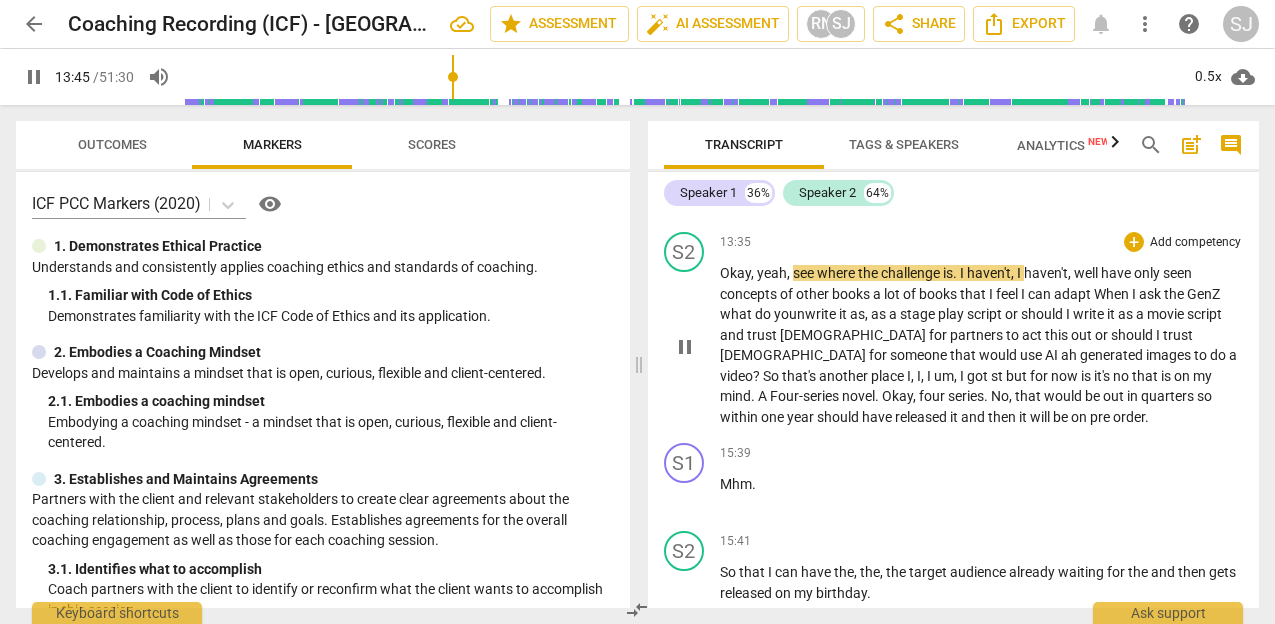 type 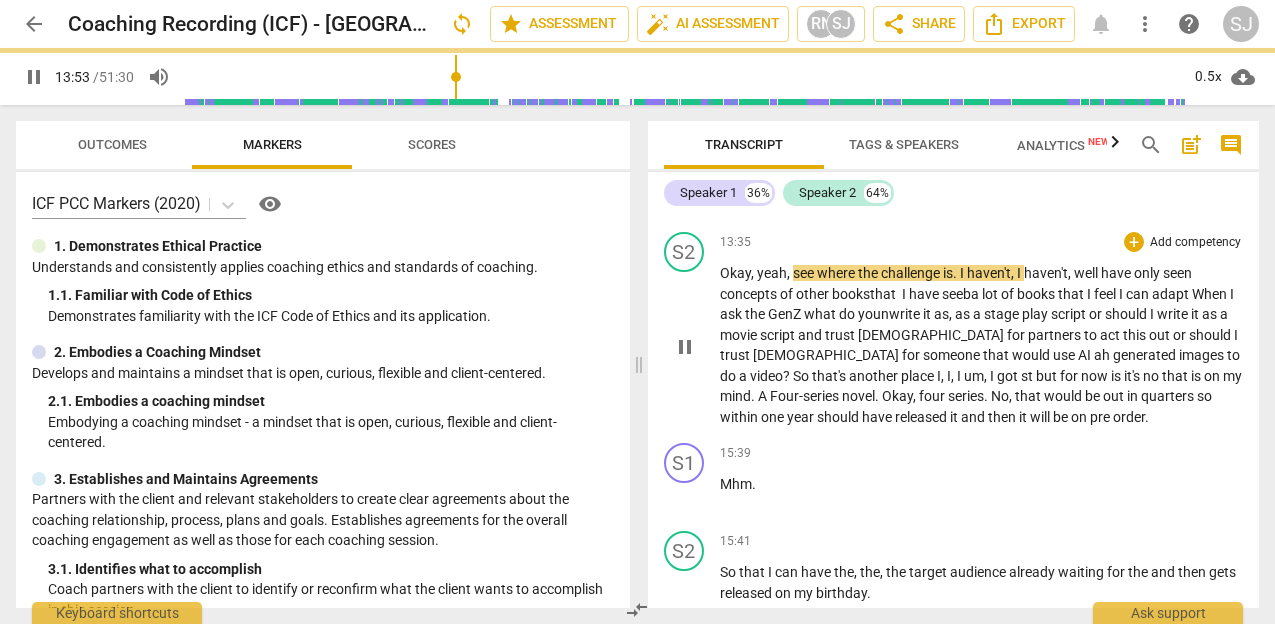 click on "adapt" at bounding box center [1172, 294] 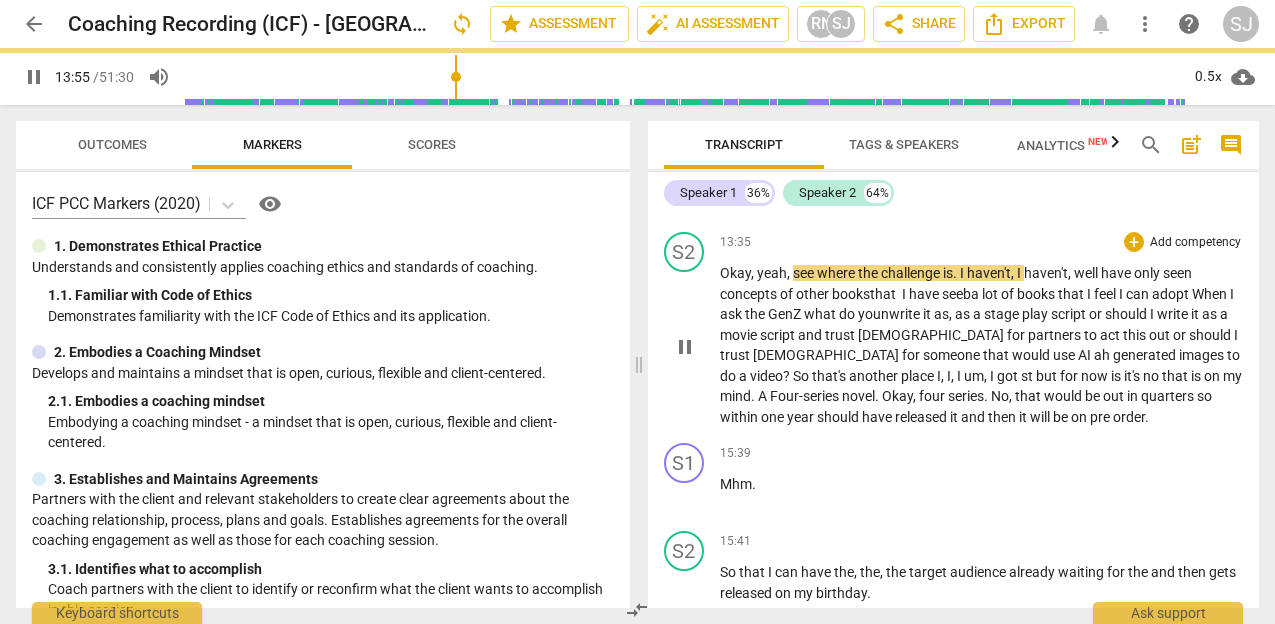 click on "Okay ,   yeah ,   see   where   the   challenge   is .   I   haven't ,   I   haven't ,   well   have   only   seen   concepts   of   other   books  that  I have seeb  a   lot   of   books   that   I   feel   I   can   adopt   When   I   ask   the   GenZ   what   do   younwrite   it   as ,   as   a   stage   play   script   or   should   I   write   it   as   a   movie   script   and   trust   God   for   partners   to   act   this   out   or   should   I   trust   God   for   someone   that   would   use   AI   ah   generated   images   to   do   a   video ?   So   that's   another   place   I ,   I ,   I   um ,   I   got   st   but   for   now   is   it's   no   that   is   on   my   mind .   A   Four-series   novel .   Okay ,   four   series .   No ,   that   would   be   out   in   quarters   so   within   one   year   should   have   released   it   and   then   it   will   be   on   pre   order ." at bounding box center (982, 345) 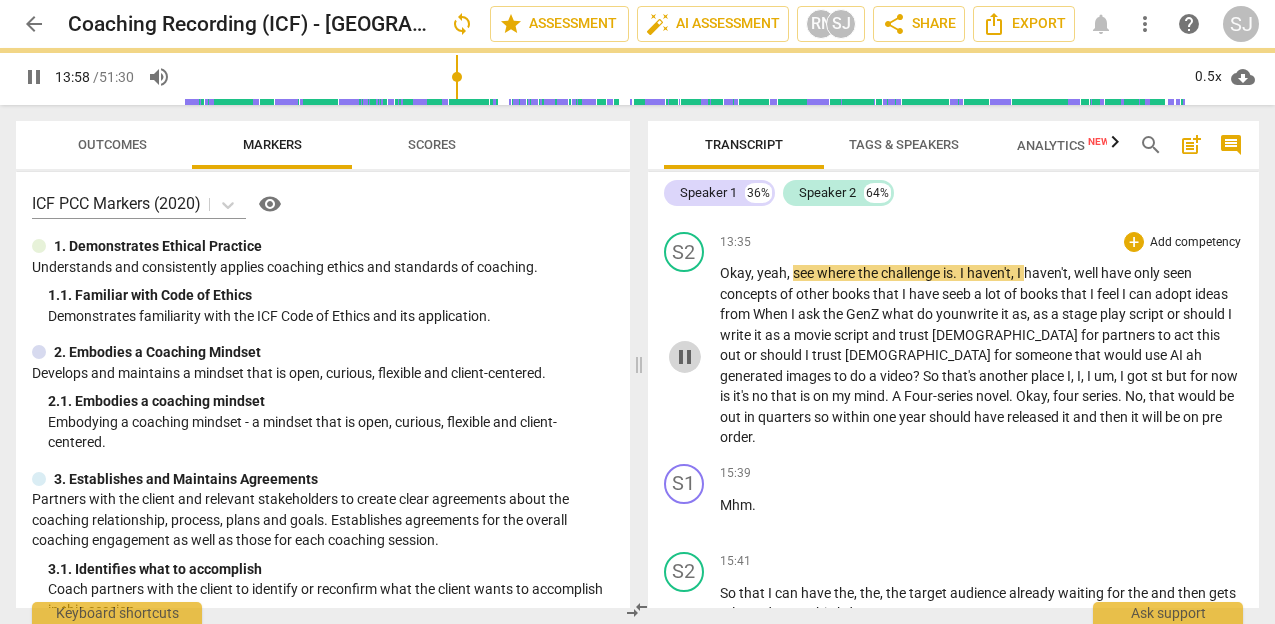 click on "pause" at bounding box center [685, 357] 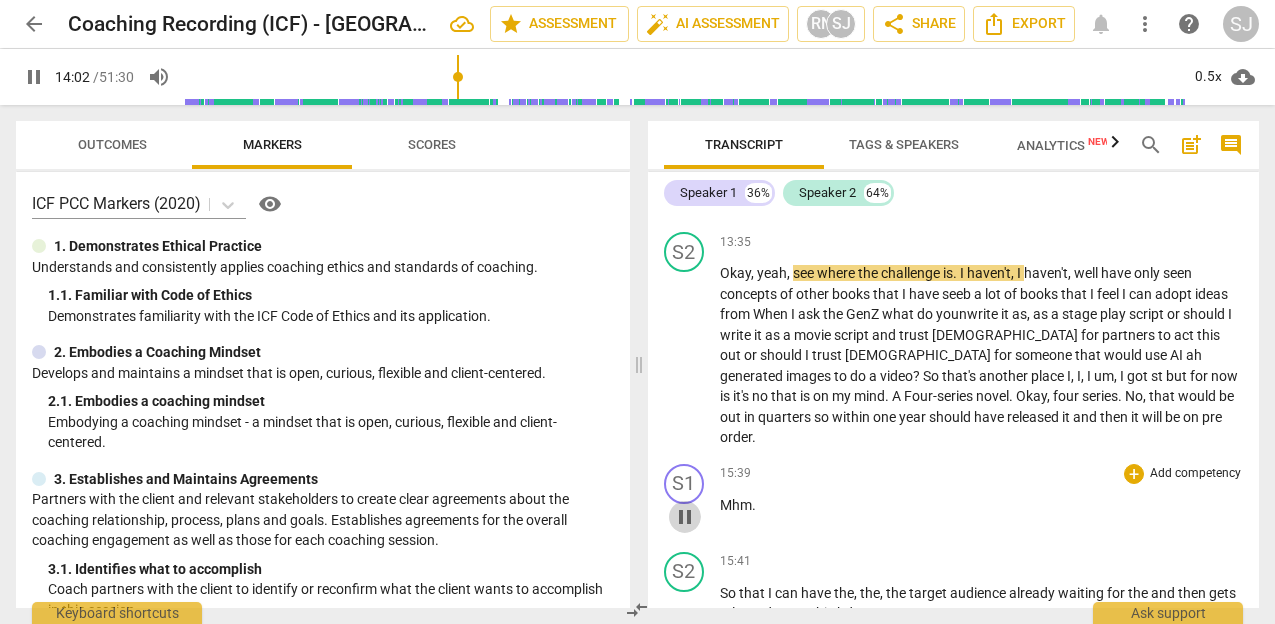 click on "pause" at bounding box center [685, 517] 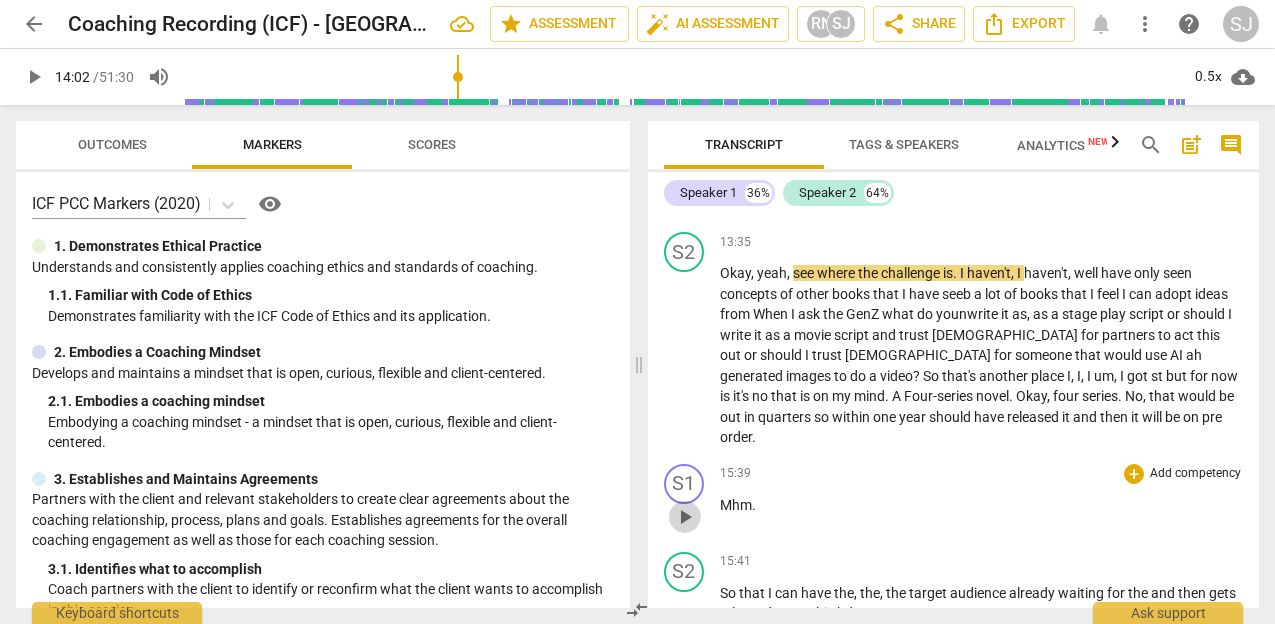 click on "play_arrow" at bounding box center (685, 517) 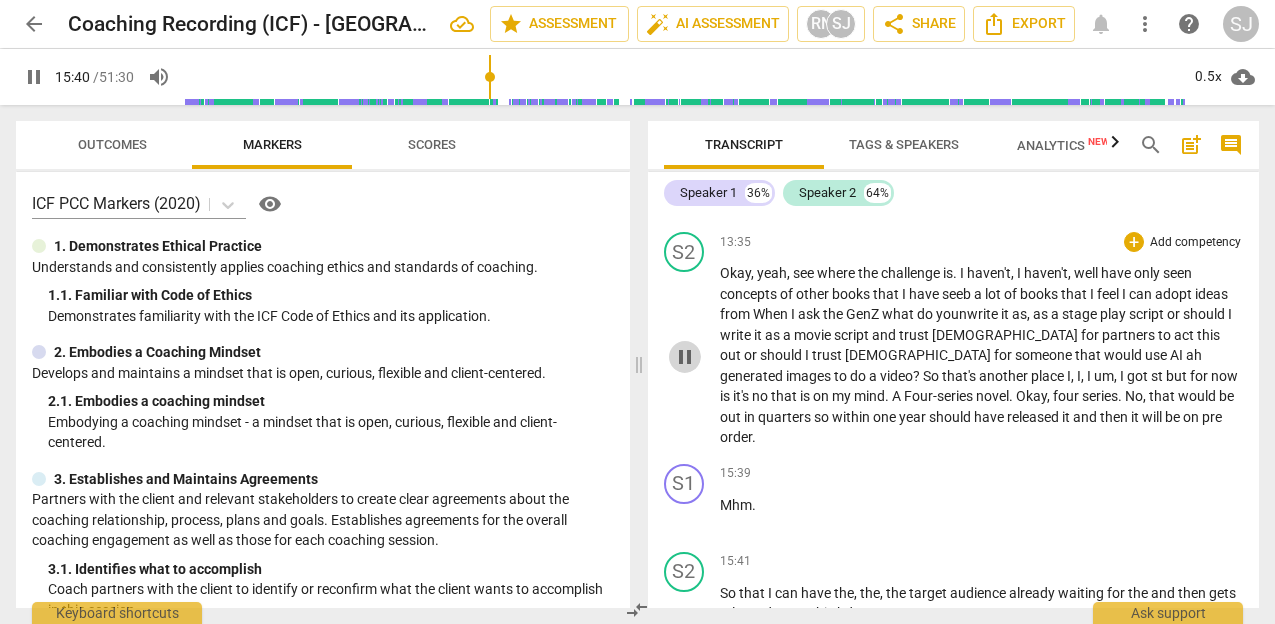 click on "pause" at bounding box center (685, 357) 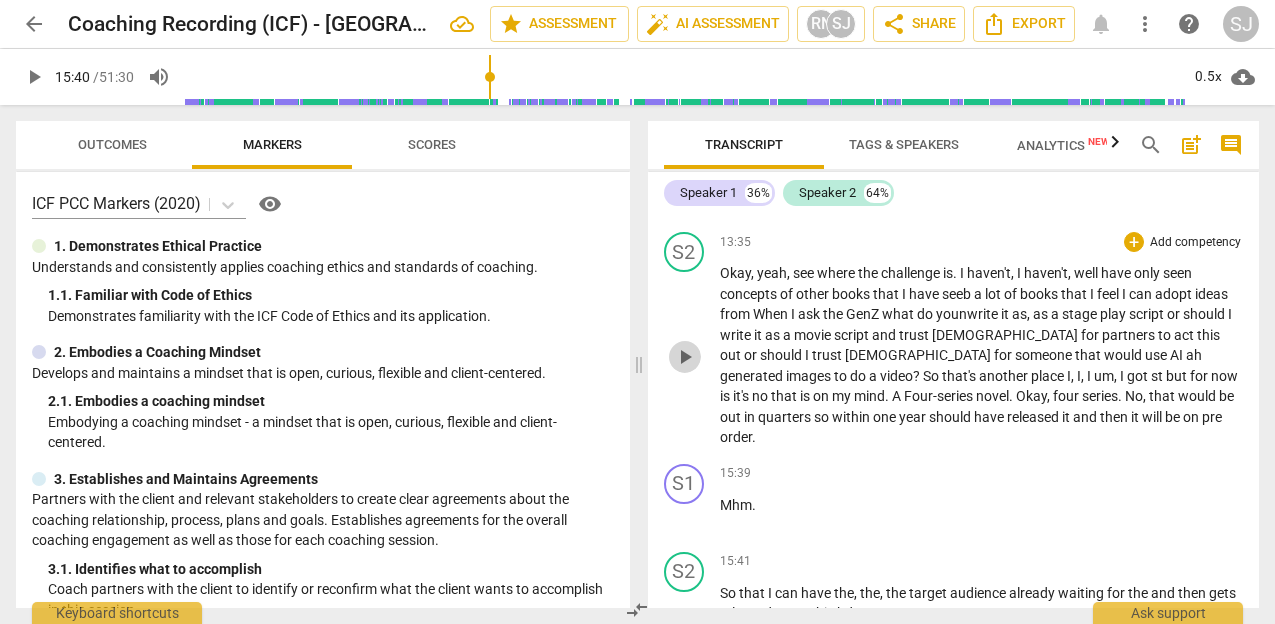 click on "play_arrow" at bounding box center [685, 357] 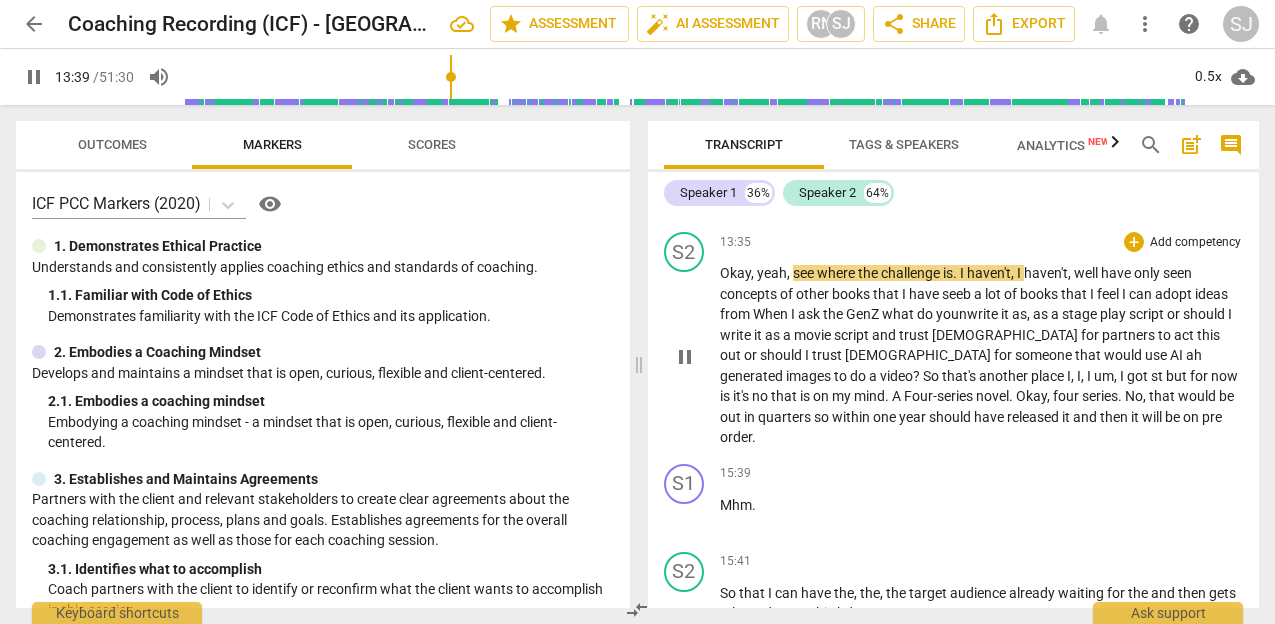 click on "." at bounding box center [956, 273] 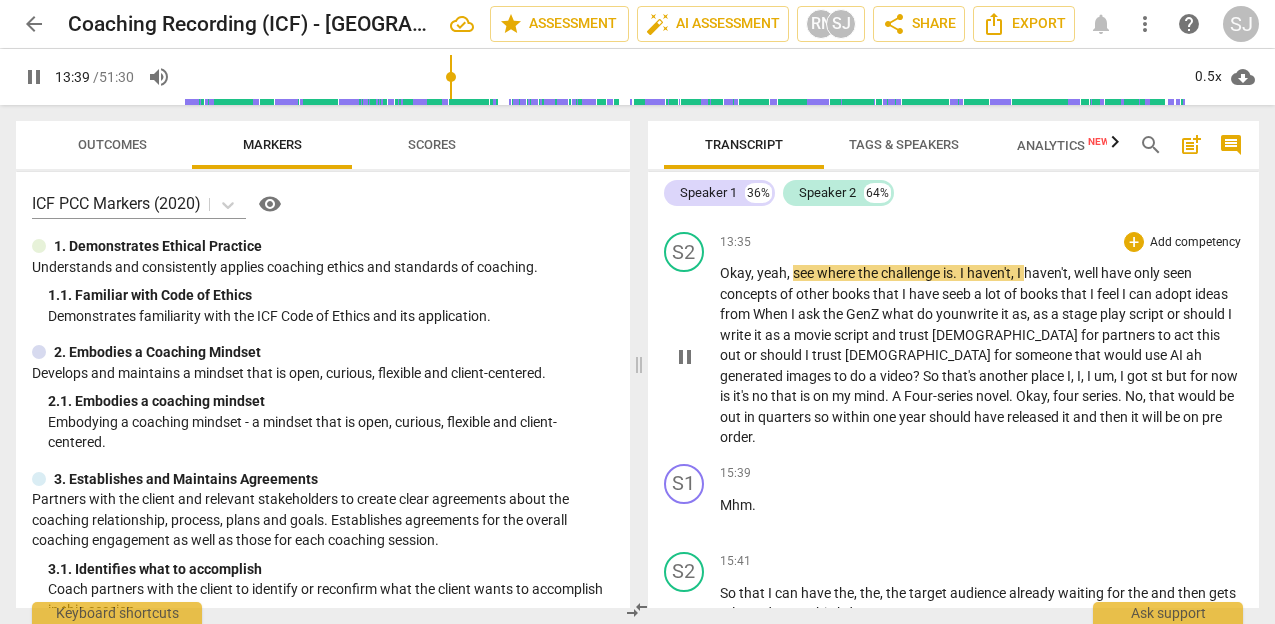 type on "820" 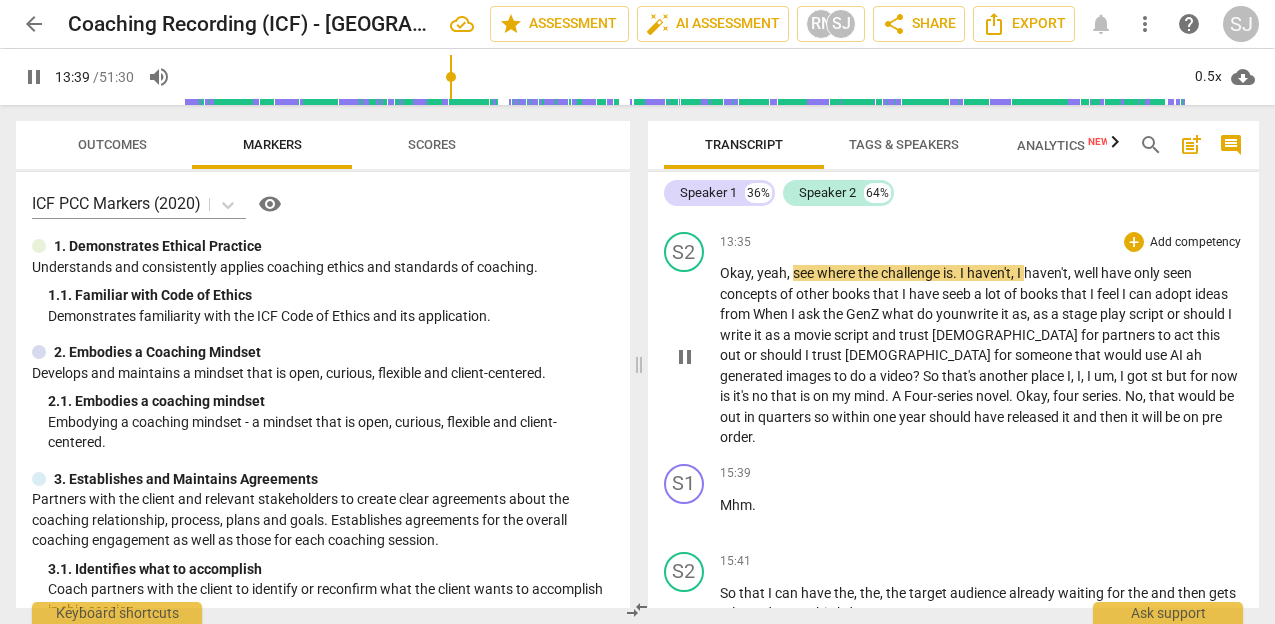 type 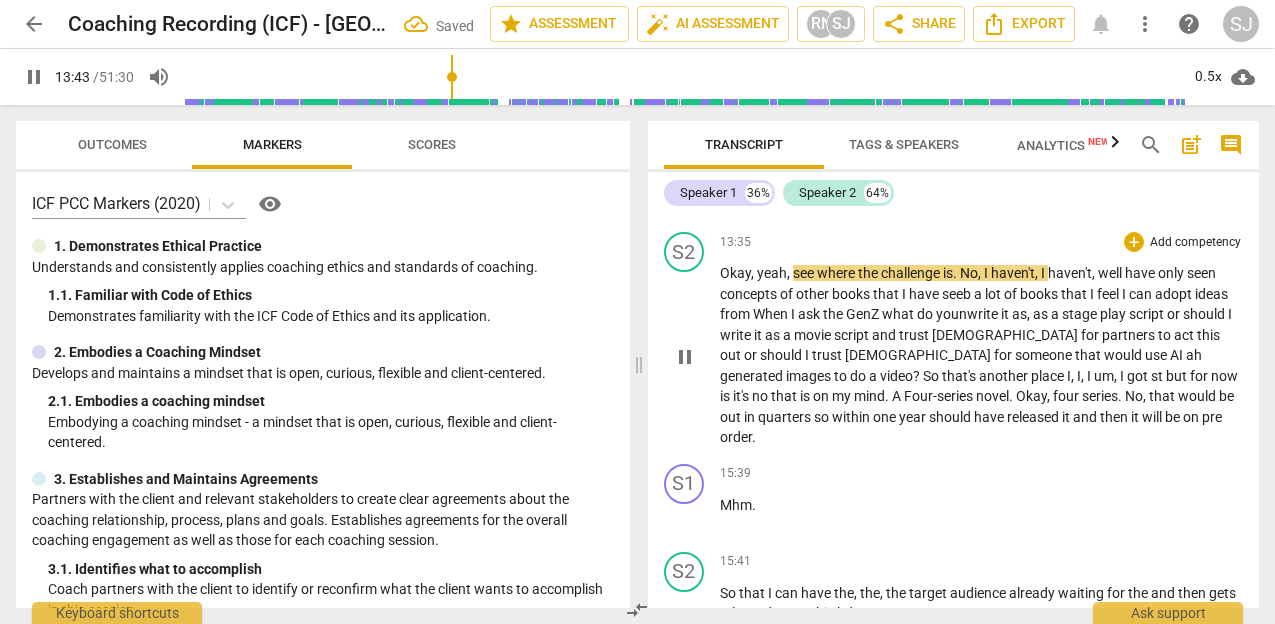 click on "seeb" at bounding box center (958, 294) 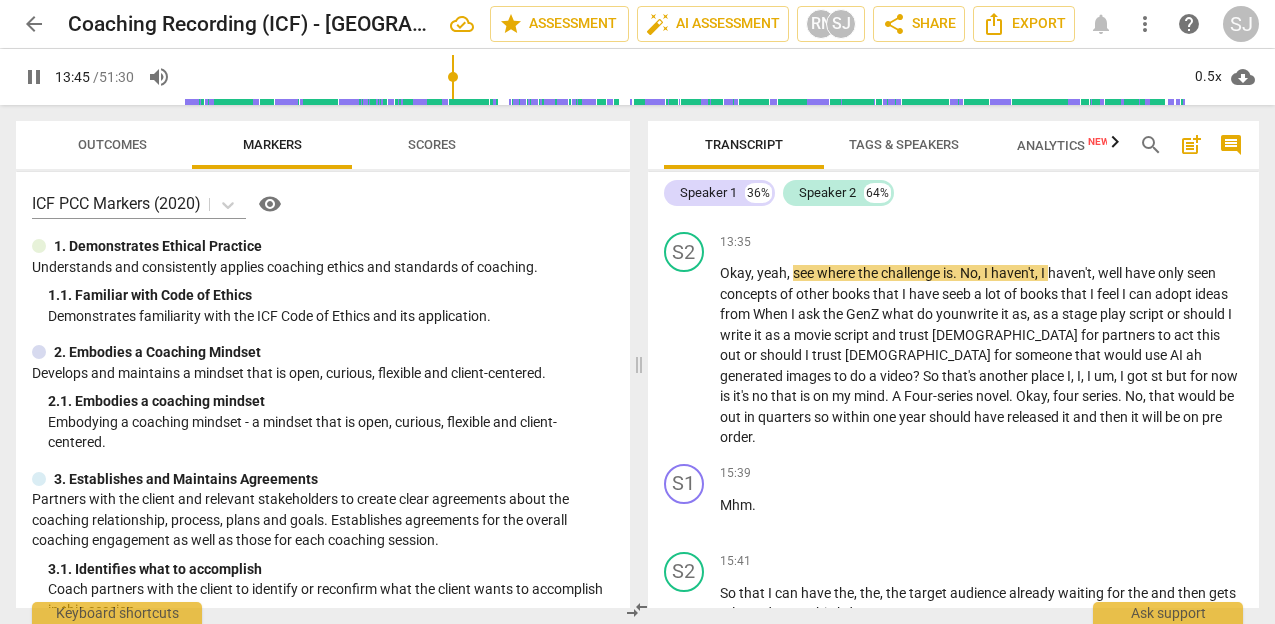 click on "seen" 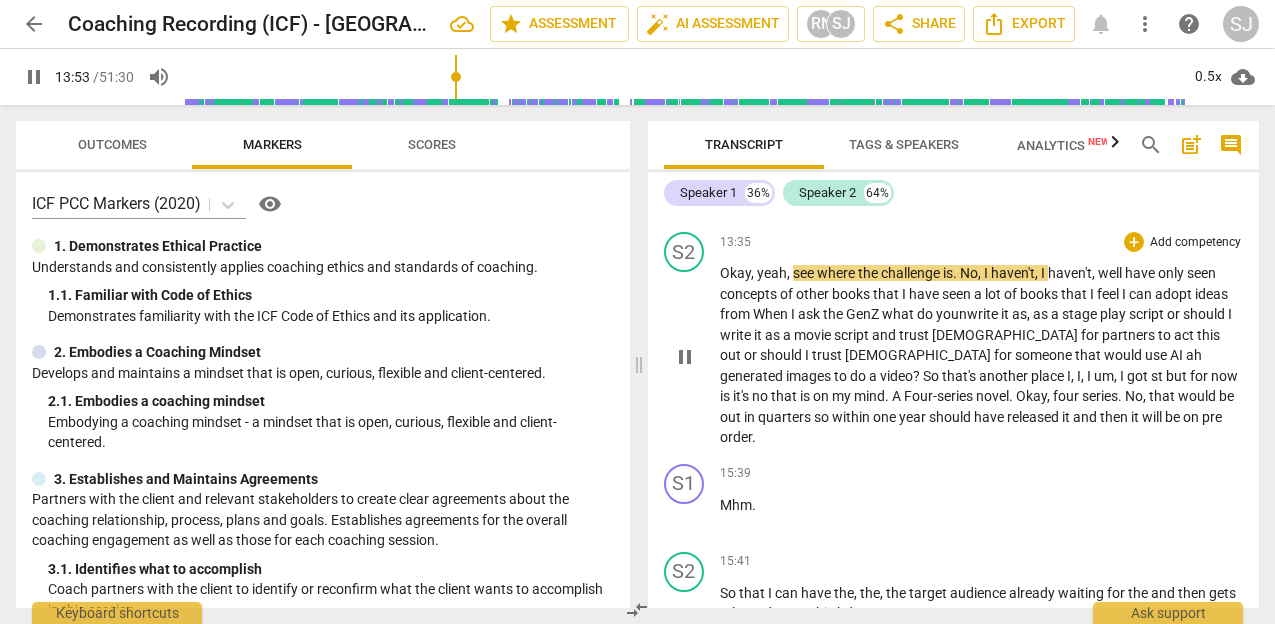 click on "from" at bounding box center [736, 314] 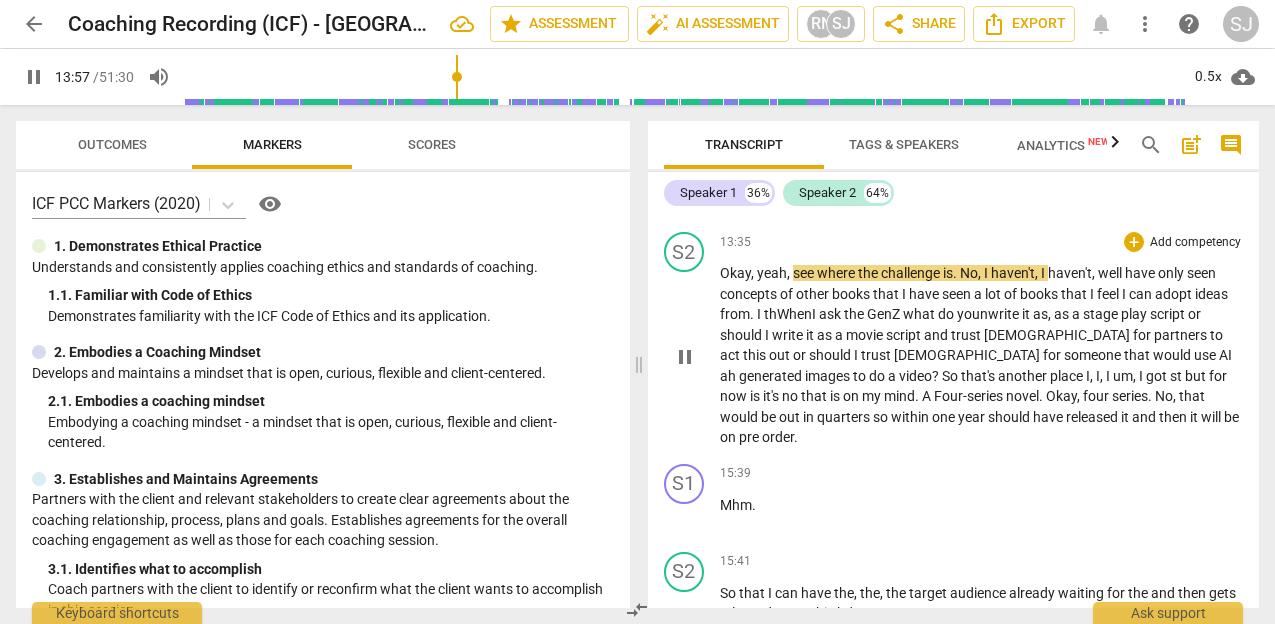 click on "pause" at bounding box center (685, 357) 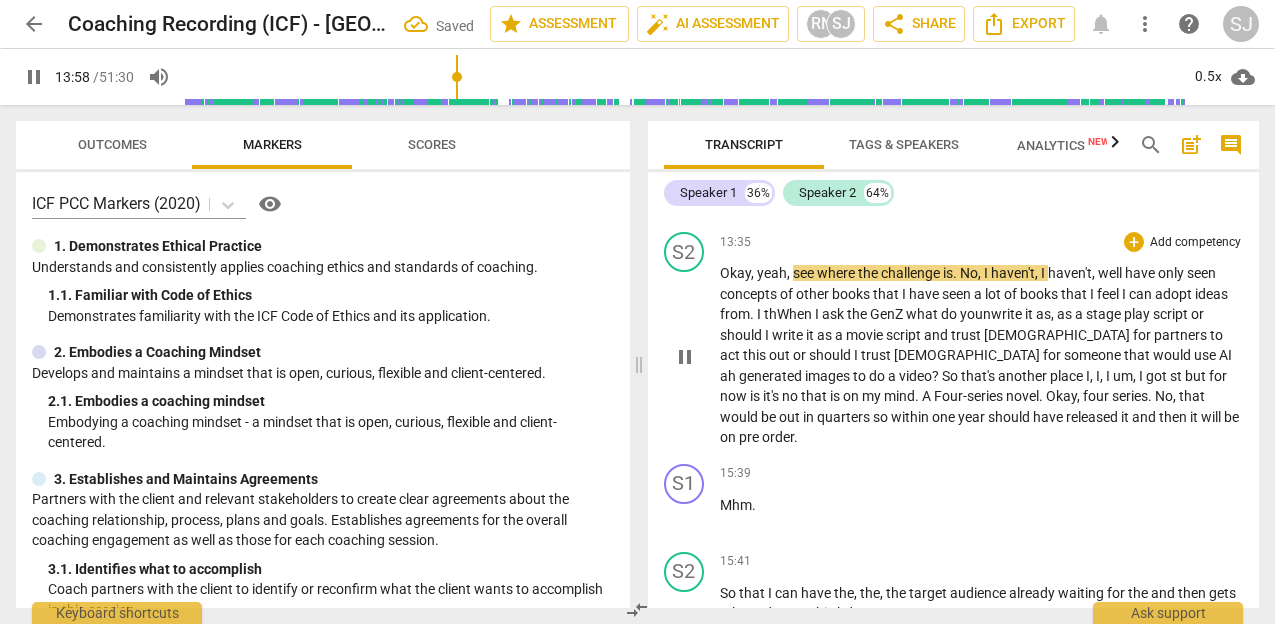 click on "thWhen" at bounding box center (789, 314) 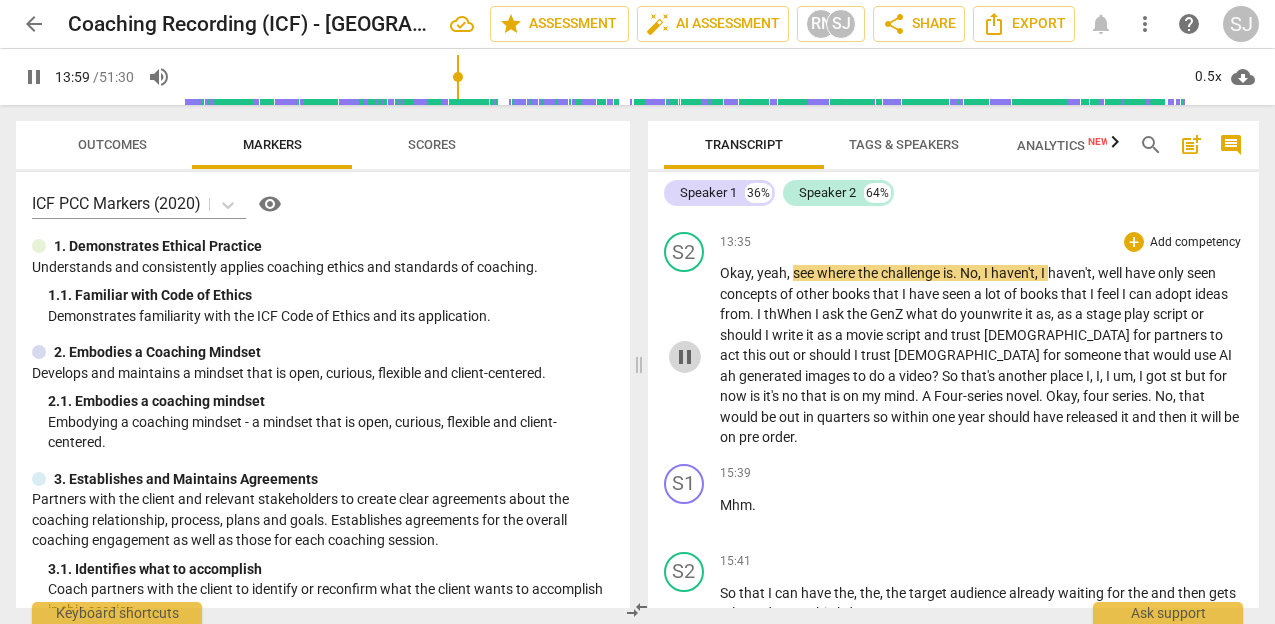 click on "pause" at bounding box center [685, 357] 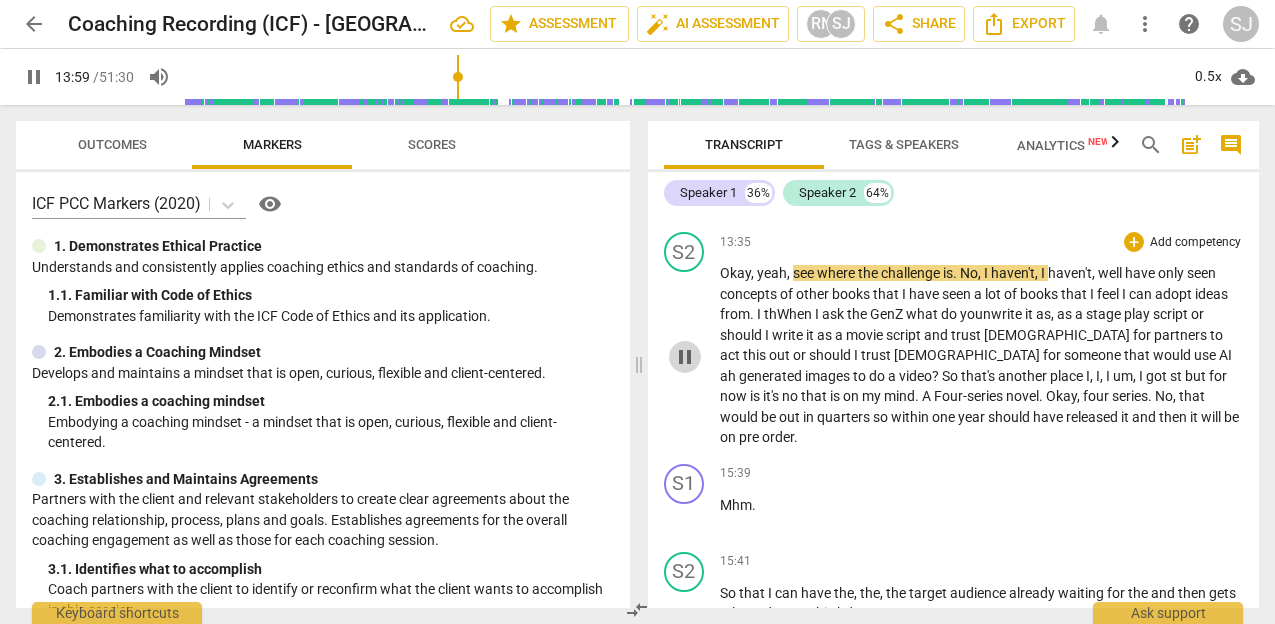 type on "840" 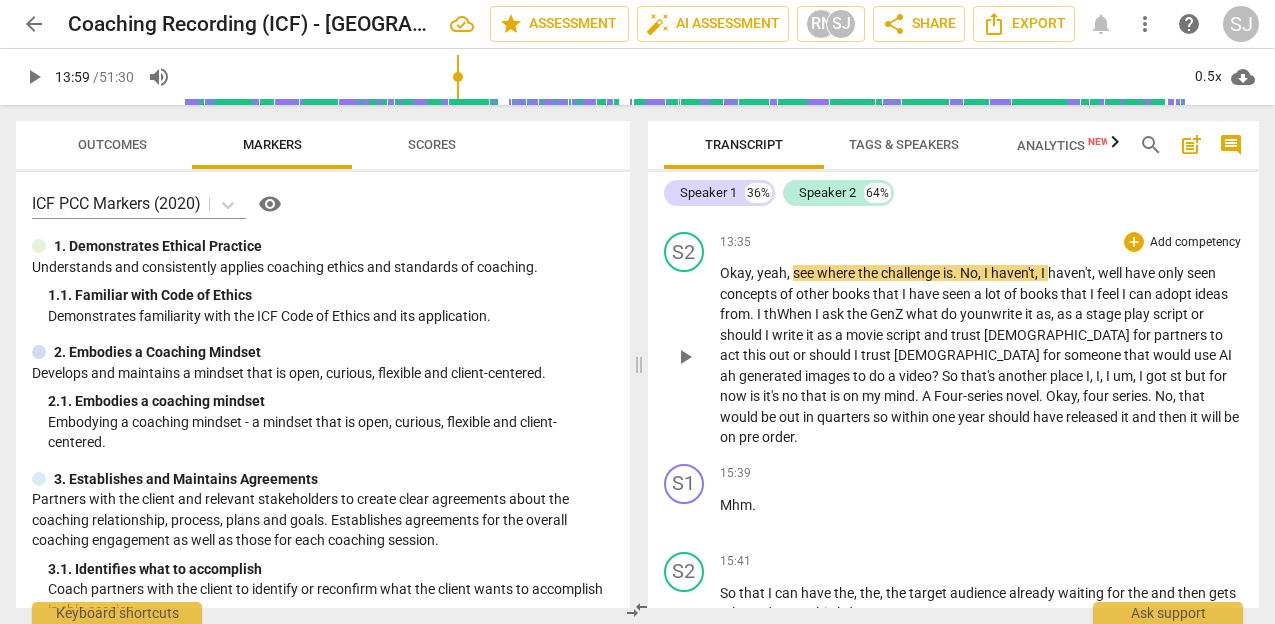 click on "thWhen" at bounding box center (789, 314) 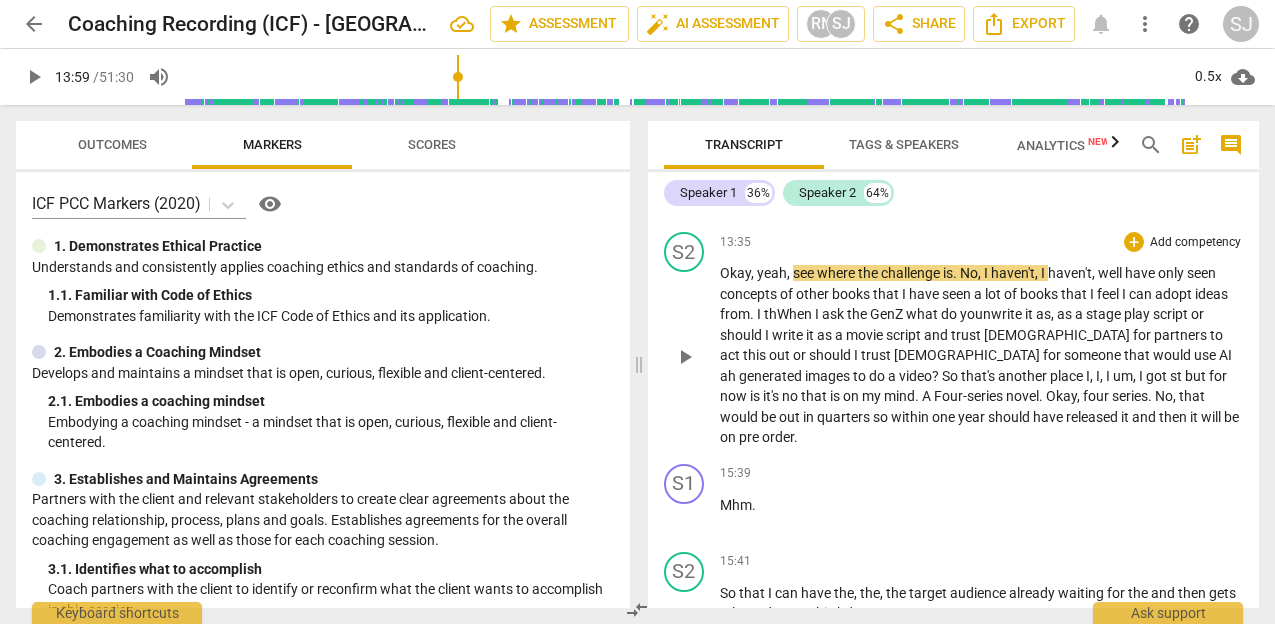 type 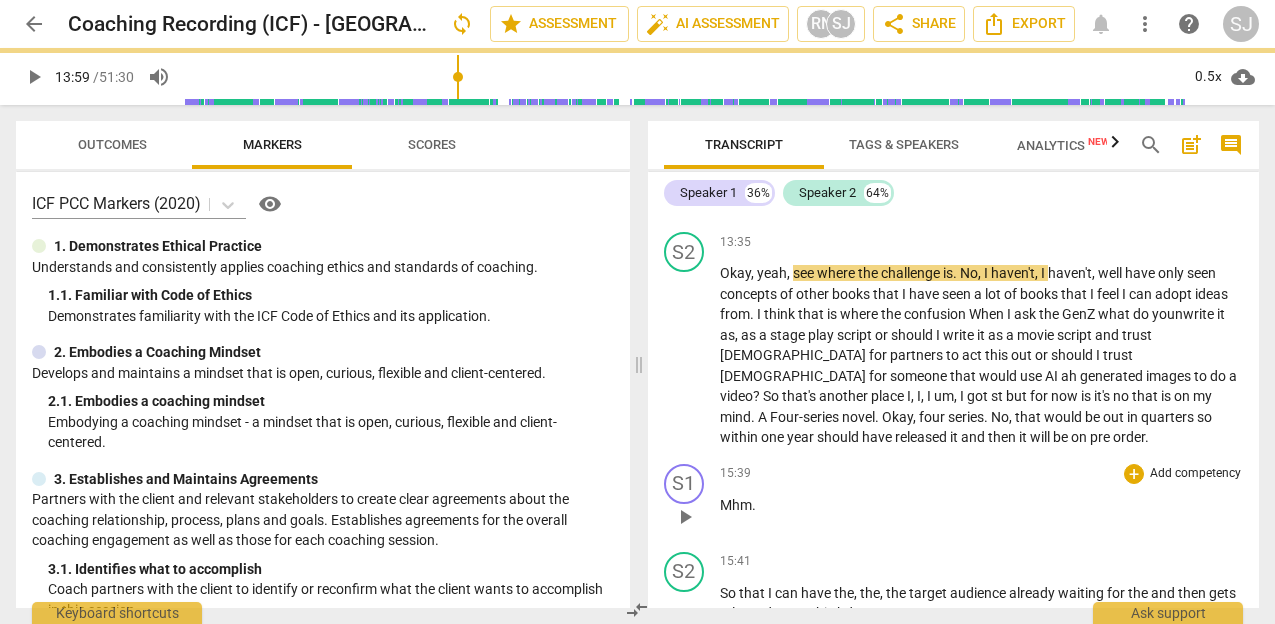 click on "play_arrow" at bounding box center (685, 517) 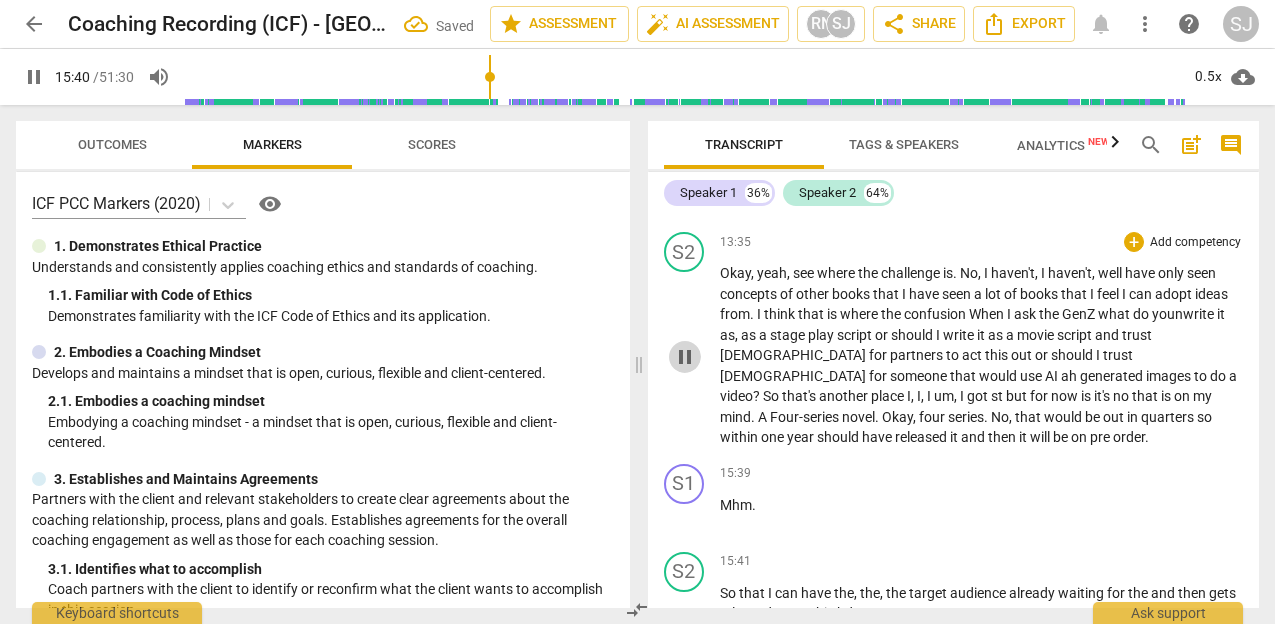 click on "pause" at bounding box center (685, 357) 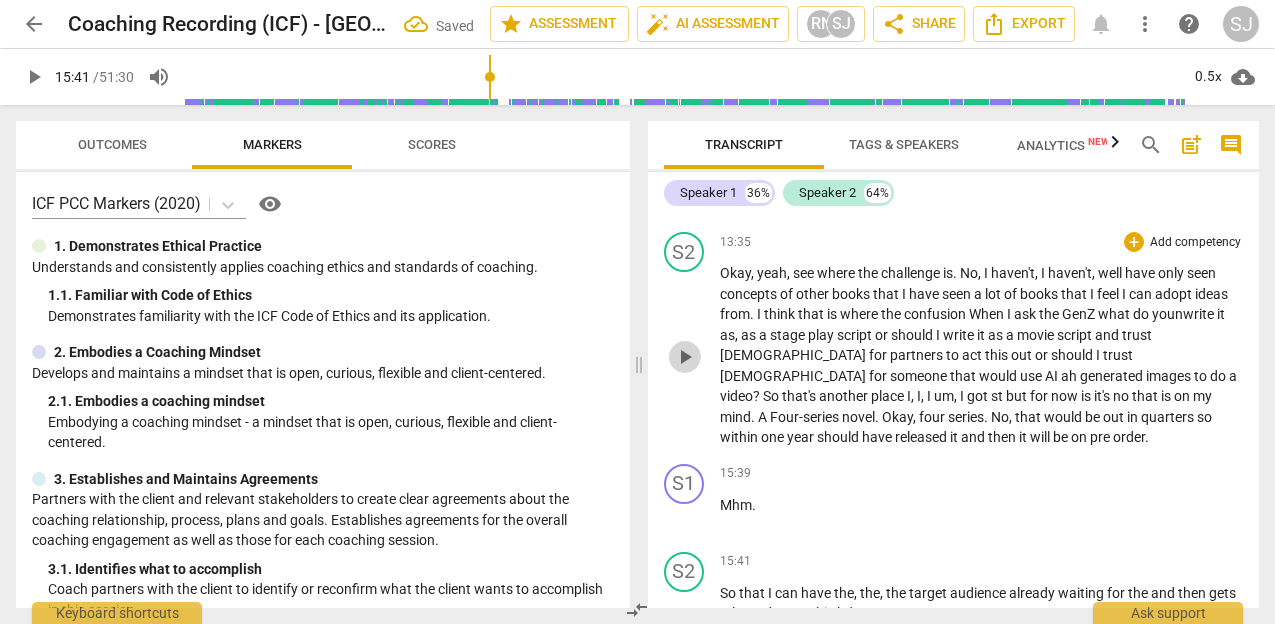 click on "play_arrow" at bounding box center (685, 357) 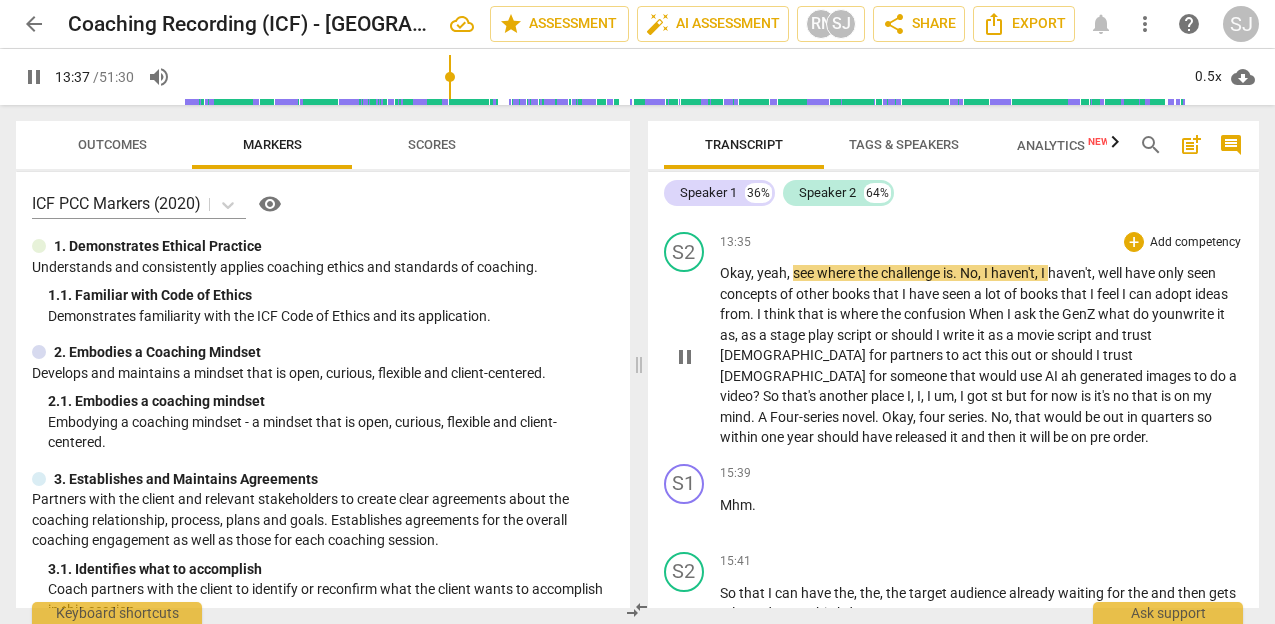 click on "When" at bounding box center [988, 314] 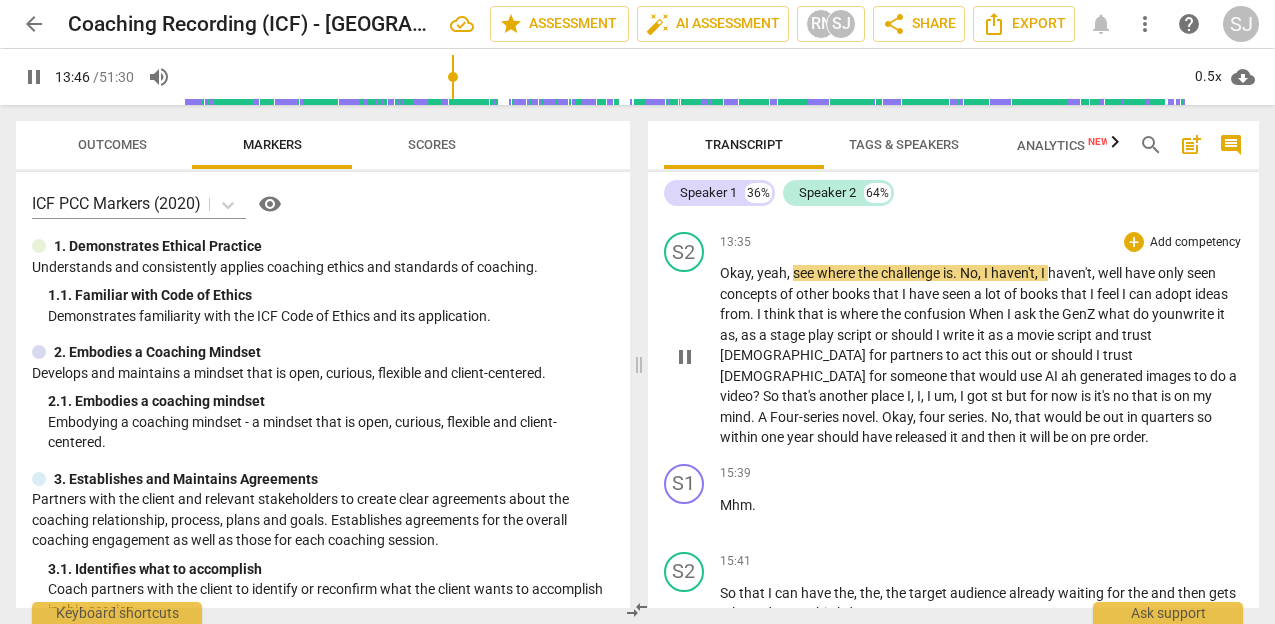 click on "books" at bounding box center [852, 294] 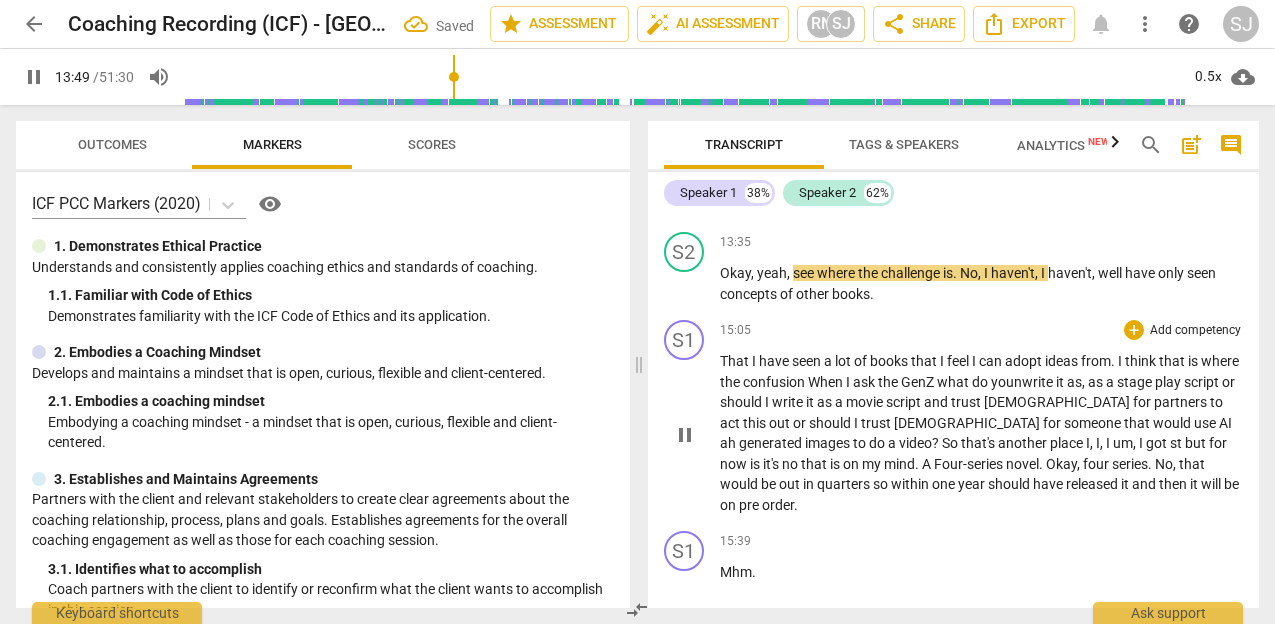 click on "That" at bounding box center (736, 361) 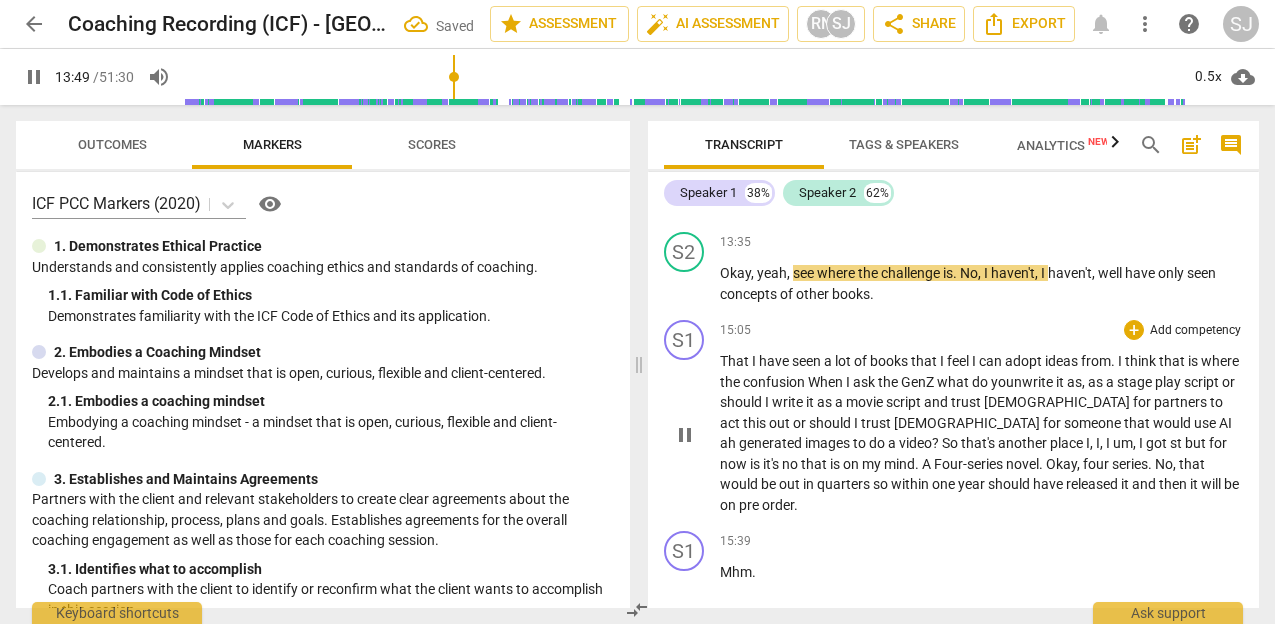 type 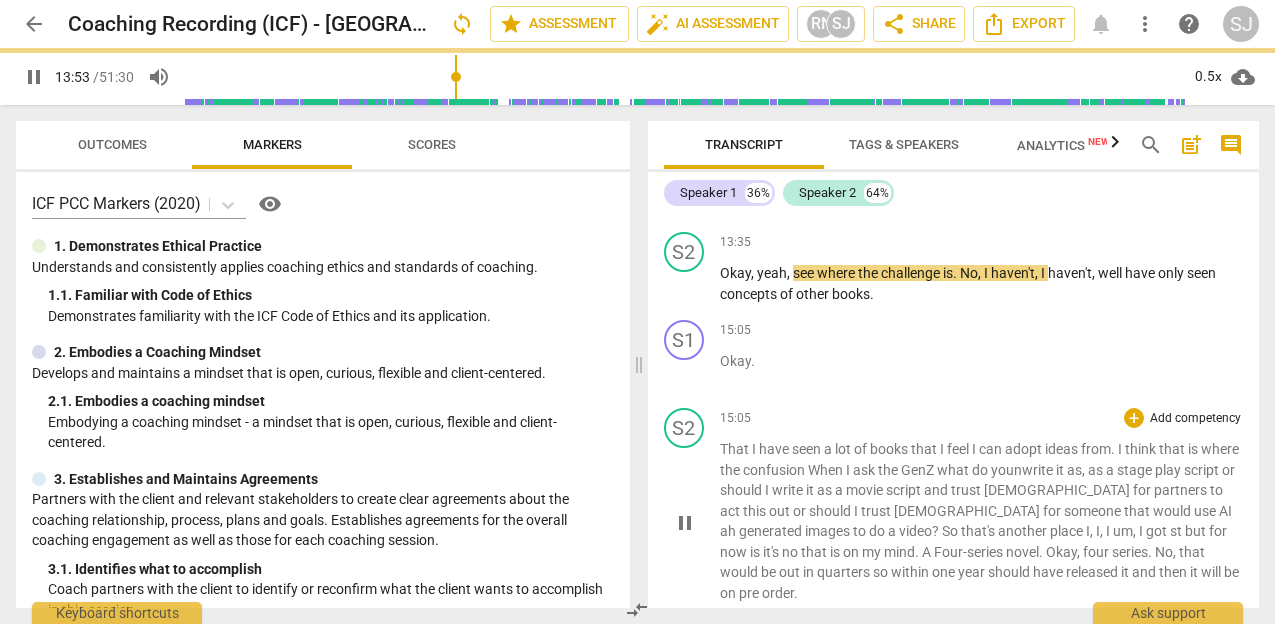 scroll, scrollTop: 7497, scrollLeft: 0, axis: vertical 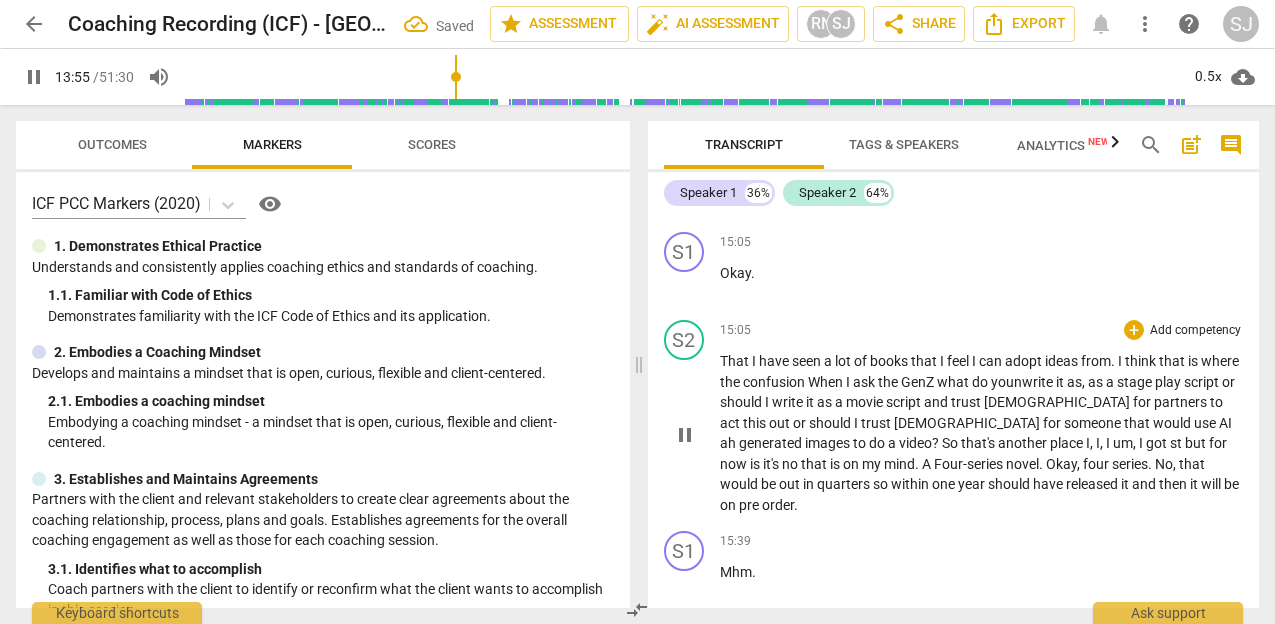 click on "confusion" at bounding box center [775, 382] 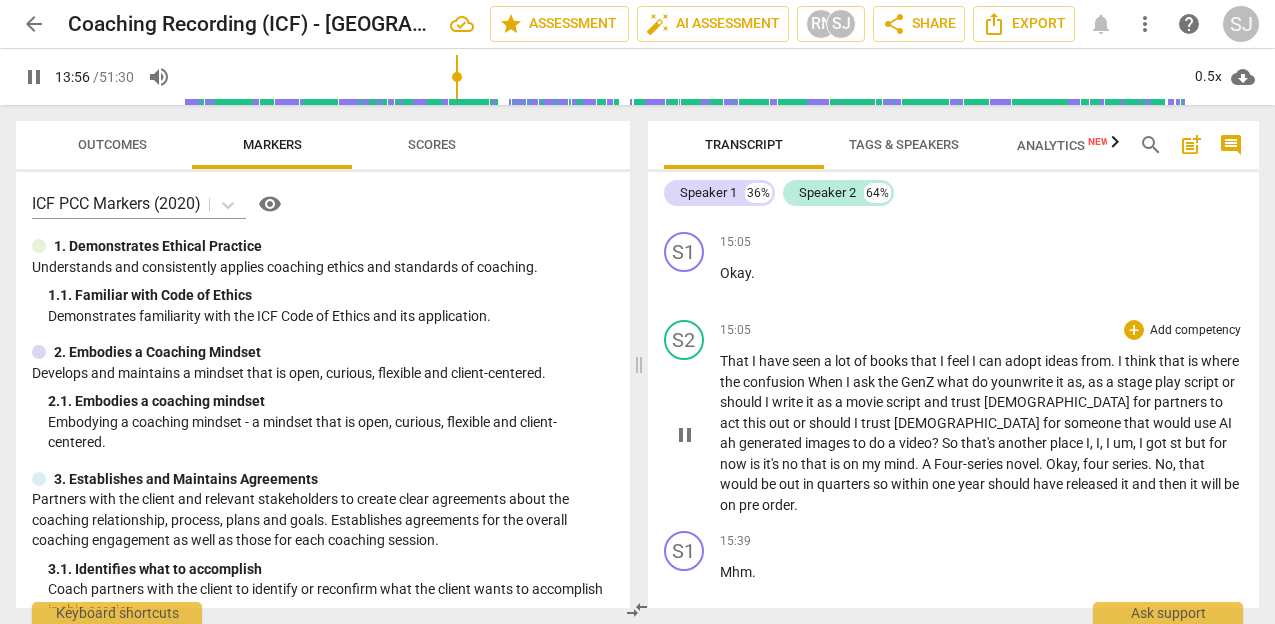 type on "836" 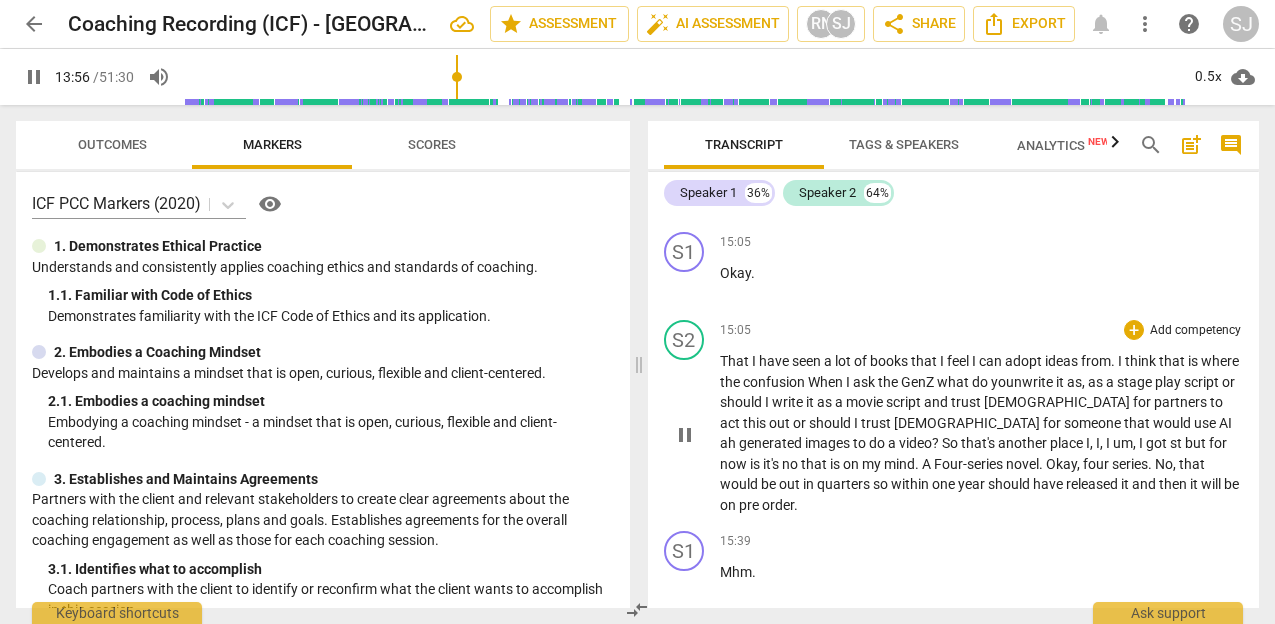type 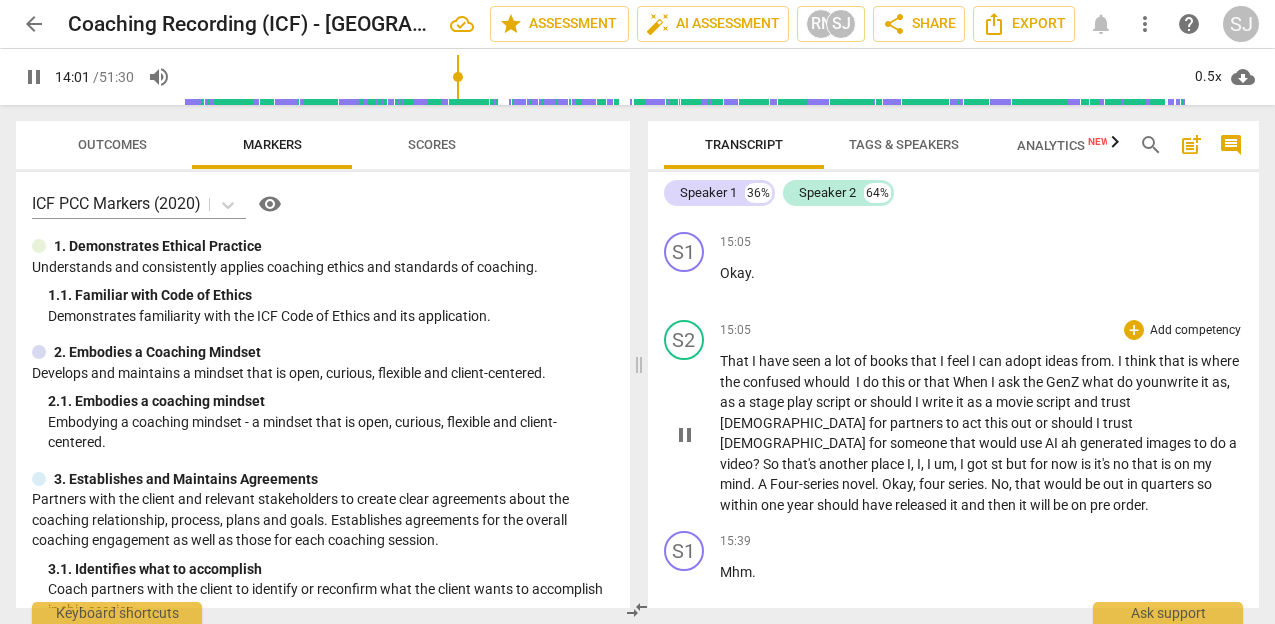 click on "stage" at bounding box center (768, 402) 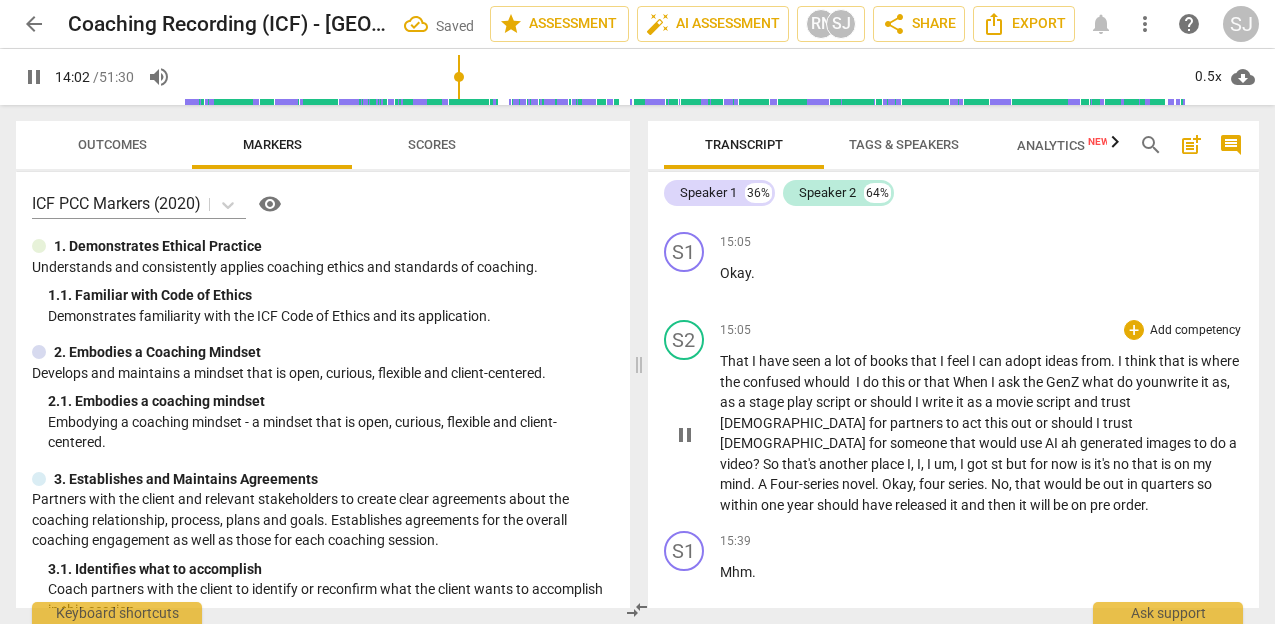 click on "confused whould  I do this or that" at bounding box center (848, 382) 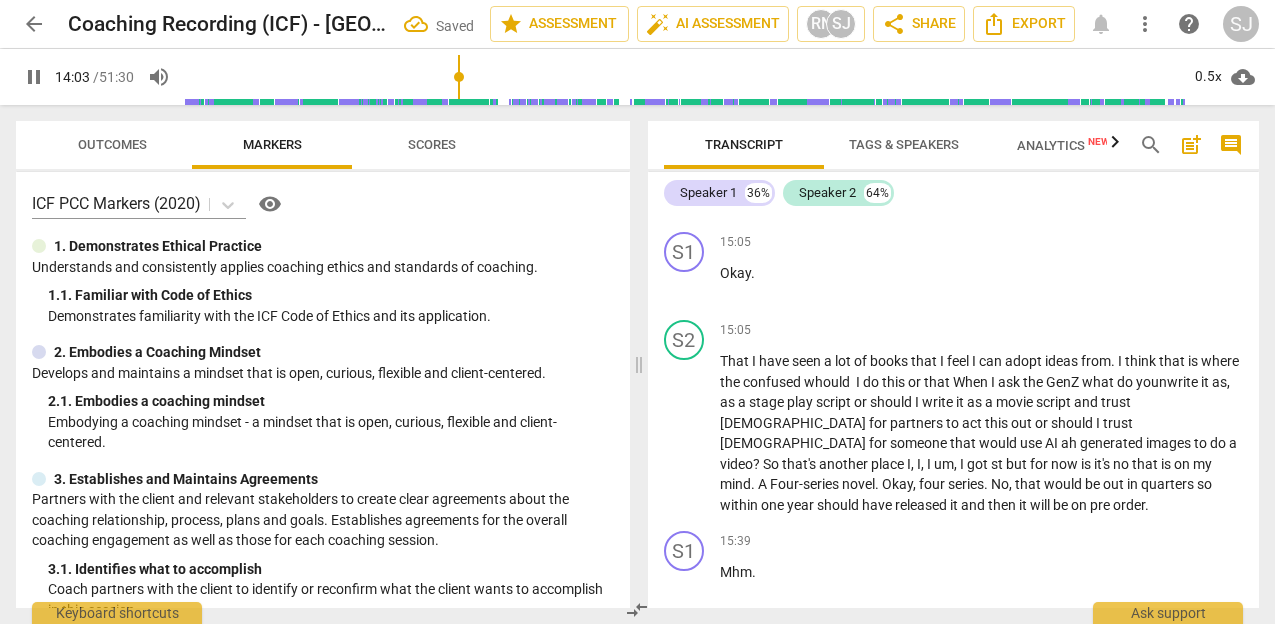 click on "s hould" 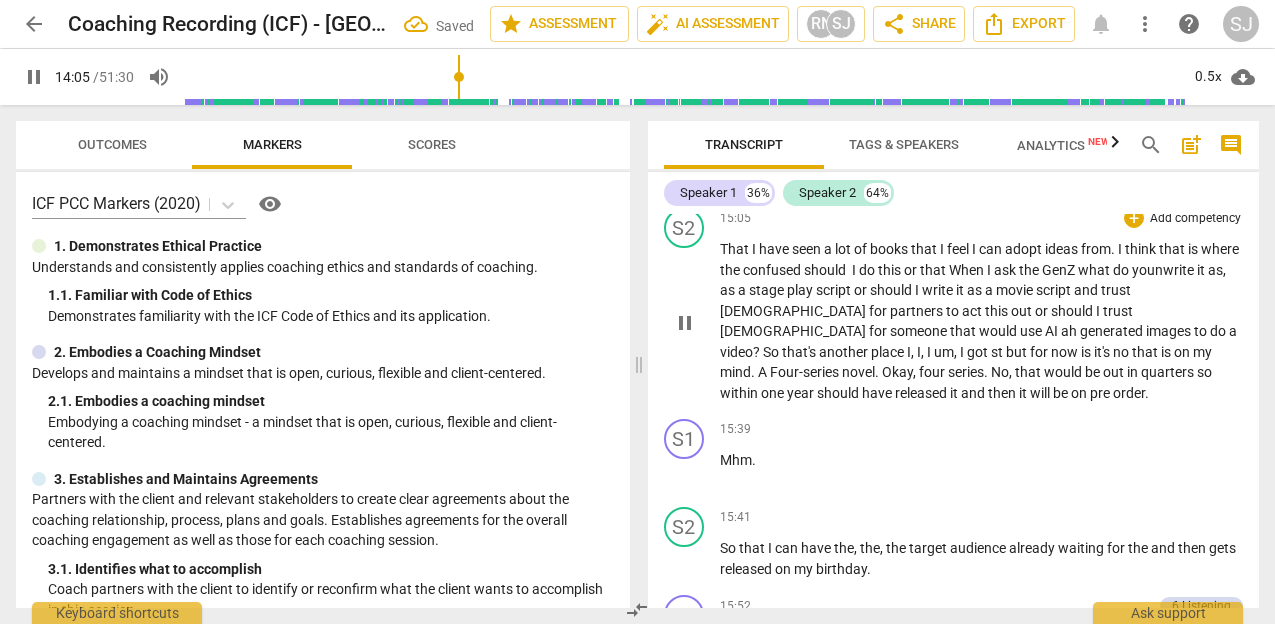 scroll, scrollTop: 7623, scrollLeft: 0, axis: vertical 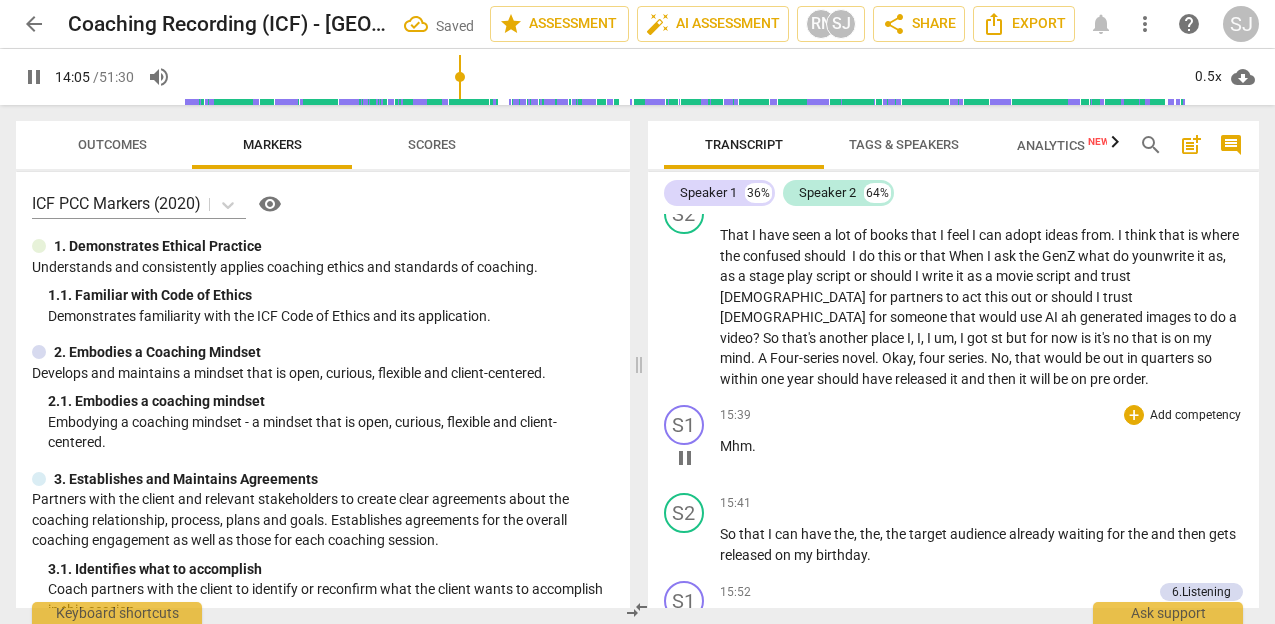 click on "pause" at bounding box center [685, 458] 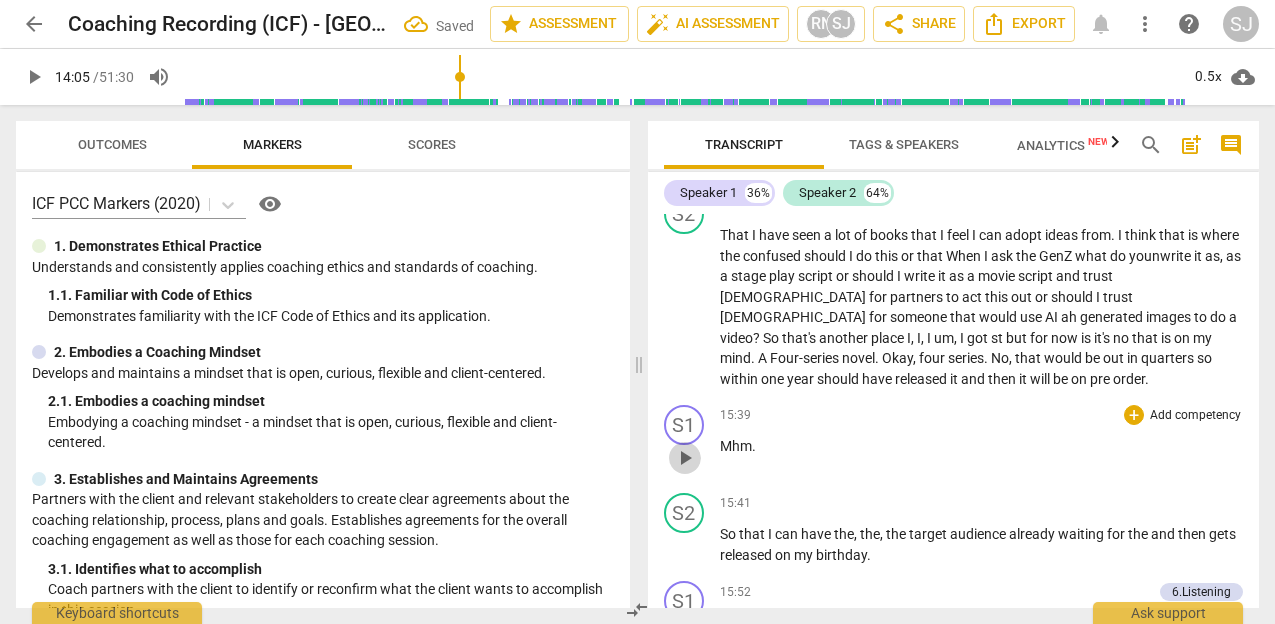 click on "play_arrow" at bounding box center (685, 458) 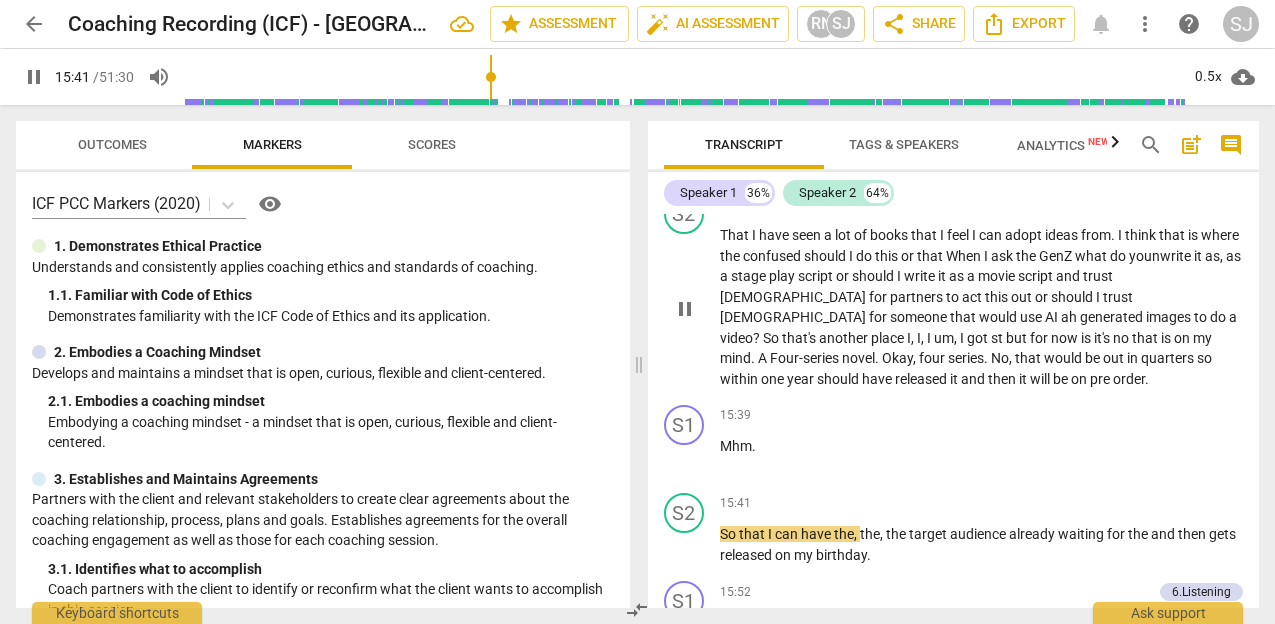 click on "play_arrow pause" at bounding box center [694, 308] 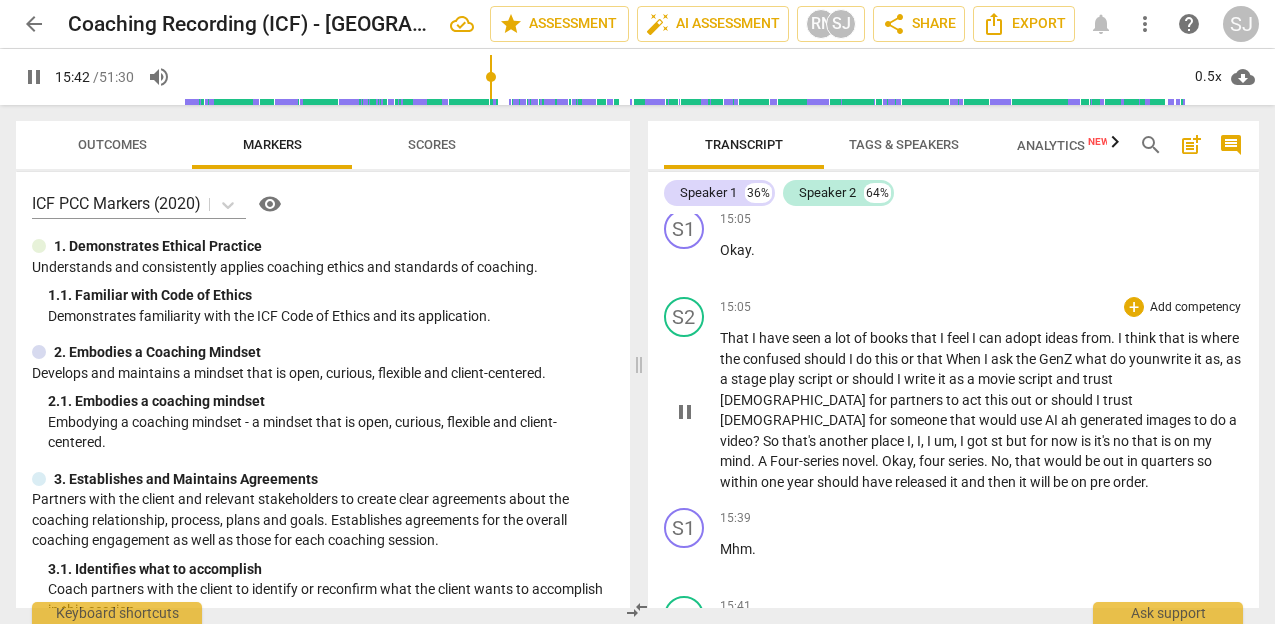 scroll, scrollTop: 7516, scrollLeft: 0, axis: vertical 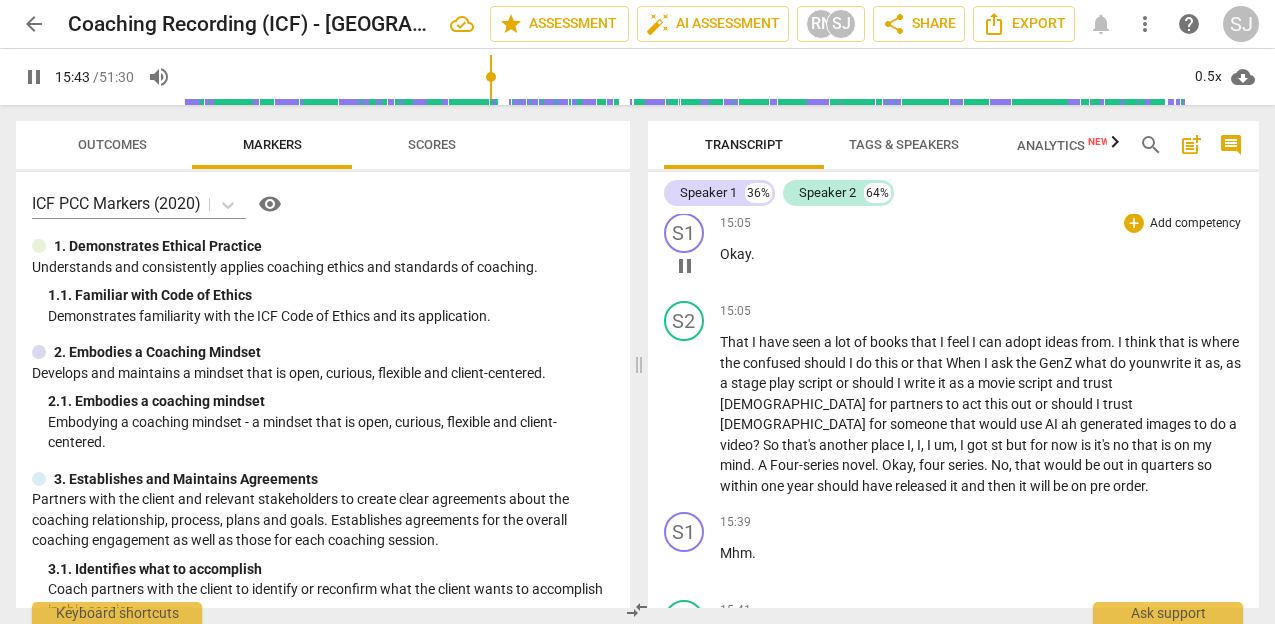 click on "pause" at bounding box center (685, 266) 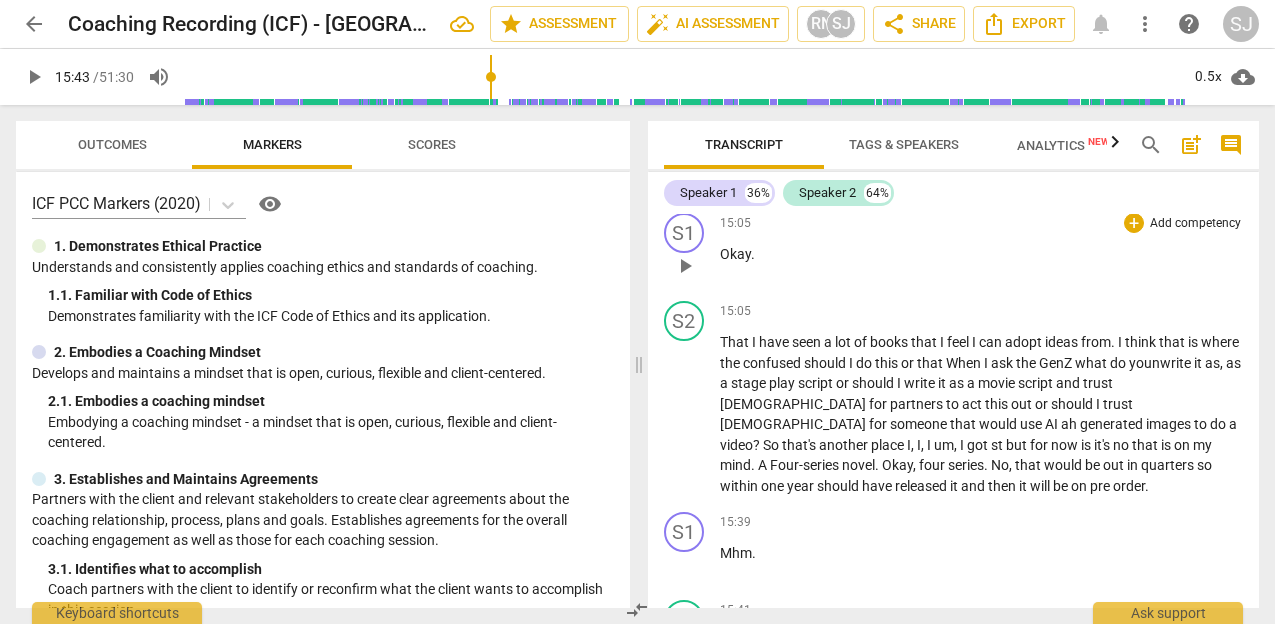 click on "play_arrow" at bounding box center [685, 266] 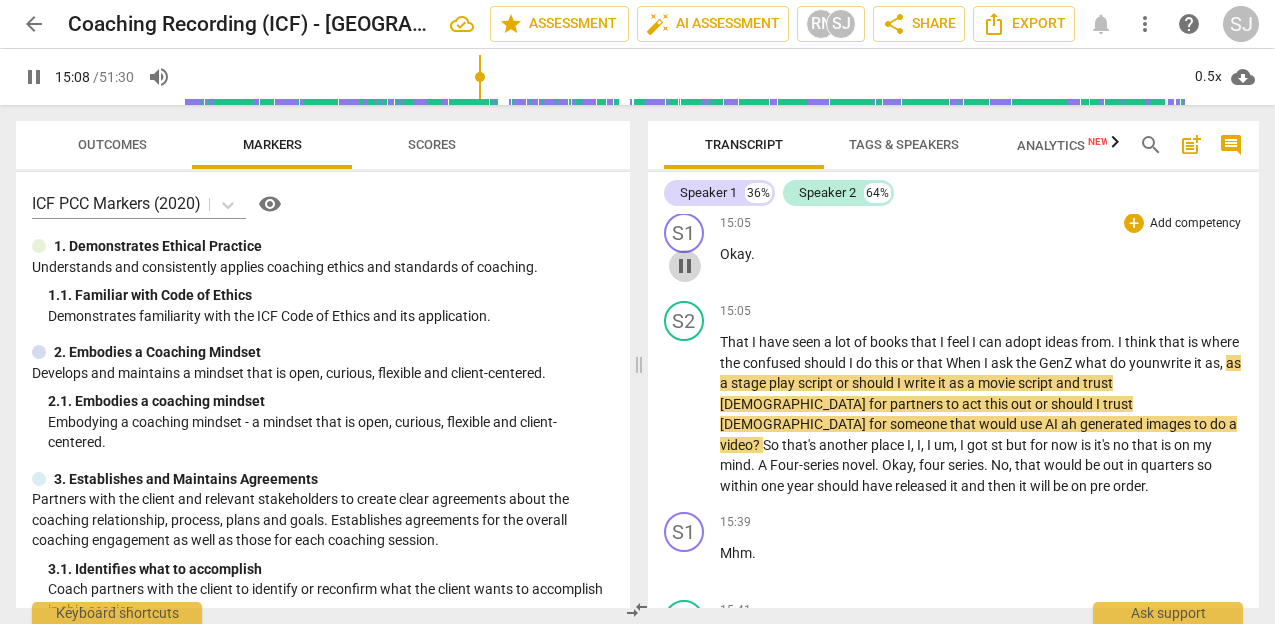 click on "pause" at bounding box center (685, 266) 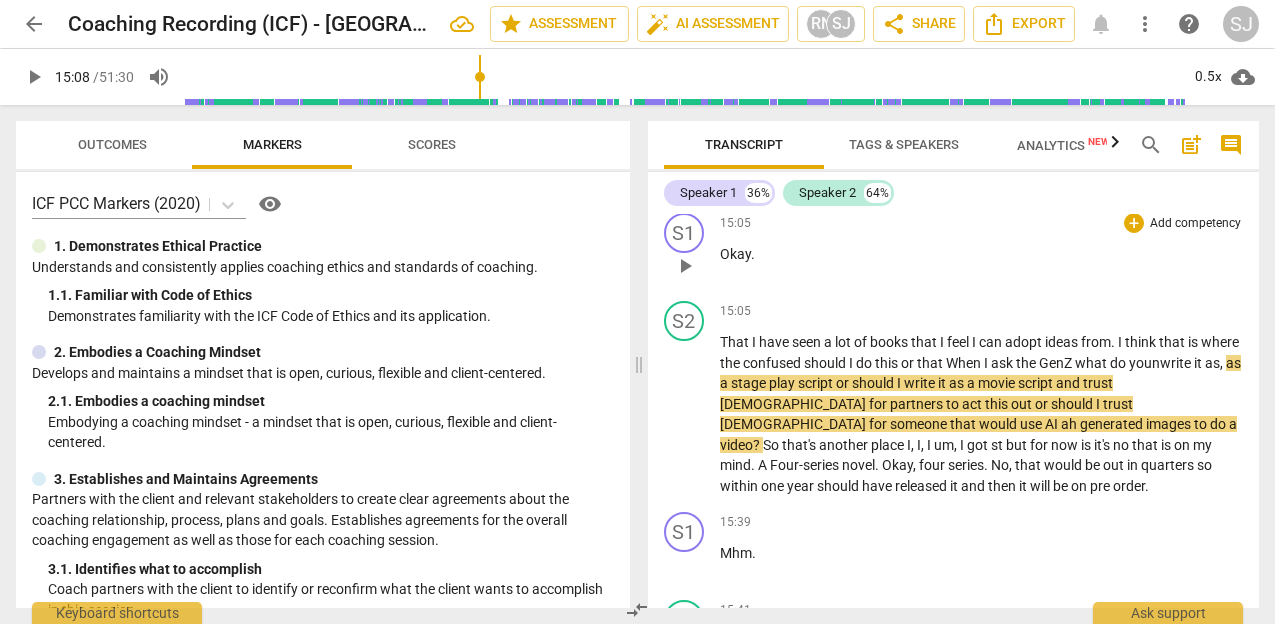 click on "play_arrow" at bounding box center (685, 266) 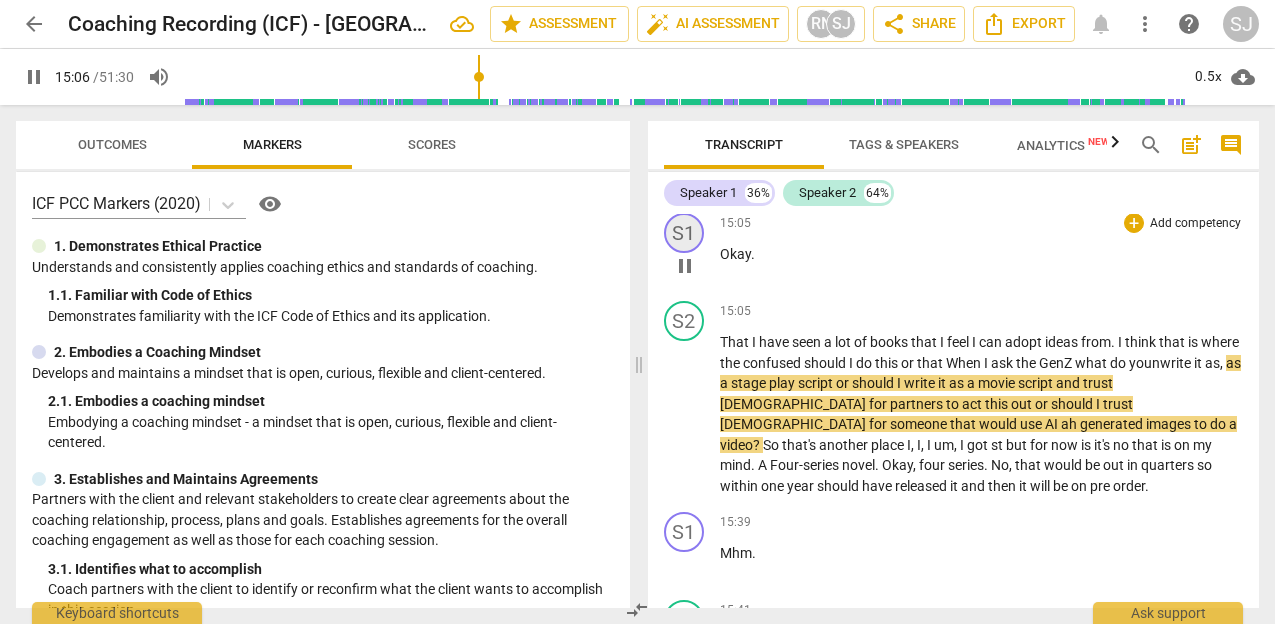 scroll, scrollTop: 7481, scrollLeft: 0, axis: vertical 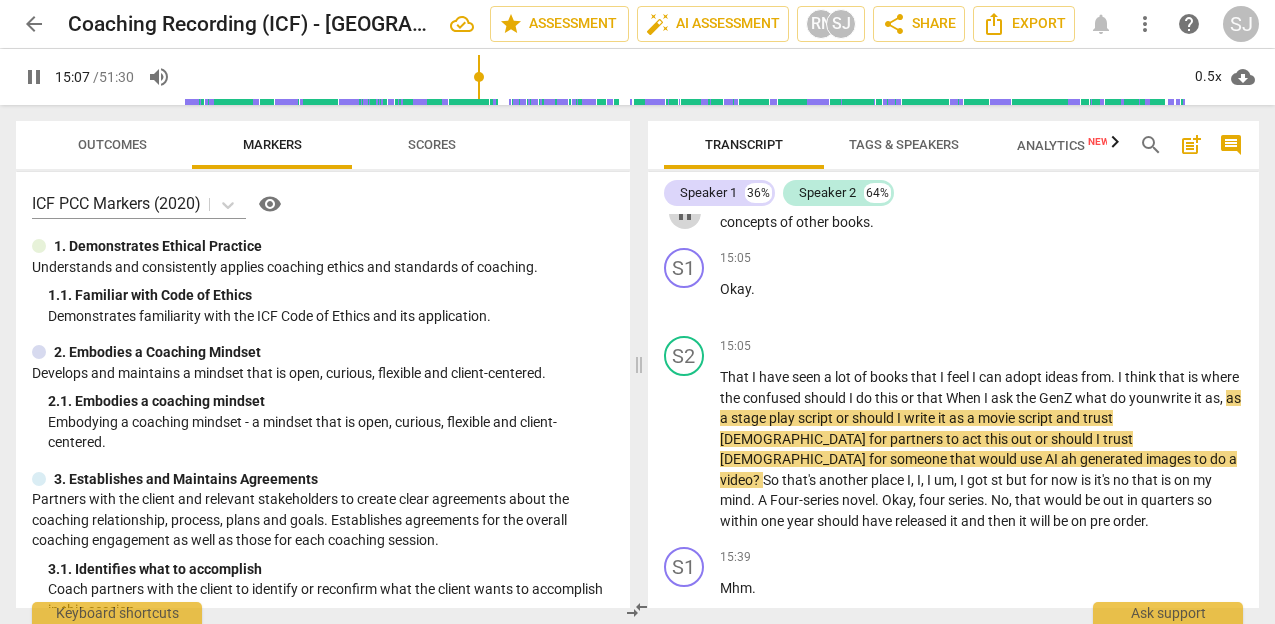 click on "pause" at bounding box center [685, 213] 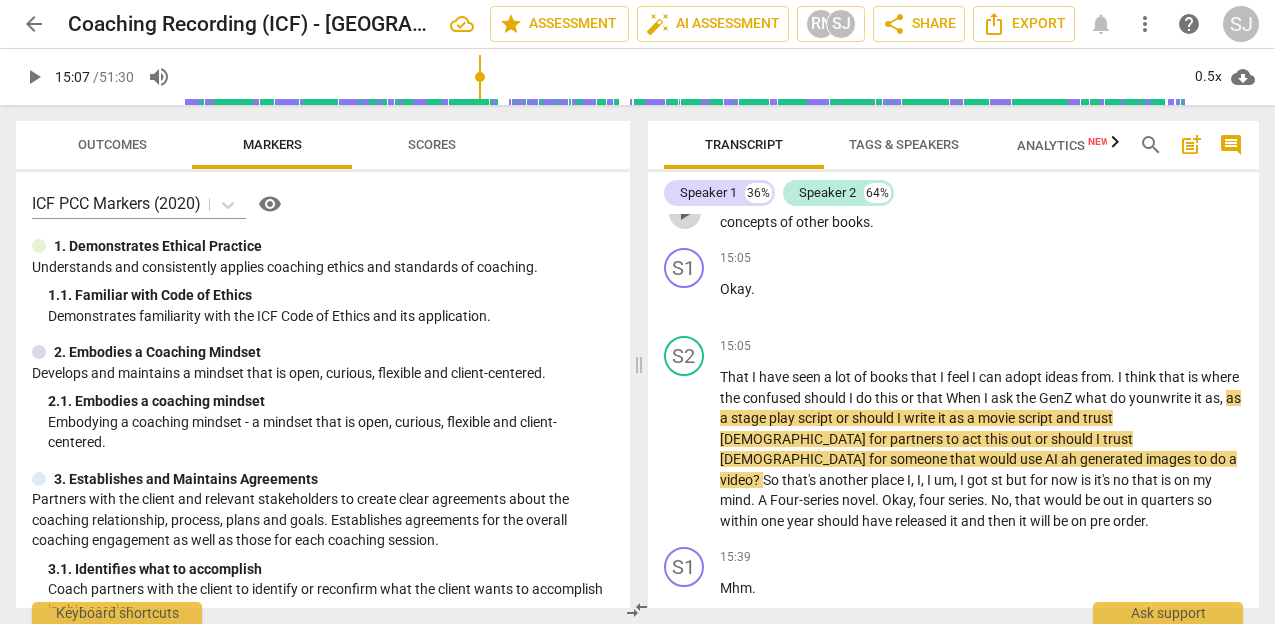 click on "play_arrow" at bounding box center [685, 213] 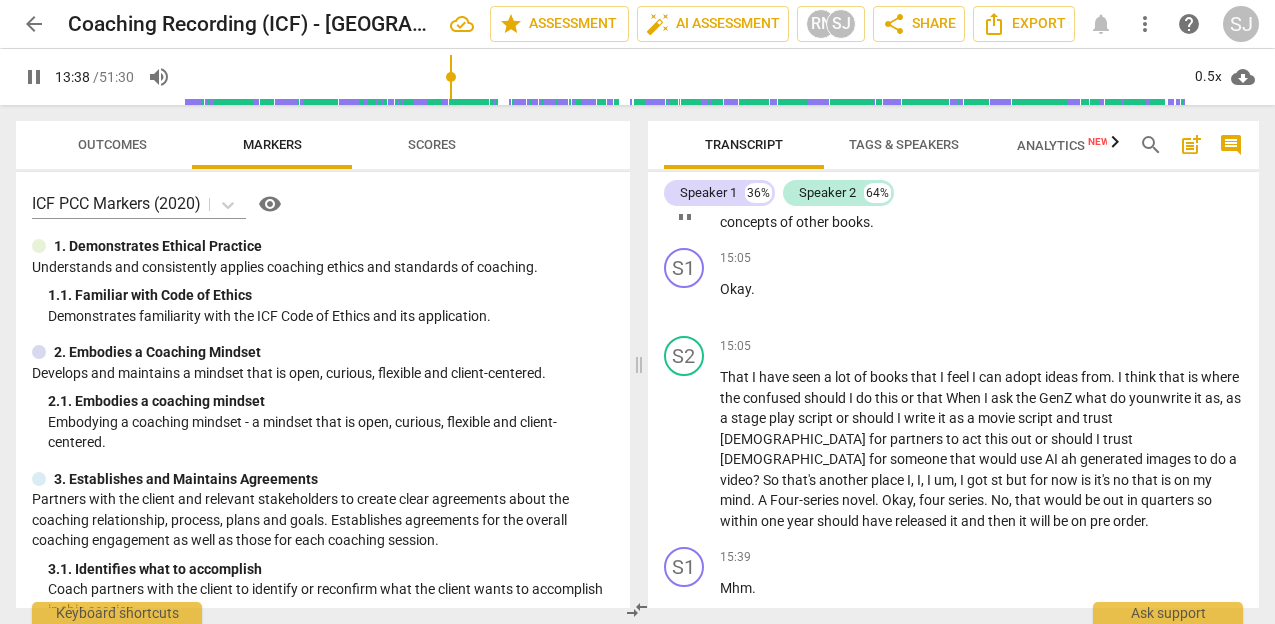 click on "see" at bounding box center [805, 201] 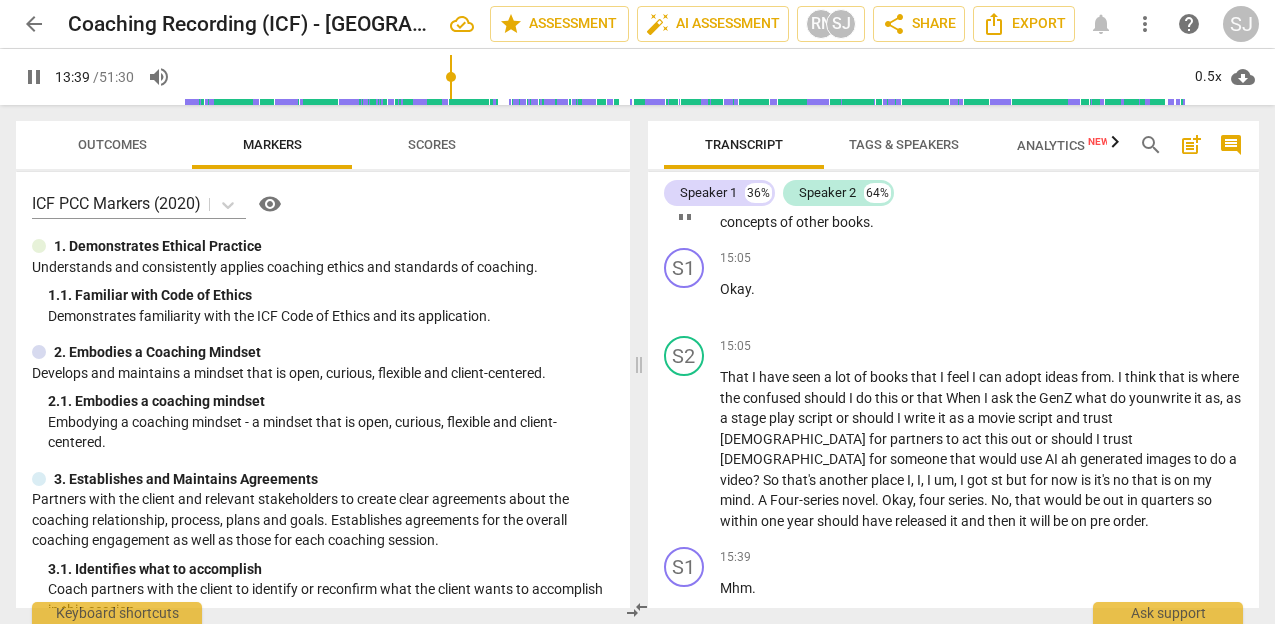 type on "820" 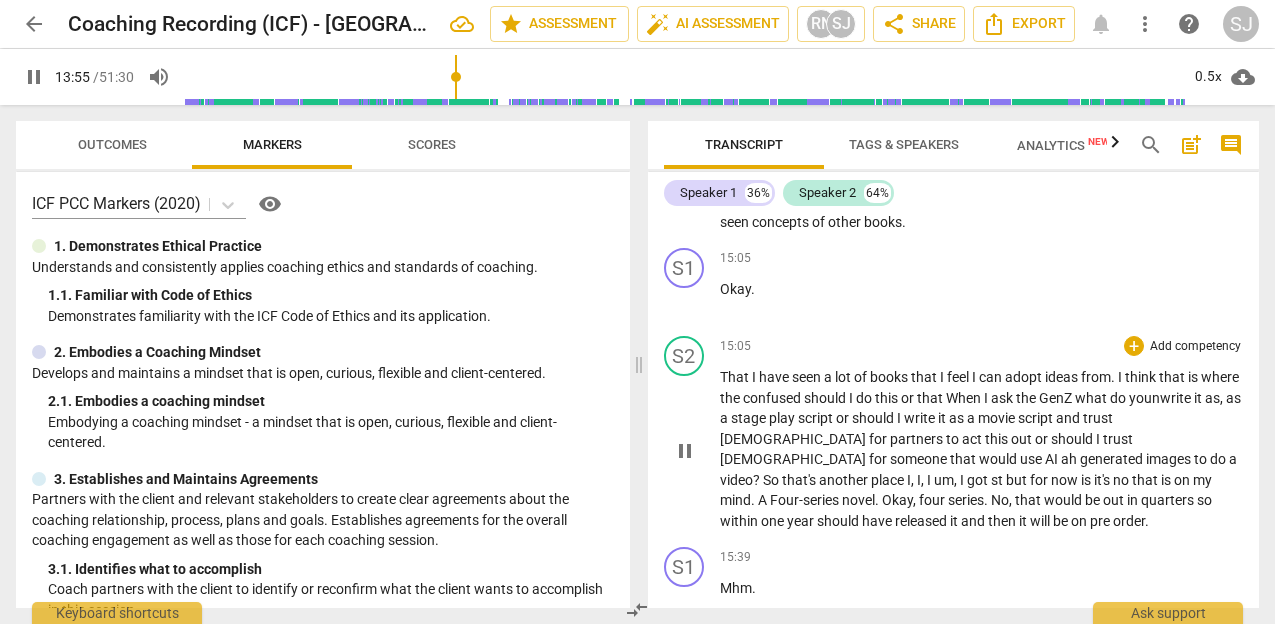 click on "confused" at bounding box center [773, 398] 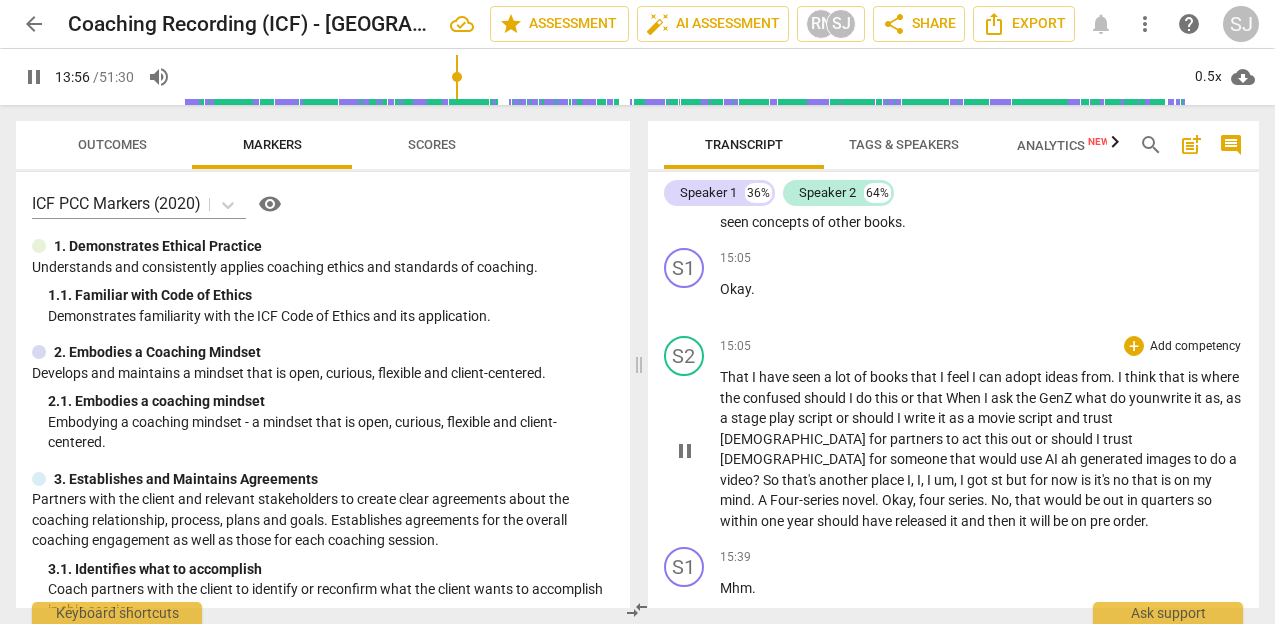 click on "confused" at bounding box center (773, 398) 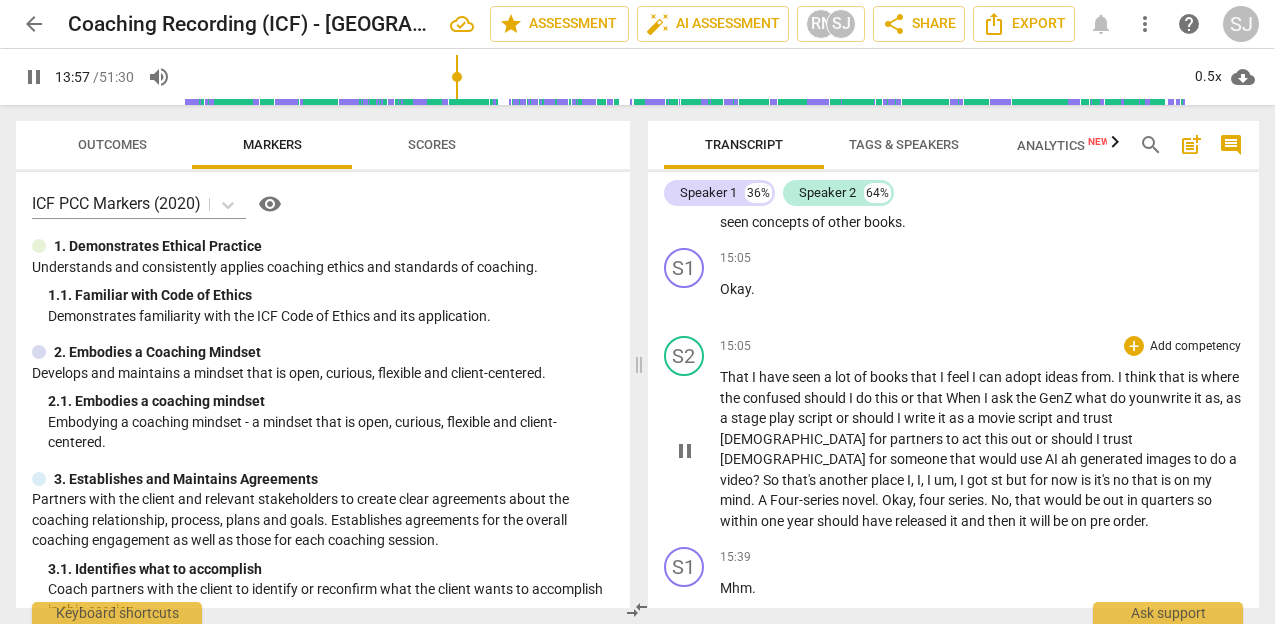 type 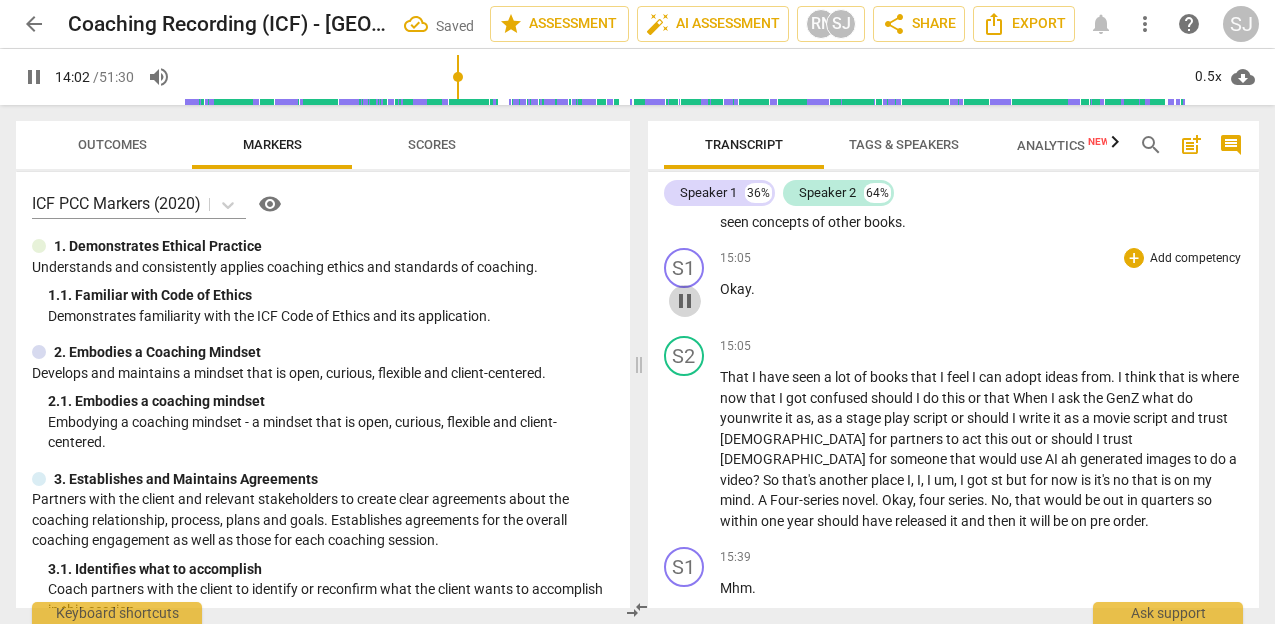 click on "pause" at bounding box center (685, 301) 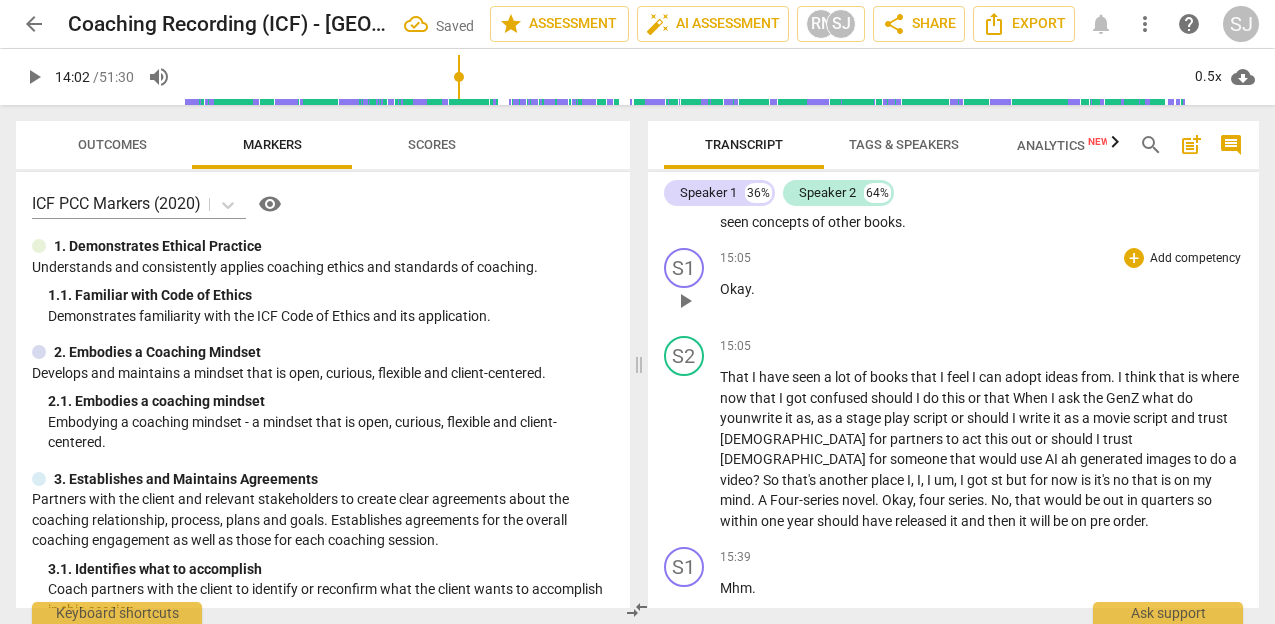 click on "play_arrow" at bounding box center [685, 301] 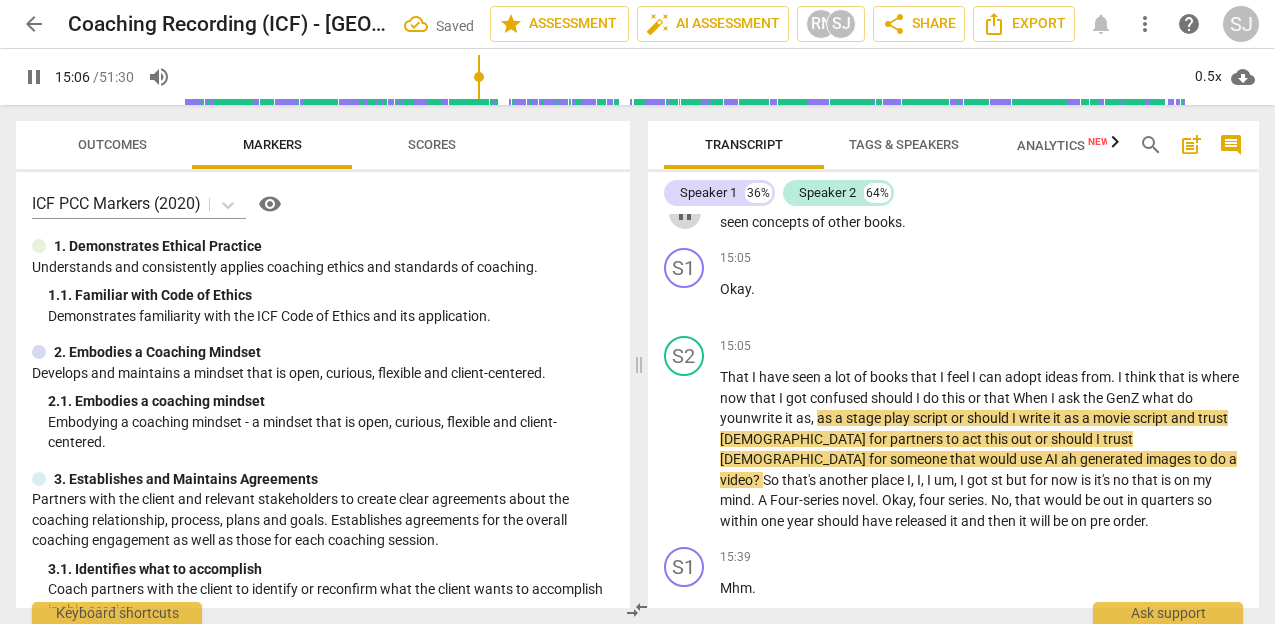 click on "pause" at bounding box center [685, 213] 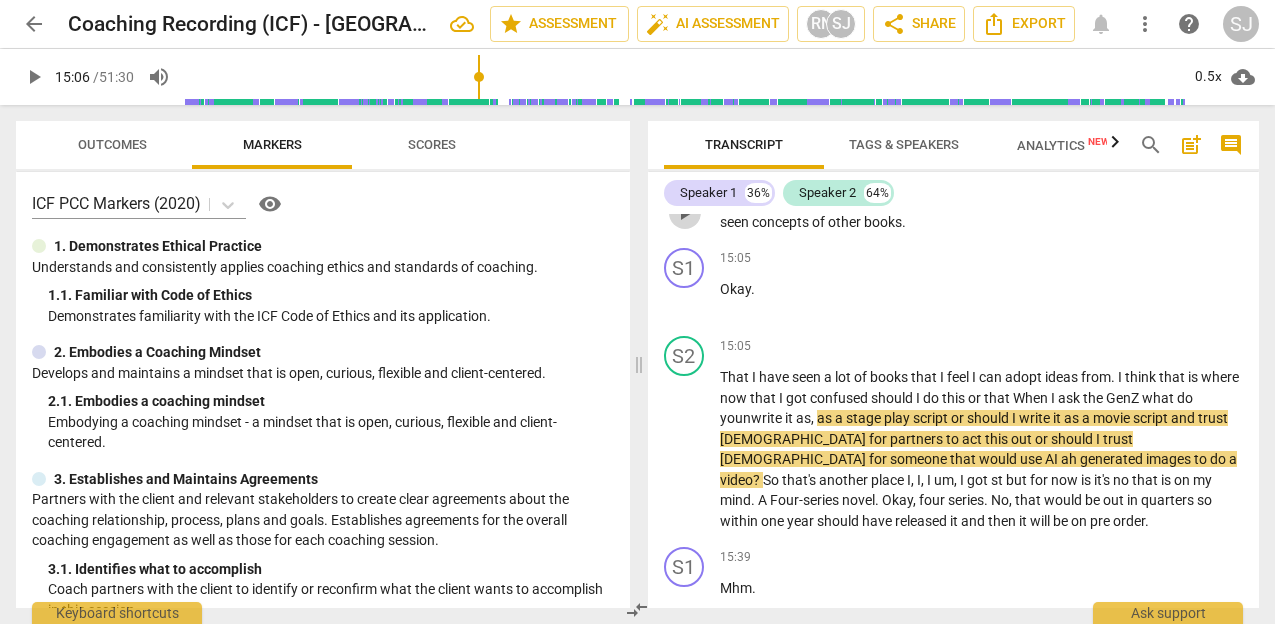 click on "play_arrow" at bounding box center [685, 213] 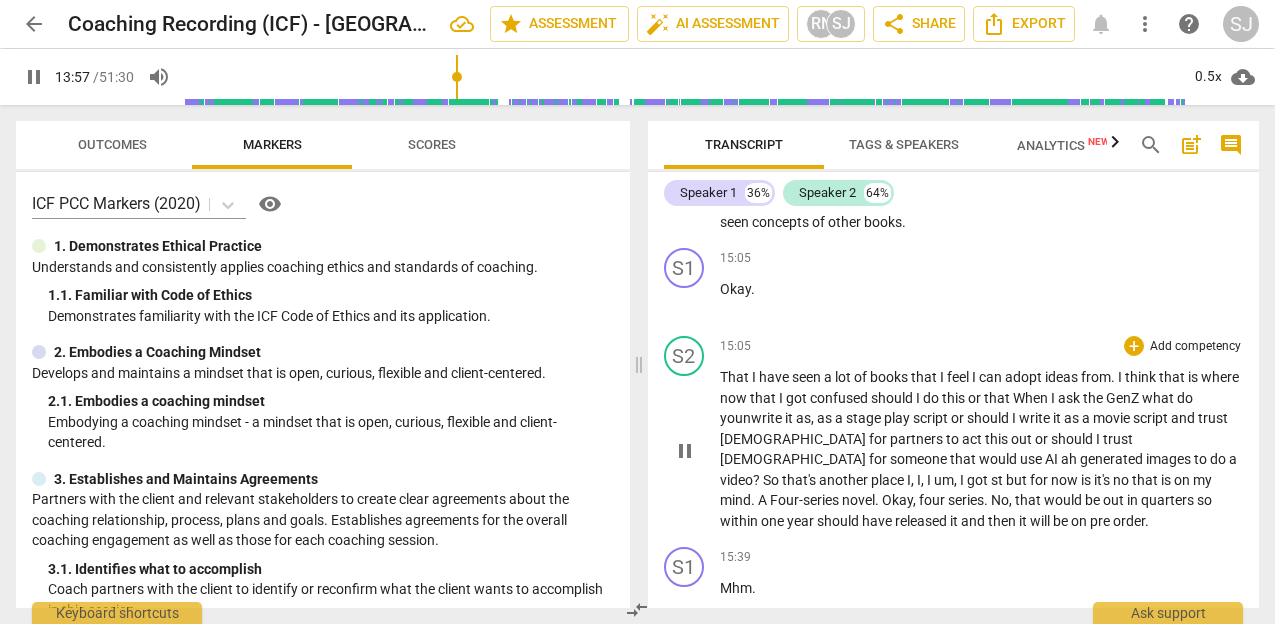 click on "pause" at bounding box center (685, 451) 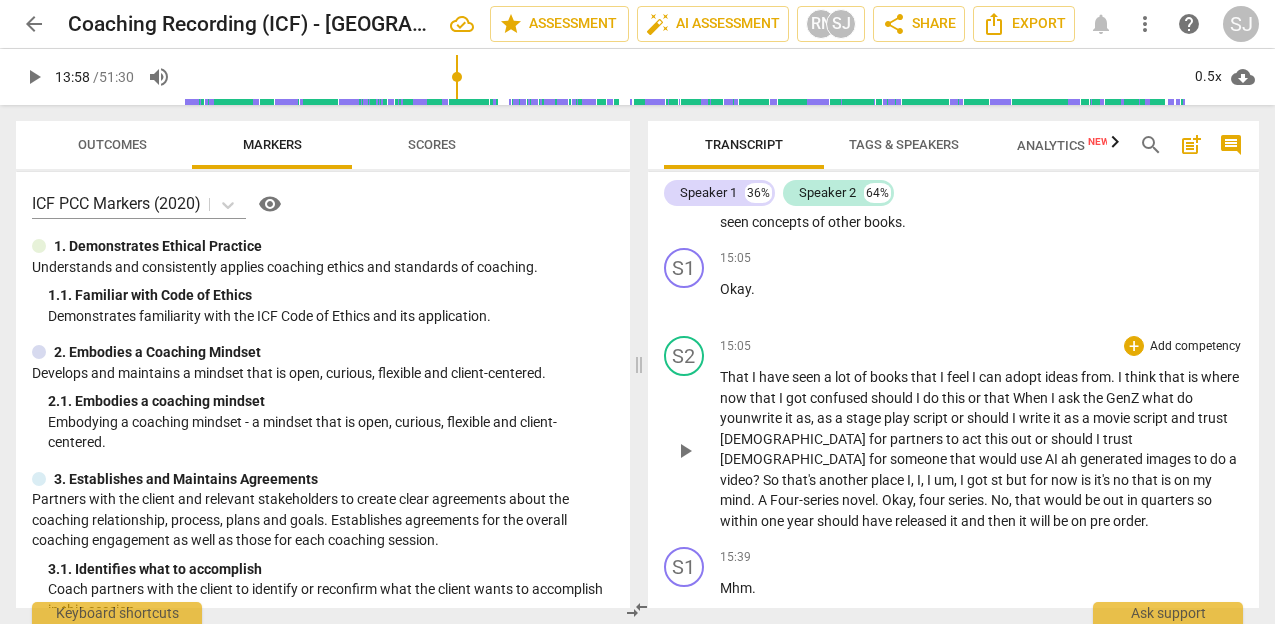 click on "When" at bounding box center (1032, 398) 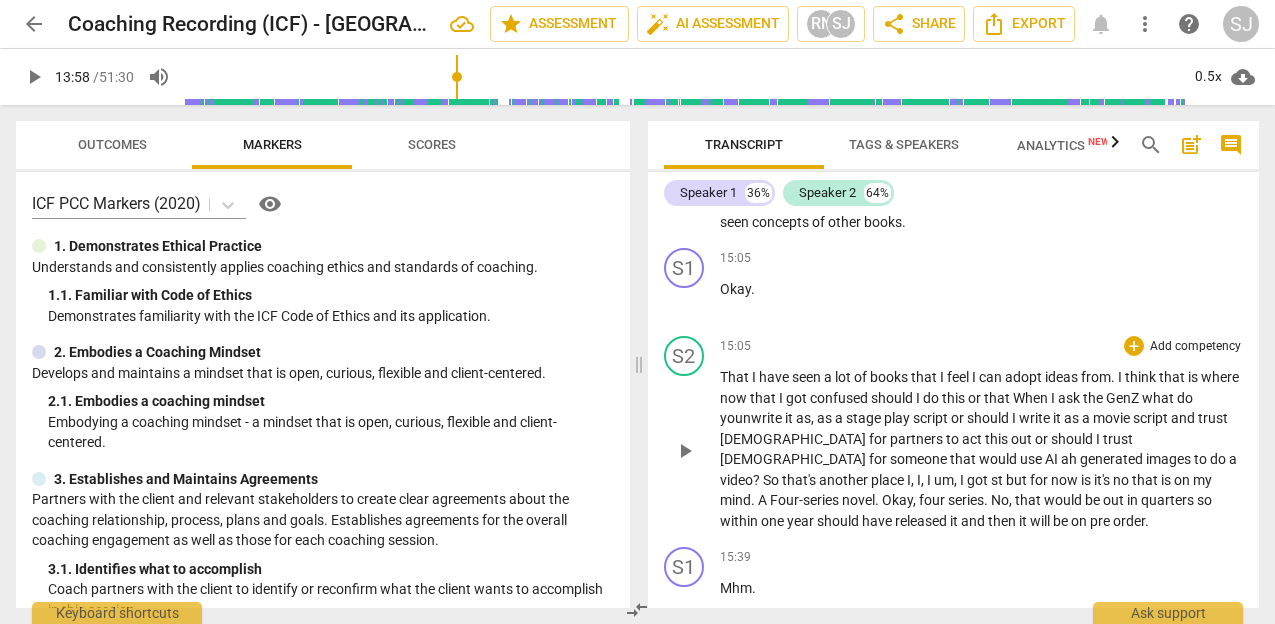 type 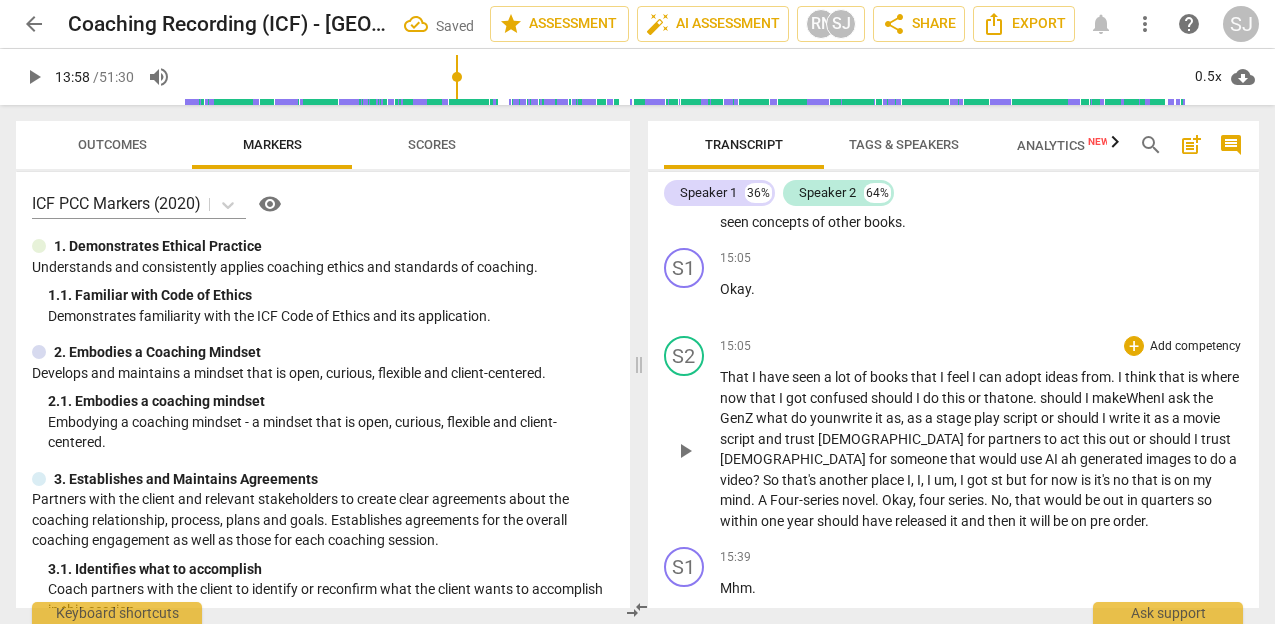 click on "that   one. should I make" at bounding box center (1055, 398) 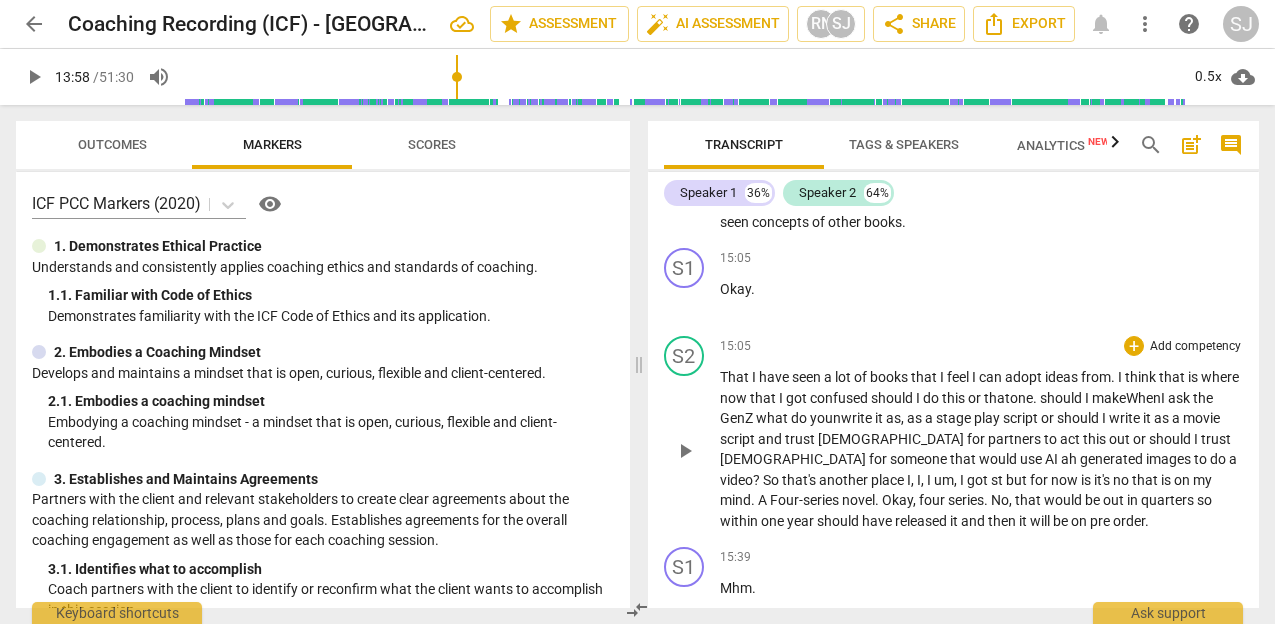 click on "that  one. should I make" at bounding box center [1055, 398] 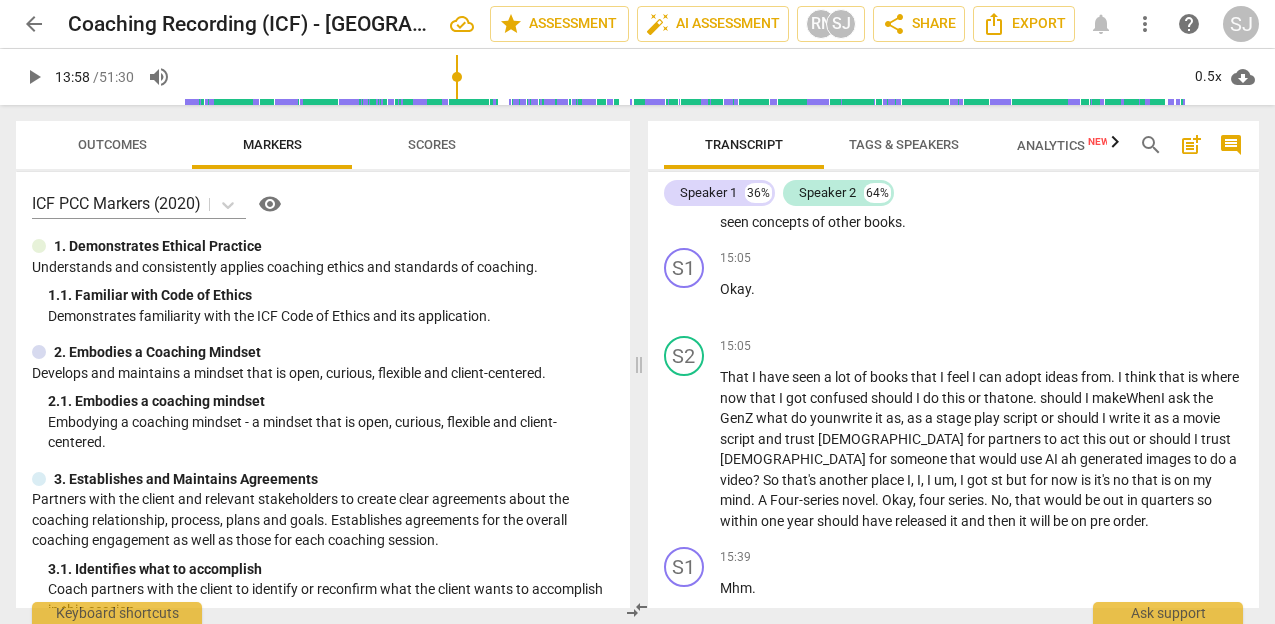click on "S hould" 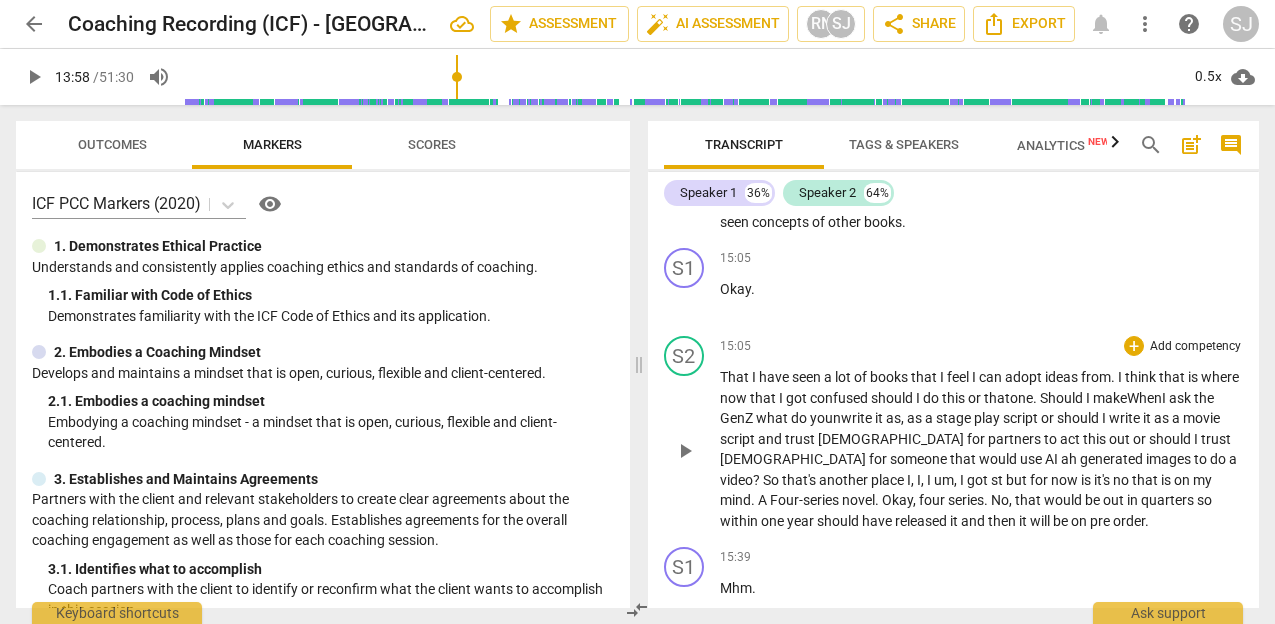 click on "When" at bounding box center [1144, 398] 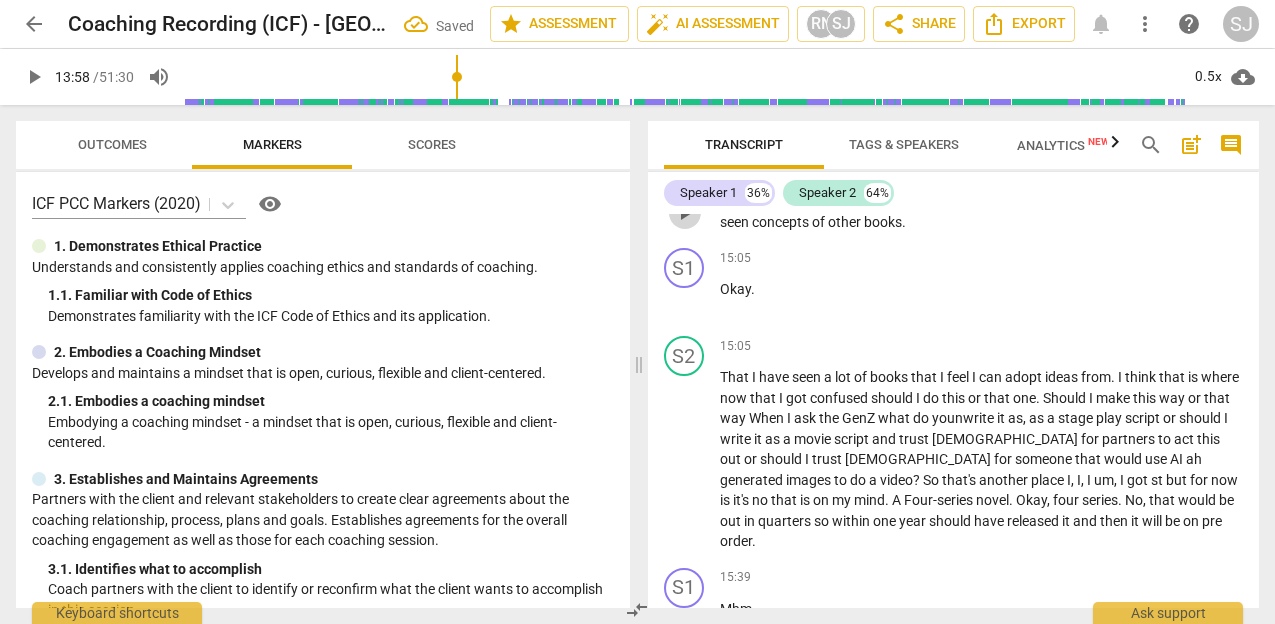 click on "play_arrow" at bounding box center (685, 213) 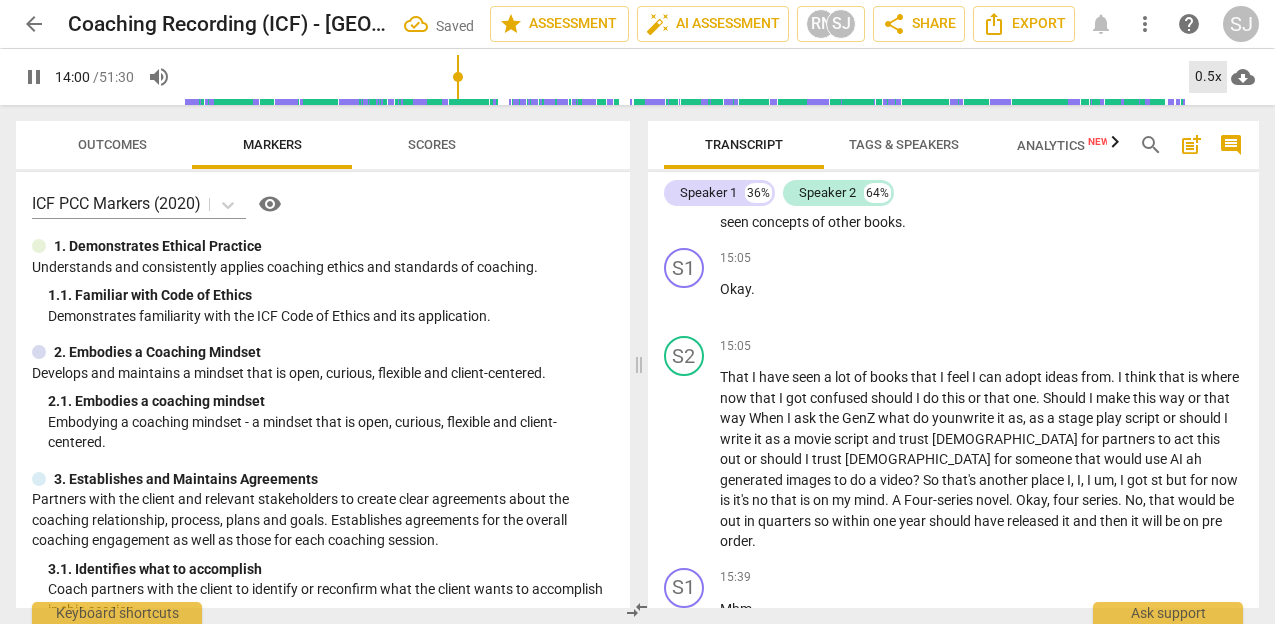 click on "0.5x" at bounding box center (1208, 77) 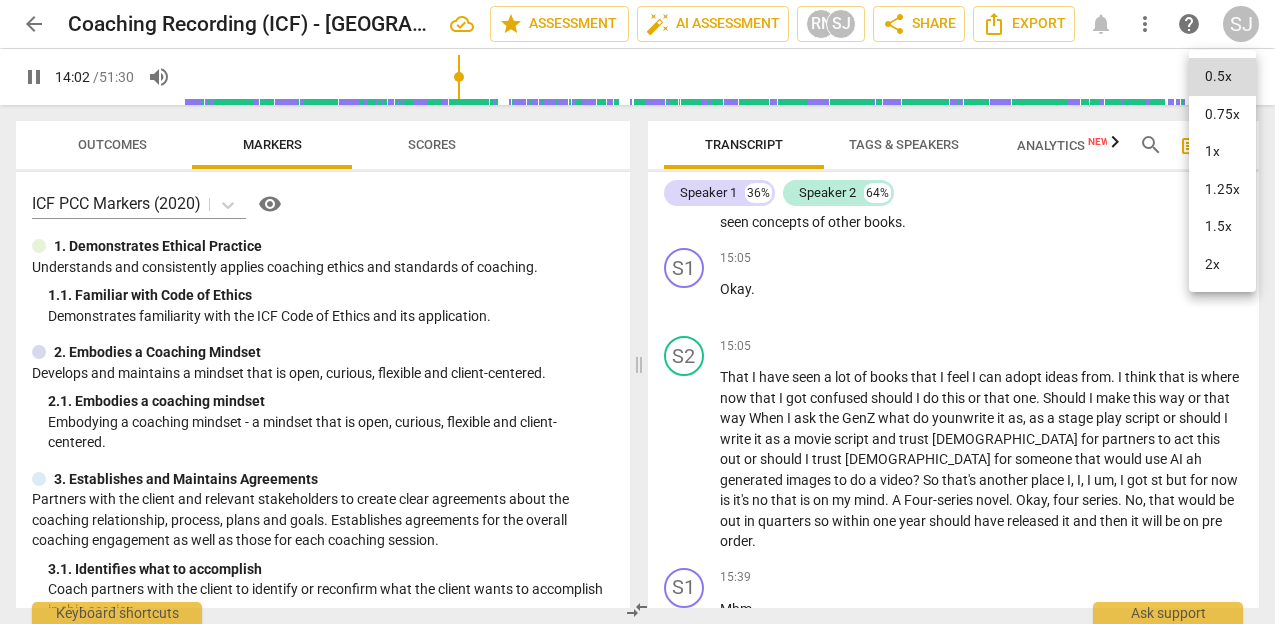 click on "0.75x" at bounding box center [1222, 115] 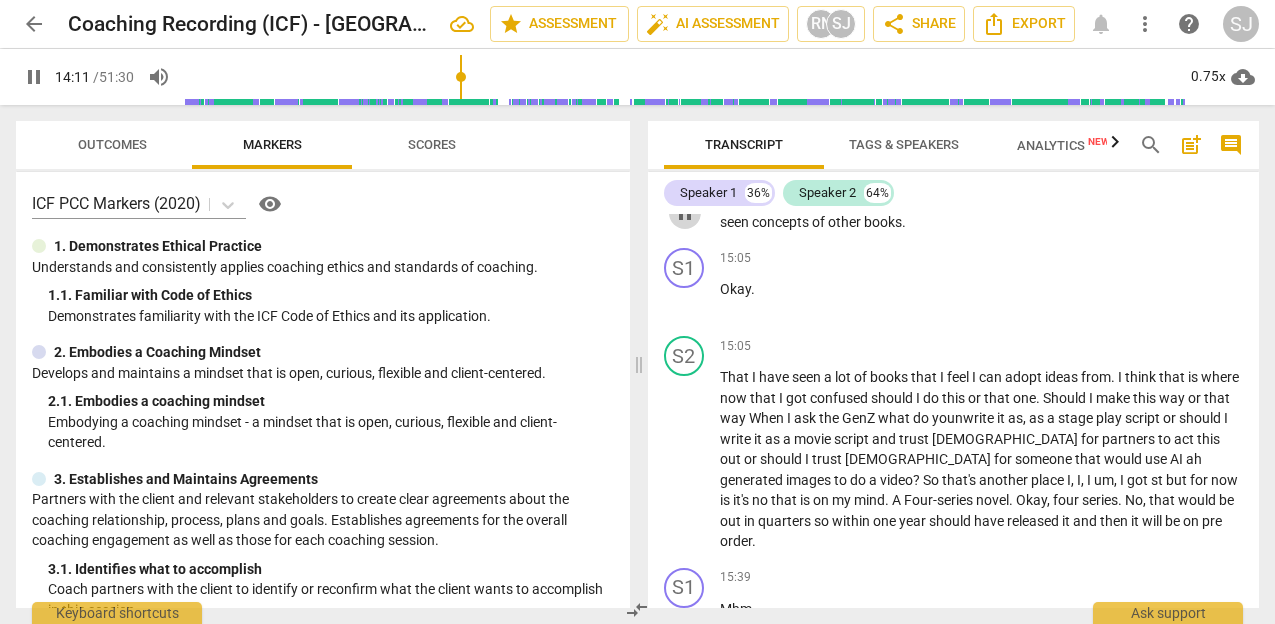 click on "pause" at bounding box center [685, 213] 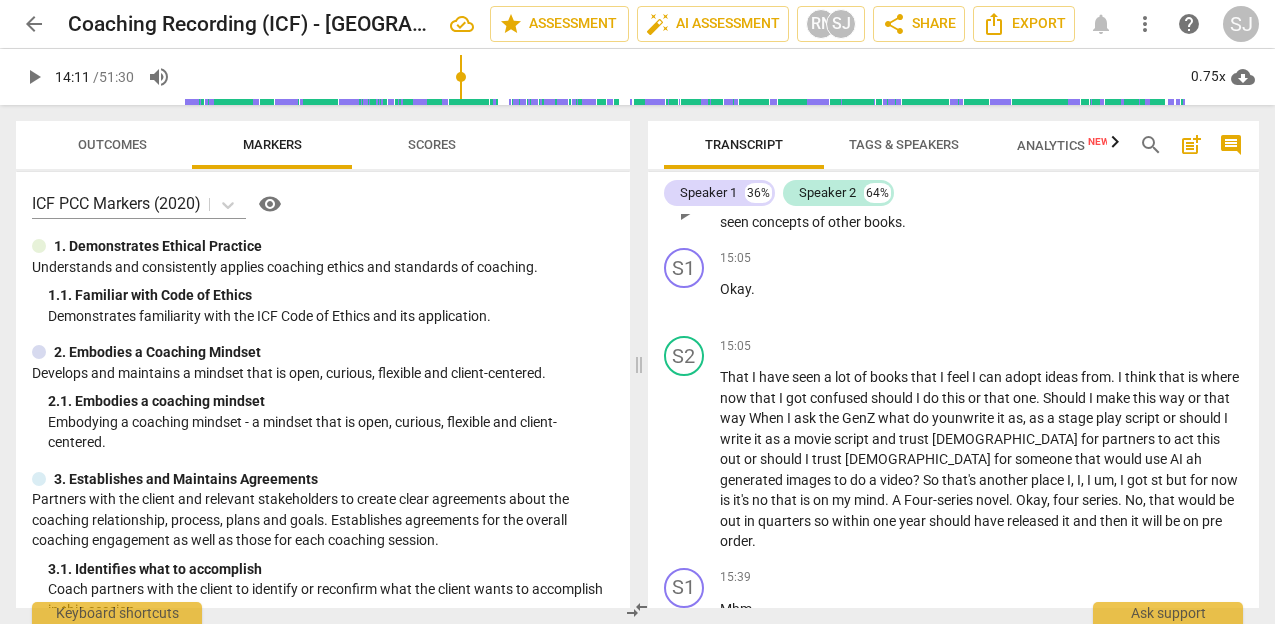 click on "play_arrow" at bounding box center (685, 213) 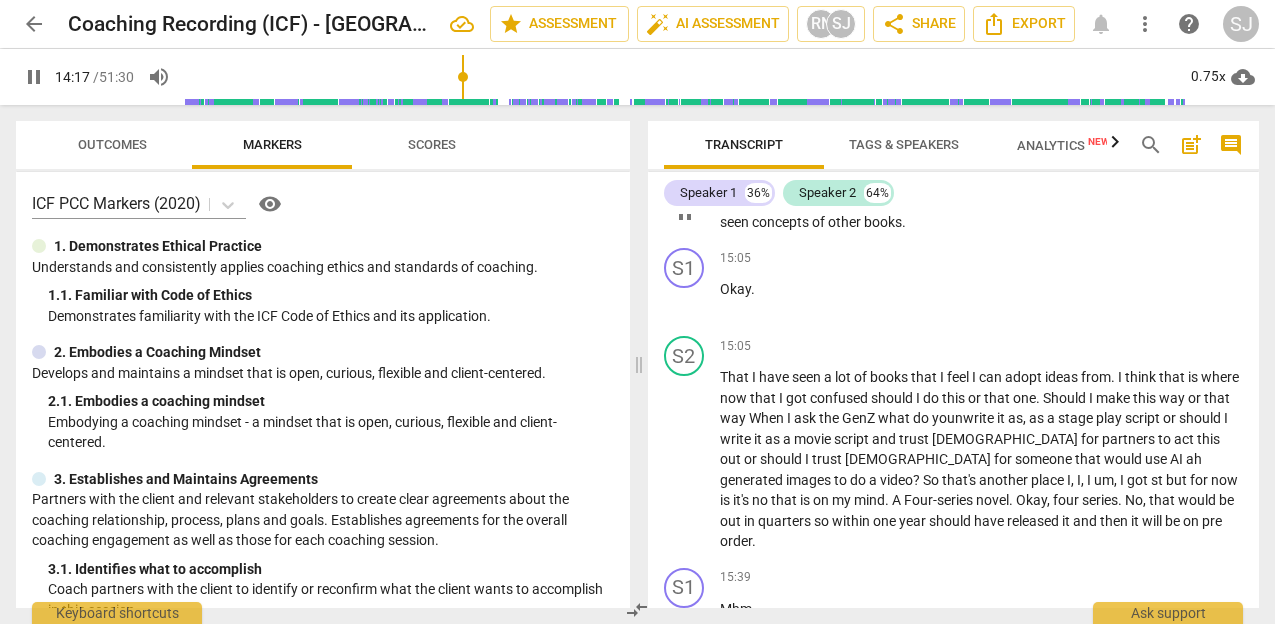 click on "pause" at bounding box center (685, 213) 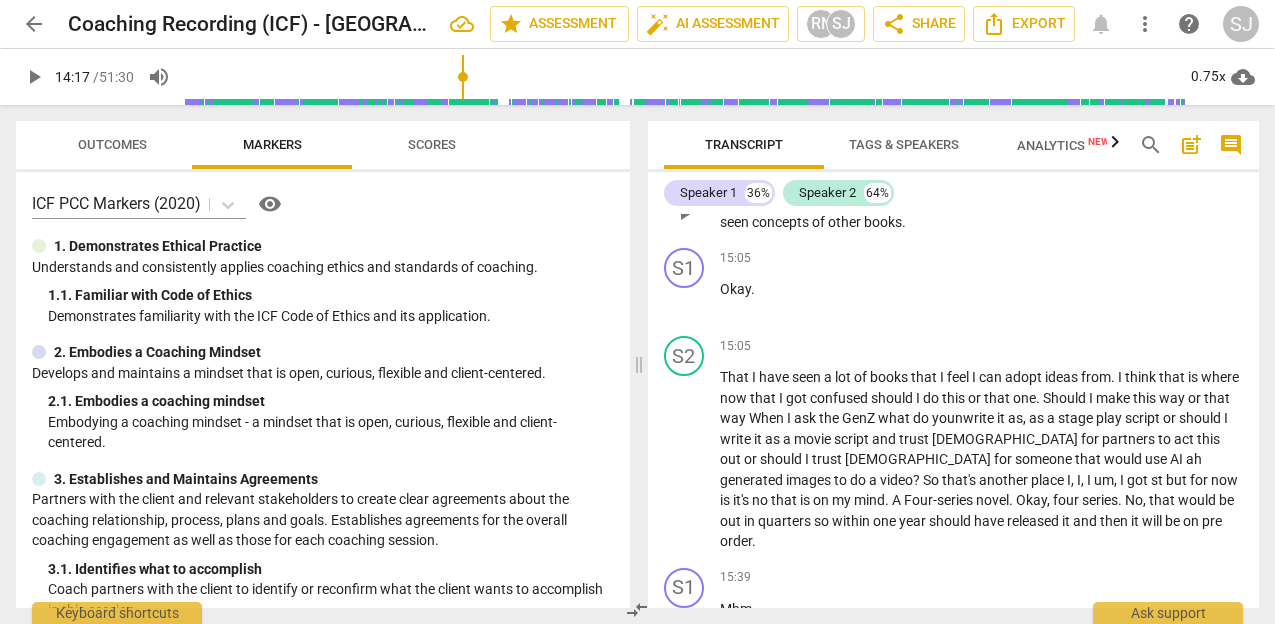 click on "play_arrow" at bounding box center (685, 213) 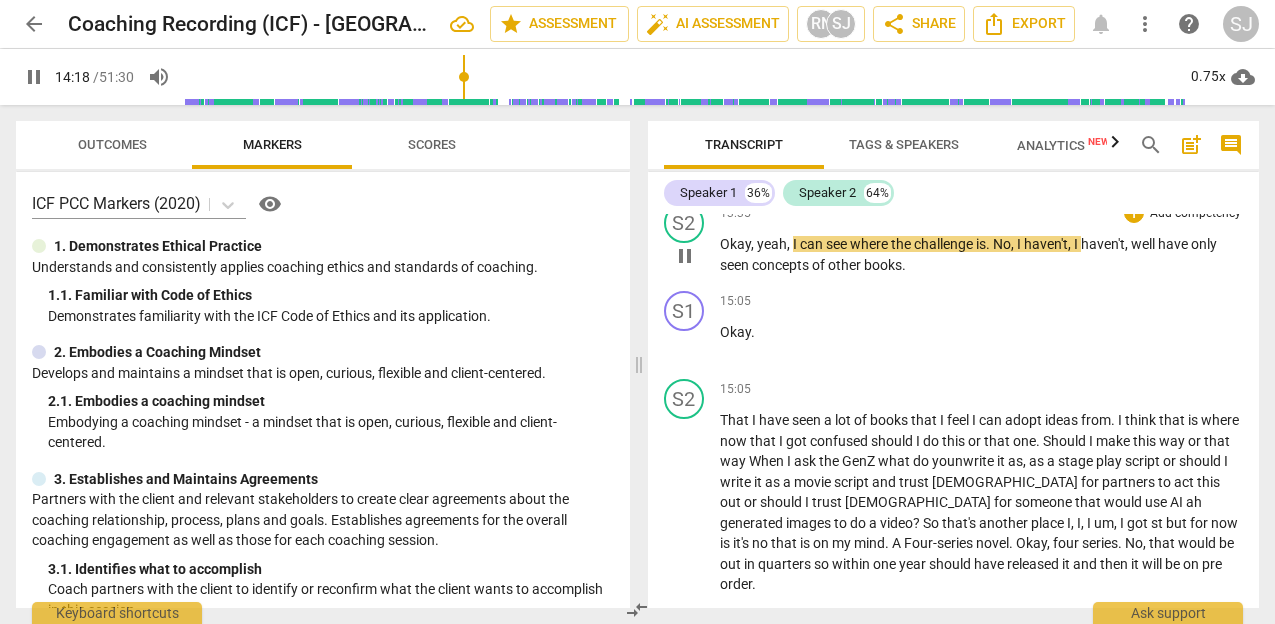 scroll, scrollTop: 7402, scrollLeft: 0, axis: vertical 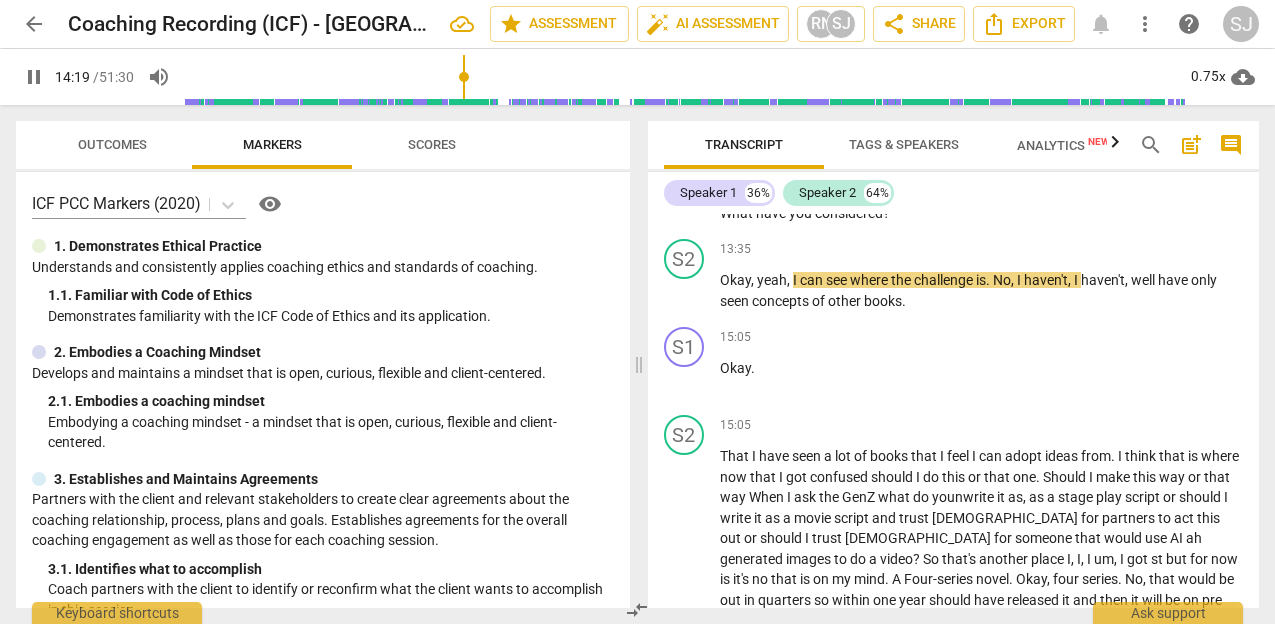 click on "pause" at bounding box center (685, 183) 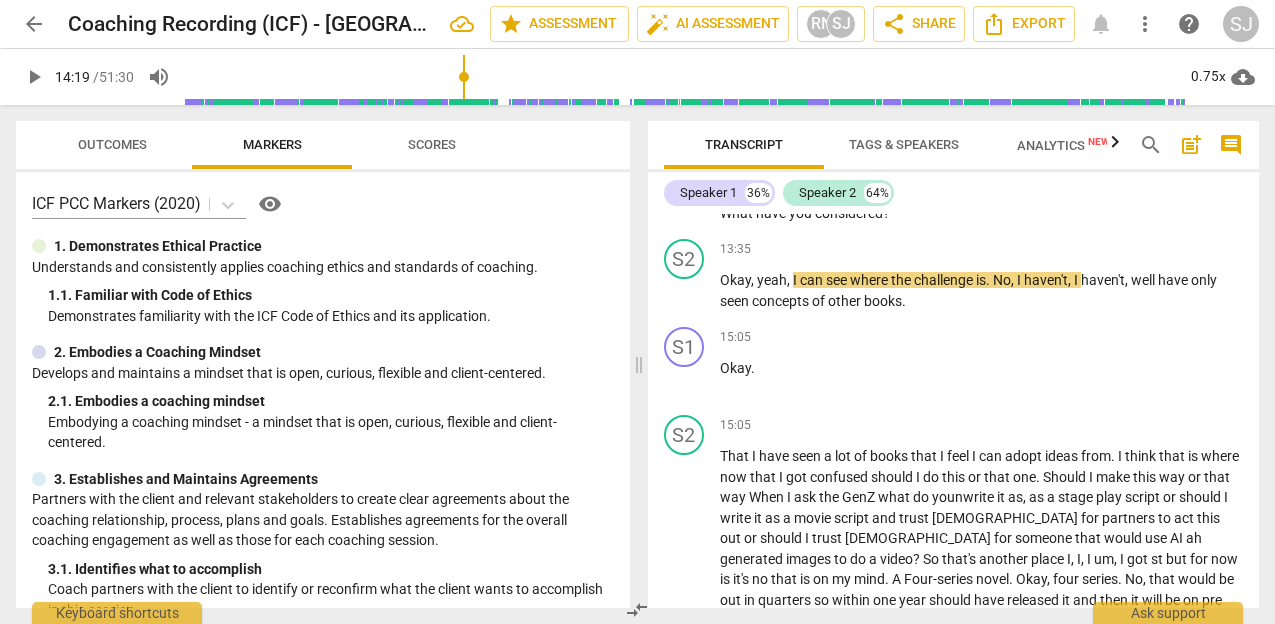 click on "play_arrow" at bounding box center (685, 183) 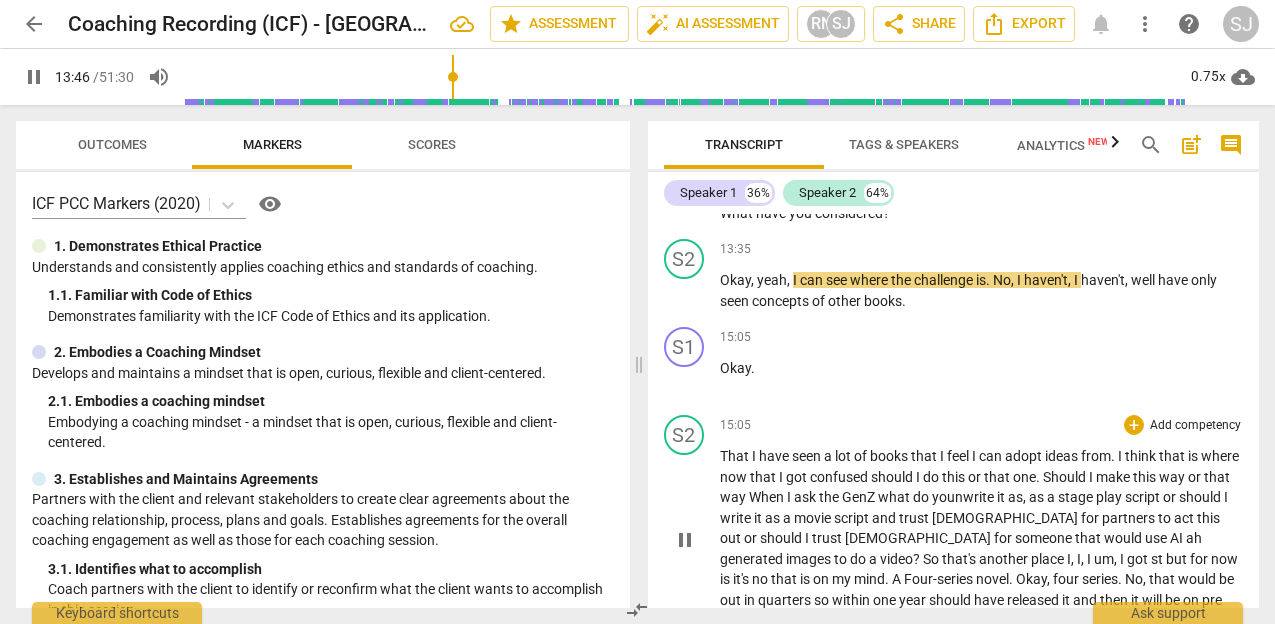 click on "That" at bounding box center [736, 456] 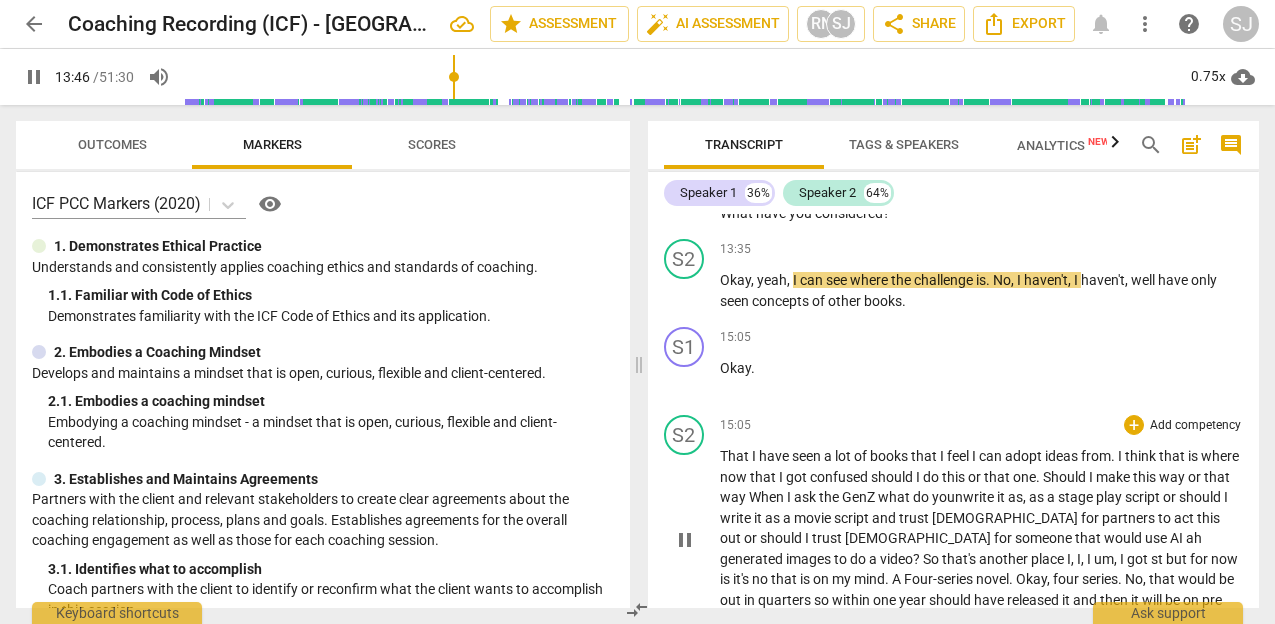 type on "827" 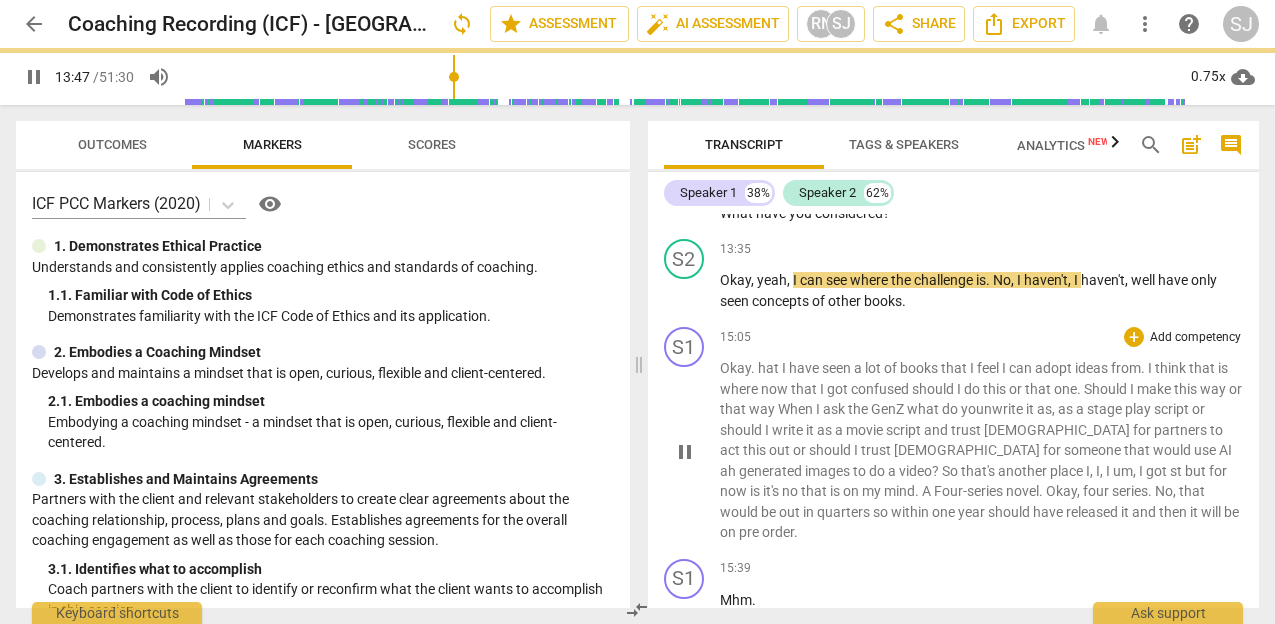 scroll, scrollTop: 7314, scrollLeft: 0, axis: vertical 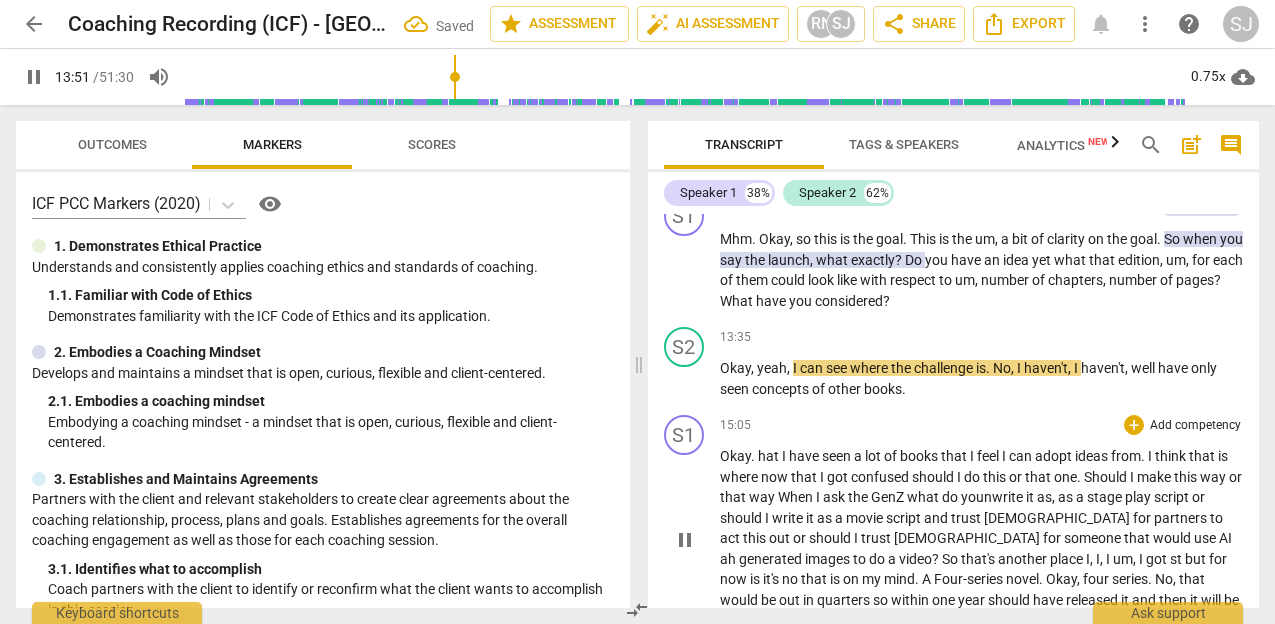 click on "hat" at bounding box center (770, 456) 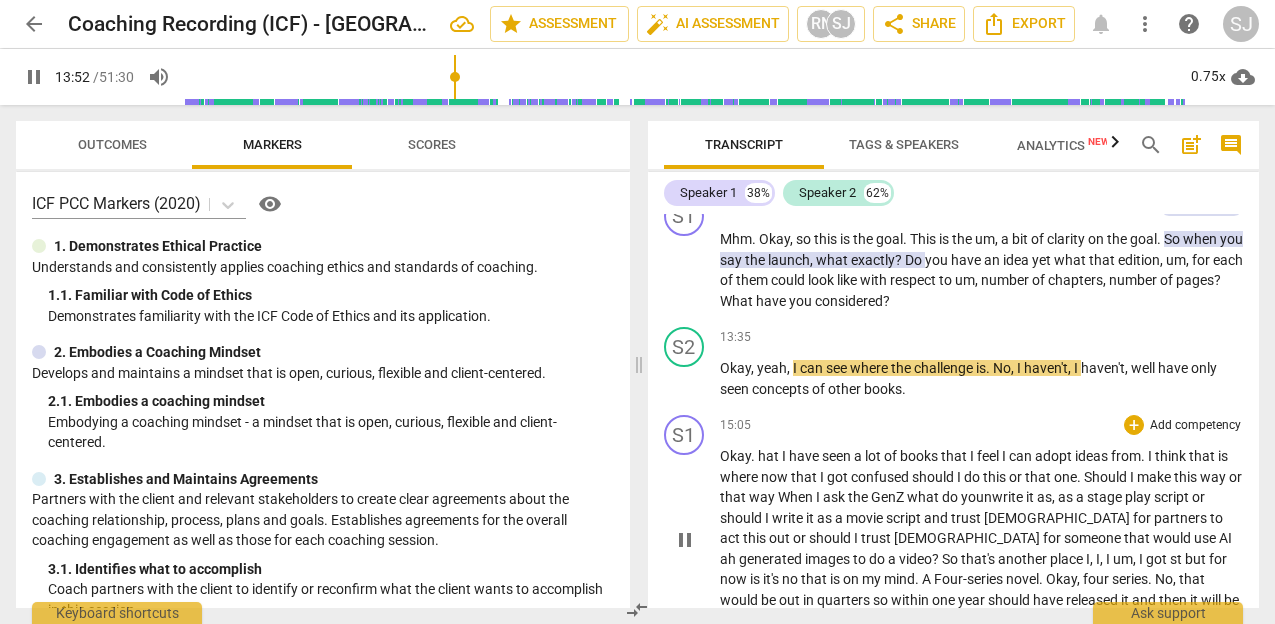 type on "833" 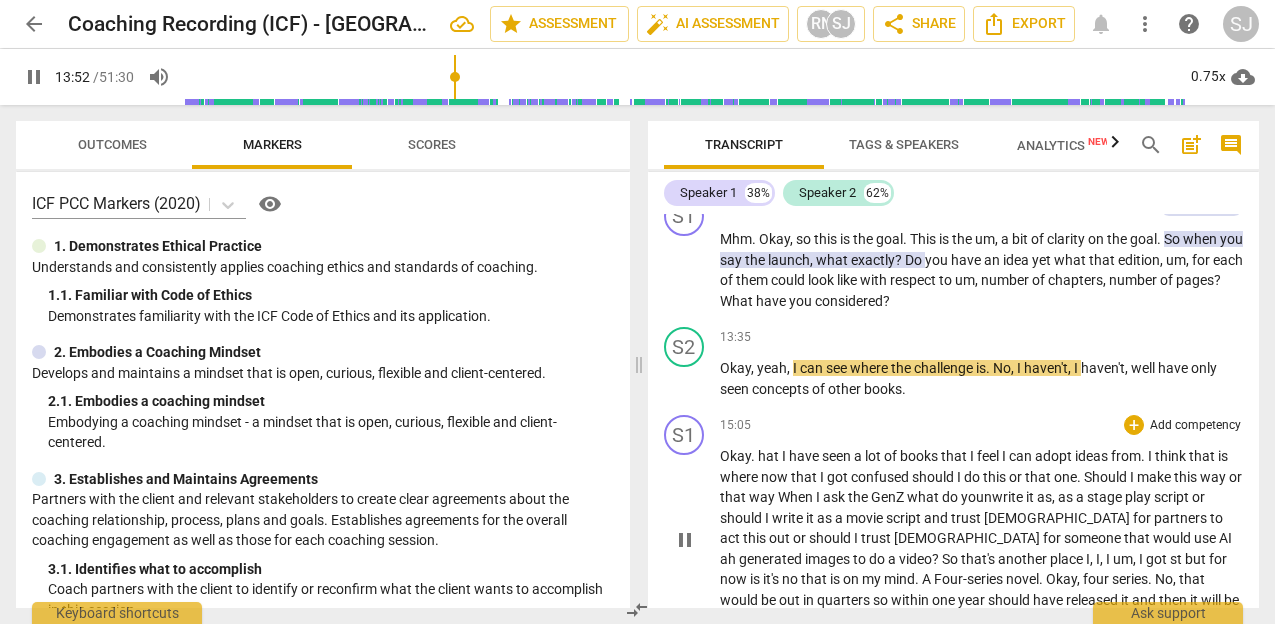type 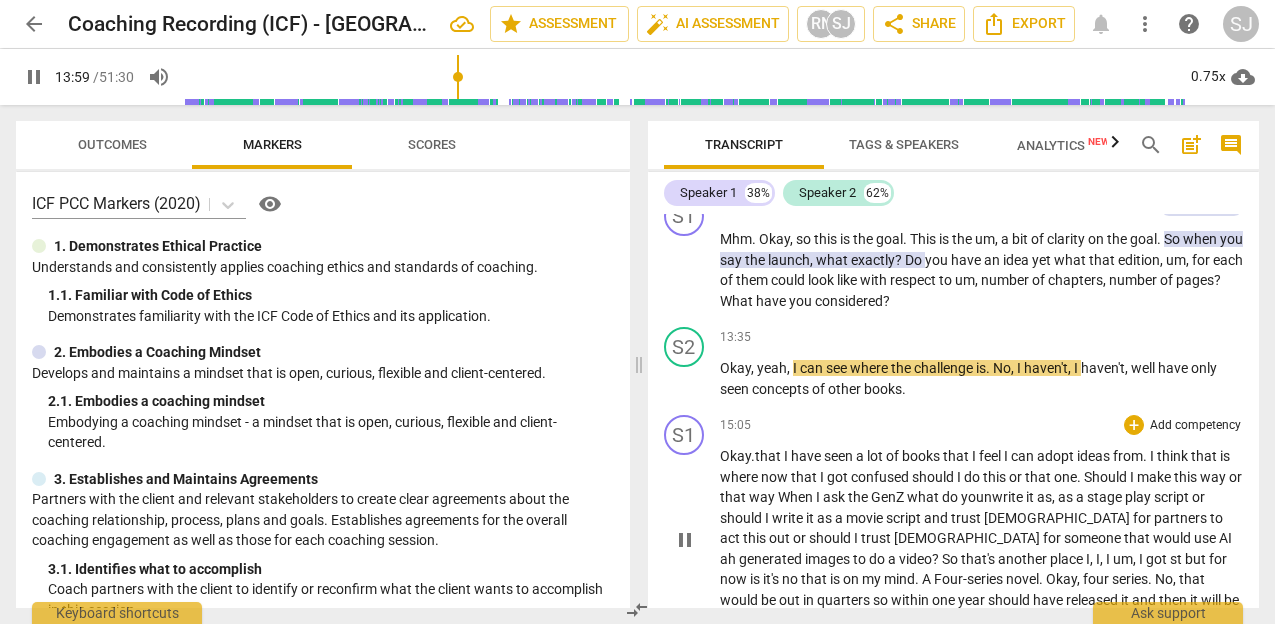 click on "Okay .  t hat   I   have   seen   a   lot   of   books   that   I   feel   I   can   adopt   ideas   from .   I   think   that   is   where   now   that   I   got   confused   should   I   do   this   or   that   one .   Should   I   make   this   way   or   that   way   When   I   ask   the   GenZ   what   do   younwrite   it   as ,   as   a   stage   play   script   or   should   I   write   it   as   a   movie   script   and   trust   God   for   partners   to   act   this   out   or   should   I   trust   God   for   someone   that   would   use   AI   ah   generated   images   to   do   a   video ?   So   that's   another   place   I ,   I ,   I   um ,   I   got   st   but   for   now   is   it's   no   that   is   on   my   mind .   A   Four-series   novel .   Okay ,   four   series .   No ,   that   would   be   out   in   quarters   so   within   one   year   should   have   released   it   and   then   it   will   be   on   pre   order ." at bounding box center (982, 538) 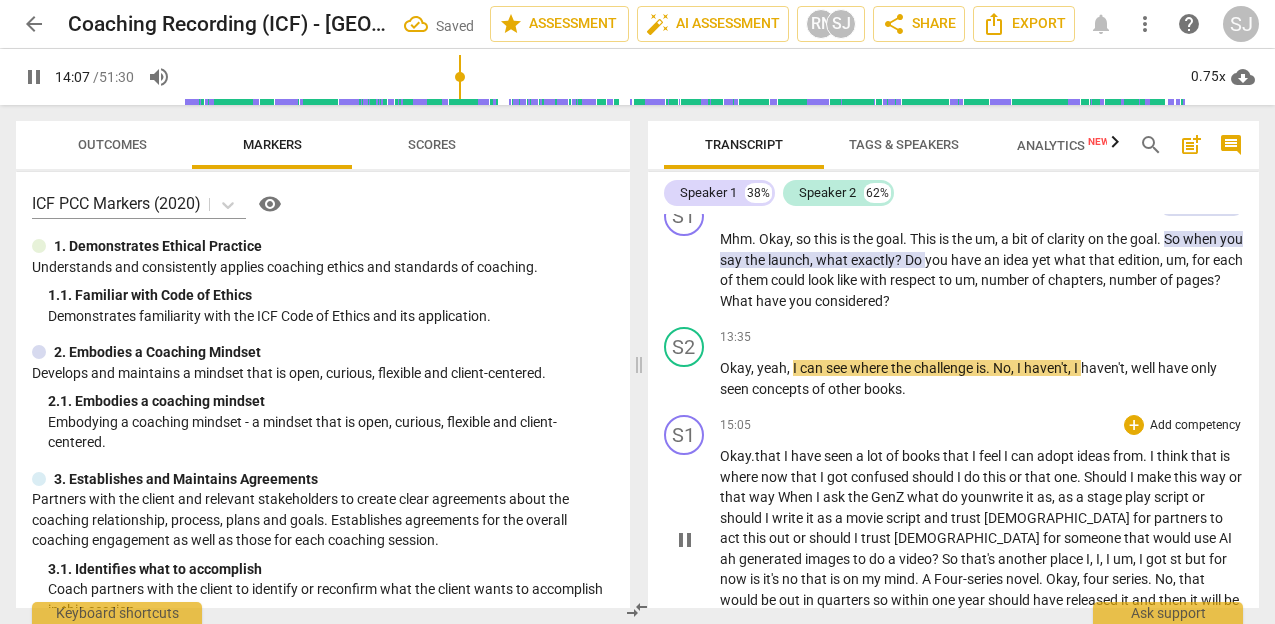 click on "When" at bounding box center [797, 497] 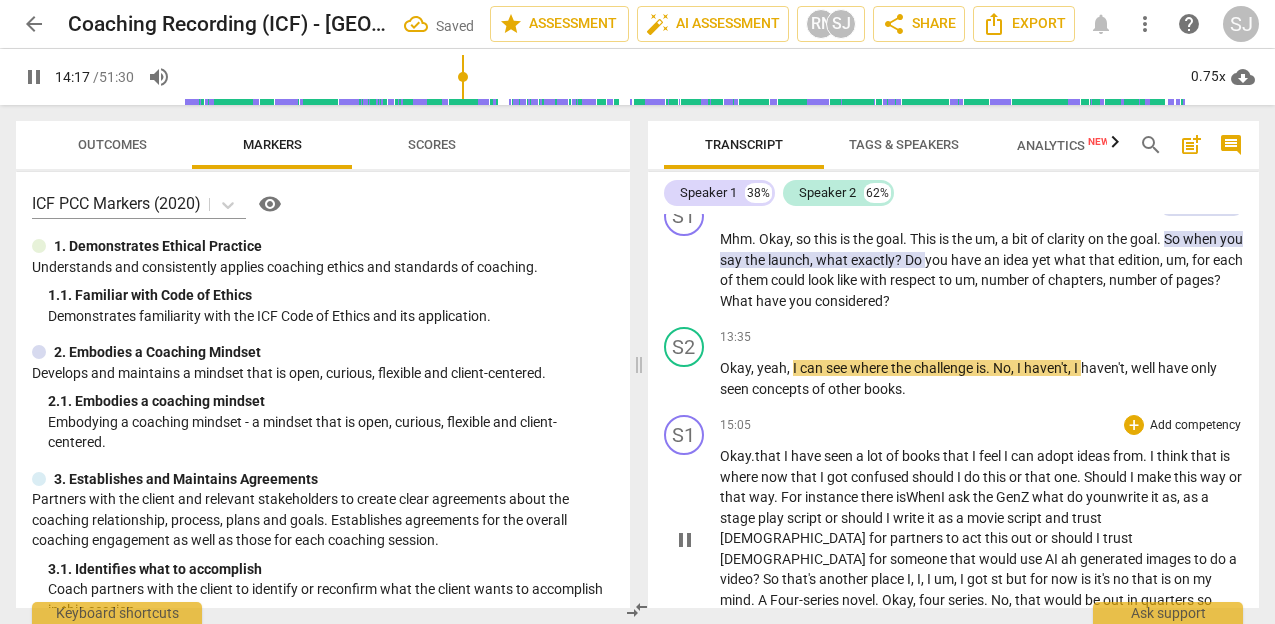 click on "way. For instance there is" at bounding box center [827, 497] 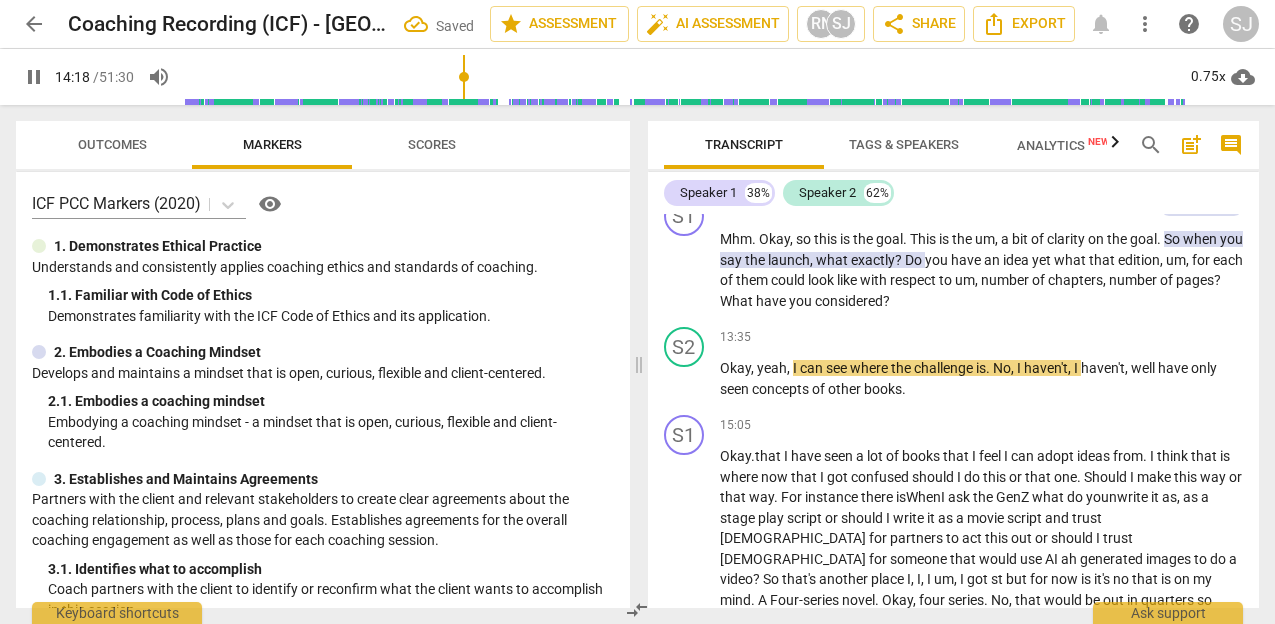 click on "instance ," 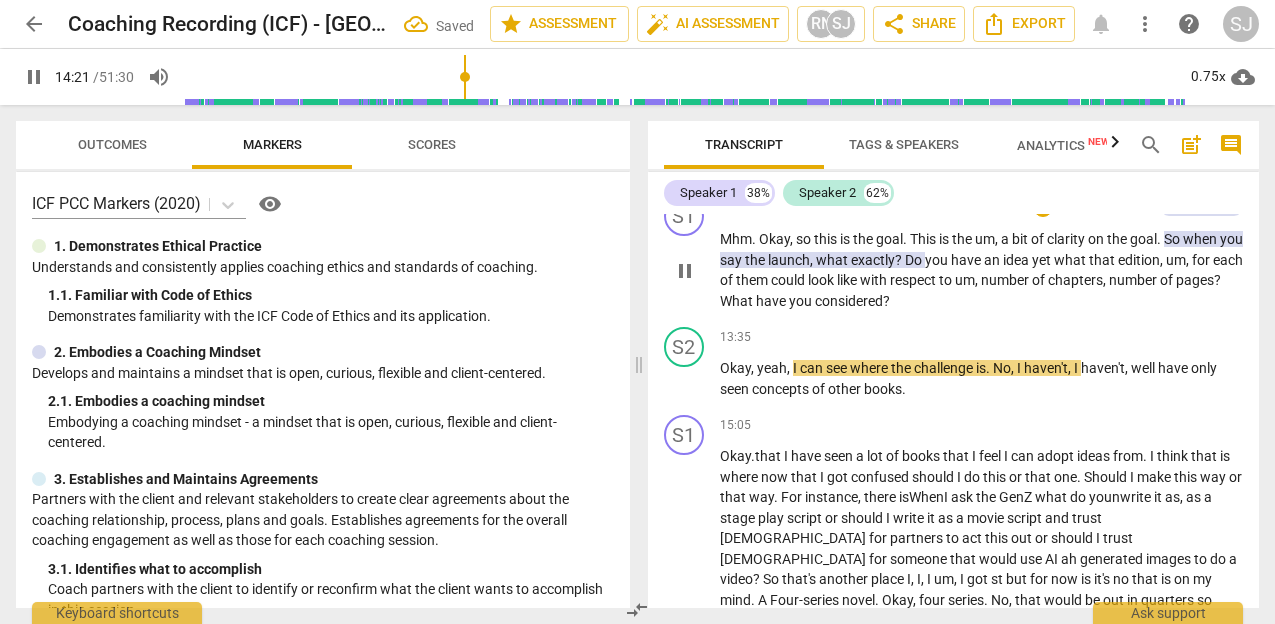 click on "pause" at bounding box center (685, 271) 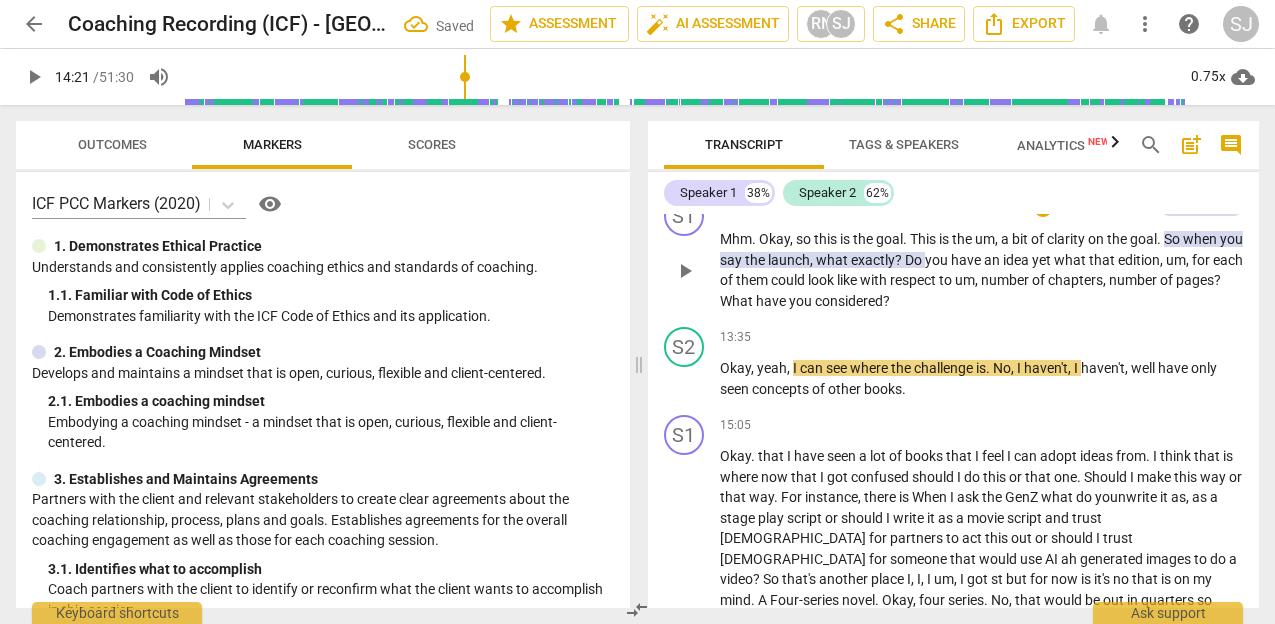 click on "play_arrow" at bounding box center (685, 271) 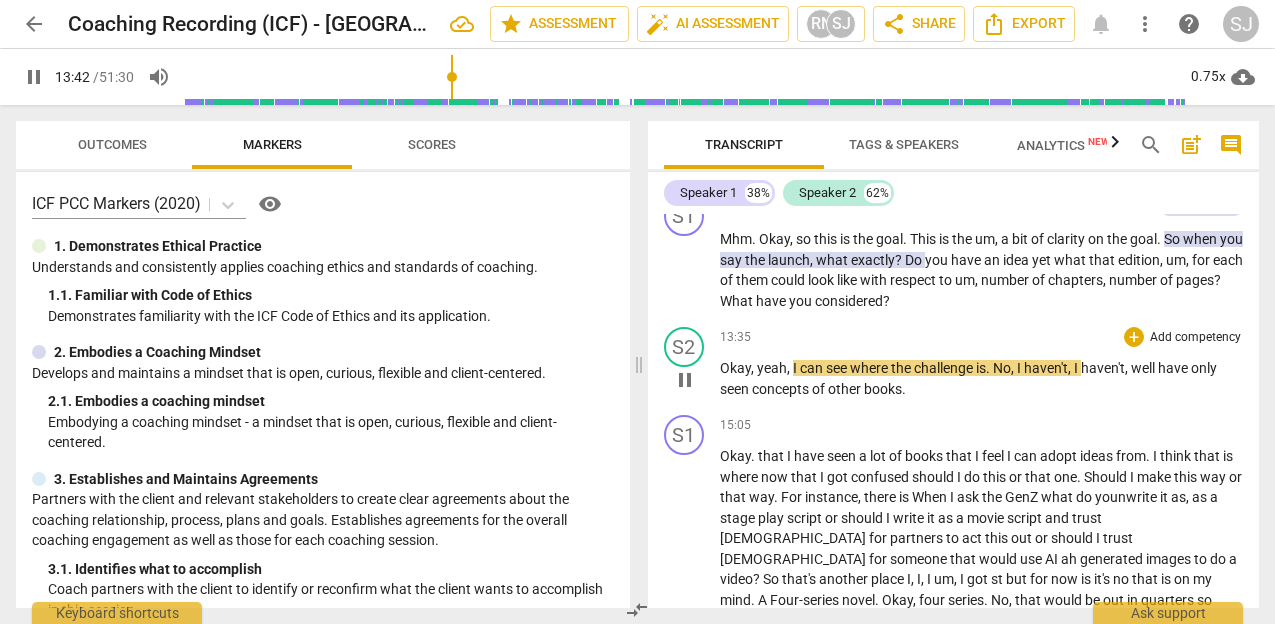click on "well" at bounding box center [1144, 368] 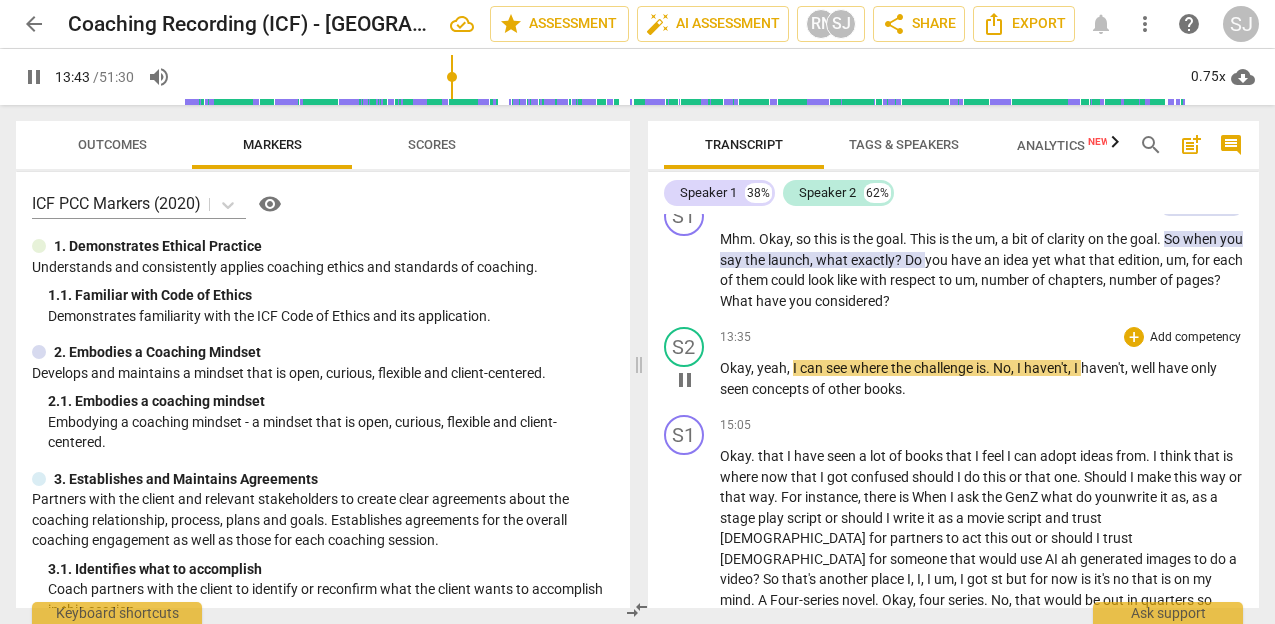 type on "824" 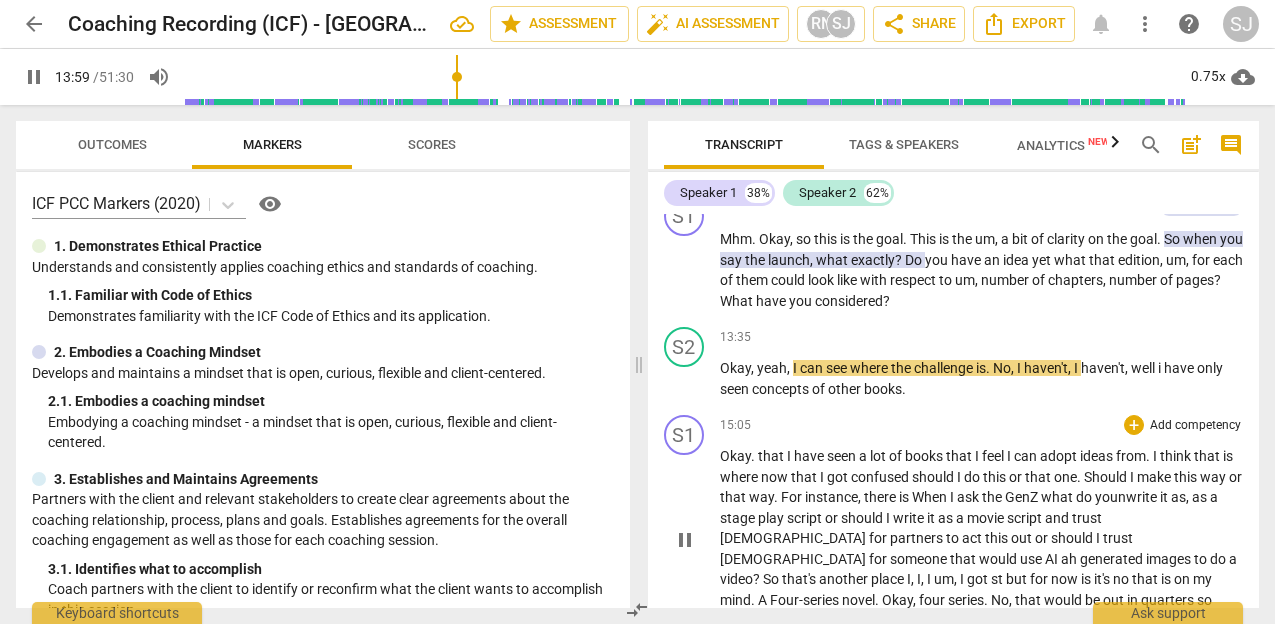 click on "there" at bounding box center (881, 497) 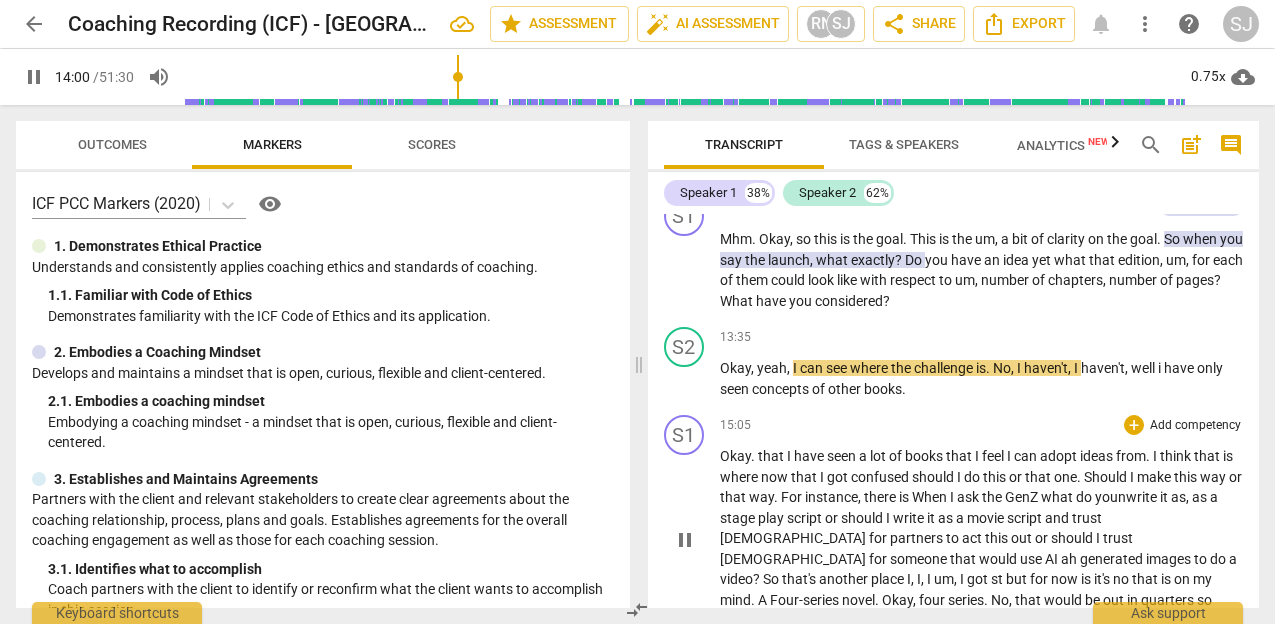 click on "When" at bounding box center (931, 497) 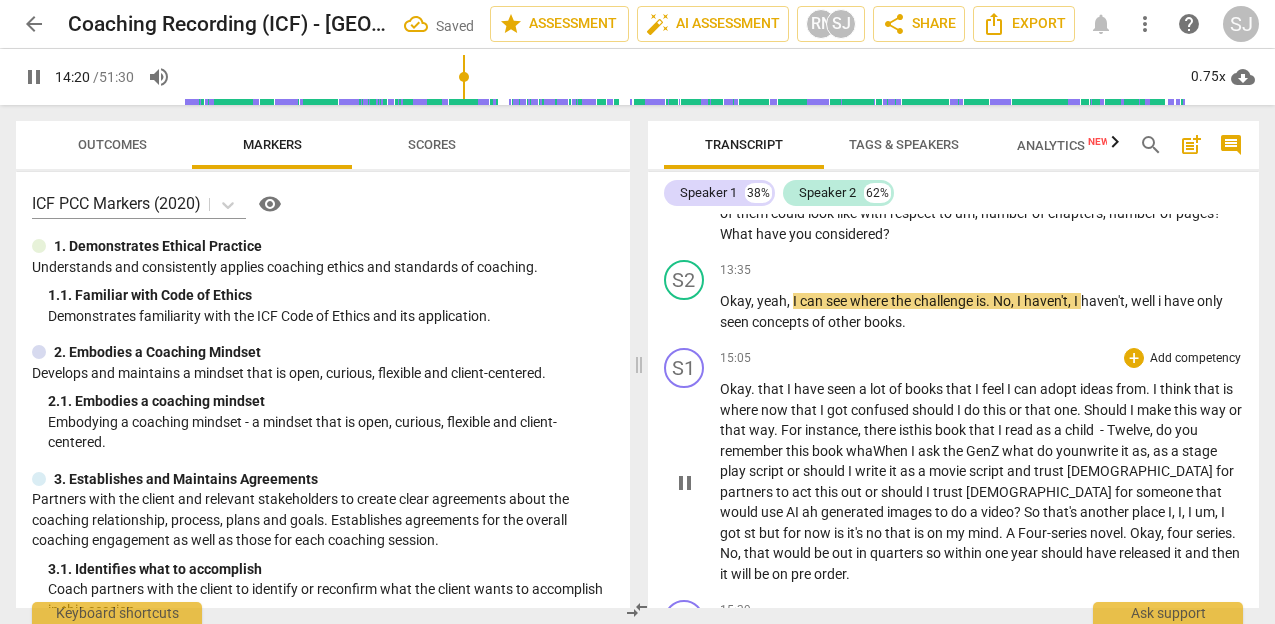 scroll, scrollTop: 7385, scrollLeft: 0, axis: vertical 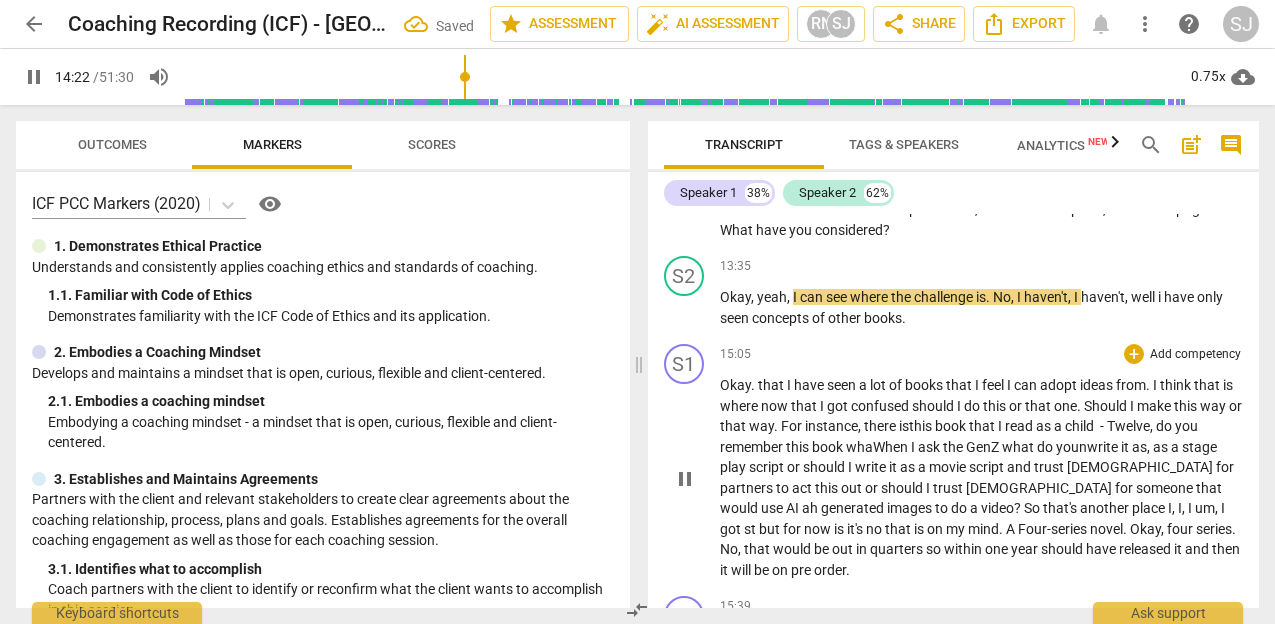 click on "When" at bounding box center (892, 447) 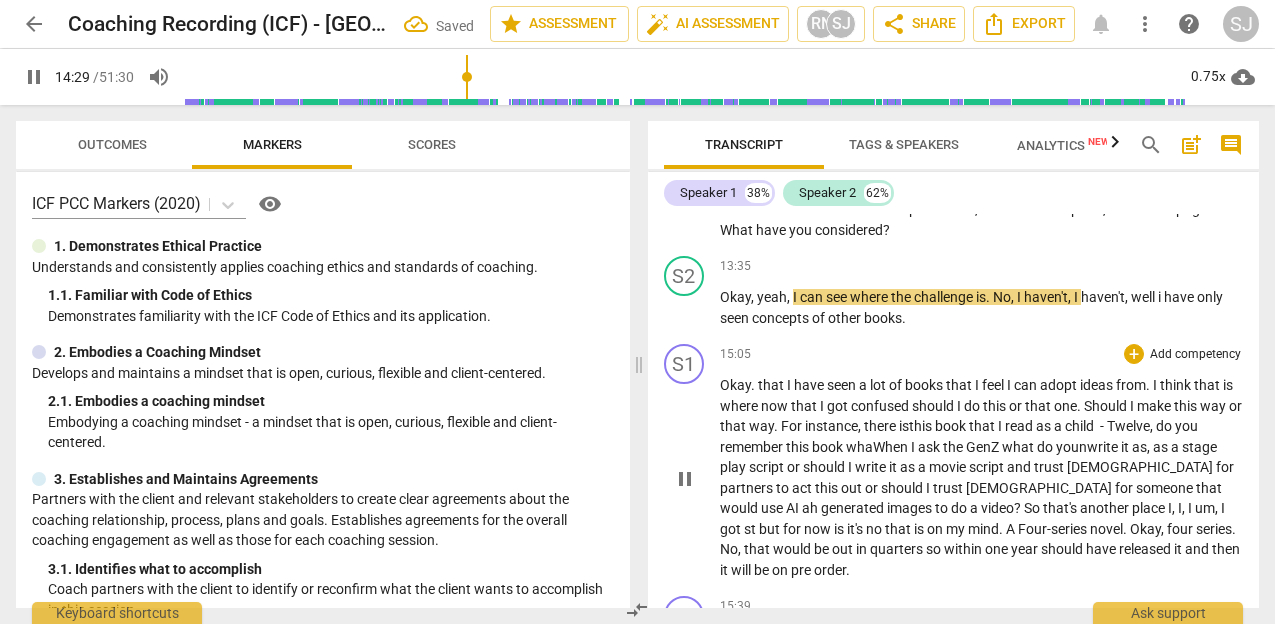 click on "younwrite" at bounding box center (1088, 447) 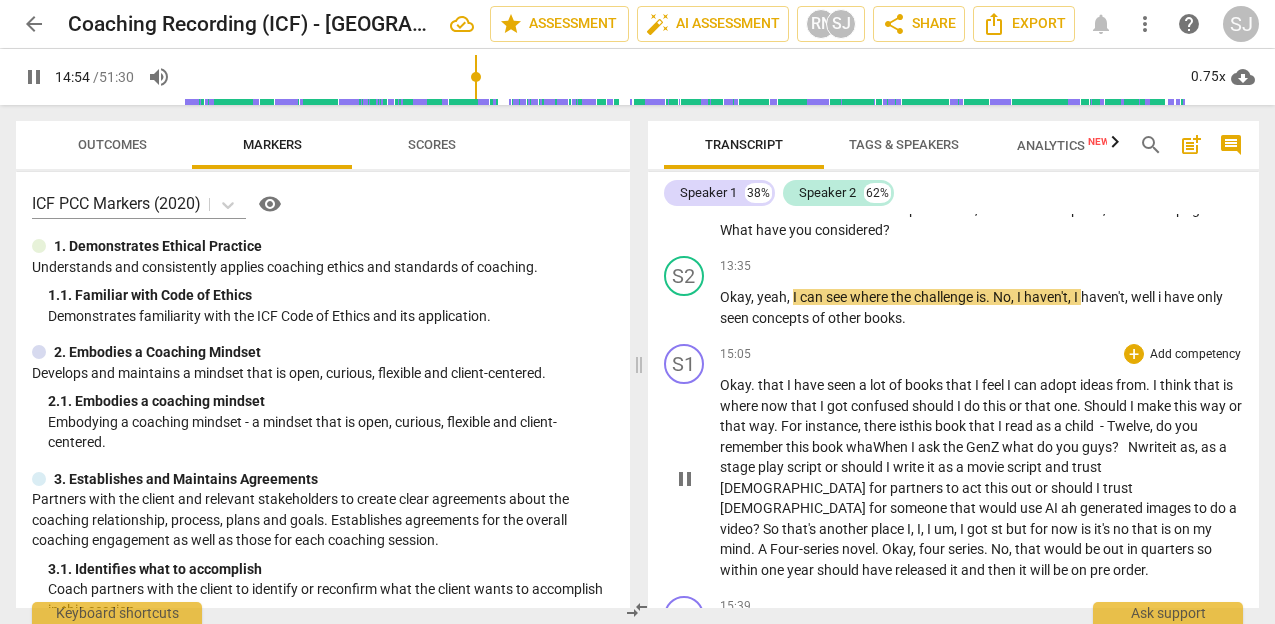 click on "st" at bounding box center (998, 529) 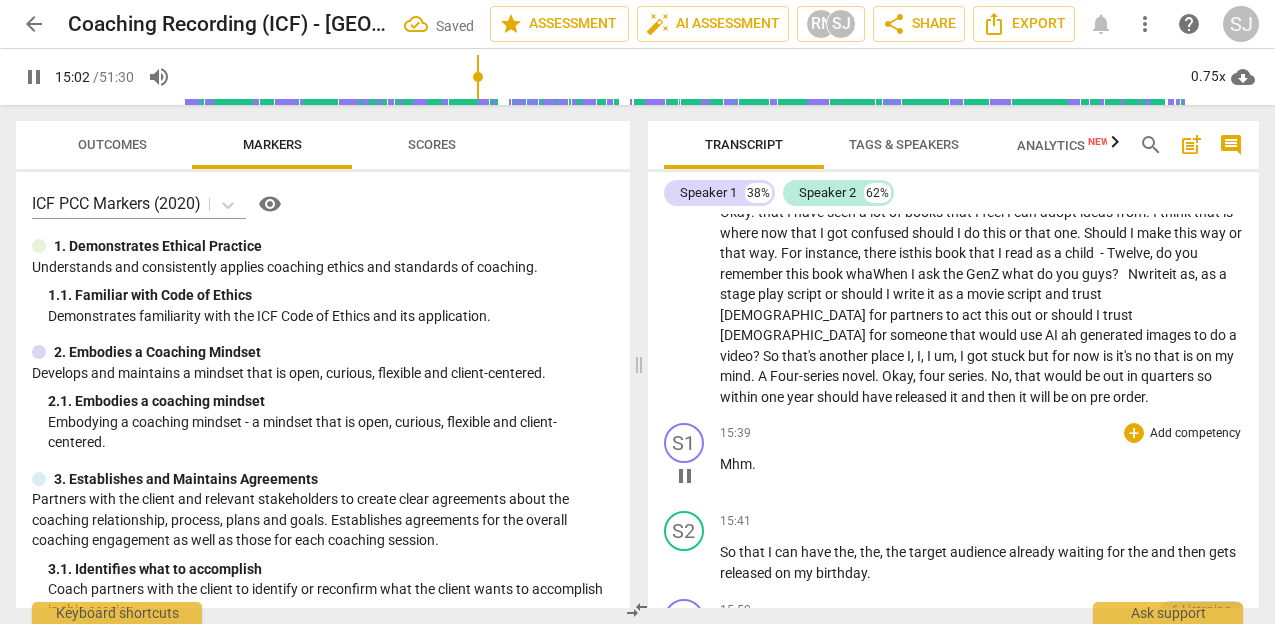 scroll, scrollTop: 7561, scrollLeft: 0, axis: vertical 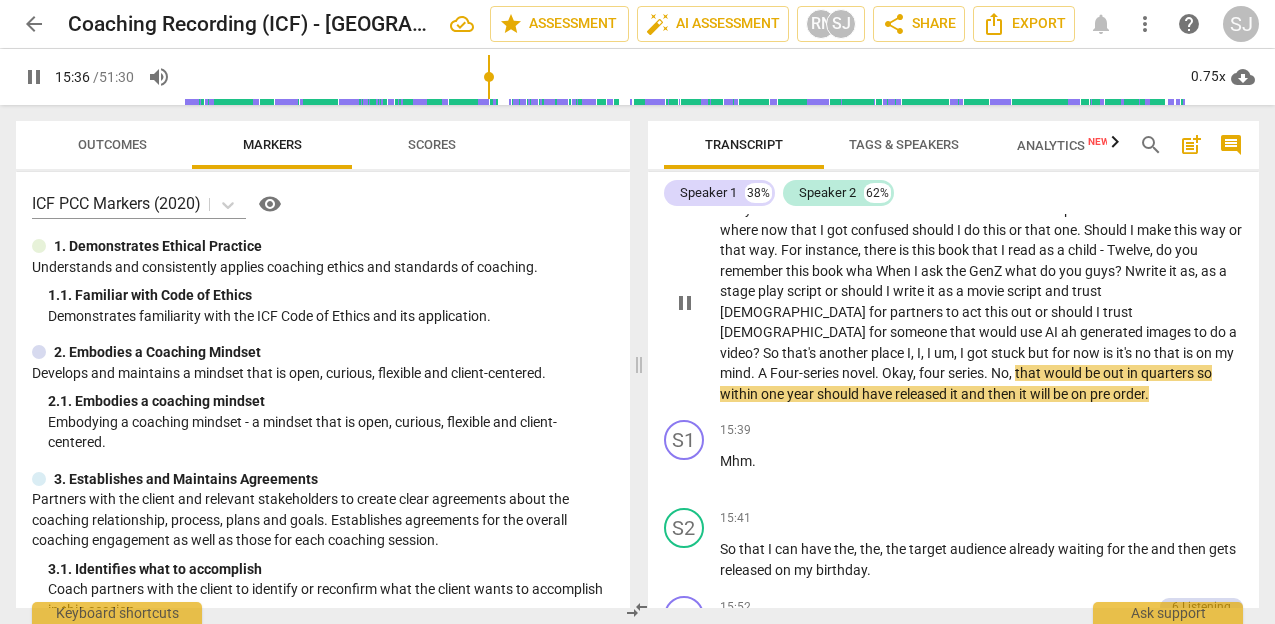 drag, startPoint x: 1204, startPoint y: 562, endPoint x: 888, endPoint y: 465, distance: 330.55258 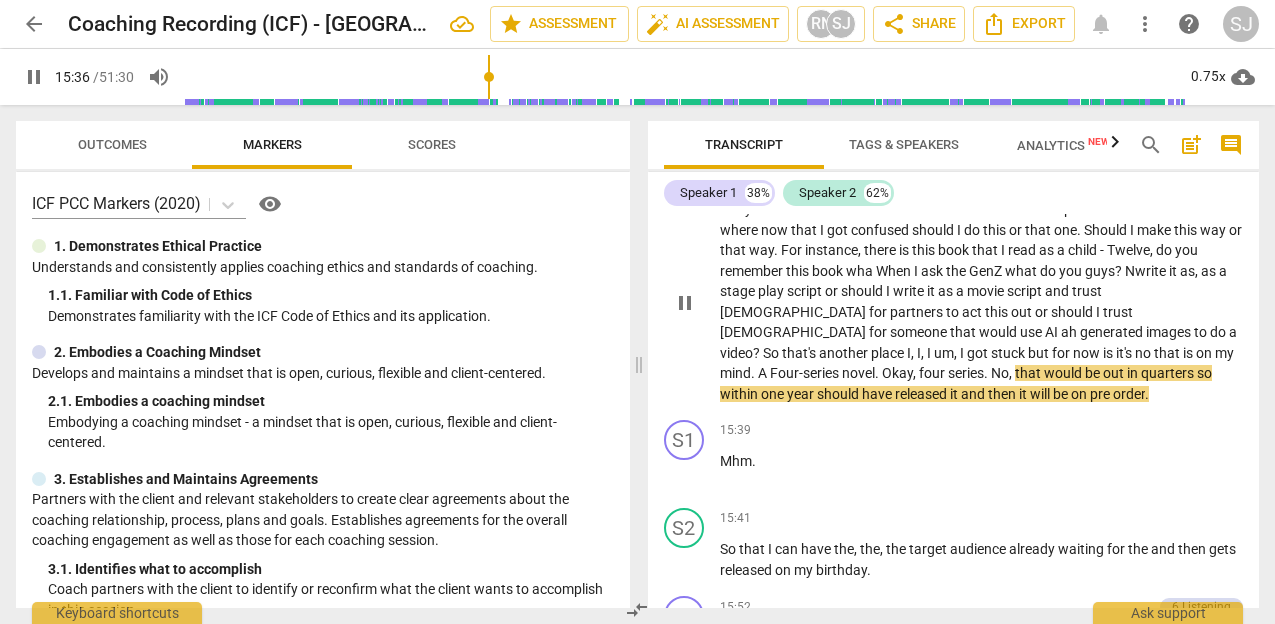 click on "S1 play_arrow pause 00:00 + Add competency 1.Ethicals 3.Agreement keyboard_arrow_right So   here's   where   I   would   like   us   to   start .   I   would   like   us   to   start   with   me   reassuring   you   that   this   is   a   safe   space .   Okay .   And   whatever   we   talk   about   here   is   confidential   and   going ,   um ,   to   be   just   between   me   and   yourself .   Except ,   of   course ,   if   you   share   something   that   is   threatening   to   your   life   or   to   the   life   of   someone   else ,   then   we   would   have   to   refer   to   the   right   people   to   help   us   to   keep   you   safe   and   everyone   good .   Um ,   in   addition   to   that ,   we'll   be   recording   this   session .   It's   also   confidential   and   if   at   all ,   you   know ,   used   outside   of   both   of   us ,   it   will   be   only   for   evaluation   or   reference   purpose .   So   I   wanted   to   get   your   go   ahead   before   we   continue ." at bounding box center (954, 411) 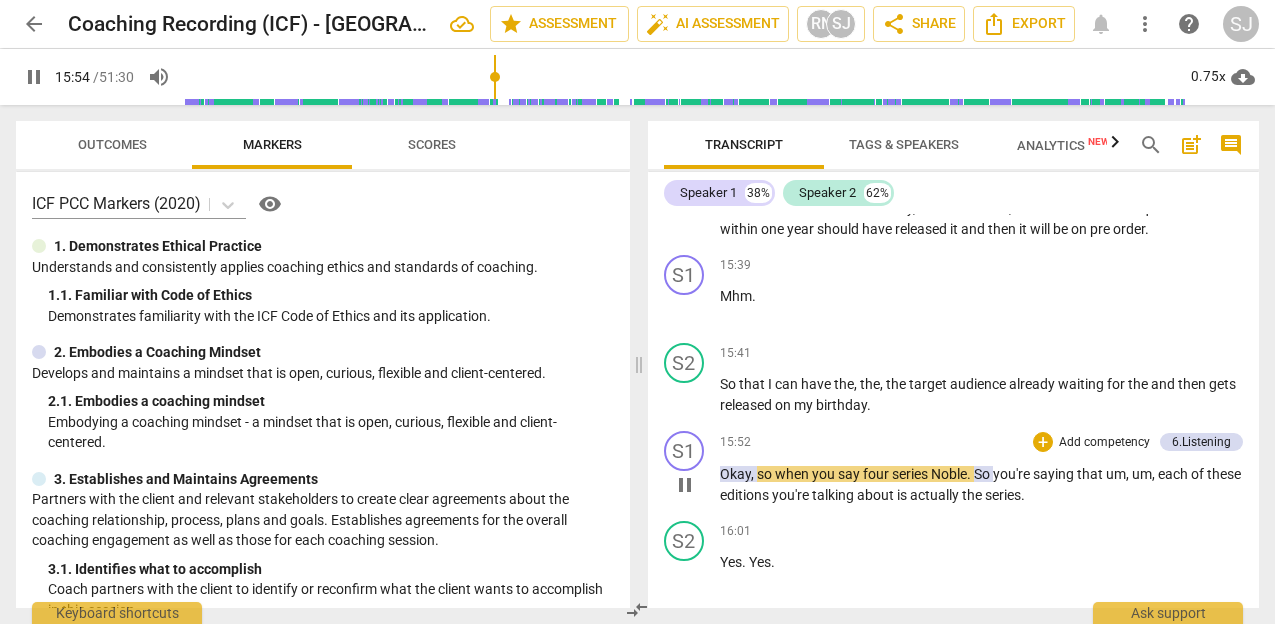 scroll, scrollTop: 7741, scrollLeft: 0, axis: vertical 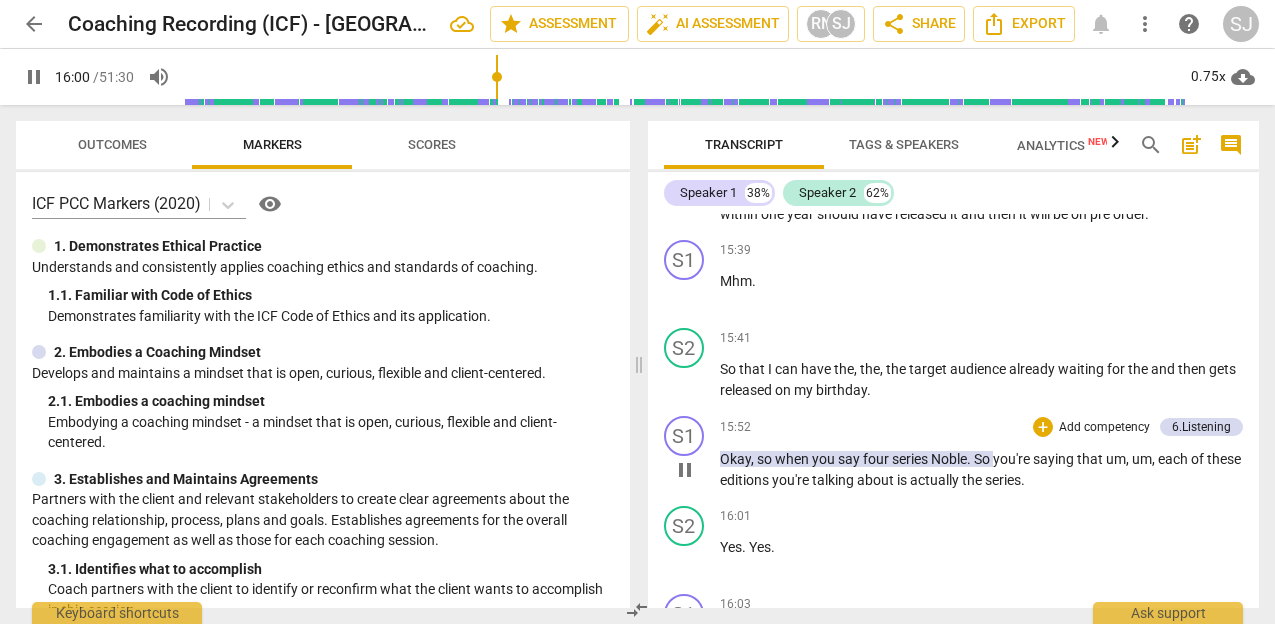 drag, startPoint x: 896, startPoint y: 491, endPoint x: 687, endPoint y: 534, distance: 213.3776 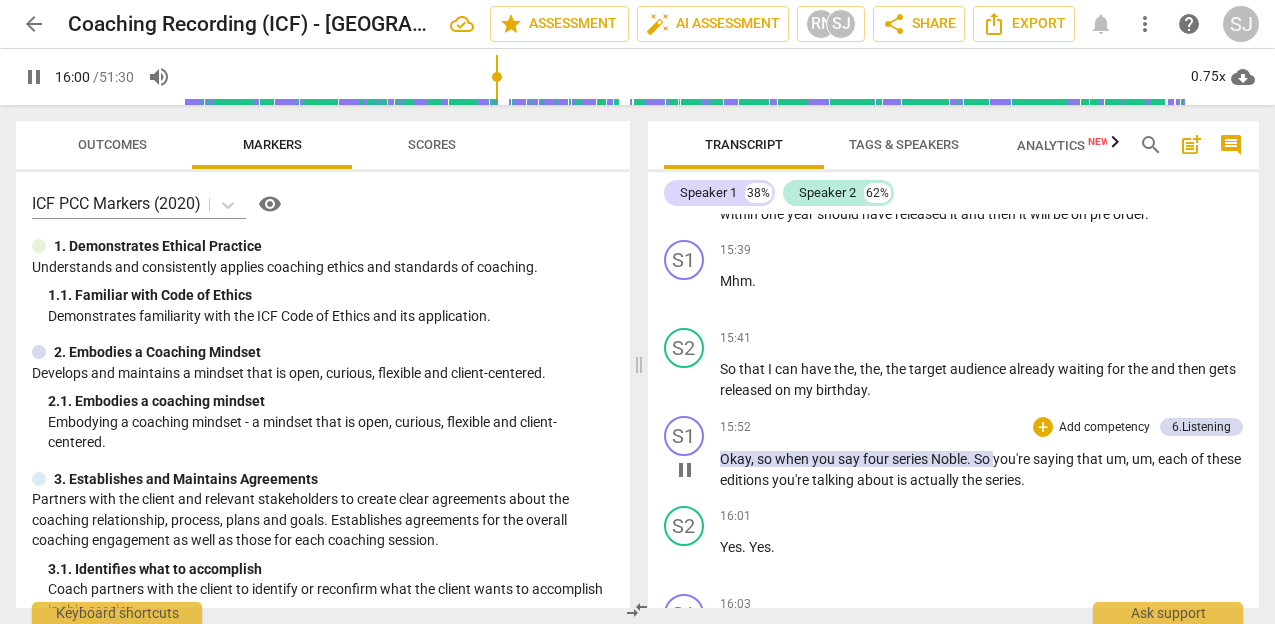 click on "S1 play_arrow pause 00:00 + Add competency 1.Ethicals 3.Agreement keyboard_arrow_right So   here's   where   I   would   like   us   to   start .   I   would   like   us   to   start   with   me   reassuring   you   that   this   is   a   safe   space .   Okay .   And   whatever   we   talk   about   here   is   confidential   and   going ,   um ,   to   be   just   between   me   and   yourself .   Except ,   of   course ,   if   you   share   something   that   is   threatening   to   your   life   or   to   the   life   of   someone   else ,   then   we   would   have   to   refer   to   the   right   people   to   help   us   to   keep   you   safe   and   everyone   good .   Um ,   in   addition   to   that ,   we'll   be   recording   this   session .   It's   also   confidential   and   if   at   all ,   you   know ,   used   outside   of   both   of   us ,   it   will   be   only   for   evaluation   or   reference   purpose .   So   I   wanted   to   get   your   go   ahead   before   we   continue ." at bounding box center [954, 411] 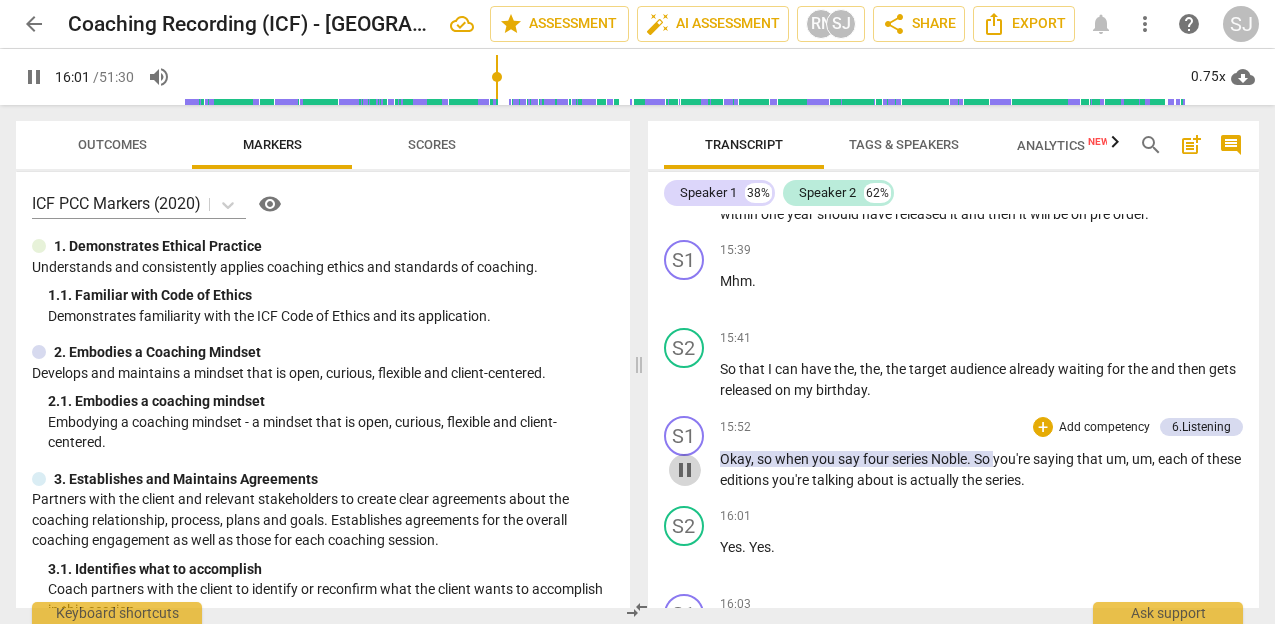 click on "pause" at bounding box center (685, 470) 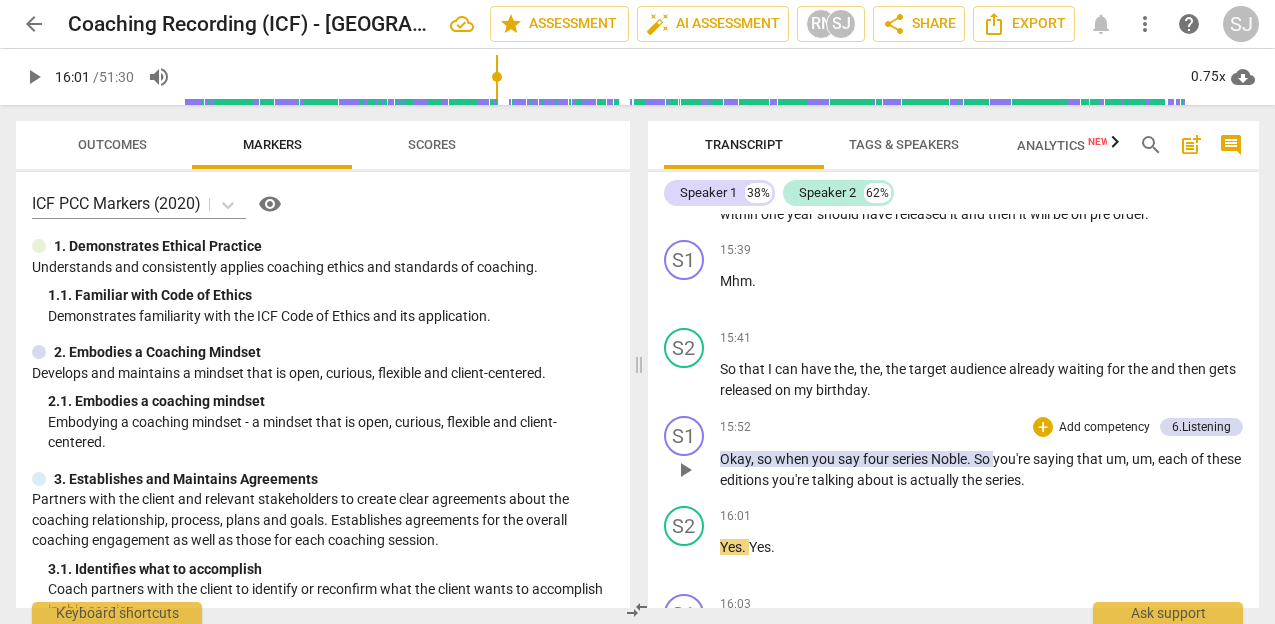 click on "series" at bounding box center (911, 459) 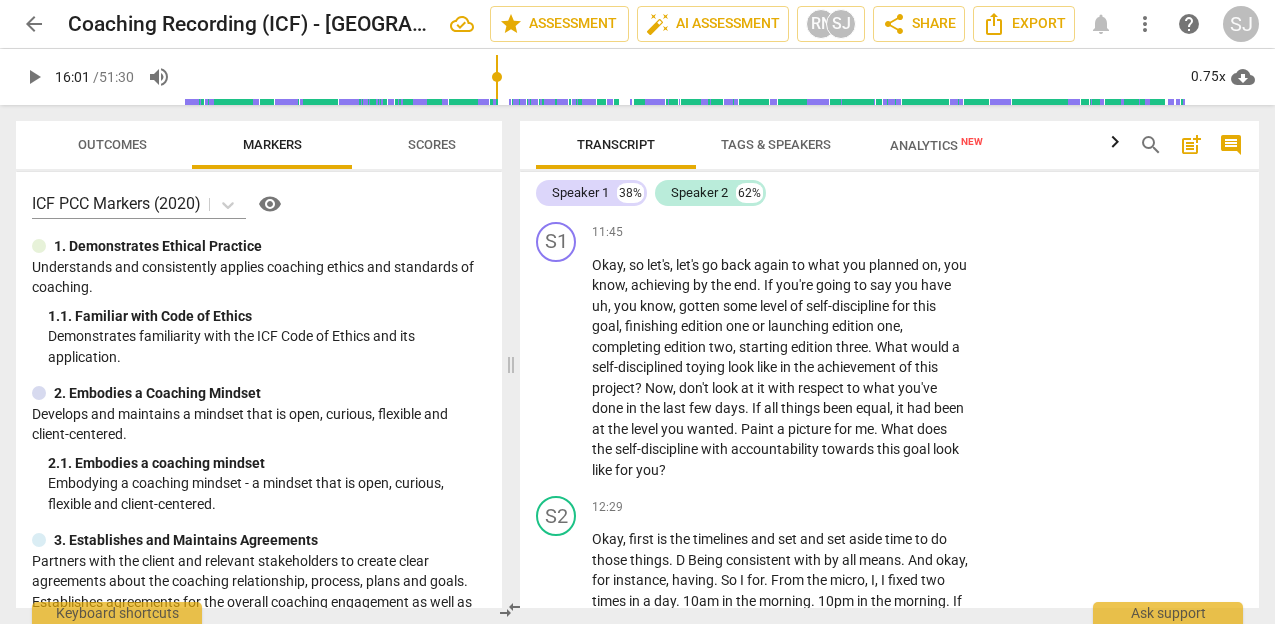 scroll, scrollTop: 9134, scrollLeft: 0, axis: vertical 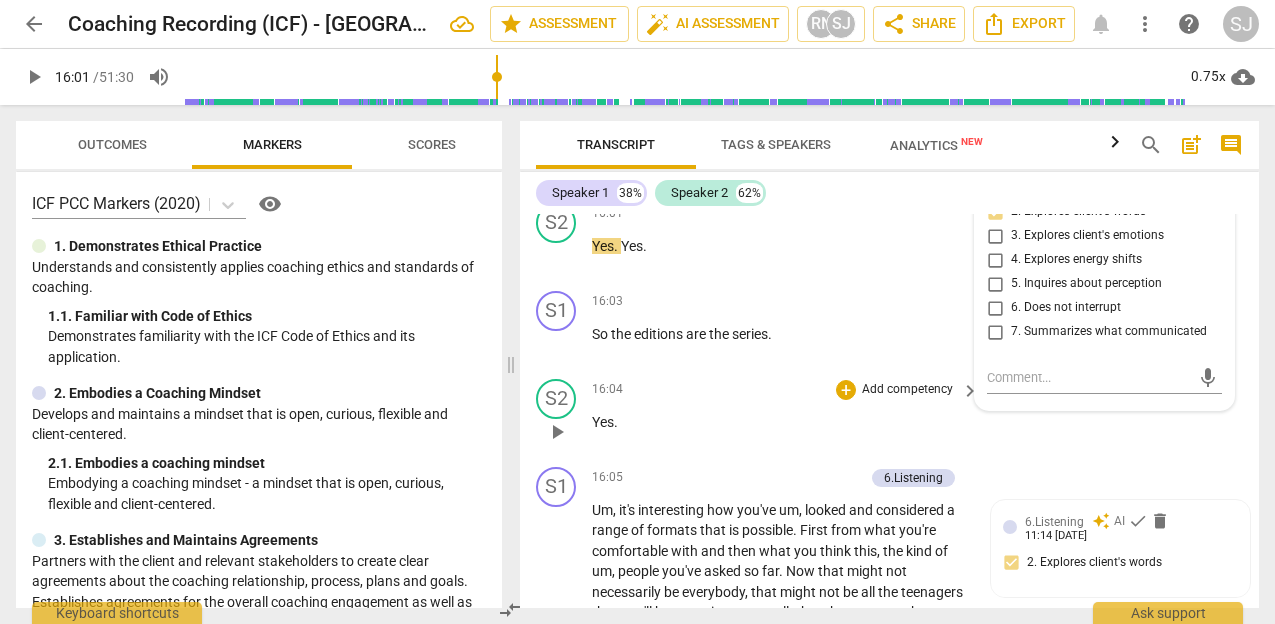 click on "Yes ." at bounding box center [780, 422] 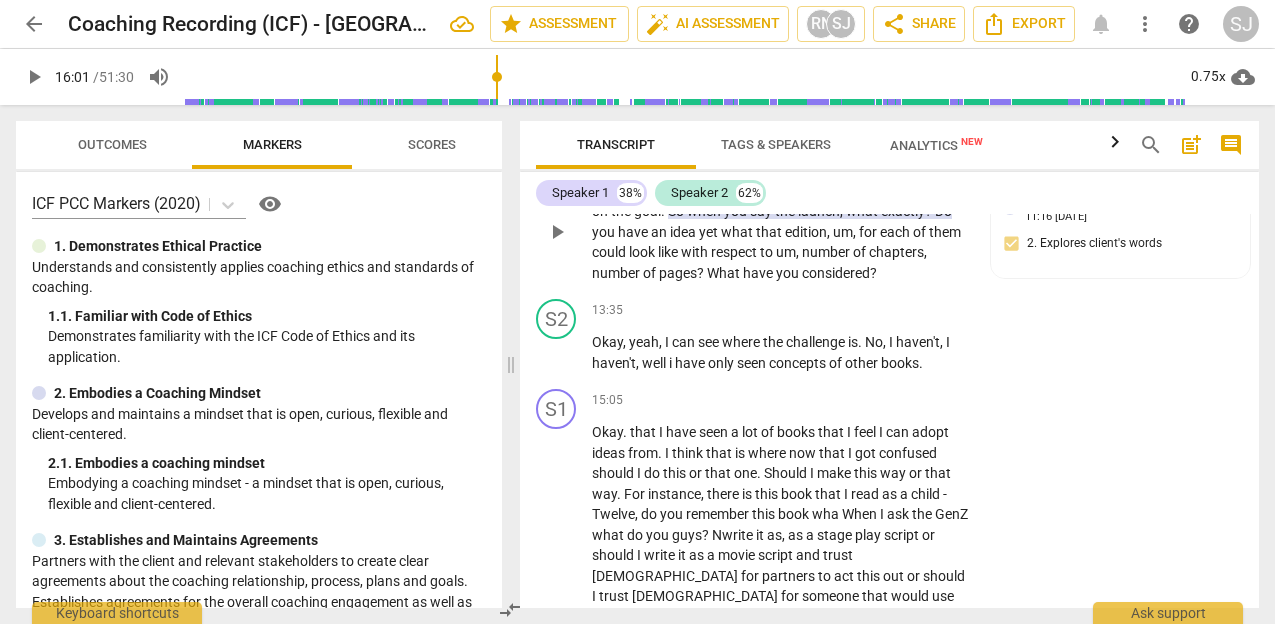scroll, scrollTop: 8330, scrollLeft: 0, axis: vertical 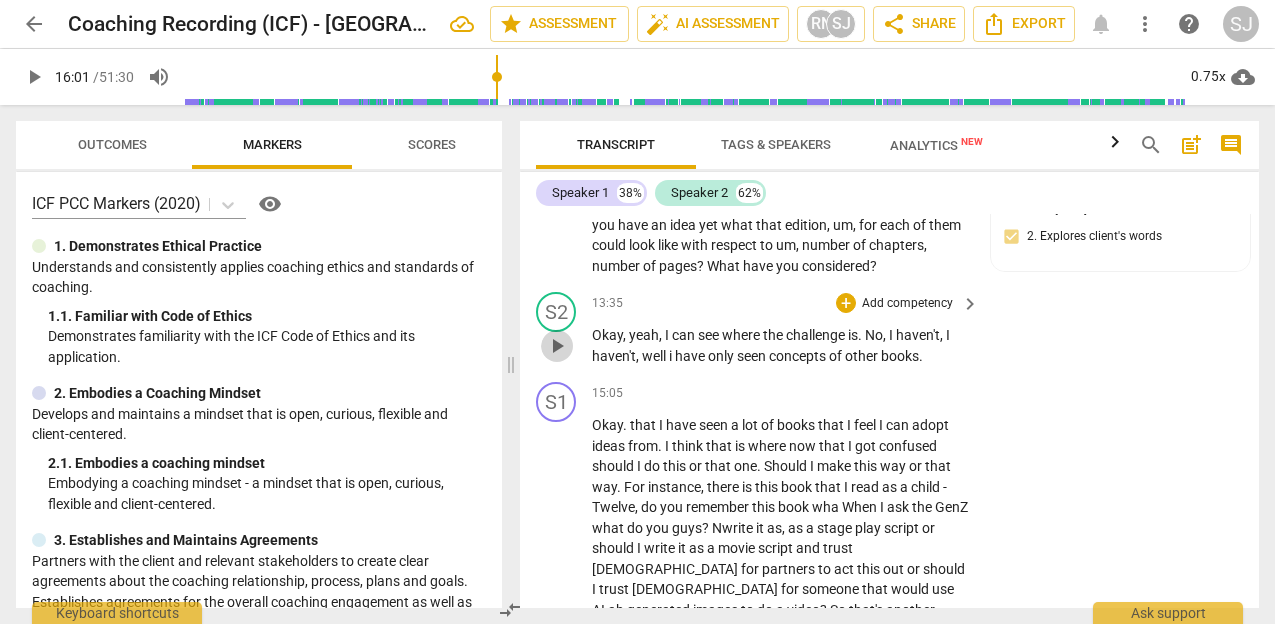 click on "play_arrow" at bounding box center (557, 346) 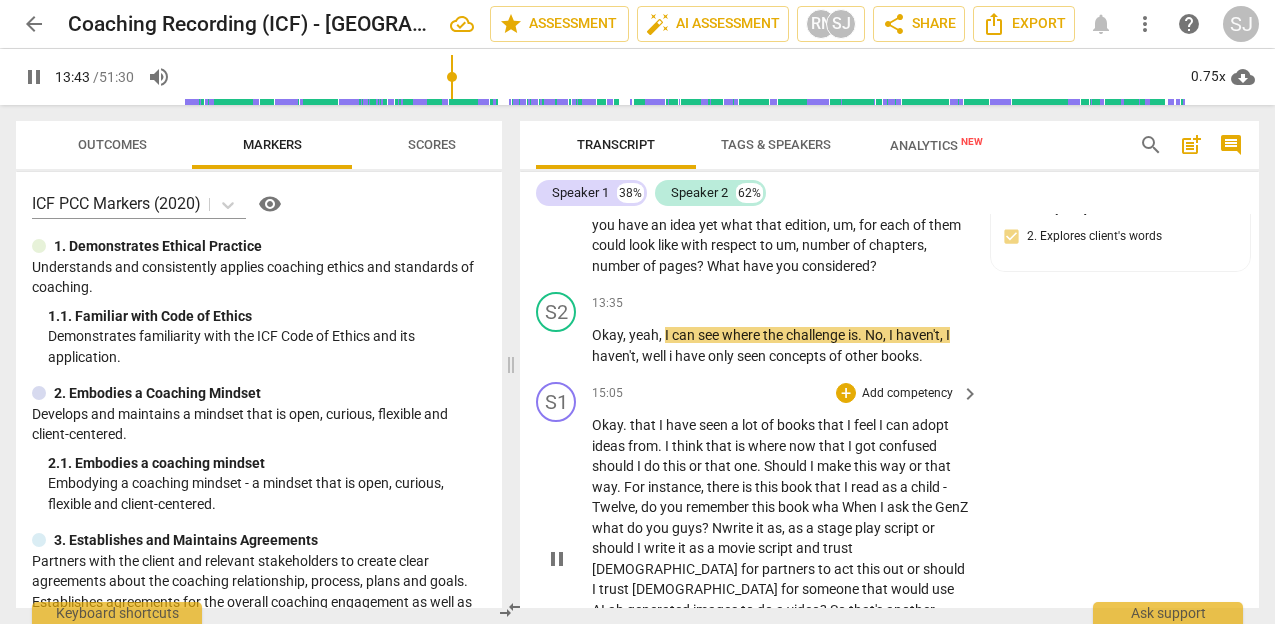 click on "Okay" at bounding box center [607, 425] 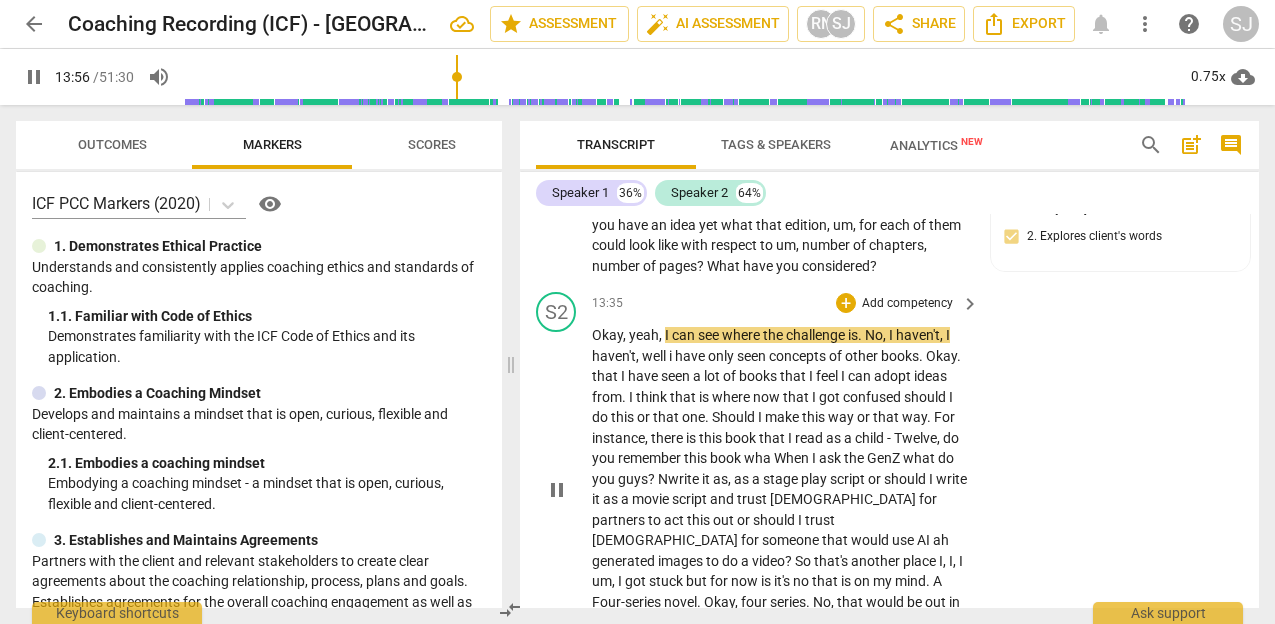 click on "should" at bounding box center [926, 397] 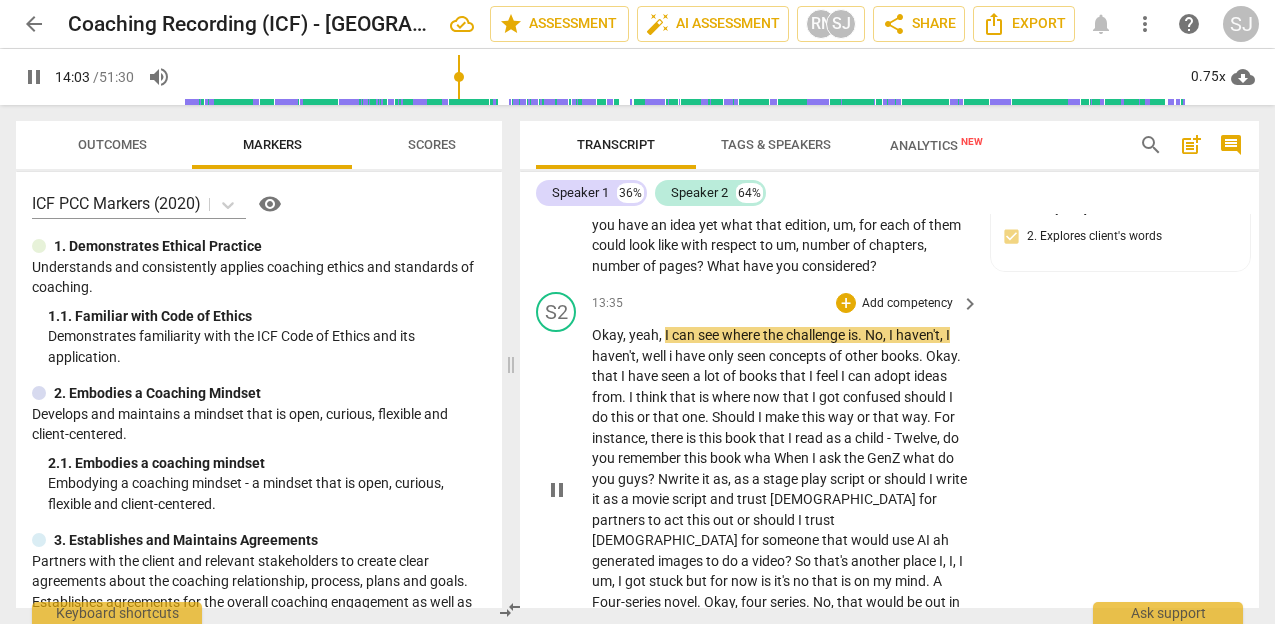 click on "-" at bounding box center [890, 438] 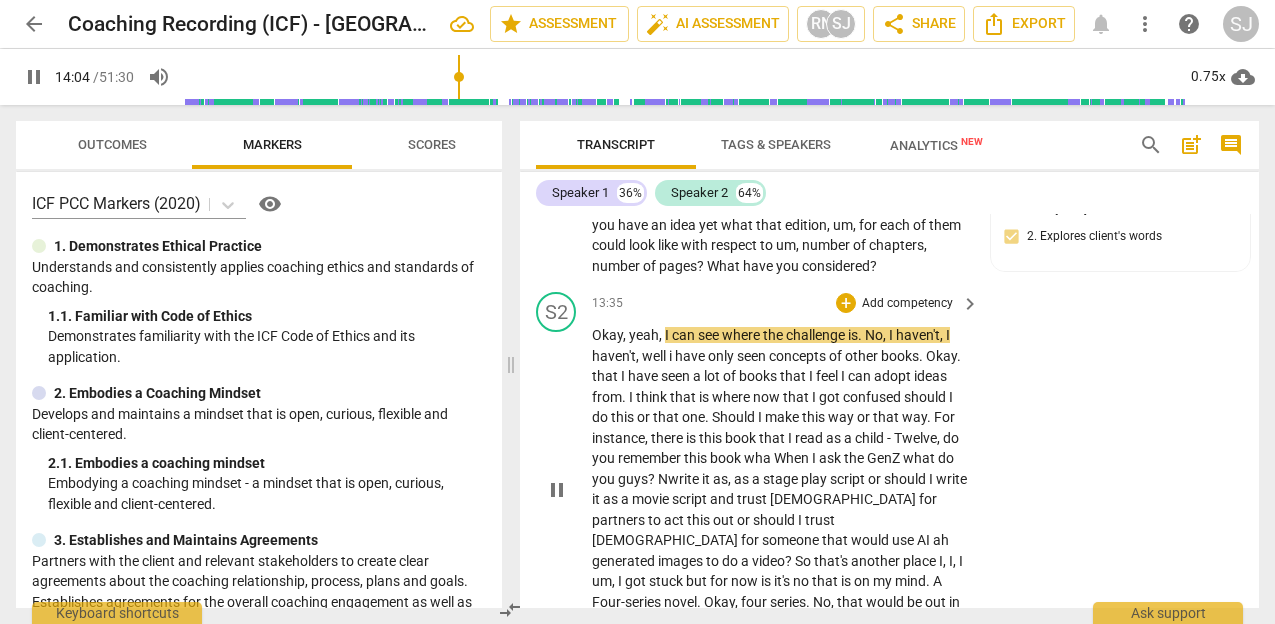 type on "845" 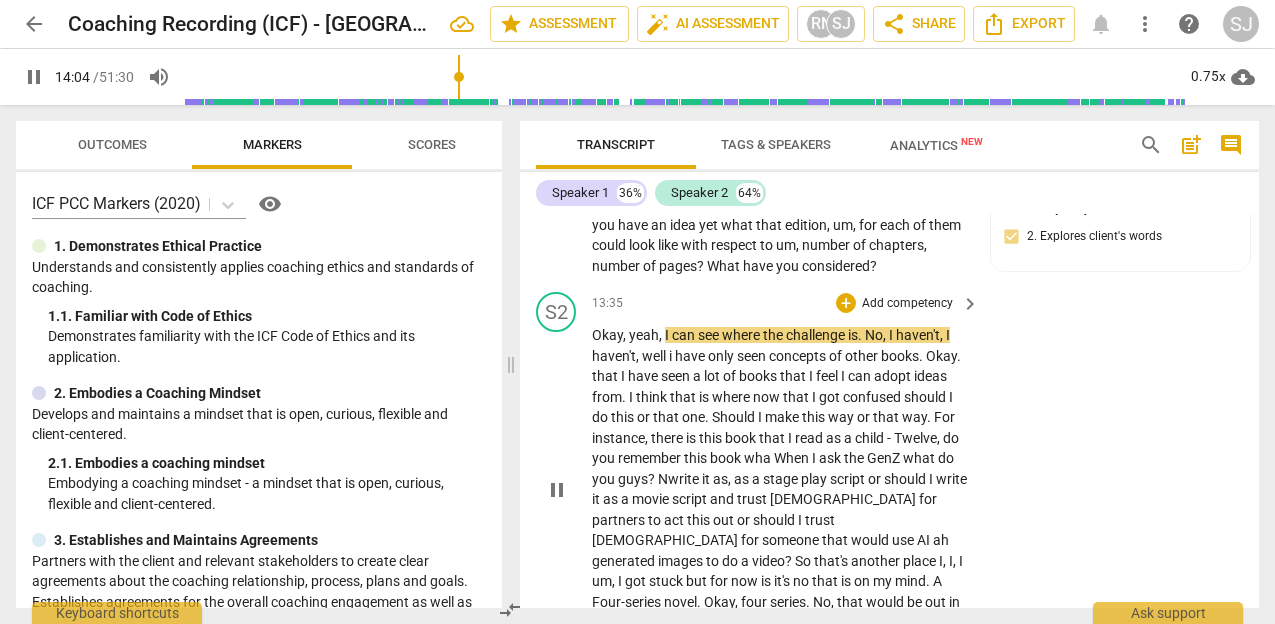 type 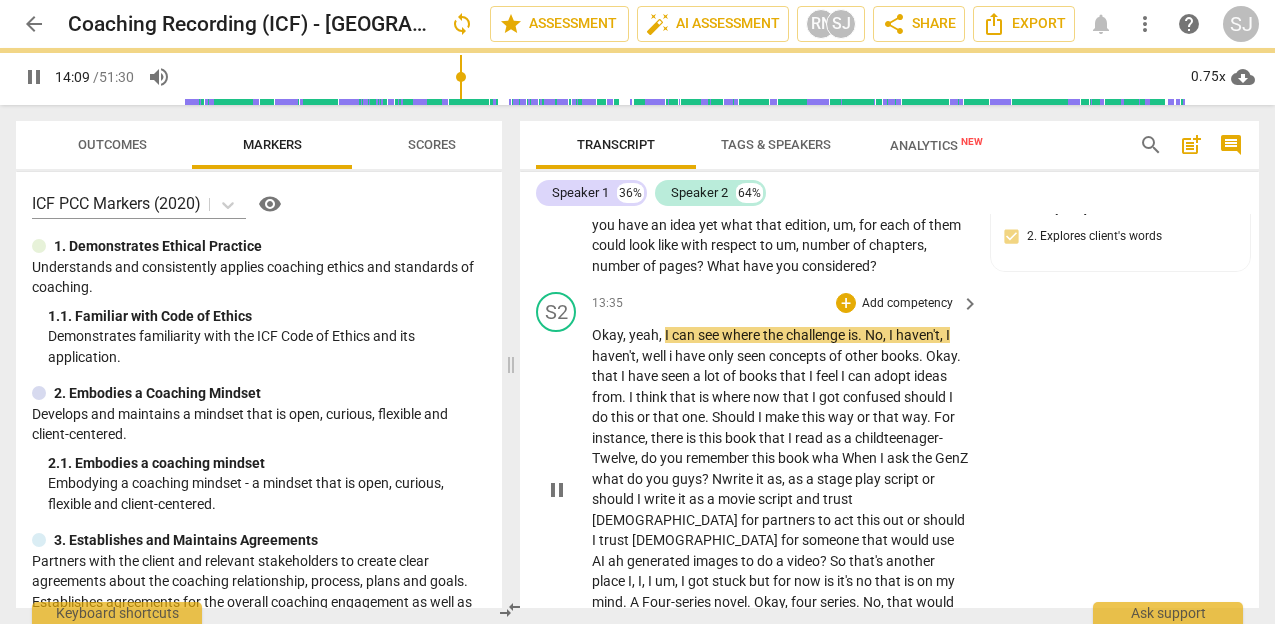 click on "you" at bounding box center [673, 458] 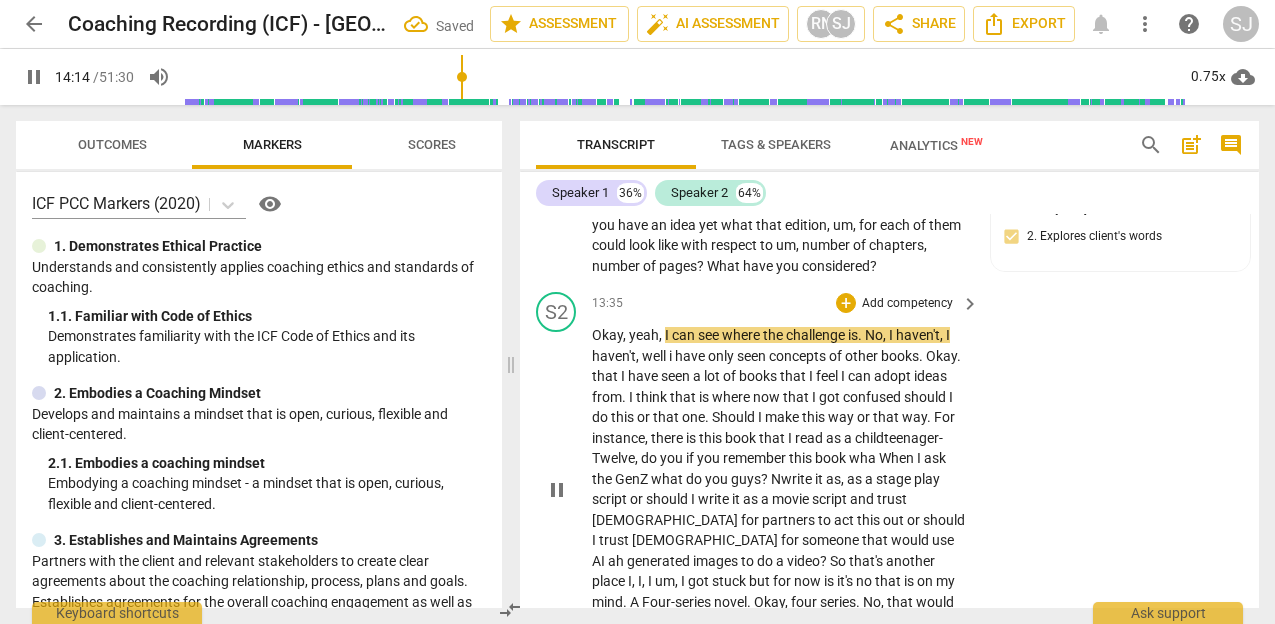 click on "wha" at bounding box center [864, 458] 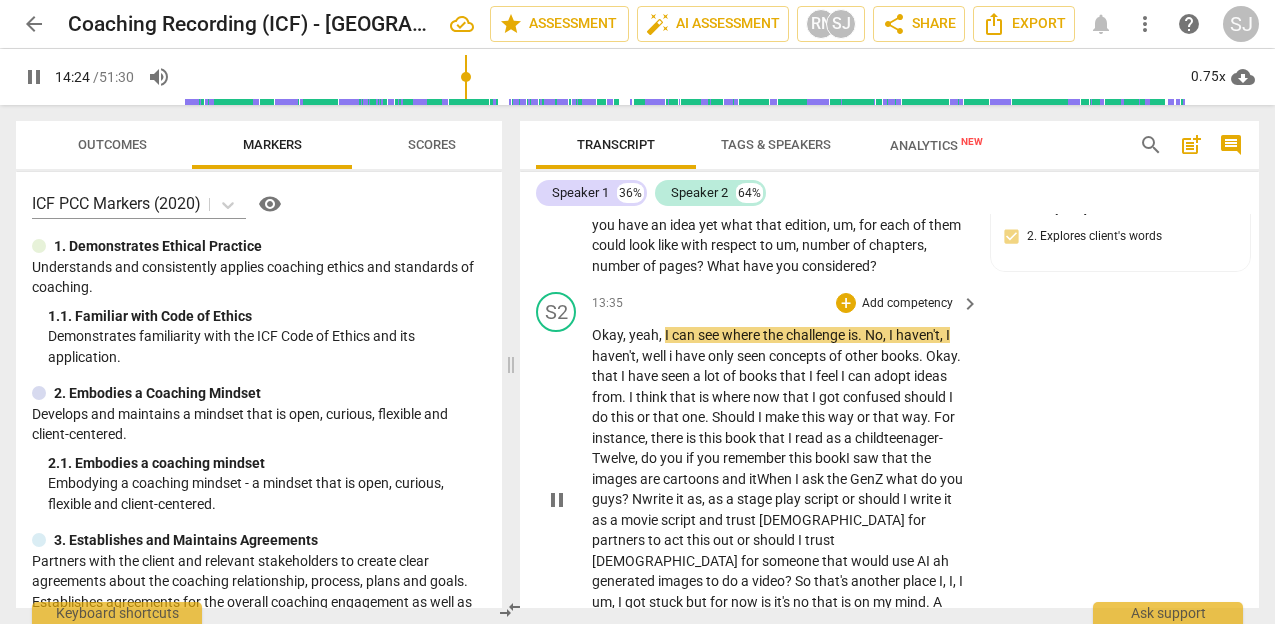 type on "865" 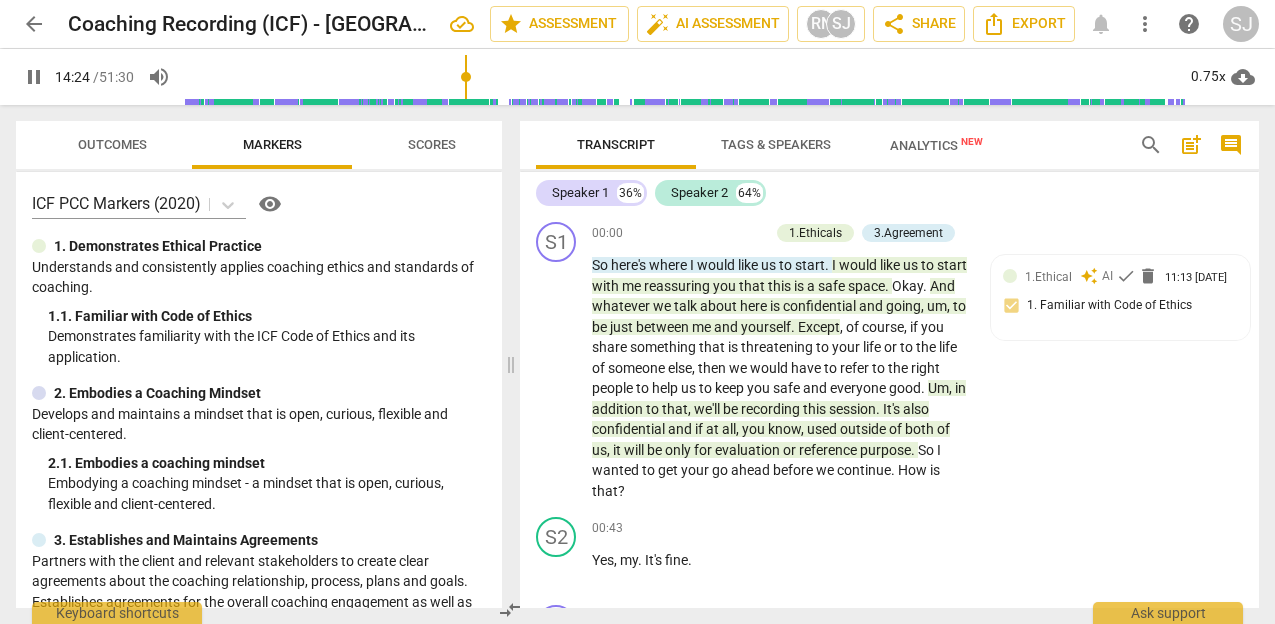 type 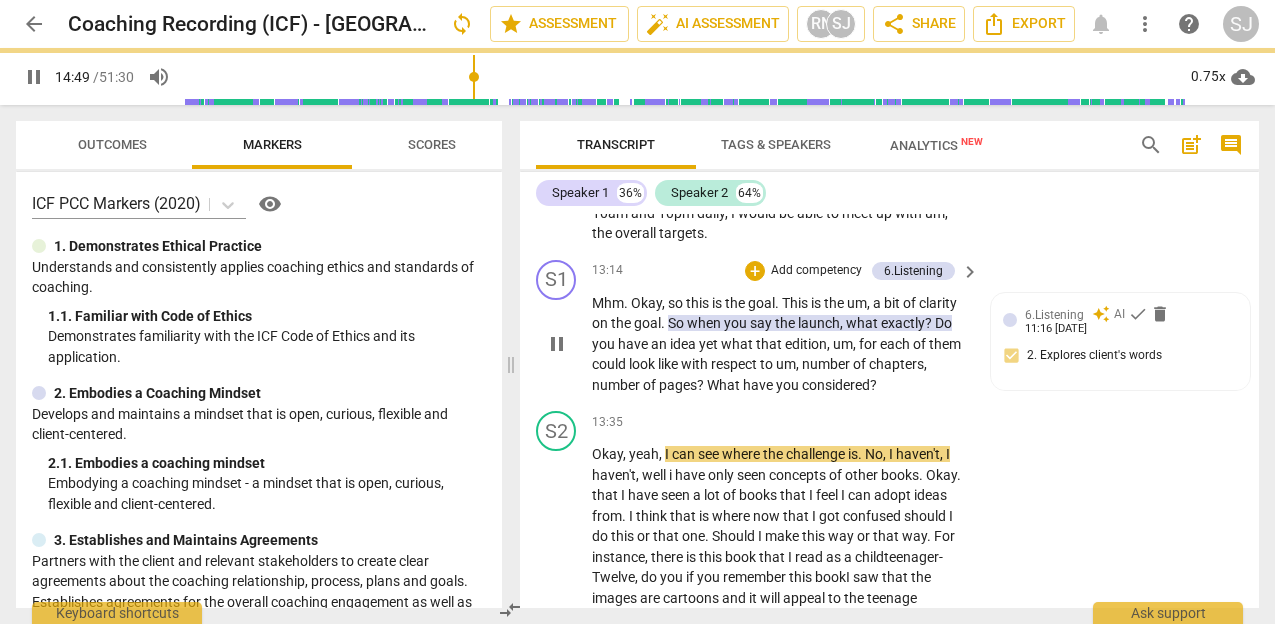 scroll, scrollTop: 8210, scrollLeft: 0, axis: vertical 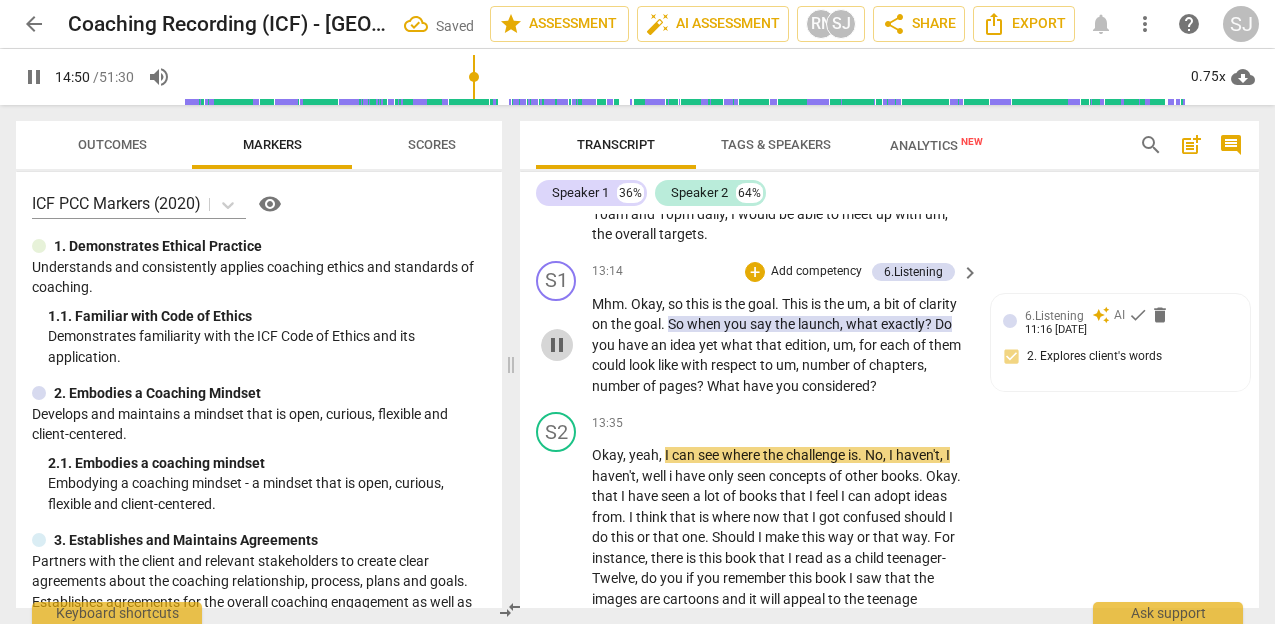 click on "pause" at bounding box center [557, 345] 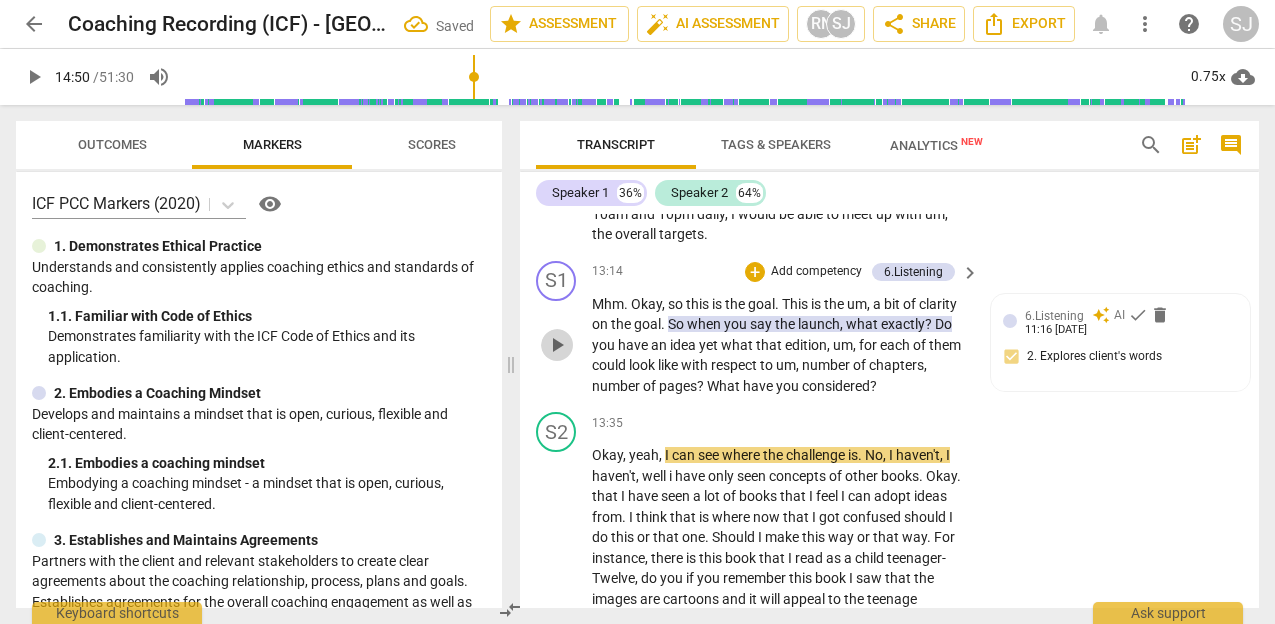 click on "play_arrow" at bounding box center (557, 345) 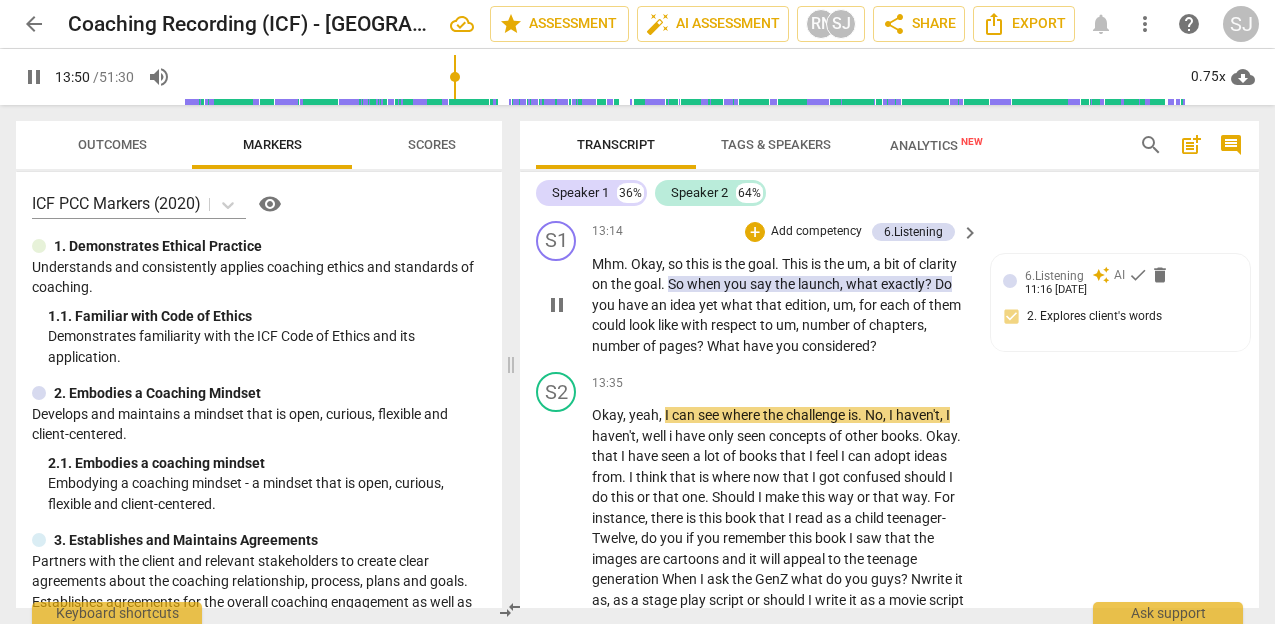 scroll, scrollTop: 8248, scrollLeft: 0, axis: vertical 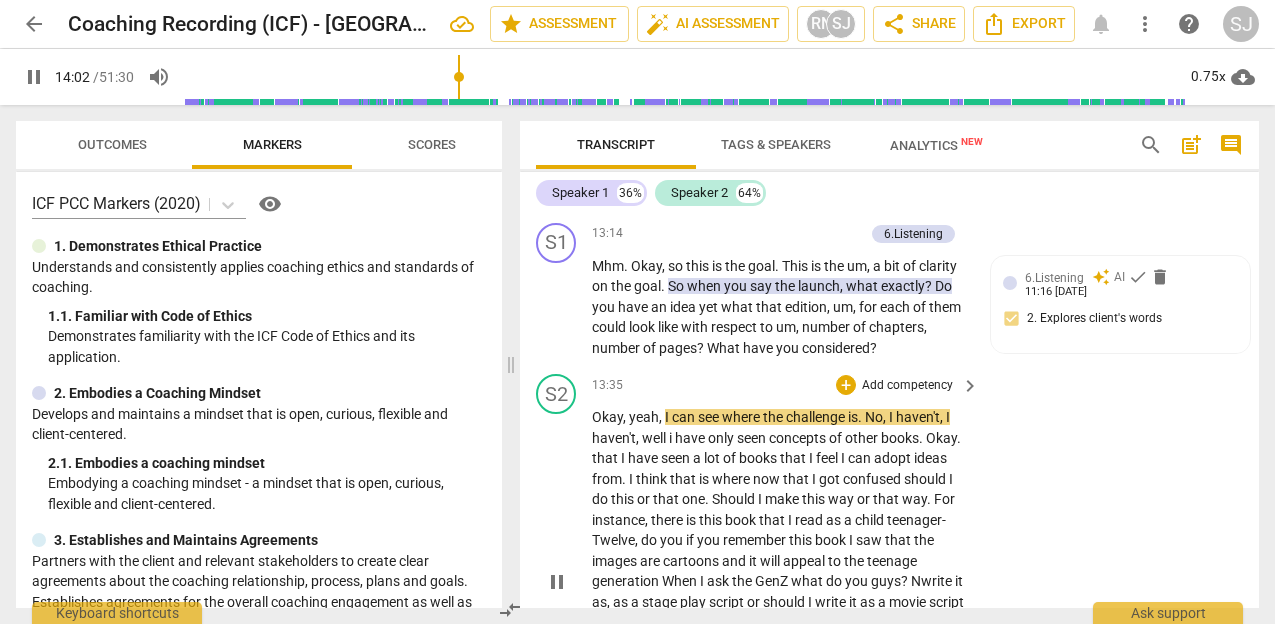 click on "child" at bounding box center [871, 520] 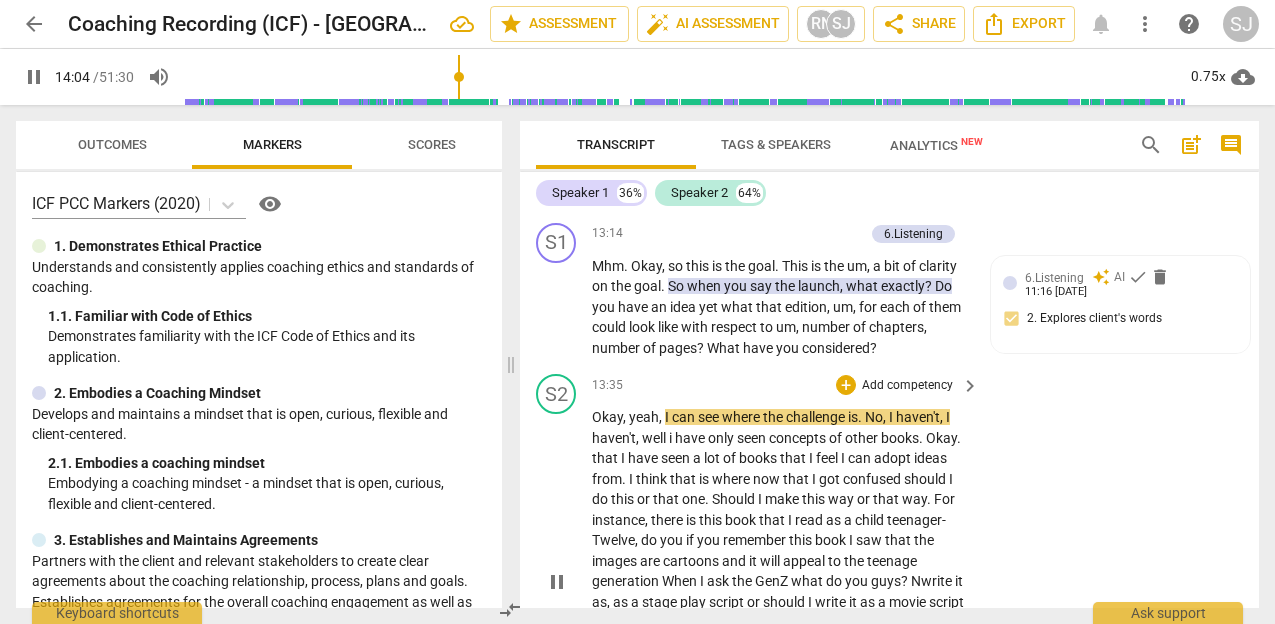 type on "844" 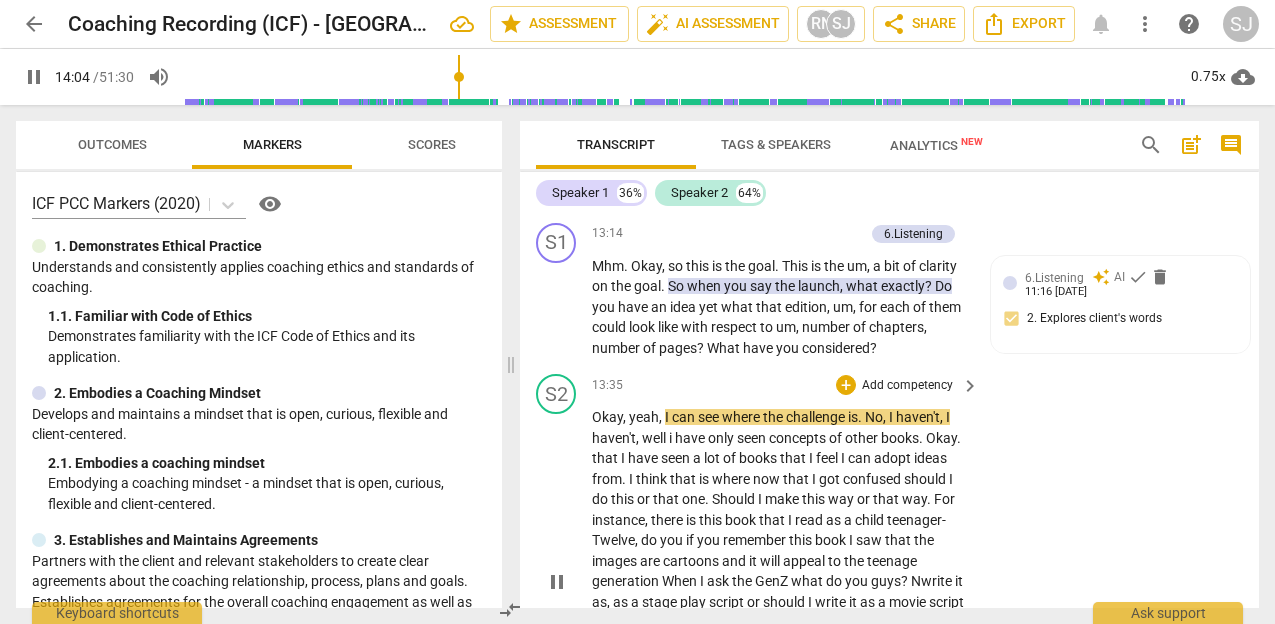 type 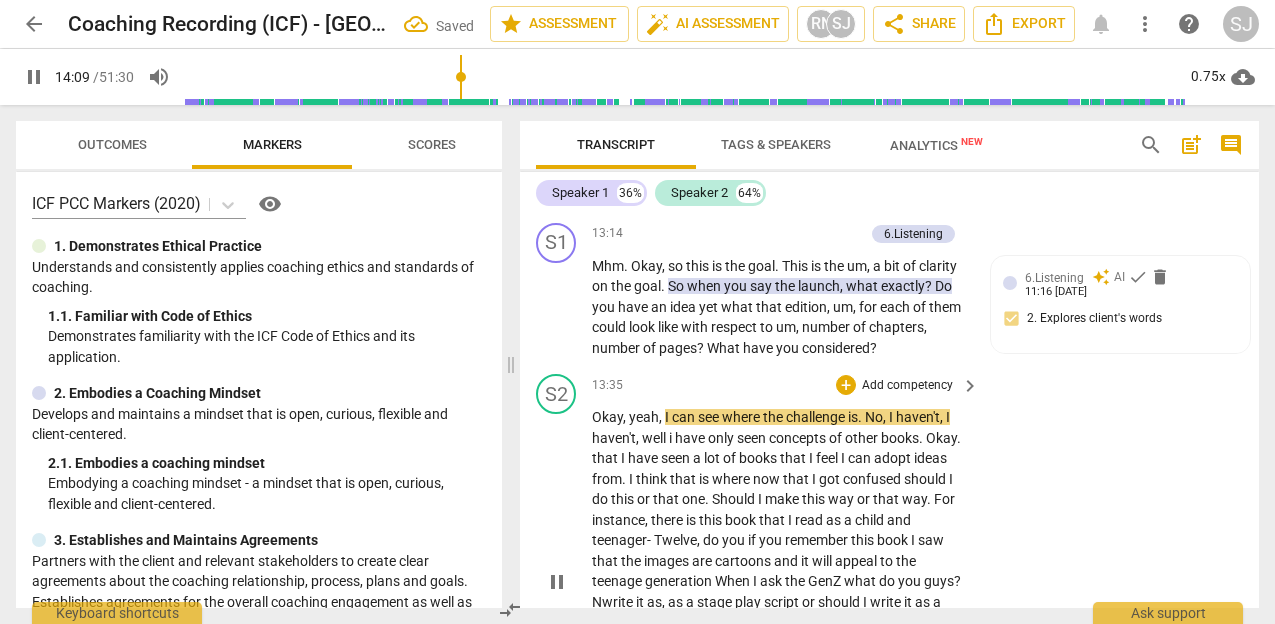 click on "book" at bounding box center [894, 540] 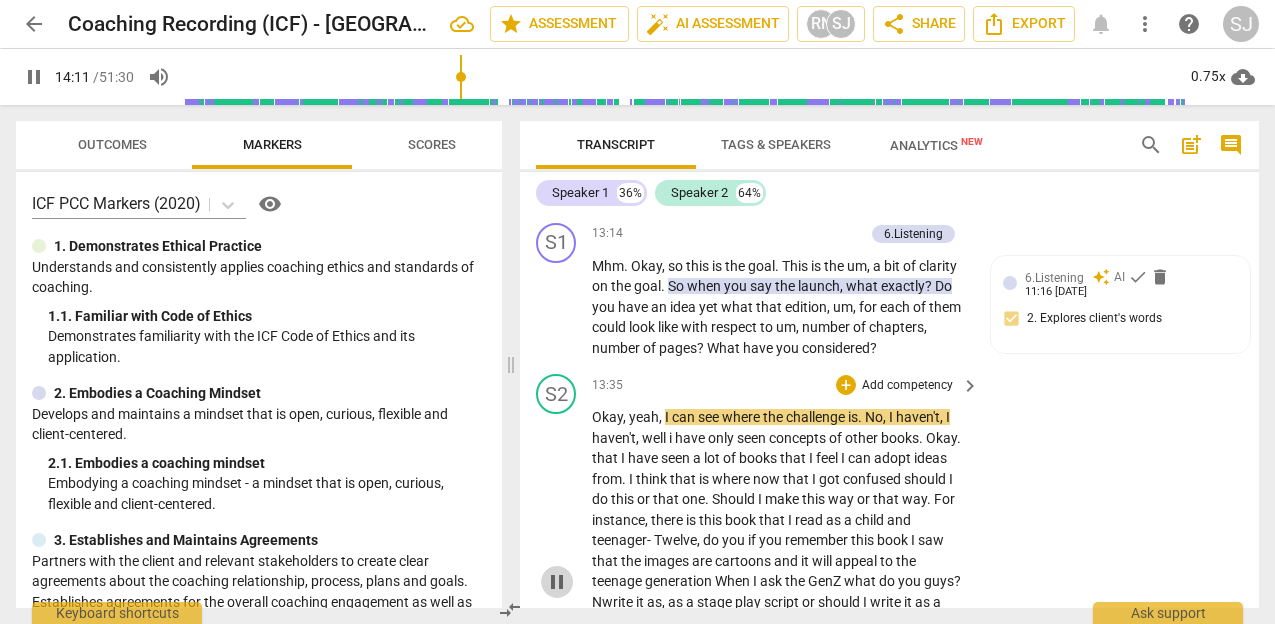 click on "pause" at bounding box center [557, 582] 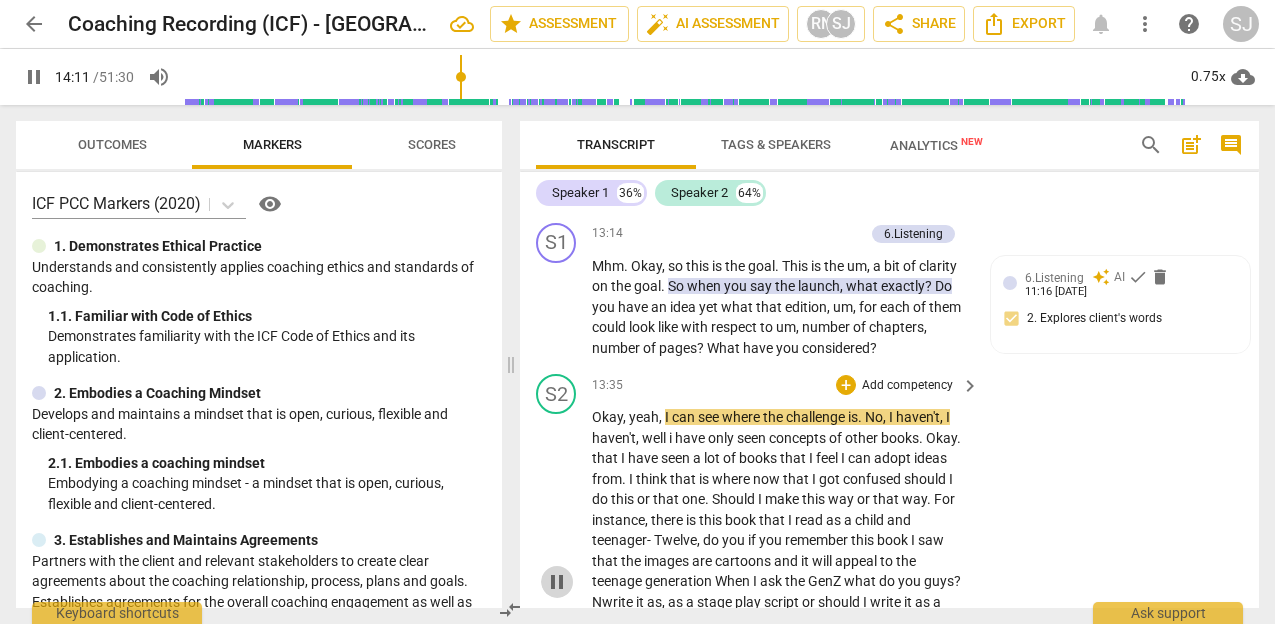 type on "852" 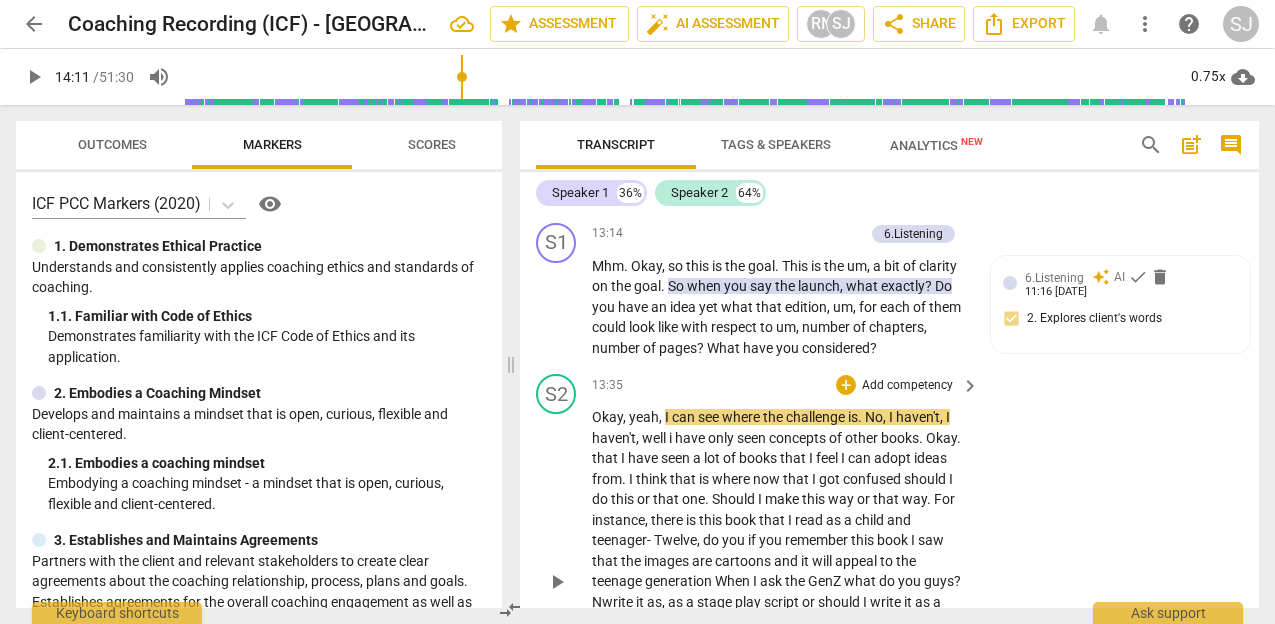 click on "book" at bounding box center [894, 540] 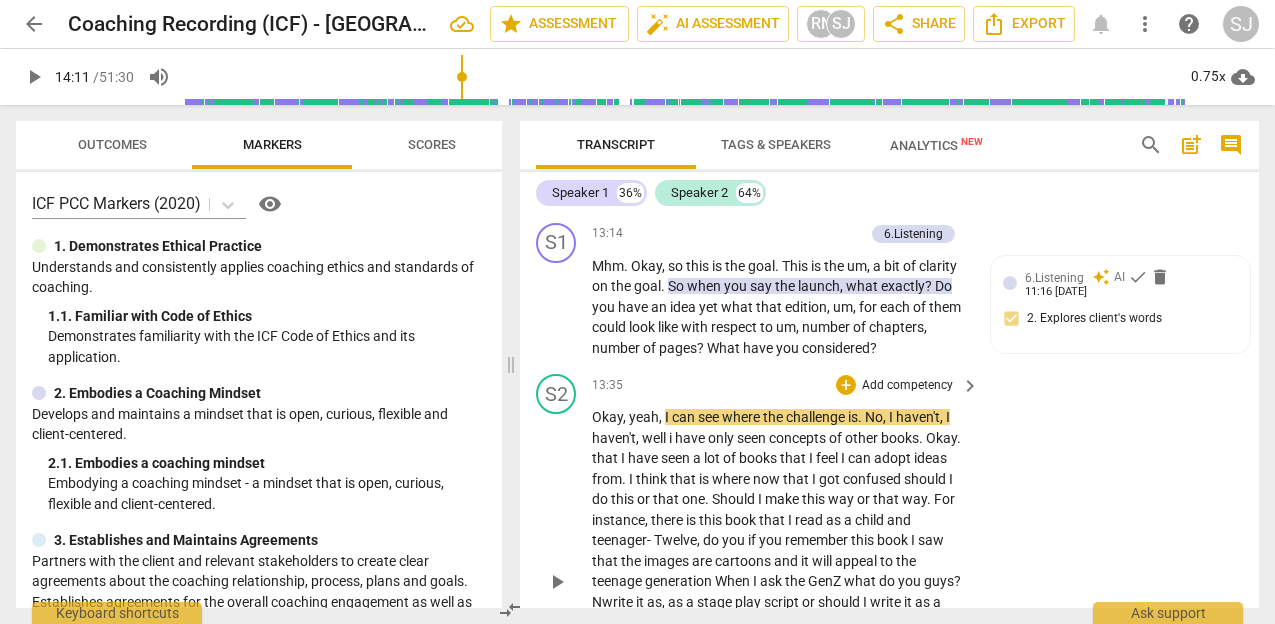 type 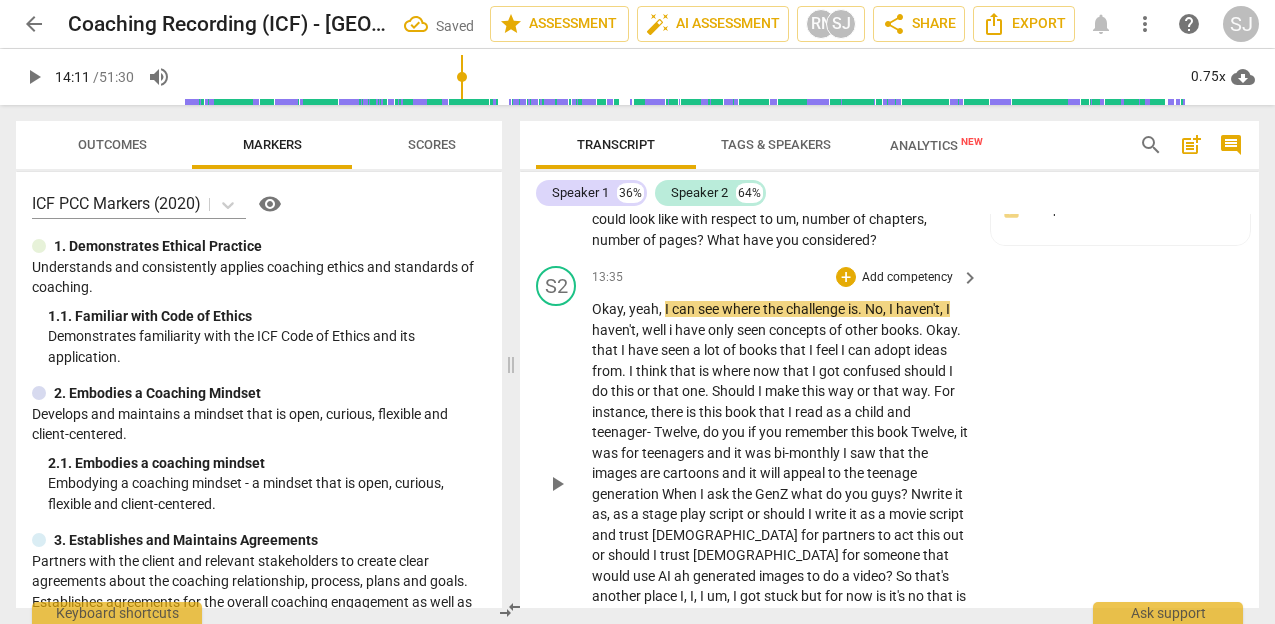 scroll, scrollTop: 8357, scrollLeft: 0, axis: vertical 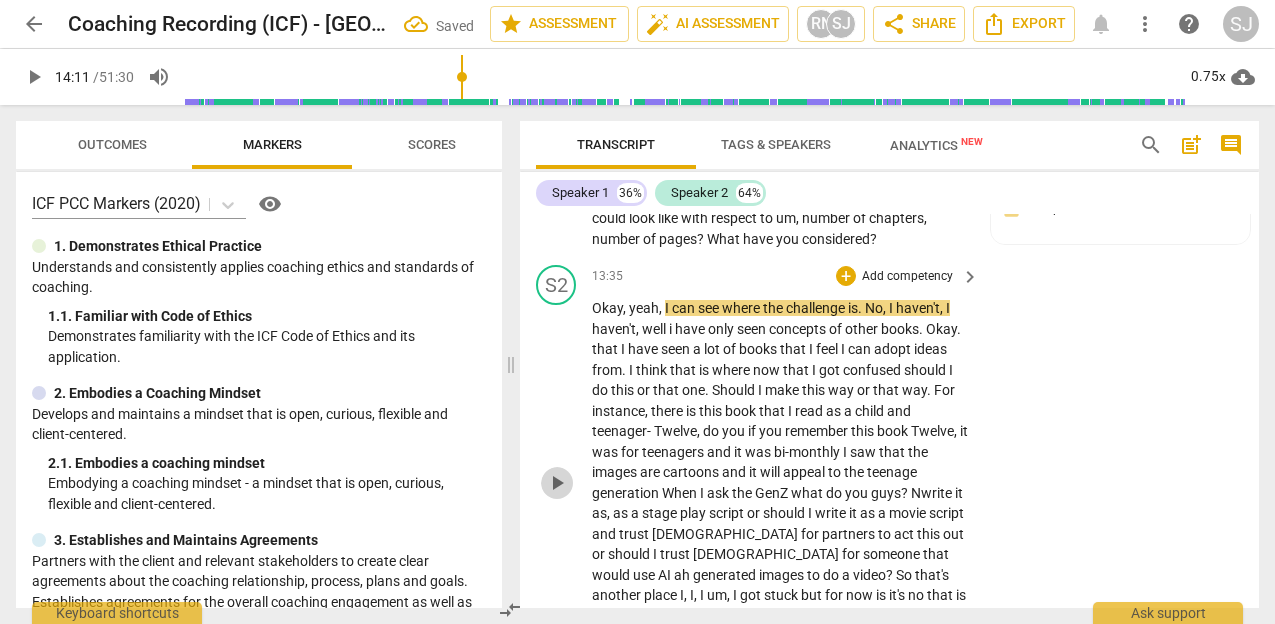 click on "play_arrow" at bounding box center [557, 483] 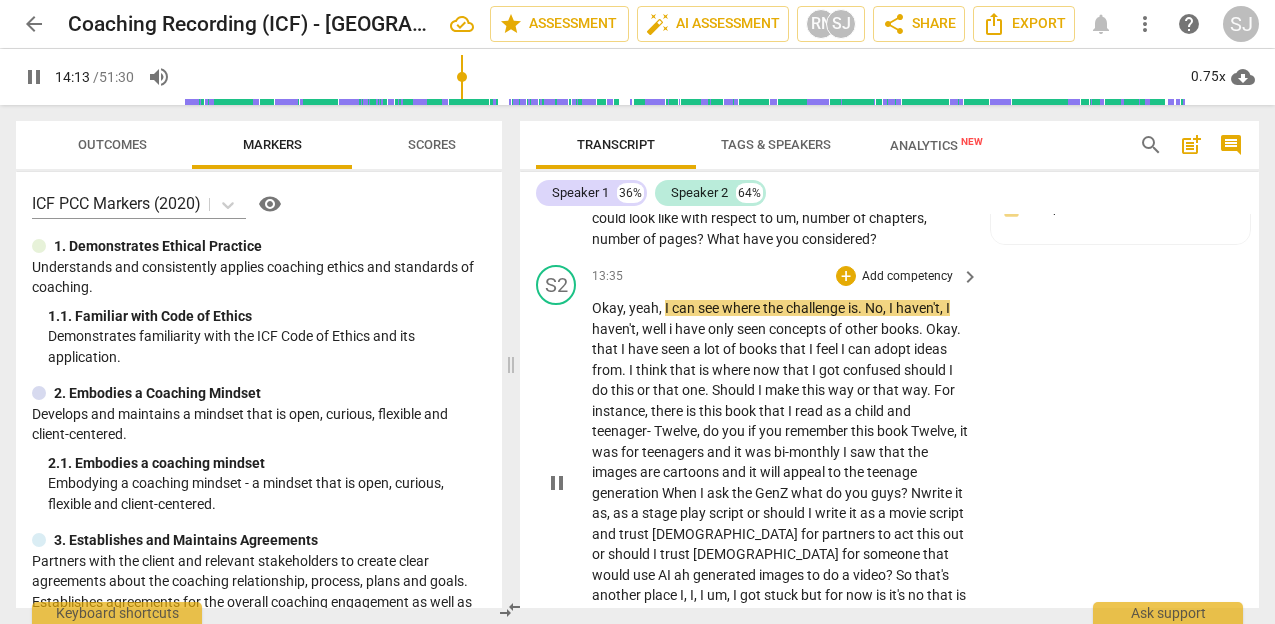 click on "I" at bounding box center (846, 452) 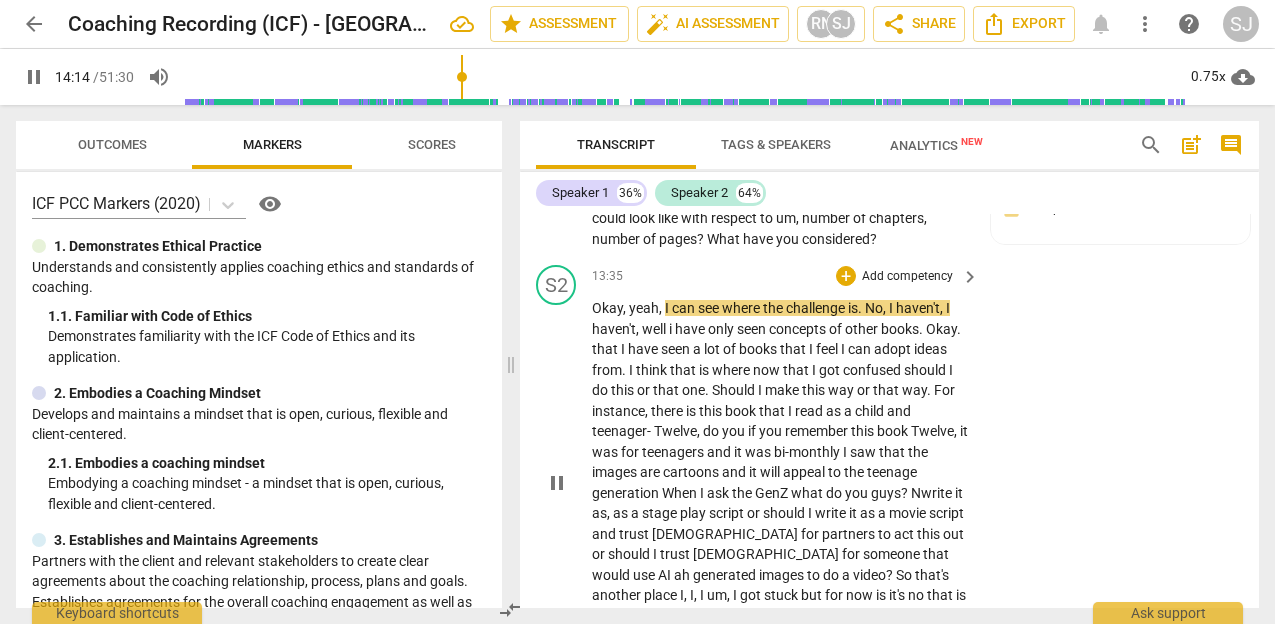 click on "bi-monthly" at bounding box center (808, 452) 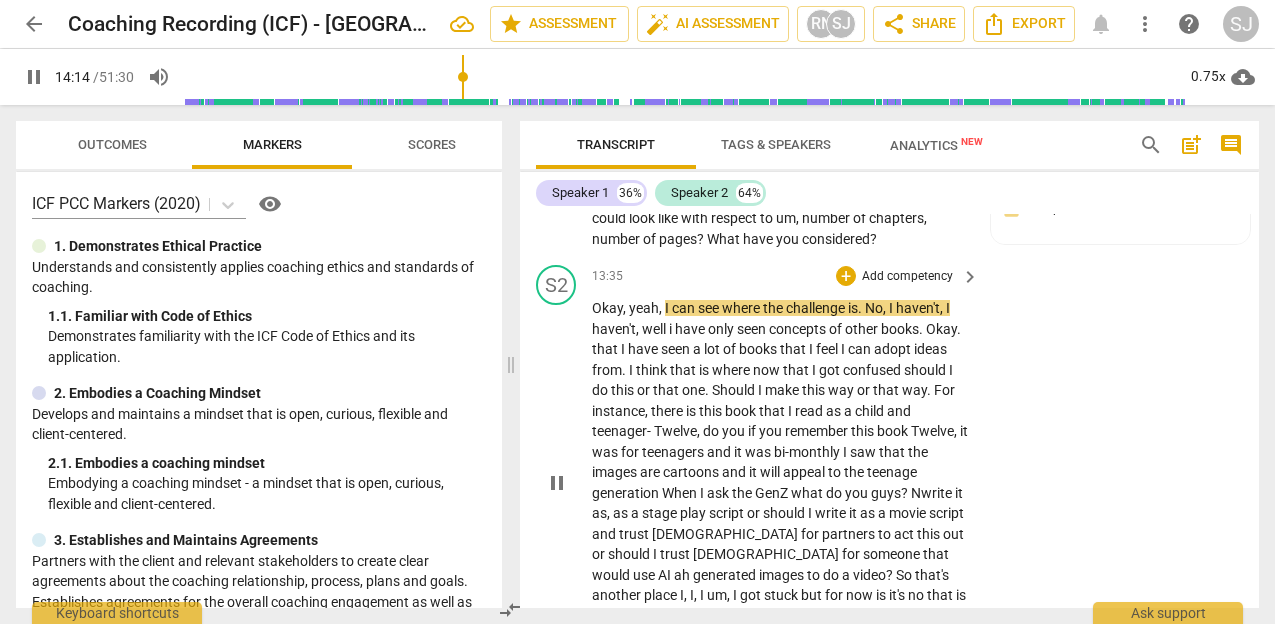 type on "855" 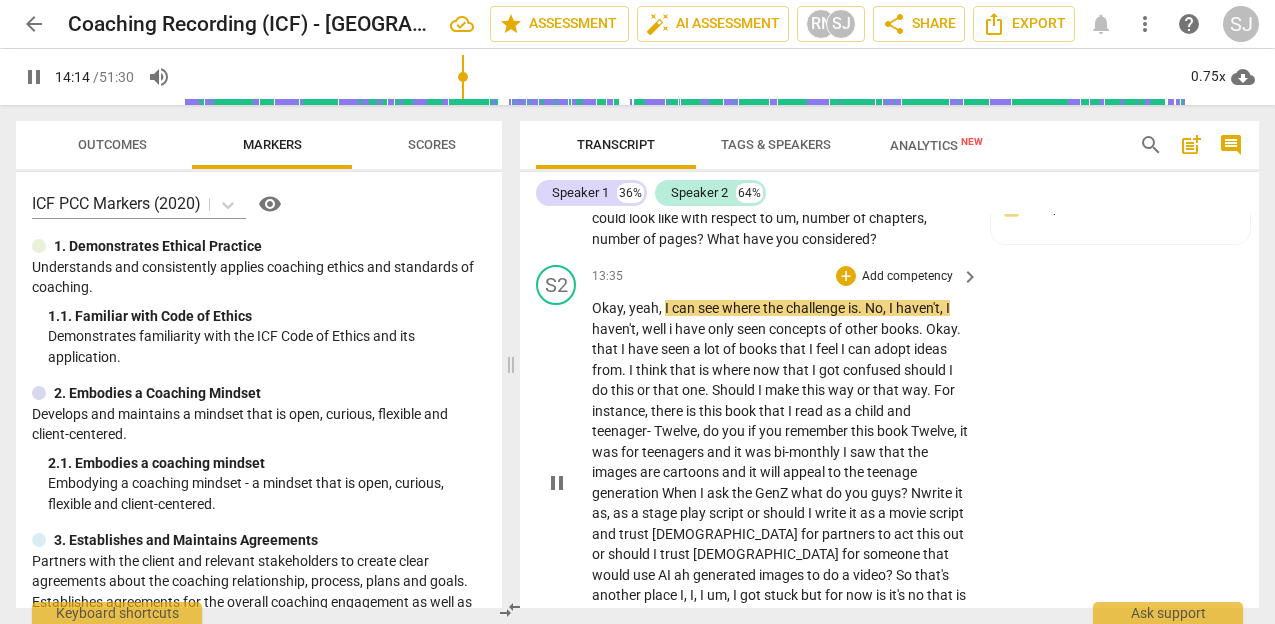 type 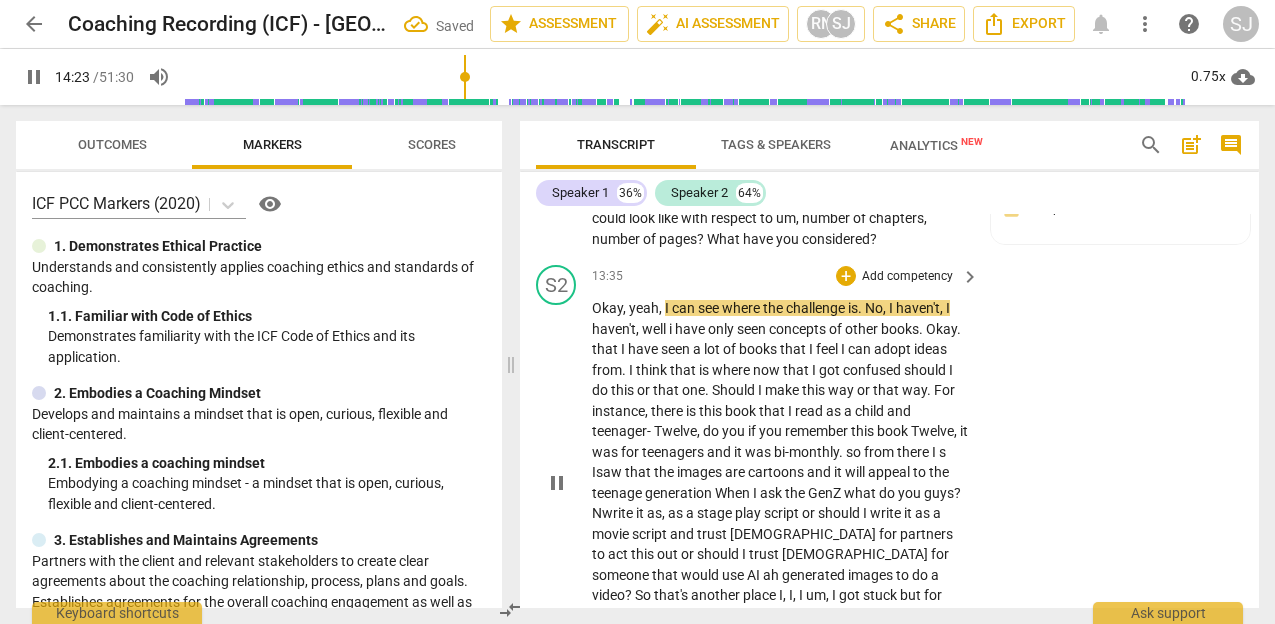 click on "Okay ,   yeah ,   I   can   see   where   the   challenge   is .   No ,   I   haven't ,   I   haven't ,   well   i   have   only   seen   concepts   of   other   books .   Okay .   that   I   have   seen   a   lot   of   books   that   I   feel   I   can   adopt   ideas   from .   I   think   that   is   where   now   that   I   got   confused   should   I   do   this   or   that   one .   Should   I   make   this   way   or   that   way .   For   instance ,   there   is   this   book   that   I   read   as   a   child   and   teenager-   Twelve ,   do   you   if   you   remember   this   book   Twelve ,   it   was   for   teenagers   and   it   was   bi-monthly. so from there I s   I  saw   that   the   images   are   cartoons   and   it   will   appeal   to   the   teenage   generation   When   I   ask   the   GenZ   what   do   you   guys ?   Nwrite   it   as ,   as   a   stage   play   script   or   should   I   write   it   as   a   movie   script   and   trust   [DEMOGRAPHIC_DATA]   for   partners   to   act   this" at bounding box center (780, 482) 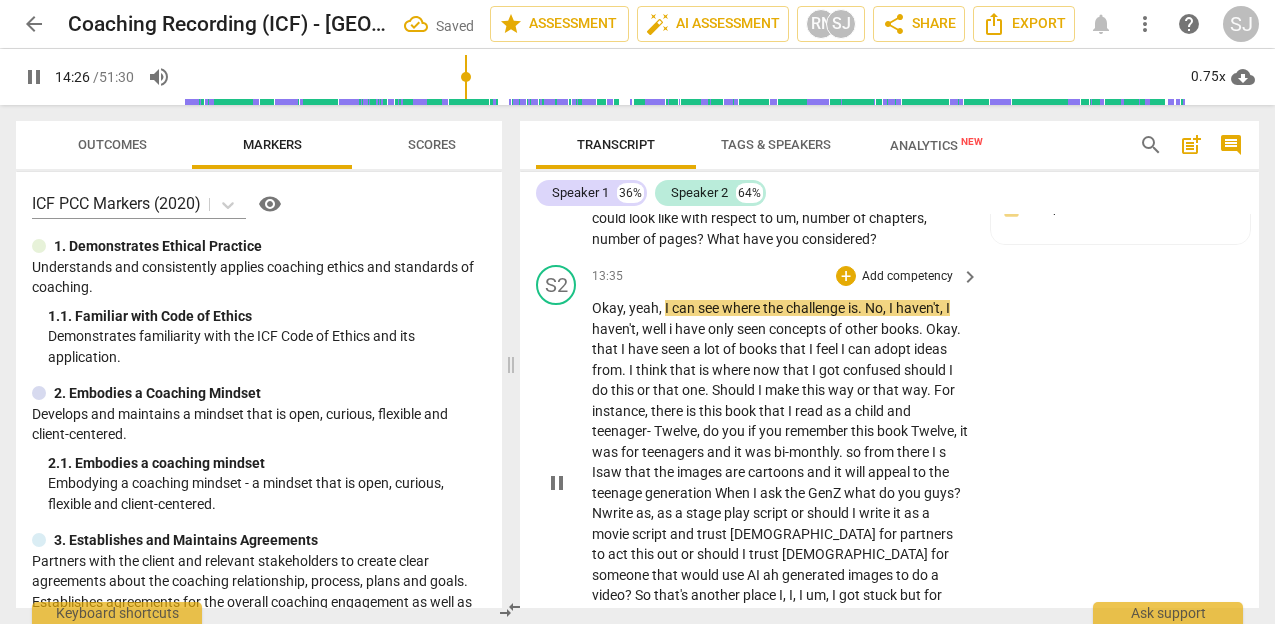 click on "teenage" at bounding box center [618, 493] 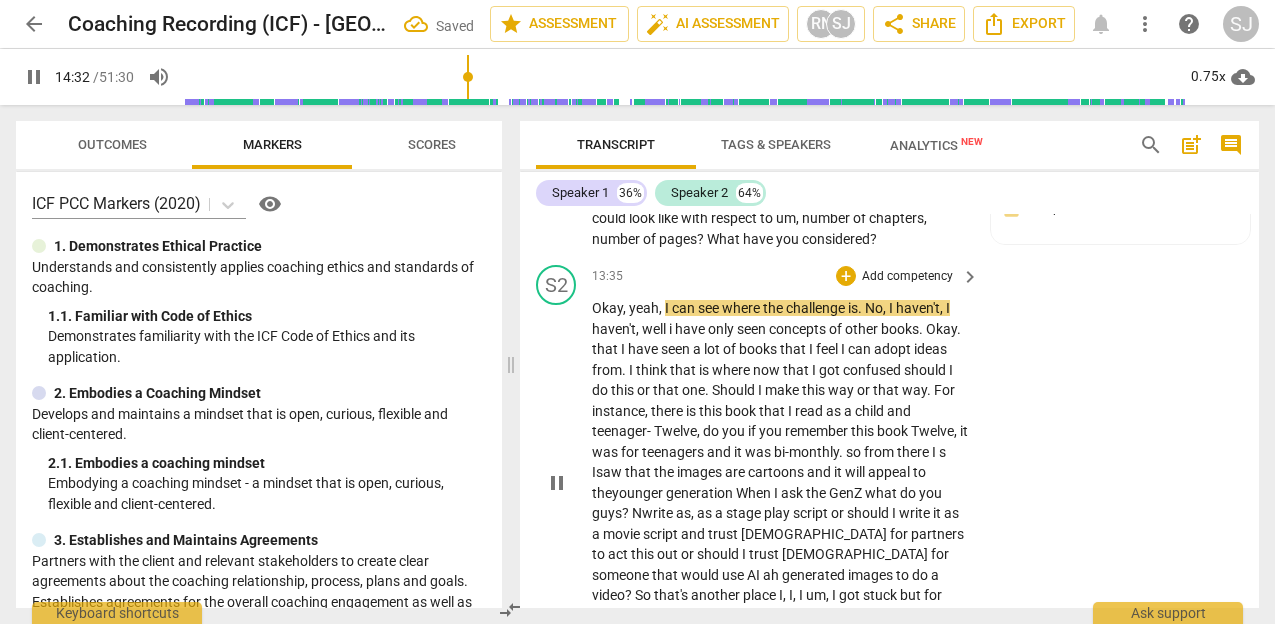 click on "generation" at bounding box center (701, 493) 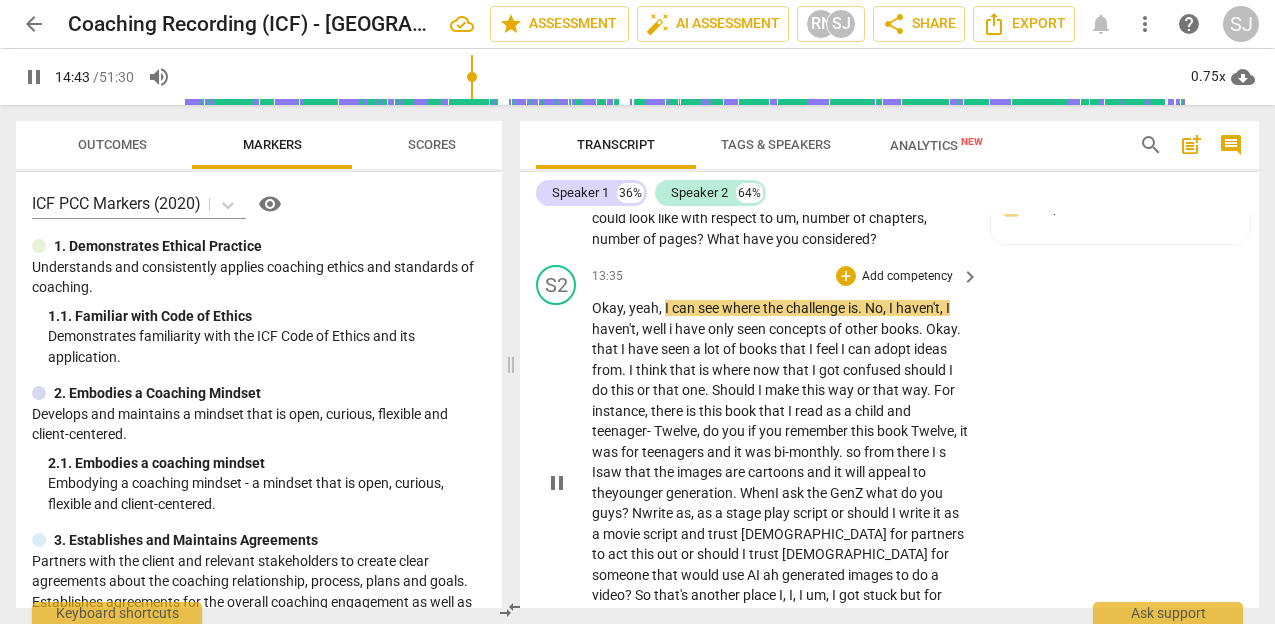 click on "?" at bounding box center [627, 513] 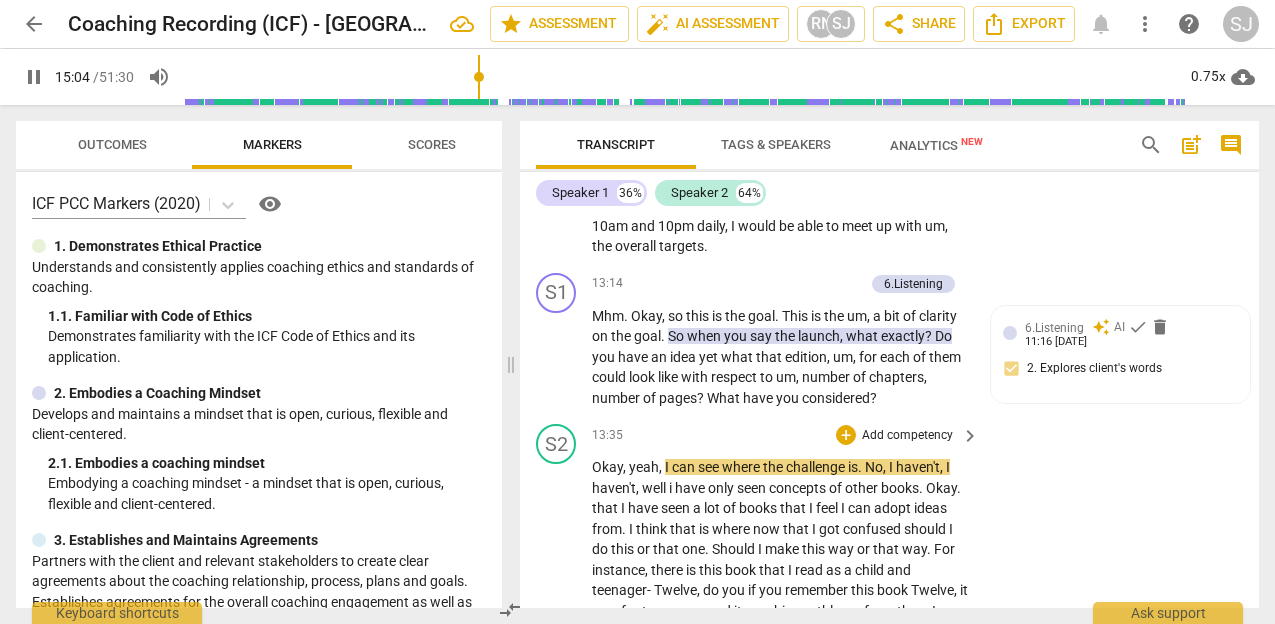 scroll, scrollTop: 8184, scrollLeft: 0, axis: vertical 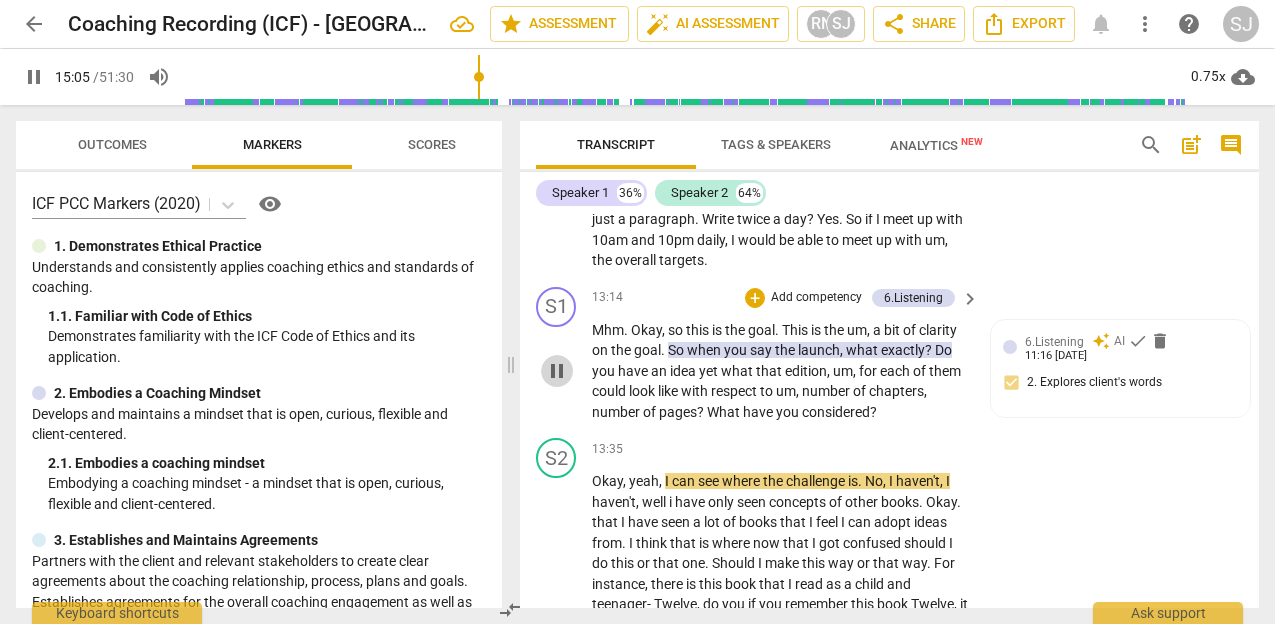 click on "pause" at bounding box center [557, 371] 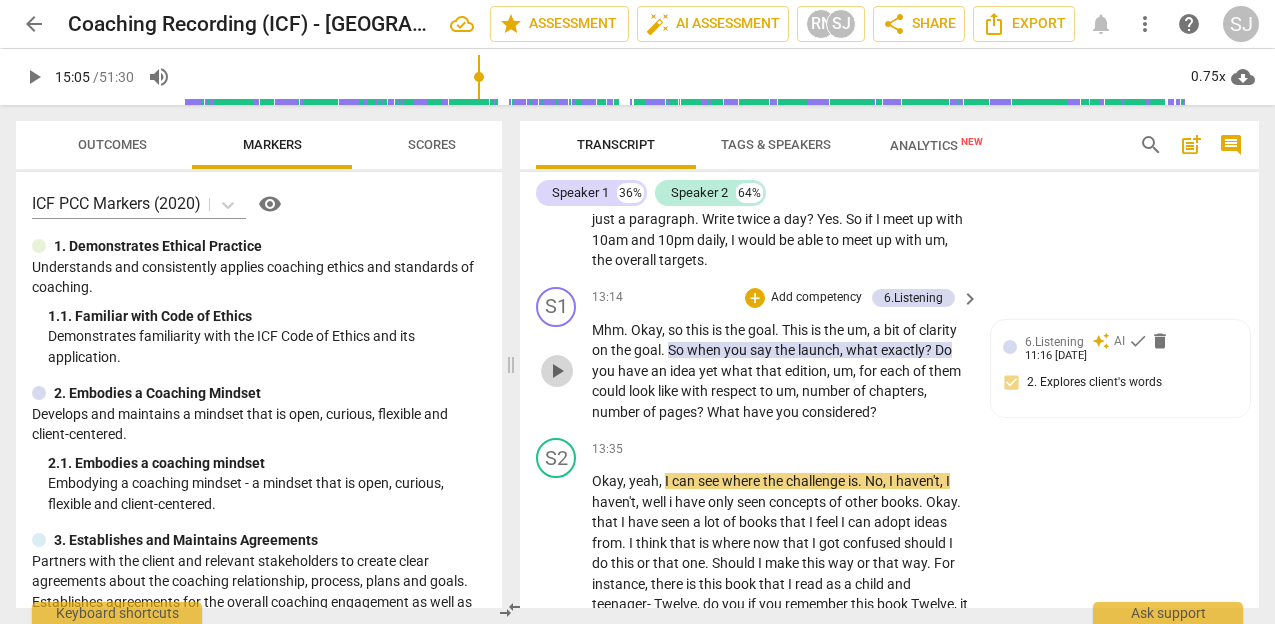 click on "play_arrow" at bounding box center [557, 371] 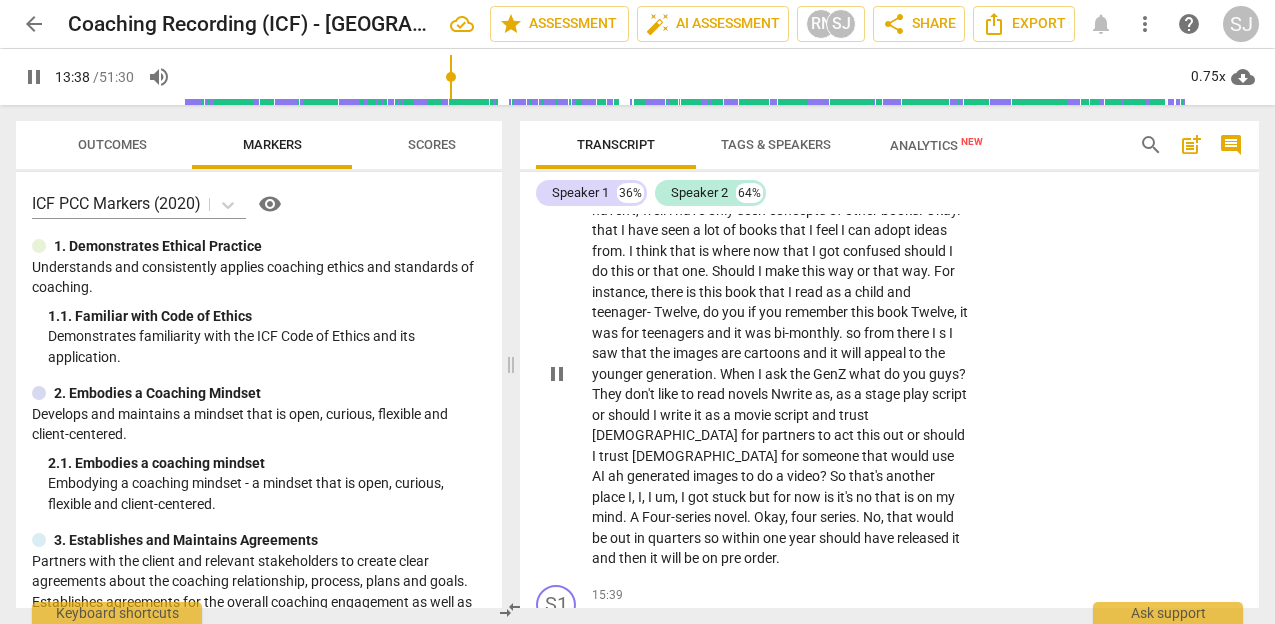 scroll, scrollTop: 8458, scrollLeft: 0, axis: vertical 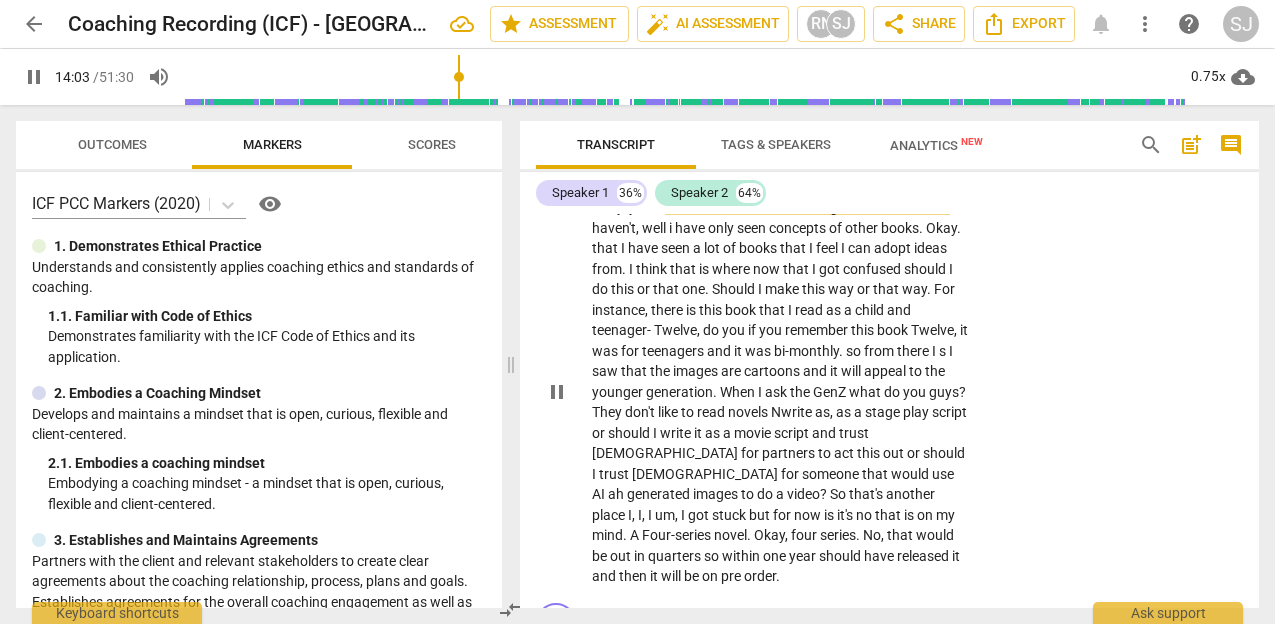 click on "Twelve" at bounding box center (675, 330) 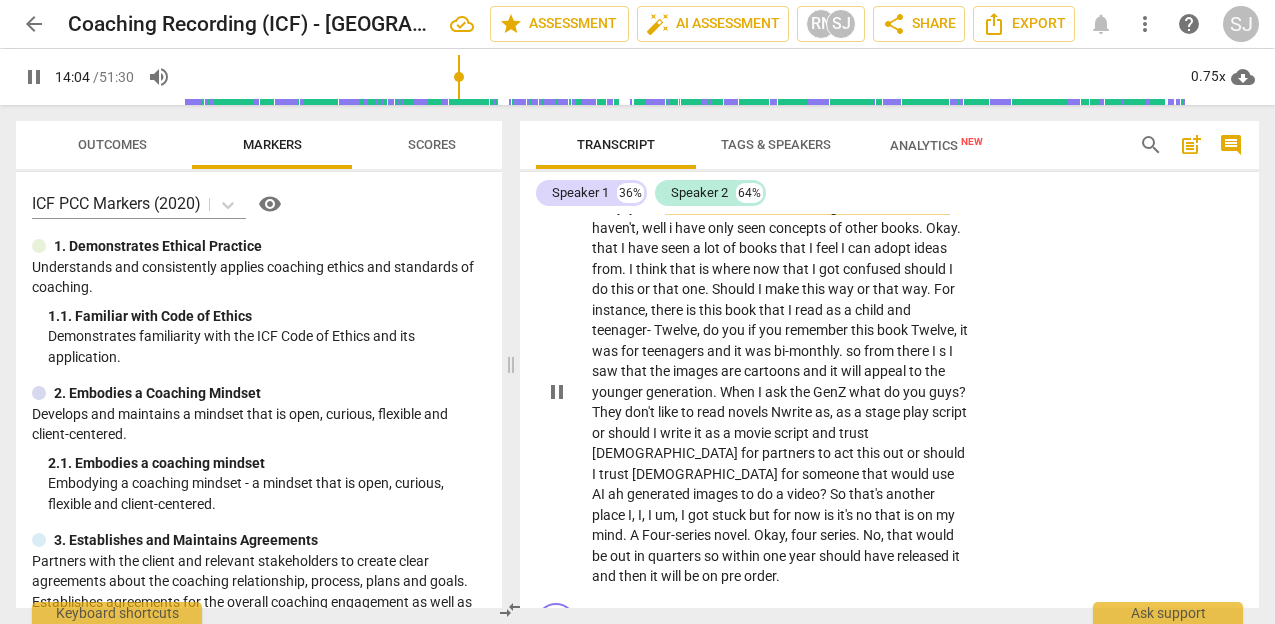 type on "845" 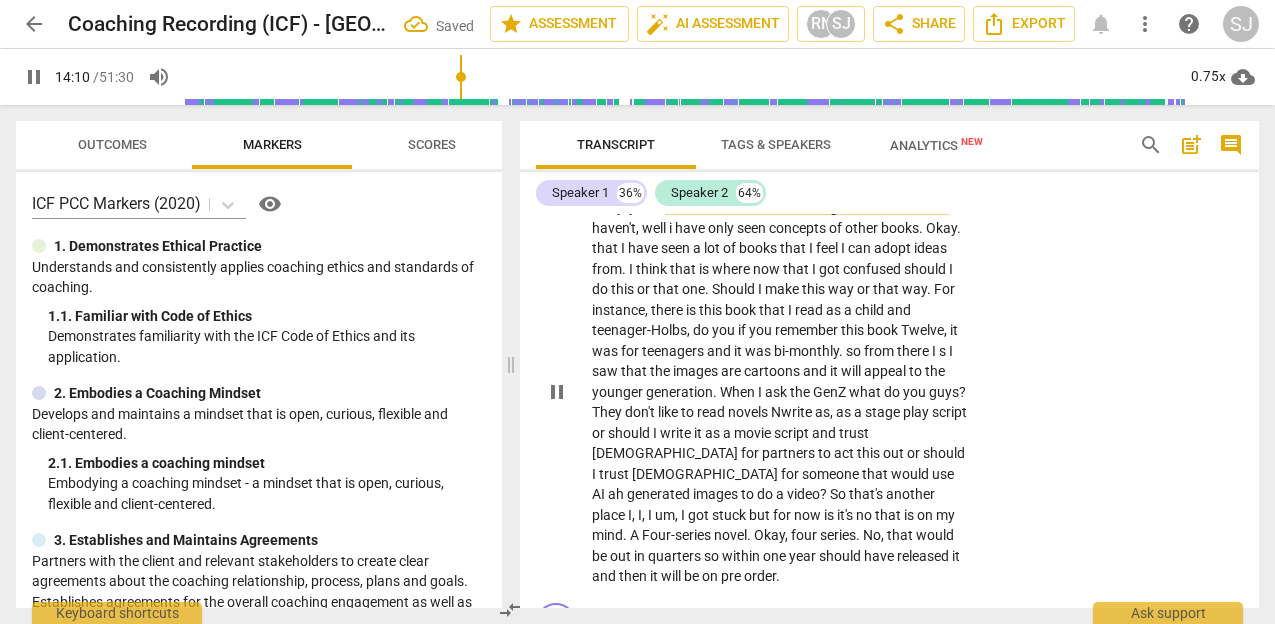 click on "teenagers" at bounding box center [674, 351] 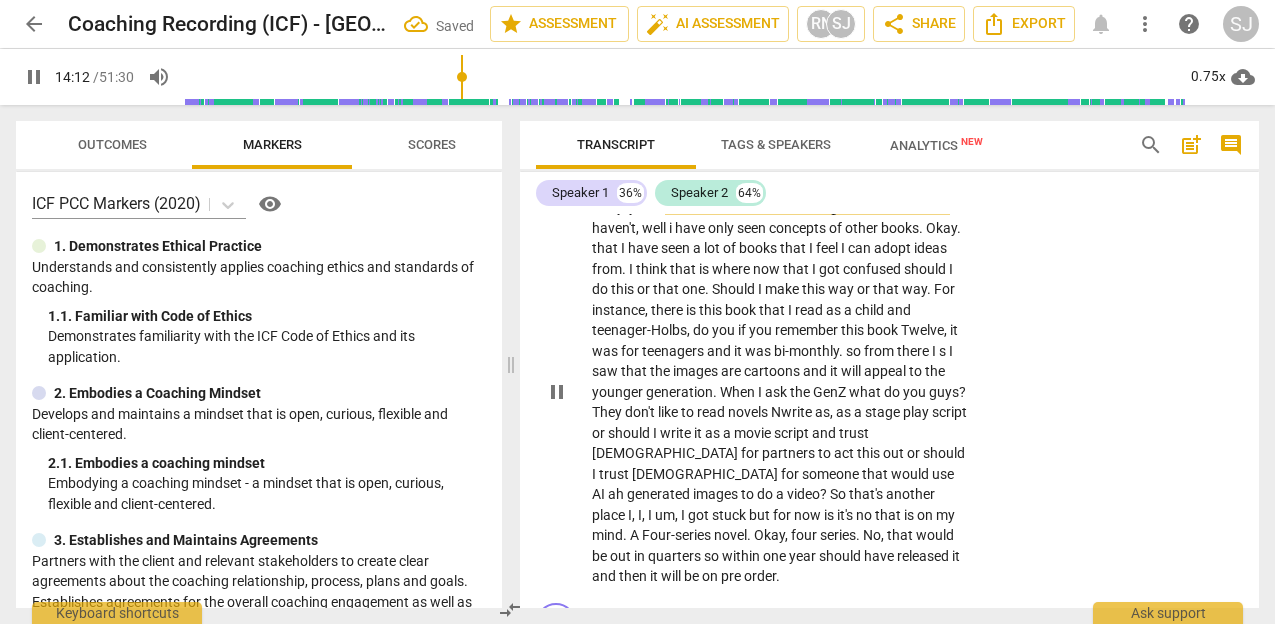 click on "and" at bounding box center (720, 351) 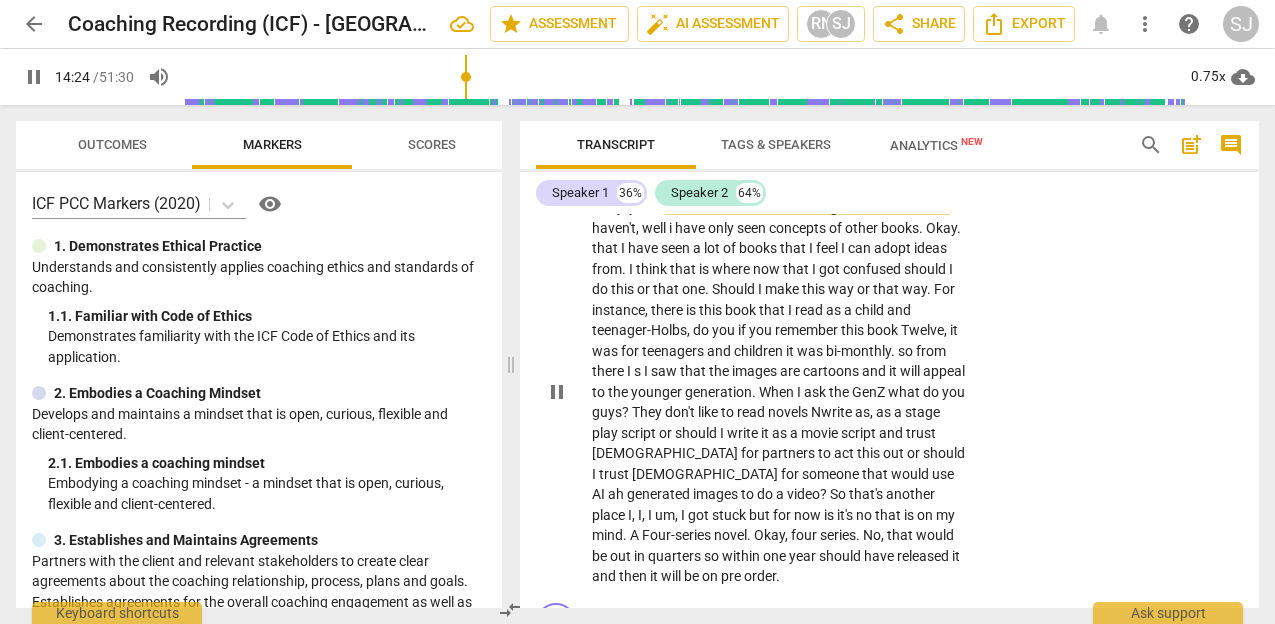click on "?" at bounding box center [627, 412] 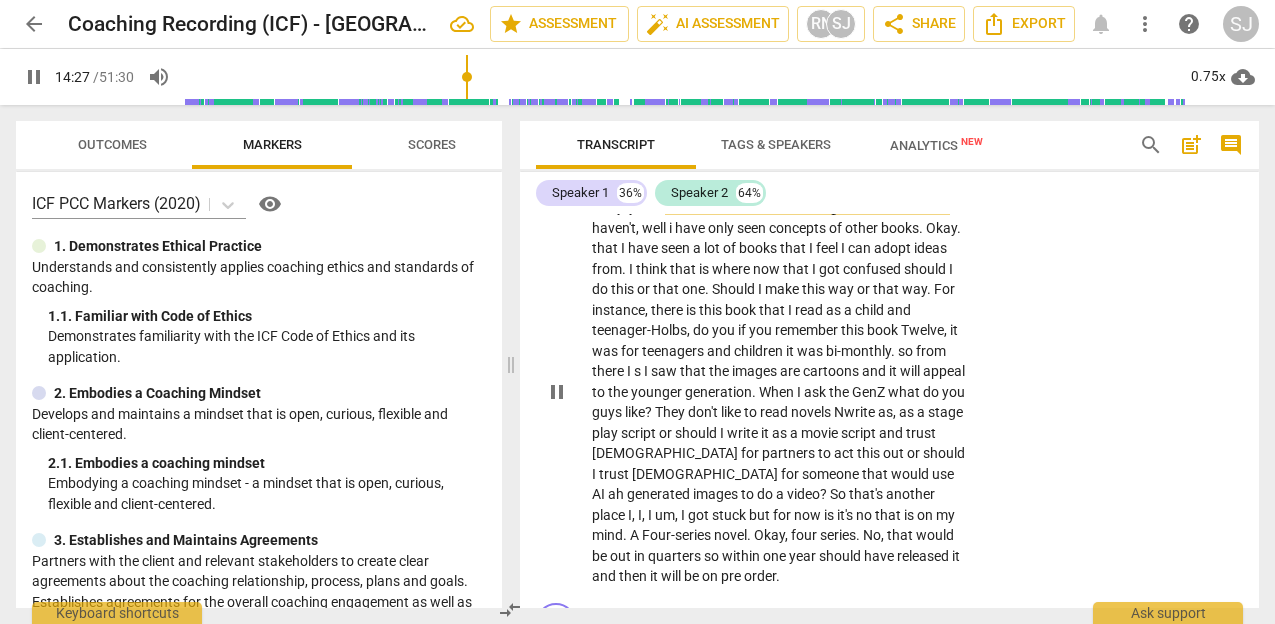 click on "They" at bounding box center [671, 412] 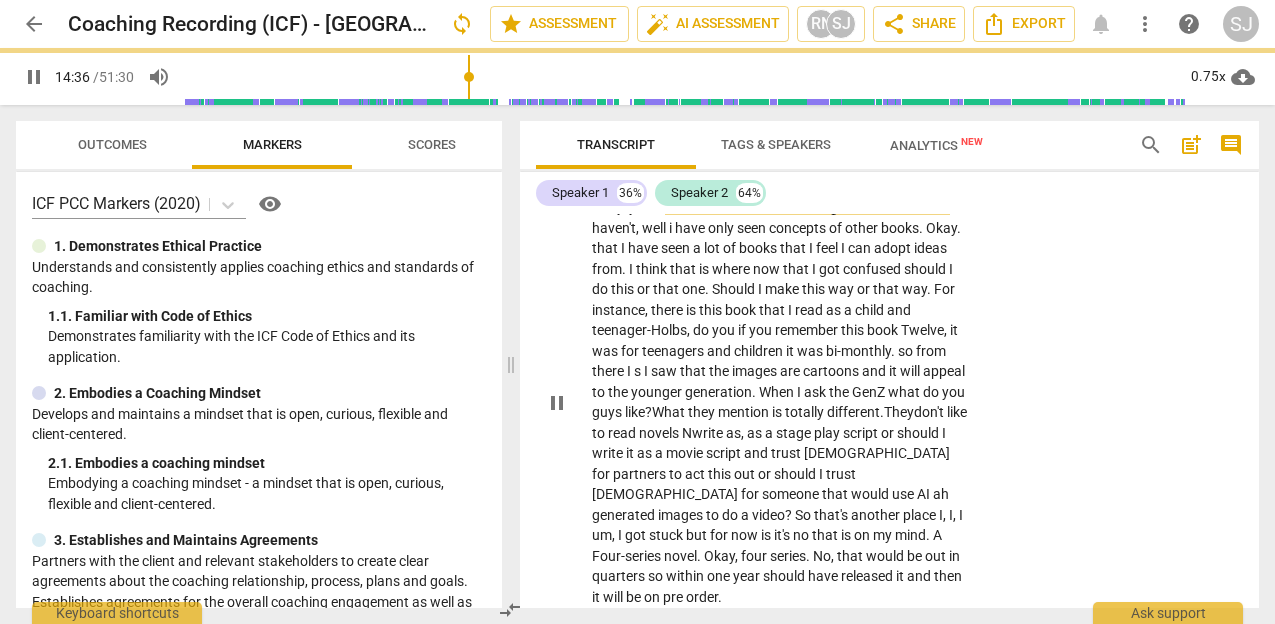 click on "Okay ,   yeah ,   I   can   see   where   the   challenge   is .   No ,   I   haven't ,   I   haven't ,   well   i   have   only   seen   concepts   of   other   books .   Okay .   that   I   have   seen   a   lot   of   books   that   I   feel   I   can   adopt   ideas   from .   I   think   that   is   where   now   that   I   got   confused   should   I   do   this   or   that   one .   Should   I   make   this   way   or   that   way .   For   instance ,   there   is   this   book   that   I   read   as   a   child   and   teenager-  Holbs ,   do   you   if   you   remember   this   book   Twelve ,   it   was   for   teenagers   and children   it   was   bi-monthly .   so   from   there   I   s   I   saw   that   the   images   are   cartoons   and   it   will   appeal   to   the   younger   generation .   When   I   ask   the   GenZ   what   do   you   guys like ?  What they mention is totally different. They  don't   like   to   read   novels   Nwrite   as ,   as   a   stage   play   script   or     I" at bounding box center (780, 402) 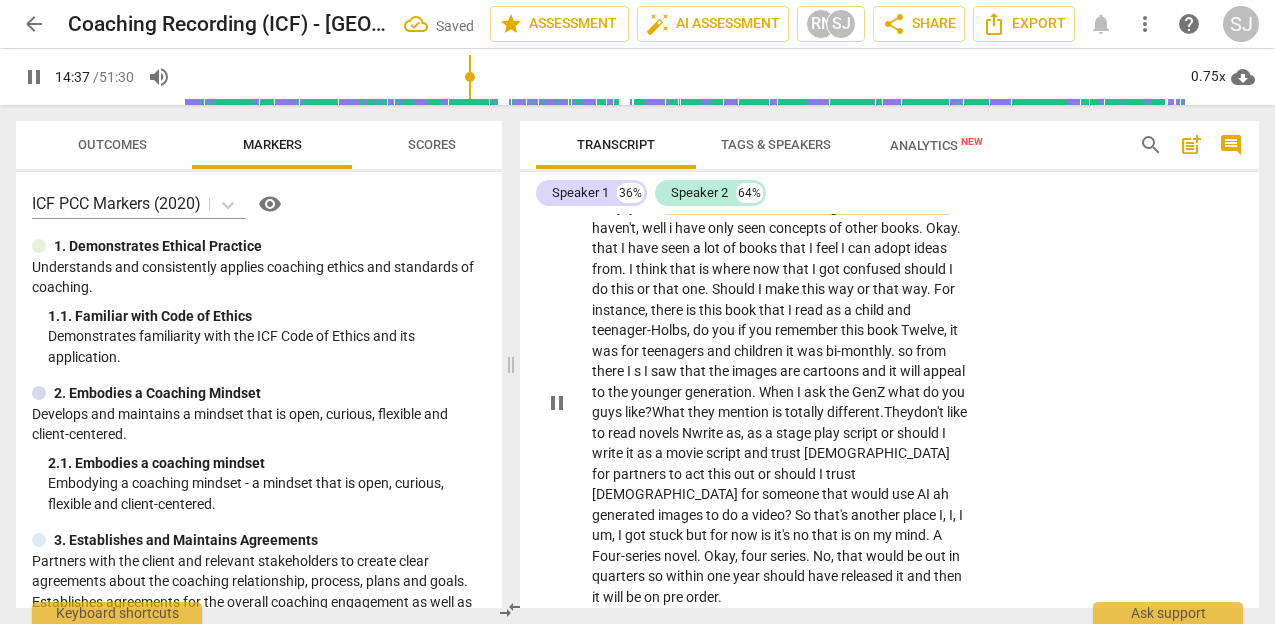 click on "novels" at bounding box center (660, 433) 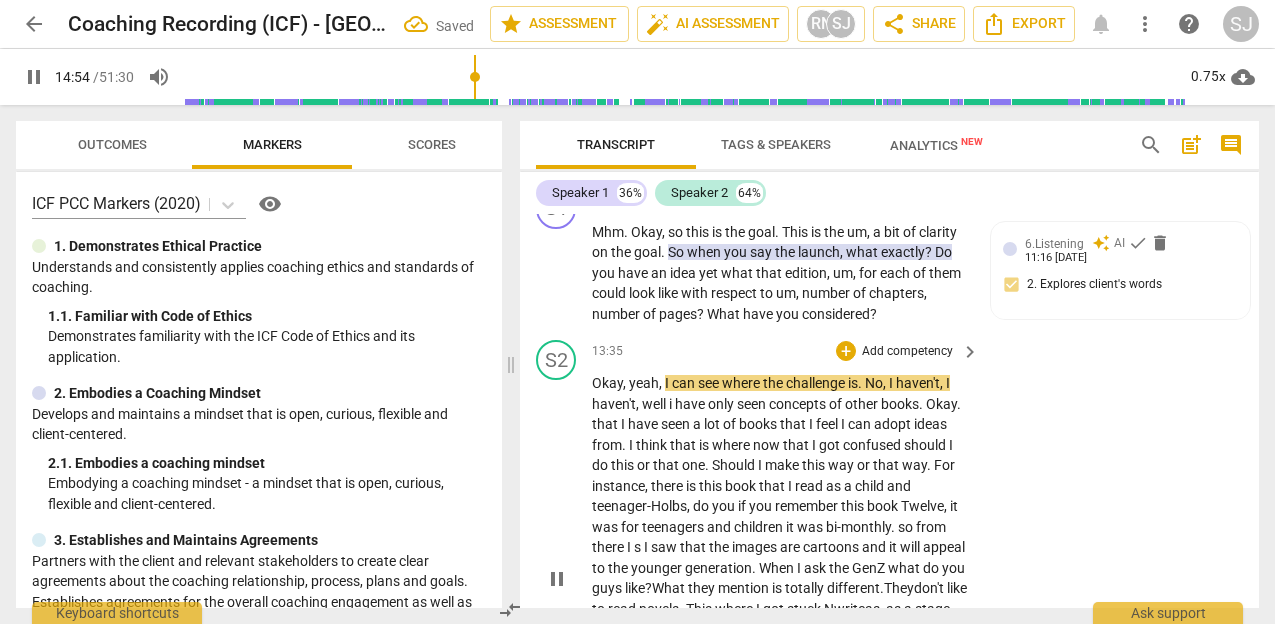 scroll, scrollTop: 8263, scrollLeft: 0, axis: vertical 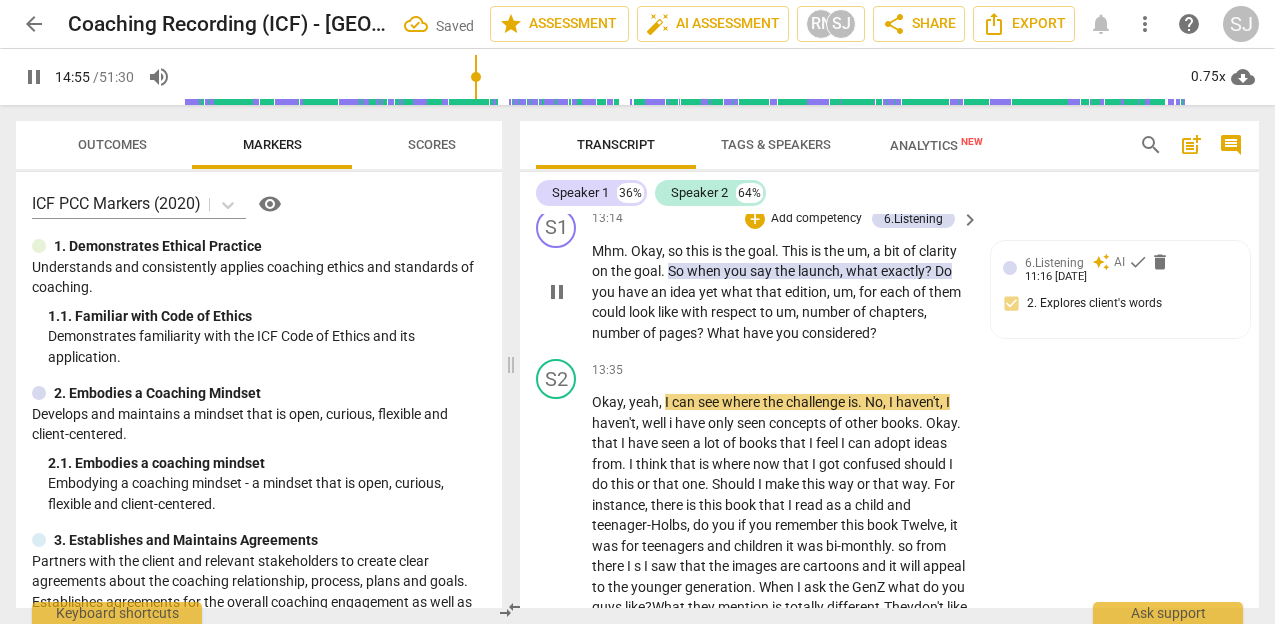 click on "pause" at bounding box center [557, 292] 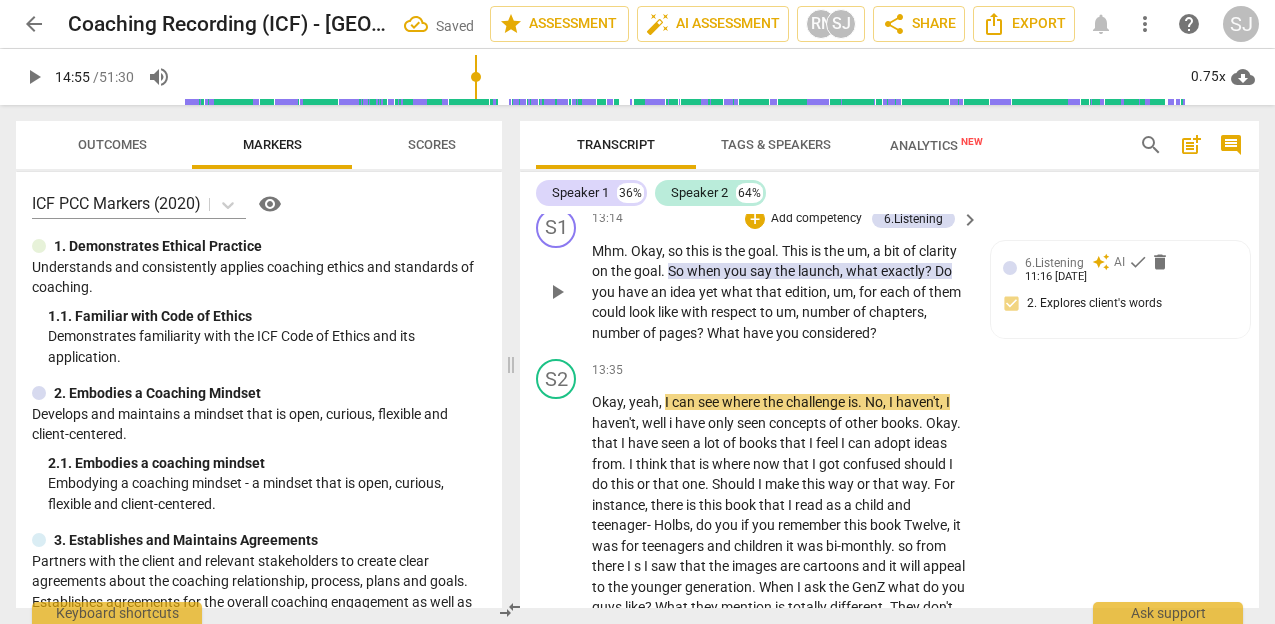 click on "play_arrow" at bounding box center (557, 292) 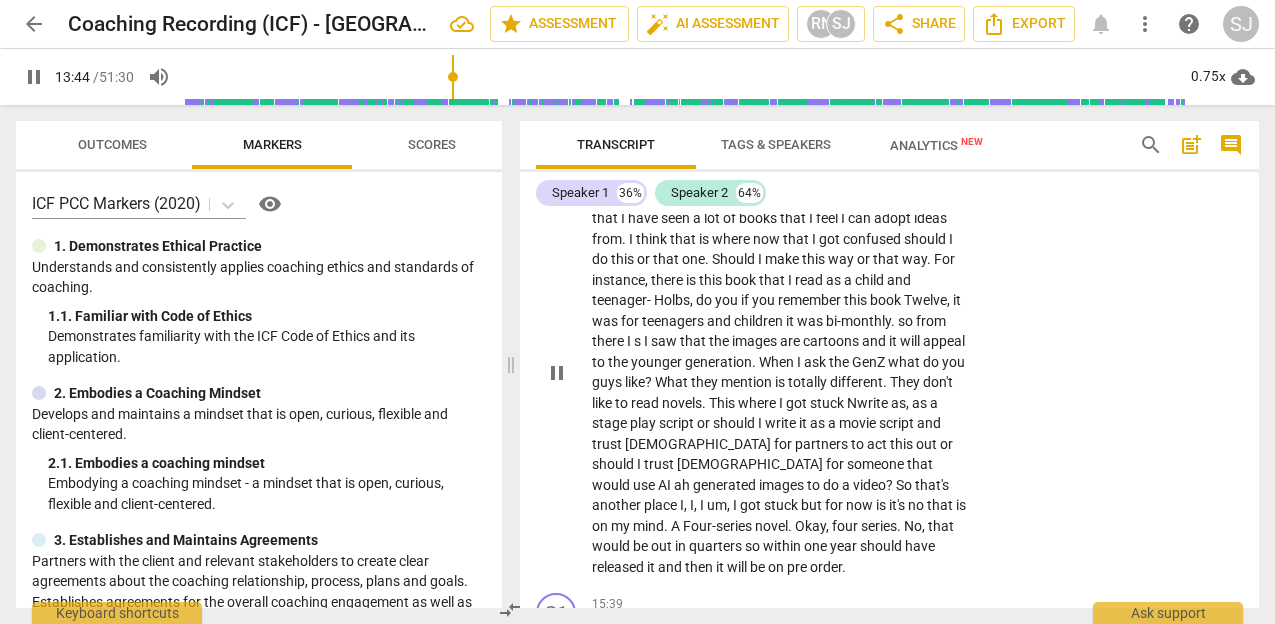 scroll, scrollTop: 8473, scrollLeft: 0, axis: vertical 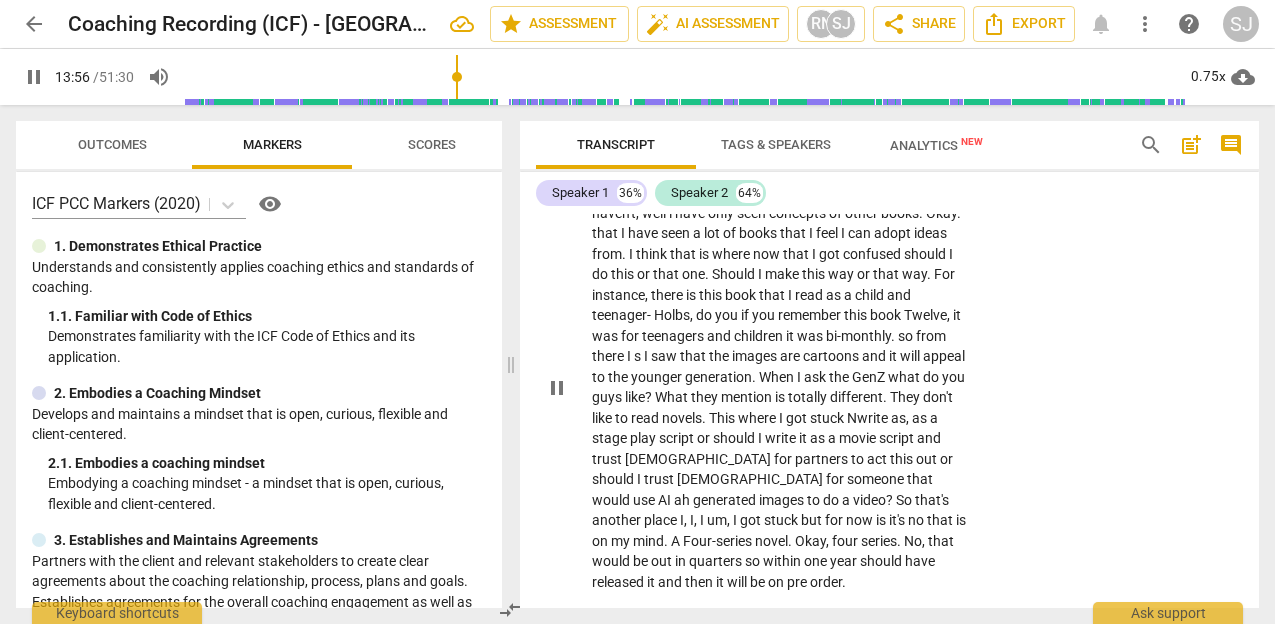 click on "confused" at bounding box center (873, 254) 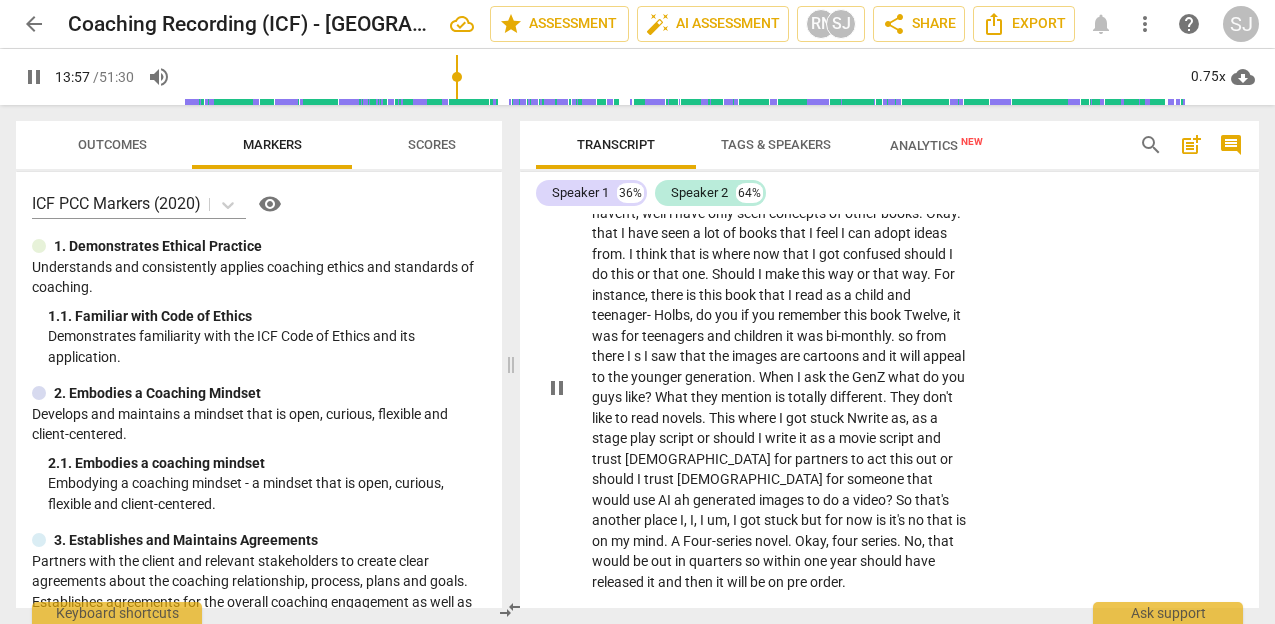 type on "837" 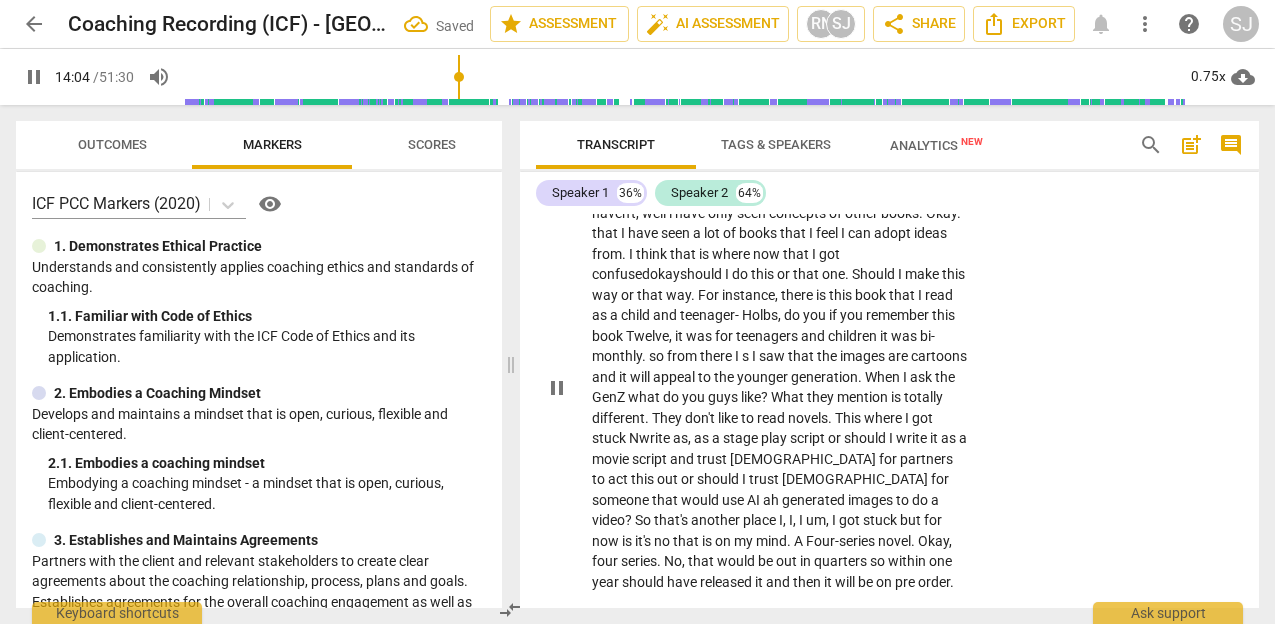 click on "Twelve" at bounding box center [647, 336] 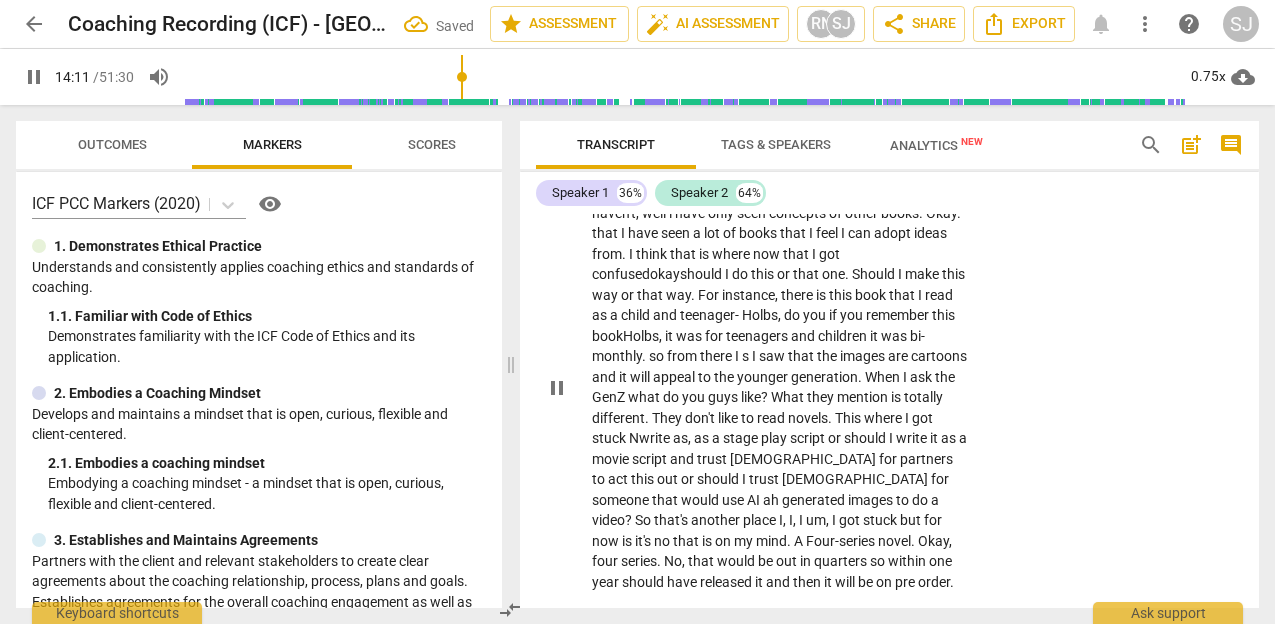 click on "children" at bounding box center [844, 336] 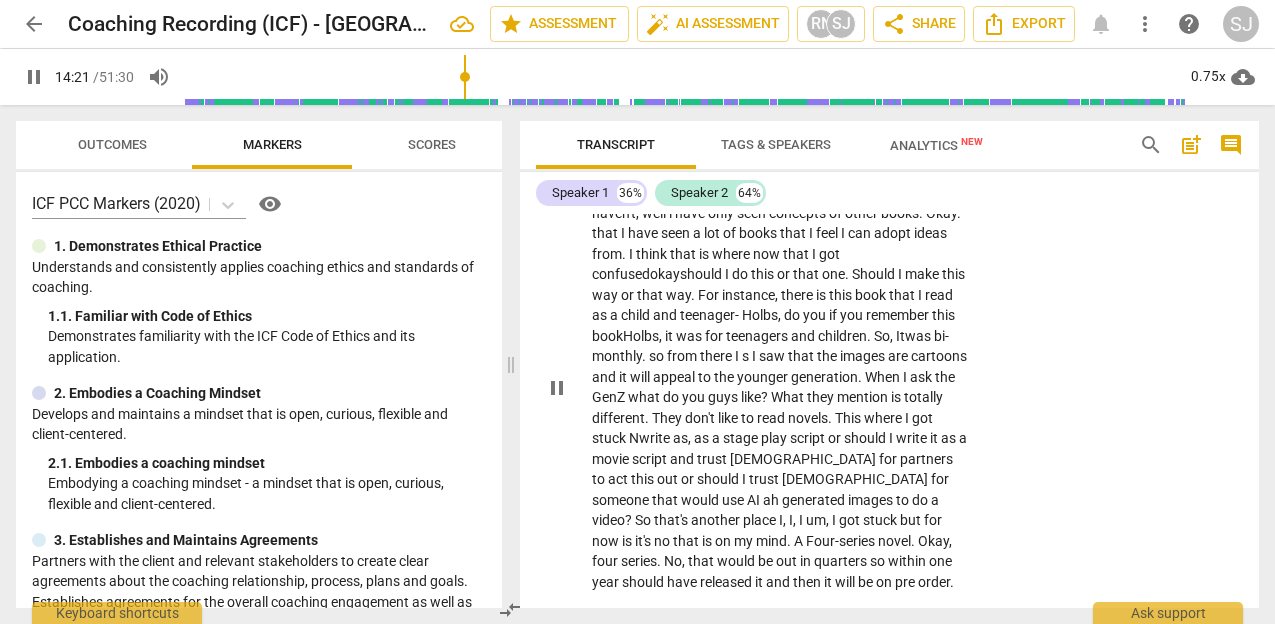 click on "." at bounding box center [861, 377] 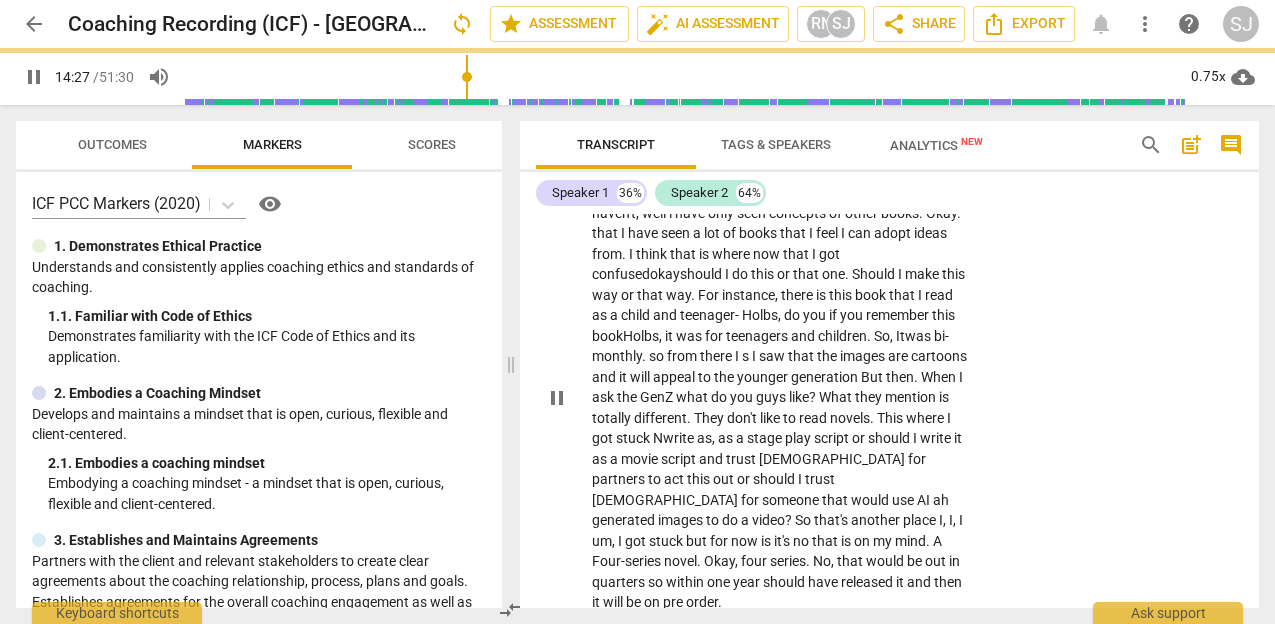 click on "." at bounding box center [690, 418] 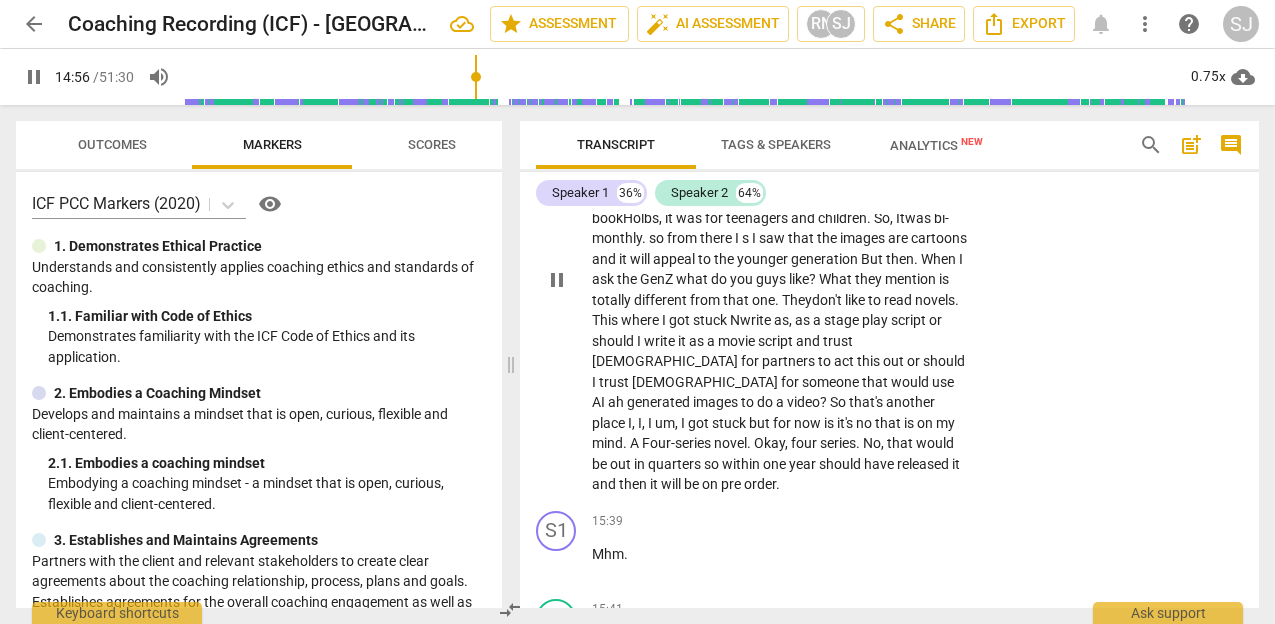 scroll, scrollTop: 8598, scrollLeft: 0, axis: vertical 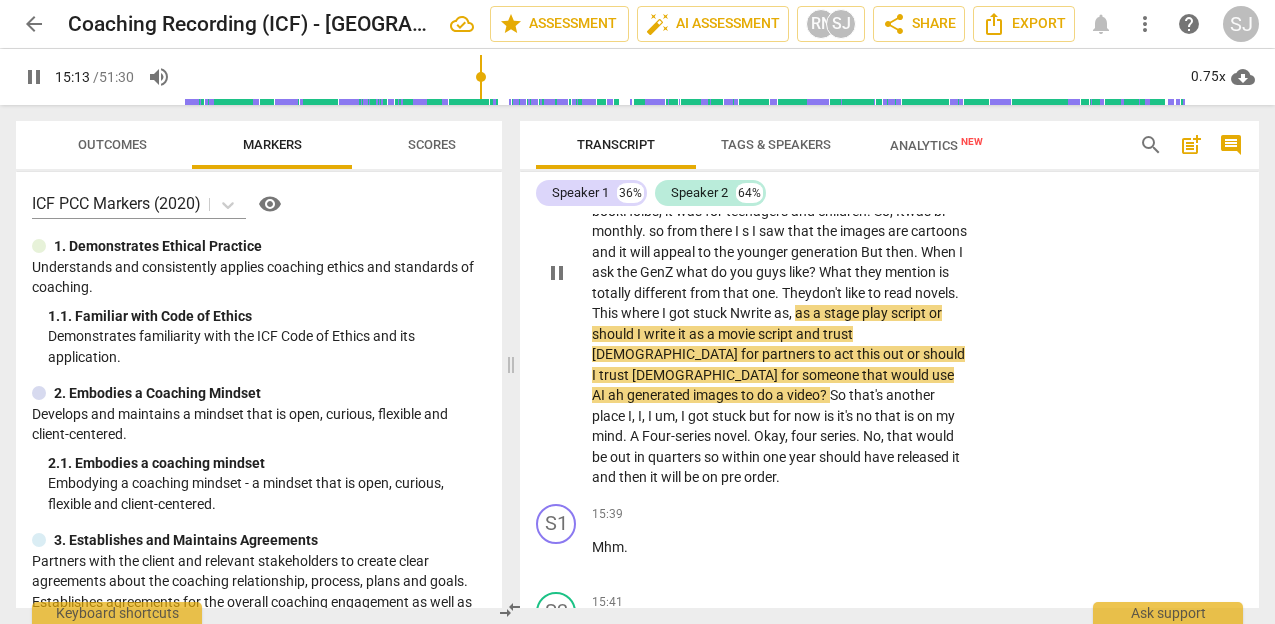 click on "," at bounding box center (792, 313) 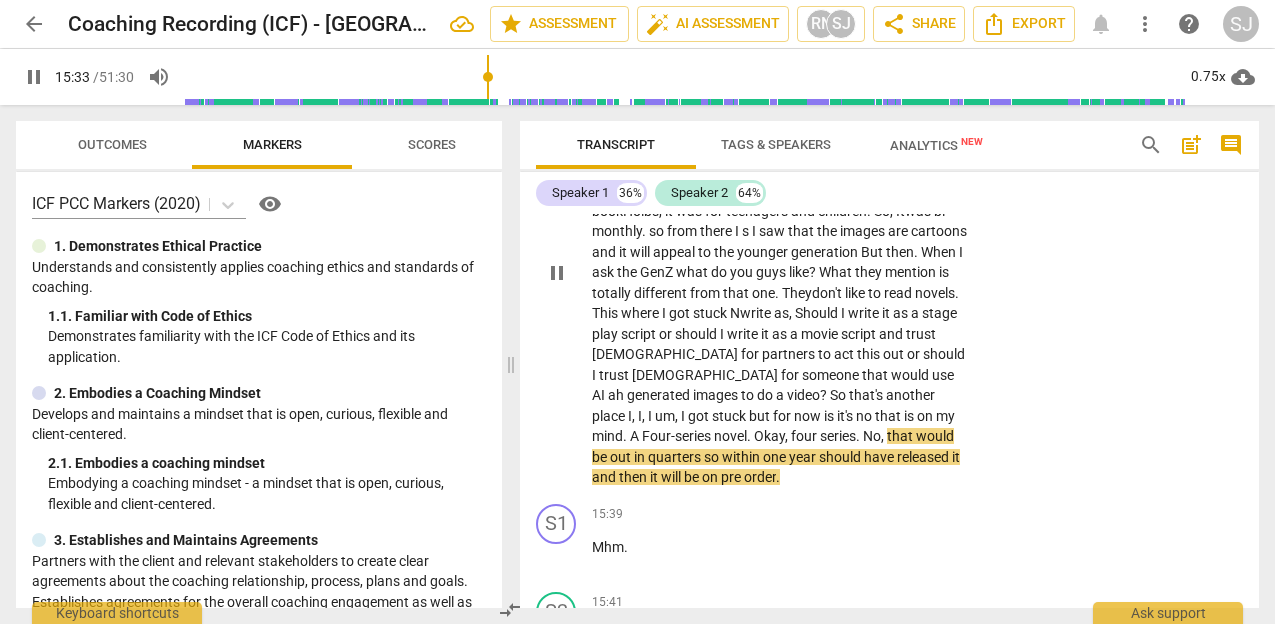 click on "series" at bounding box center (838, 436) 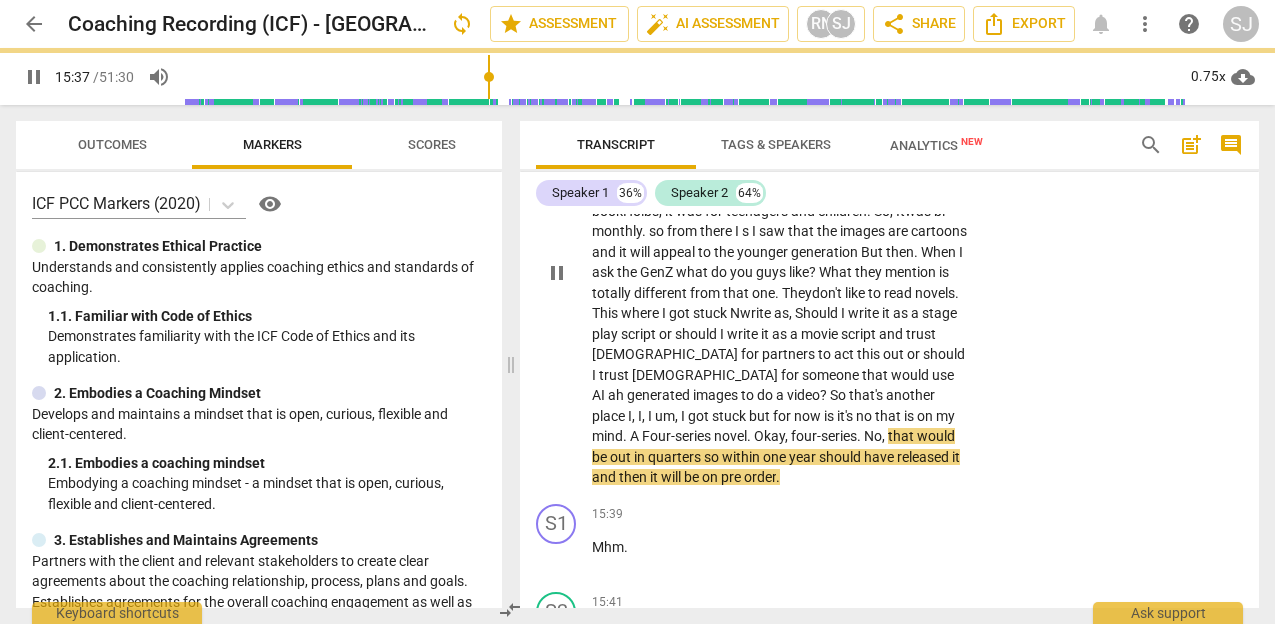 click on "." at bounding box center (860, 436) 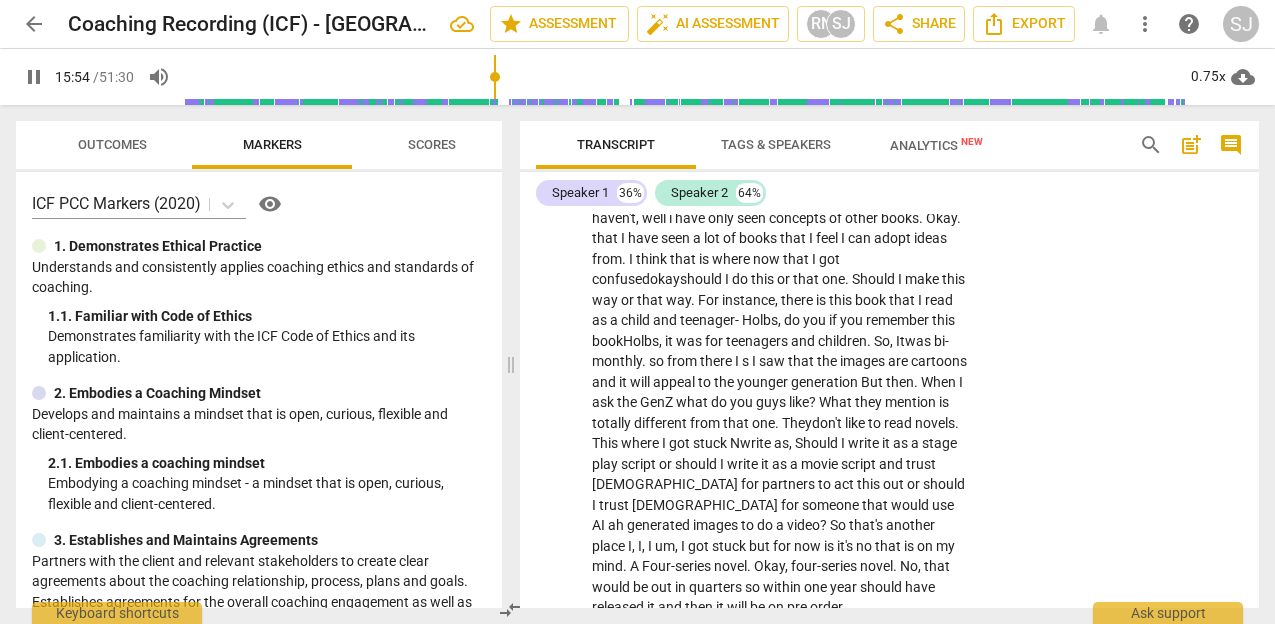 scroll, scrollTop: 8419, scrollLeft: 0, axis: vertical 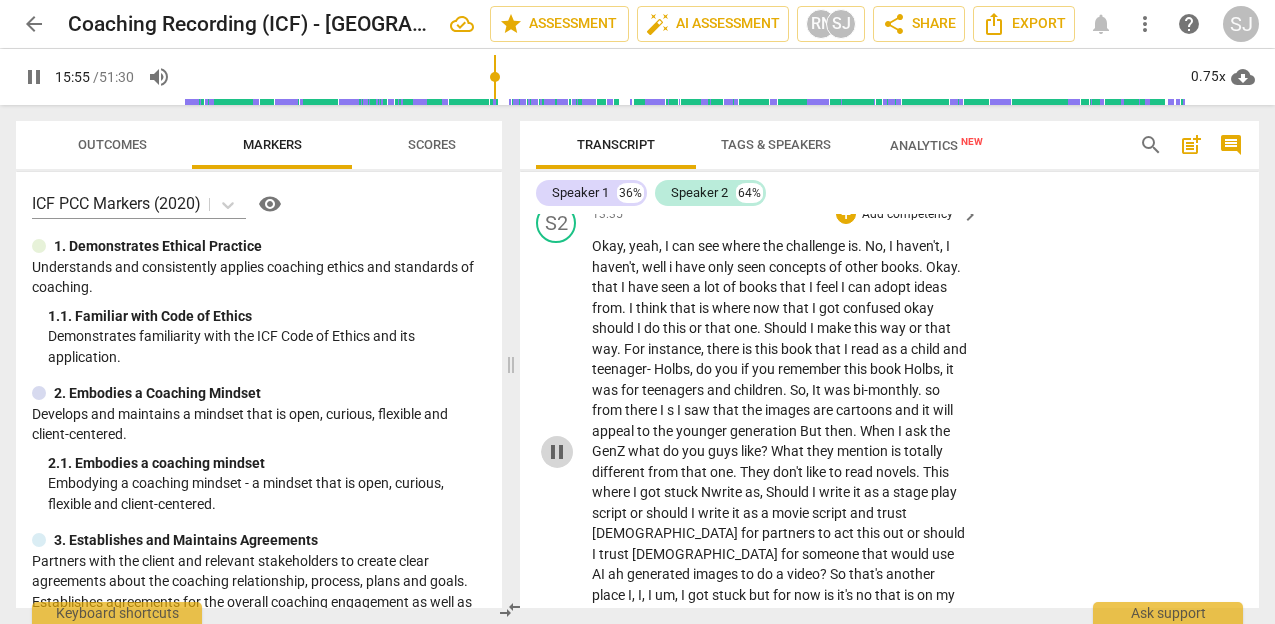 click on "pause" at bounding box center [557, 452] 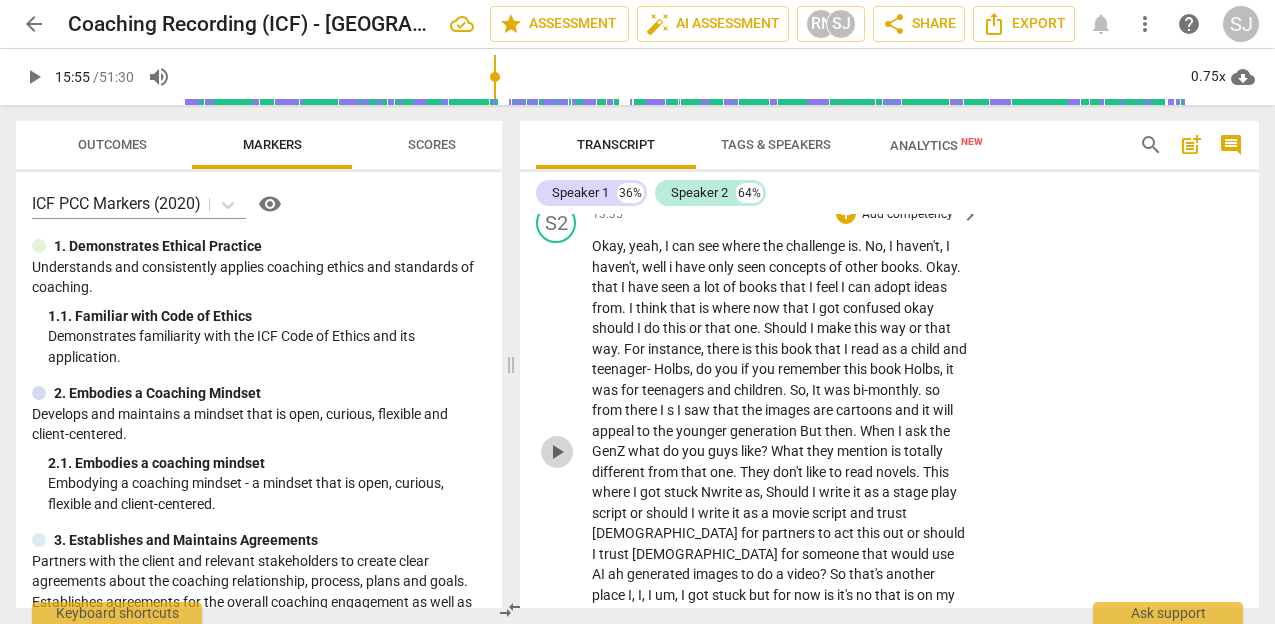 click on "play_arrow" at bounding box center (557, 452) 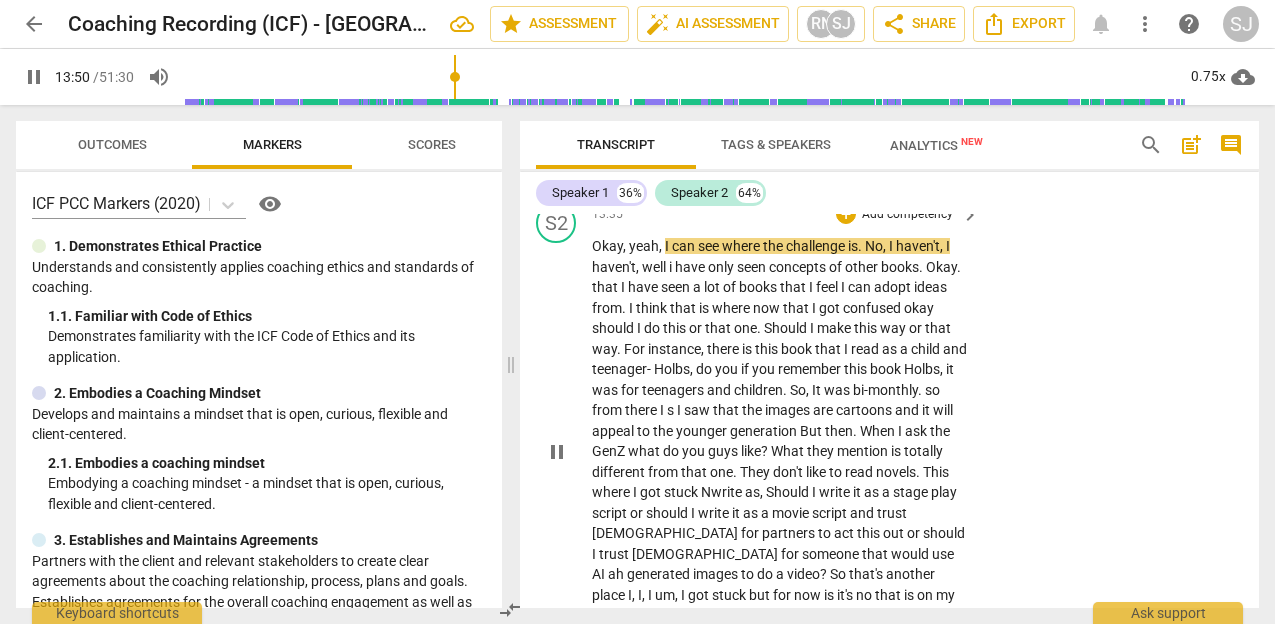 click on "so" at bounding box center [932, 390] 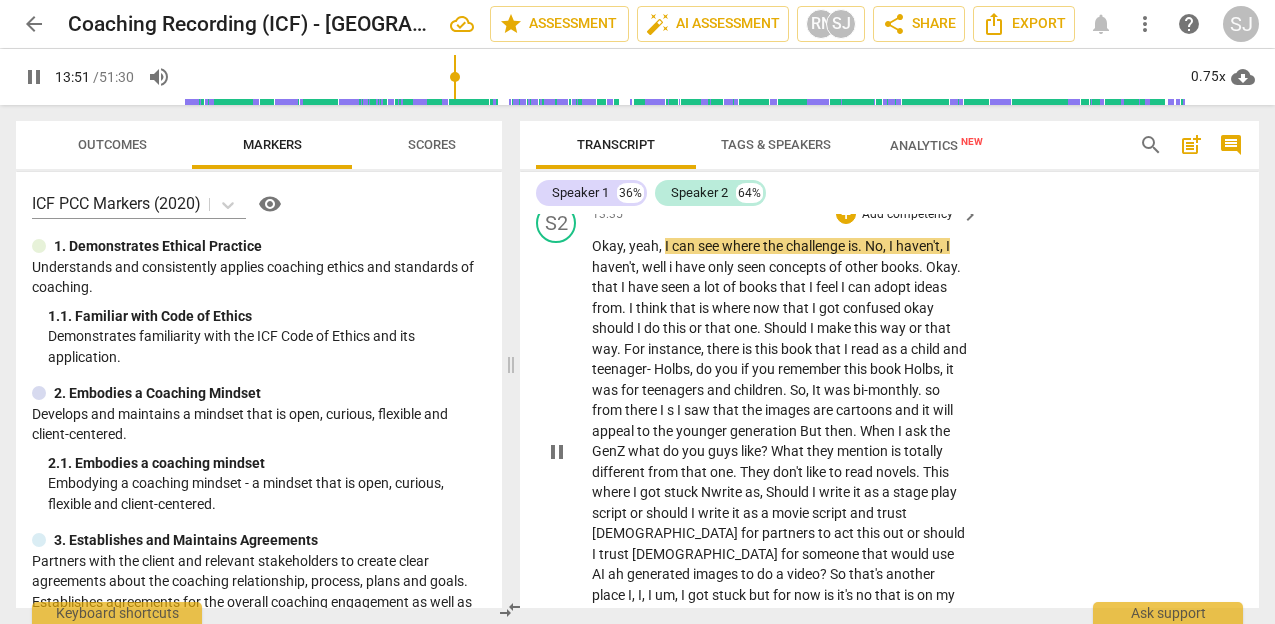 type on "831" 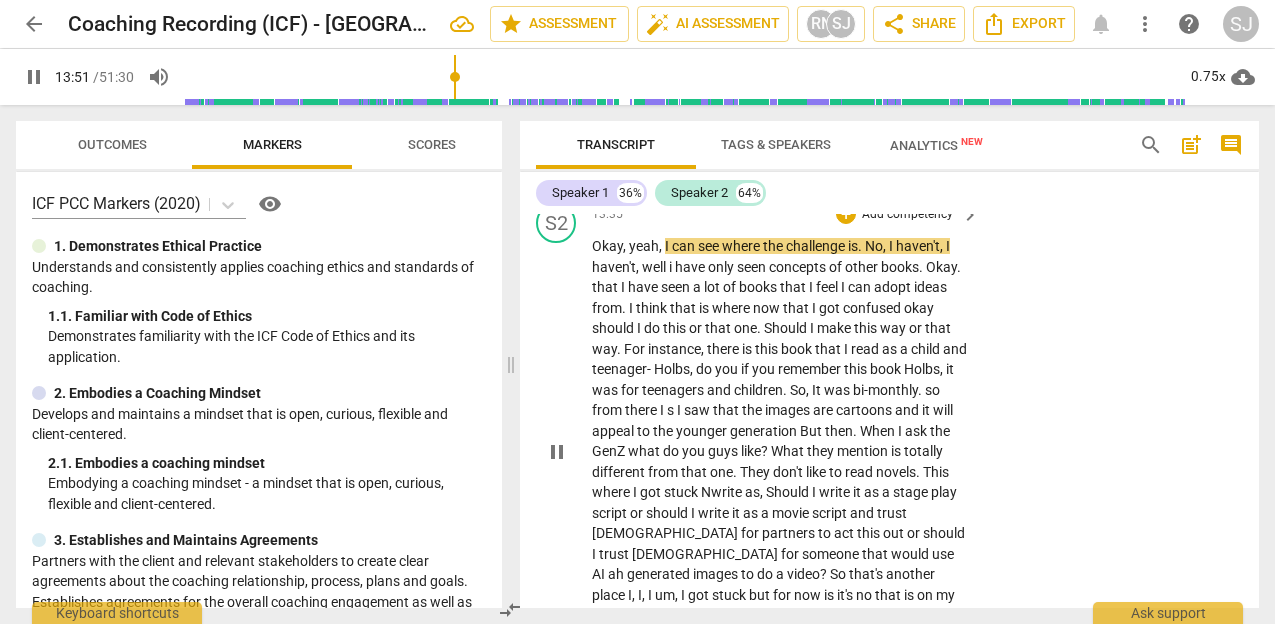 type 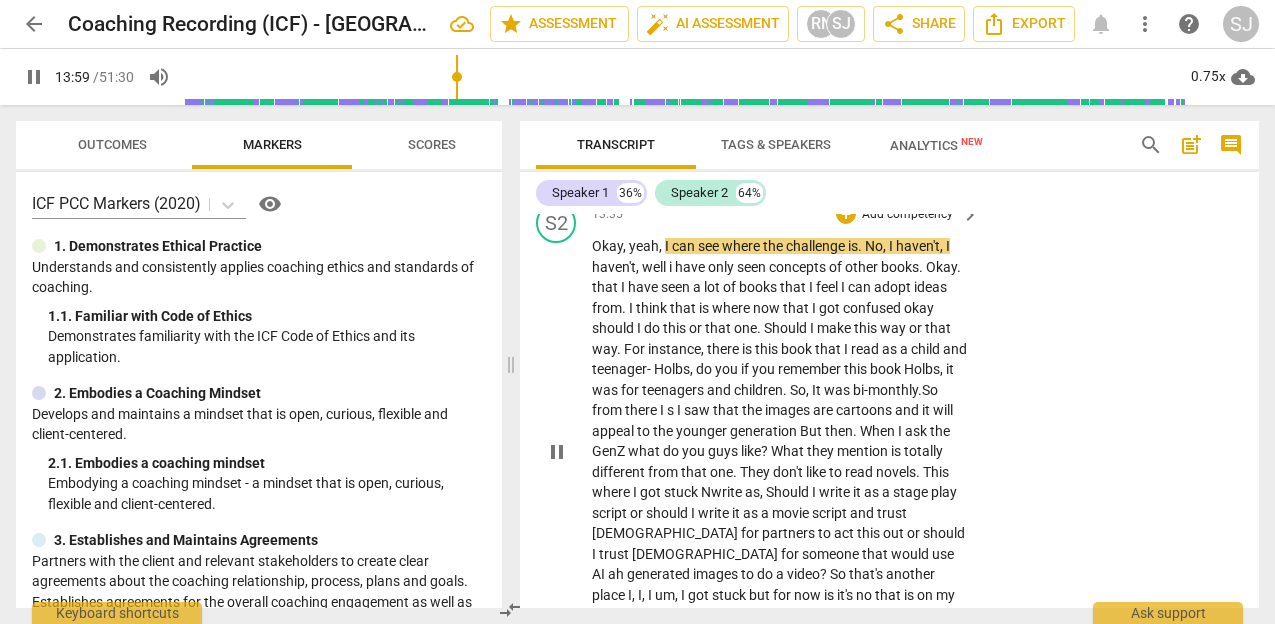 click on "confused" at bounding box center [873, 308] 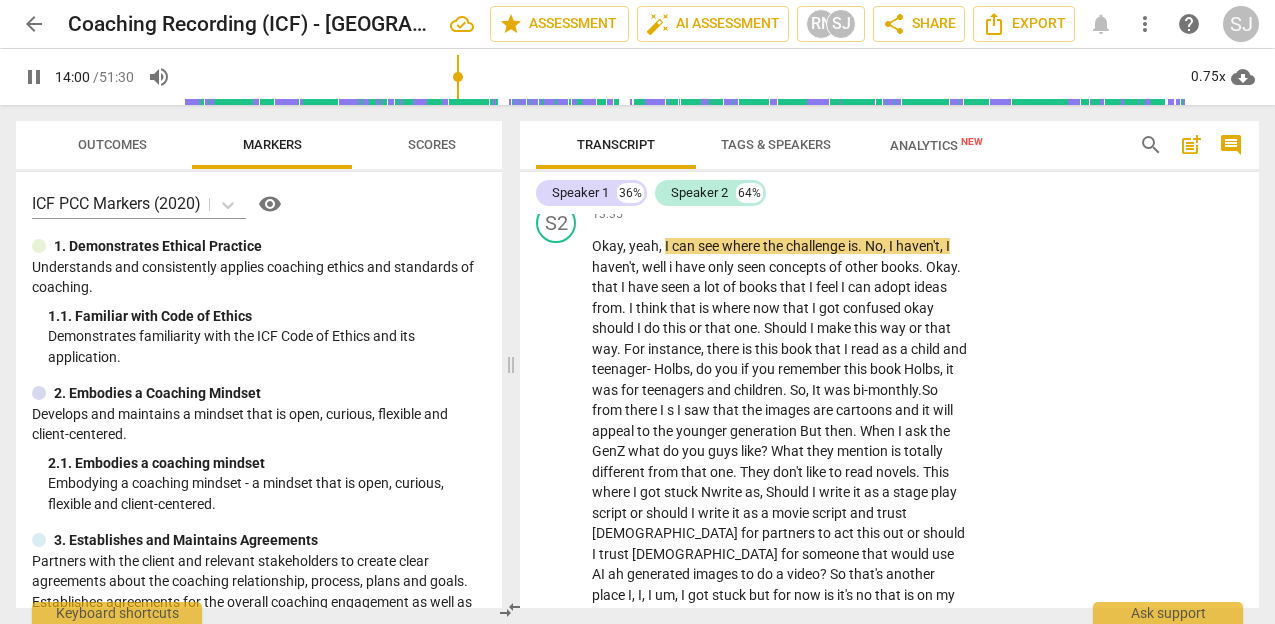 click on "confused ," 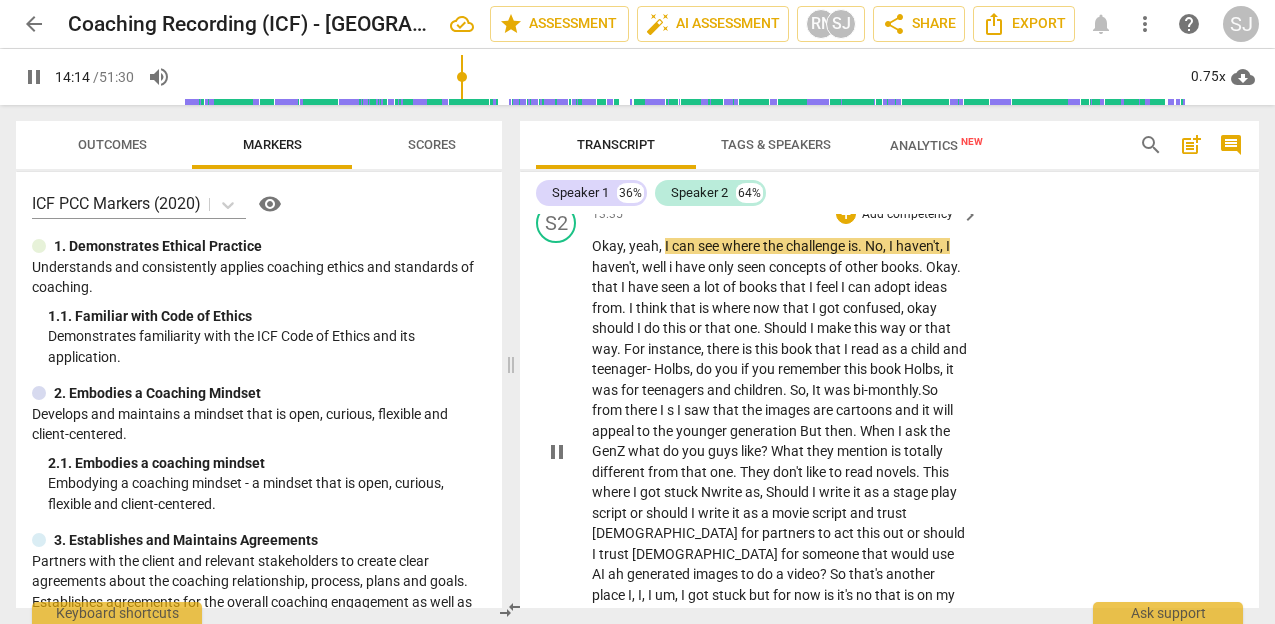 click on "I" at bounding box center [680, 410] 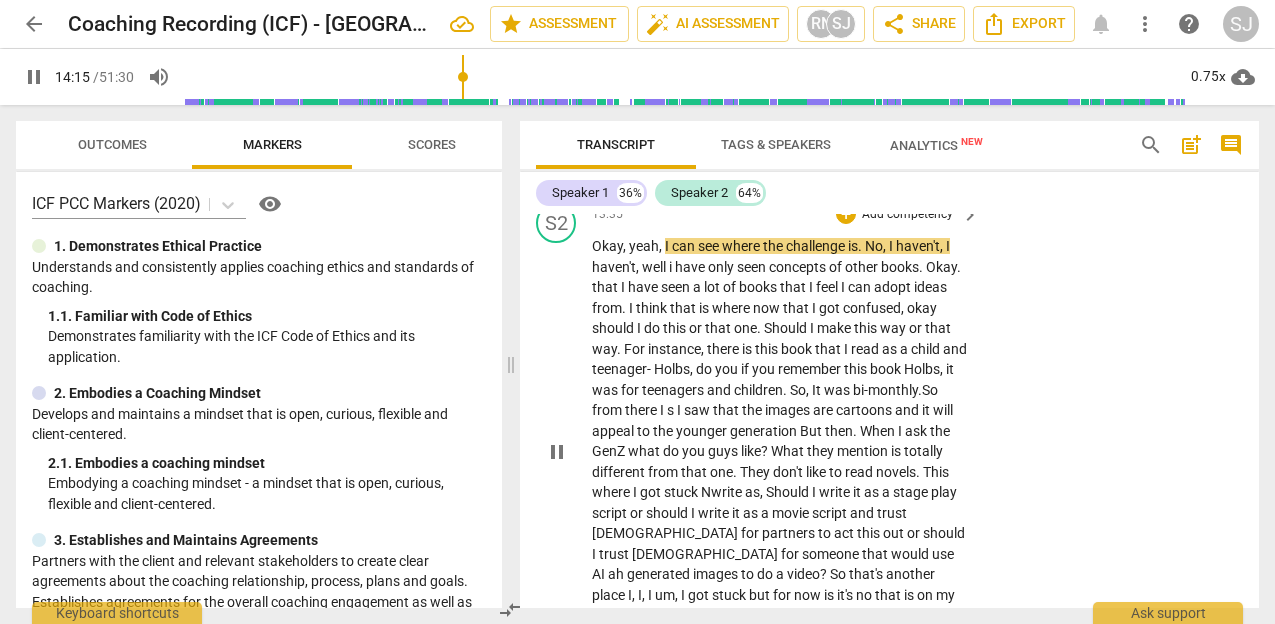 click on "the" at bounding box center (753, 410) 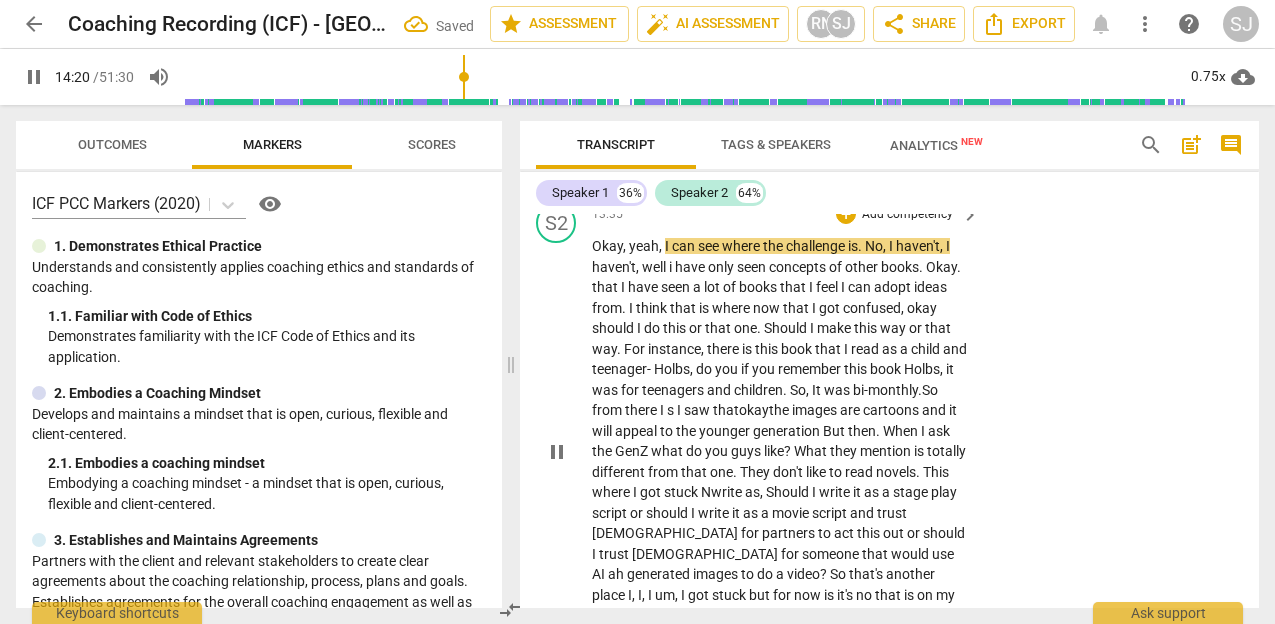 click on "I" at bounding box center (680, 410) 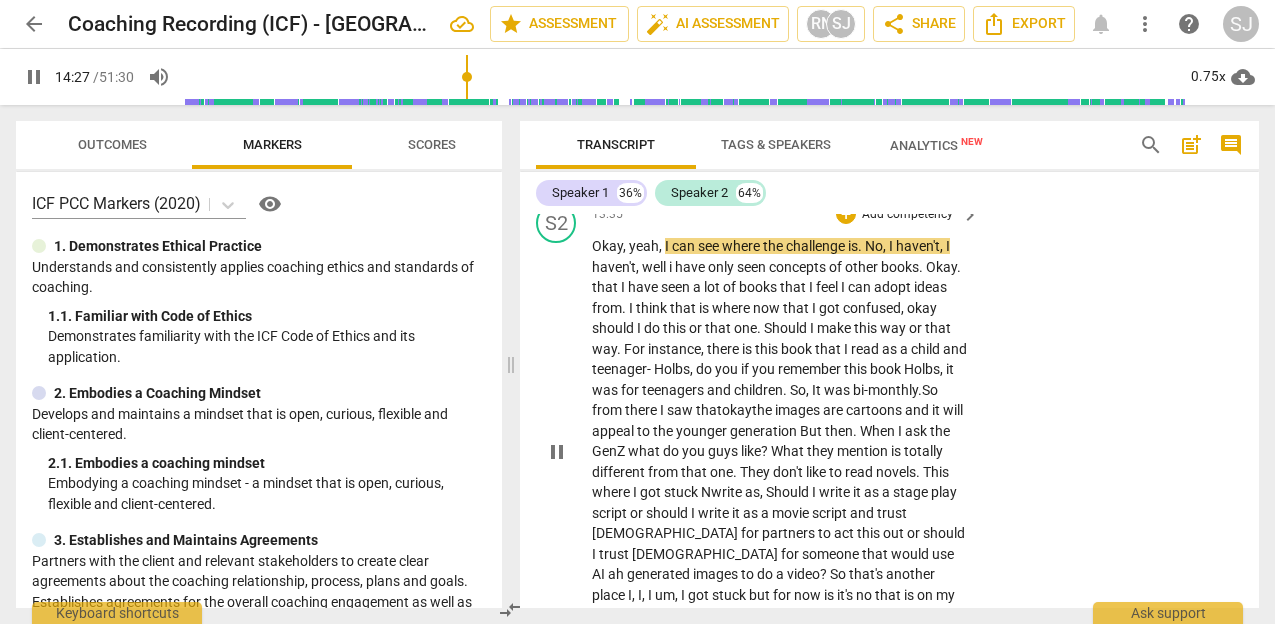 click on "They" at bounding box center (756, 472) 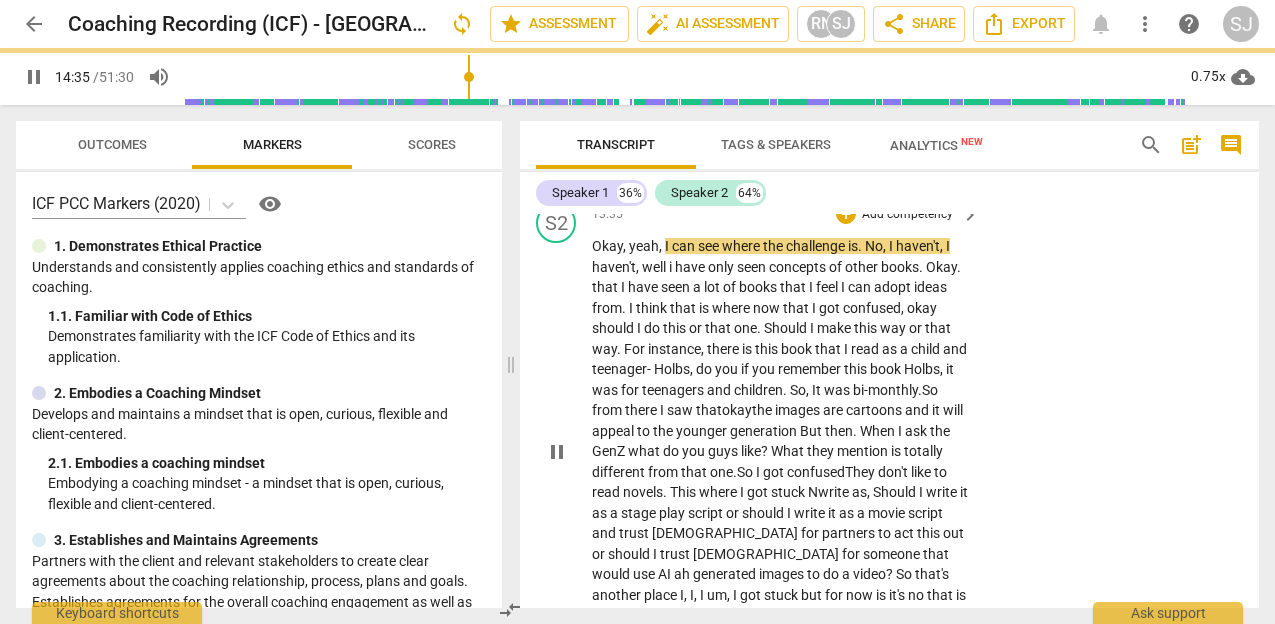 click on "Okay ,   yeah ,   I   can   see   where   the   challenge   is .   No ,   I   haven't ,   I   haven't ,   well   i   have   only   seen   concepts   of   other   books .   Okay .   that   I   have   seen   a   lot   of   books   that   I   feel   I   can   adopt   ideas   from .   I   think   that   is   where   now   that   I   got   confused,   okay   should   I   do   this   or   that   one .   Should   I   make   this   way   or   that   way .   For   instance ,   there   is   this   book   that   I   read   as   a   child   and   teenager-   [PERSON_NAME] ,   do   you   if   you   remember   this   book   Holbs ,   it   was   for   teenagers   and   children .   So ,   It   was   bi-monthly .  S o   from   there   I   saw   that   okay  the   images   are   cartoons   and   it   will   appeal   to   the   younger   generation   But   then .   When   I   ask   the   GenZ   what   do   you   guys   like ?   What   they   mention   is   totally   different   from   that   one .   So I got confused  They" at bounding box center (780, 451) 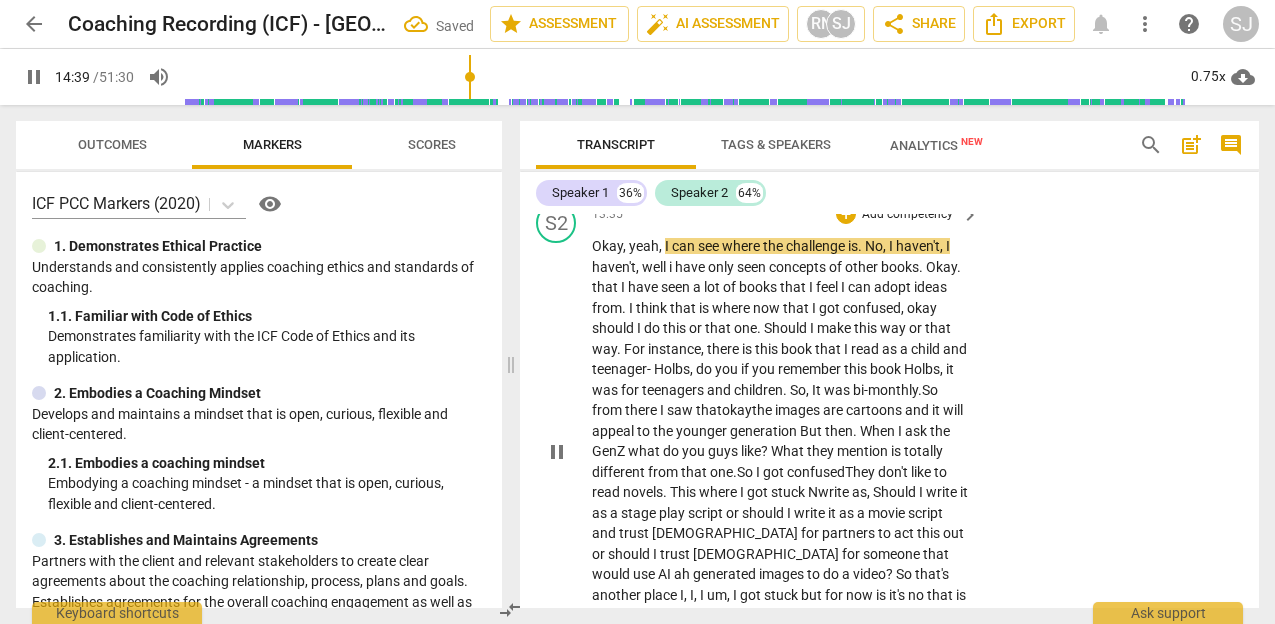 click on "where" at bounding box center (719, 492) 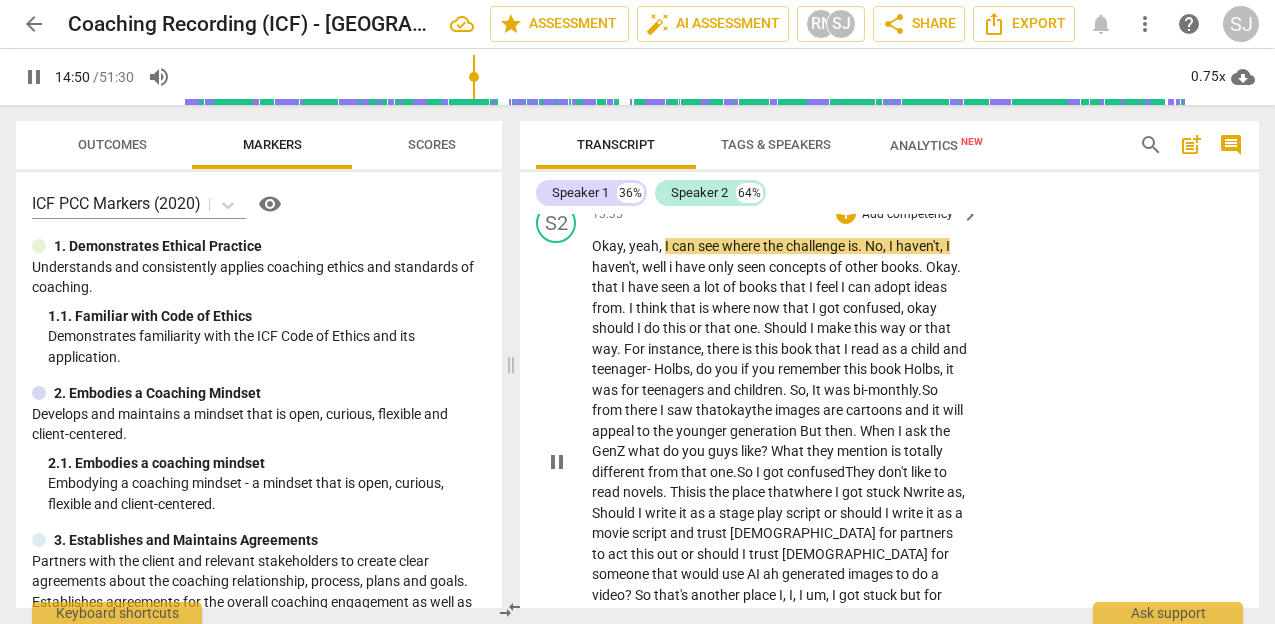 click on "Should" at bounding box center [615, 513] 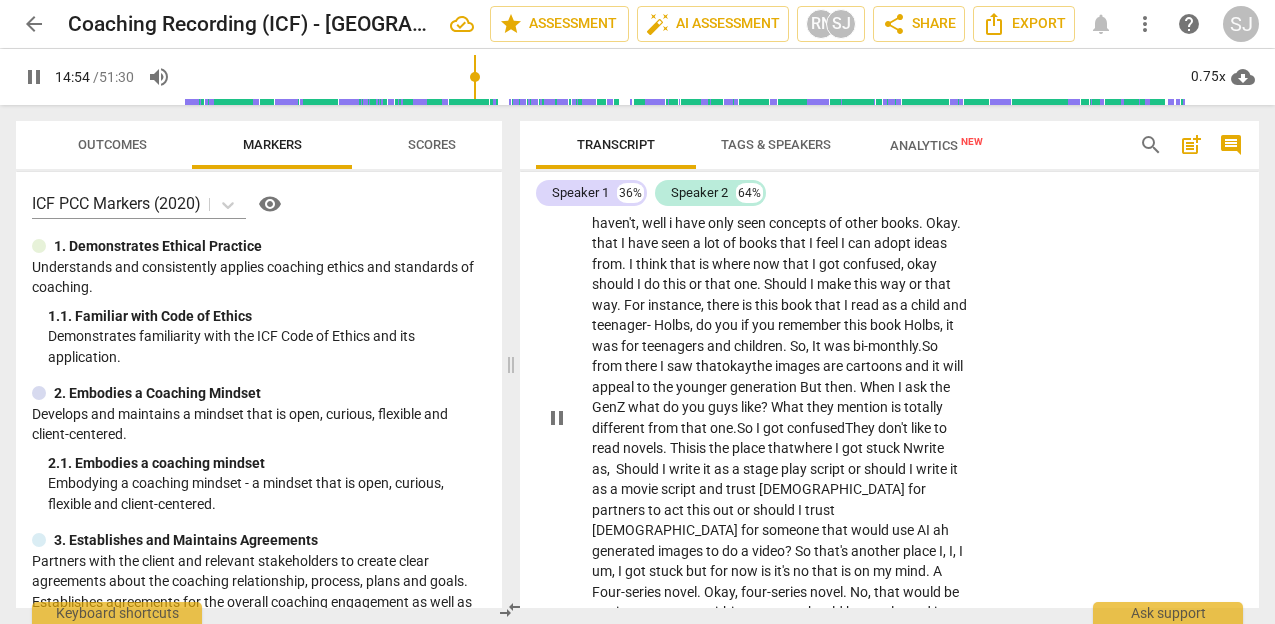 scroll, scrollTop: 8467, scrollLeft: 0, axis: vertical 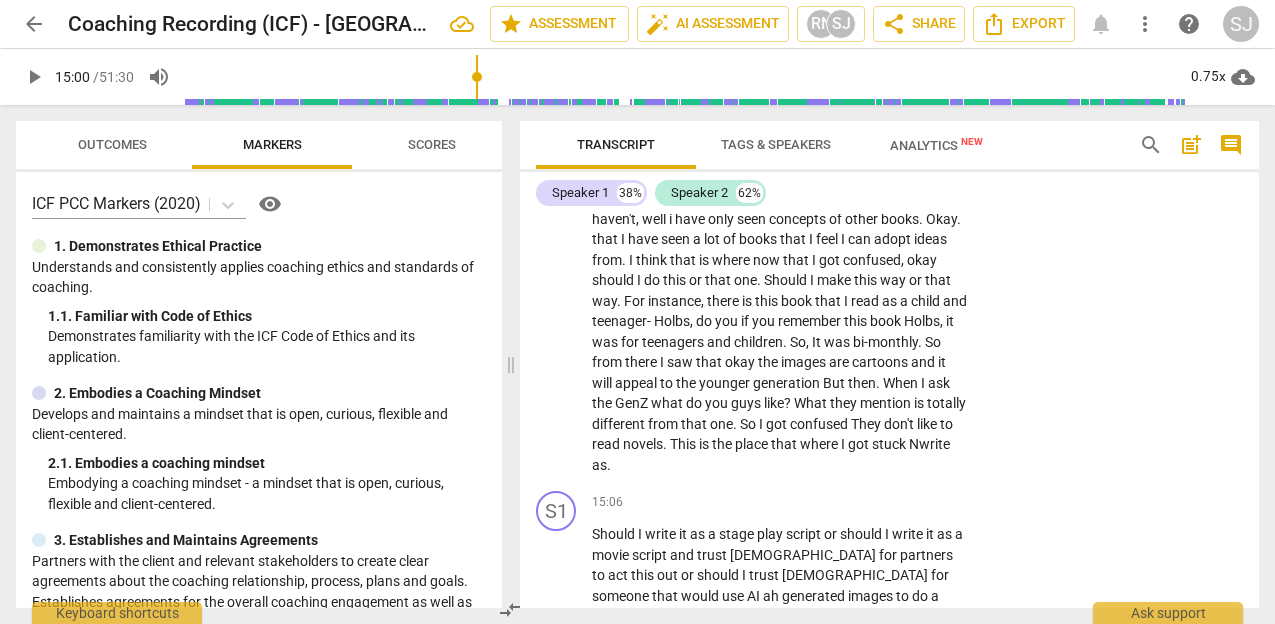 type on "901" 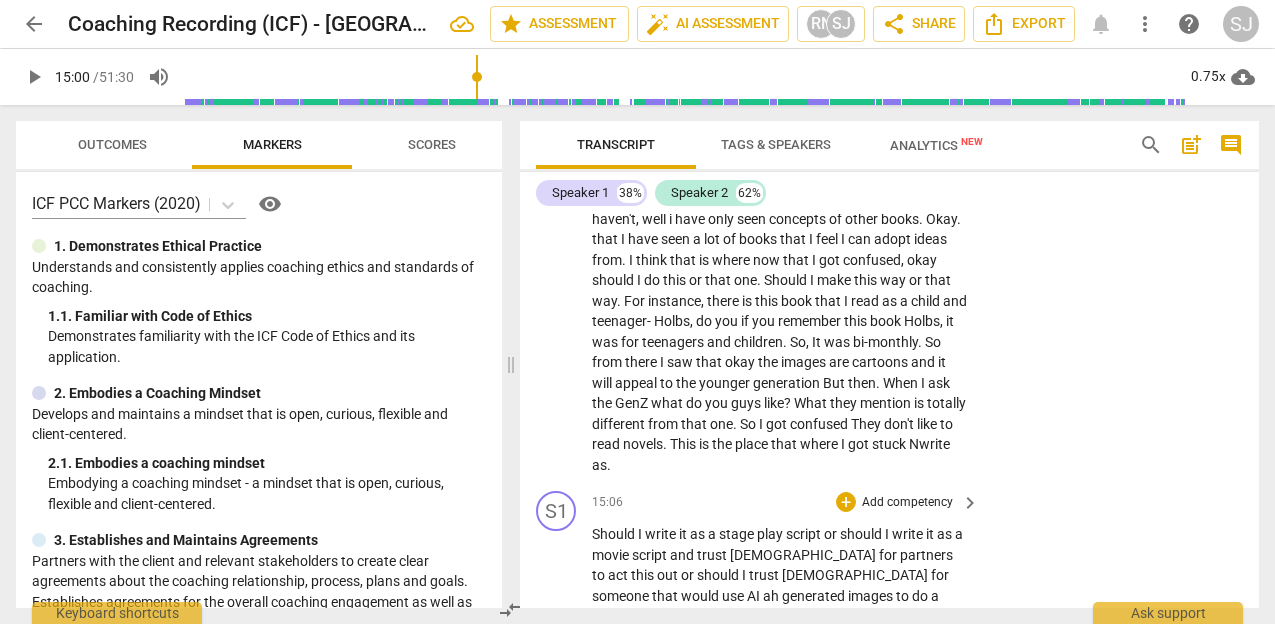 click on "play_arrow pause" at bounding box center (566, 617) 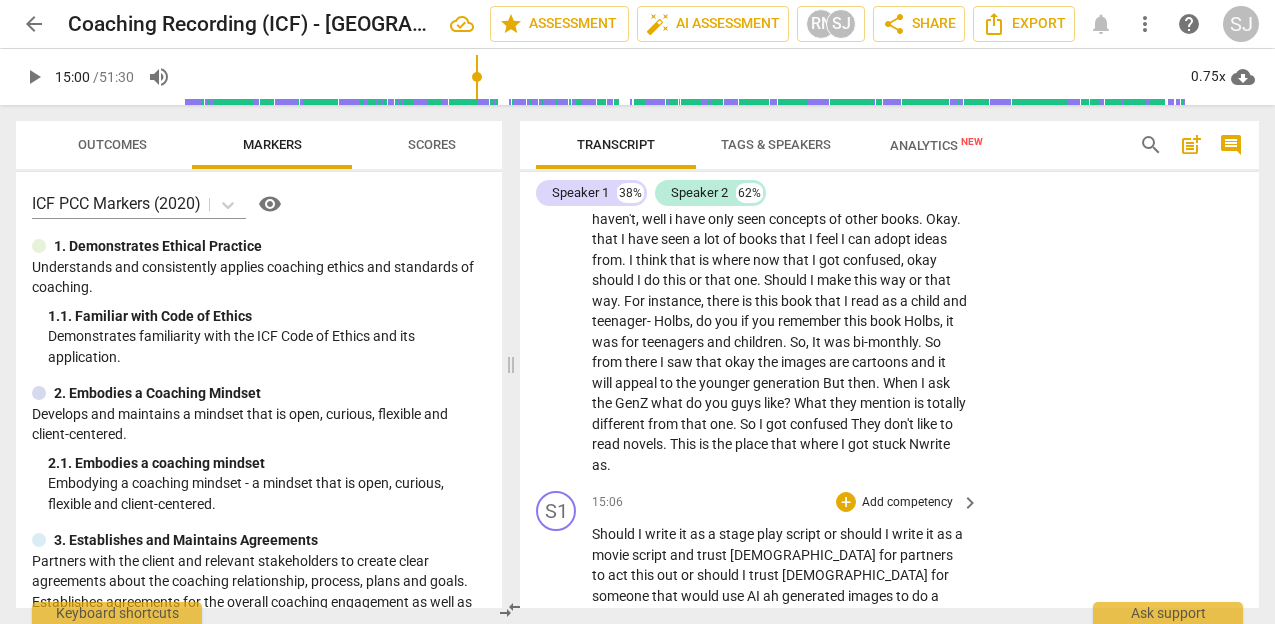 click on "Should" at bounding box center (615, 534) 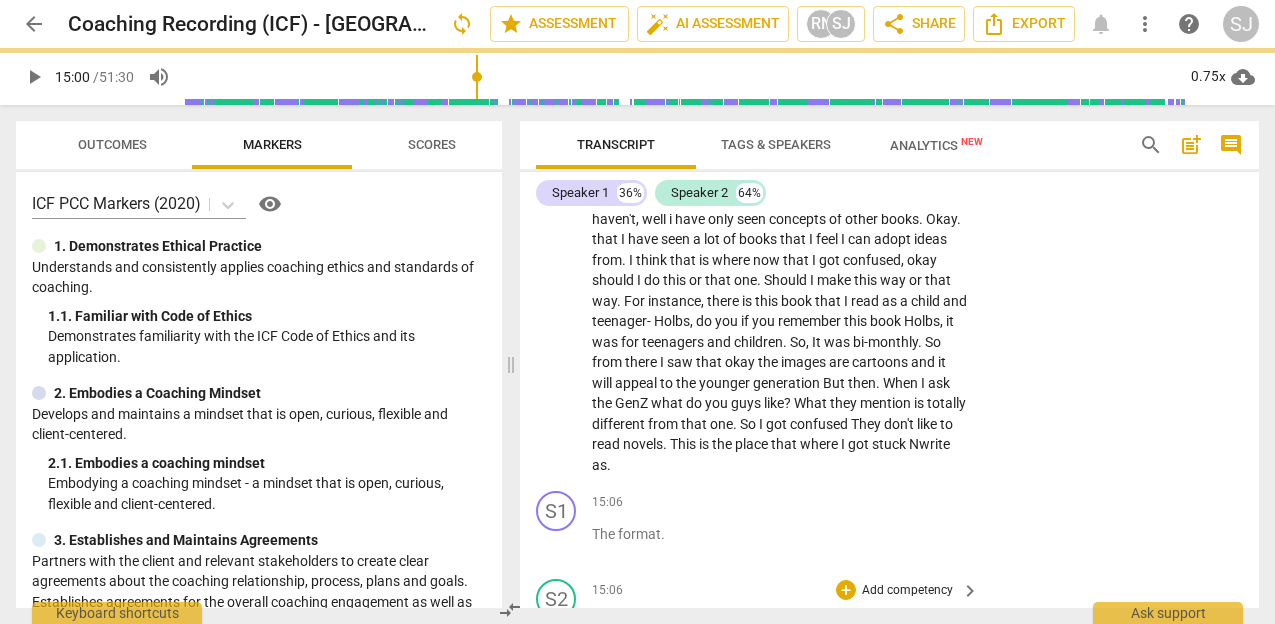scroll, scrollTop: 8555, scrollLeft: 0, axis: vertical 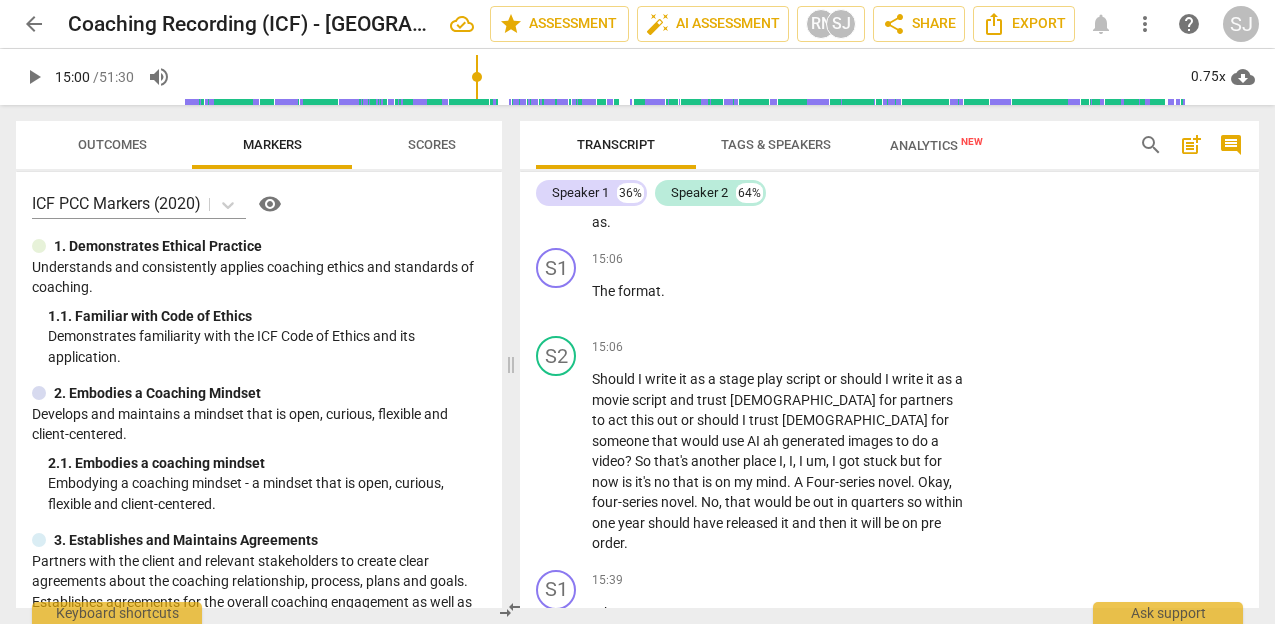 click on "Should" at bounding box center [615, 379] 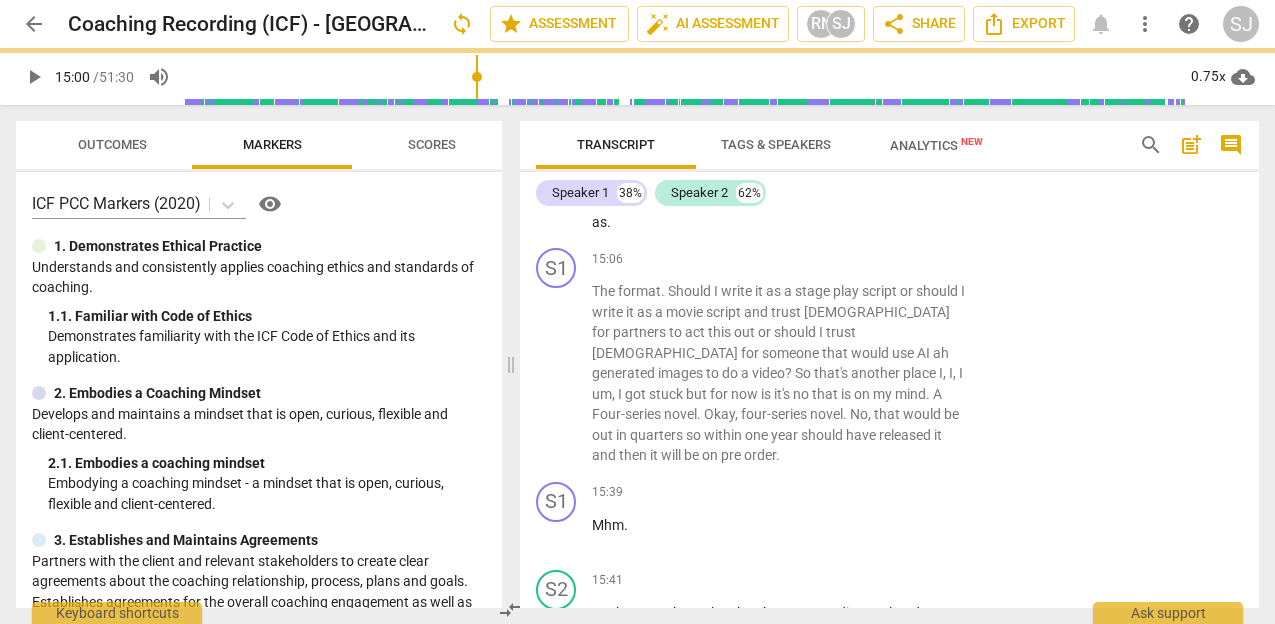 scroll, scrollTop: 8622, scrollLeft: 0, axis: vertical 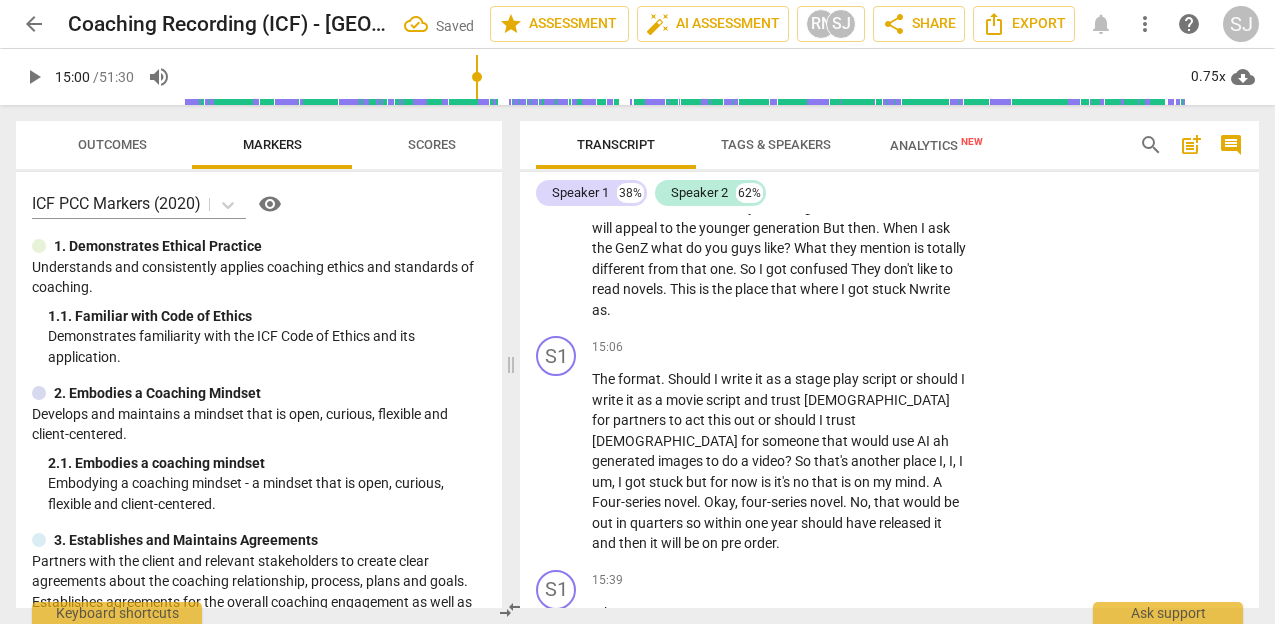 click on "The" at bounding box center (605, 379) 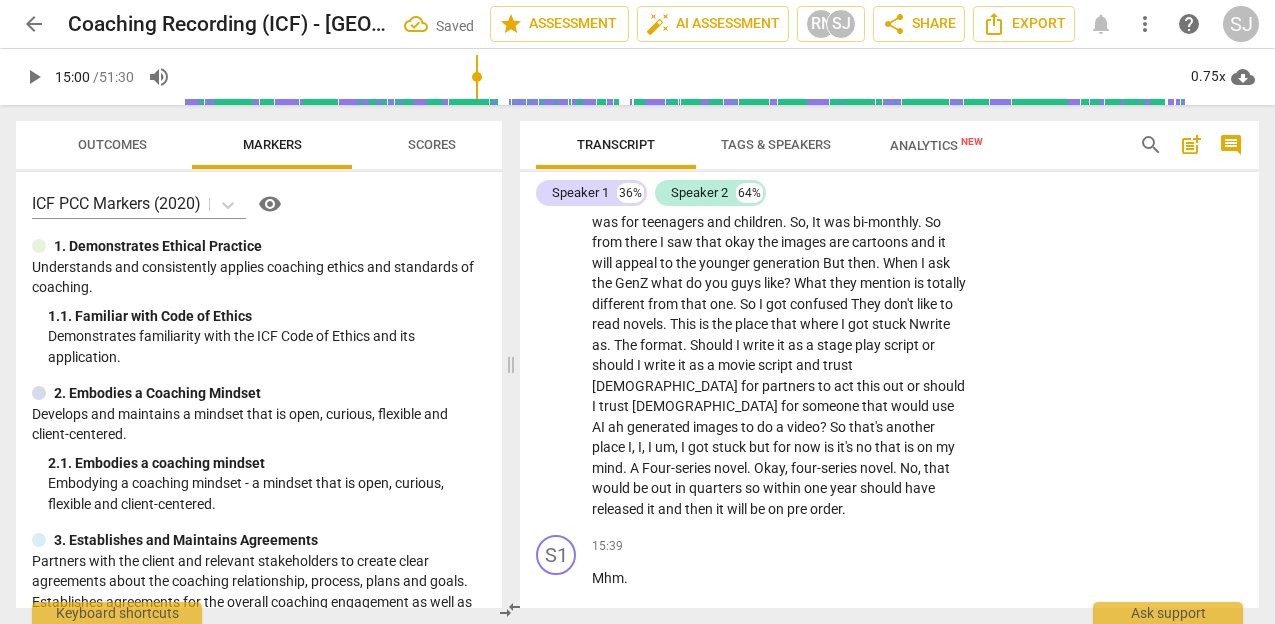 scroll, scrollTop: 8589, scrollLeft: 0, axis: vertical 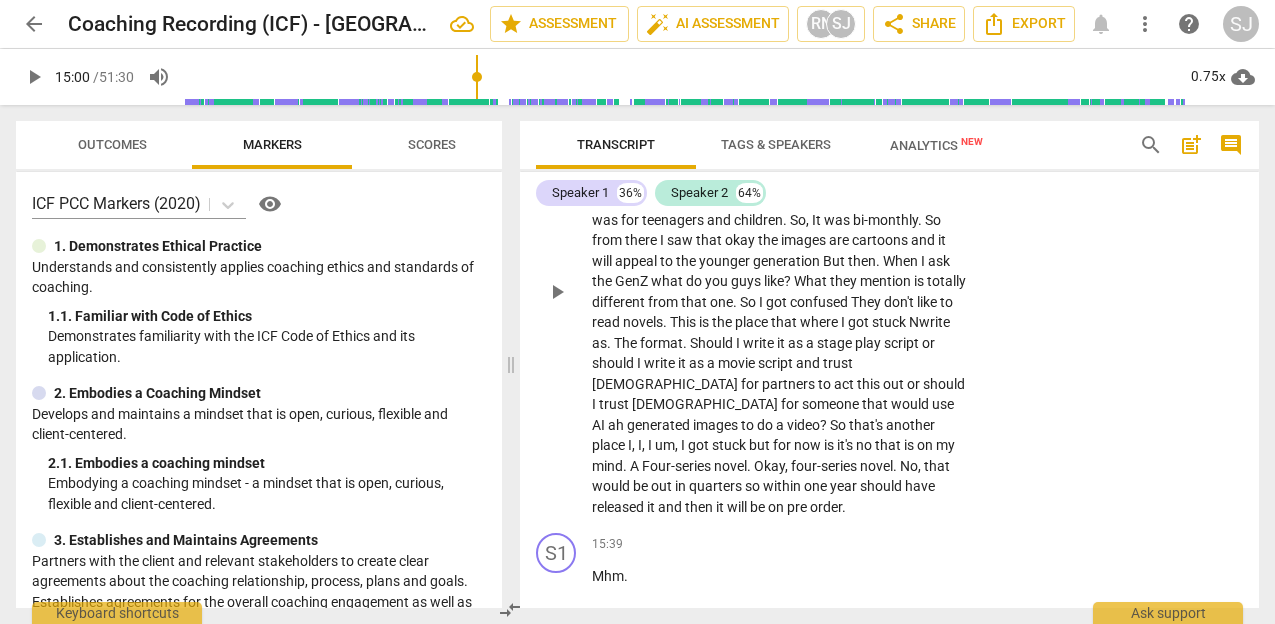click on "When" at bounding box center [902, 261] 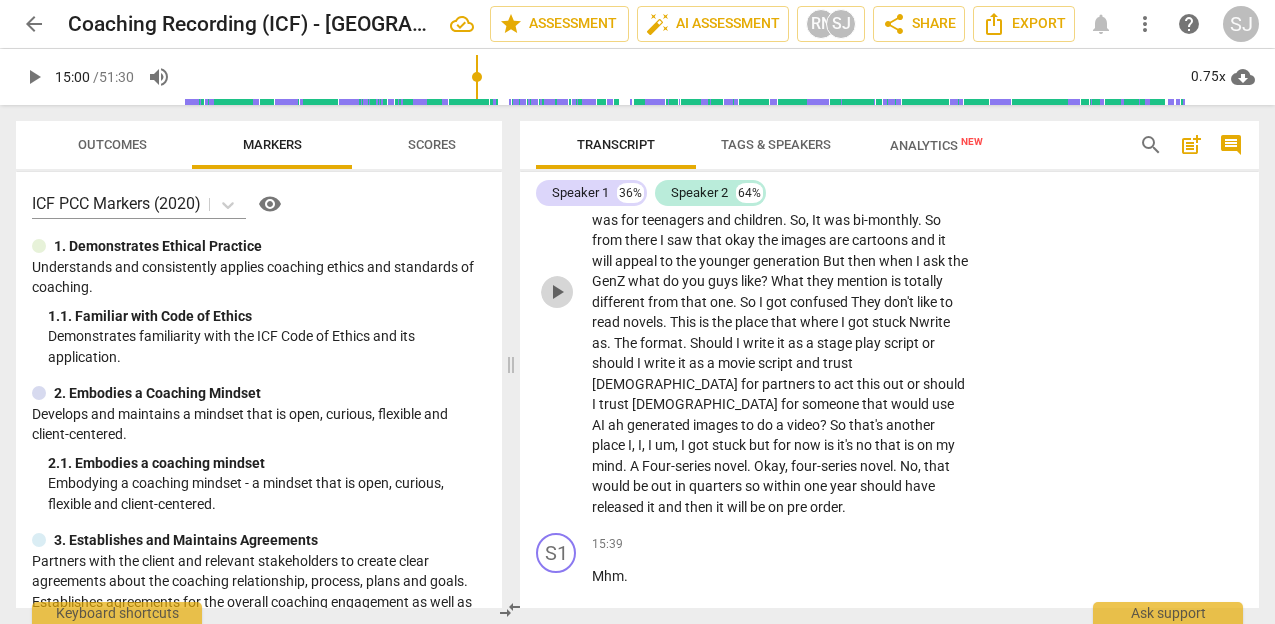click on "play_arrow" at bounding box center [557, 292] 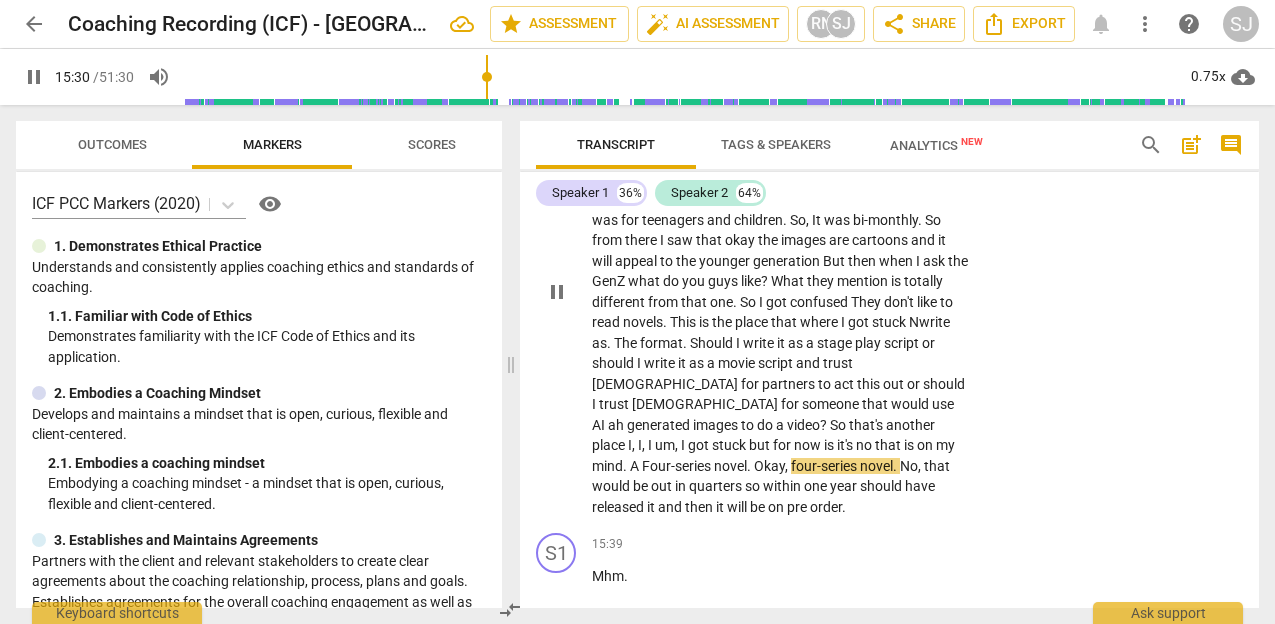 click on "Four-series" at bounding box center (678, 466) 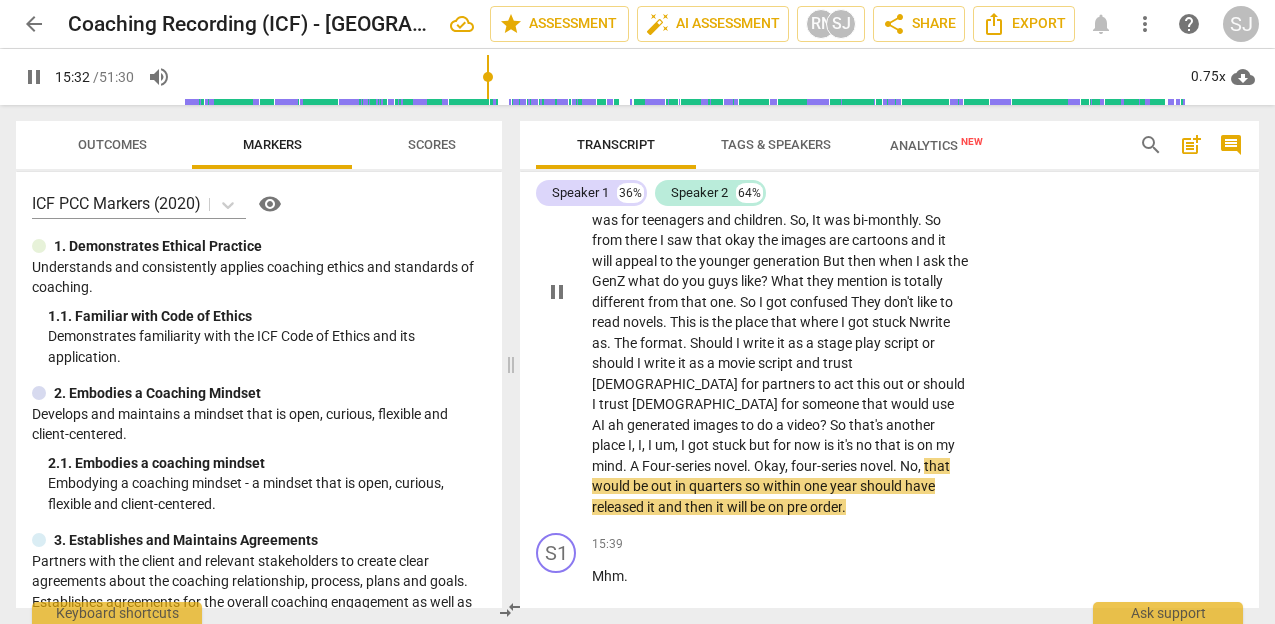 type on "933" 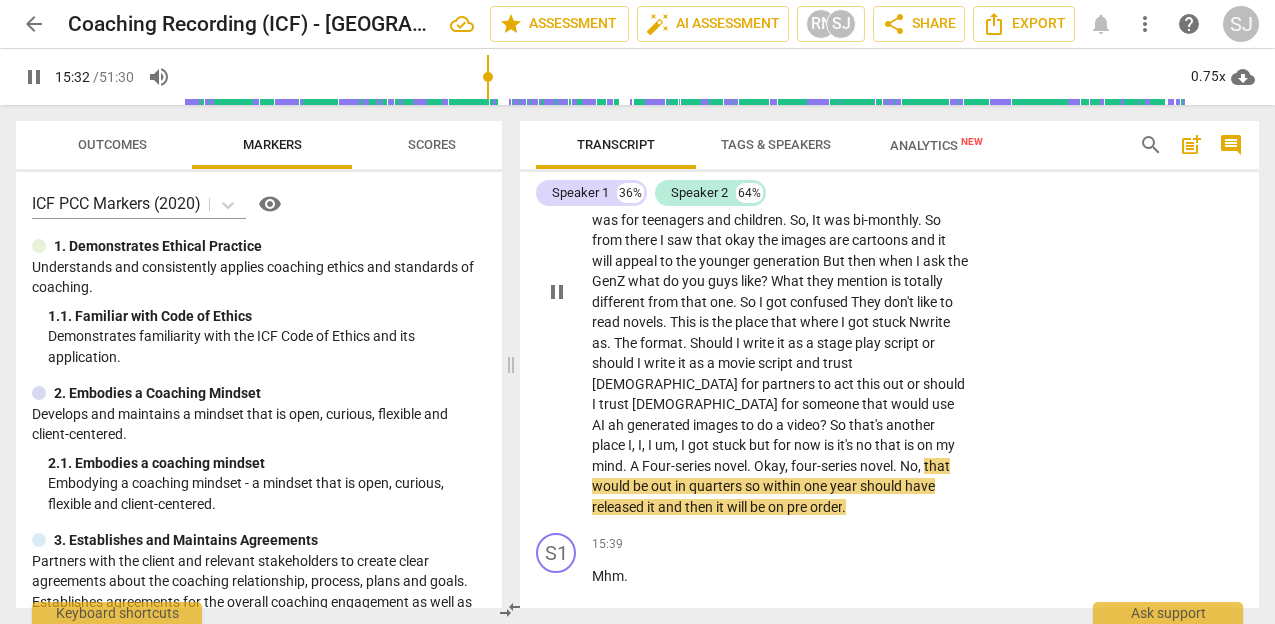 type 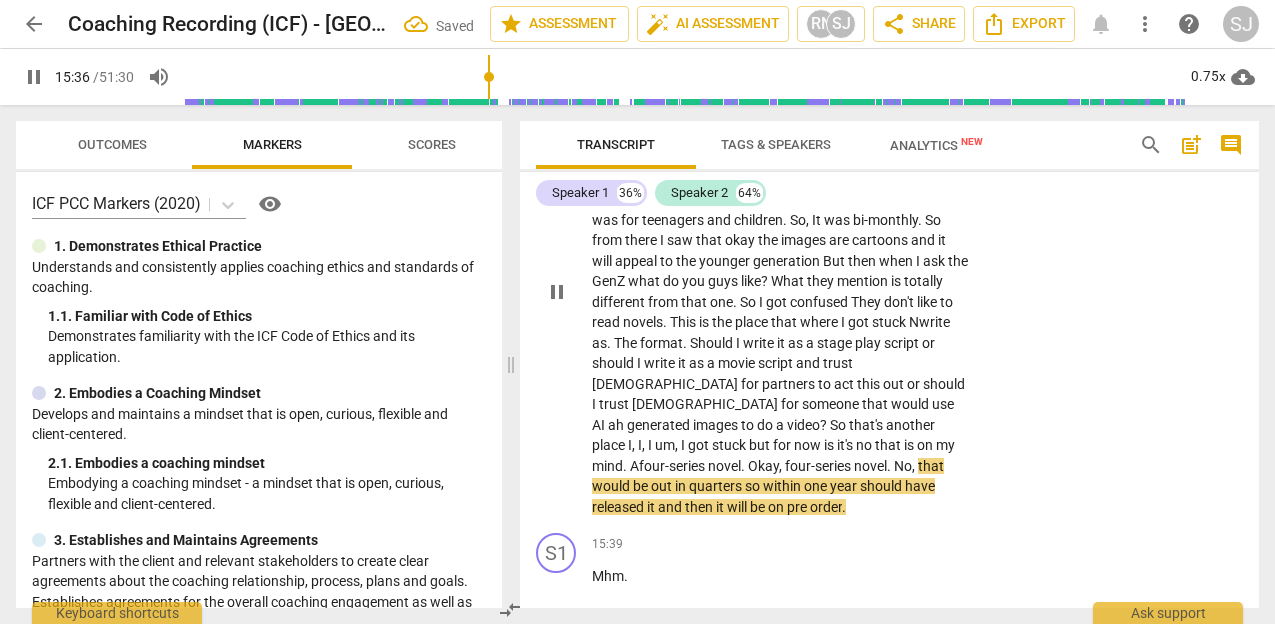 click on "no" at bounding box center (865, 445) 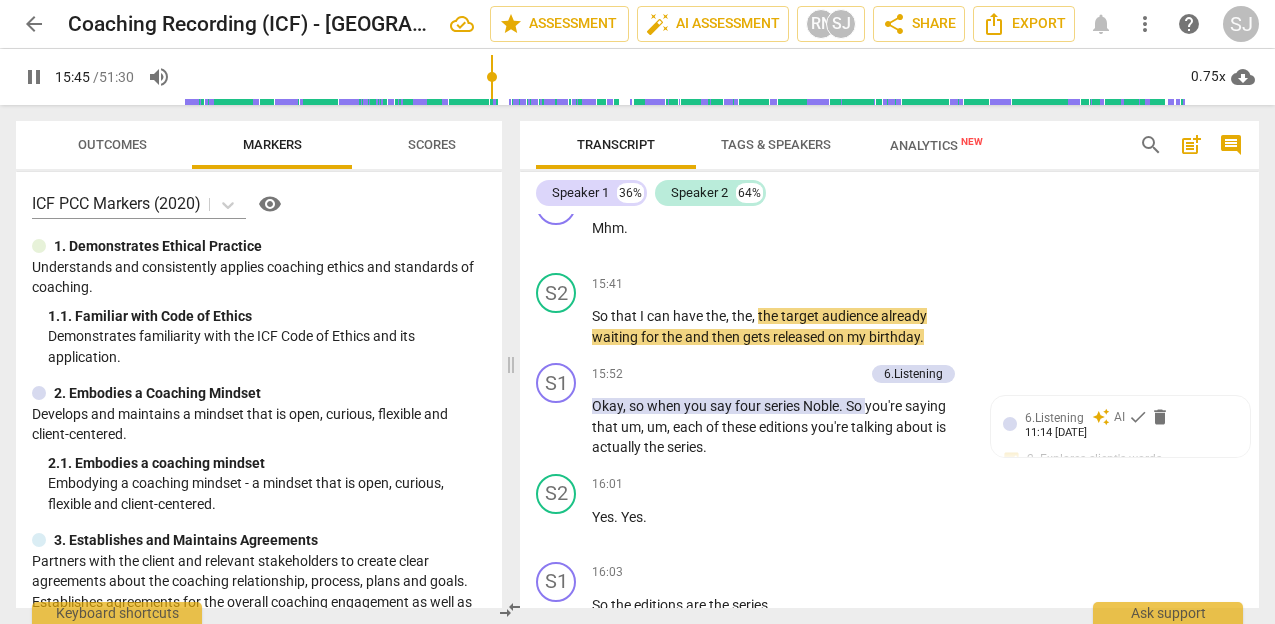 scroll, scrollTop: 8937, scrollLeft: 0, axis: vertical 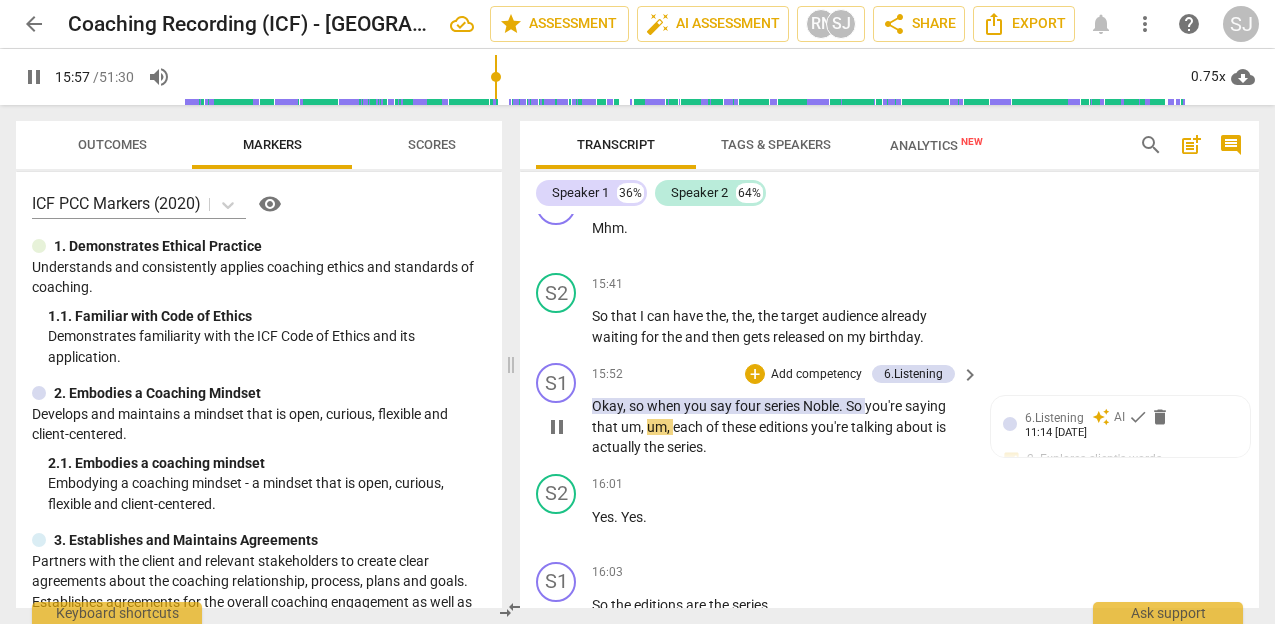 click on "Noble" at bounding box center (821, 406) 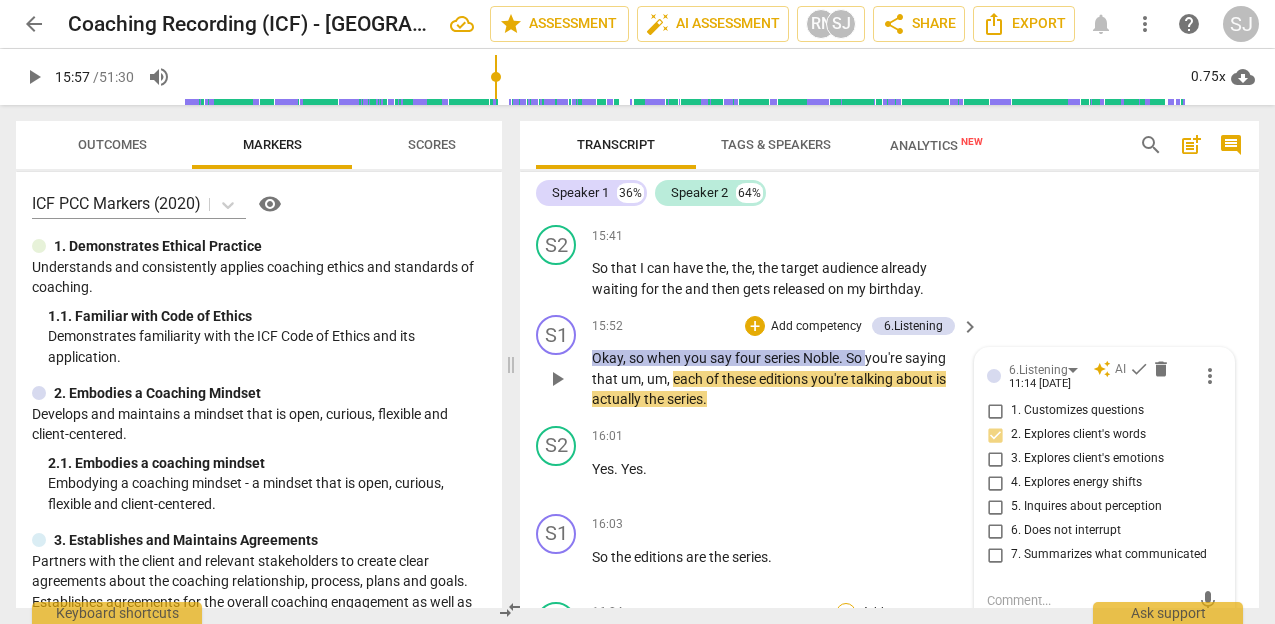 scroll, scrollTop: 8981, scrollLeft: 0, axis: vertical 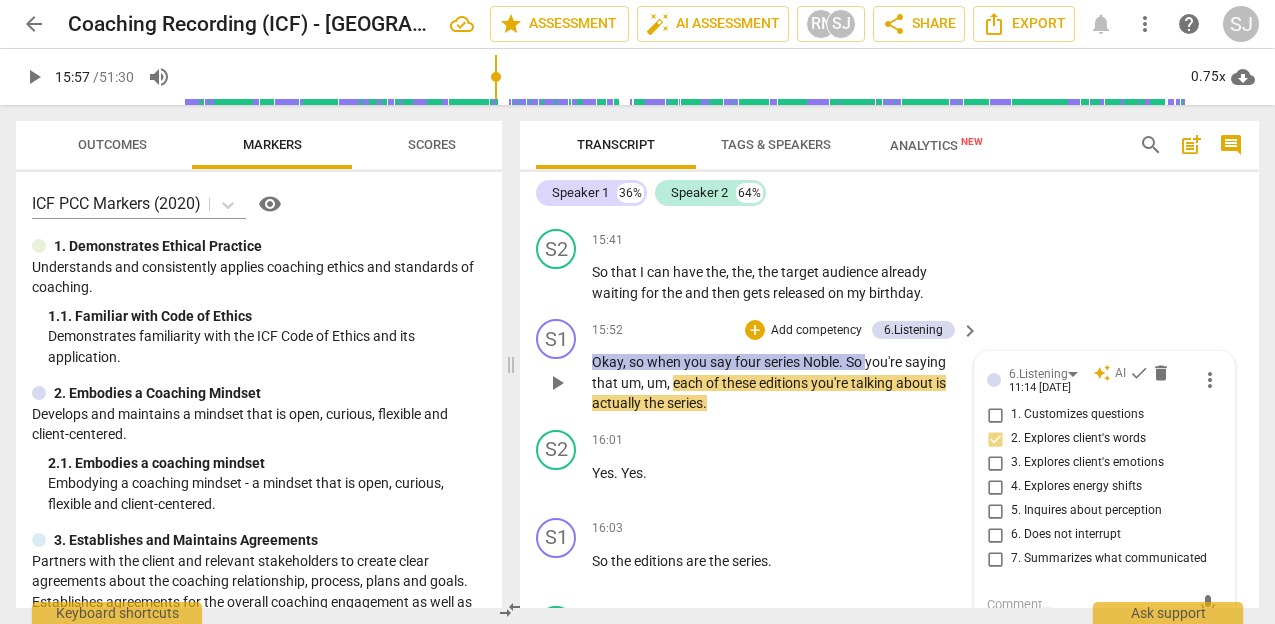 click on "Okay ,   so   when   you   say   four   series   Noble .   So   you're   saying   that   um ,   um ,   each   of   these   editions   you're   talking   about   is   actually   the   series ." at bounding box center [780, 383] 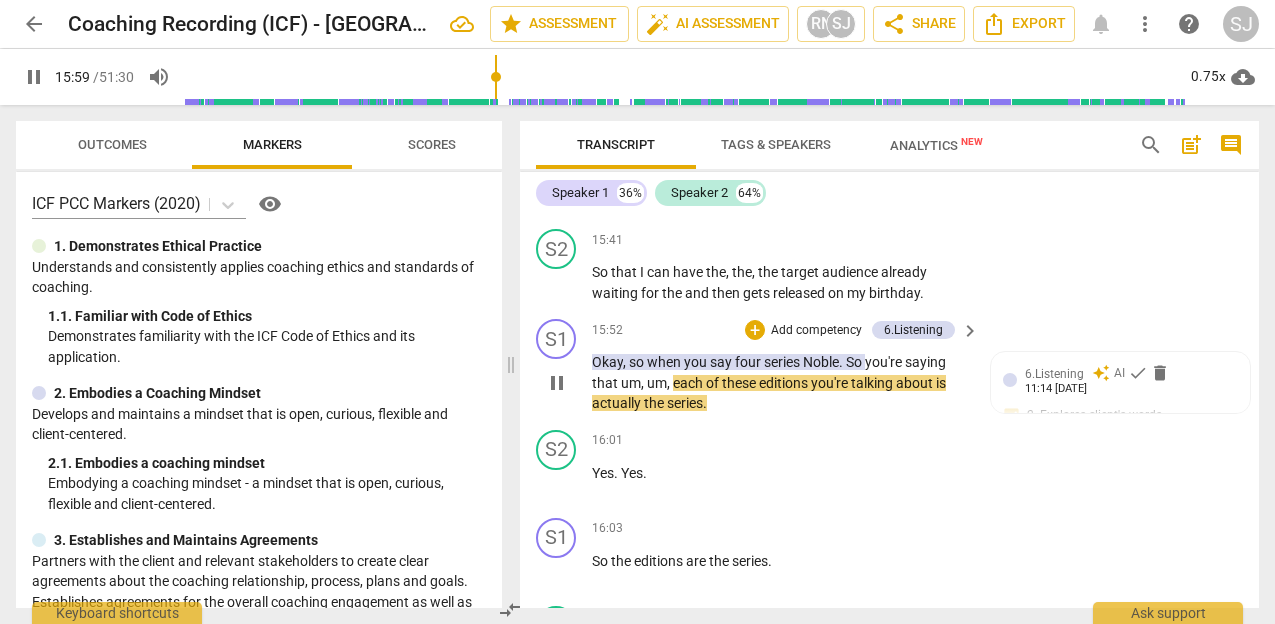 click on "you're" at bounding box center (885, 362) 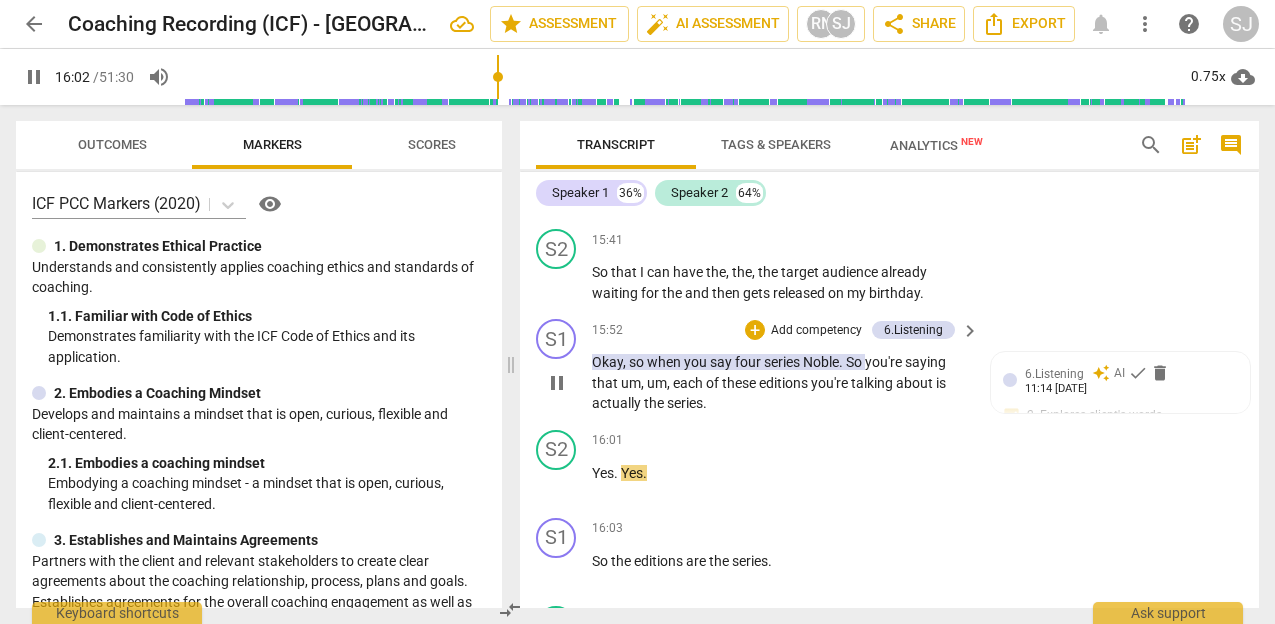 type on "963" 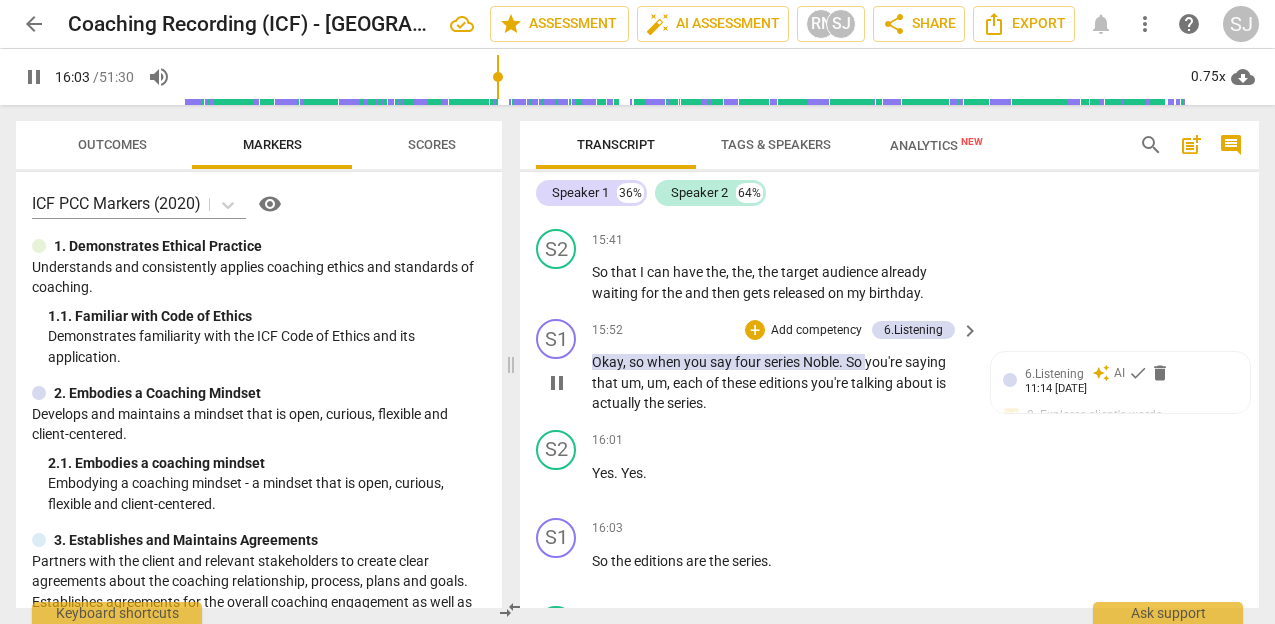 type 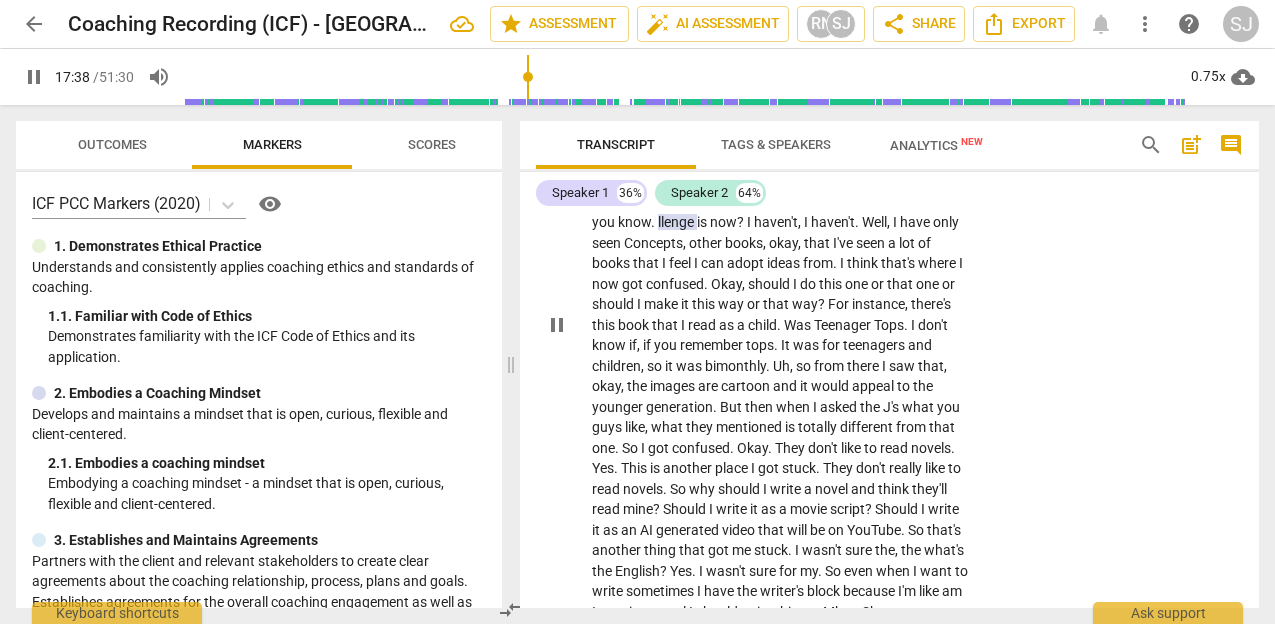 scroll, scrollTop: 9703, scrollLeft: 0, axis: vertical 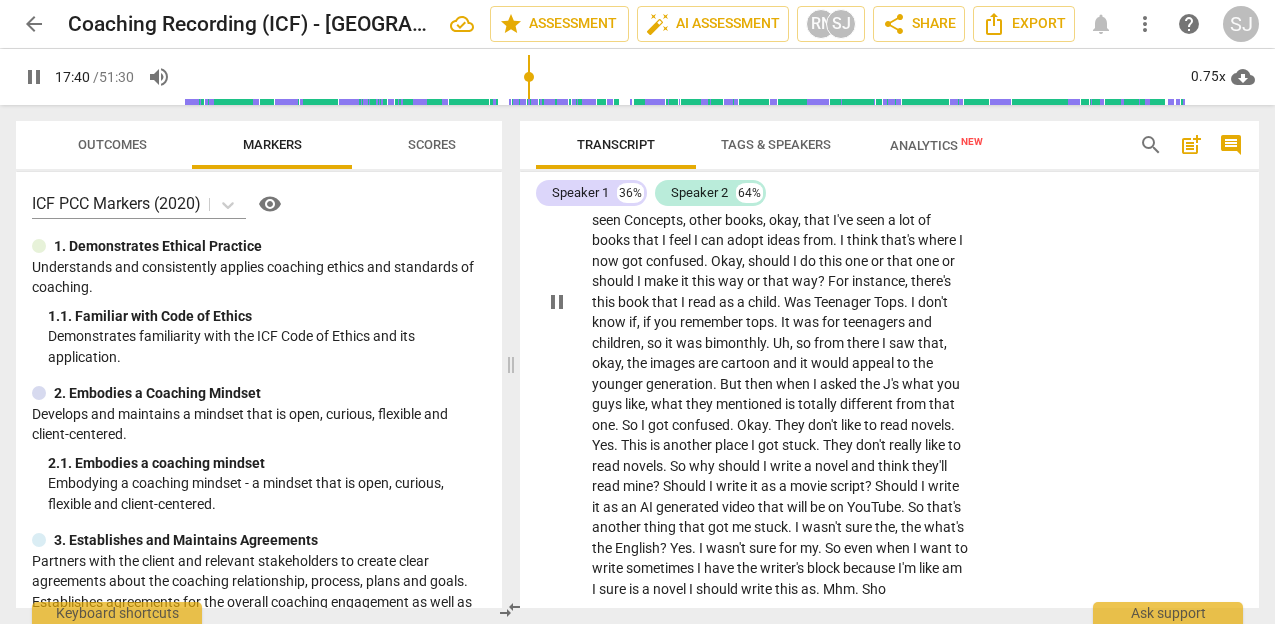 click on "." at bounding box center (780, 302) 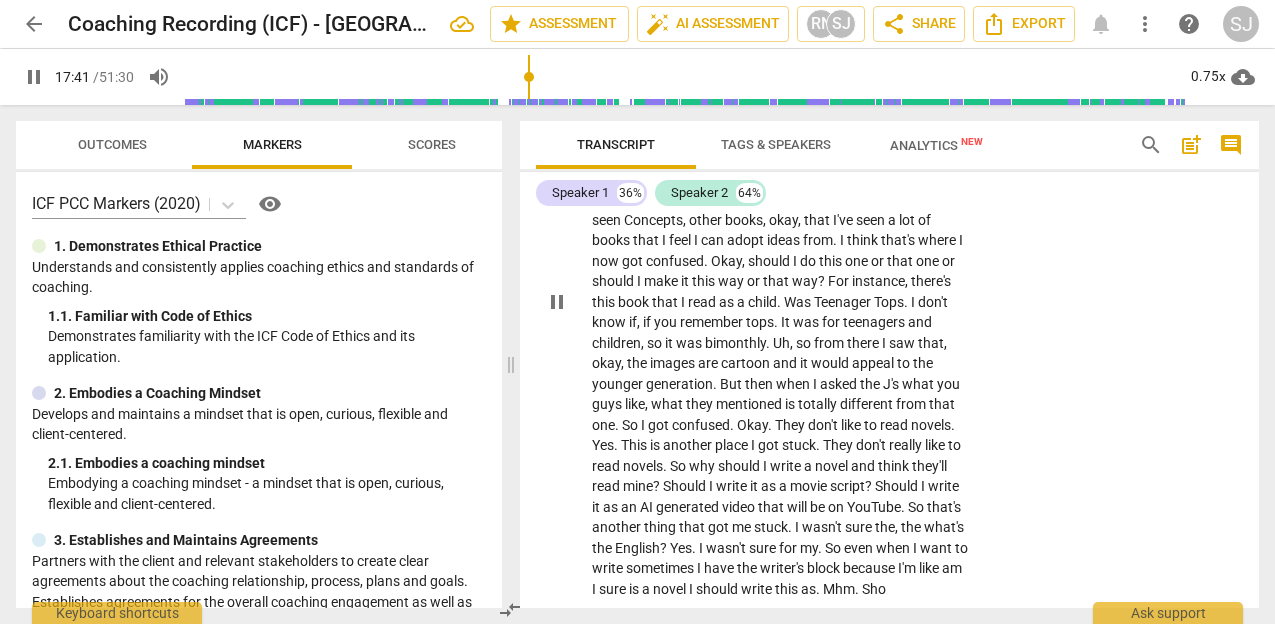type on "1062" 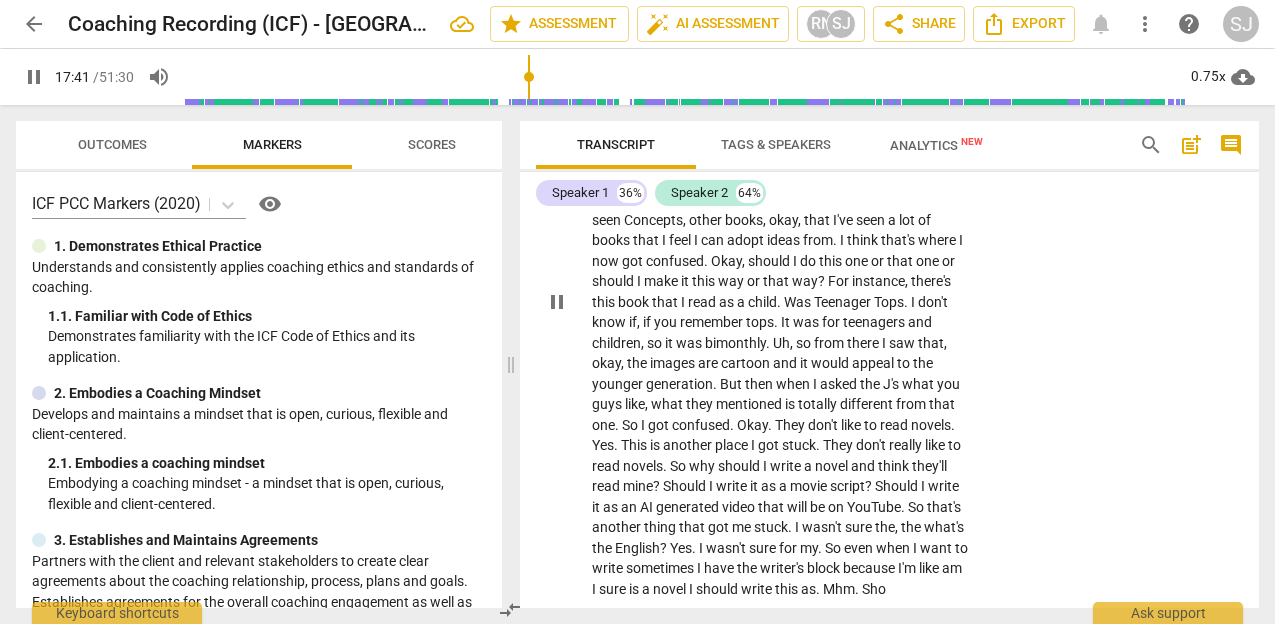 type 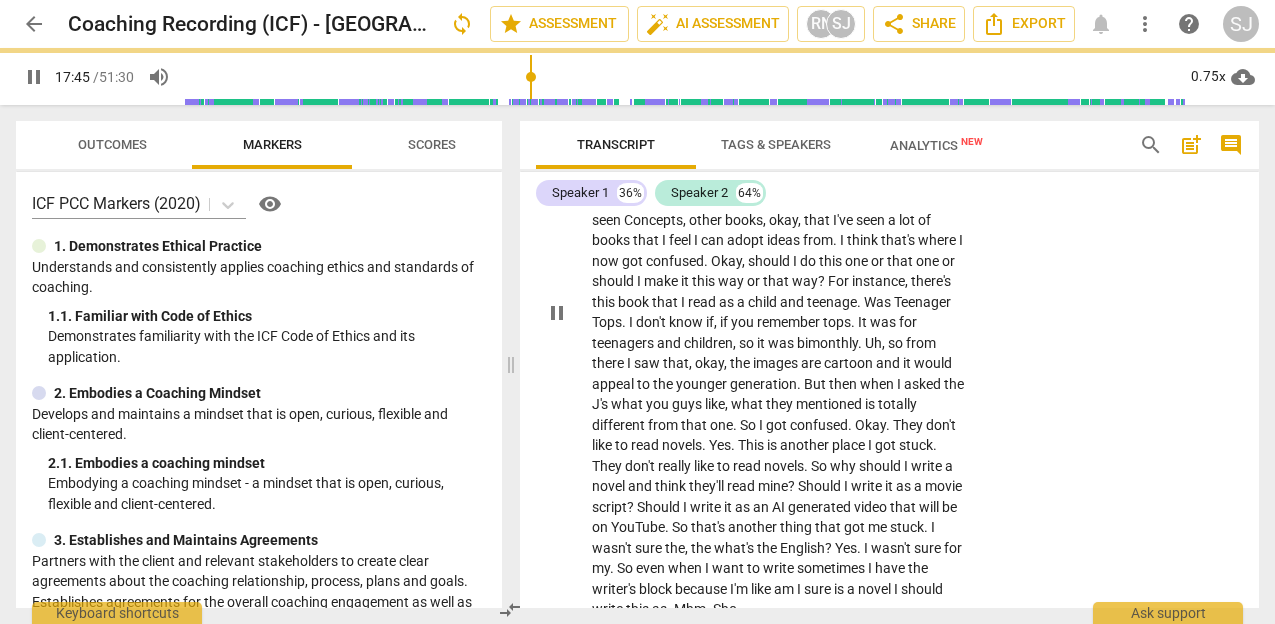 scroll, scrollTop: 10966, scrollLeft: 0, axis: vertical 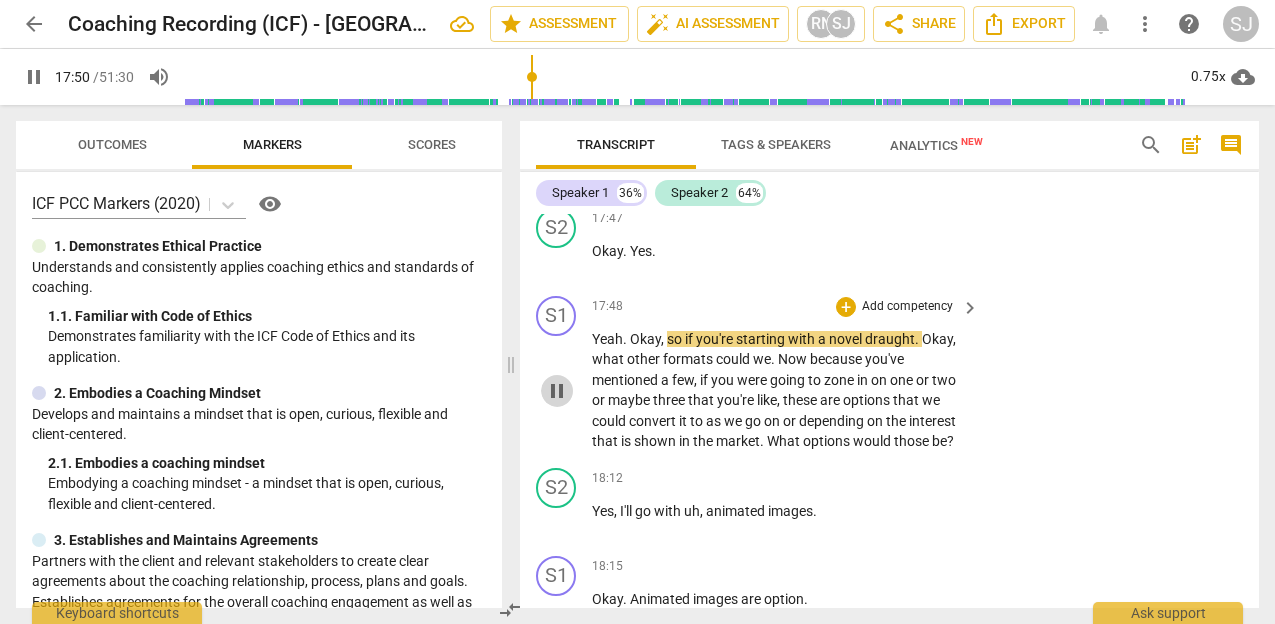 click on "pause" at bounding box center [557, 391] 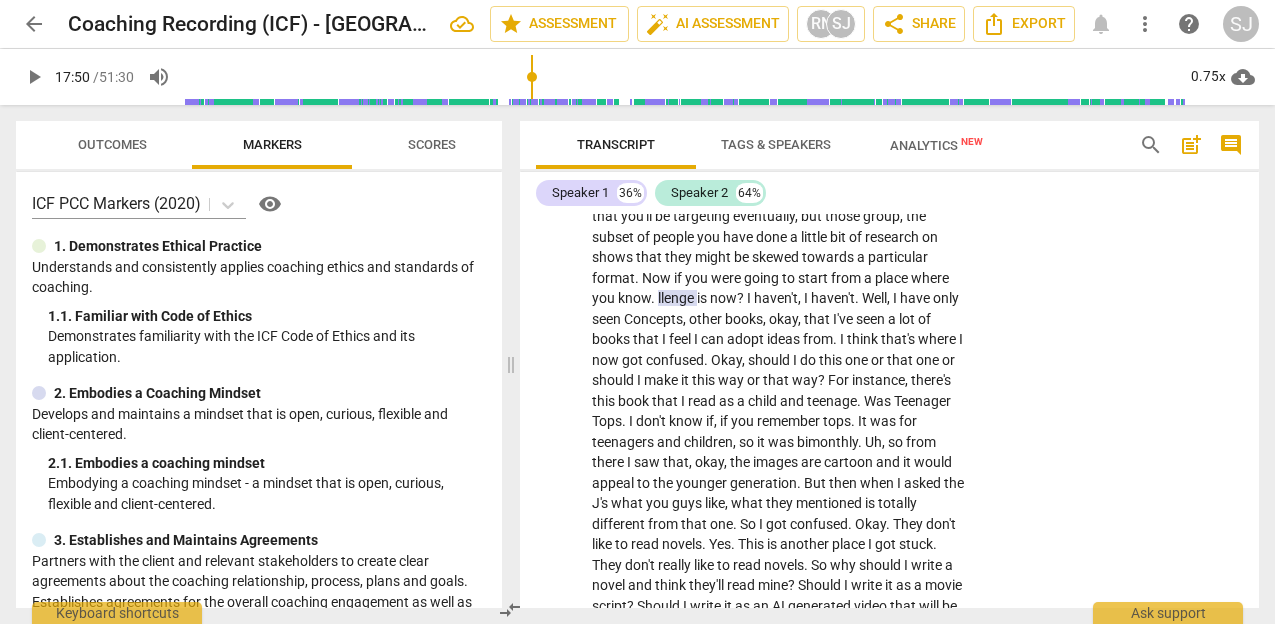 scroll, scrollTop: 9605, scrollLeft: 0, axis: vertical 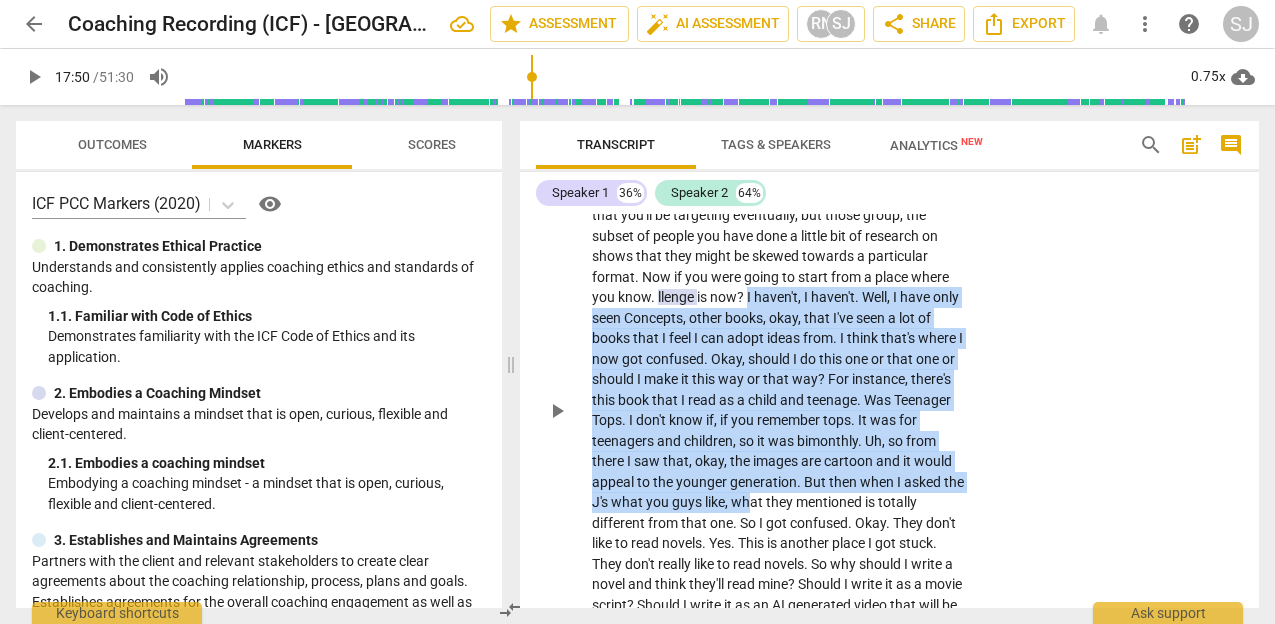 drag, startPoint x: 826, startPoint y: 326, endPoint x: 887, endPoint y: 511, distance: 194.79733 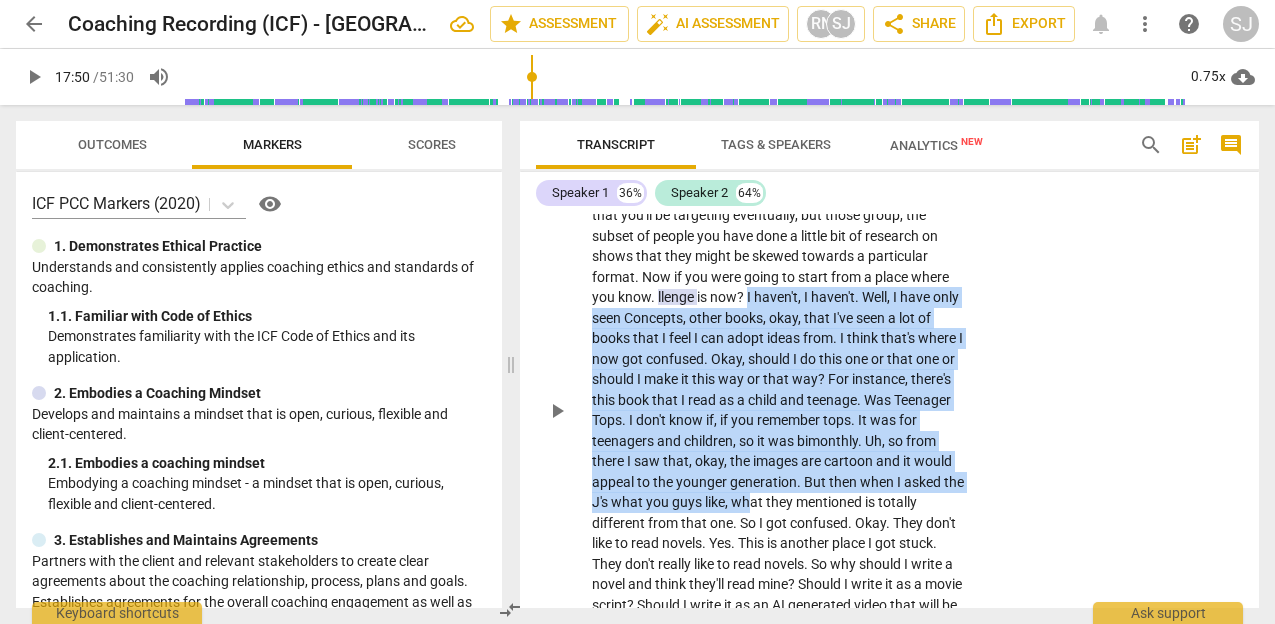 click on "Um ,   it's   interesting   how   you've   um ,   looked   and   considered   a   range   of   formats   that   is   possible .   First   from   what   you're   comfortable   with   and   then   what   you   think   this ,   the   kind   of   um ,   people   you've   asked   so   far .   Now   that   might   not   necessarily   be   everybody ,   that   might   not   be   all   the   teenagers   that   you'll   be   targeting   eventually ,   but   those   group ,   the   subset   of   people   you   have   done   a   little   bit   of   research   on   shows   that   they   might   be   skewed   towards   a   particular   format .   Now   if   you   were   going   to   start   from   a   place   where   you   know .   llenge   is   now ?   I   haven't ,   I   haven't .   Well ,   I   have   only   seen   Concepts ,   other   books ,   okay ,   that   I've   seen   a   lot   of   books   that   I   feel   I   can   adopt   ideas   from .   I   think   that's   where   I   now   got   confused .   Okay ,     I" at bounding box center [780, 410] 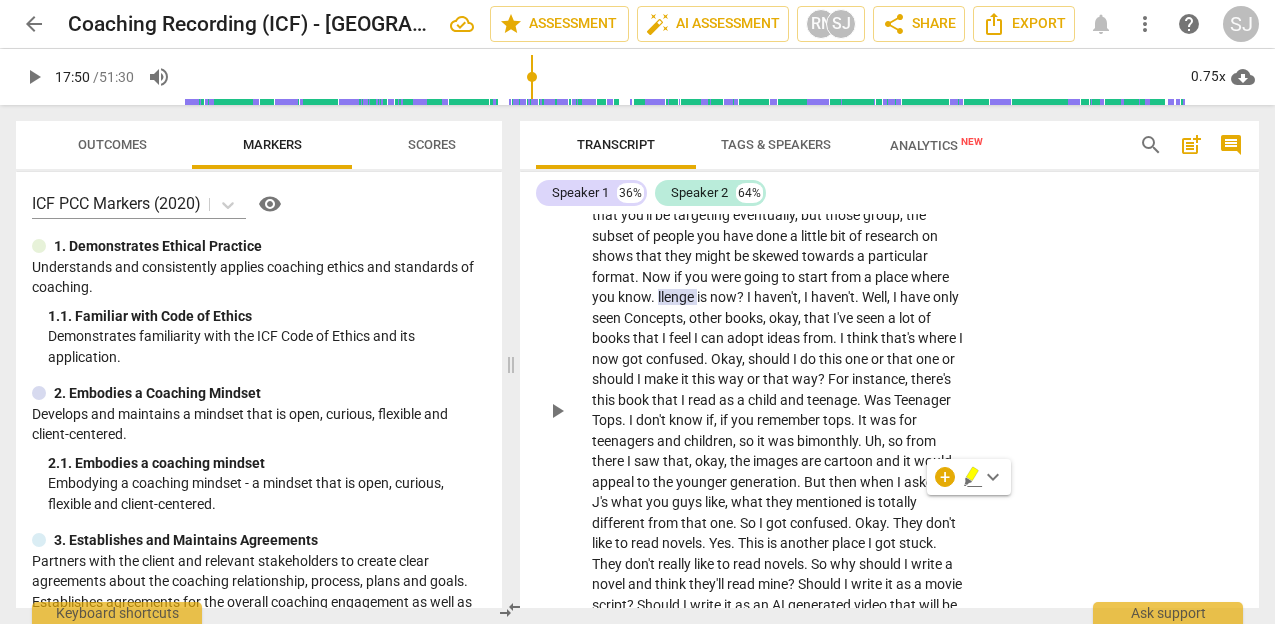 click on "J's" at bounding box center (601, 502) 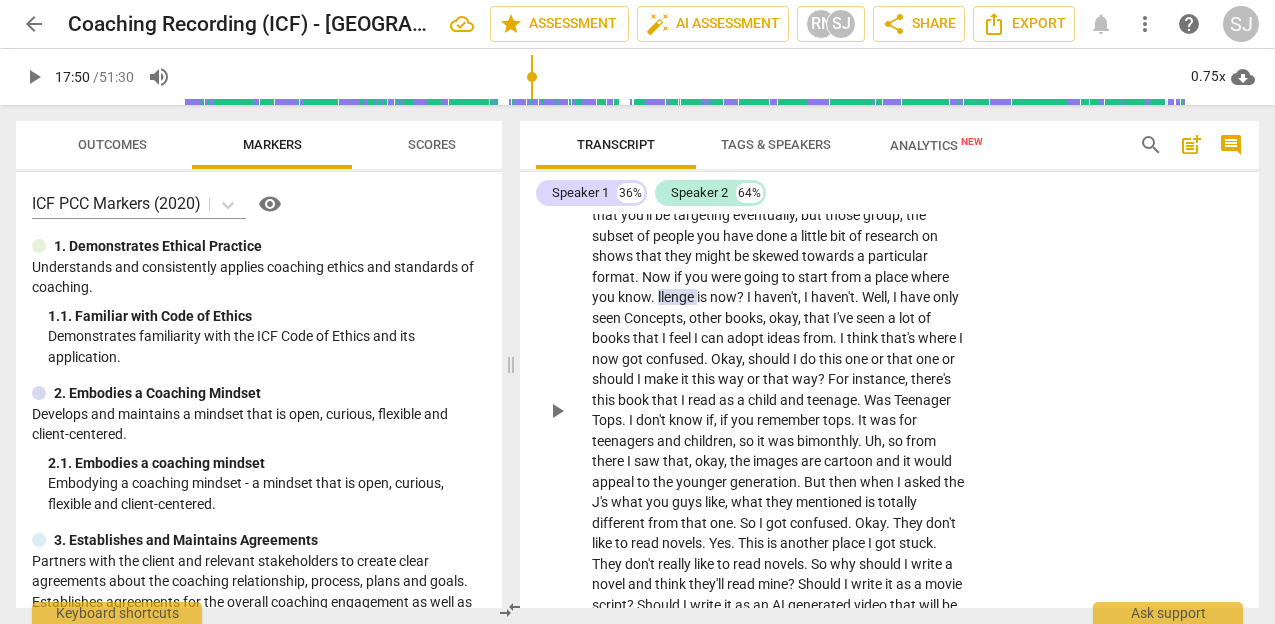click on "Um ,   it's   interesting   how   you've   um ,   looked   and   considered   a   range   of   formats   that   is   possible .   First   from   what   you're   comfortable   with   and   then   what   you   think   this ,   the   kind   of   um ,   people   you've   asked   so   far .   Now   that   might   not   necessarily   be   everybody ,   that   might   not   be   all   the   teenagers   that   you'll   be   targeting   eventually ,   but   those   group ,   the   subset   of   people   you   have   done   a   little   bit   of   research   on   shows   that   they   might   be   skewed   towards   a   particular   format .   Now   if   you   were   going   to   start   from   a   place   where   you   know .   llenge   is   now ?   I   haven't ,   I   haven't .   Well ,   I   have   only   seen   Concepts ,   other   books ,   okay ,   that   I've   seen   a   lot   of   books   that   I   feel   I   can   adopt   ideas   from .   I   think   that's   where   I   now   got   confused .   Okay ,     I" at bounding box center [780, 410] 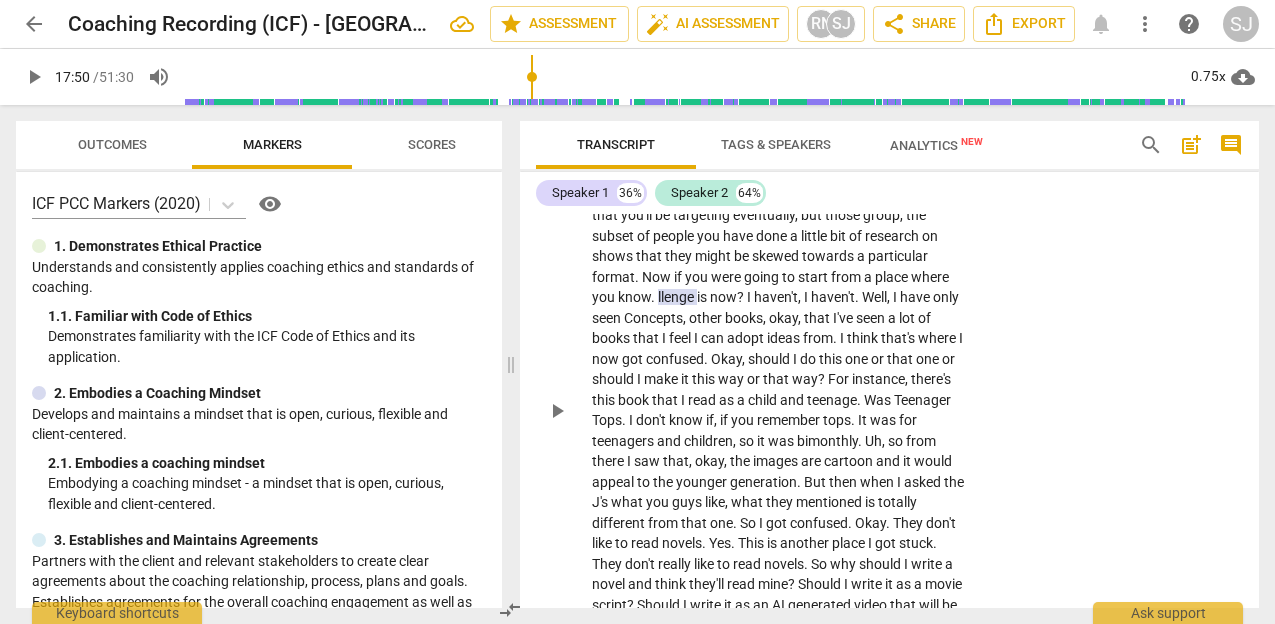 type 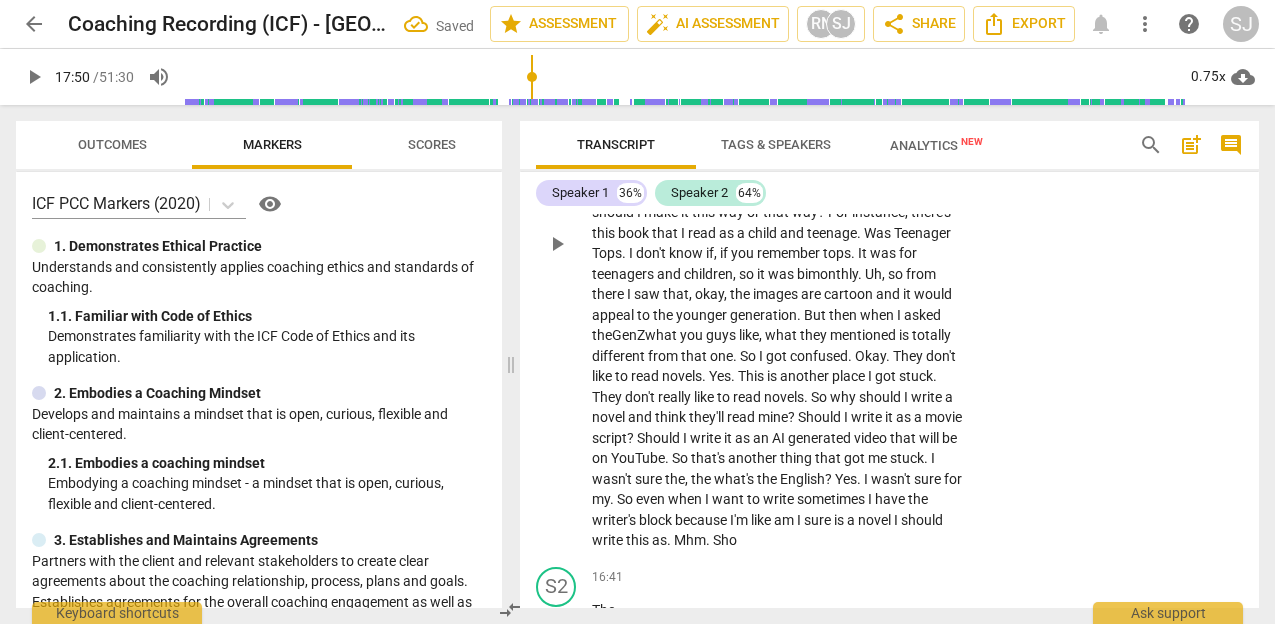 scroll, scrollTop: 9774, scrollLeft: 0, axis: vertical 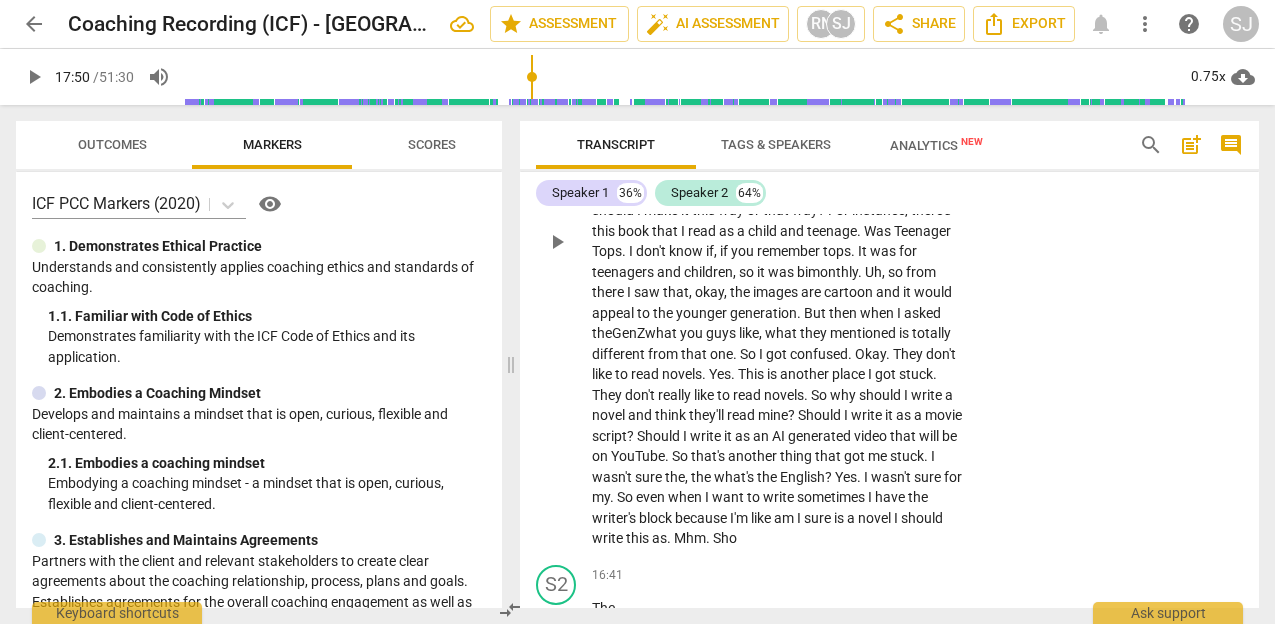 click on "Um ,   it's   interesting   how   you've   um ,   looked   and   considered   a   range   of   formats   that   is   possible .   First   from   what   you're   comfortable   with   and   then   what   you   think   this ,   the   kind   of   um ,   people   you've   asked   so   far .   Now   that   might   not   necessarily   be   everybody ,   that   might   not   be   all   the   teenagers   that   you'll   be   targeting   eventually ,   but   those   group ,   the   subset   of   people   you   have   done   a   little   bit   of   research   on   shows   that   they   might   be   skewed   towards   a   particular   format .   Now   if   you   were   going   to   start   from   a   place   where   you   know .   llenge   is   now ?   I   haven't ,   I   haven't .   Well ,   I   have   only   seen   Concepts ,   other   books ,   okay ,   that   I've   seen   a   lot   of   books   that   I   feel   I   can   adopt   ideas   from .   I   think   that's   where   I   now   got   confused .   Okay ,     I" at bounding box center (780, 241) 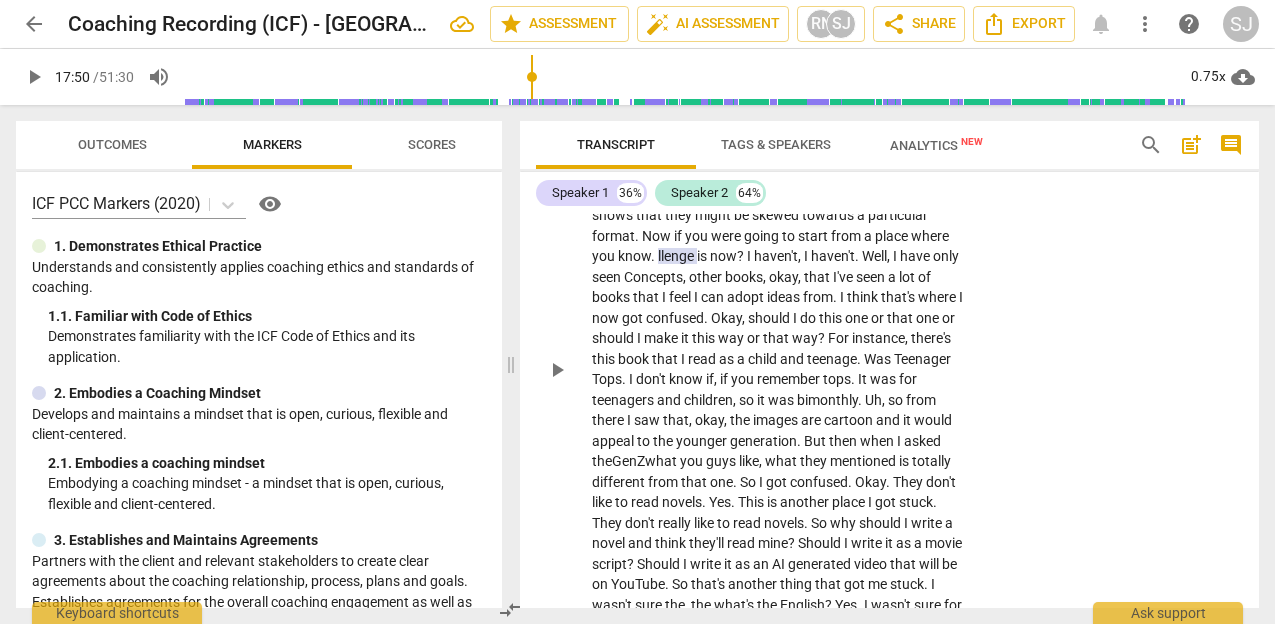scroll, scrollTop: 9648, scrollLeft: 0, axis: vertical 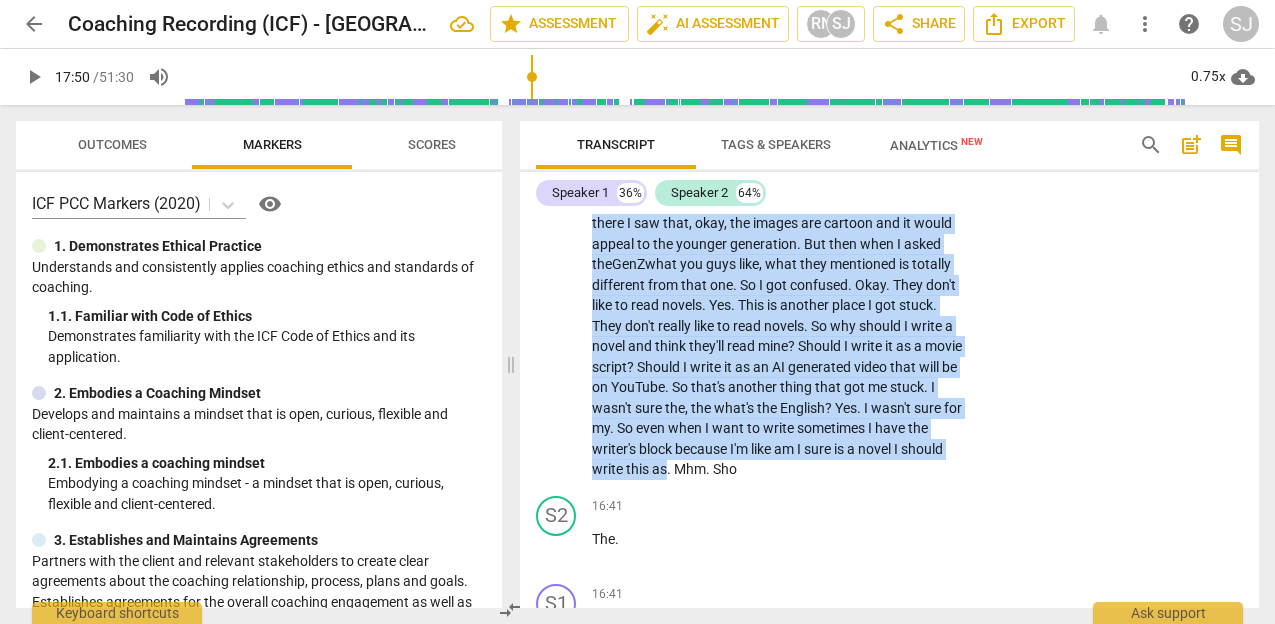 drag, startPoint x: 827, startPoint y: 280, endPoint x: 844, endPoint y: 487, distance: 207.6969 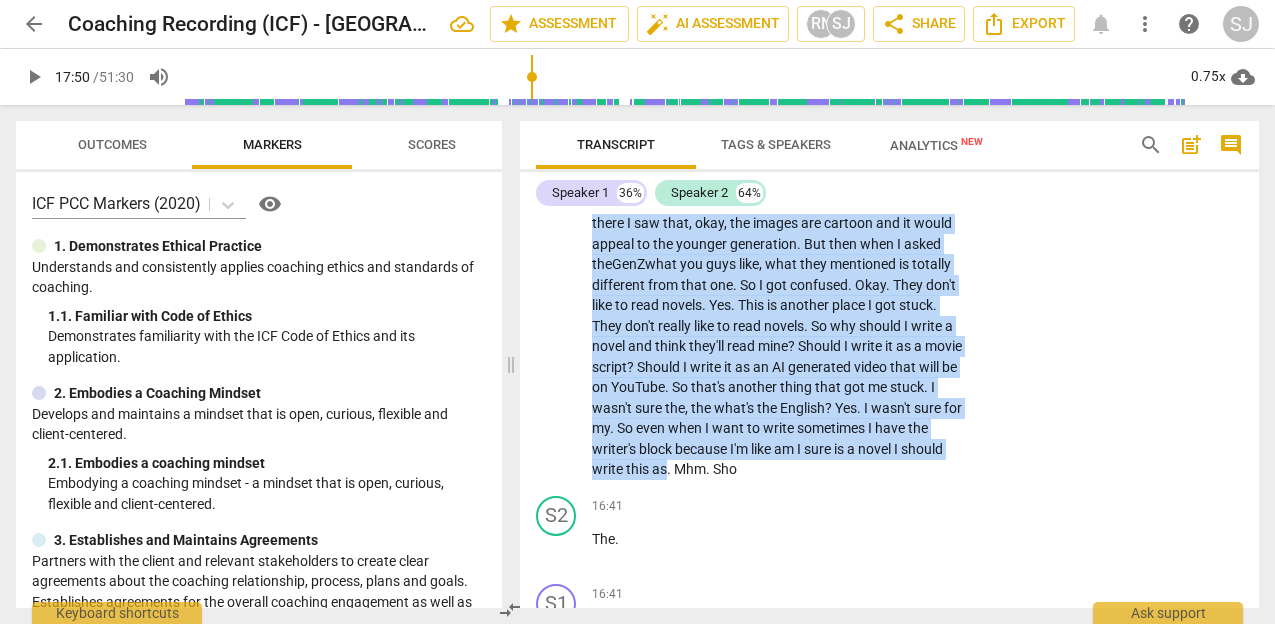 click on "Um ,   it's   interesting   how   you've   um ,   looked   and   considered   a   range   of   formats   that   is   possible .   First   from   what   you're   comfortable   with   and   then   what   you   think   this ,   the   kind   of   um ,   people   you've   asked   so   far .   Now   that   might   not   necessarily   be   everybody ,   that   might   not   be   all   the   teenagers   that   you'll   be   targeting   eventually ,   but   those   group ,   the   subset   of   people   you   have   done   a   little   bit   of   research   on   shows   that   they   might   be   skewed   towards   a   particular   format .   Now   if   you   were   going   to   start   from   a   place   where   you   know .   llenge   is   now ?   I   haven't ,   I   haven't .   Well ,   I   have   only   seen   Concepts ,   other   books ,   okay ,   that   I've   seen   a   lot   of   books   that   I   feel   I   can   adopt   ideas   from .   I   think   that's   where   I   now   got   confused .   Okay ,     I" at bounding box center [780, 172] 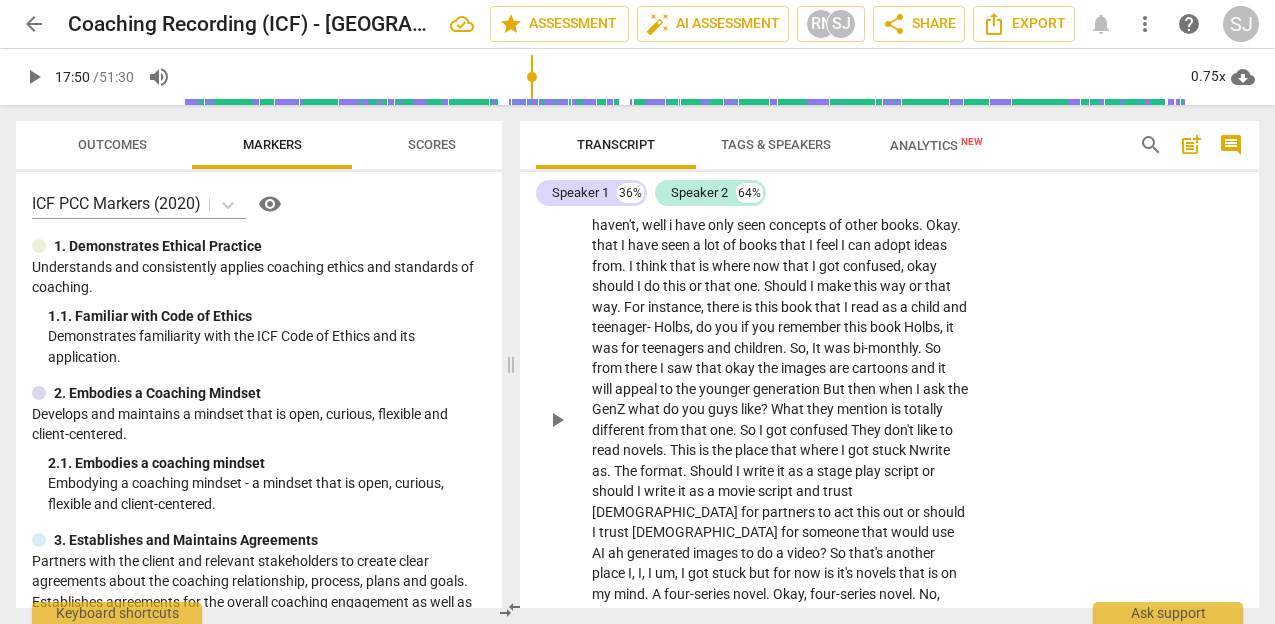 scroll, scrollTop: 8463, scrollLeft: 0, axis: vertical 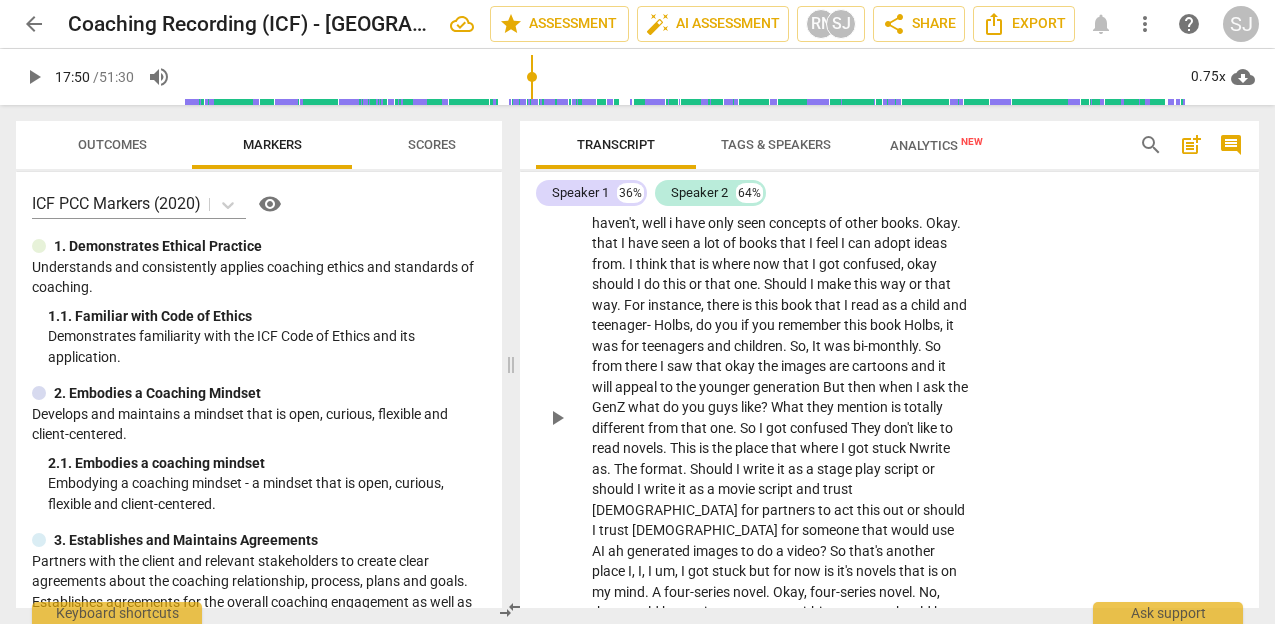 click on "Okay ,   yeah ,   I   can   see   where   the   challenge   is .   No ,   I   haven't ,   I   haven't ,   well   i   have   only   seen   concepts   of   other   books .   Okay .   that   I   have   seen   a   lot   of   books   that   I   feel   I   can   adopt   ideas   from .   I   think   that   is   where   now   that   I   got   confused ,   okay   should   I   do   this   or   that   one .   Should   I   make   this   way   or   that   way .   For   instance ,   there   is   this   book   that   I   read   as   a   child   and   teenager-   [PERSON_NAME] ,   do   you   if   you   remember   this   book   Holbs ,   it   was   for   teenagers   and   children .   So ,   It   was   bi-monthly .   So   from   there   I   saw   that   okay   the   images   are   cartoons   and   it   will   appeal   to   the   younger   generation   But   then   when   I   ask   the   GenZ   what   do   you   guys   like ?   What   they   mention   is   totally   different   from   that   one .   So   I   got   confused   They" at bounding box center (780, 417) 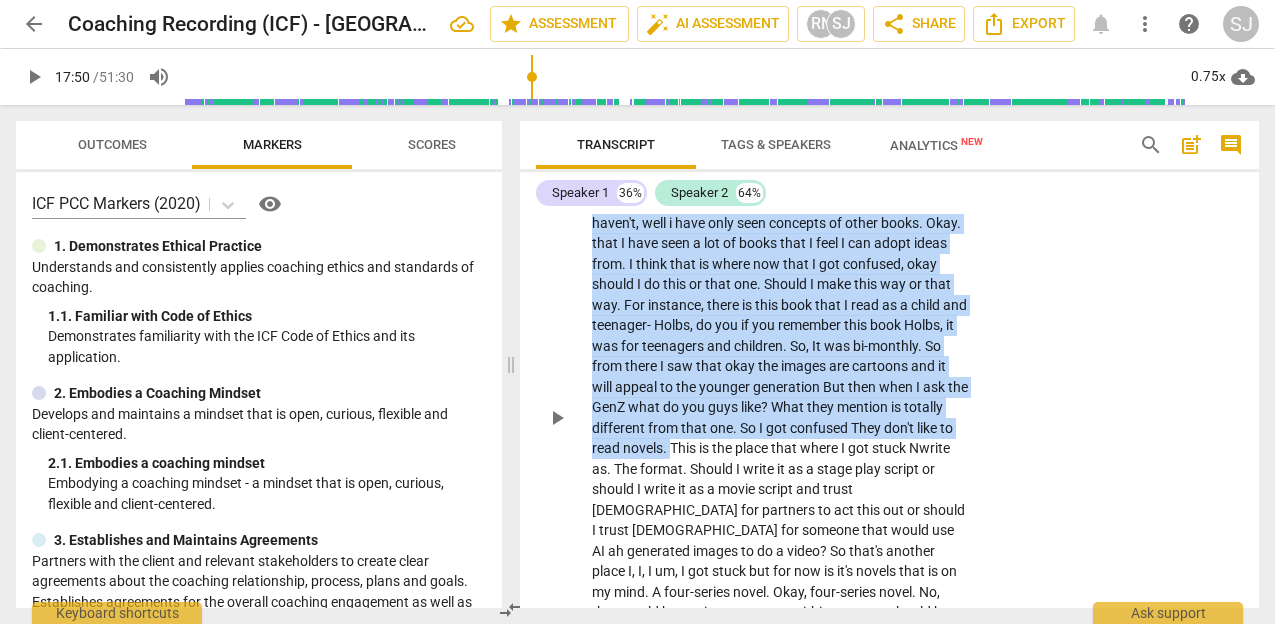 drag, startPoint x: 893, startPoint y: 231, endPoint x: 779, endPoint y: 463, distance: 258.49564 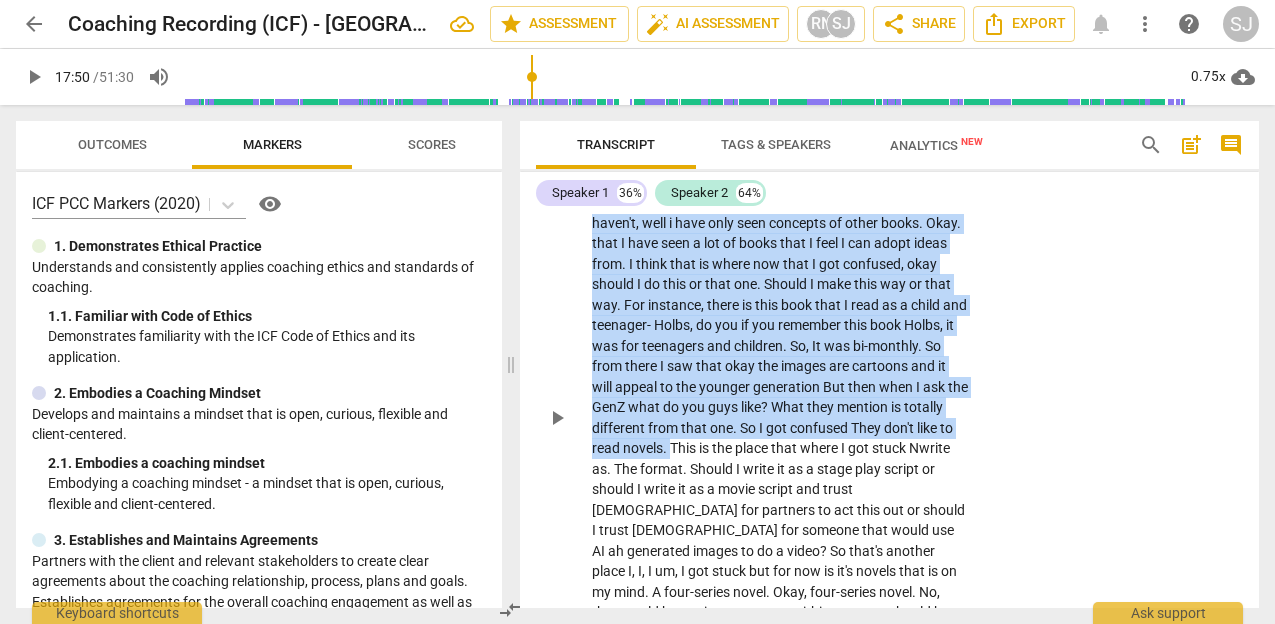 click on "Okay ,   yeah ,   I   can   see   where   the   challenge   is .   No ,   I   haven't ,   I   haven't ,   well   i   have   only   seen   concepts   of   other   books .   Okay .   that   I   have   seen   a   lot   of   books   that   I   feel   I   can   adopt   ideas   from .   I   think   that   is   where   now   that   I   got   confused ,   okay   should   I   do   this   or   that   one .   Should   I   make   this   way   or   that   way .   For   instance ,   there   is   this   book   that   I   read   as   a   child   and   teenager-   [PERSON_NAME] ,   do   you   if   you   remember   this   book   Holbs ,   it   was   for   teenagers   and   children .   So ,   It   was   bi-monthly .   So   from   there   I   saw   that   okay   the   images   are   cartoons   and   it   will   appeal   to   the   younger   generation   But   then   when   I   ask   the   GenZ   what   do   you   guys   like ?   What   they   mention   is   totally   different   from   that   one .   So   I   got   confused   They" at bounding box center (780, 417) 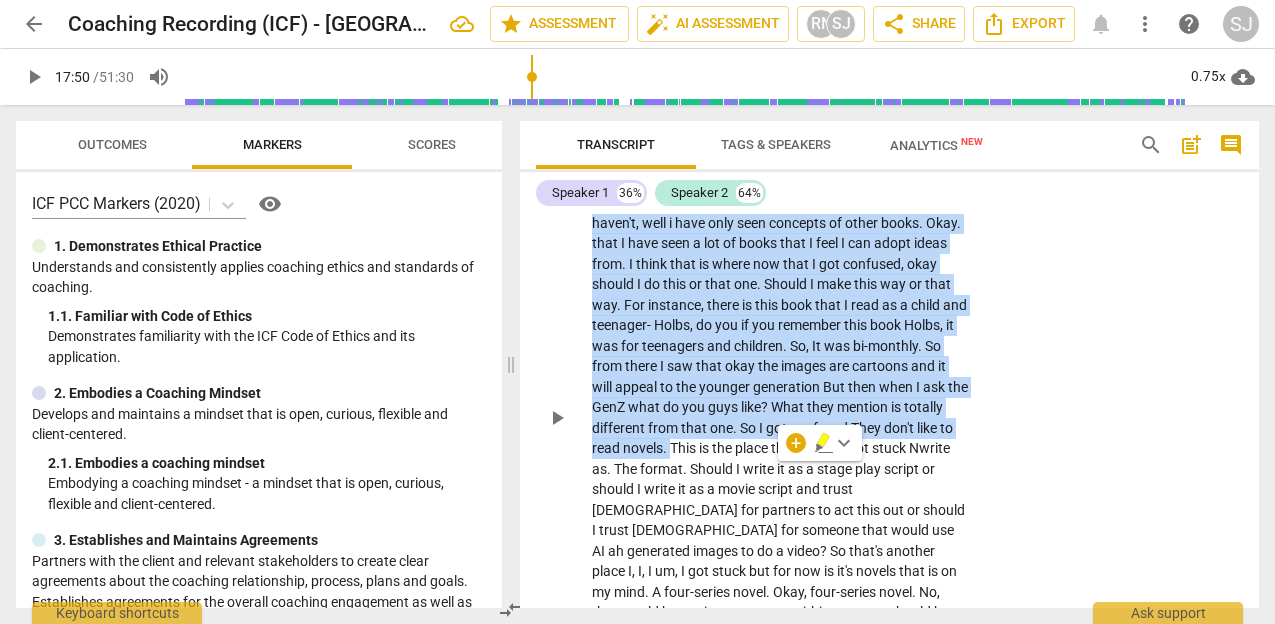 type 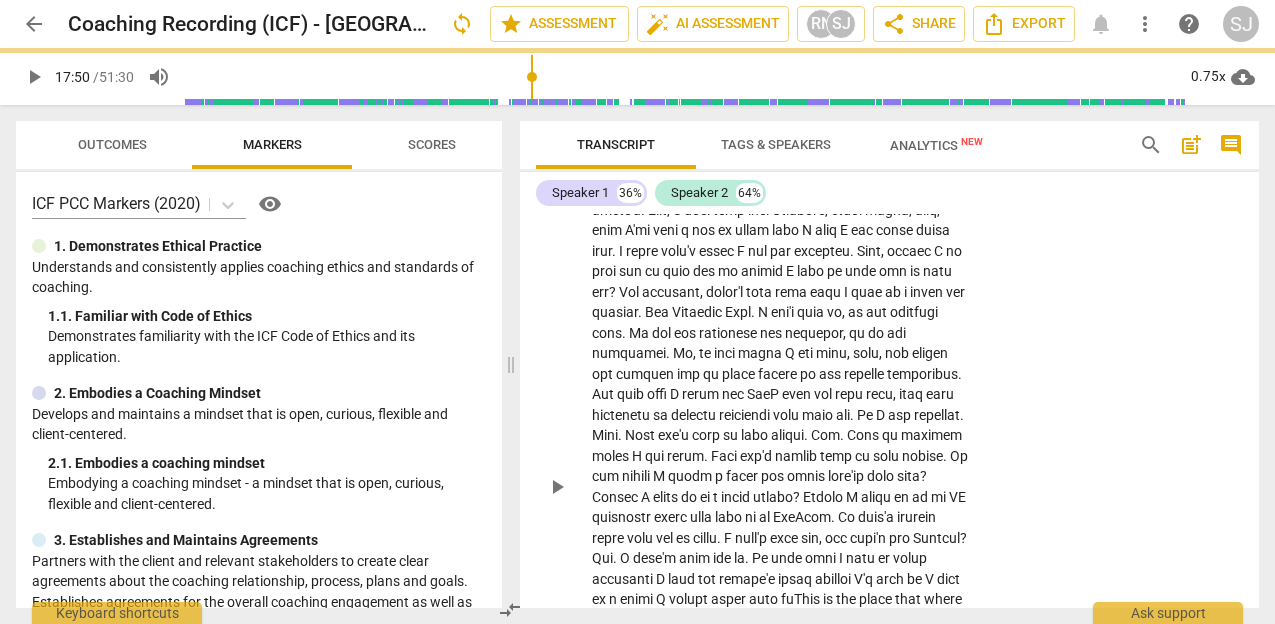 scroll, scrollTop: 8478, scrollLeft: 0, axis: vertical 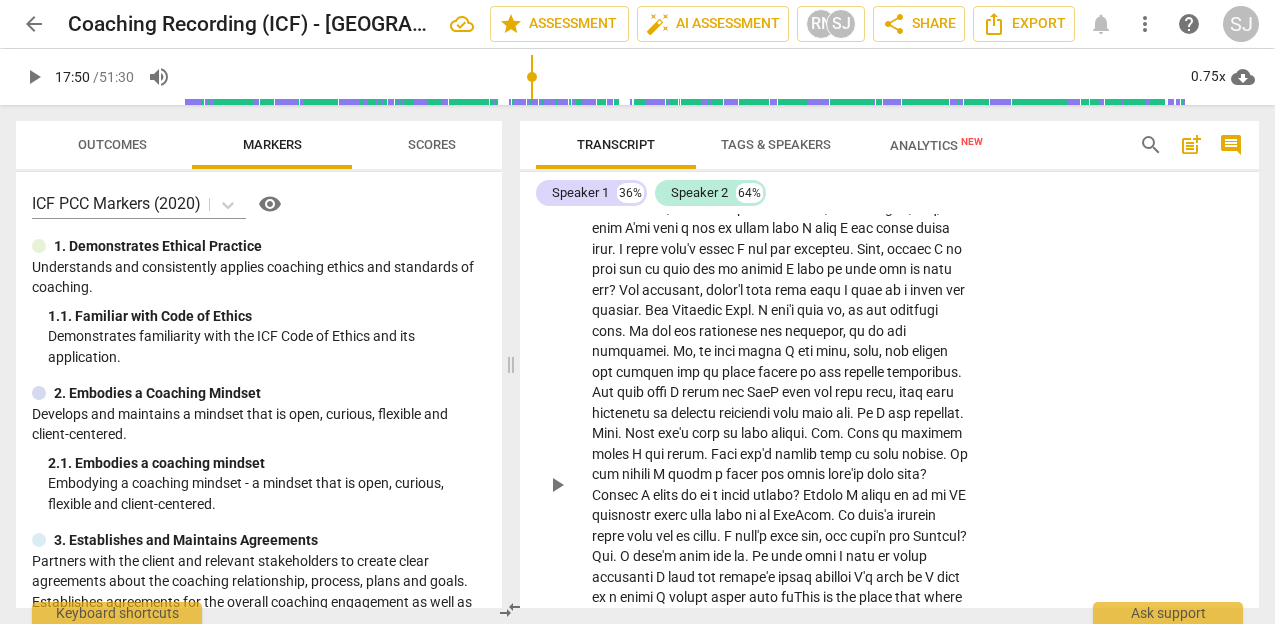 click on "," at bounding box center [780, 392] 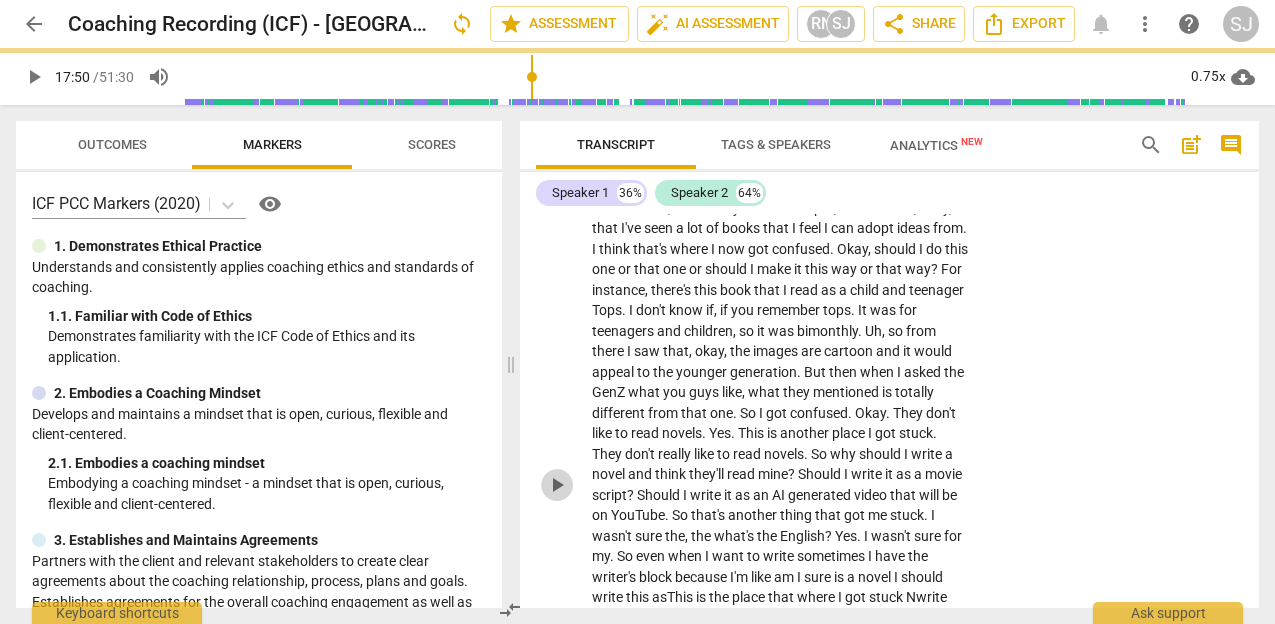 click on "play_arrow" at bounding box center (557, 485) 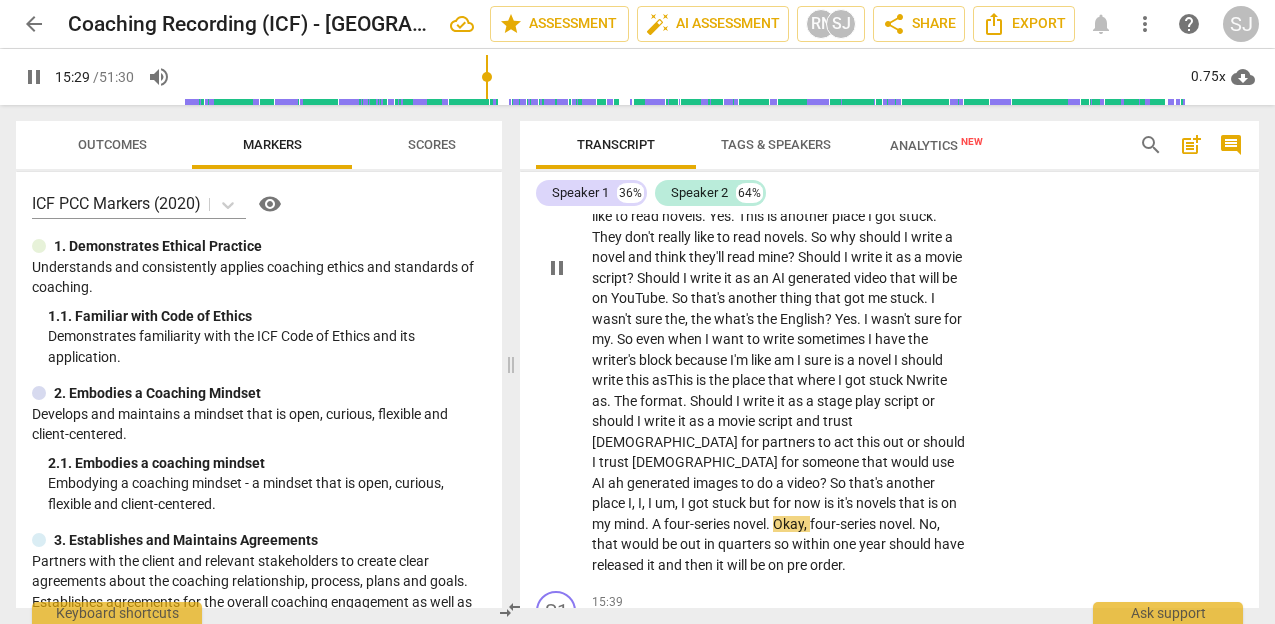 scroll, scrollTop: 8701, scrollLeft: 0, axis: vertical 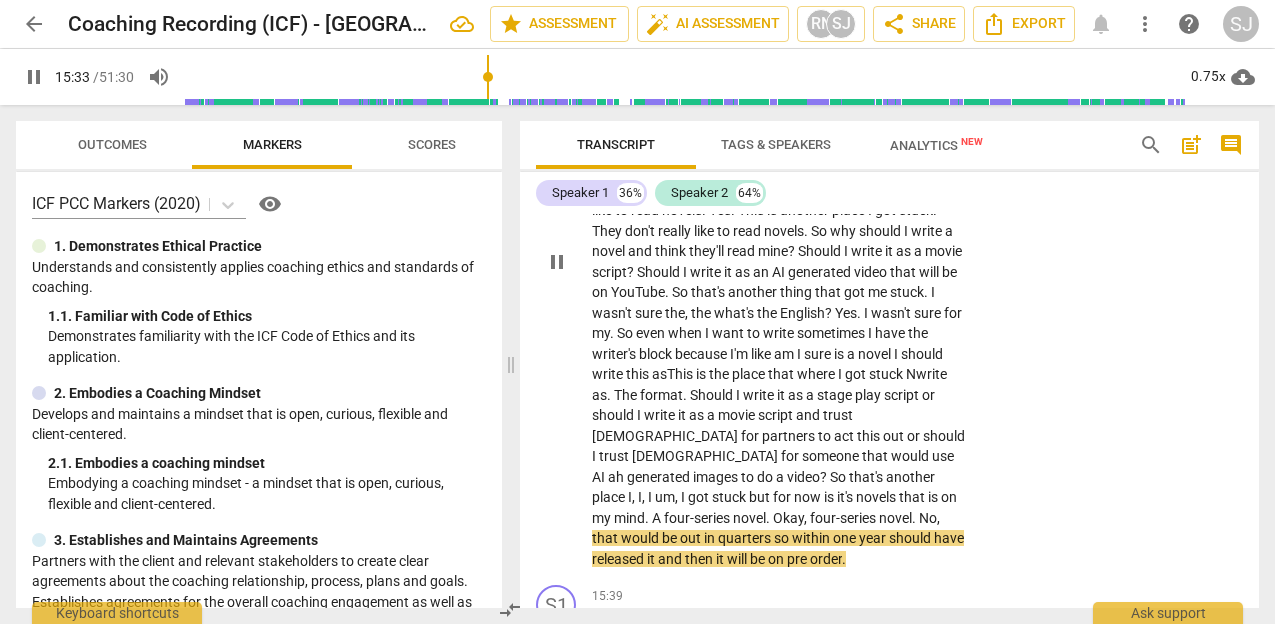 click on "Okay" at bounding box center [788, 518] 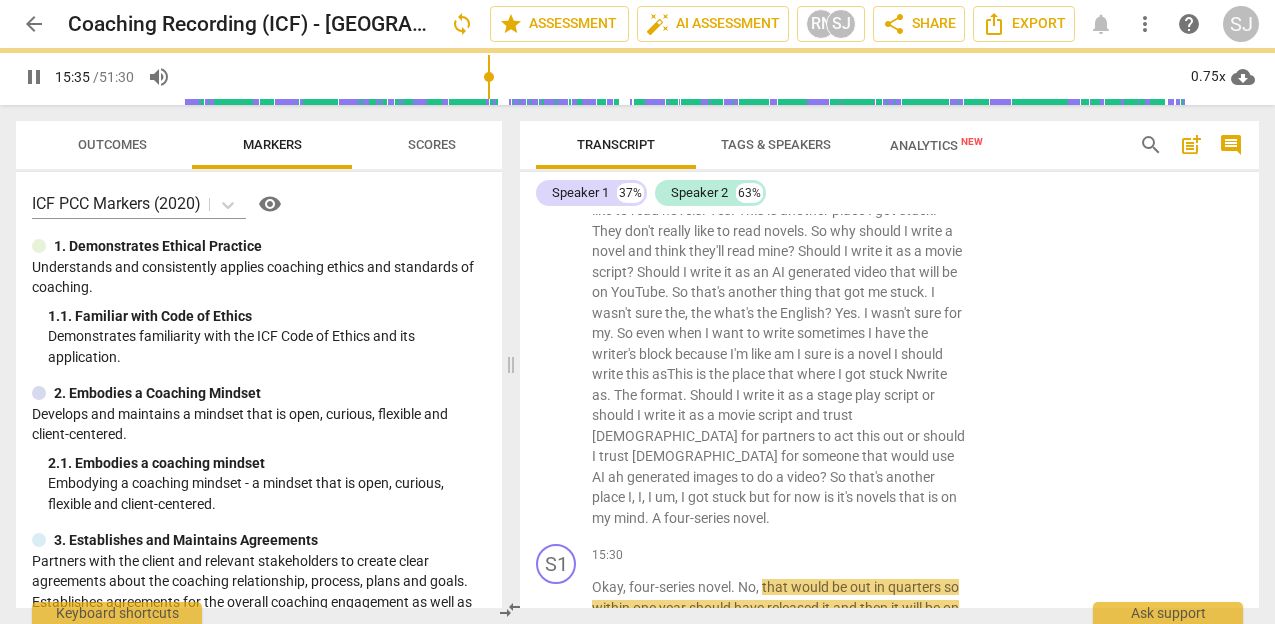 scroll, scrollTop: 8771, scrollLeft: 0, axis: vertical 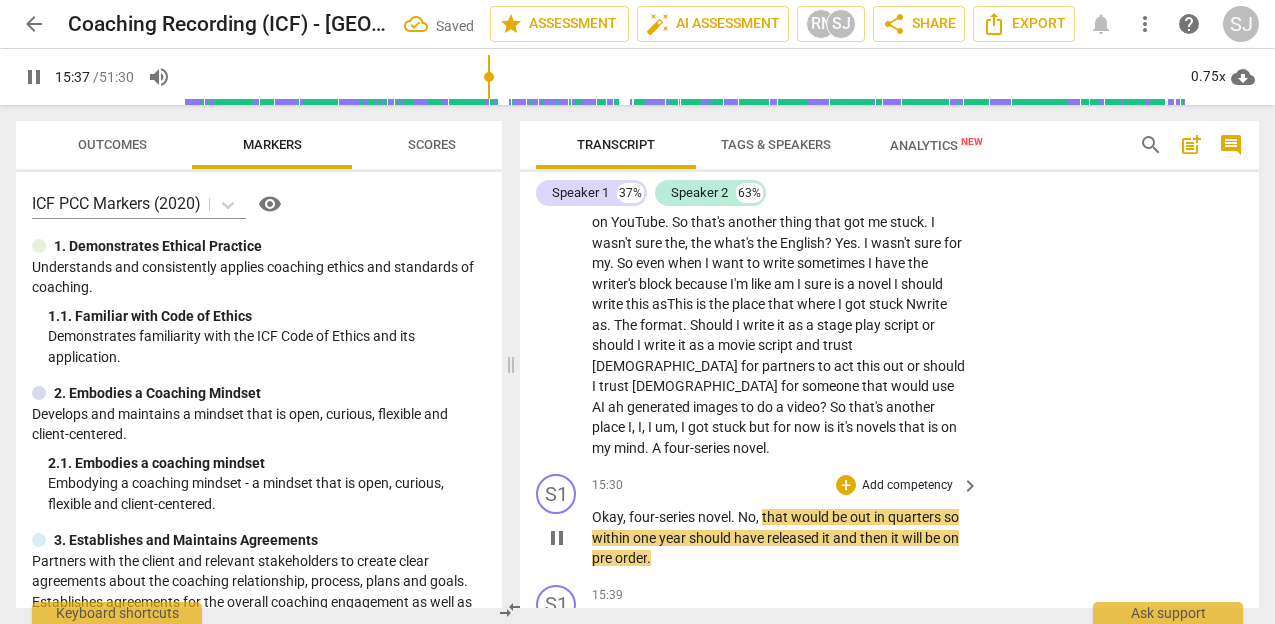 click on "four-series" at bounding box center [663, 517] 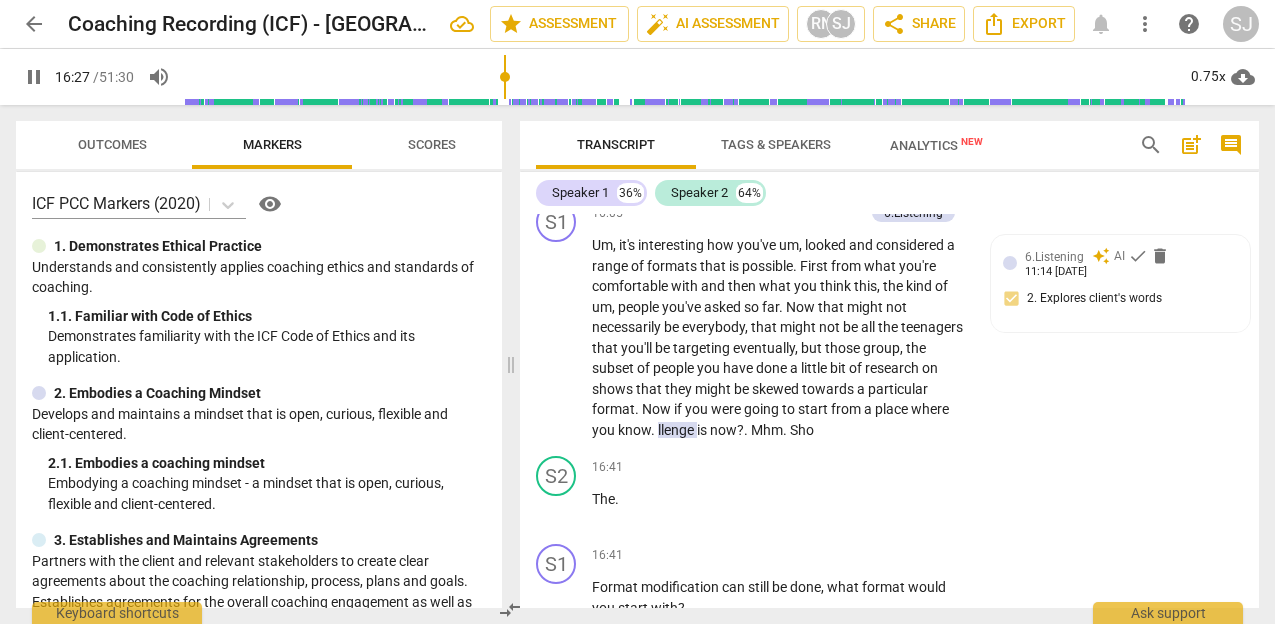 scroll, scrollTop: 9791, scrollLeft: 0, axis: vertical 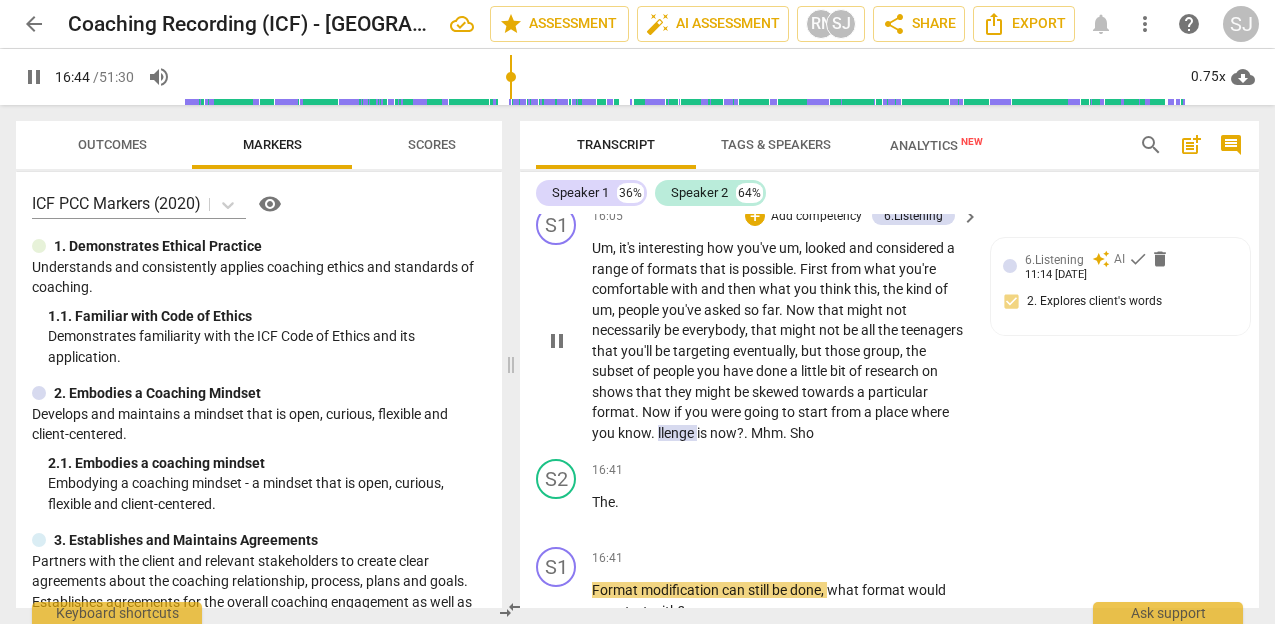 click on "." at bounding box center [654, 433] 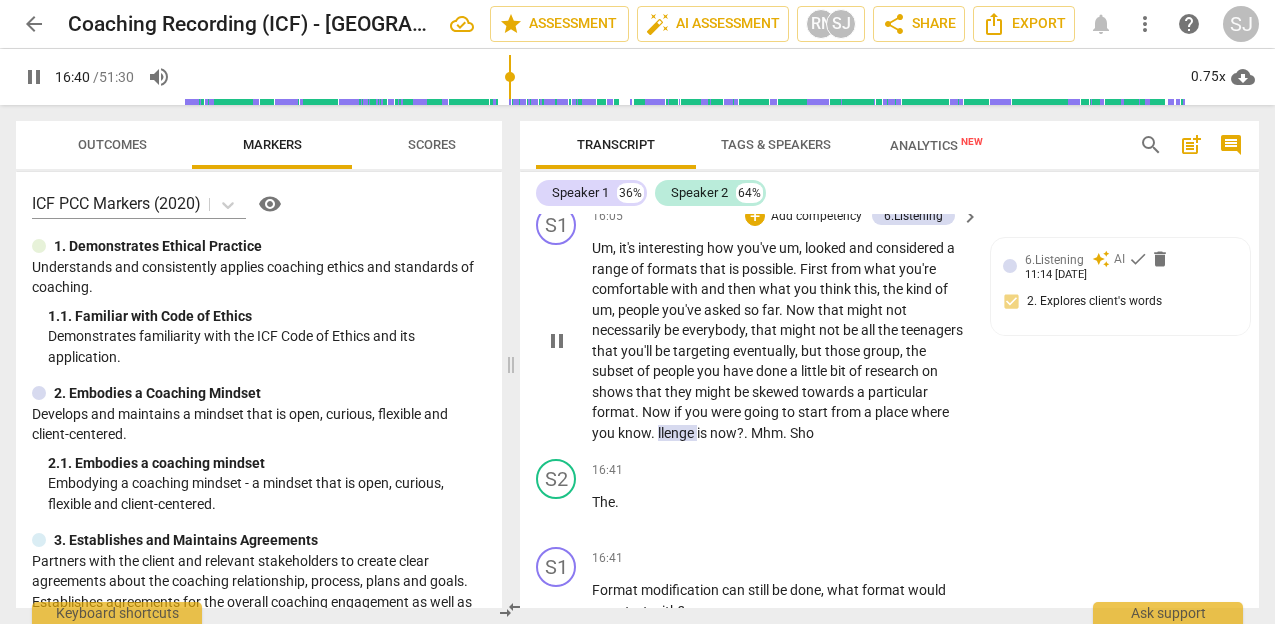 click on "llenge" at bounding box center [677, 433] 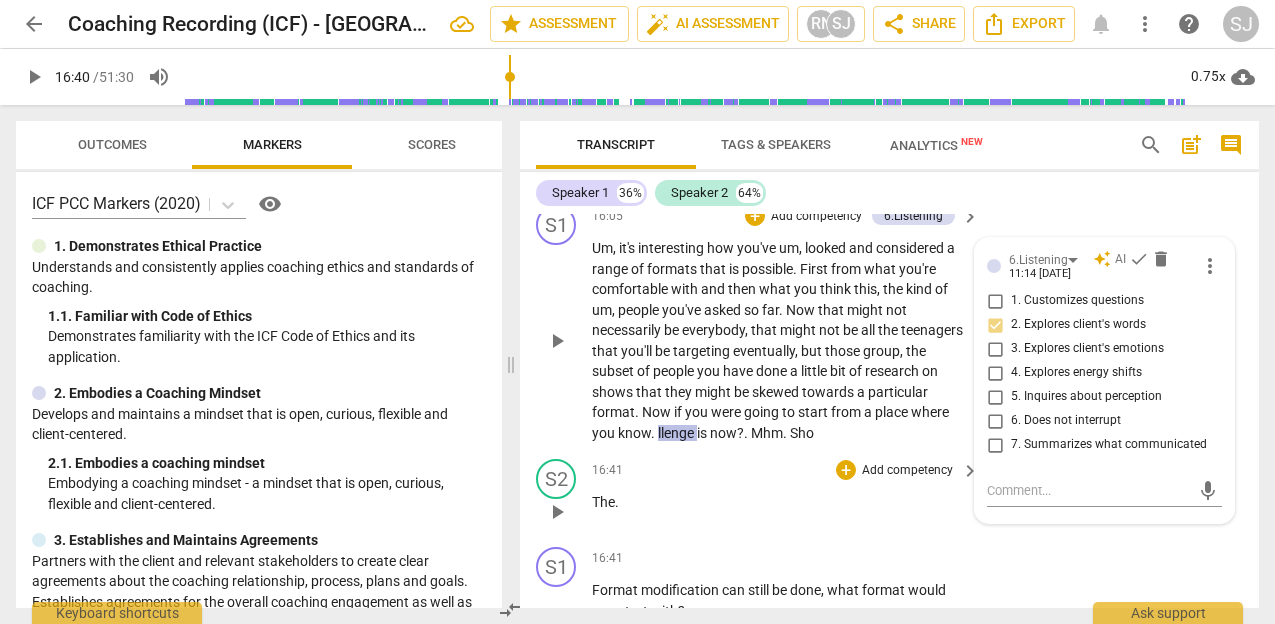 click on "16:41 + Add competency keyboard_arrow_right" at bounding box center [786, 470] 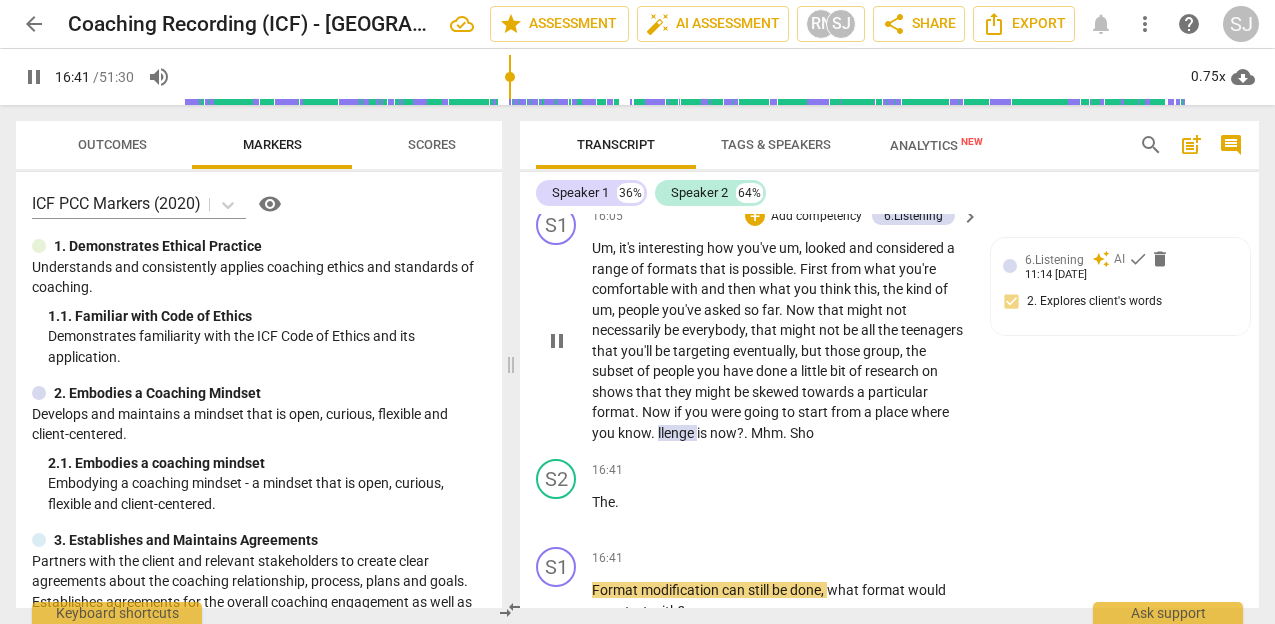 click on "." at bounding box center (654, 433) 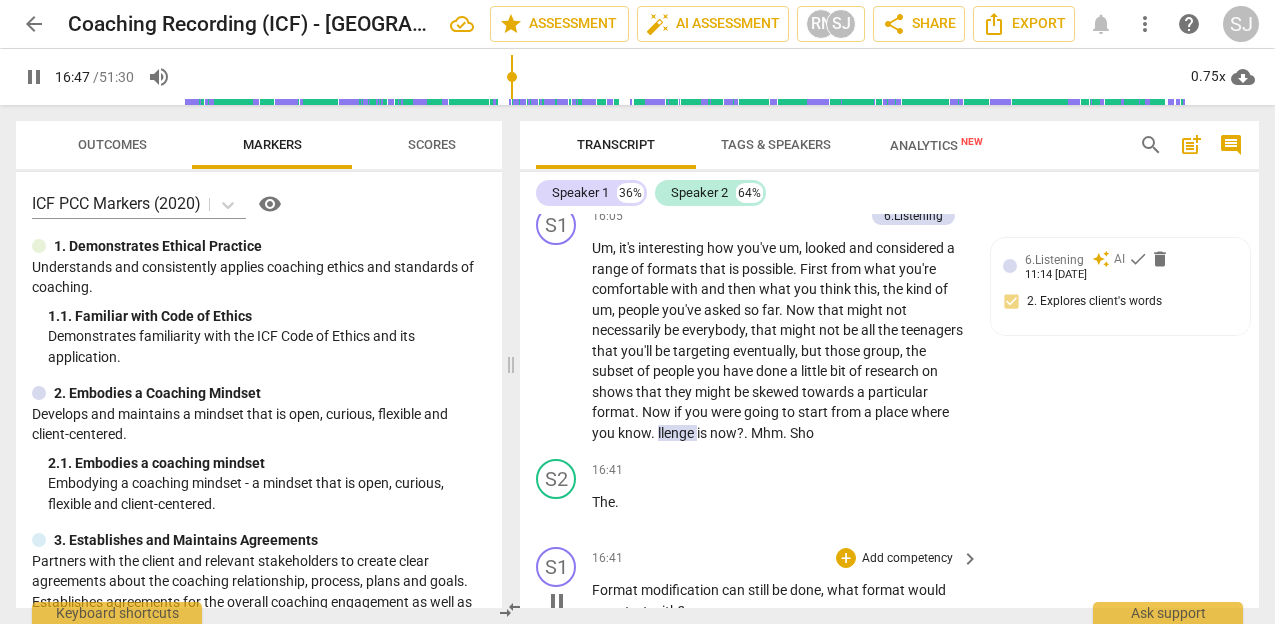 click on "Format" at bounding box center (616, 590) 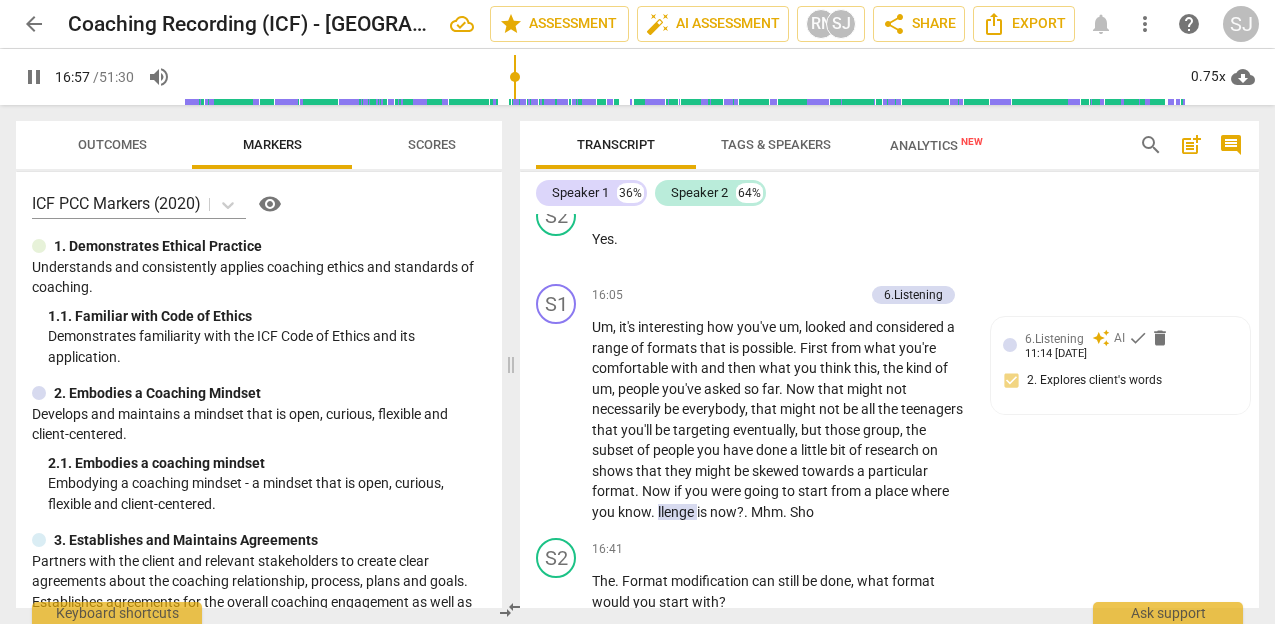 scroll, scrollTop: 9707, scrollLeft: 0, axis: vertical 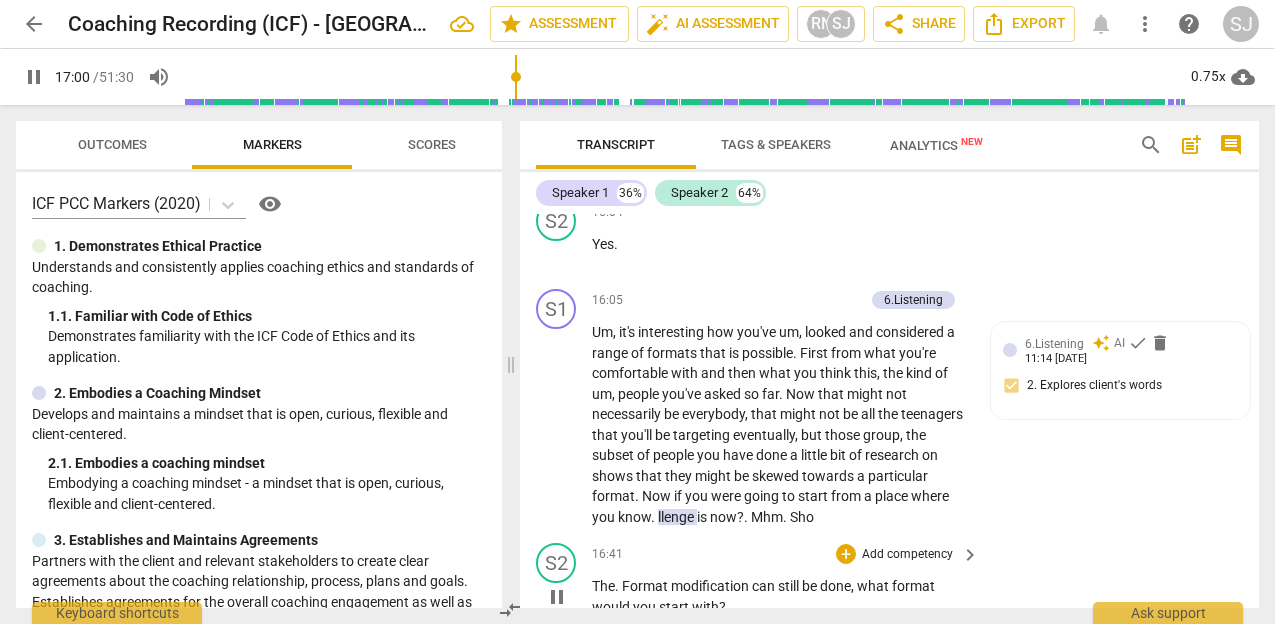 click on "The" at bounding box center [603, 586] 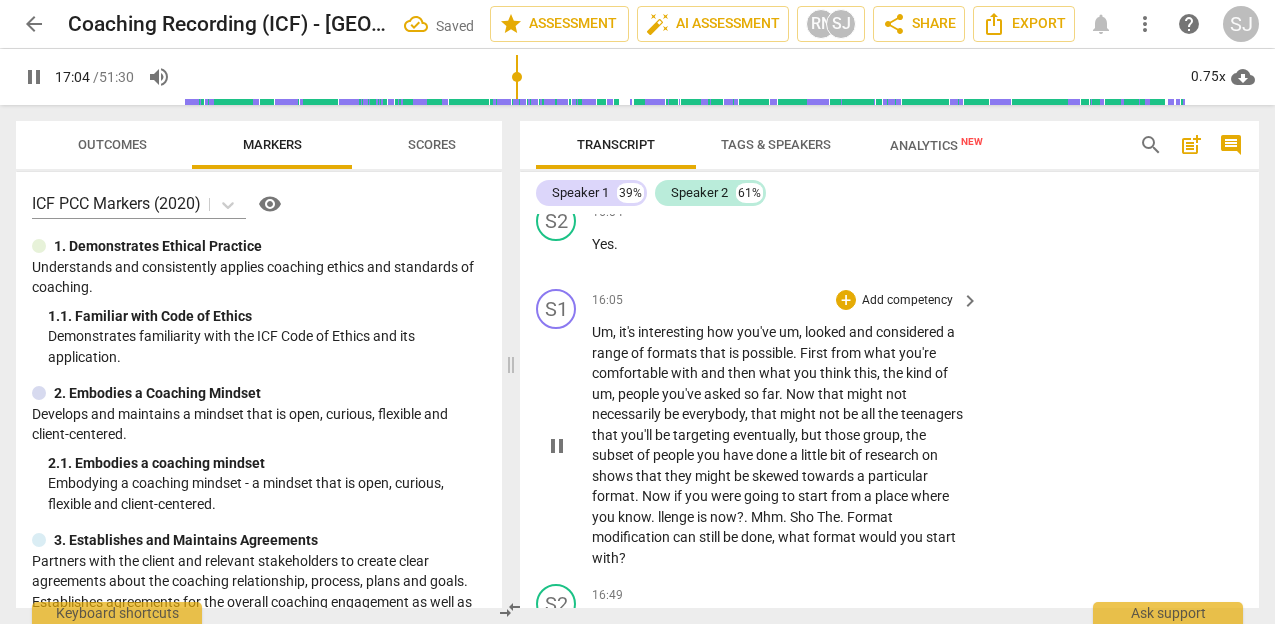 click on "." at bounding box center [747, 517] 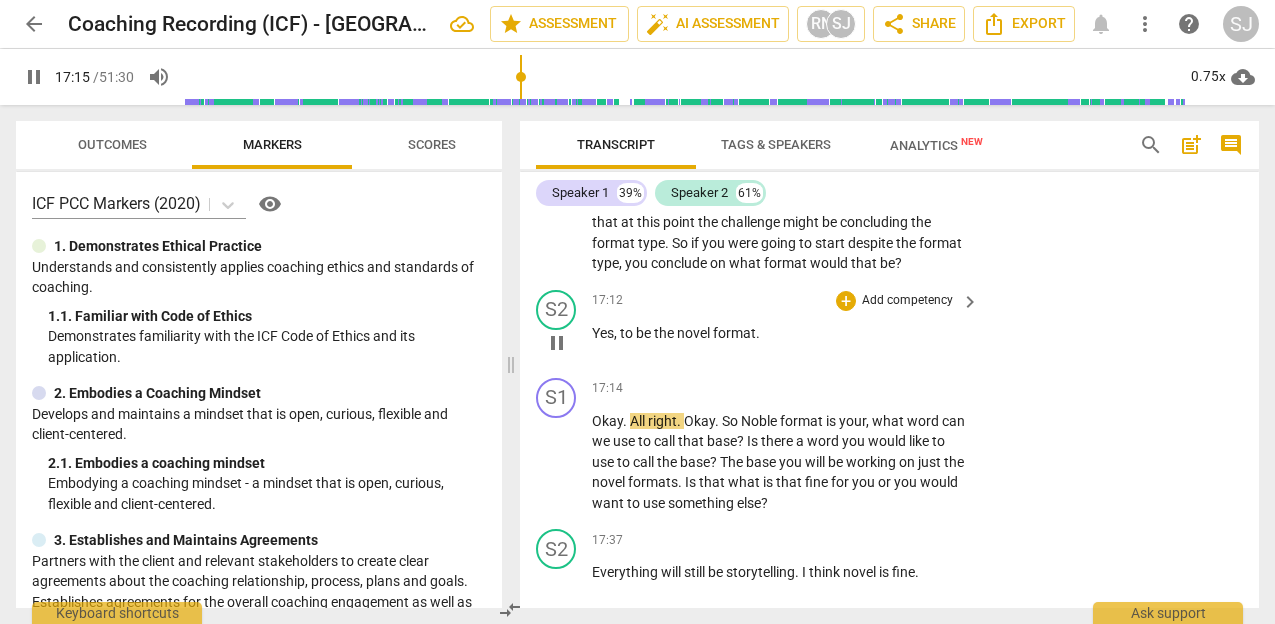 scroll, scrollTop: 10244, scrollLeft: 0, axis: vertical 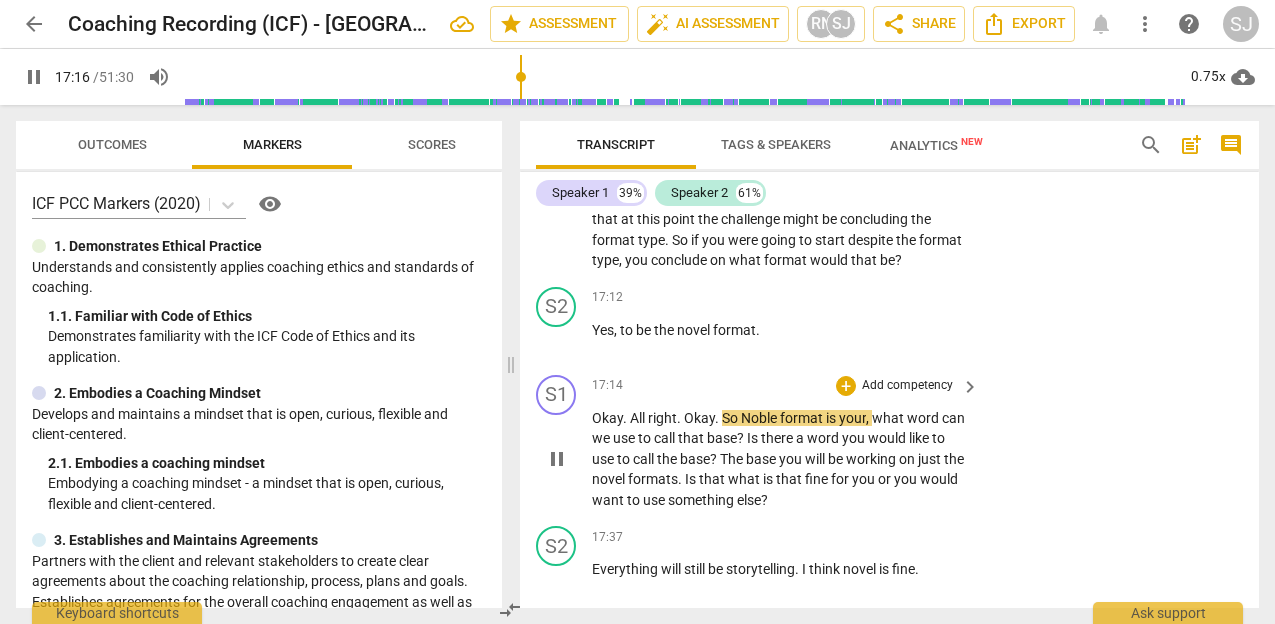 click on "Noble" at bounding box center (760, 418) 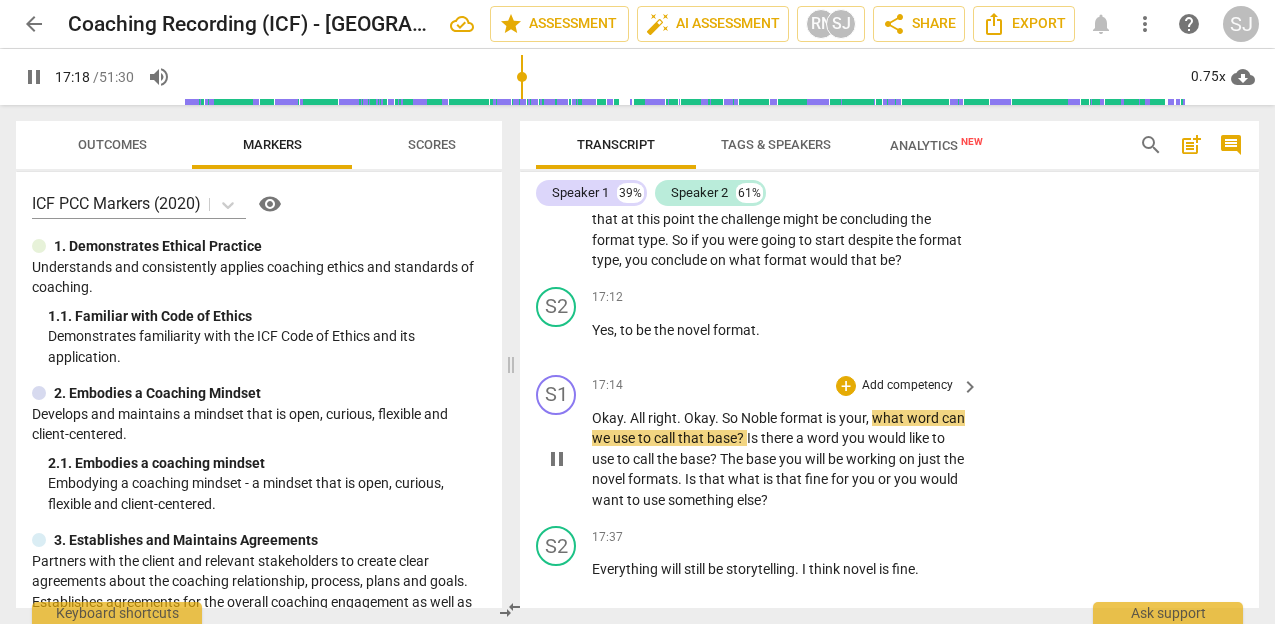 type on "1039" 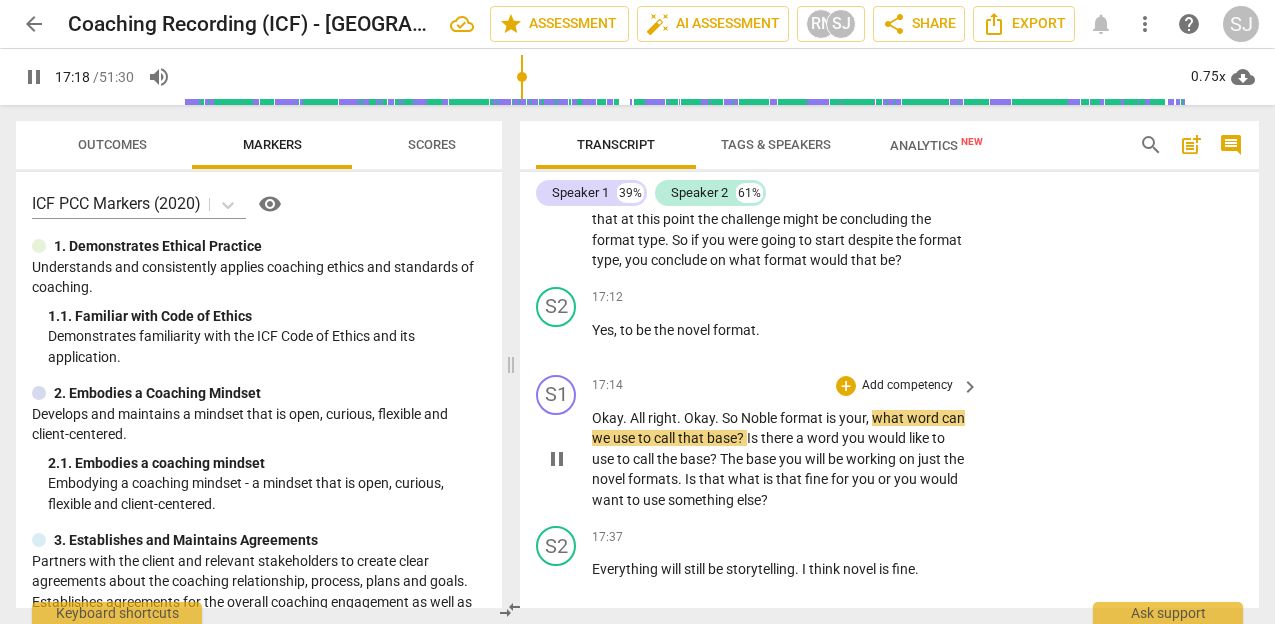 type 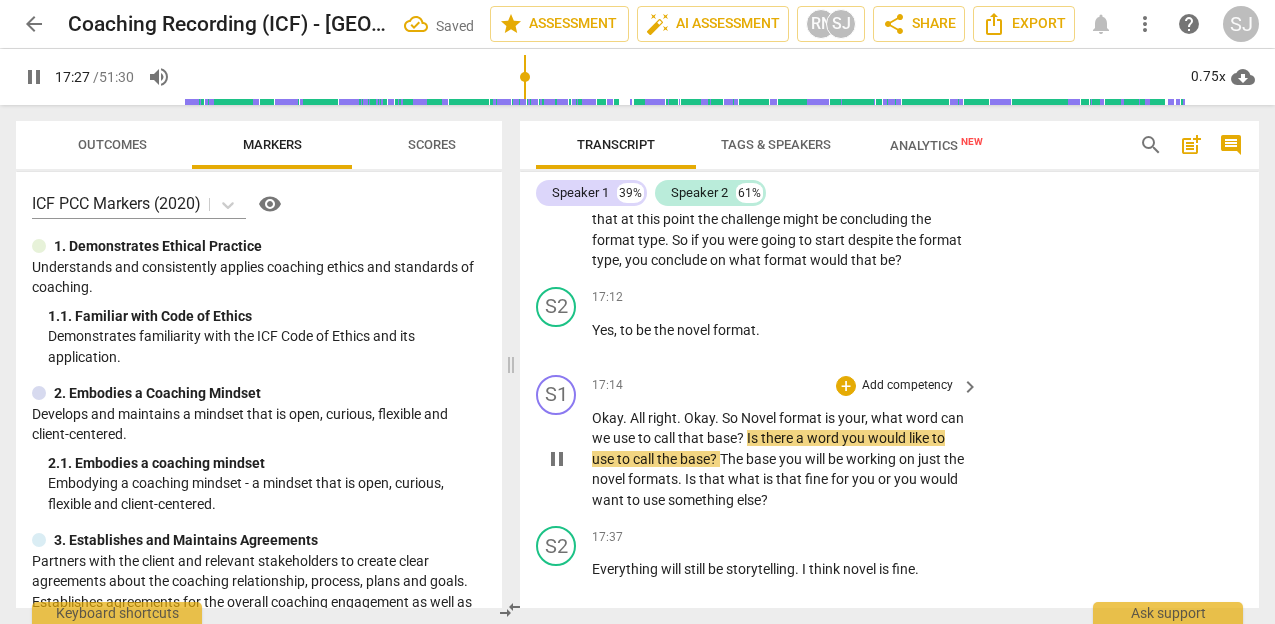 click on "Novel" at bounding box center (760, 418) 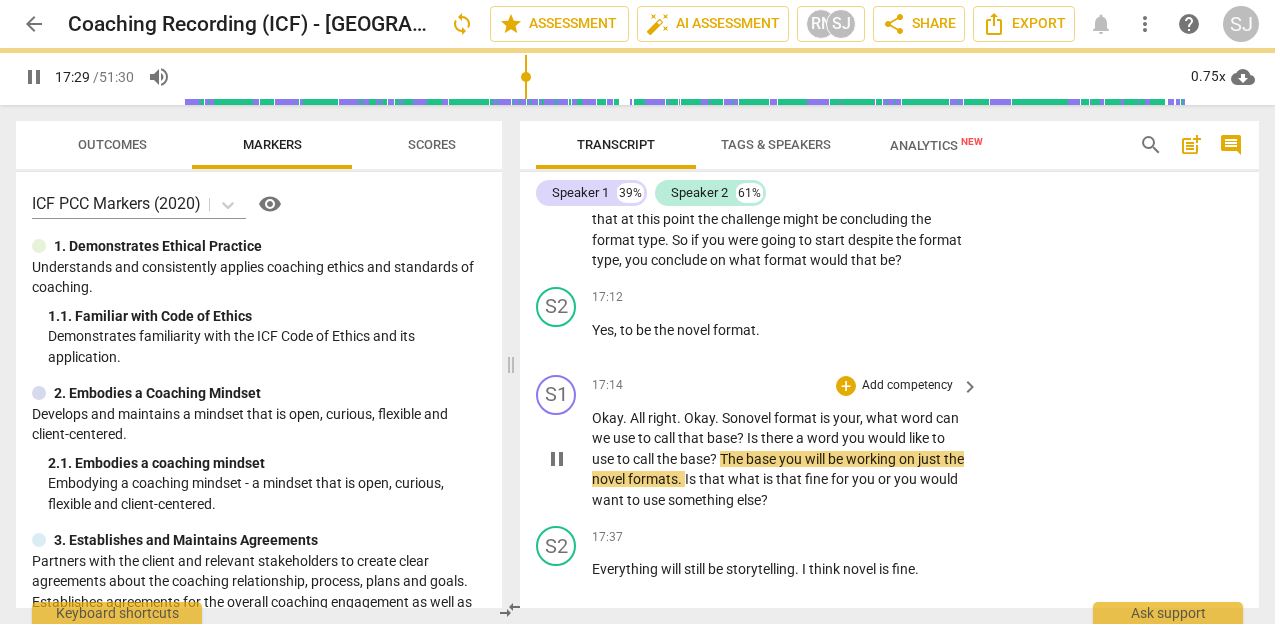 click on "So  n" at bounding box center (734, 418) 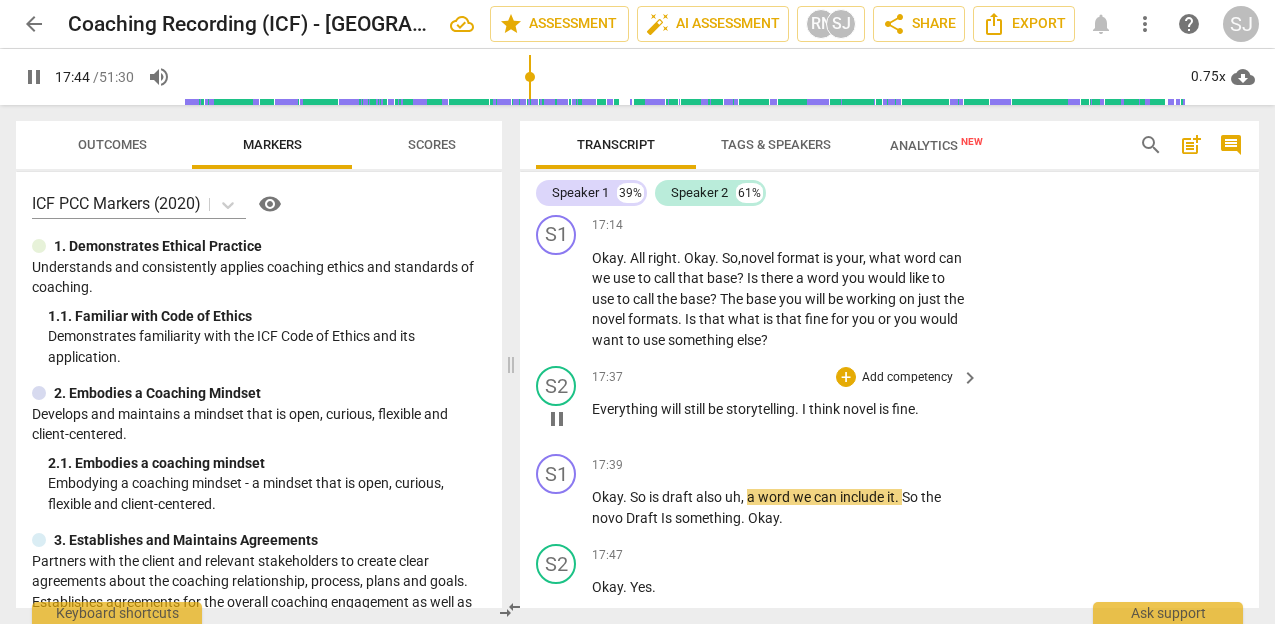 scroll, scrollTop: 10406, scrollLeft: 0, axis: vertical 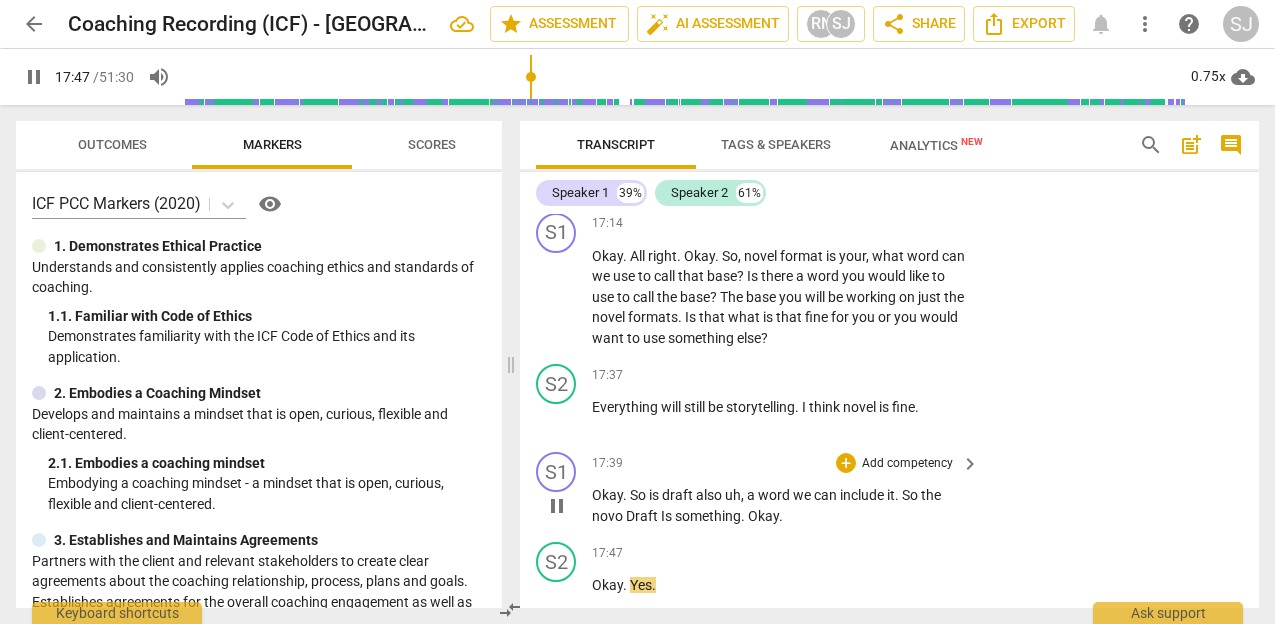 click on "Draft" at bounding box center [643, 516] 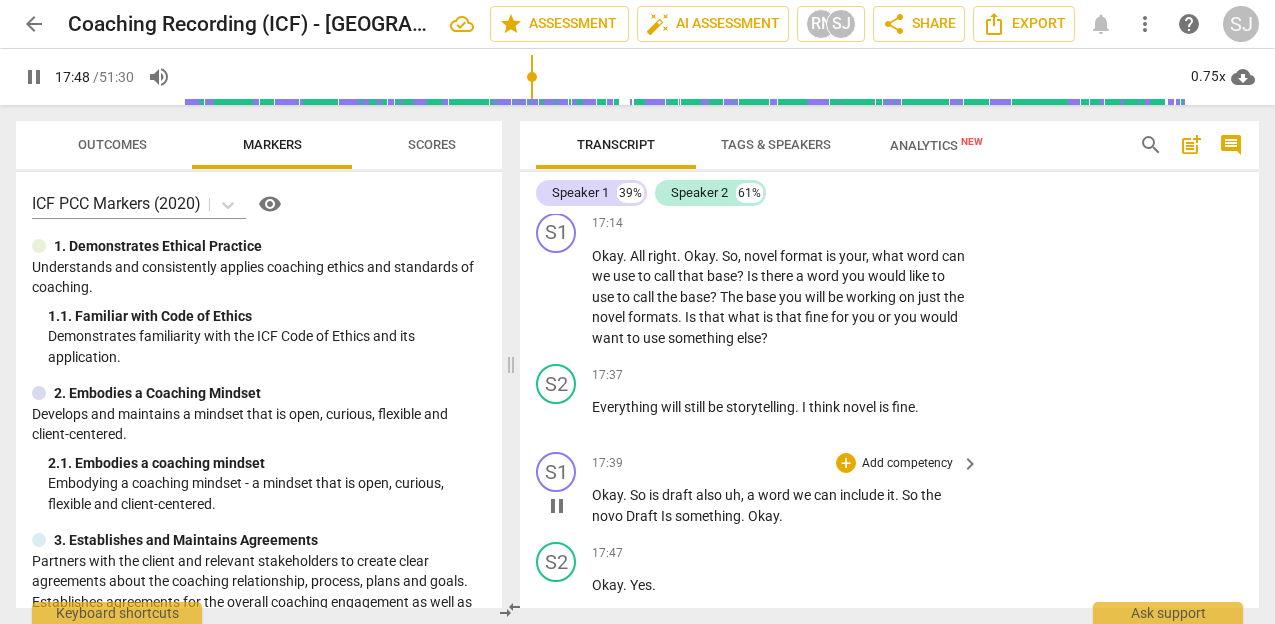 type on "1069" 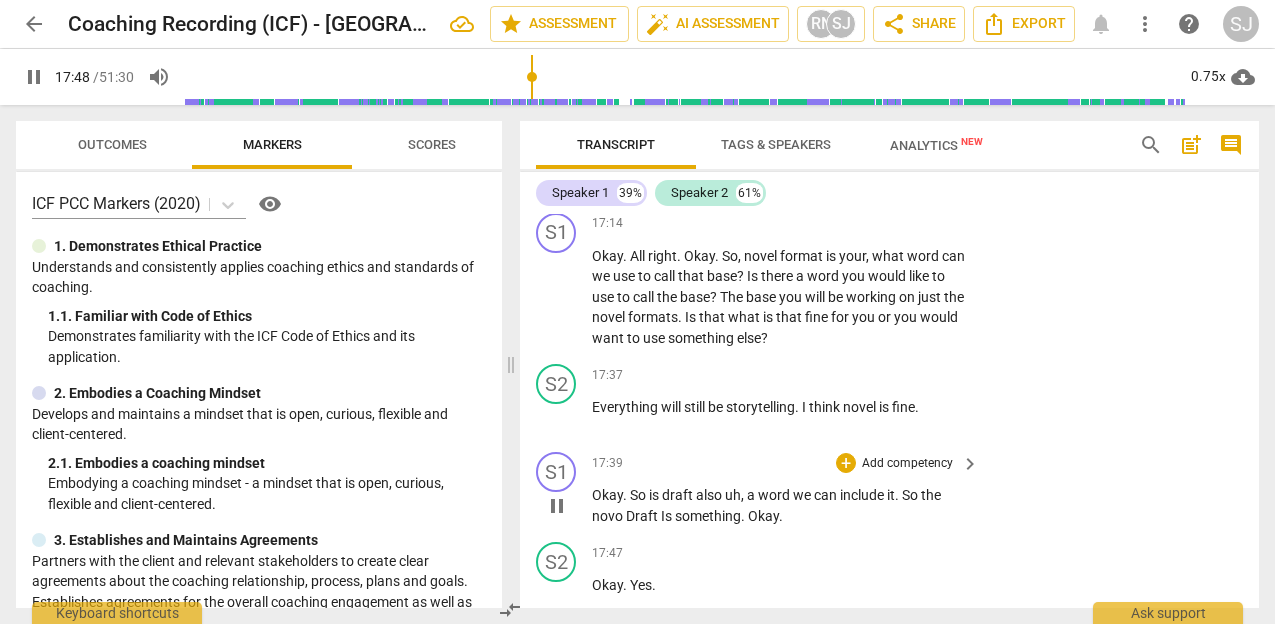 type 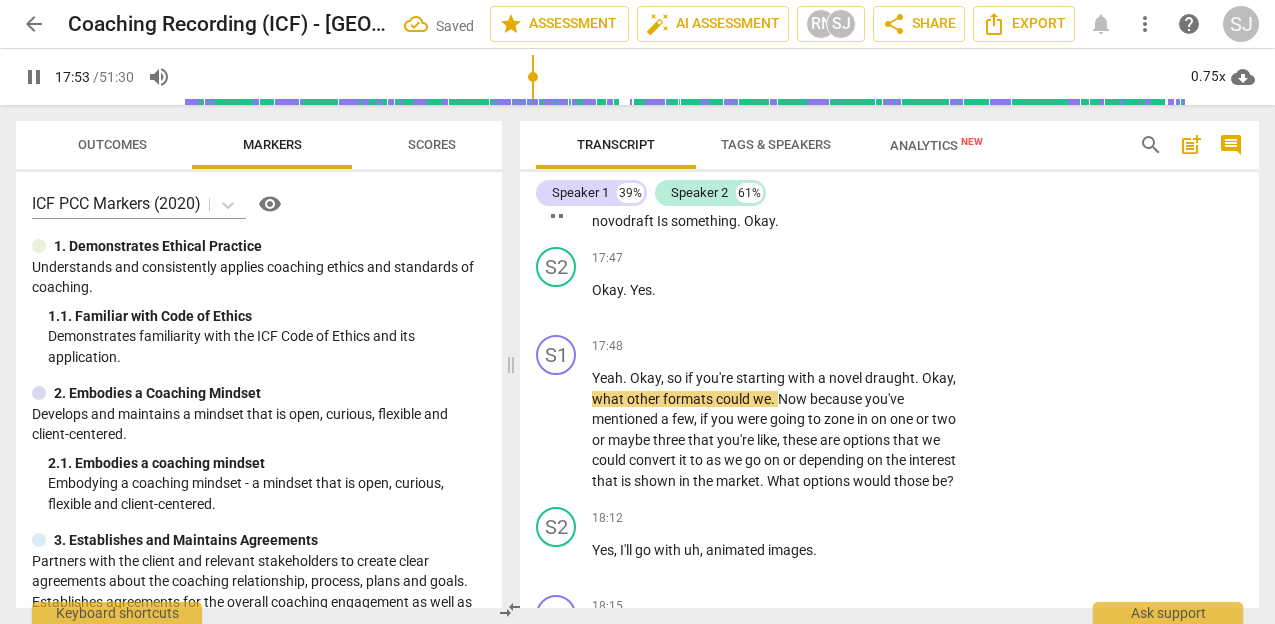 scroll, scrollTop: 10704, scrollLeft: 0, axis: vertical 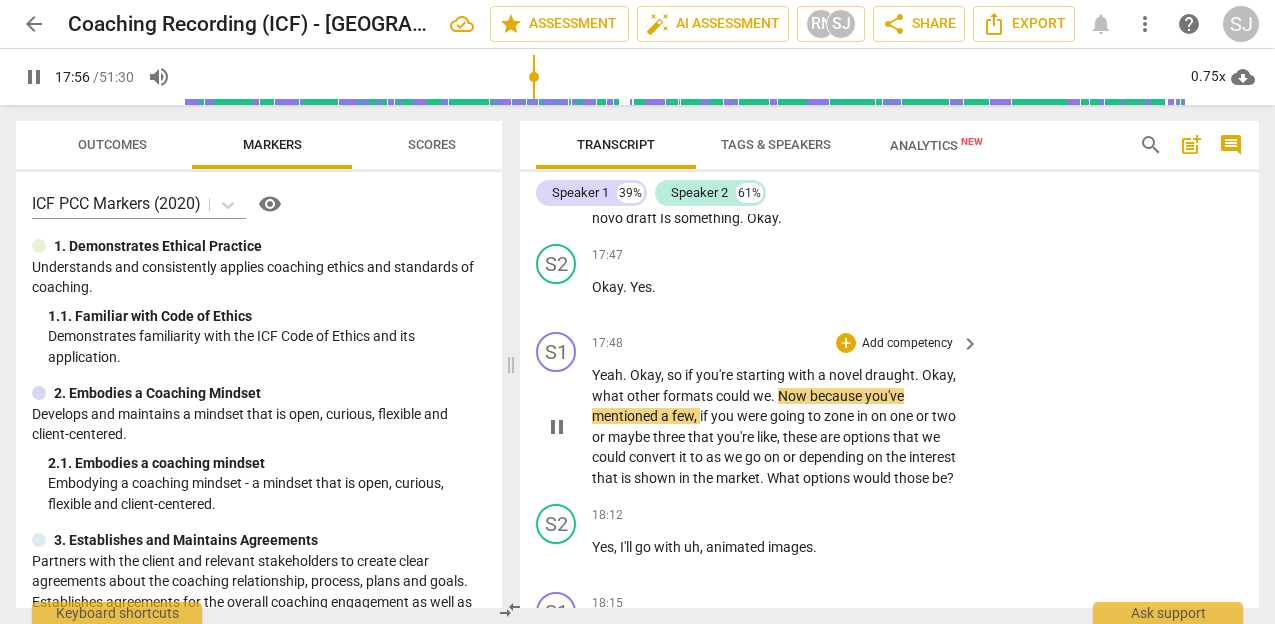 click on "Yeah .   Okay ,   so   if   you're   starting   with   a   novel   draught .   Okay ,   what   other   formats   could   we .   Now   because   you've   mentioned   a   few ,   if   you   were   going   to   zone   in   on   one   or   two   or   maybe   three   that   you're   like ,   these   are   options   that   we   could   convert   it   to   as   we   go   on   or   depending   on   the   interest   that   is   shown   in   the   market .   What   options   would   those   be ?" at bounding box center [780, 426] 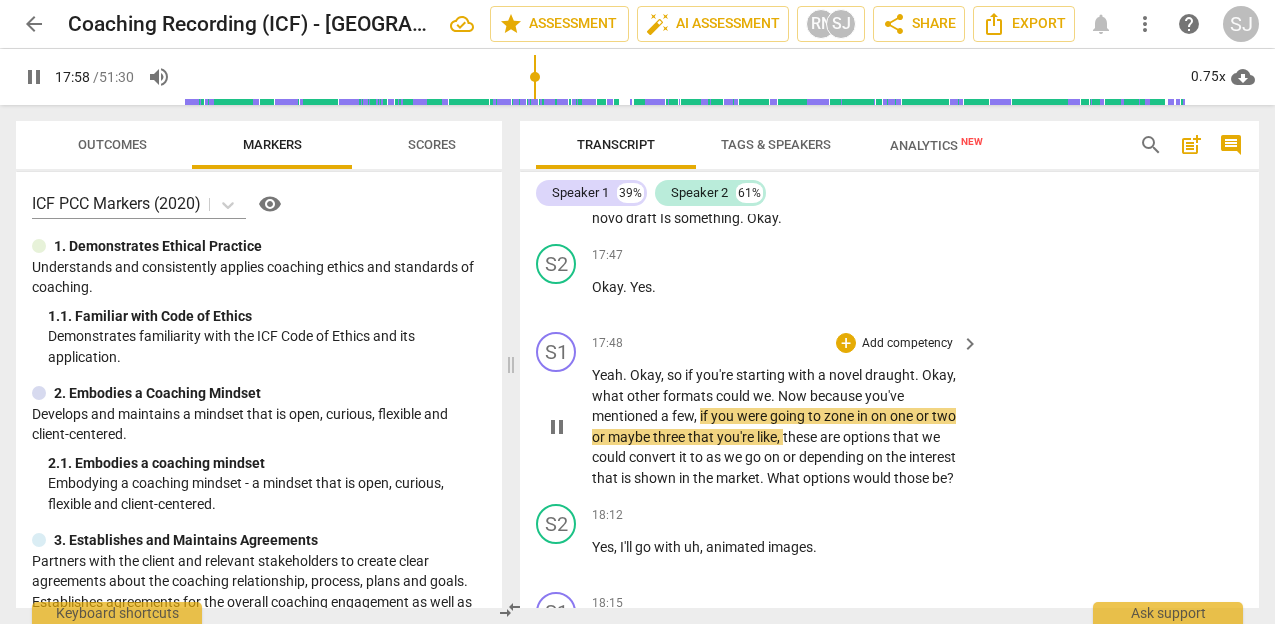 click on "draught" at bounding box center [890, 375] 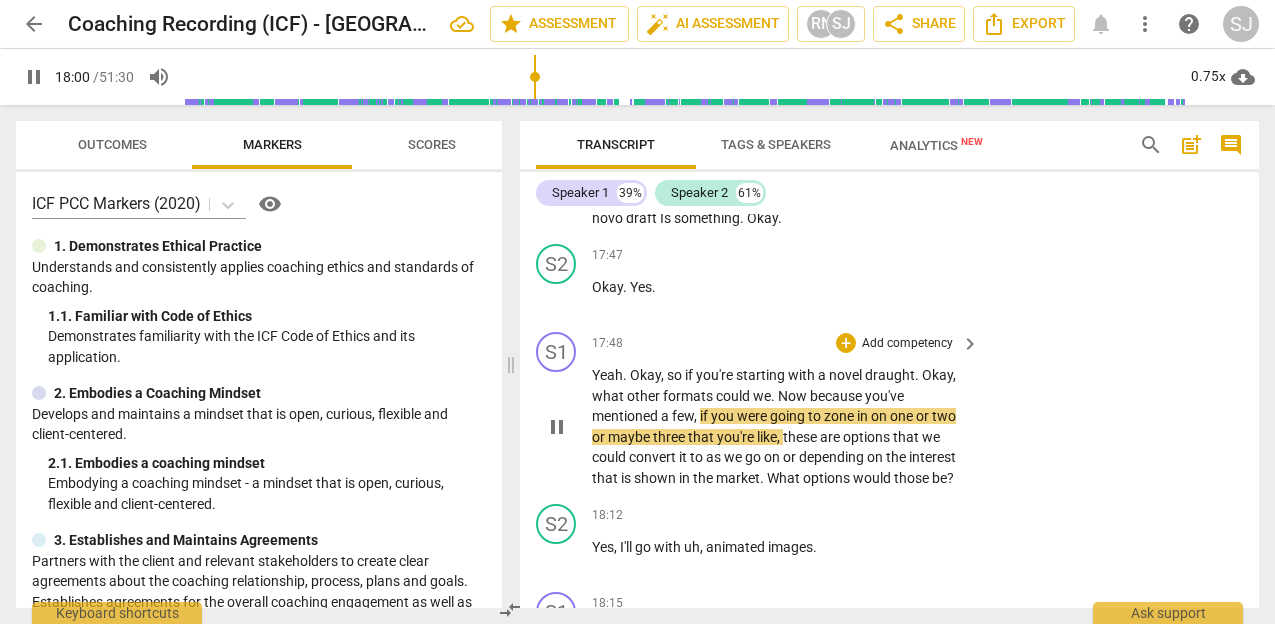 type on "1080" 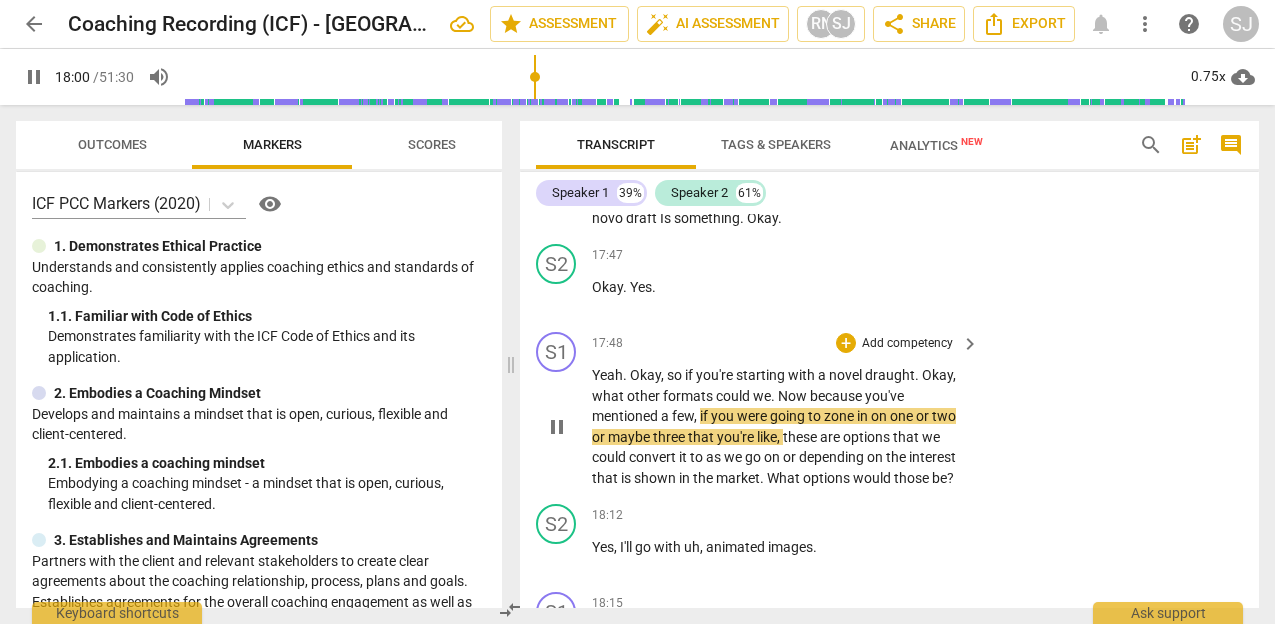 type 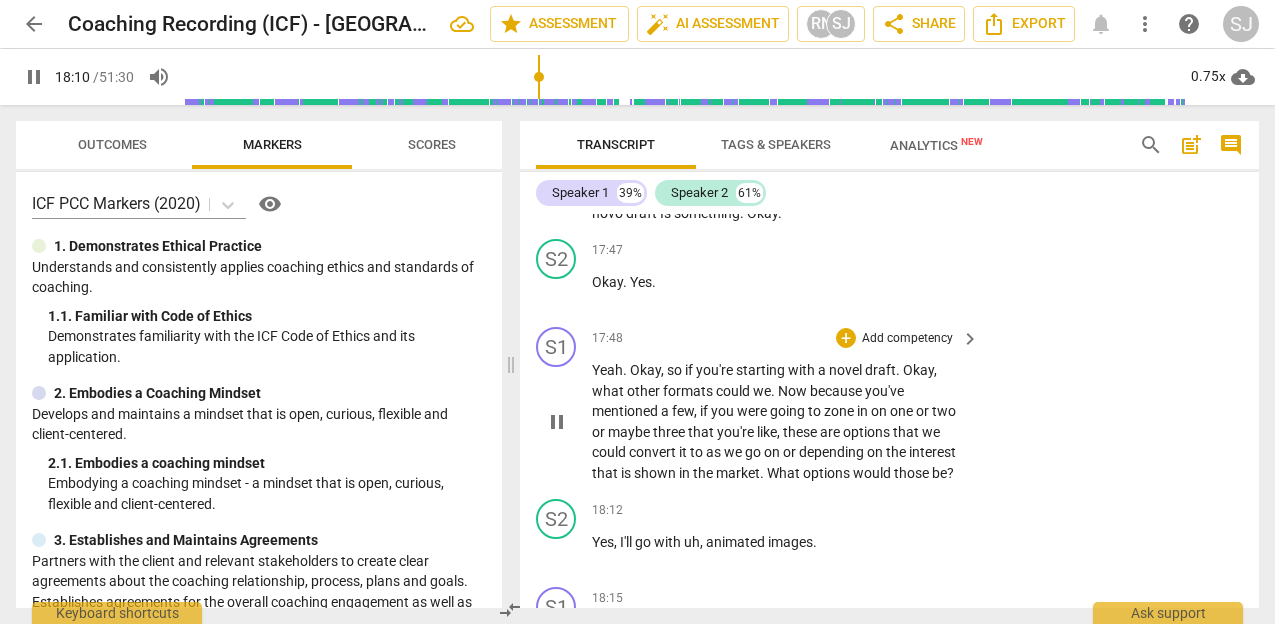 scroll, scrollTop: 10712, scrollLeft: 0, axis: vertical 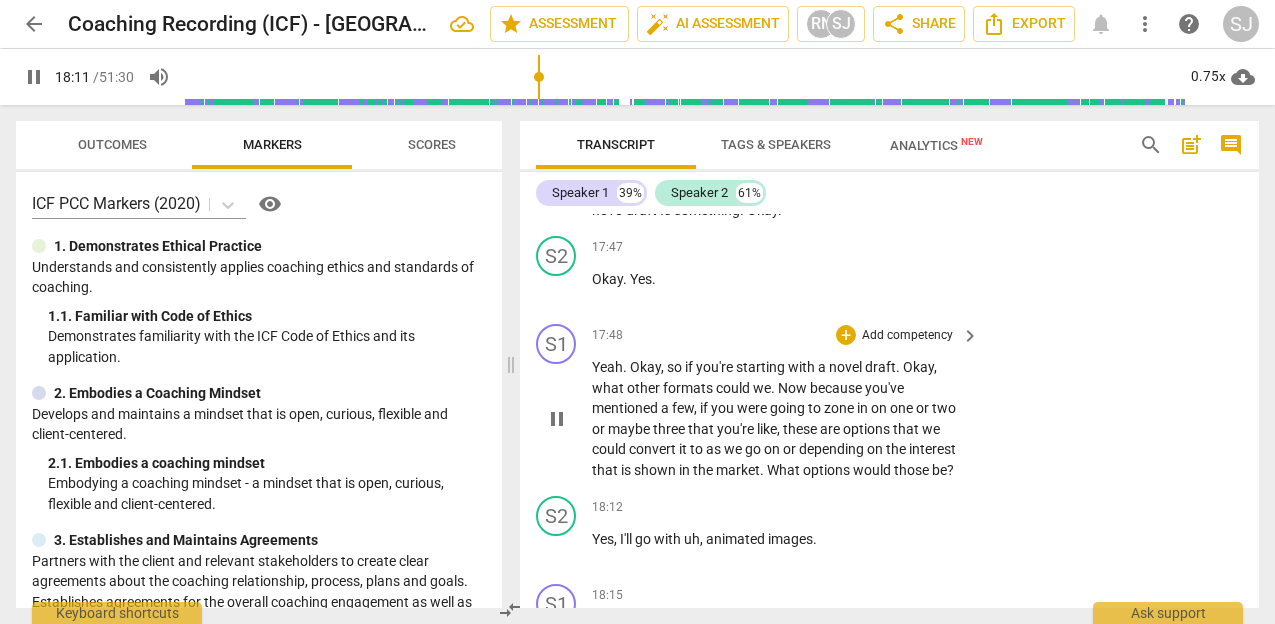 click on "would" at bounding box center (873, 470) 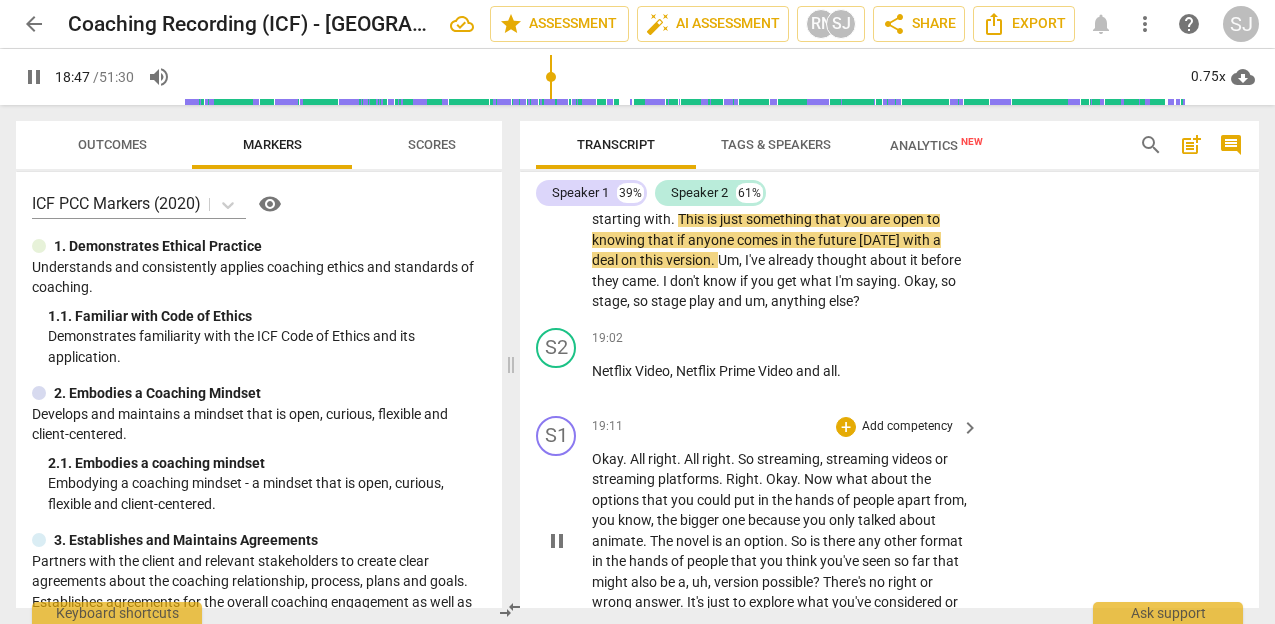 scroll, scrollTop: 11682, scrollLeft: 0, axis: vertical 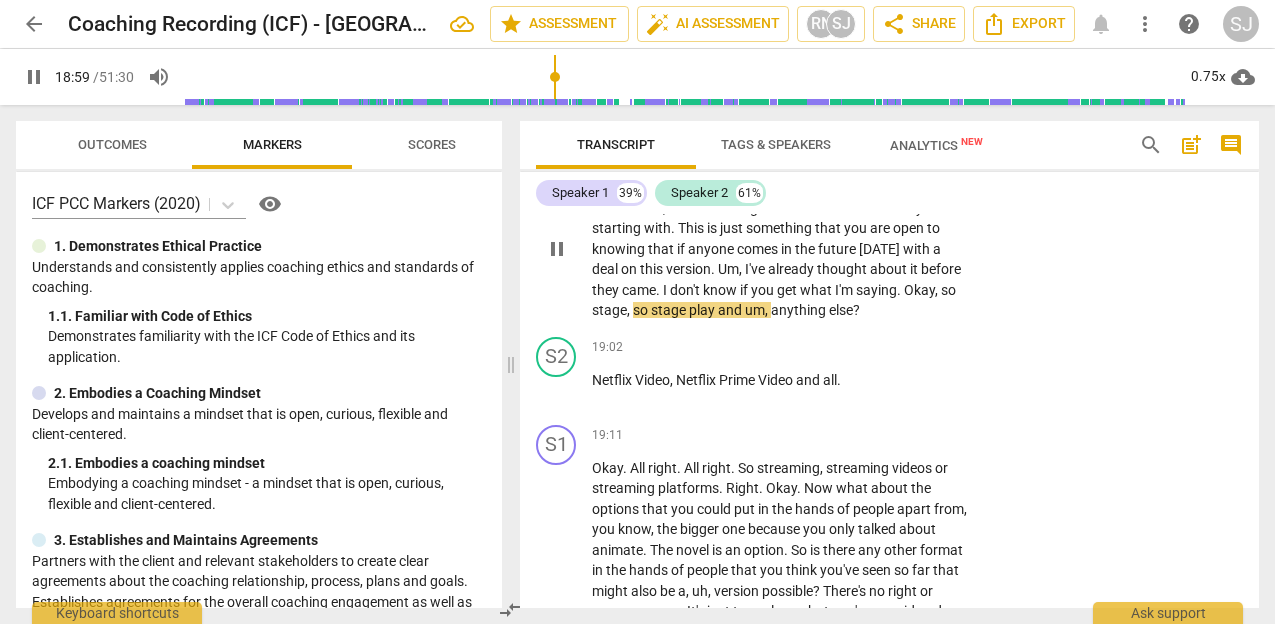 click on "." at bounding box center [900, 290] 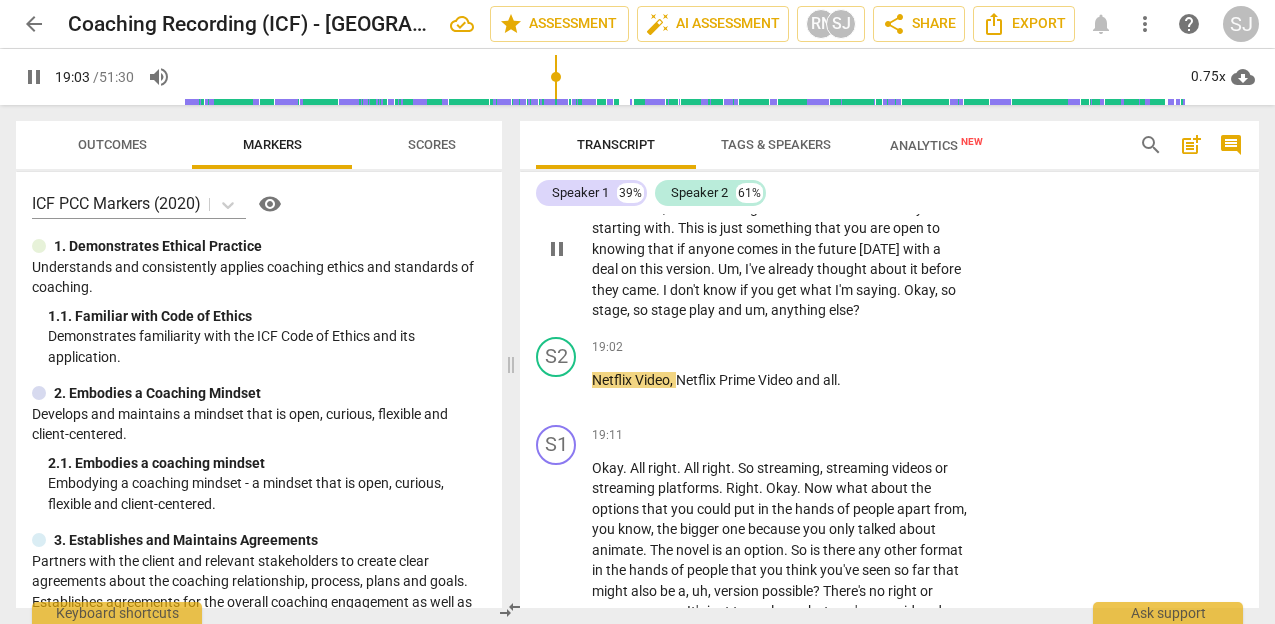type on "1143" 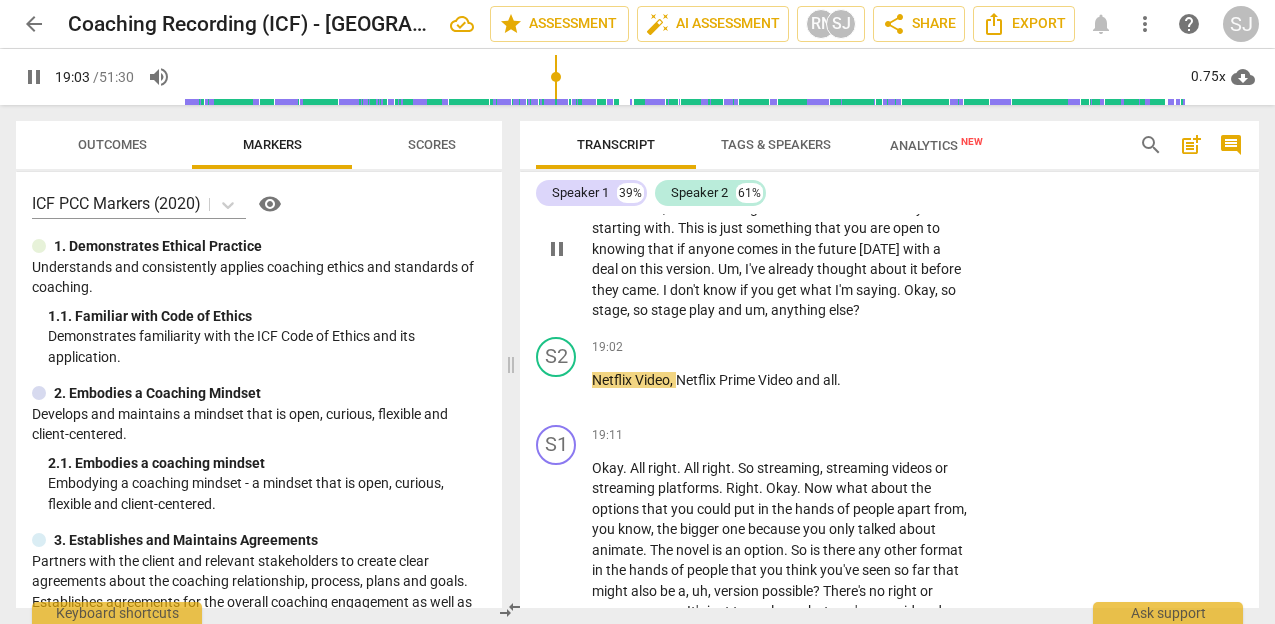 type 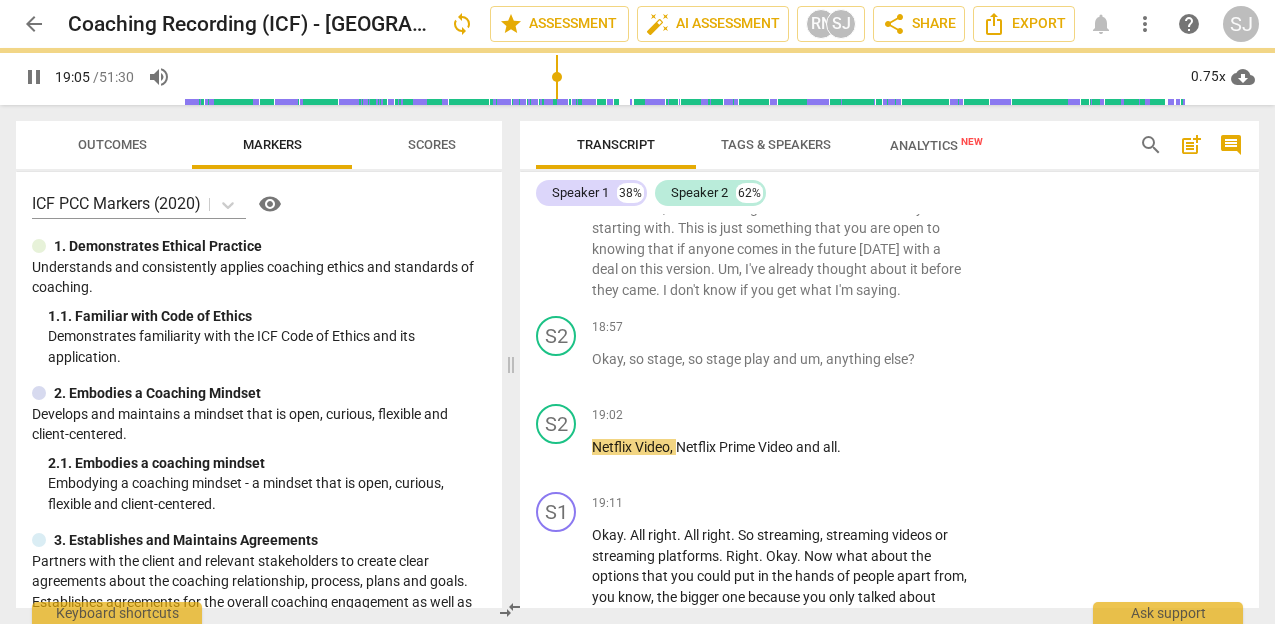 scroll, scrollTop: 11750, scrollLeft: 0, axis: vertical 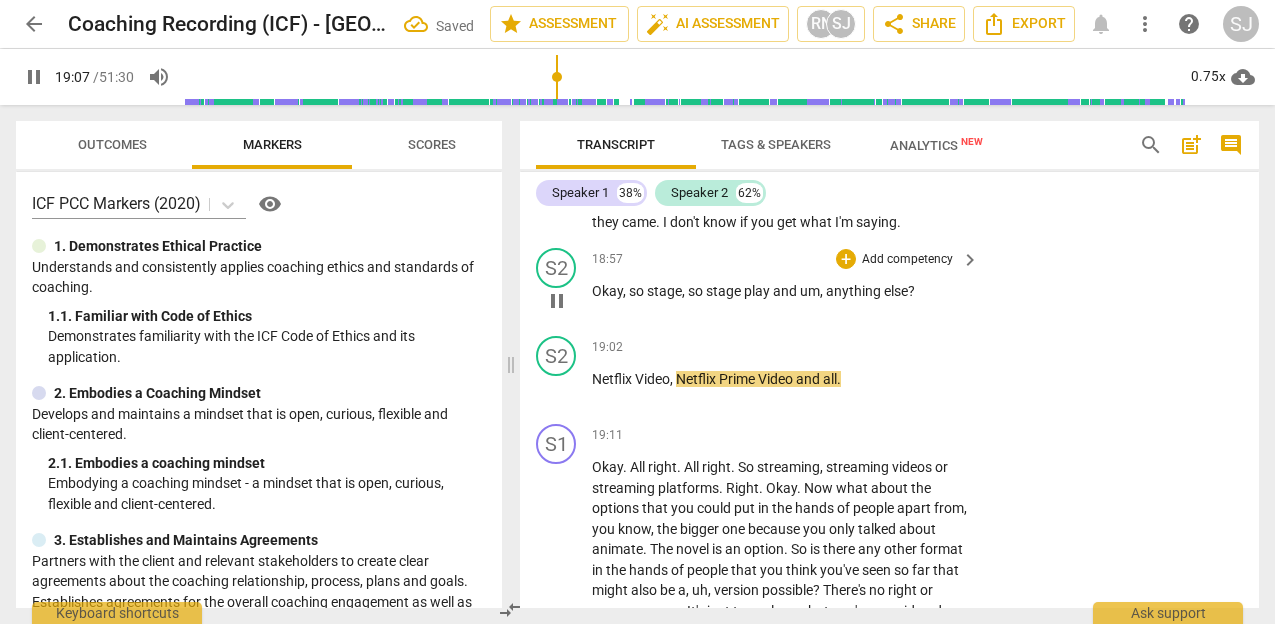 click on "Okay ,   so   stage ,   so   stage   play   and   um ,   anything   else ?" at bounding box center [780, 291] 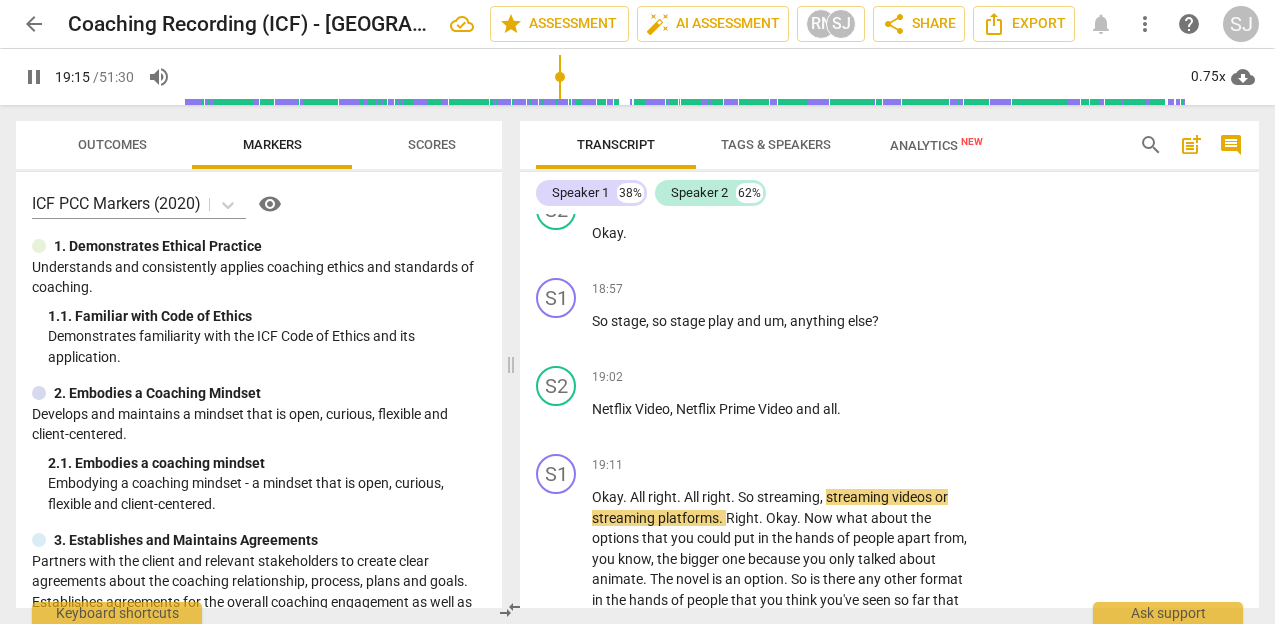 scroll, scrollTop: 11824, scrollLeft: 0, axis: vertical 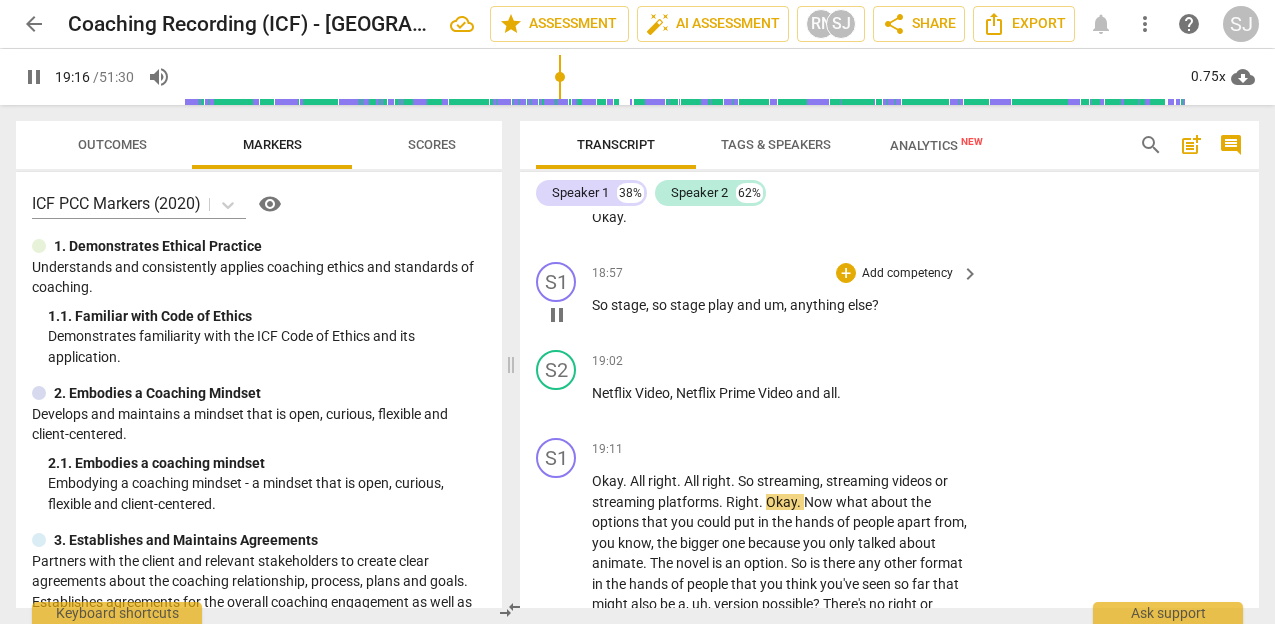 click on "pause" at bounding box center [557, 315] 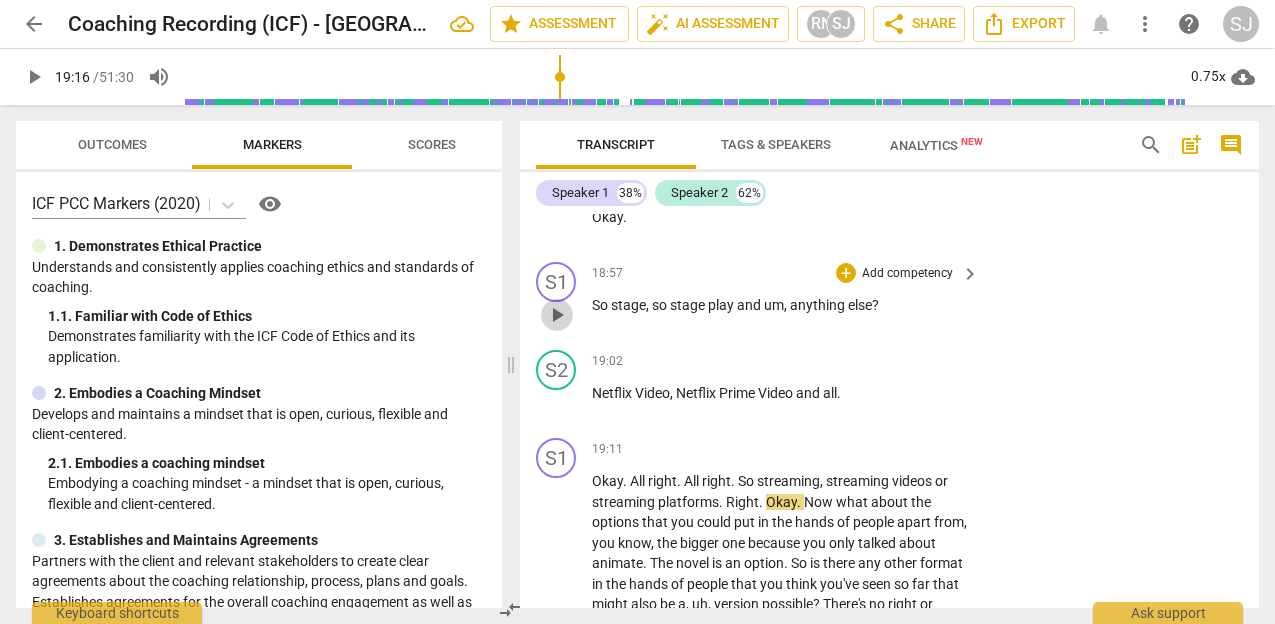 click on "play_arrow" at bounding box center (557, 315) 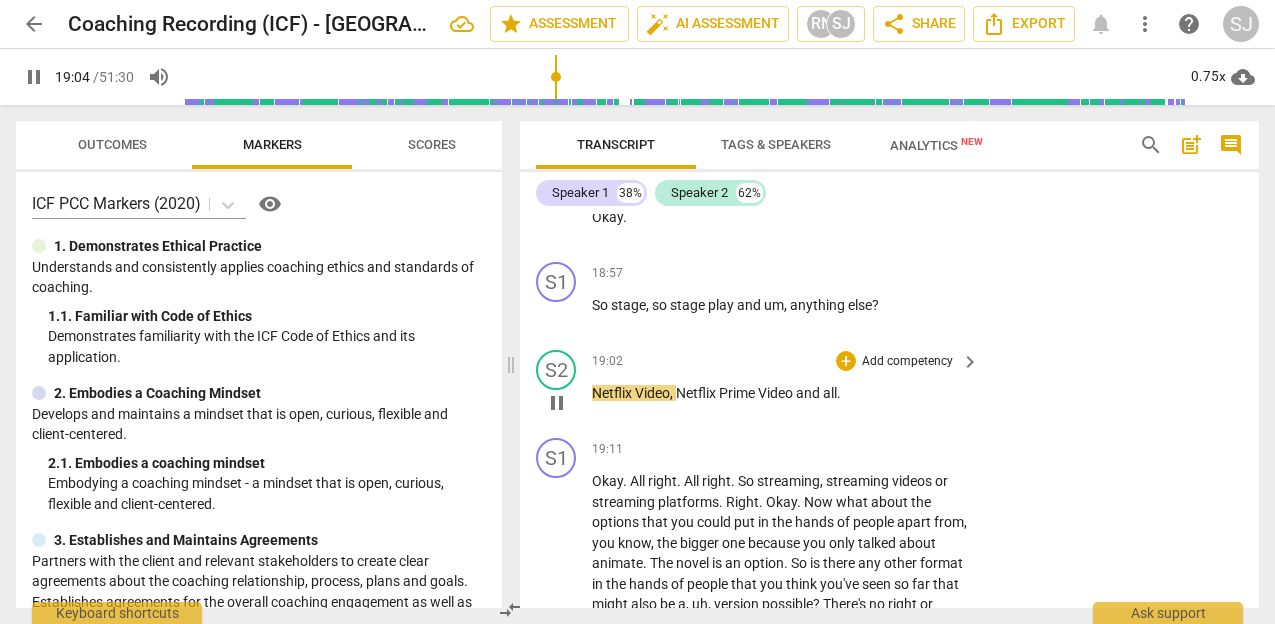 click on "Netflix" at bounding box center (613, 393) 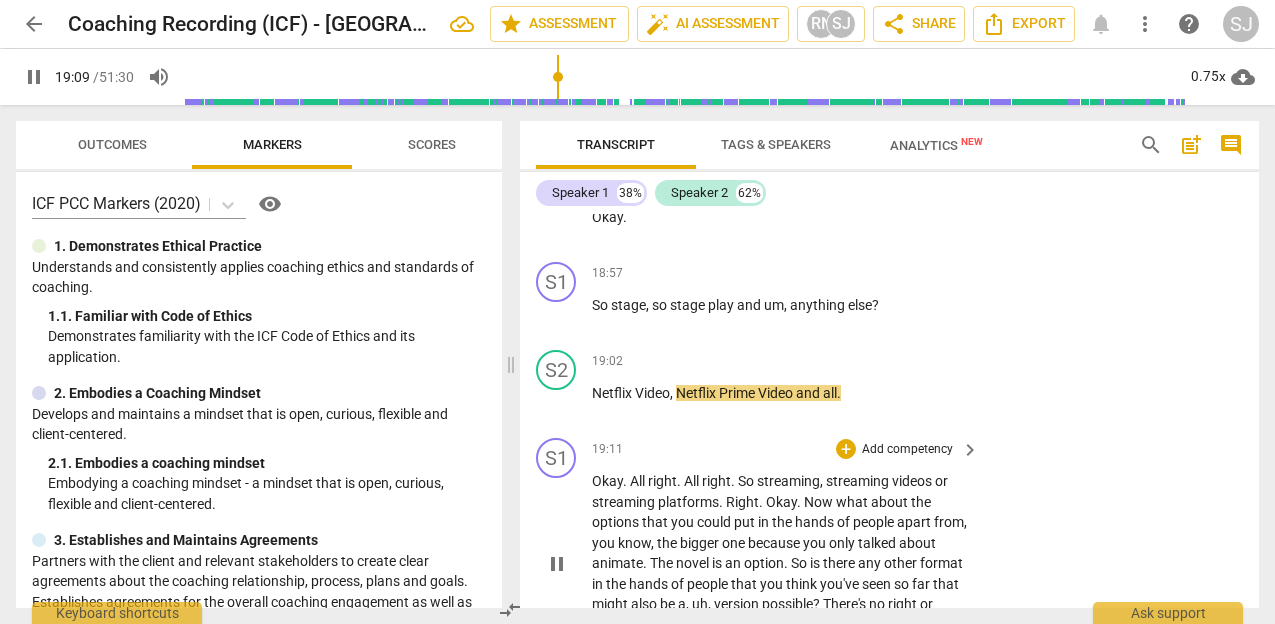 type on "1149" 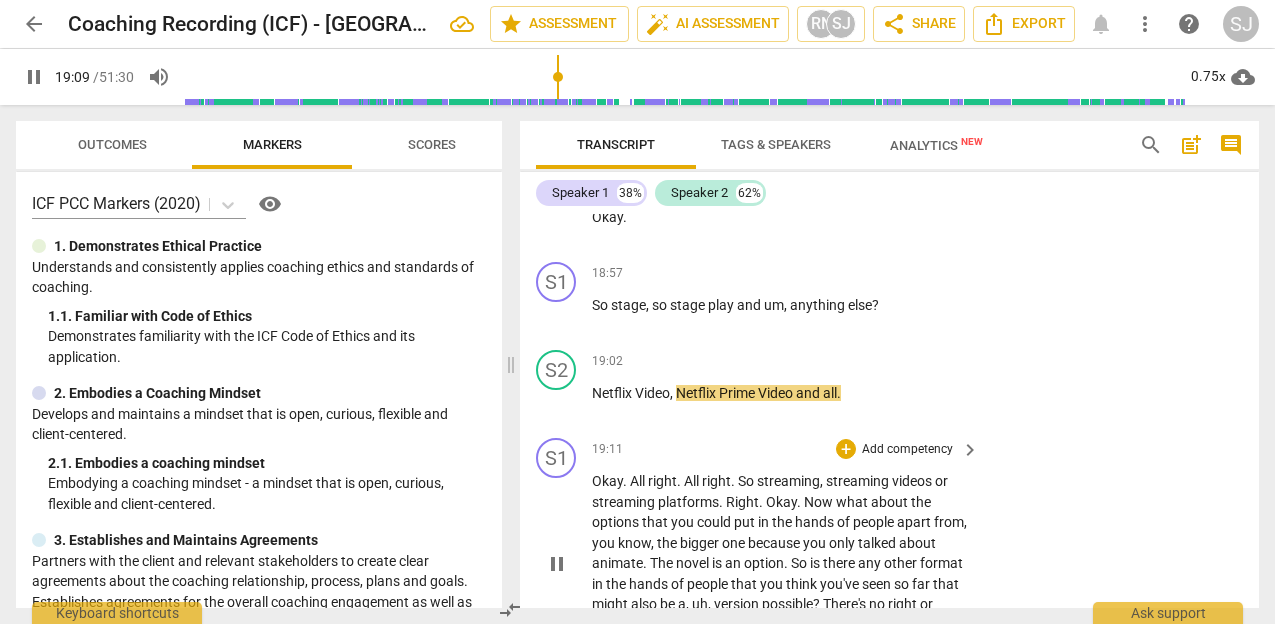 type 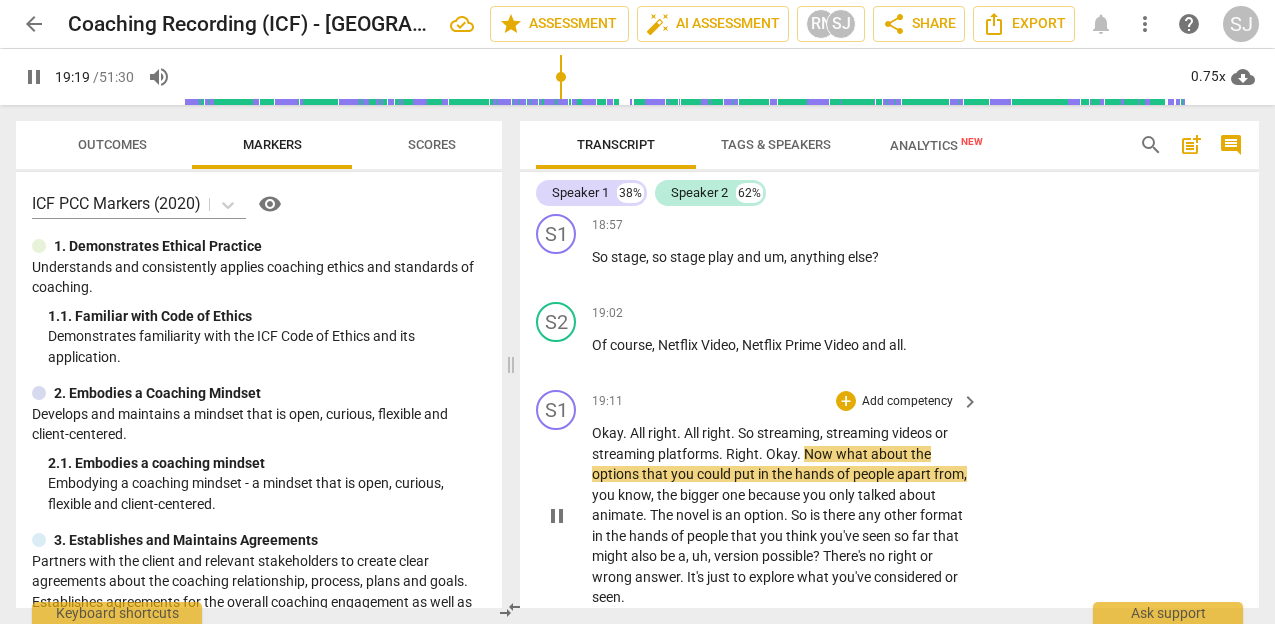 scroll, scrollTop: 11891, scrollLeft: 0, axis: vertical 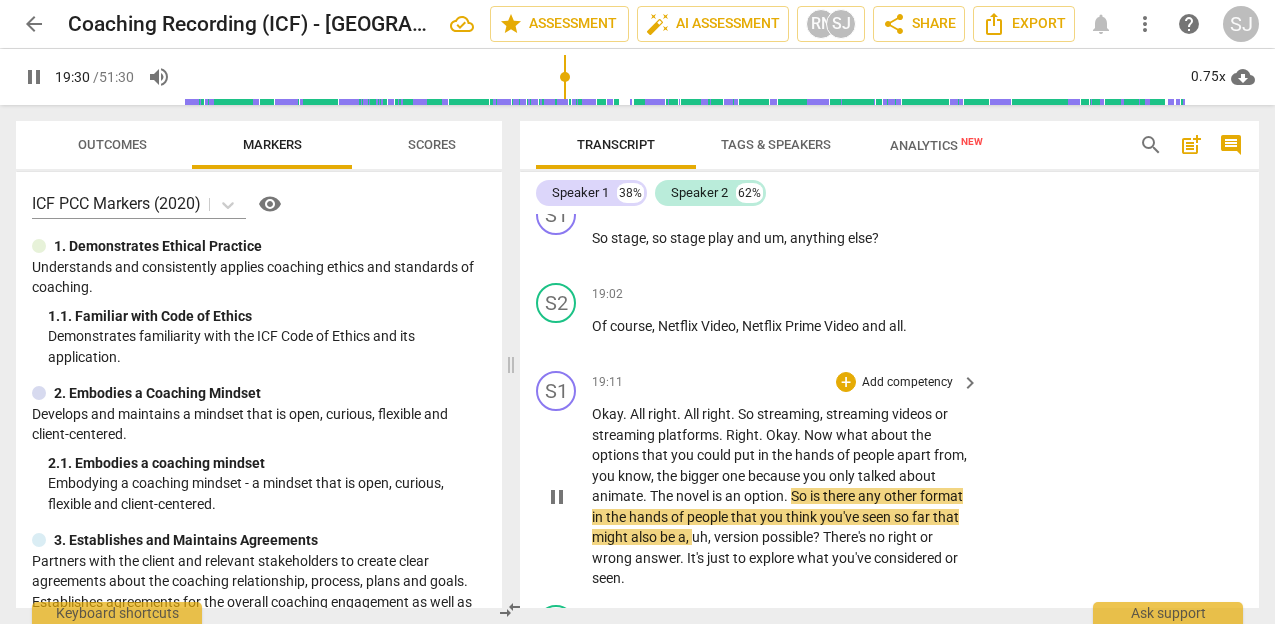 click on "The" at bounding box center [663, 496] 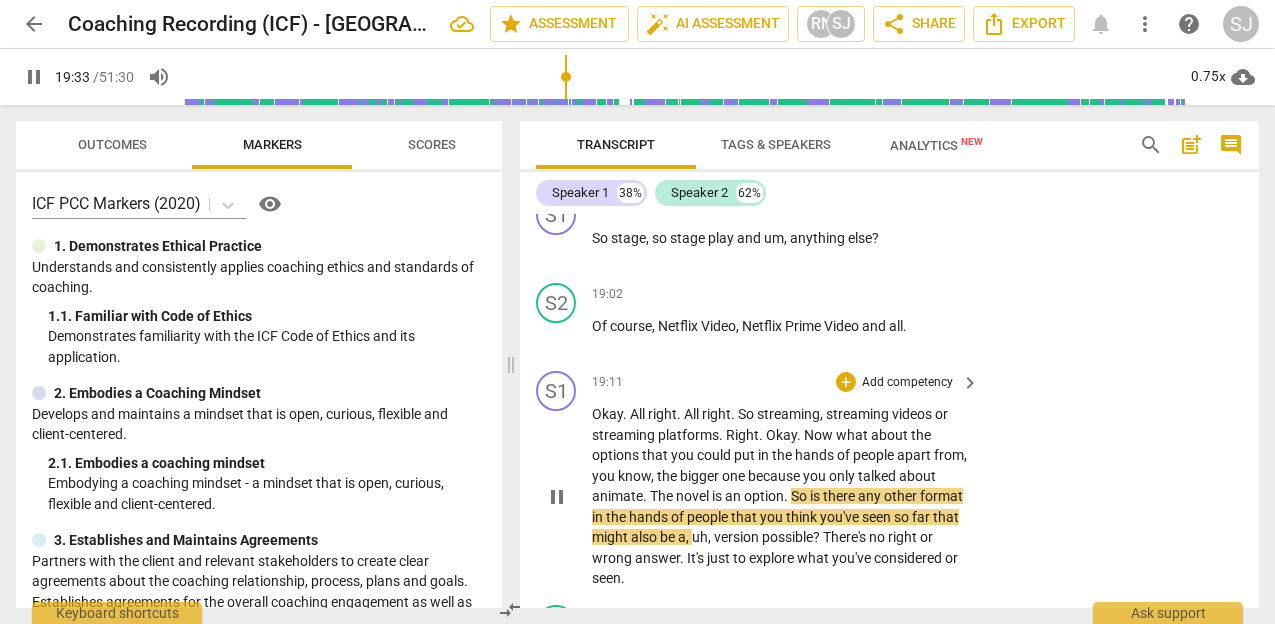 type on "1174" 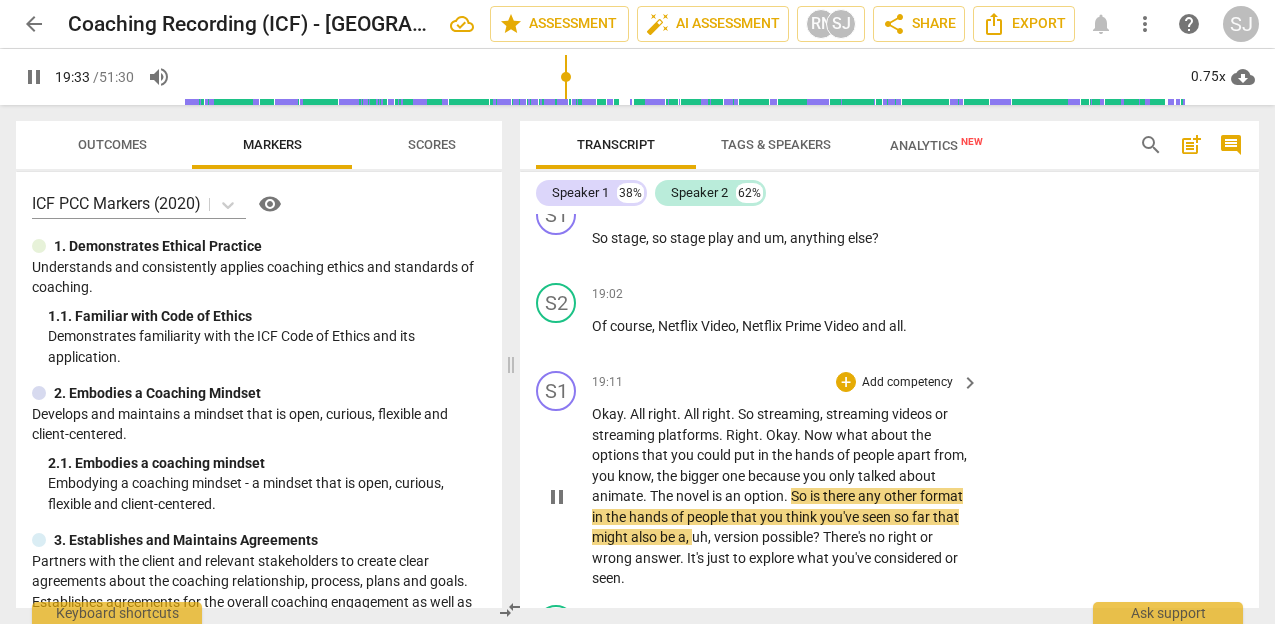 type 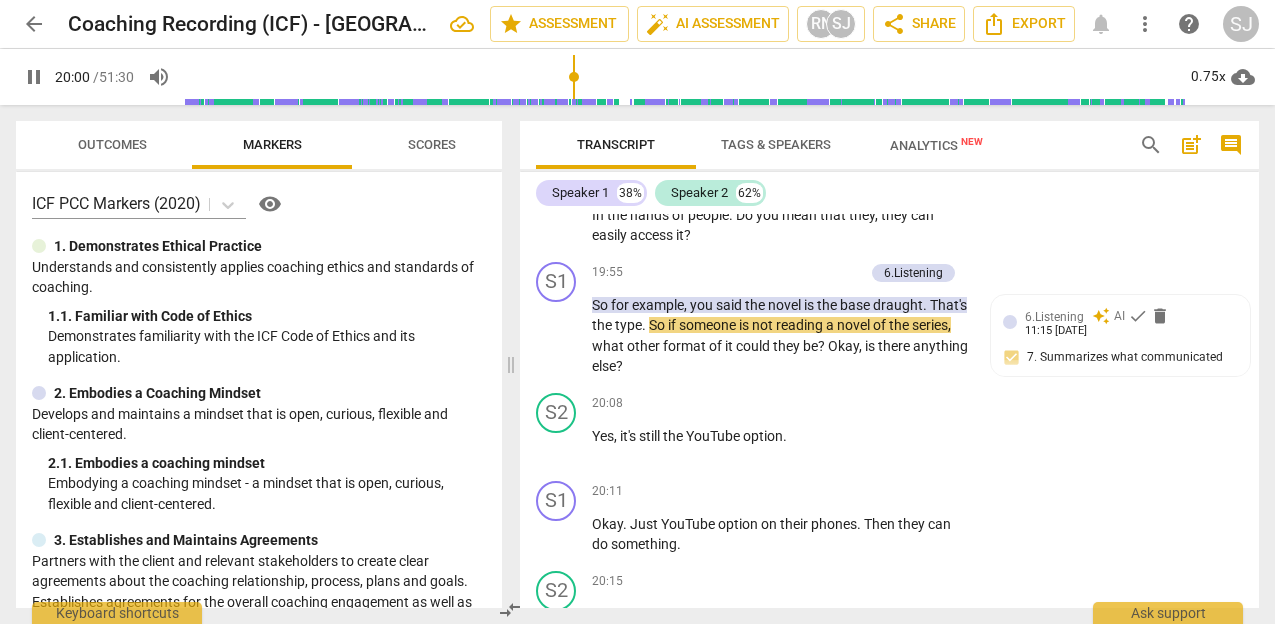 scroll, scrollTop: 12322, scrollLeft: 0, axis: vertical 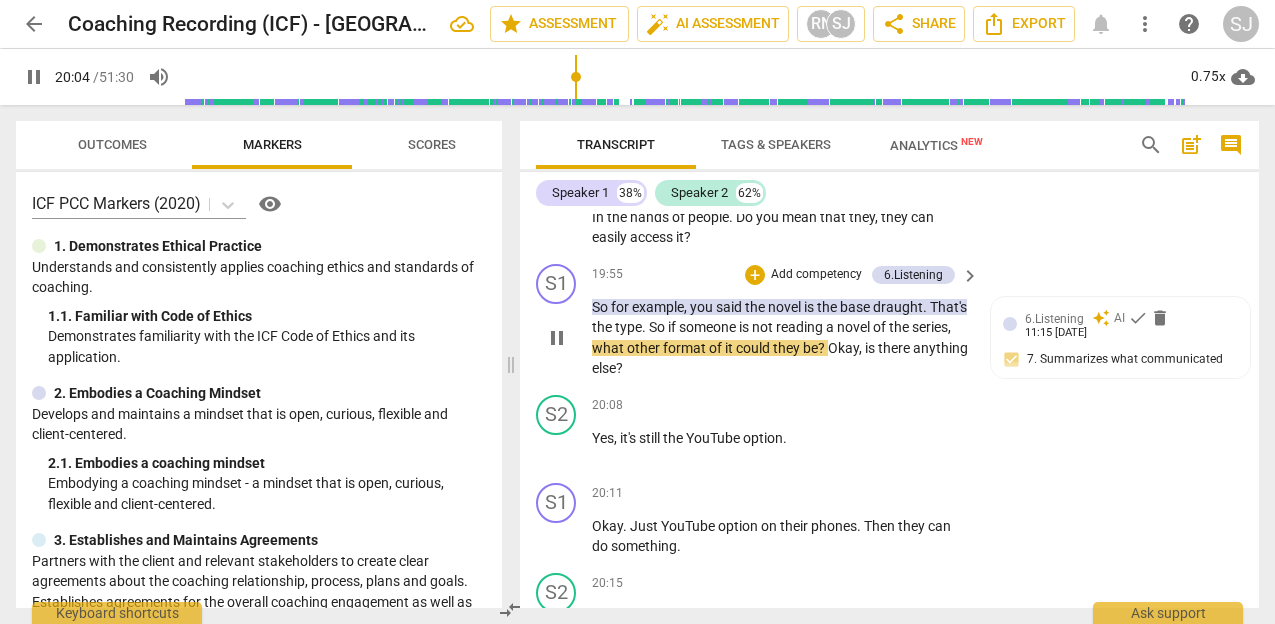 click on "So   for   example ,   you   said   the   novel   is   the   base   draught .   That's   the   type .   So   if   someone   is   not   reading   a   novel   of   the   series ,   what   other   format   of   it   could   they   be ?   Okay ,   is   there   anything   else ?" at bounding box center [780, 338] 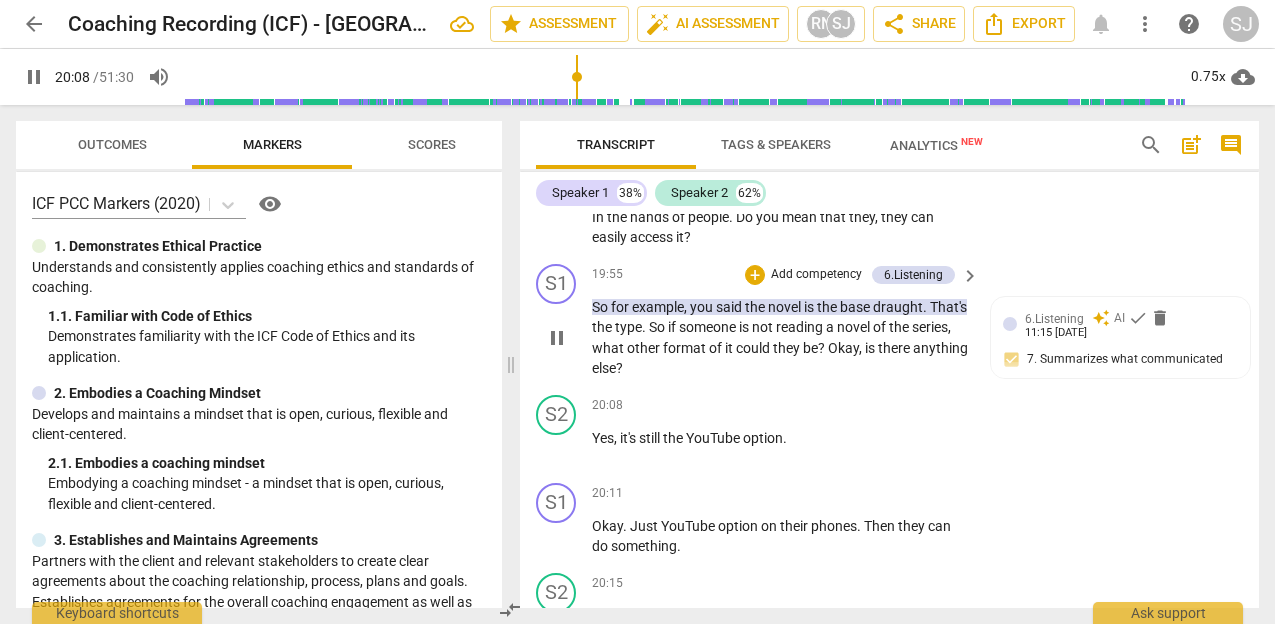 click on "." at bounding box center (926, 307) 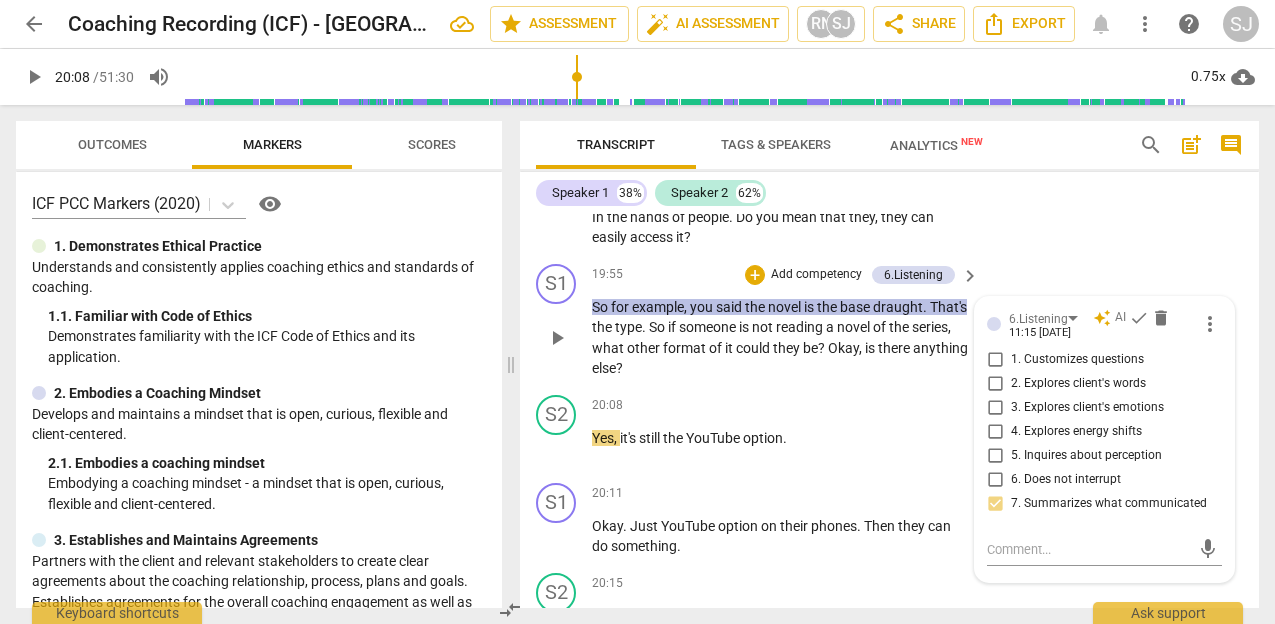 click on "." at bounding box center (926, 307) 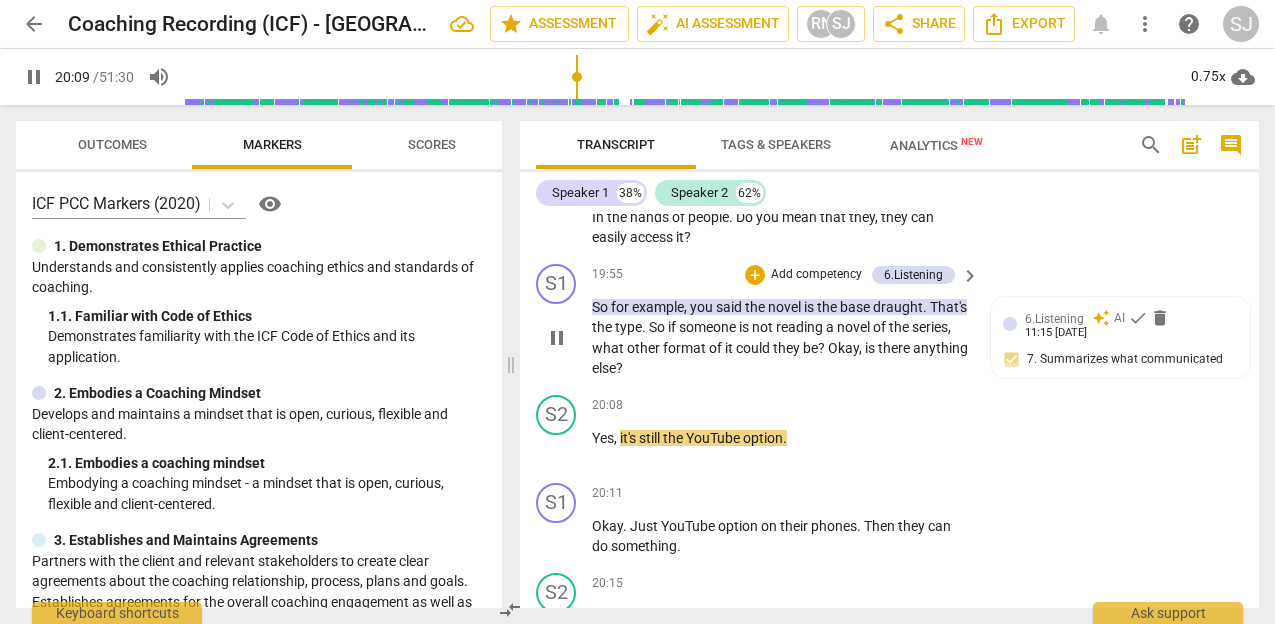 click on "So   for   example ,   you   said   the   novel   is   the   base   draught .   That's   the   type .   So   if   someone   is   not   reading   a   novel   of   the   series ,   what   other   format   of   it   could   they   be ?   Okay ,   is   there   anything   else ?" at bounding box center (780, 338) 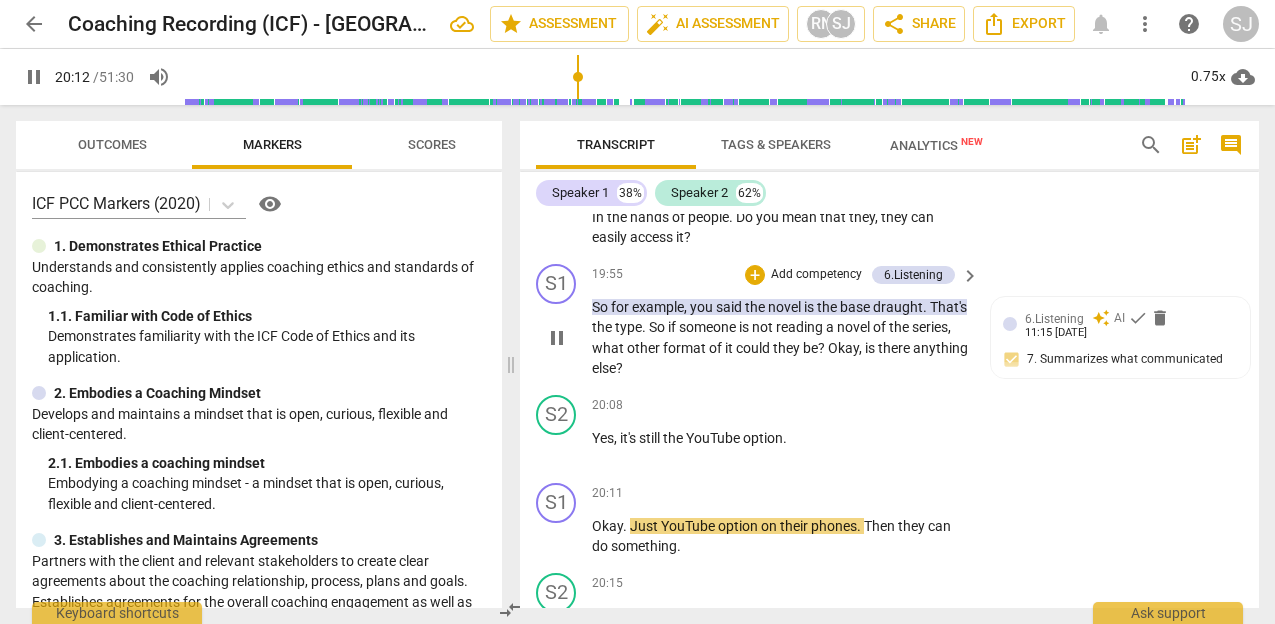 type on "1213" 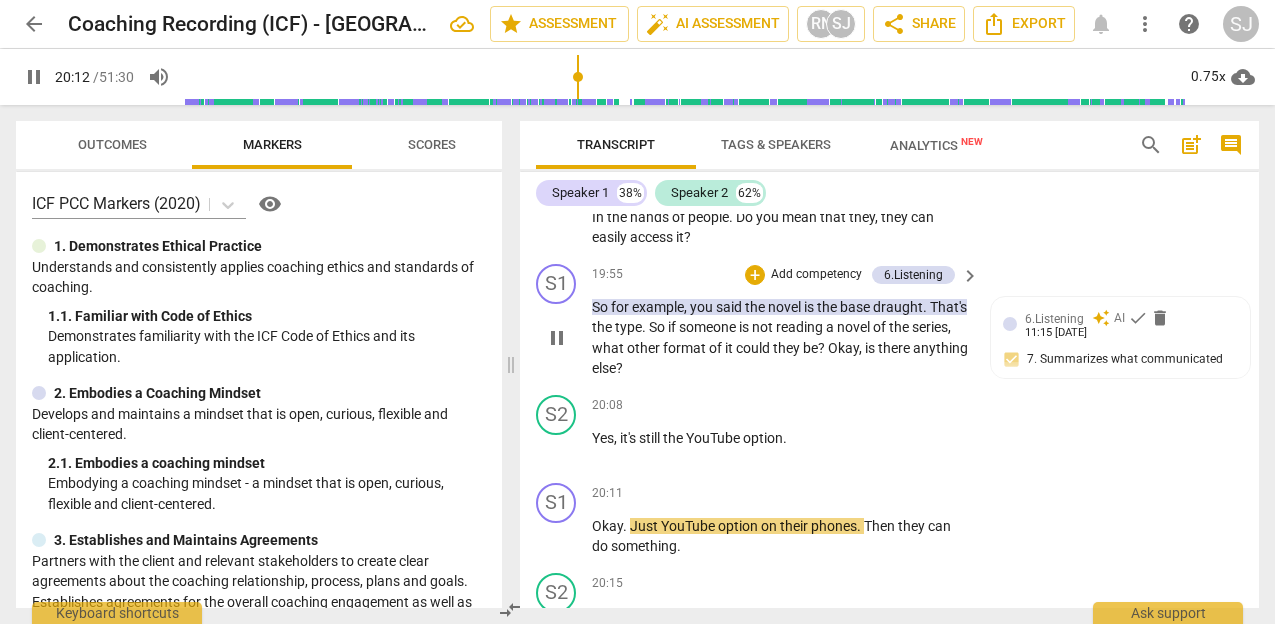 type 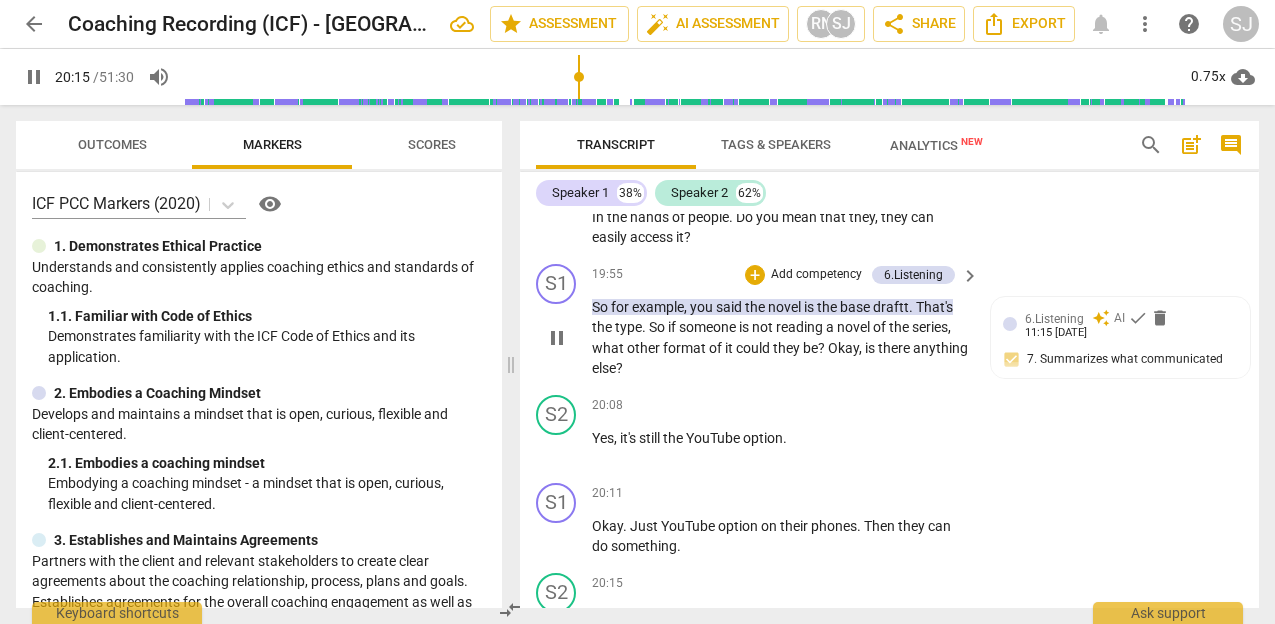scroll, scrollTop: 12738, scrollLeft: 0, axis: vertical 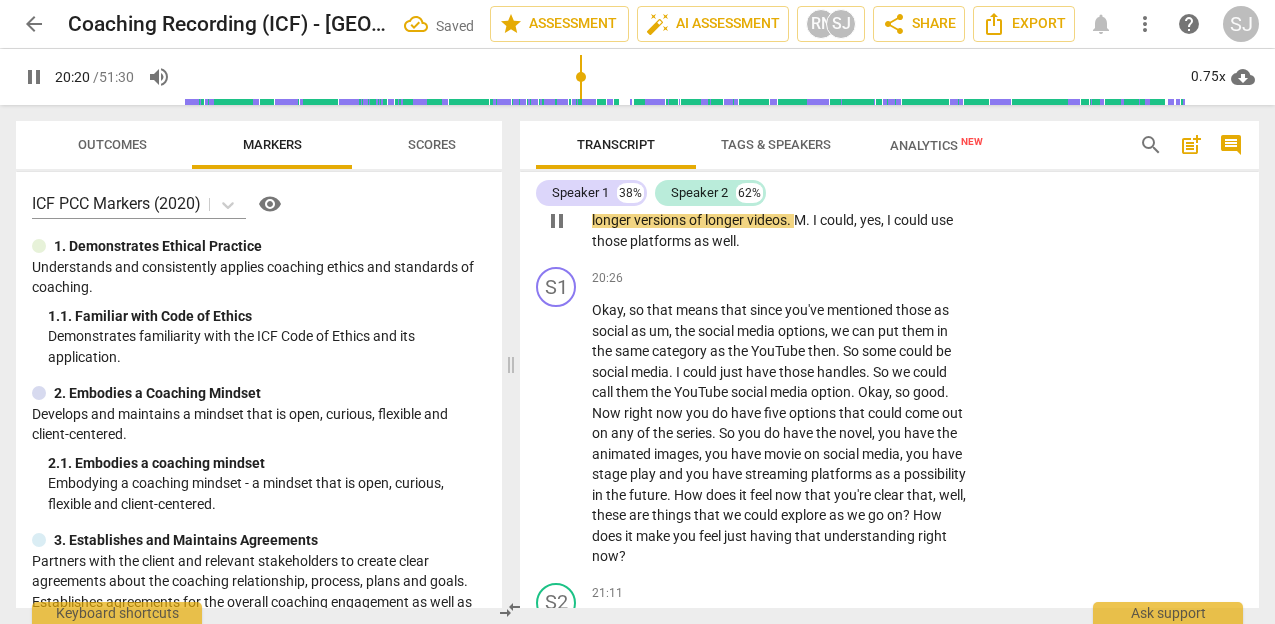click on "Tock" at bounding box center (763, 200) 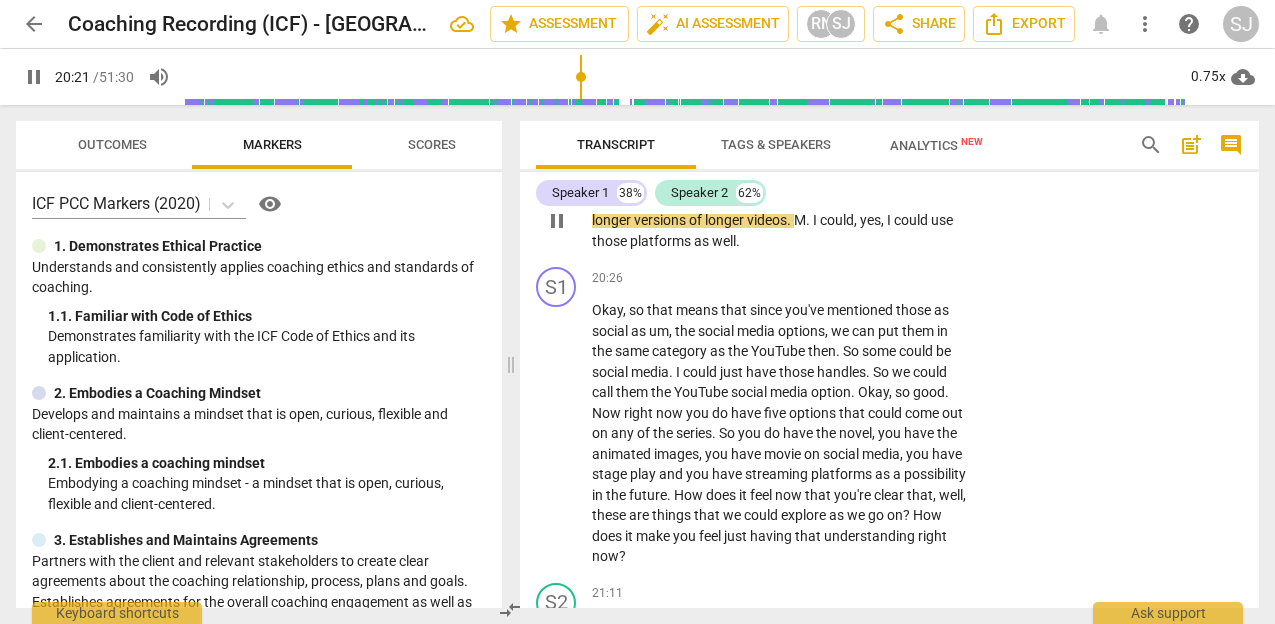type on "1221" 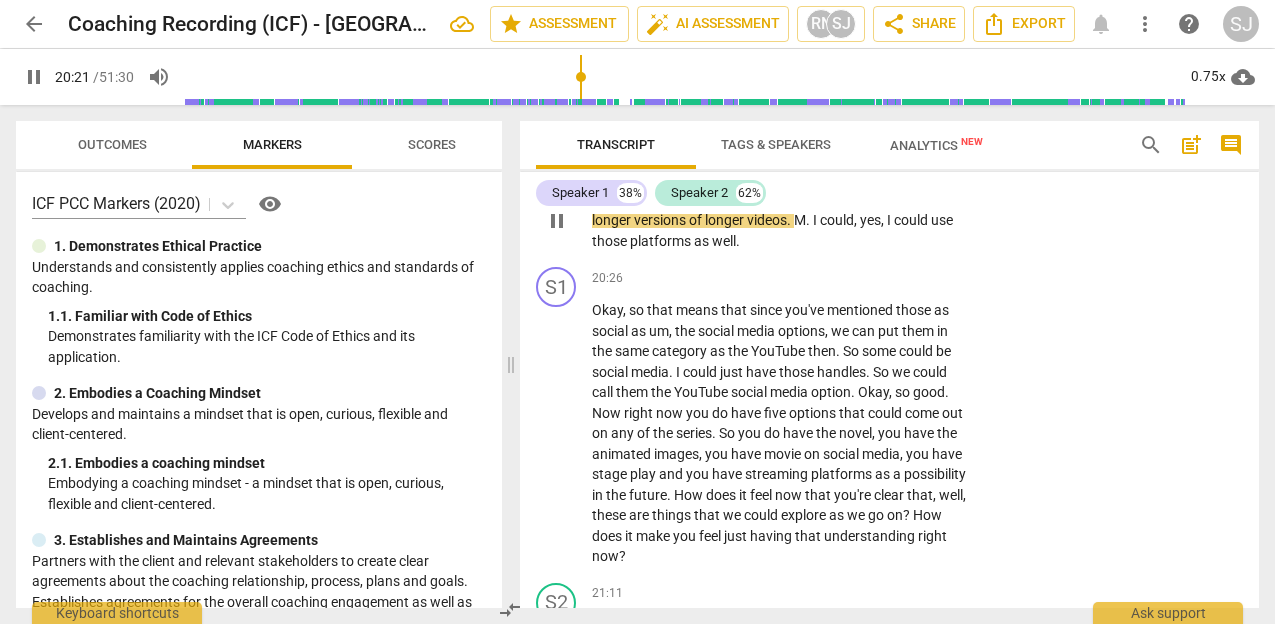 type 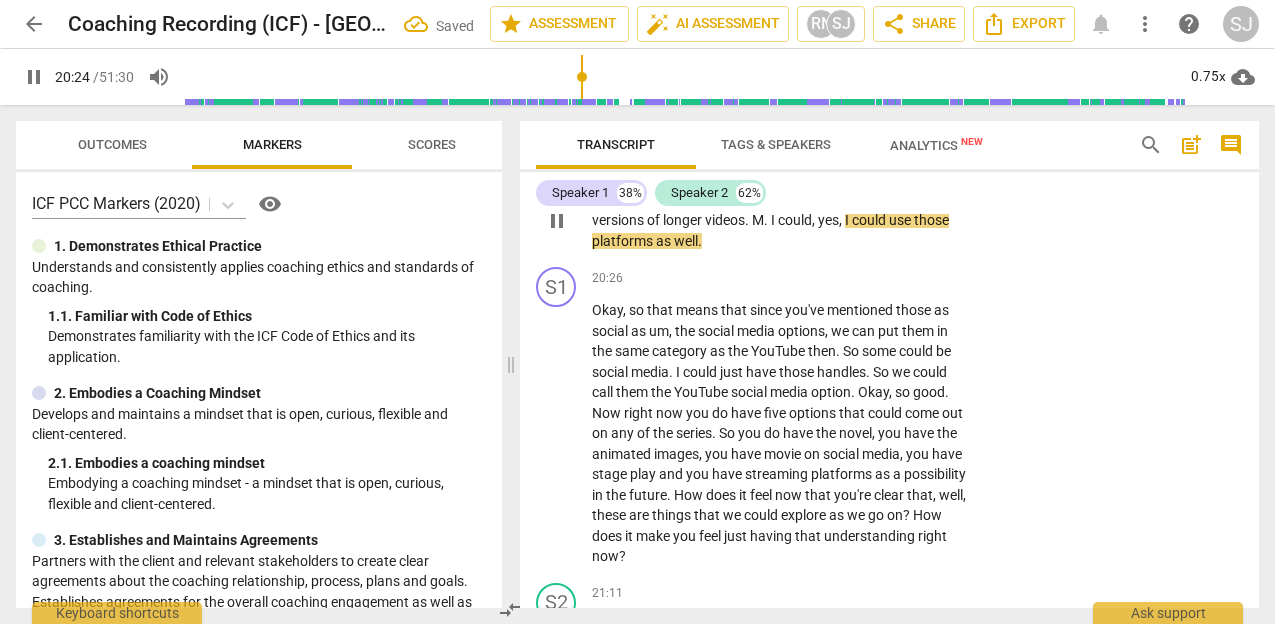 click on "Tick" at bounding box center (733, 200) 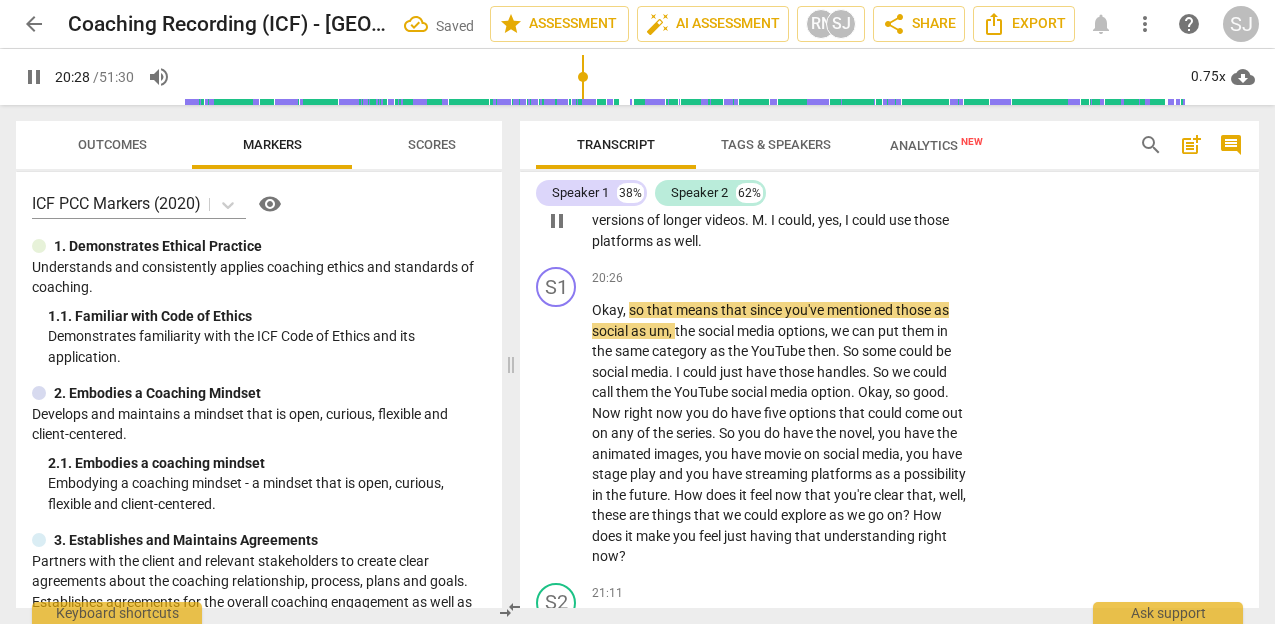 click on "and" at bounding box center [775, 200] 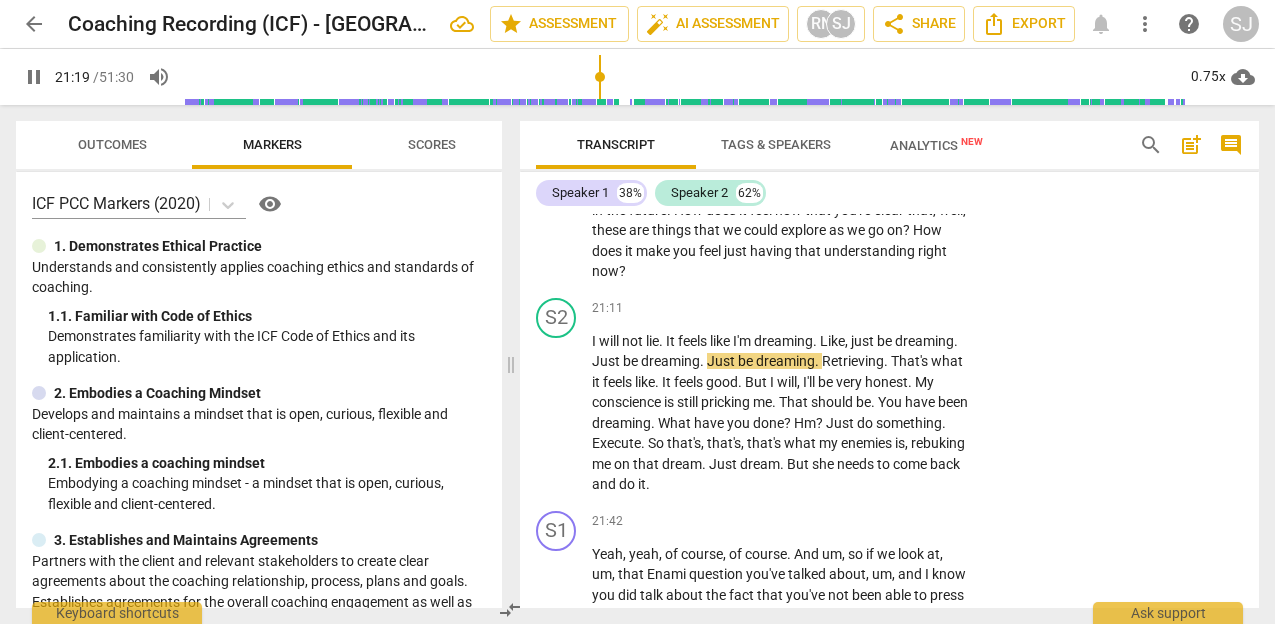 scroll, scrollTop: 13025, scrollLeft: 0, axis: vertical 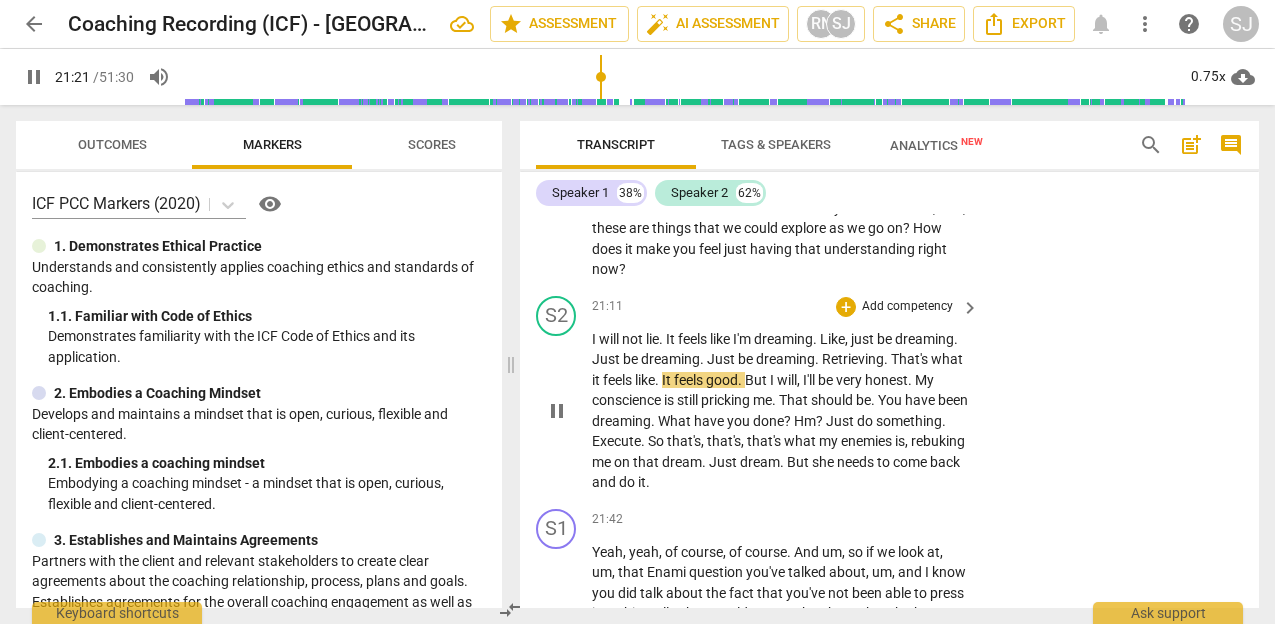click on "." at bounding box center [887, 359] 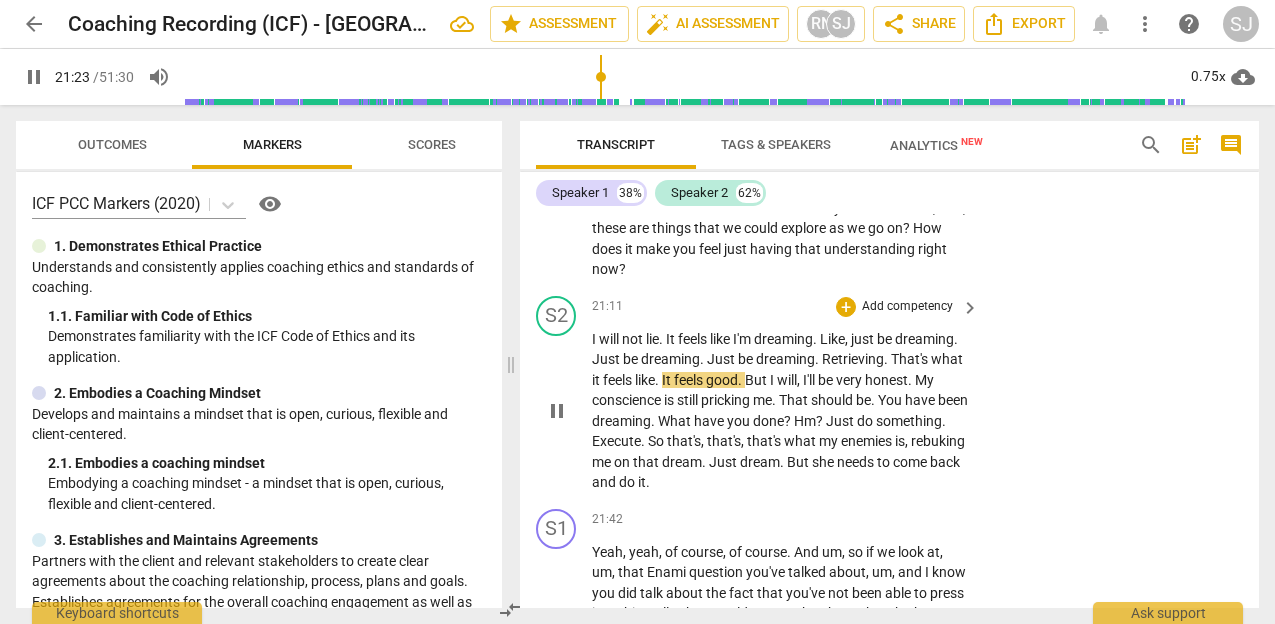 click on "Retrieving" at bounding box center [853, 359] 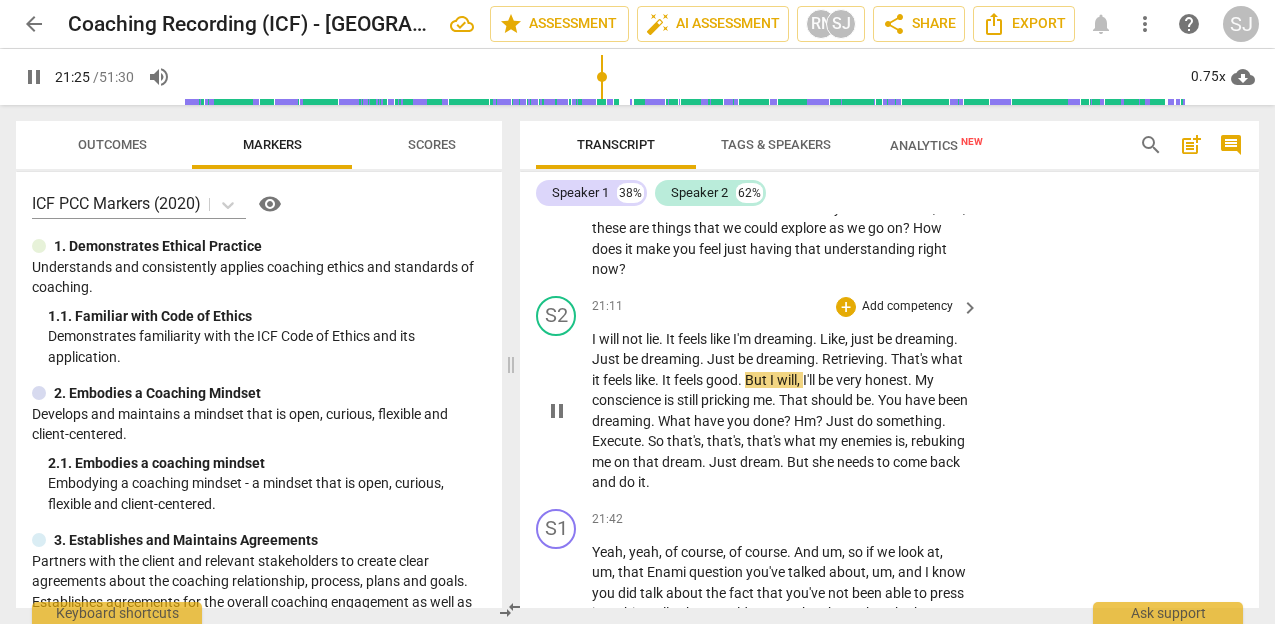 click on "Retrieving" at bounding box center [853, 359] 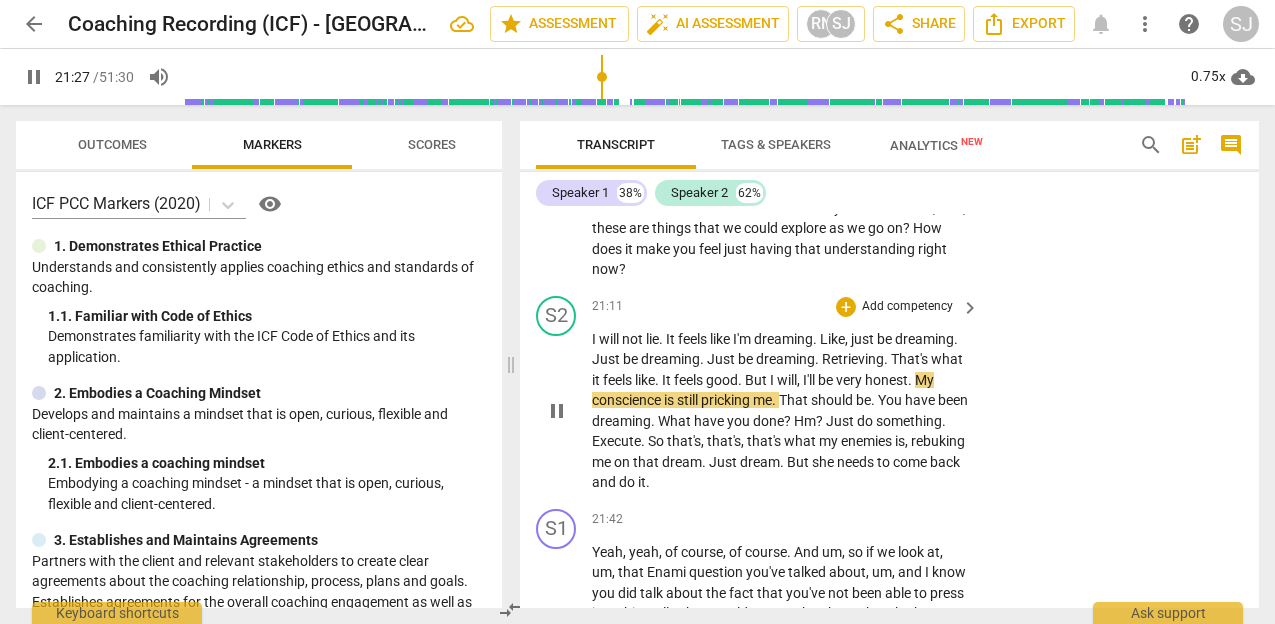 click on "Retrieving" at bounding box center (853, 359) 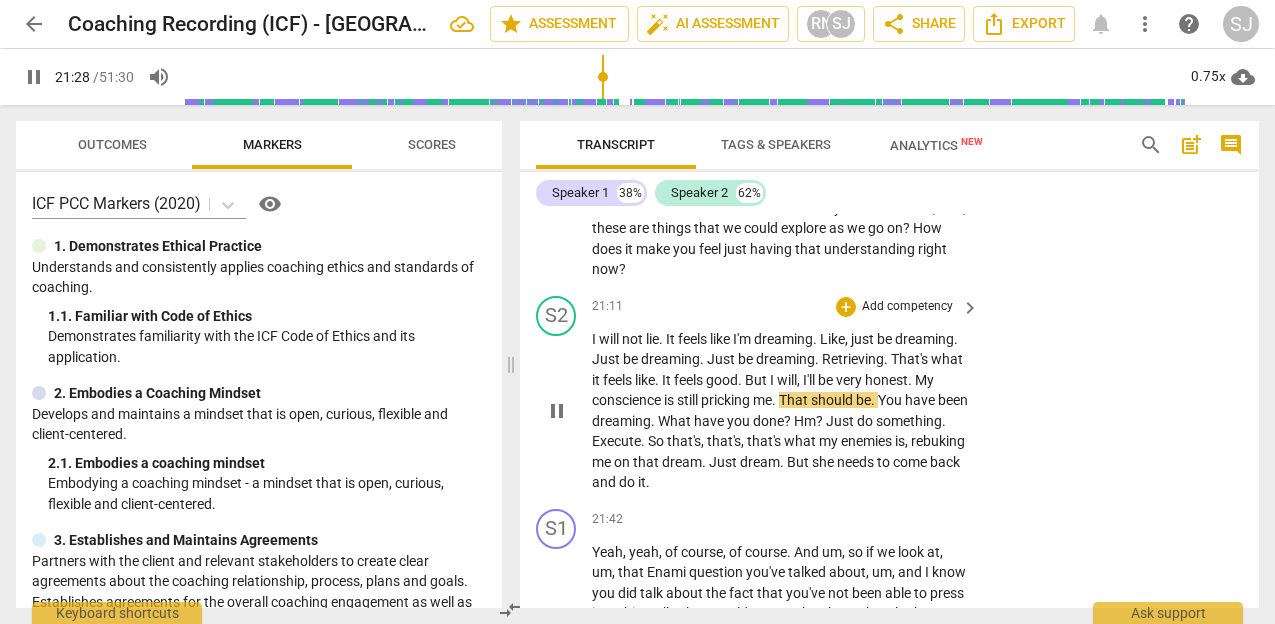type on "1288" 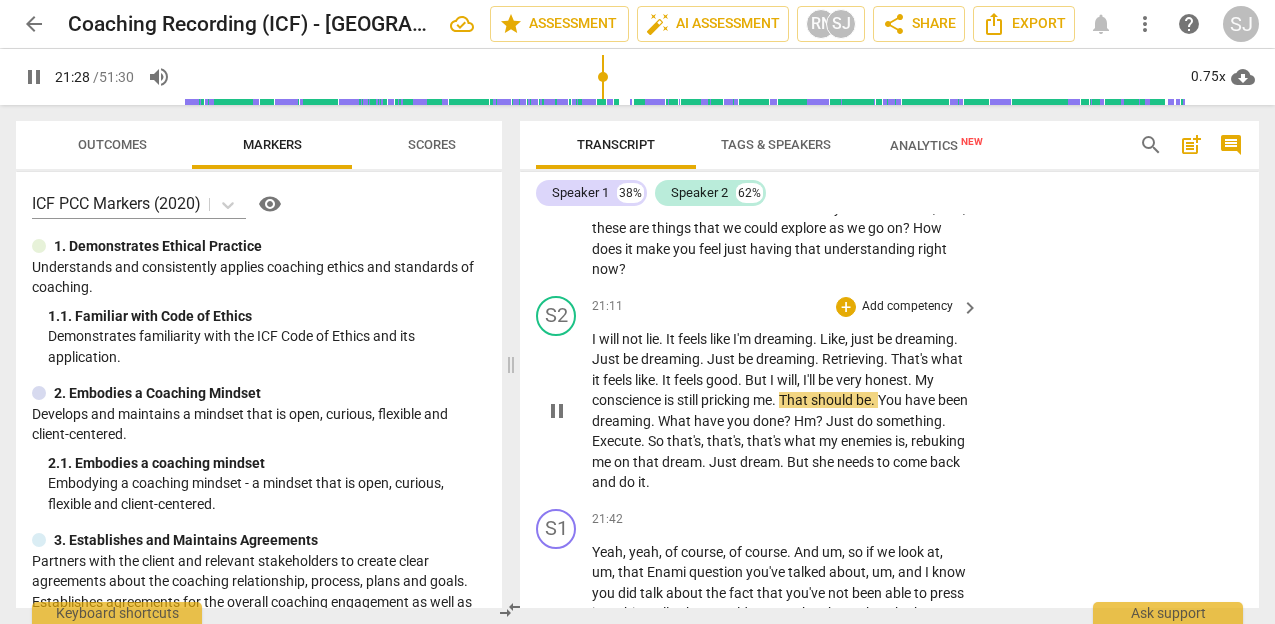 type 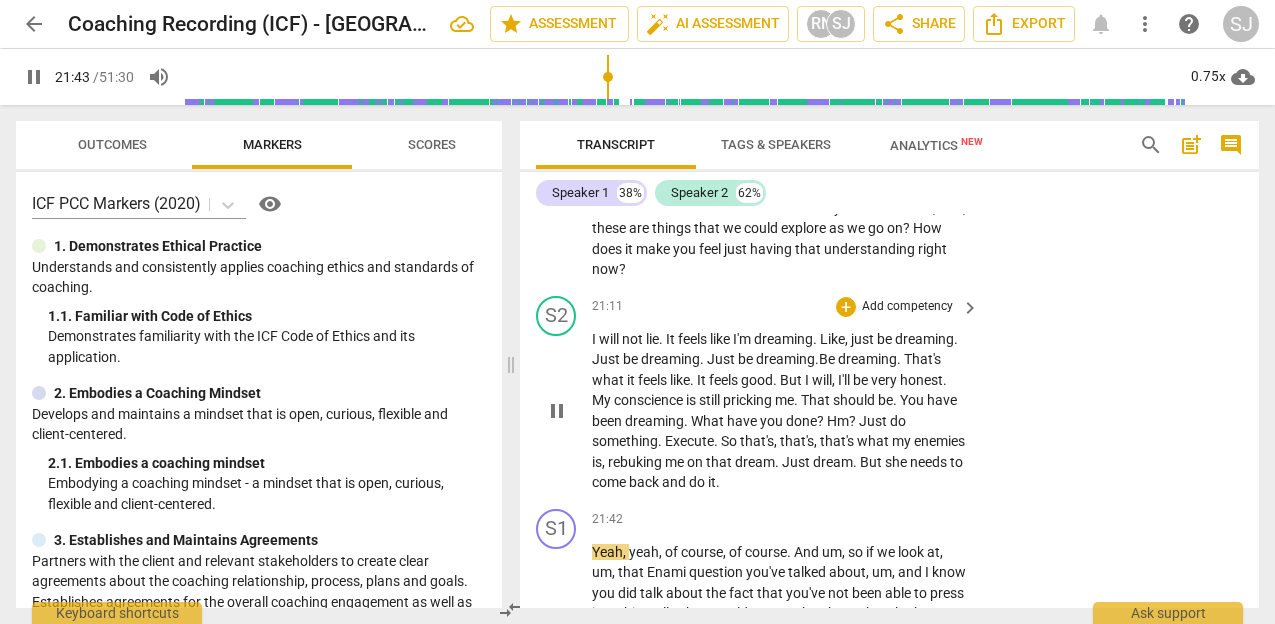 click on "," at bounding box center [605, 462] 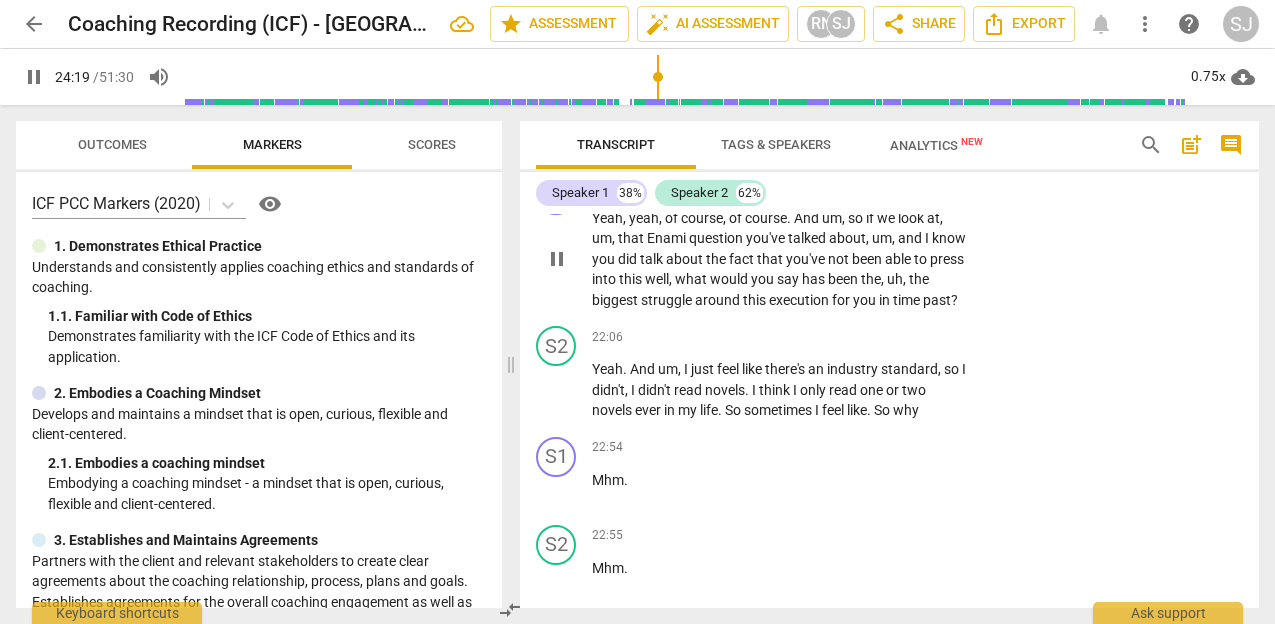 scroll, scrollTop: 13362, scrollLeft: 0, axis: vertical 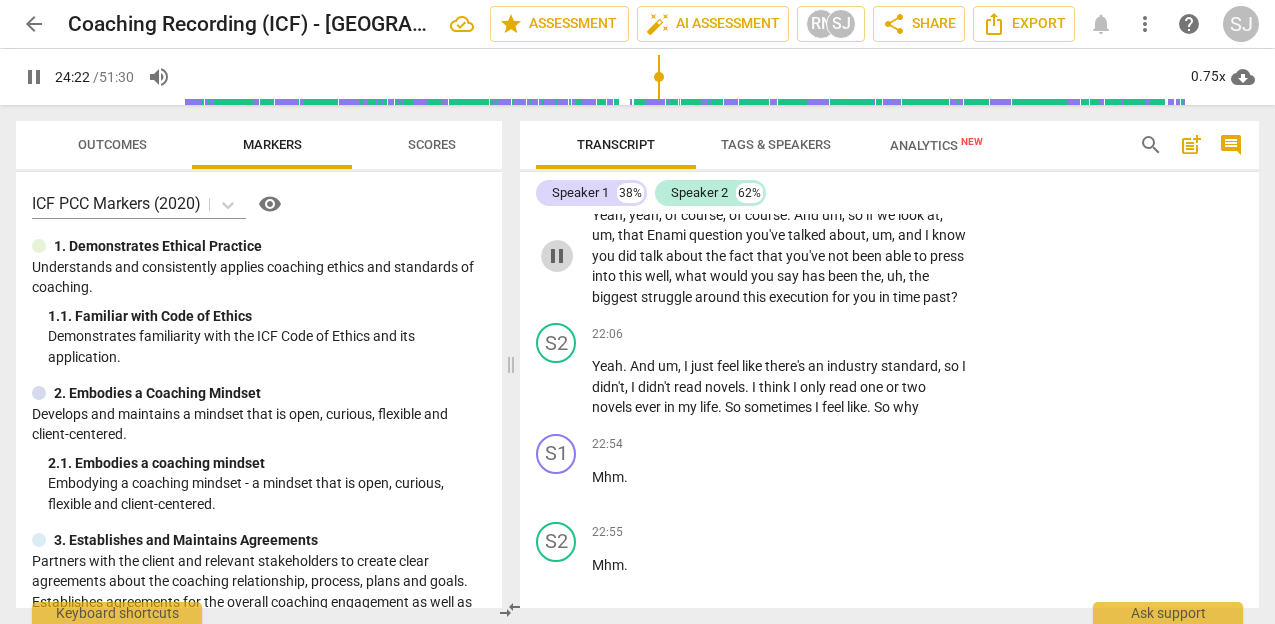 click on "pause" at bounding box center [557, 256] 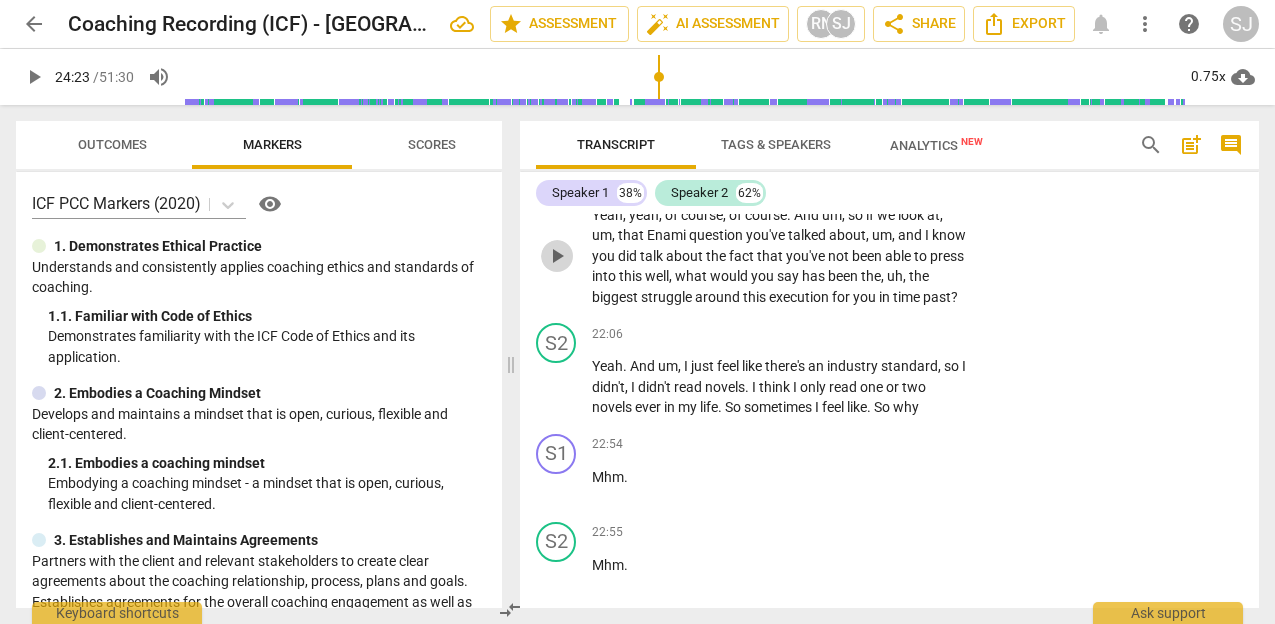 click on "play_arrow" at bounding box center (557, 256) 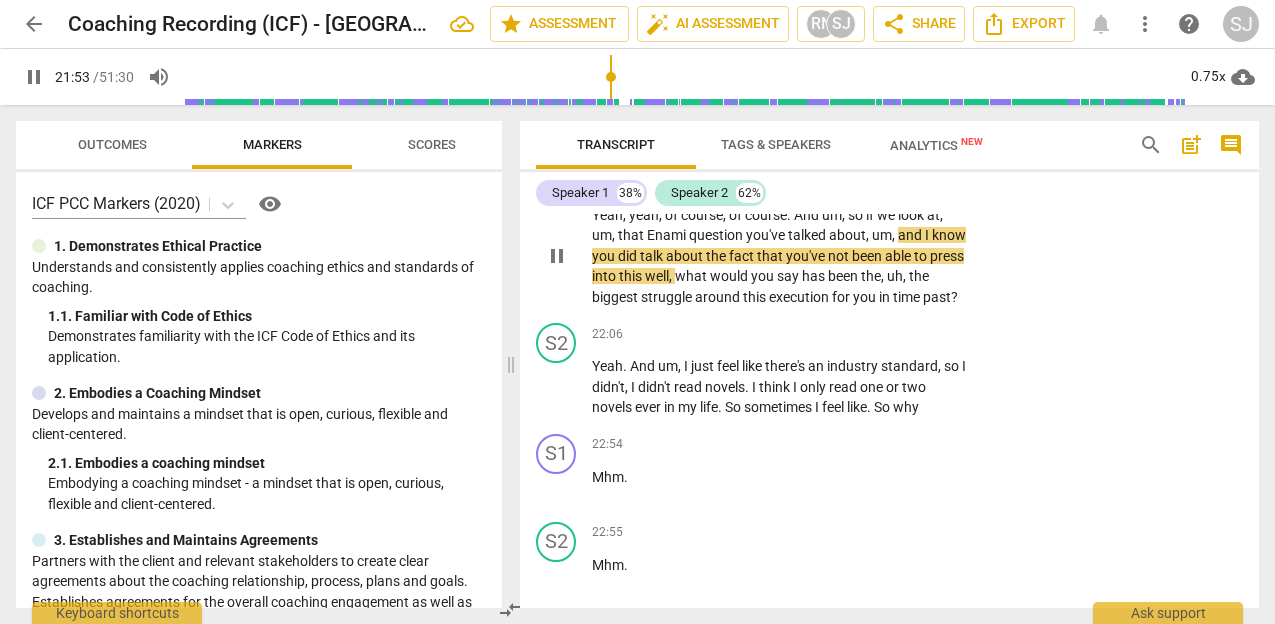 click on "Enami" at bounding box center [668, 235] 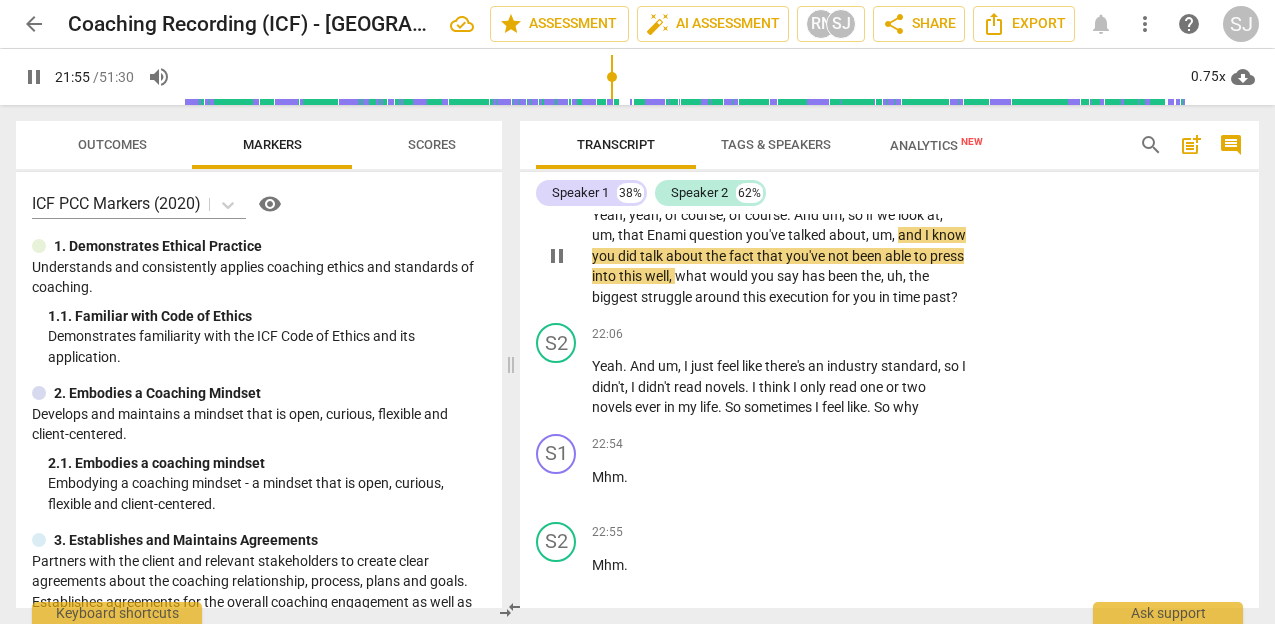type on "1316" 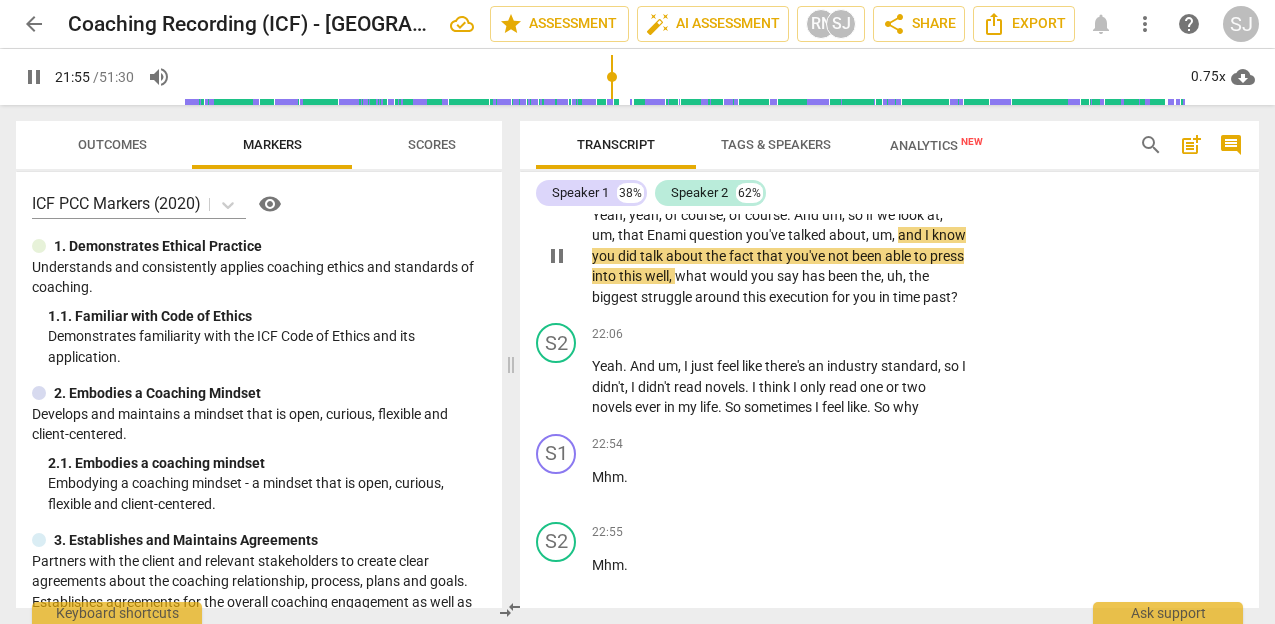 type 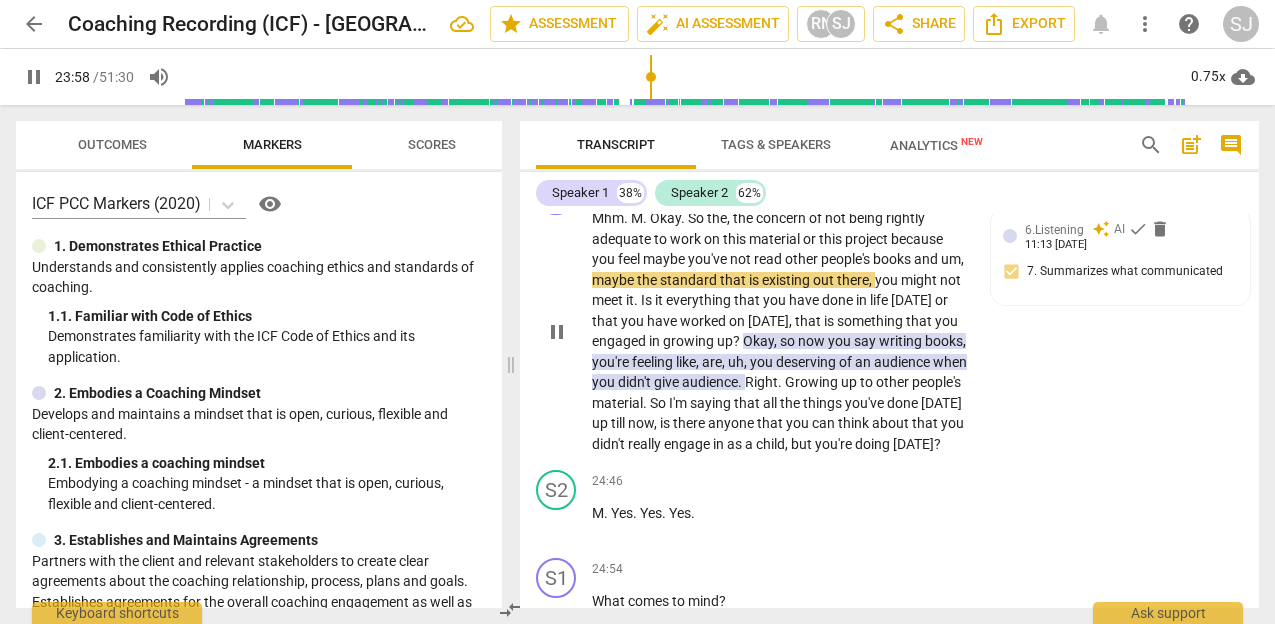 scroll, scrollTop: 14088, scrollLeft: 0, axis: vertical 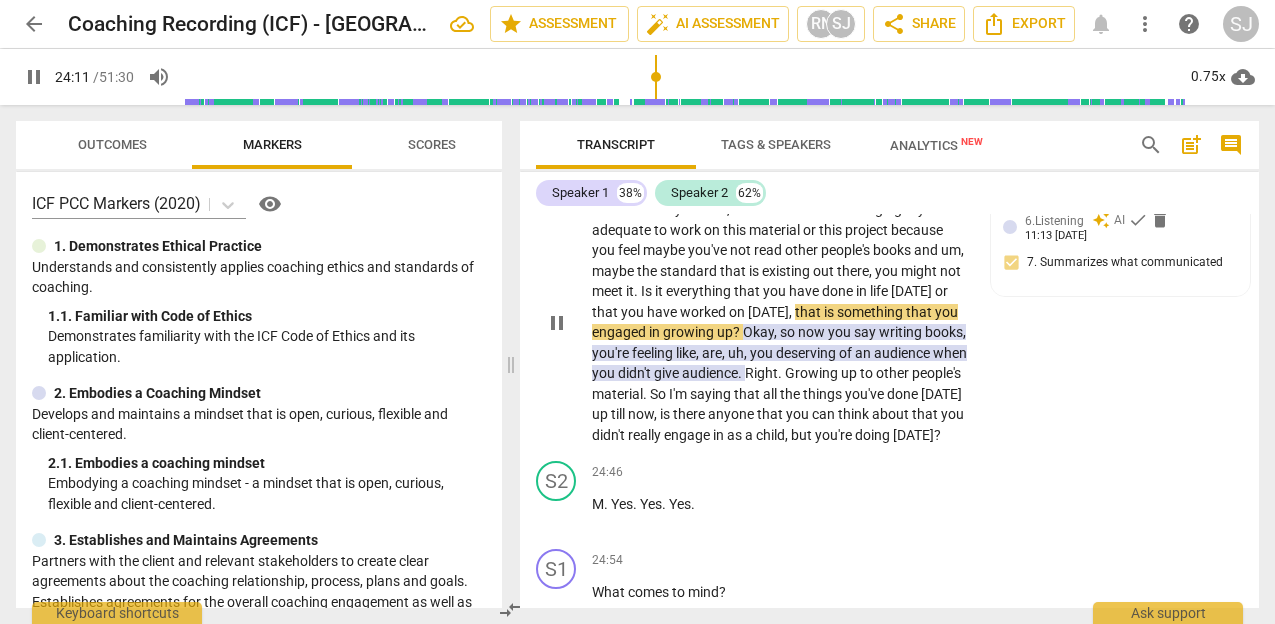 click on "," at bounding box center [792, 312] 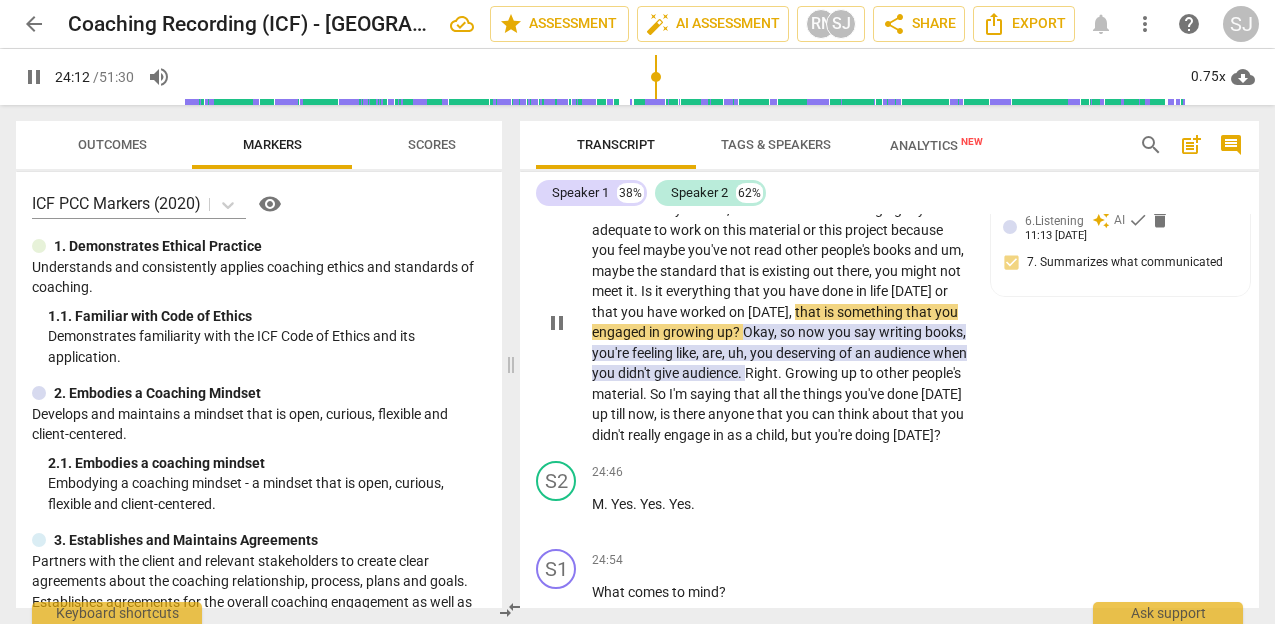 type on "1453" 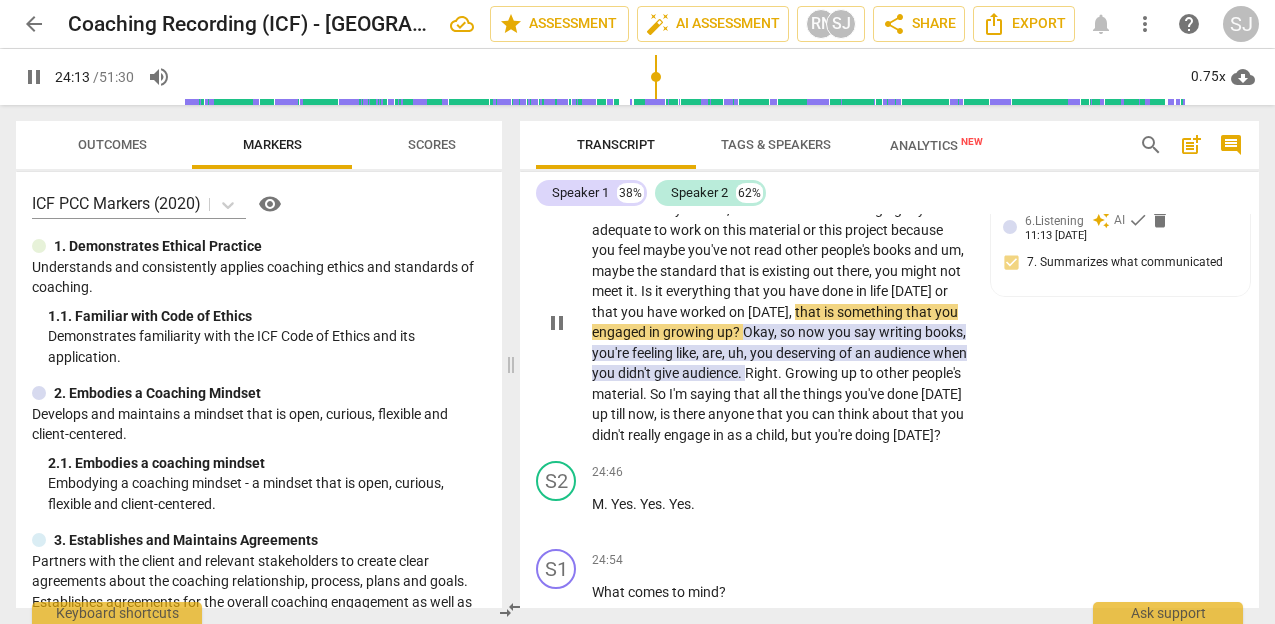 type 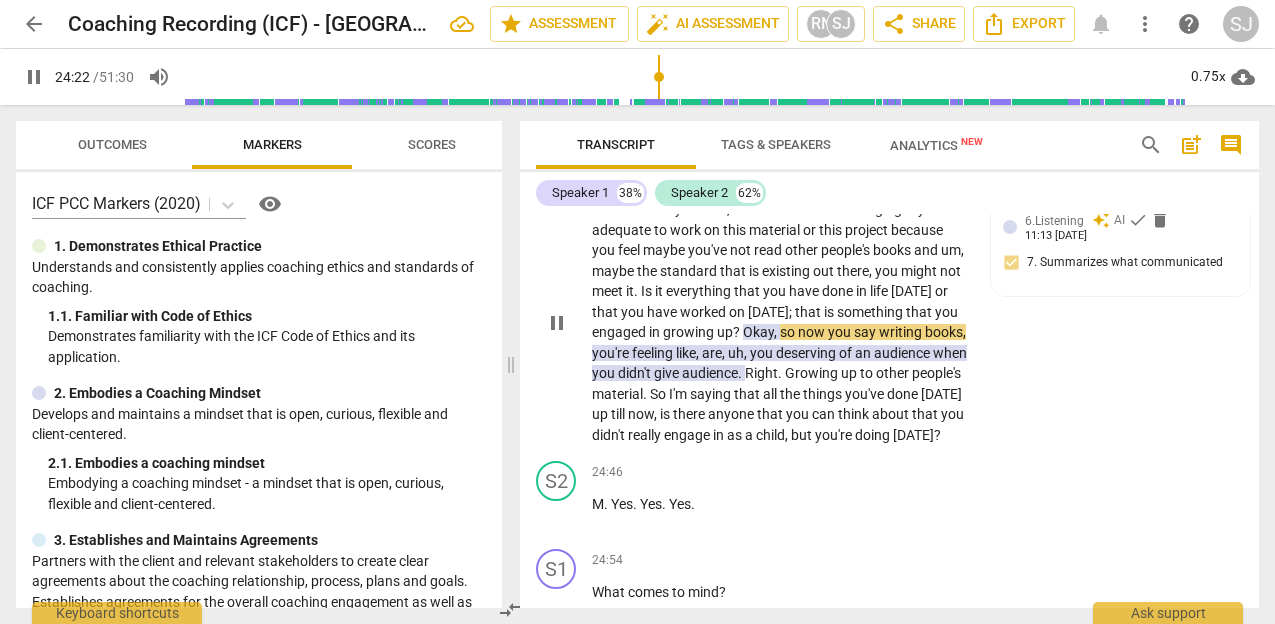 click on "Mhm .   M .   Okay .   So   the ,   the   concern   of   not   being   rightly   adequate   to   work   on   this   material   or   this   project   because   you   feel   maybe   you've   not   read   other   people's   books   and   um ,   maybe   the   standard   that   is   existing   out   there ,   you   might   not   meet   it .   Is   it   everything   that   you   have   done   in   life   [DATE]   or   that   you   have   worked   on   [DATE];   that   is   something   that   you   engaged   in   growing   up ?   Okay ,   so   now   you   say   writing   books ,   you're   feeling   like ,   are ,   uh ,   you   deserving   of   an   audience   when   you   didn't   give   audience .   Right .   Growing   up   to   other   people's   material .   So   I'm   saying   that   all   the   things   you've   done   [DATE]   up   till   now ,   is   there   anyone   that   you   can   think   about   that   you   didn't   really   engage   in   as   a   child ,   but   you're   doing   [DATE] ?" at bounding box center (780, 322) 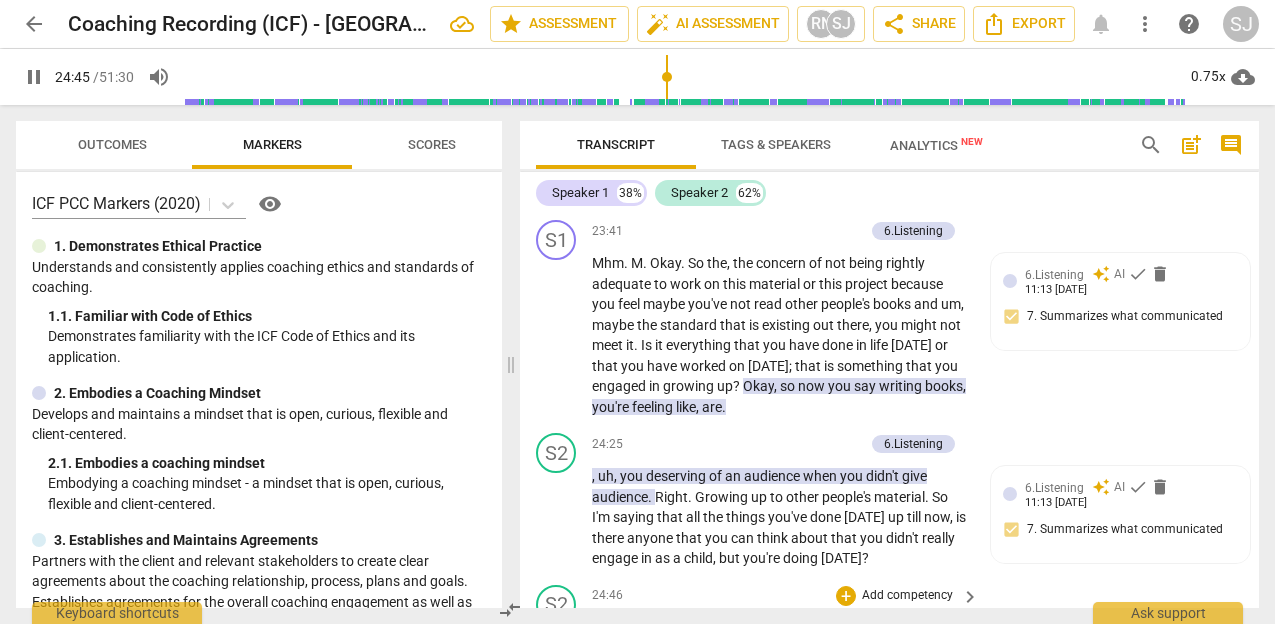 scroll, scrollTop: 14031, scrollLeft: 0, axis: vertical 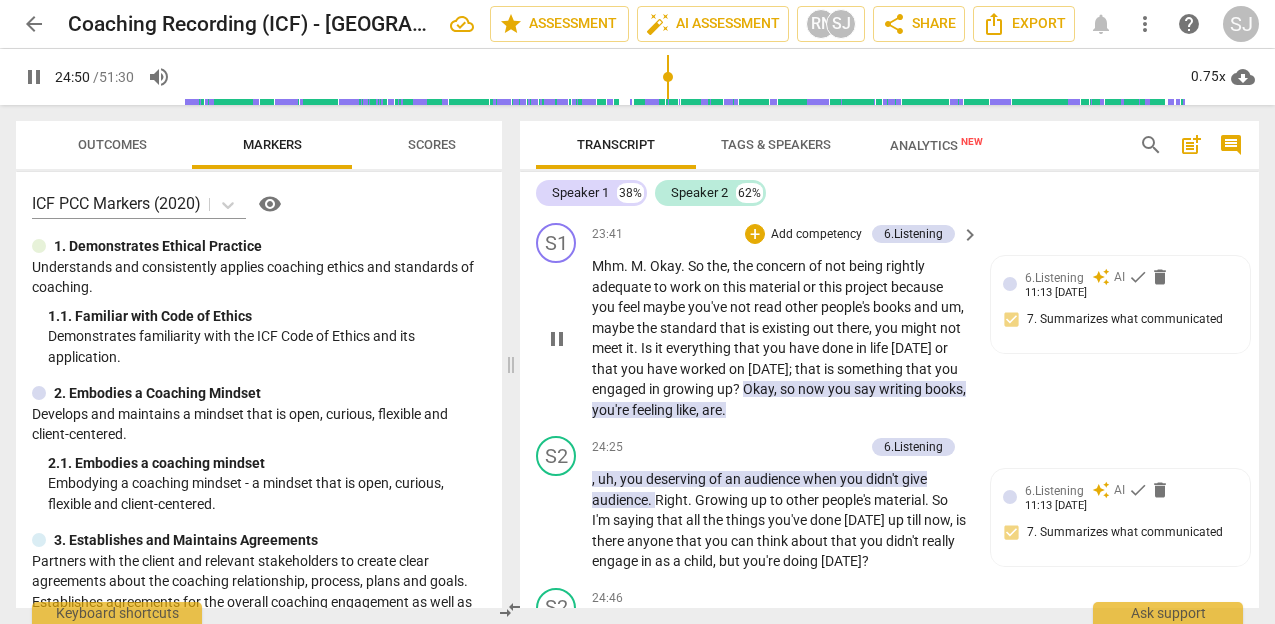 click on "pause" at bounding box center (557, 339) 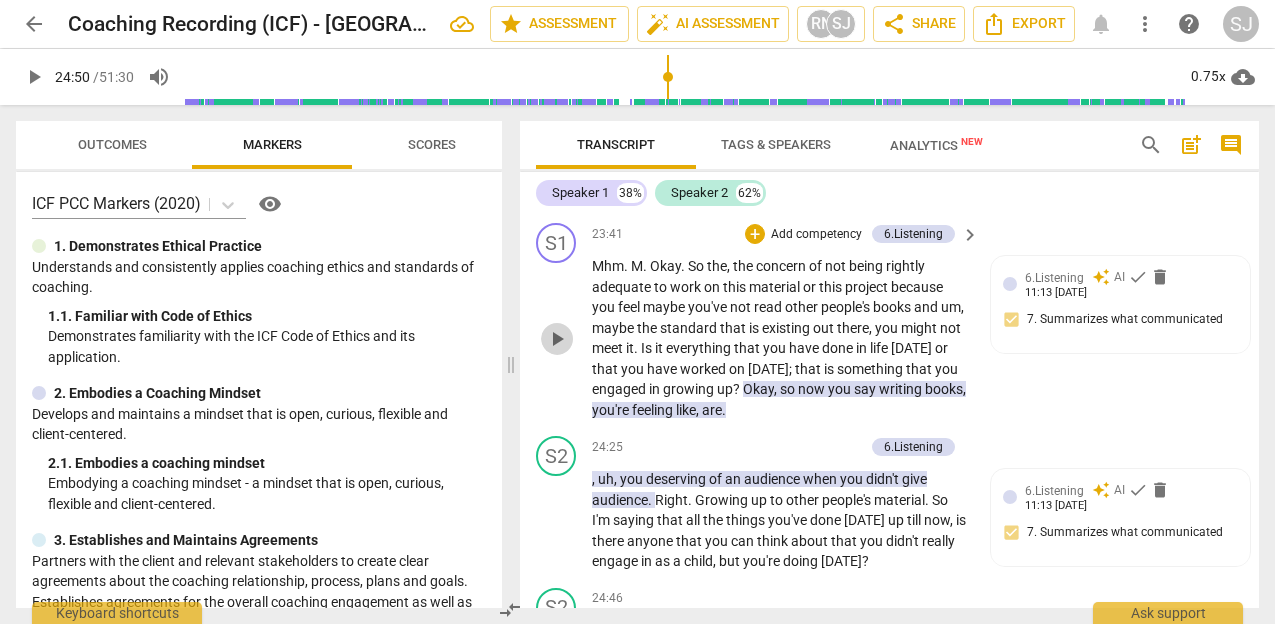 click on "play_arrow" at bounding box center (557, 339) 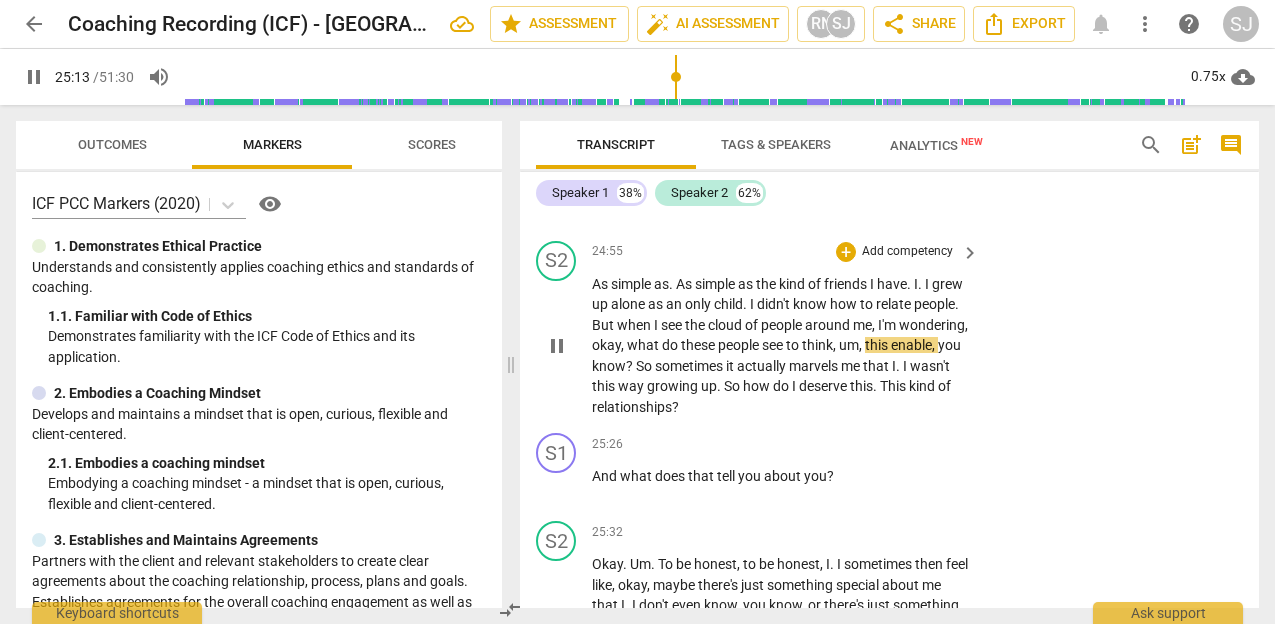 scroll, scrollTop: 14555, scrollLeft: 0, axis: vertical 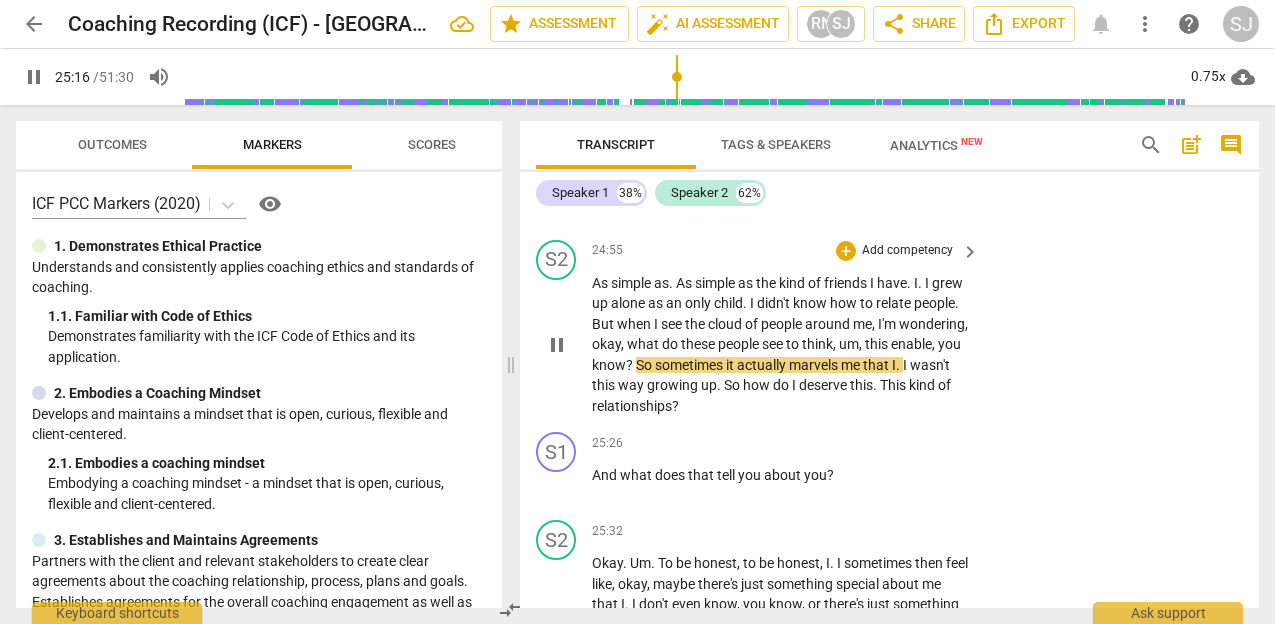 click on "enable" at bounding box center [911, 344] 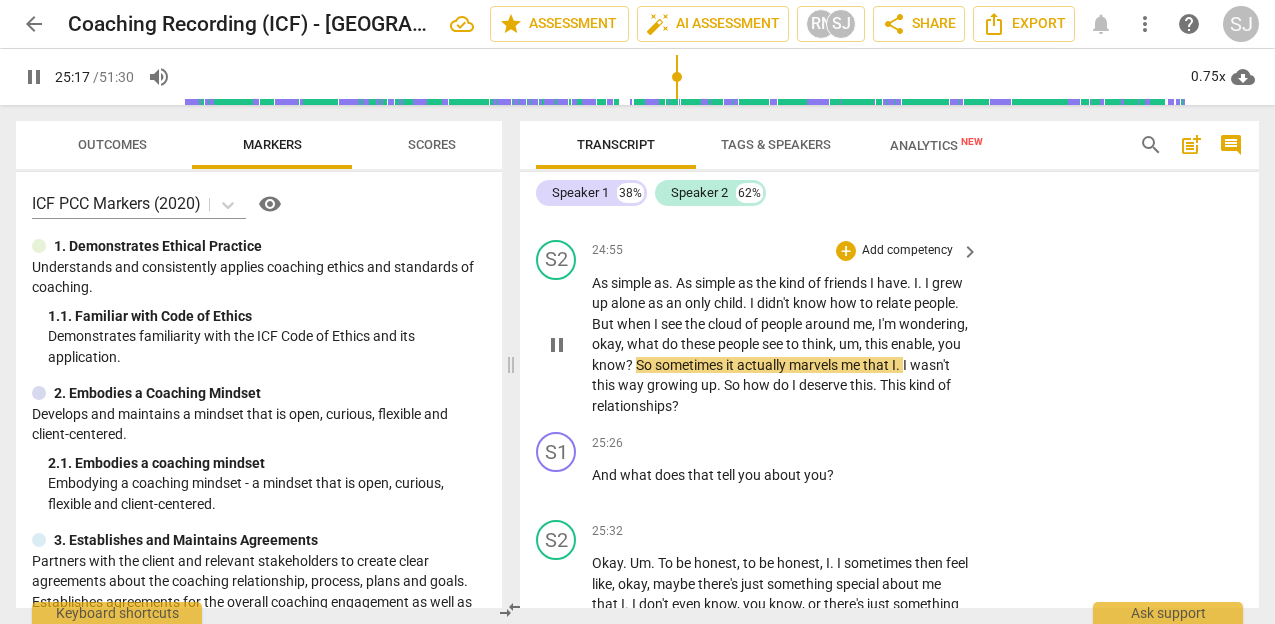type on "1518" 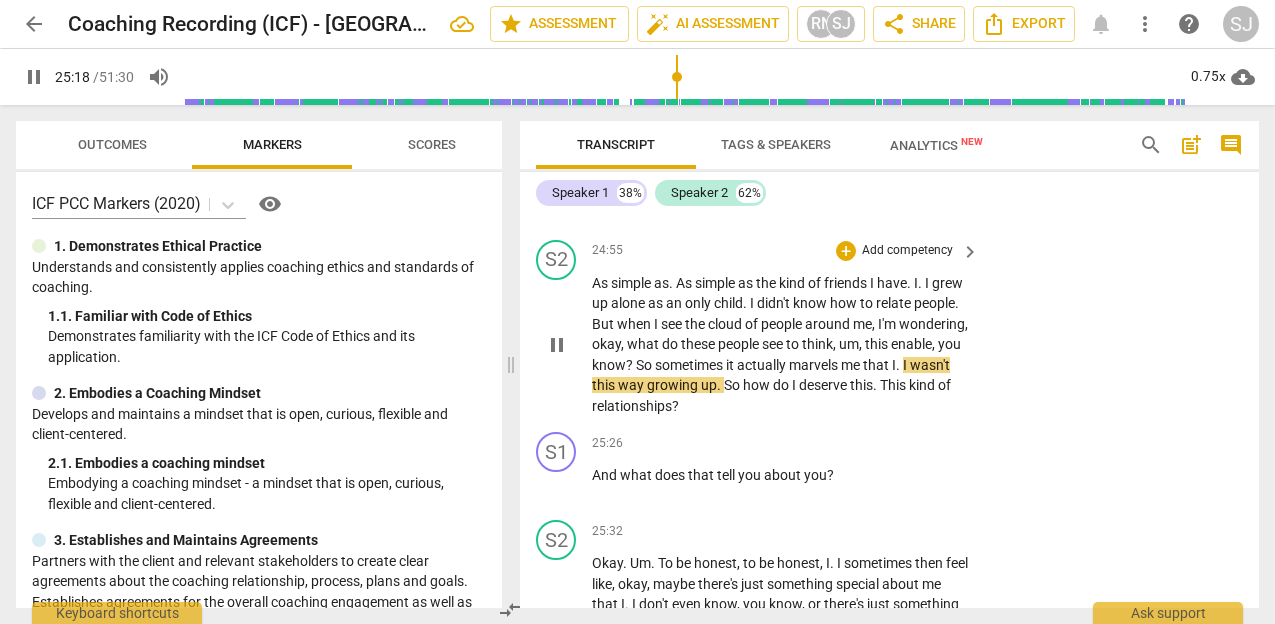 type 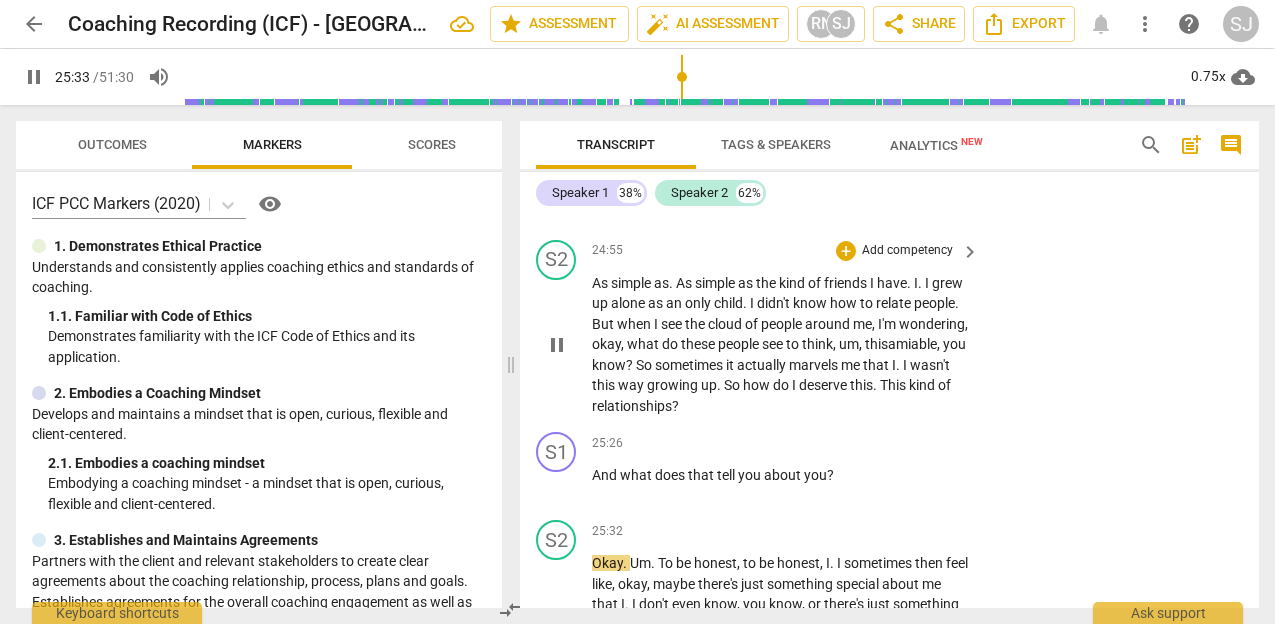 click on "This" at bounding box center (894, 385) 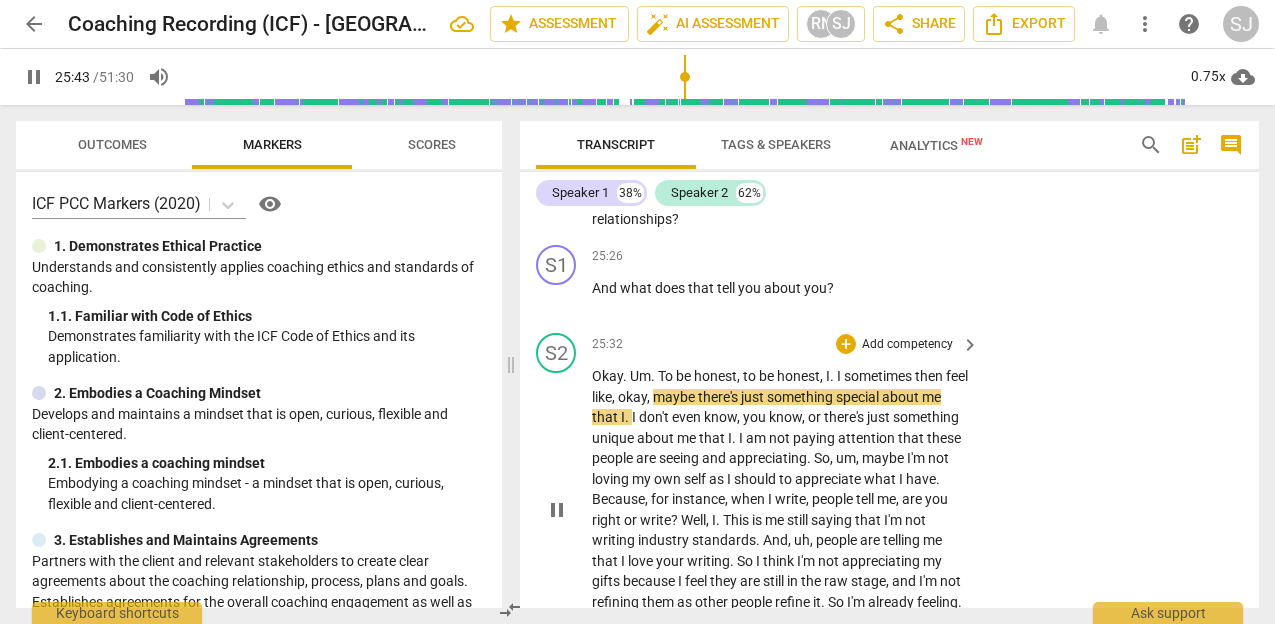 scroll, scrollTop: 14743, scrollLeft: 0, axis: vertical 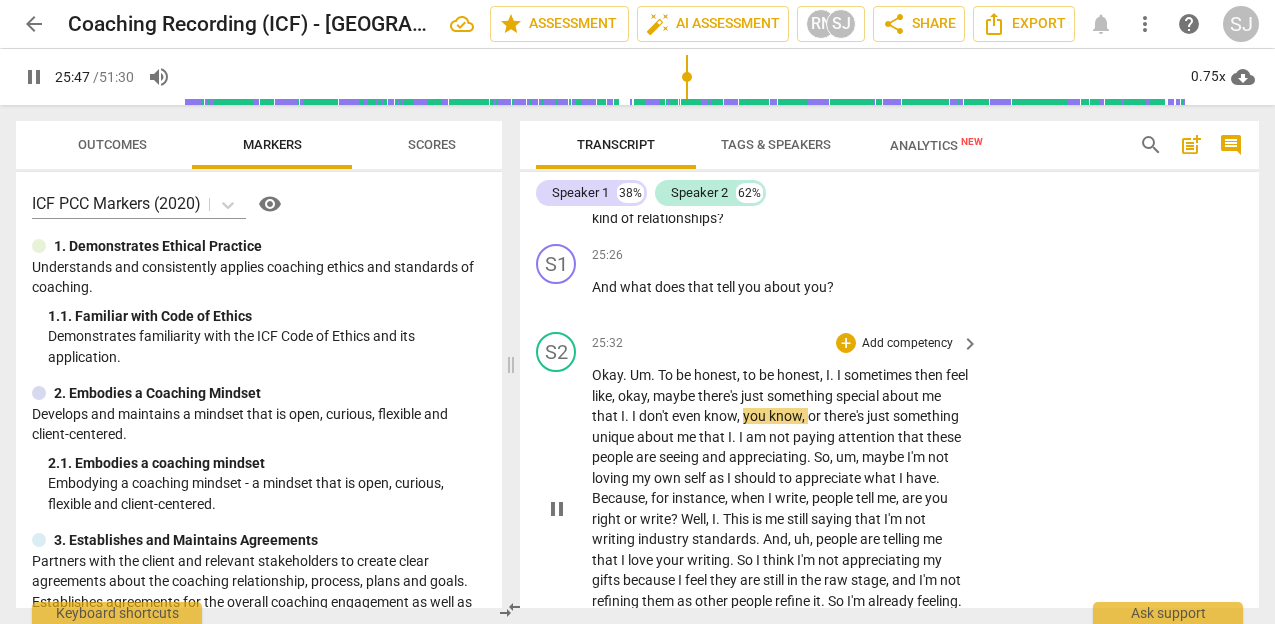 click on "." at bounding box center [628, 416] 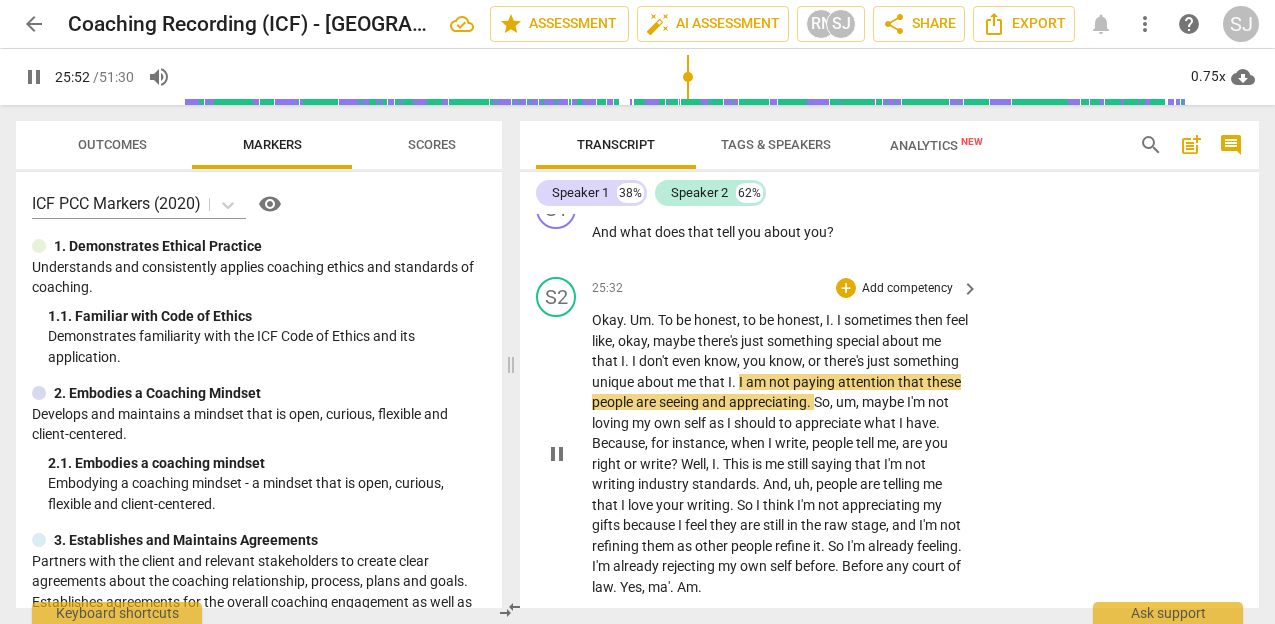 scroll, scrollTop: 14805, scrollLeft: 0, axis: vertical 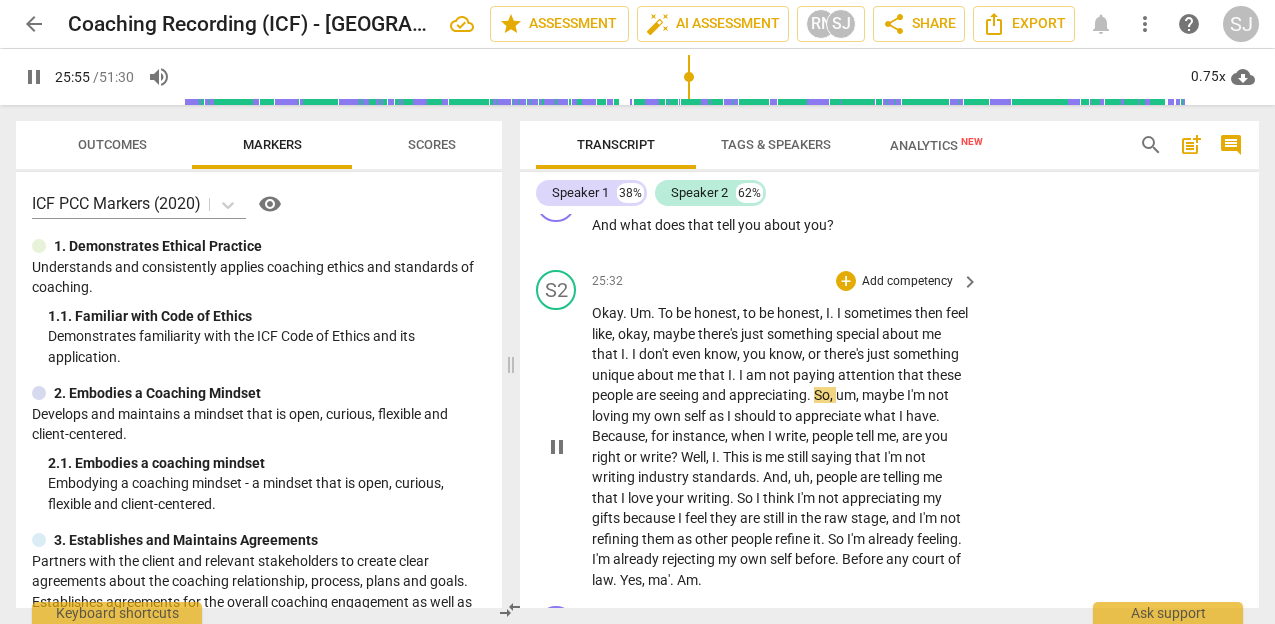 click on "attention" at bounding box center (868, 375) 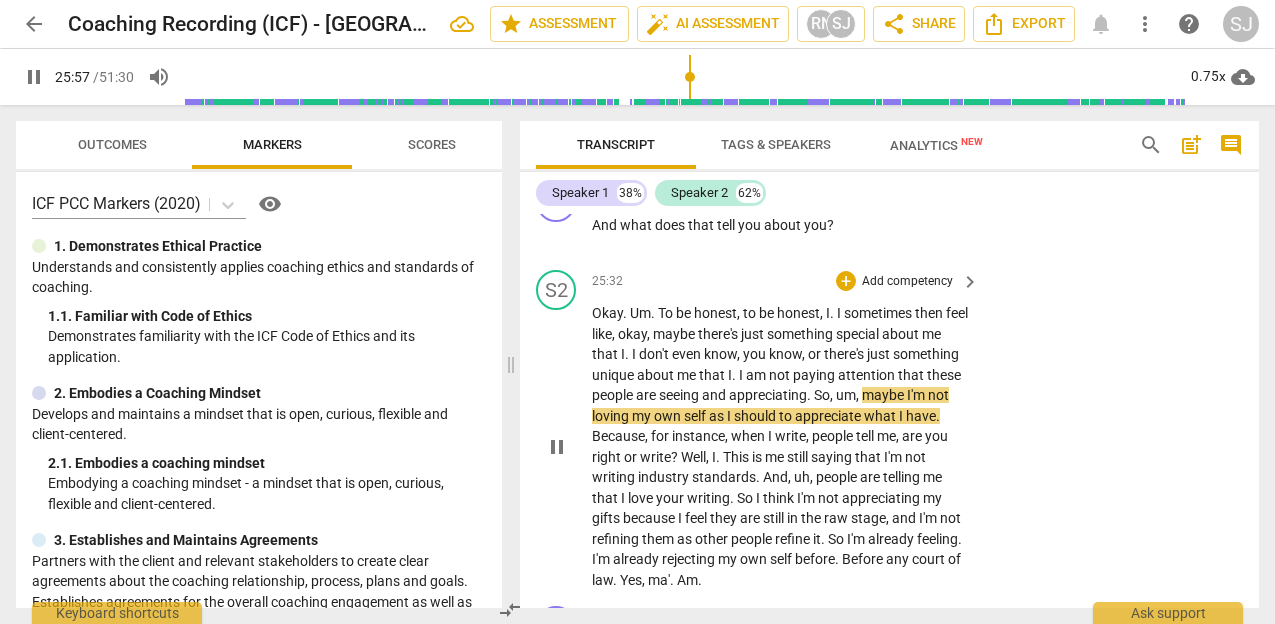 type on "1558" 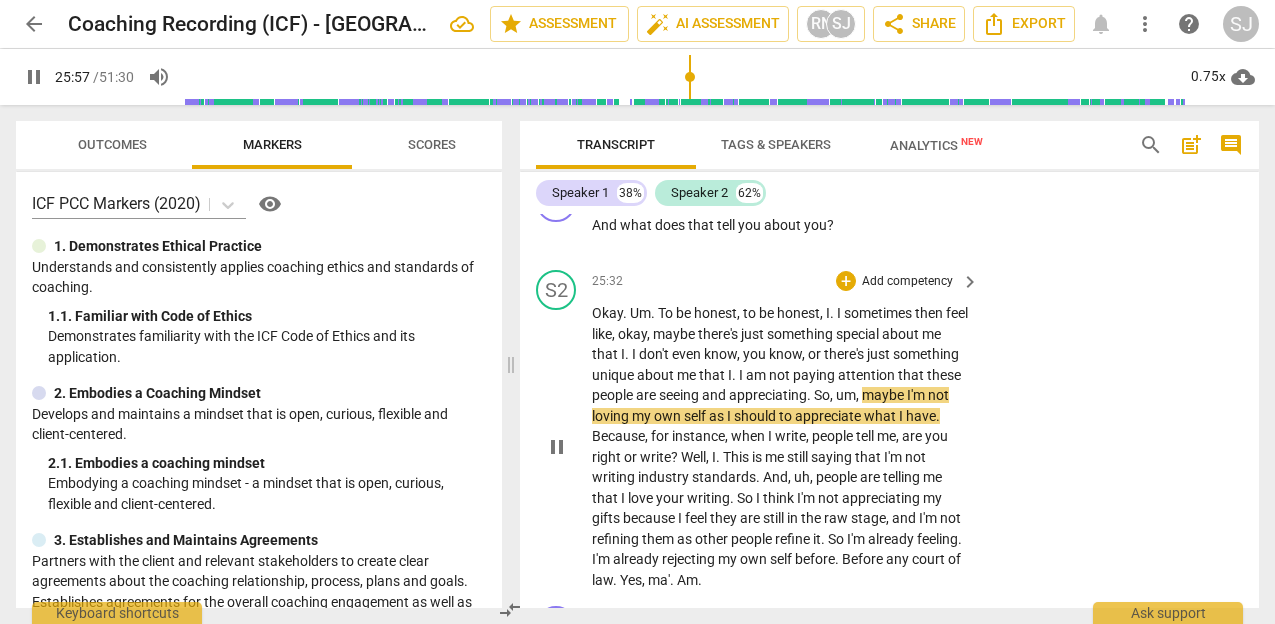 type 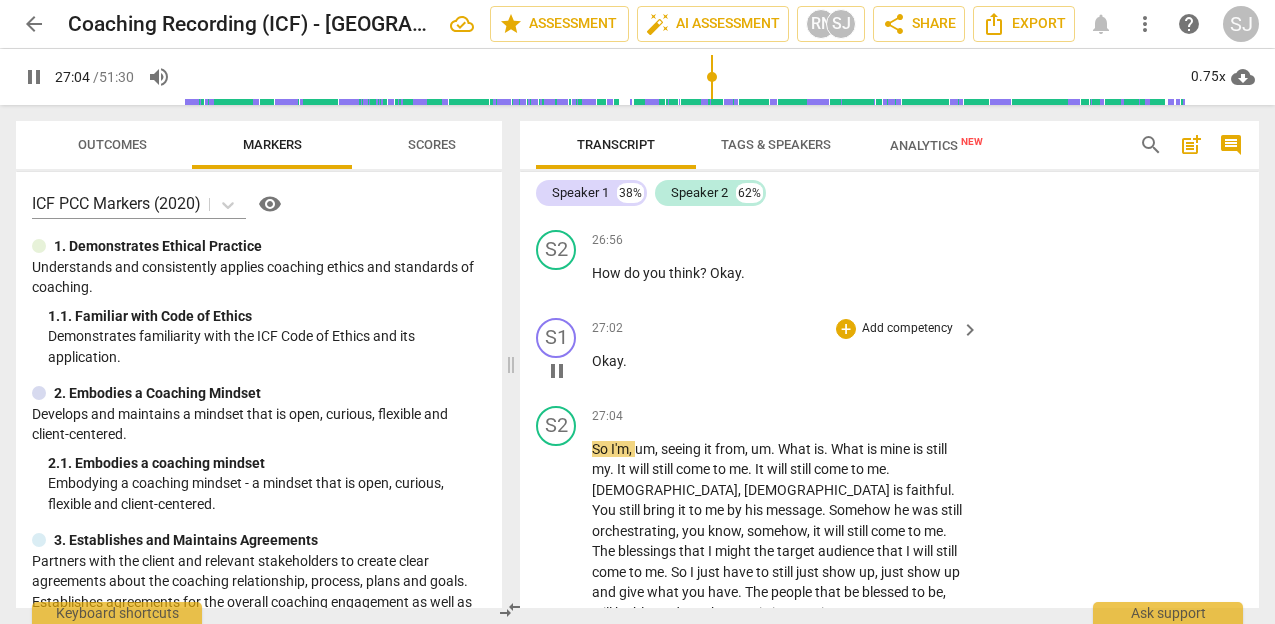 scroll, scrollTop: 15342, scrollLeft: 0, axis: vertical 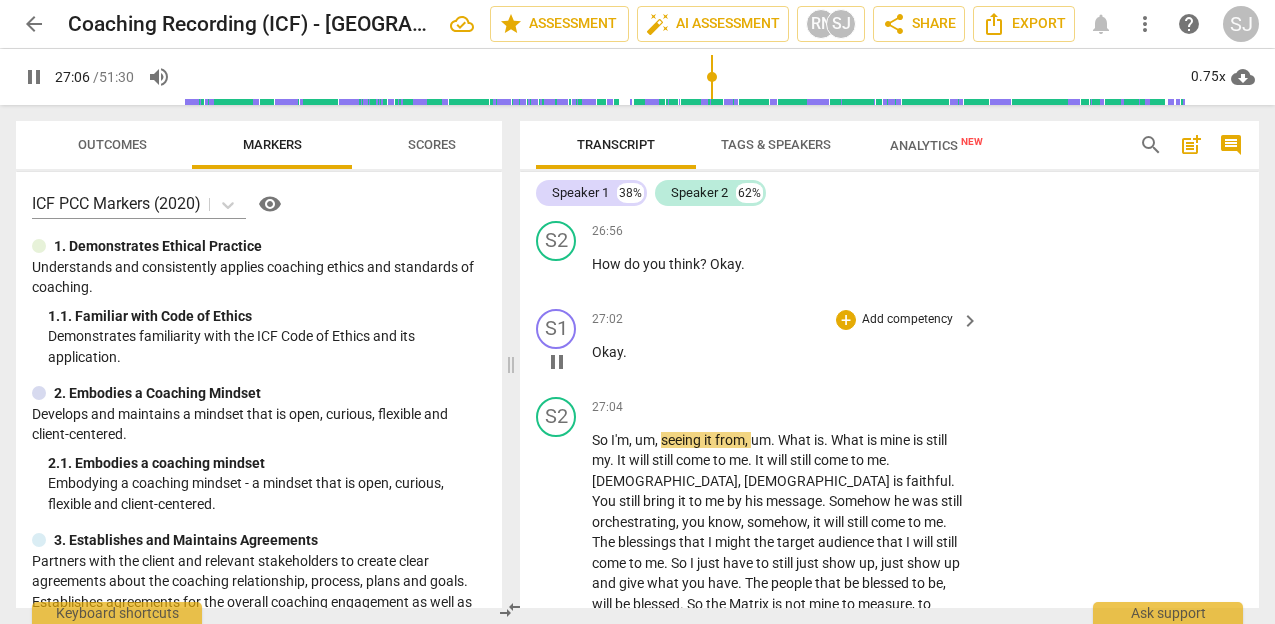 click on "Okay" at bounding box center [607, 352] 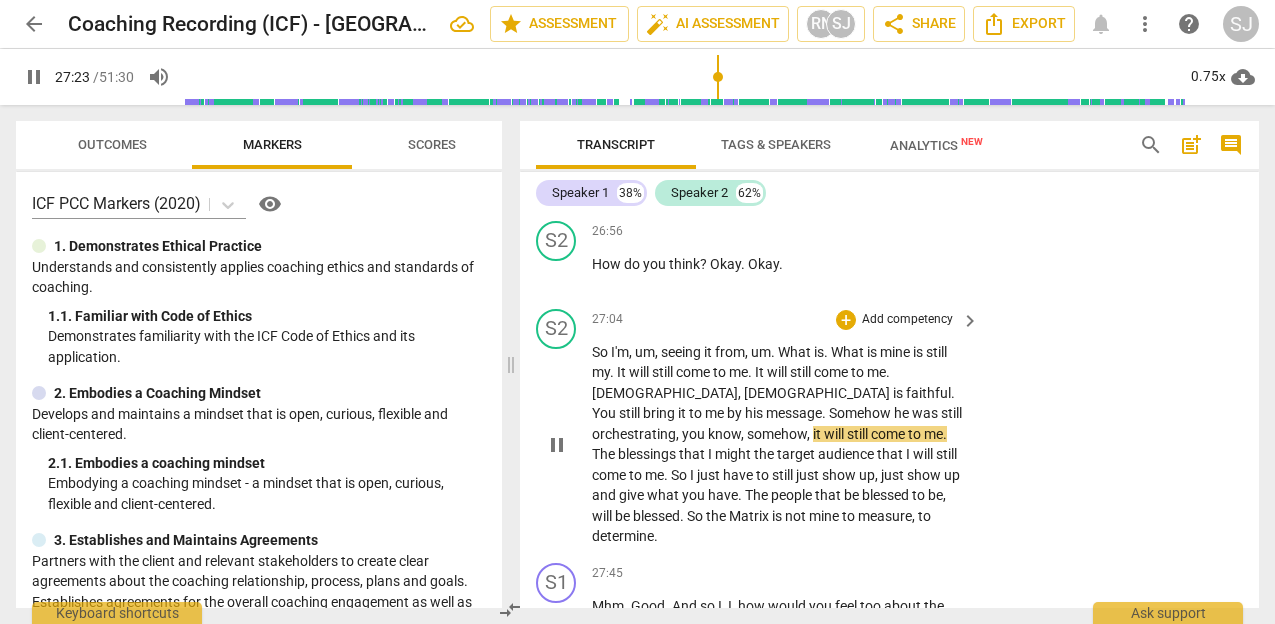 click on "orchestrating" at bounding box center [634, 434] 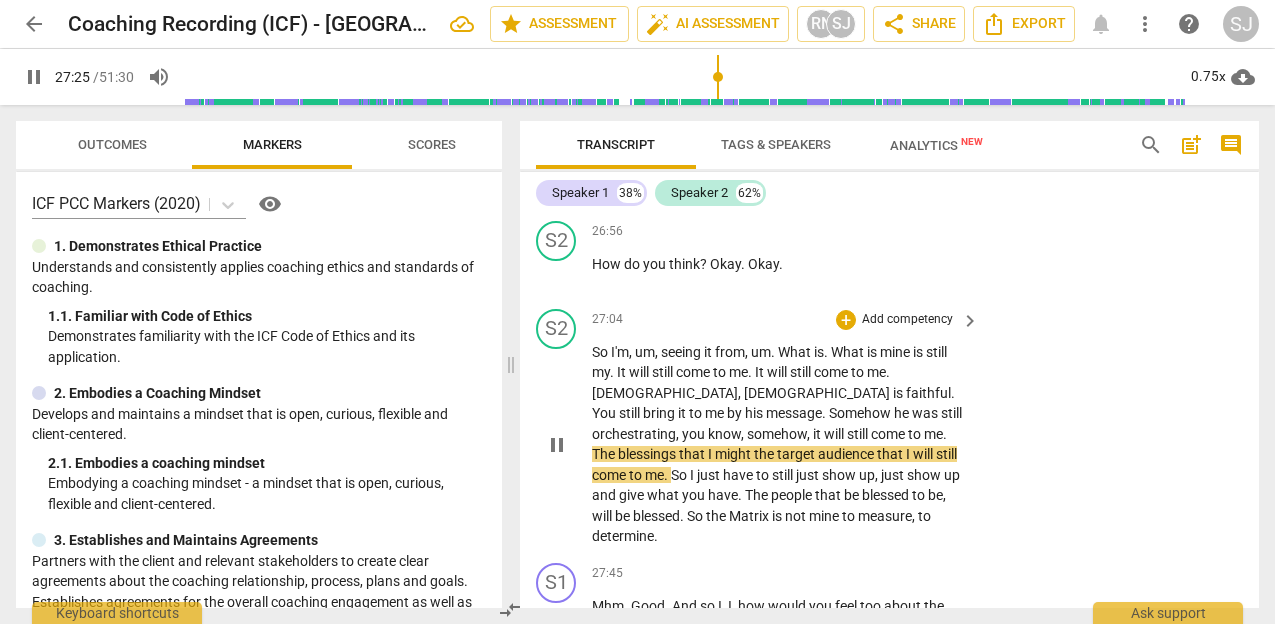 type on "1646" 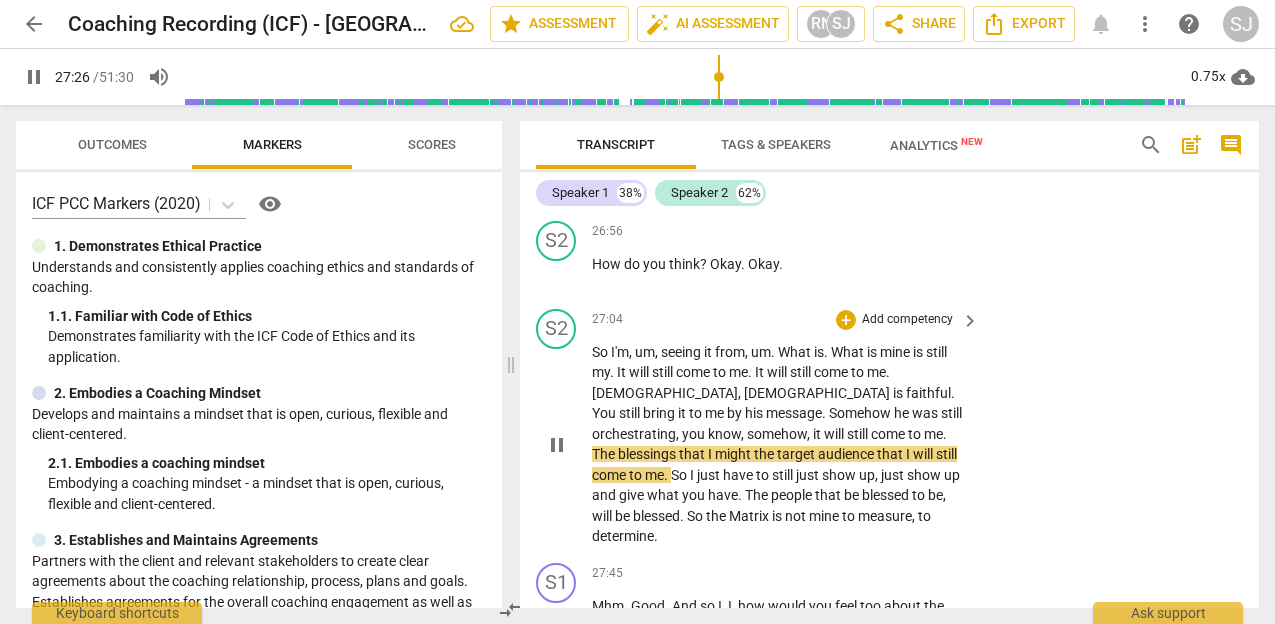type 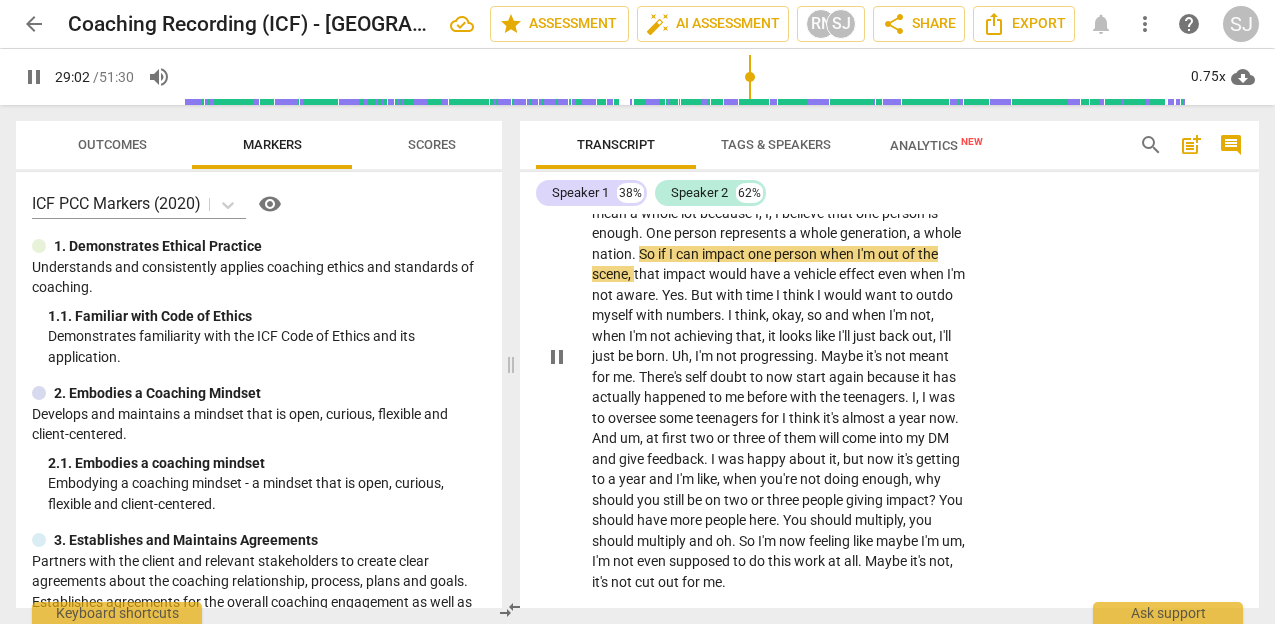 scroll, scrollTop: 16214, scrollLeft: 0, axis: vertical 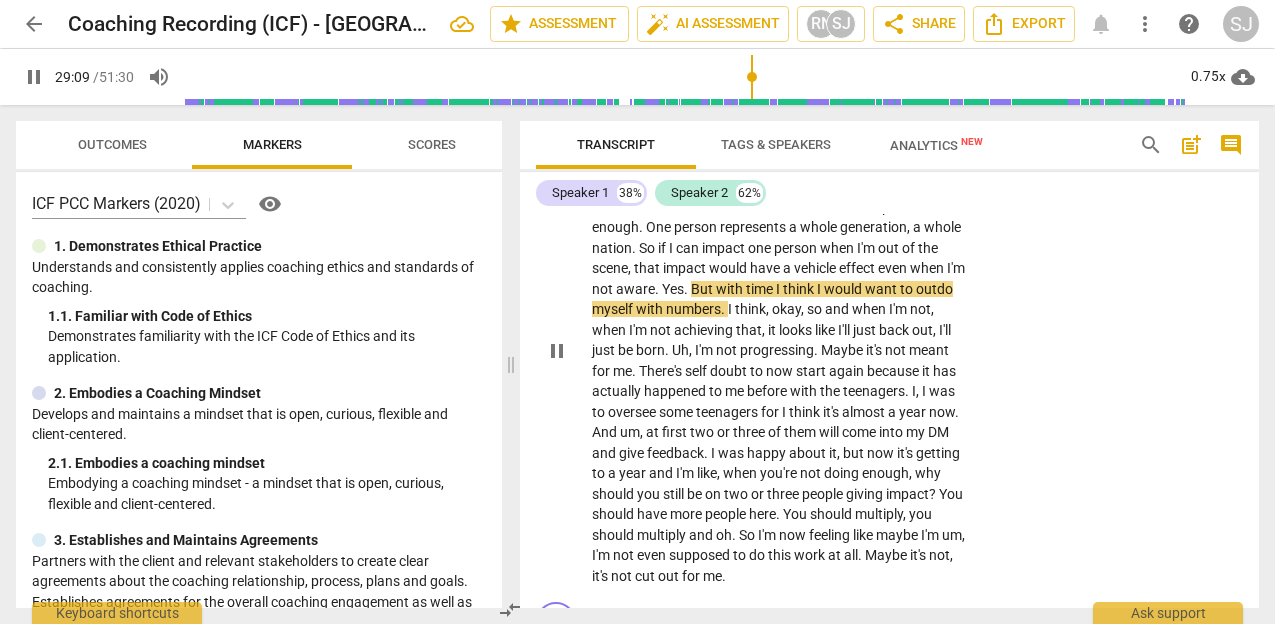 click on "vehicle" at bounding box center (816, 268) 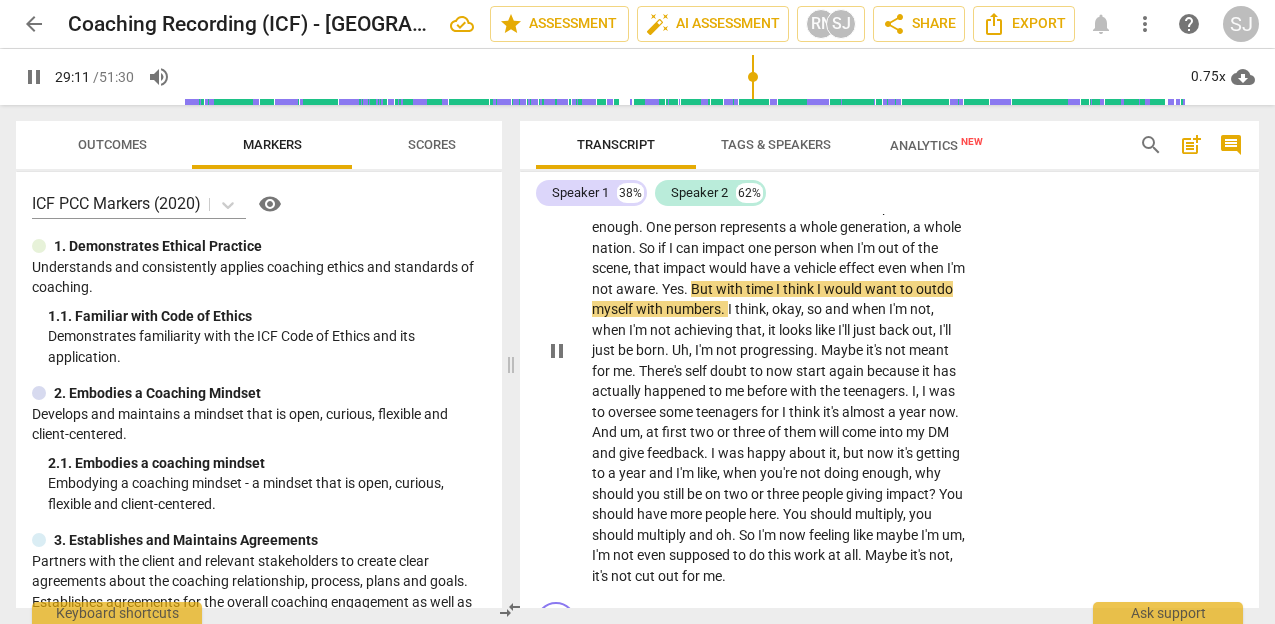 type on "1752" 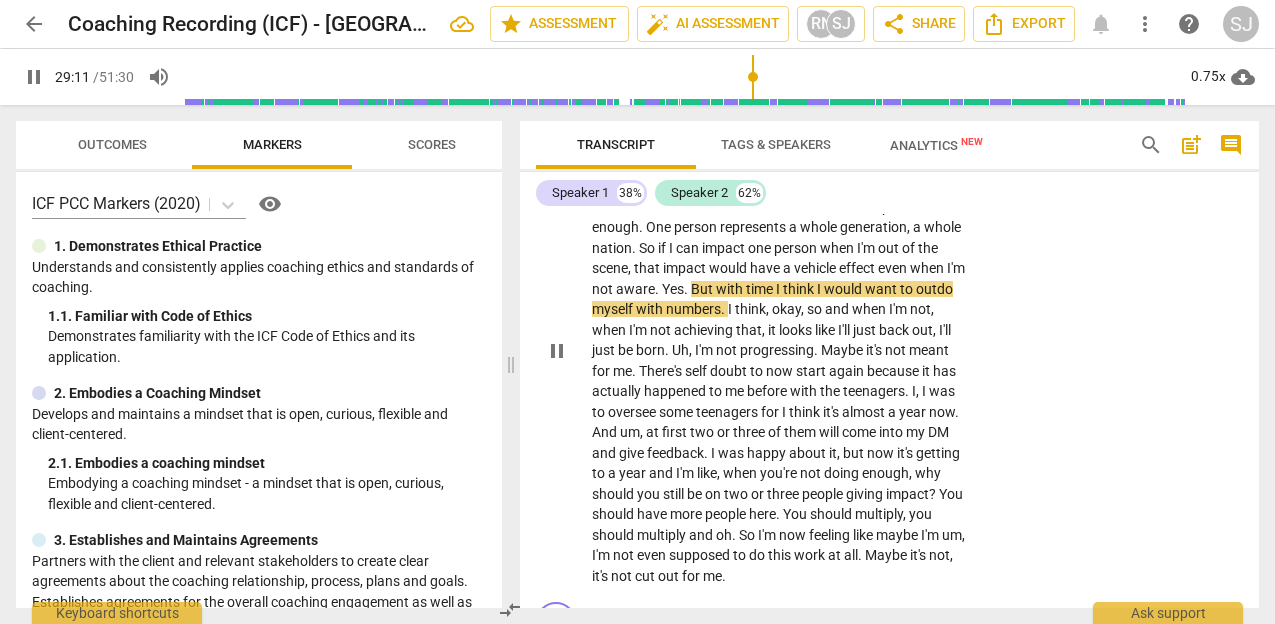 type 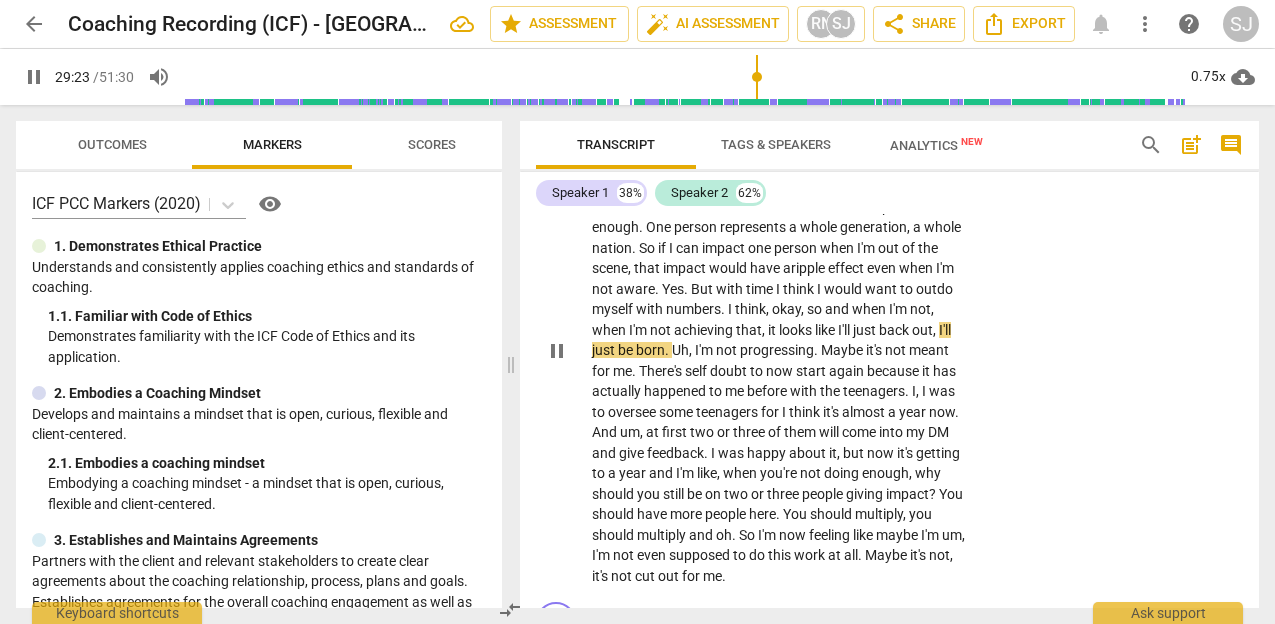 scroll, scrollTop: 16204, scrollLeft: 0, axis: vertical 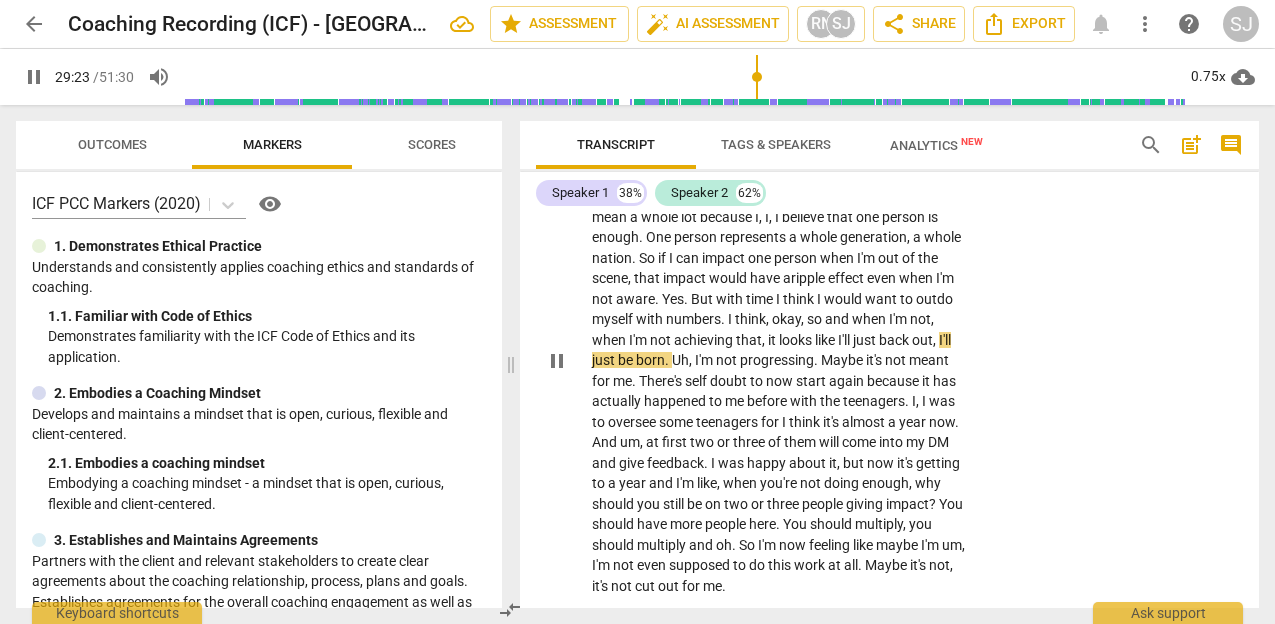 click on "play_arrow pause" at bounding box center (566, 361) 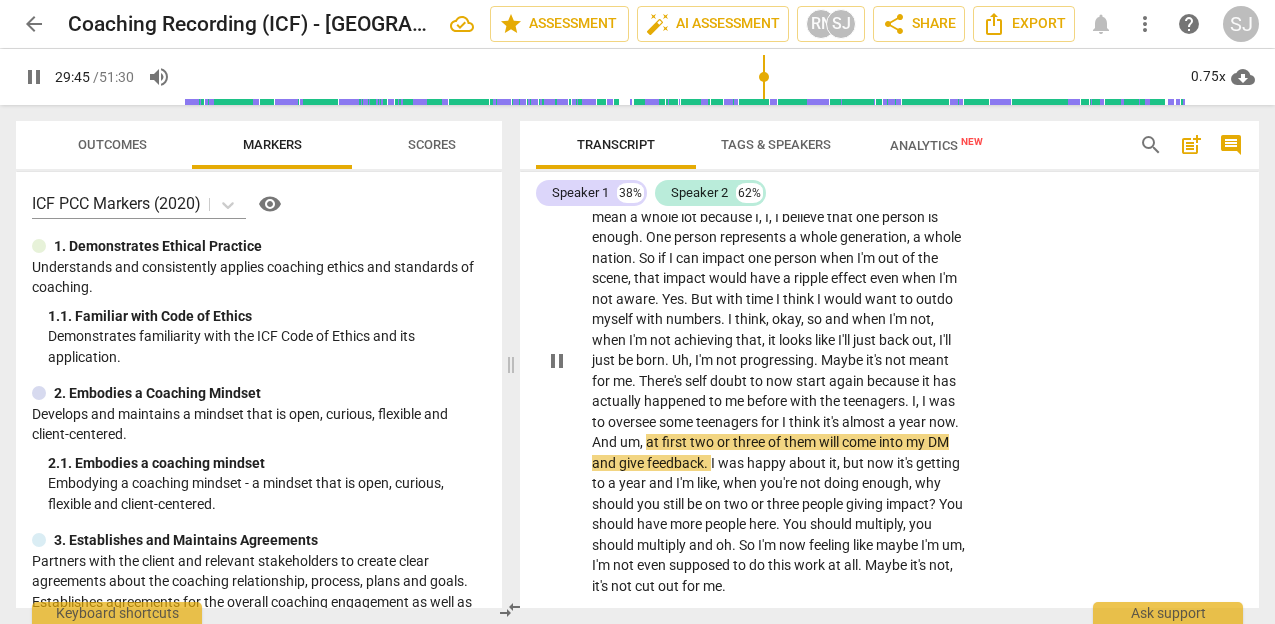 type on "1785" 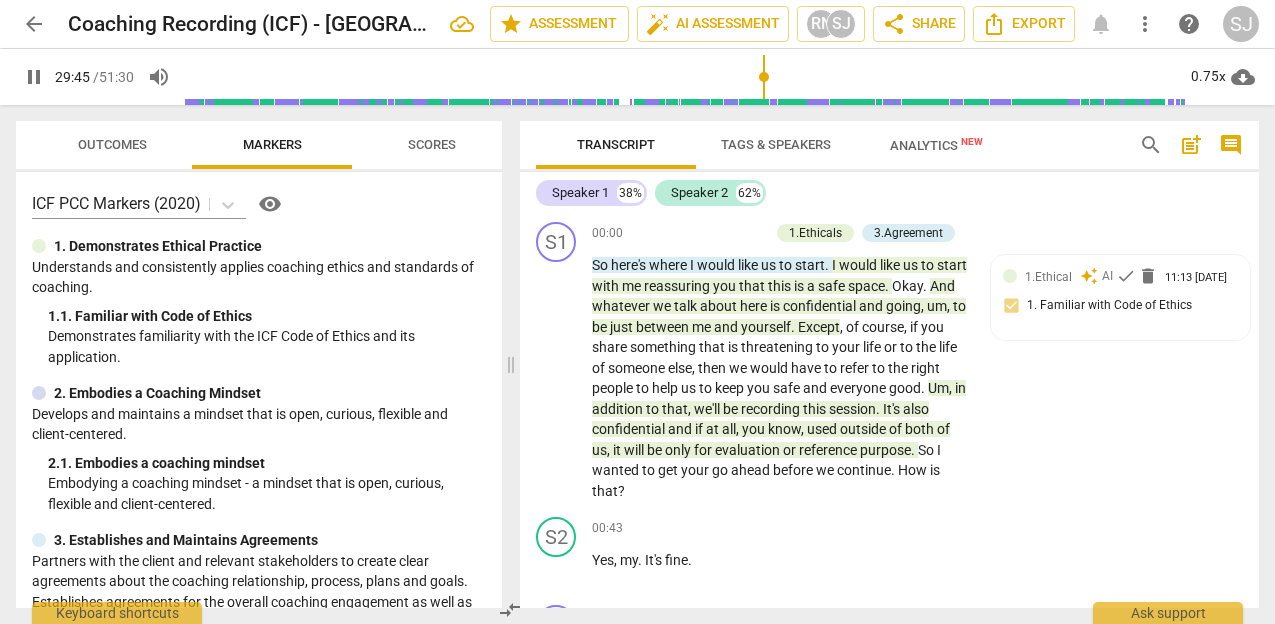 scroll, scrollTop: 0, scrollLeft: 0, axis: both 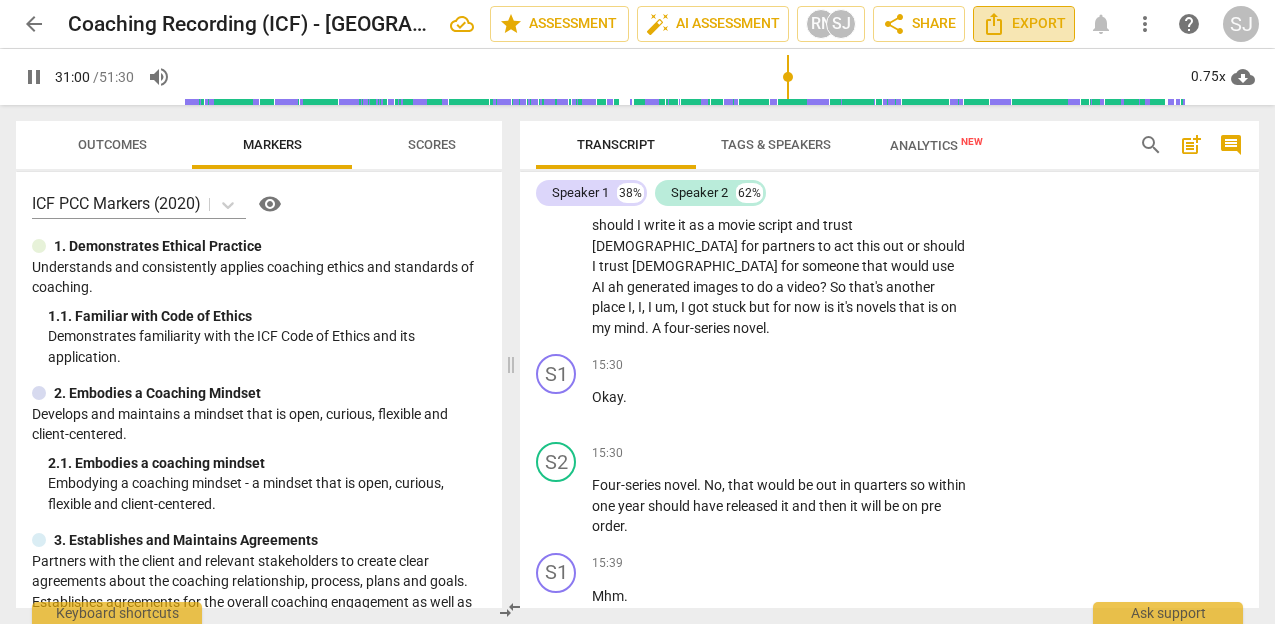 click on "Export" at bounding box center (1024, 24) 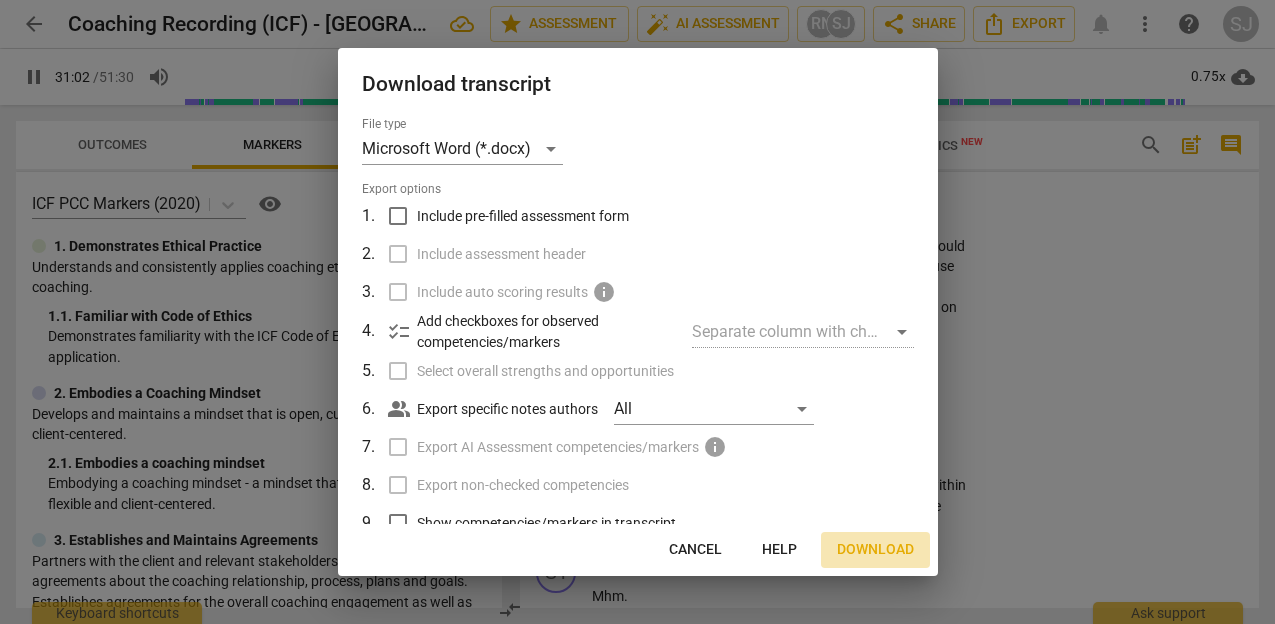 click on "Download" at bounding box center [875, 550] 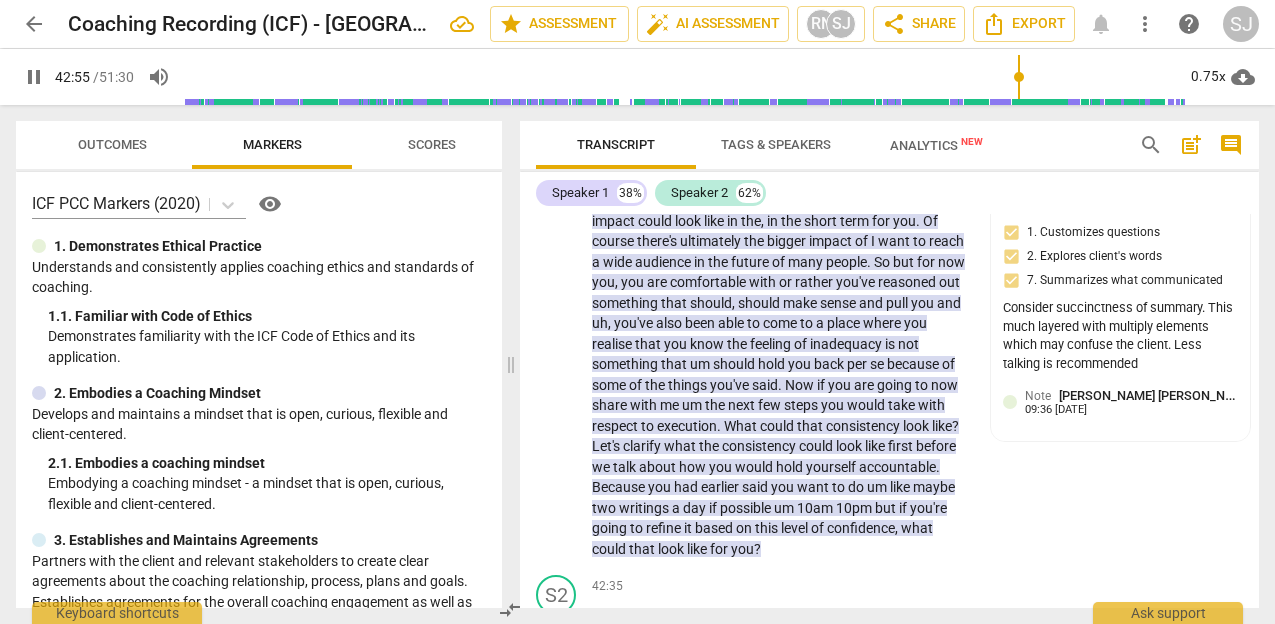 scroll, scrollTop: 22036, scrollLeft: 0, axis: vertical 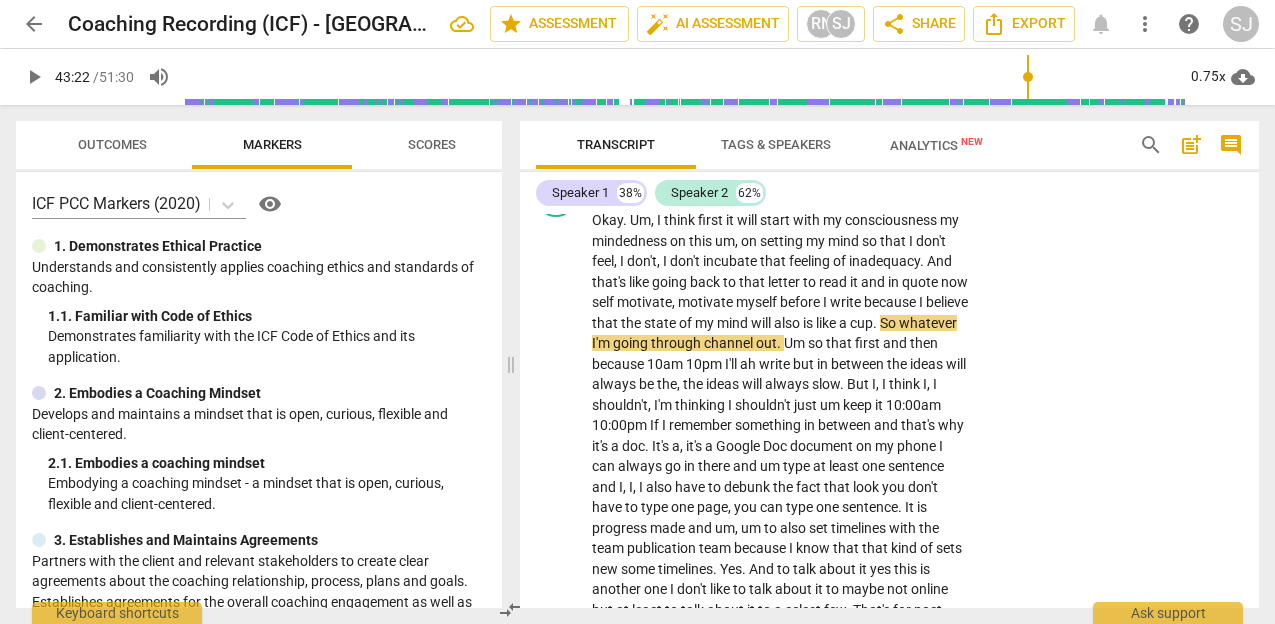 type on "2603" 